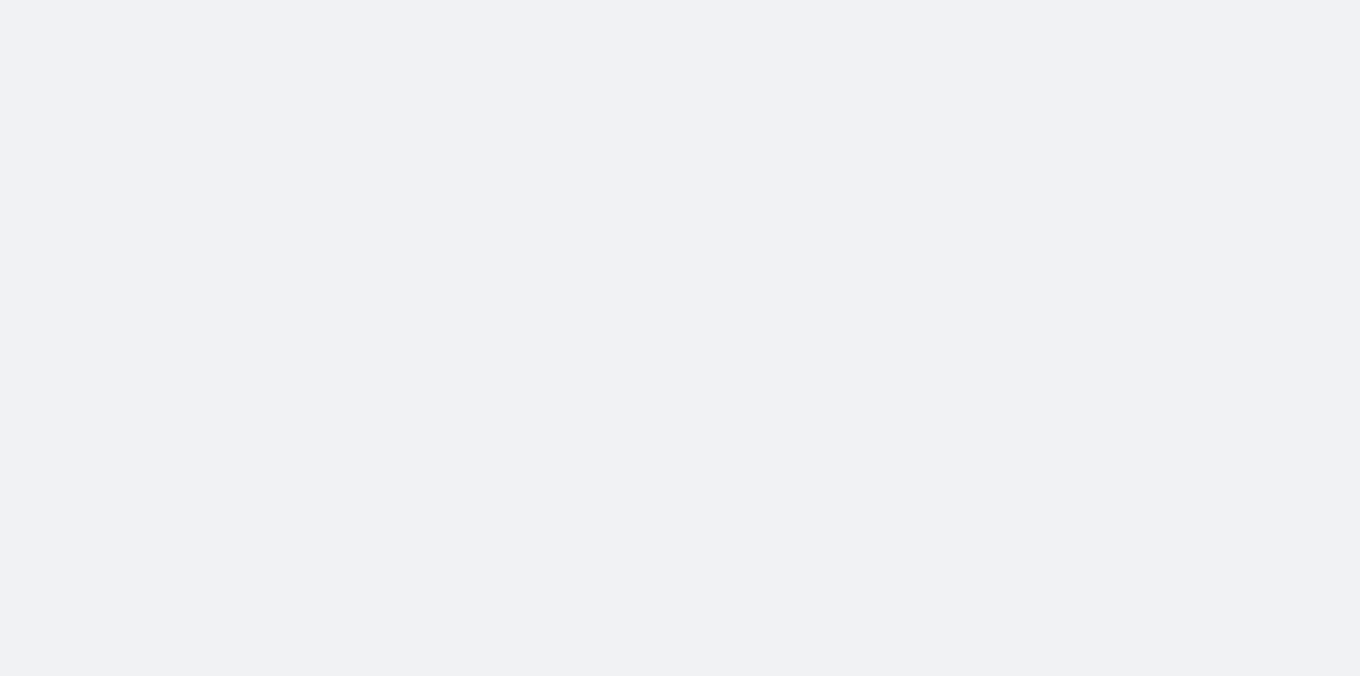 scroll, scrollTop: 0, scrollLeft: 0, axis: both 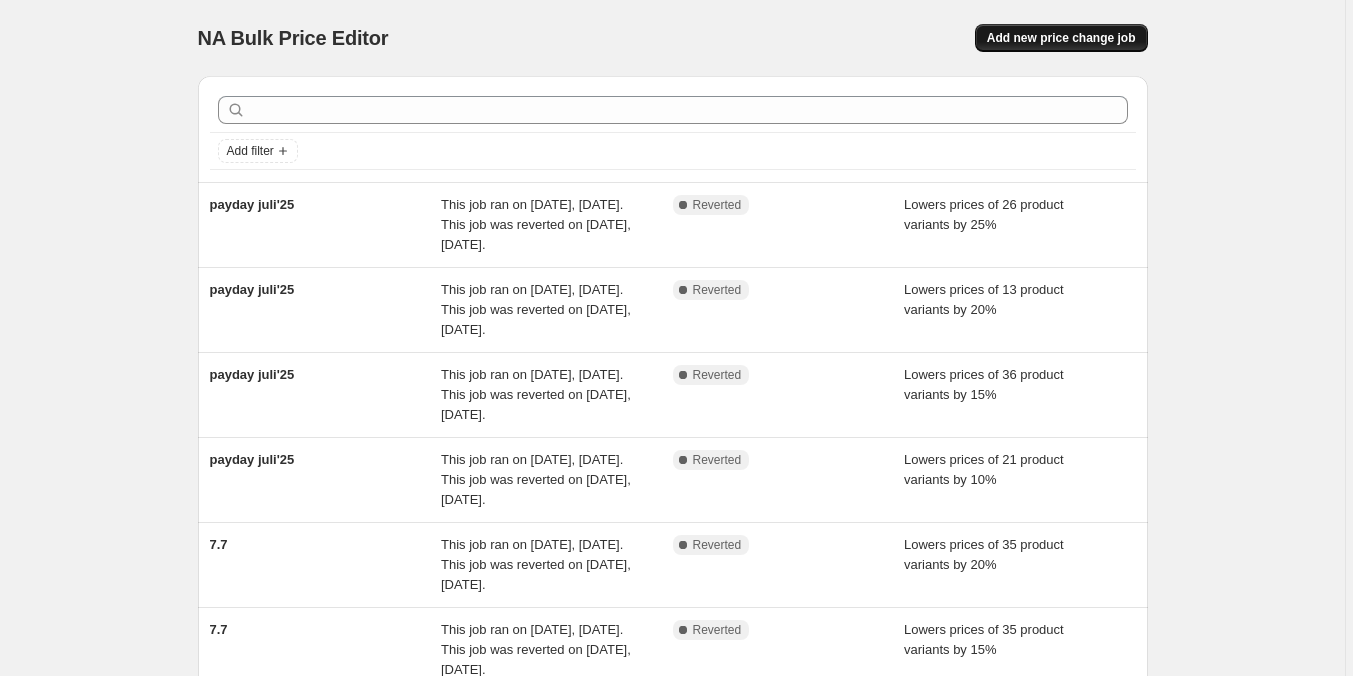 click on "Add new price change job" at bounding box center [1061, 38] 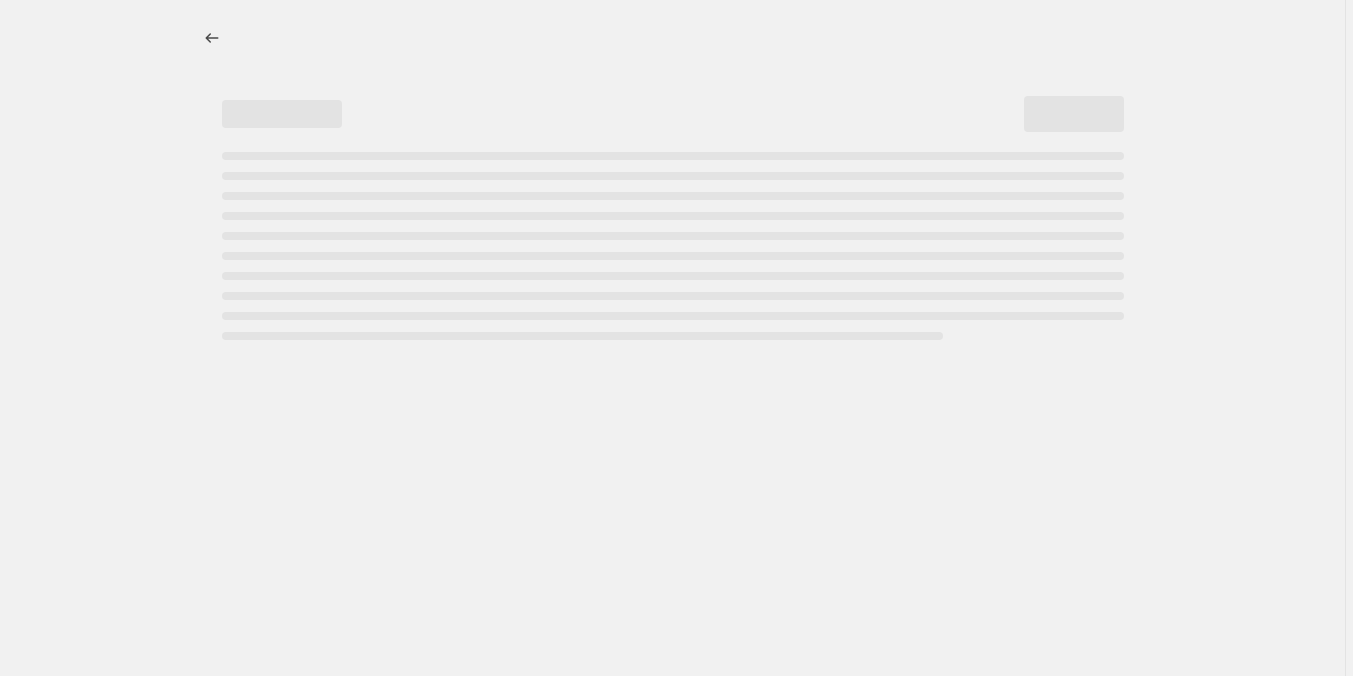 select on "percentage" 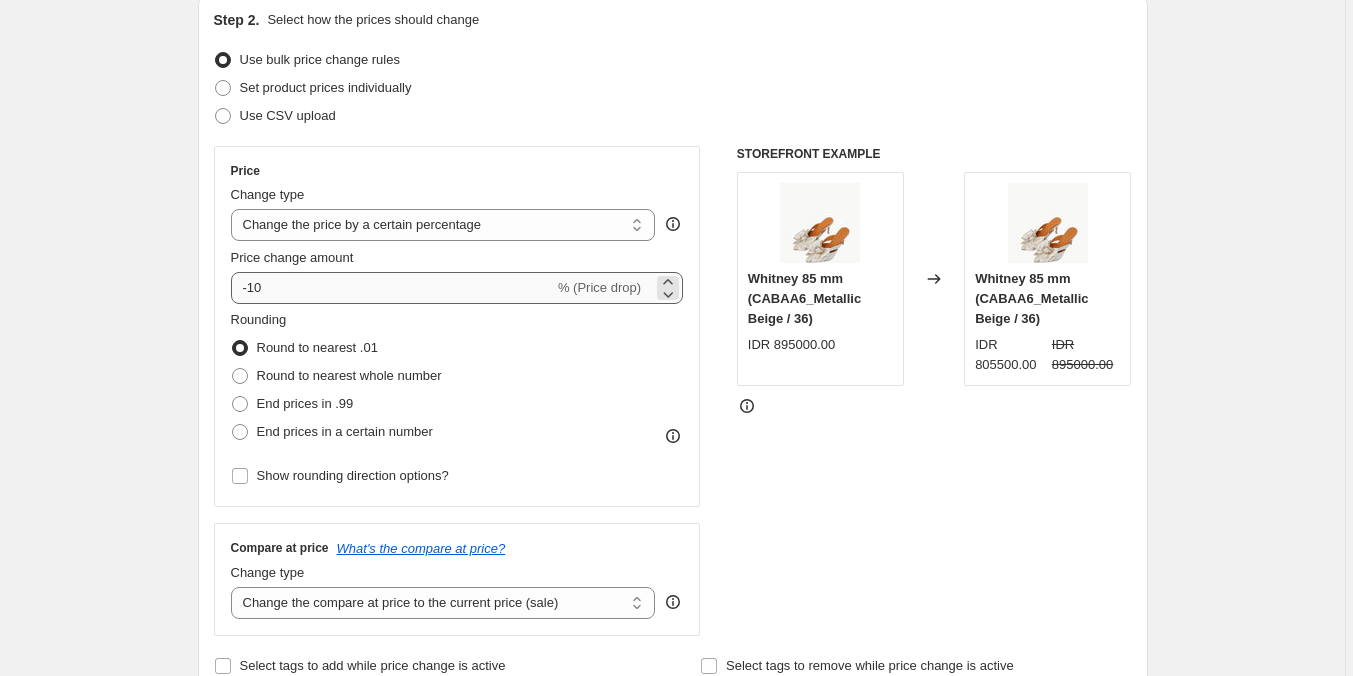 scroll, scrollTop: 200, scrollLeft: 0, axis: vertical 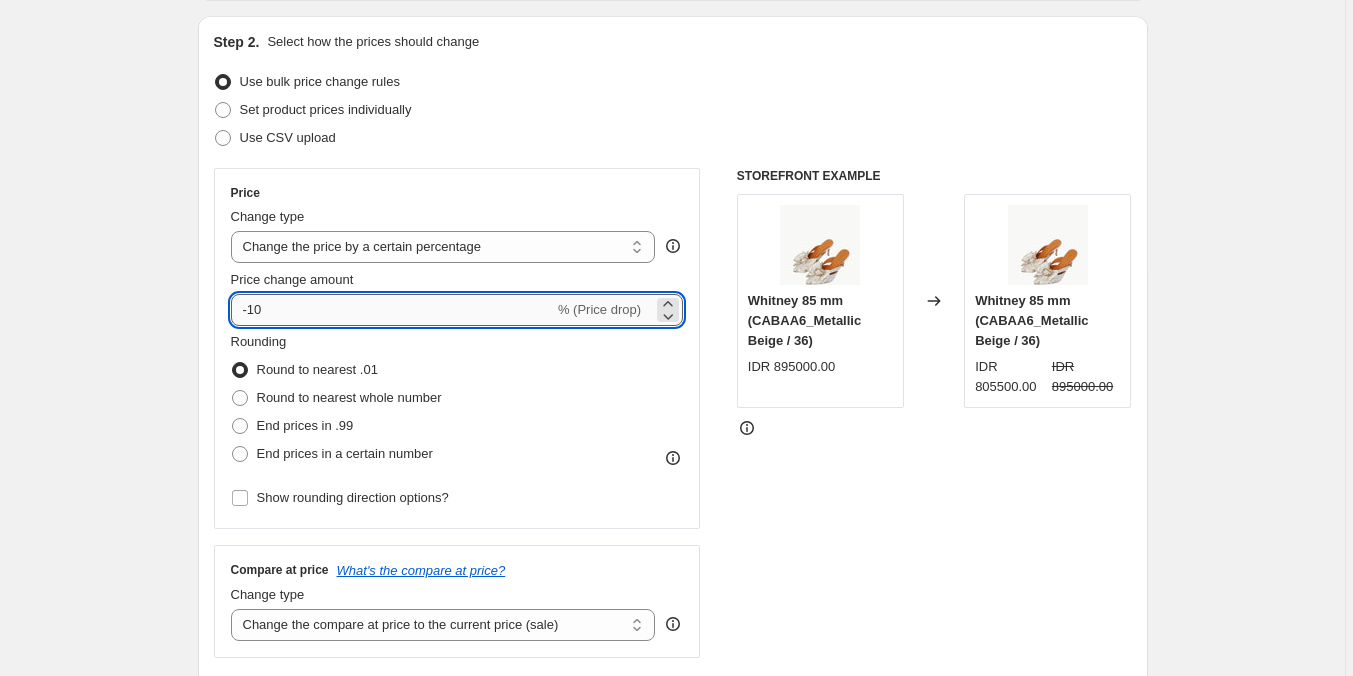 drag, startPoint x: 296, startPoint y: 316, endPoint x: 250, endPoint y: 322, distance: 46.389652 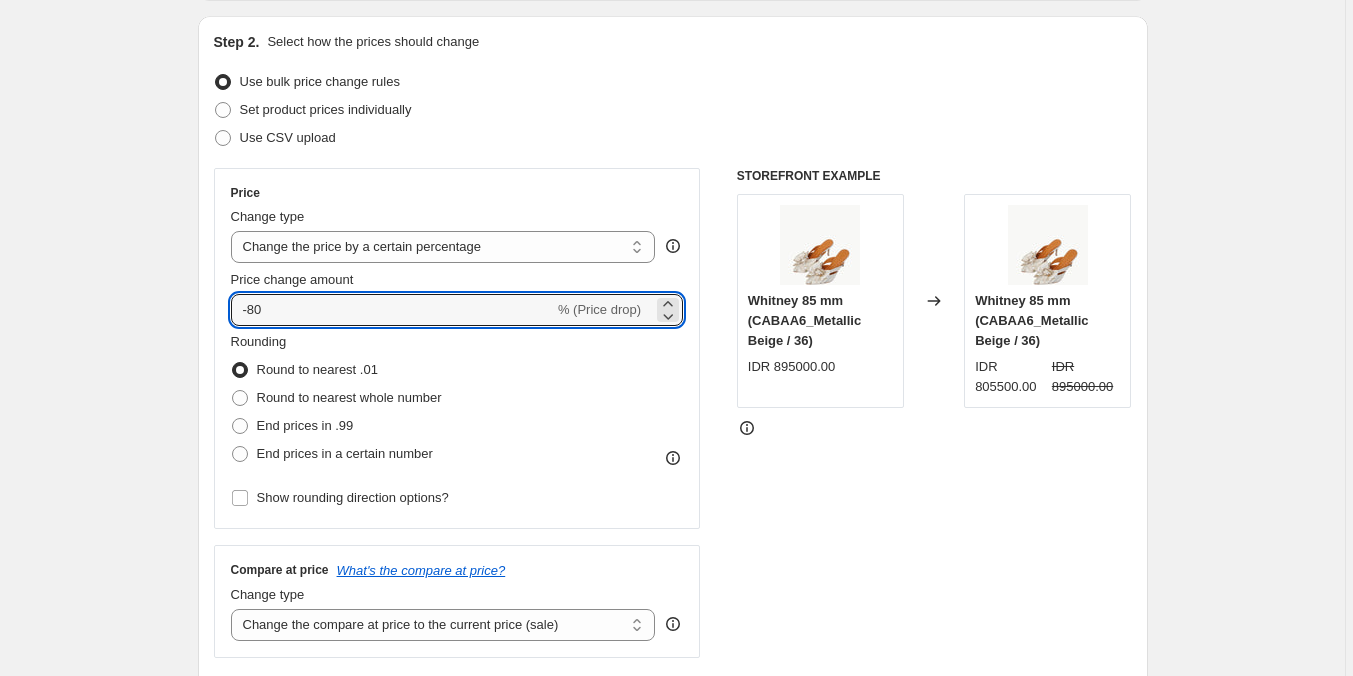 type on "-80" 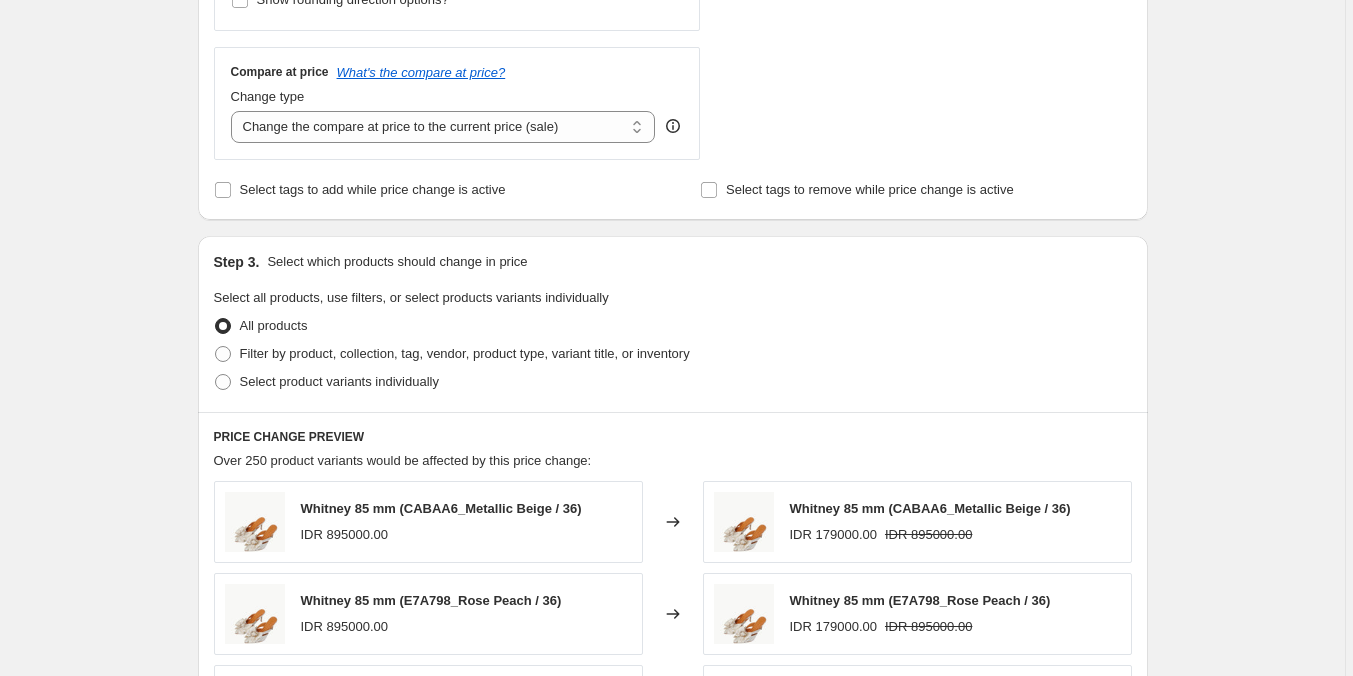 scroll, scrollTop: 700, scrollLeft: 0, axis: vertical 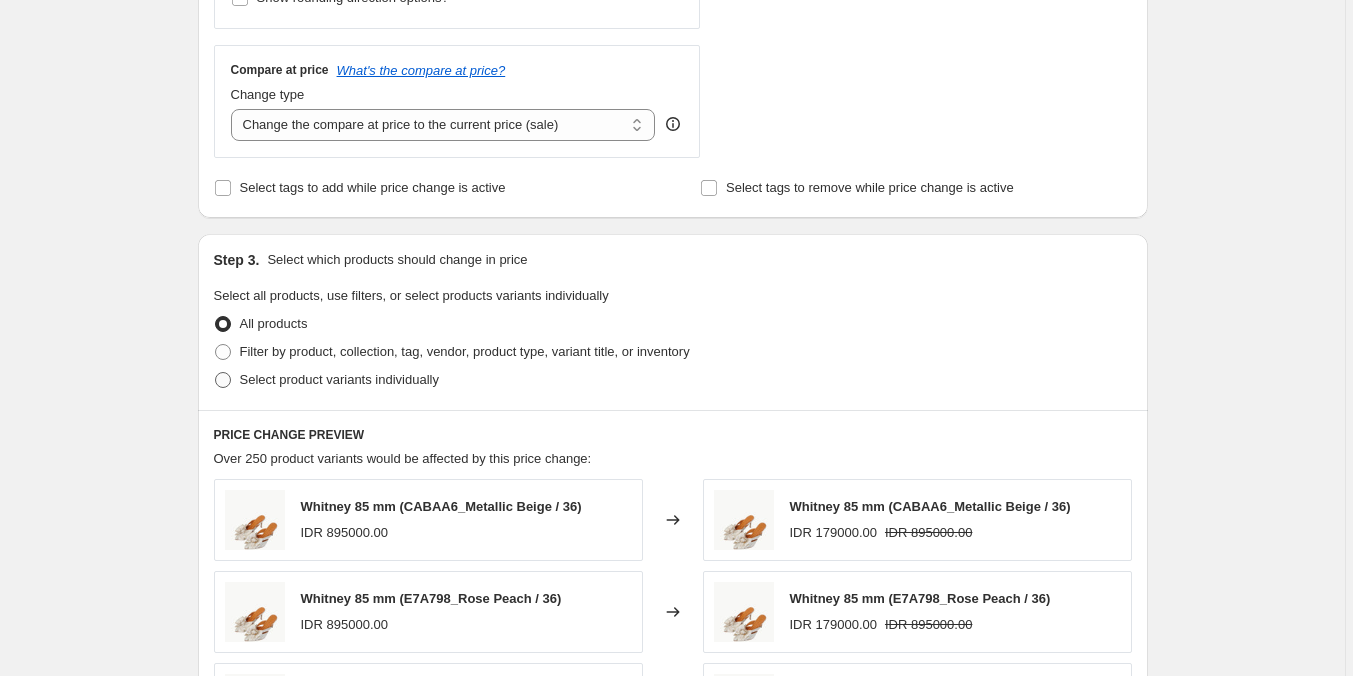 click on "Select product variants individually" at bounding box center (339, 379) 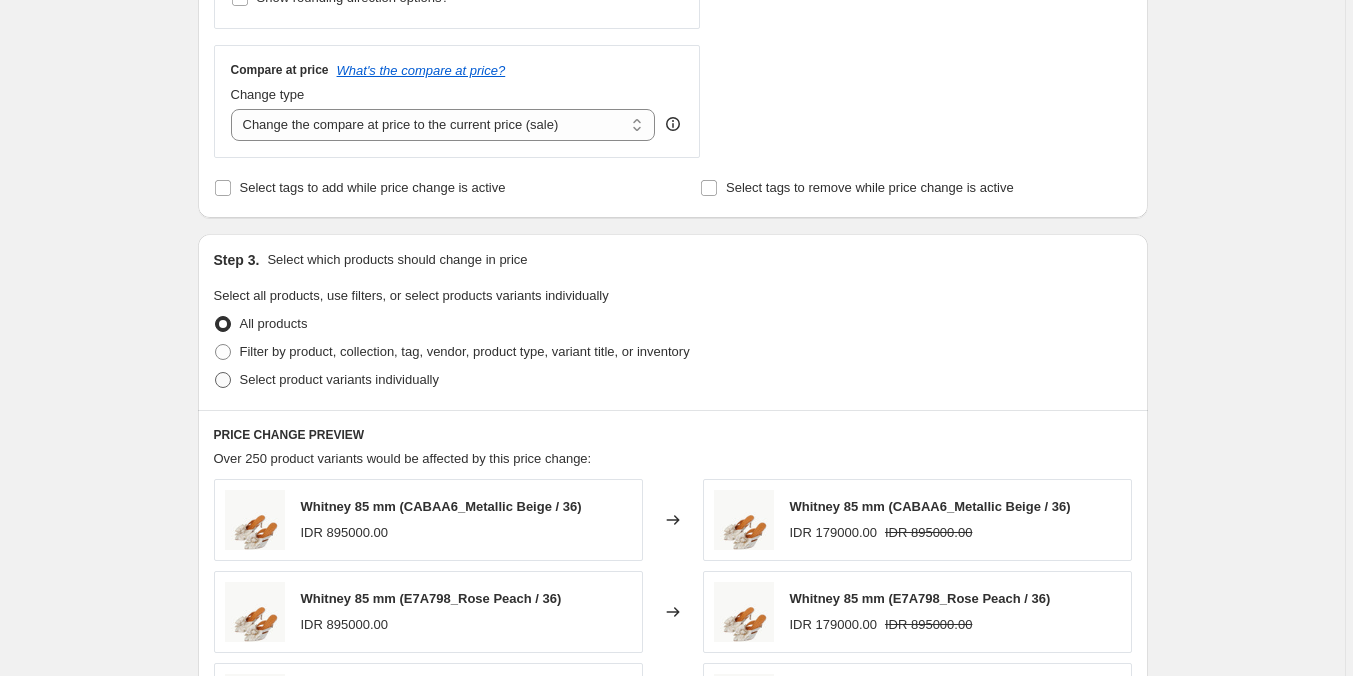 radio on "true" 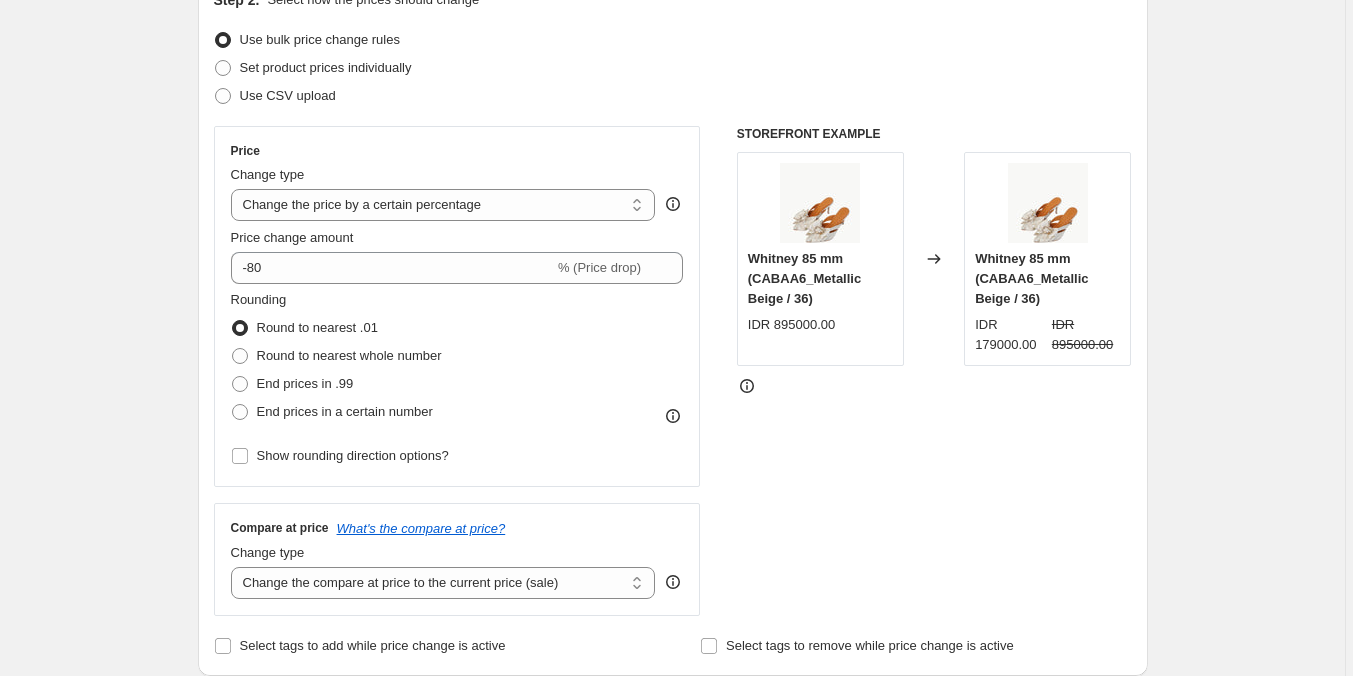 scroll, scrollTop: 300, scrollLeft: 0, axis: vertical 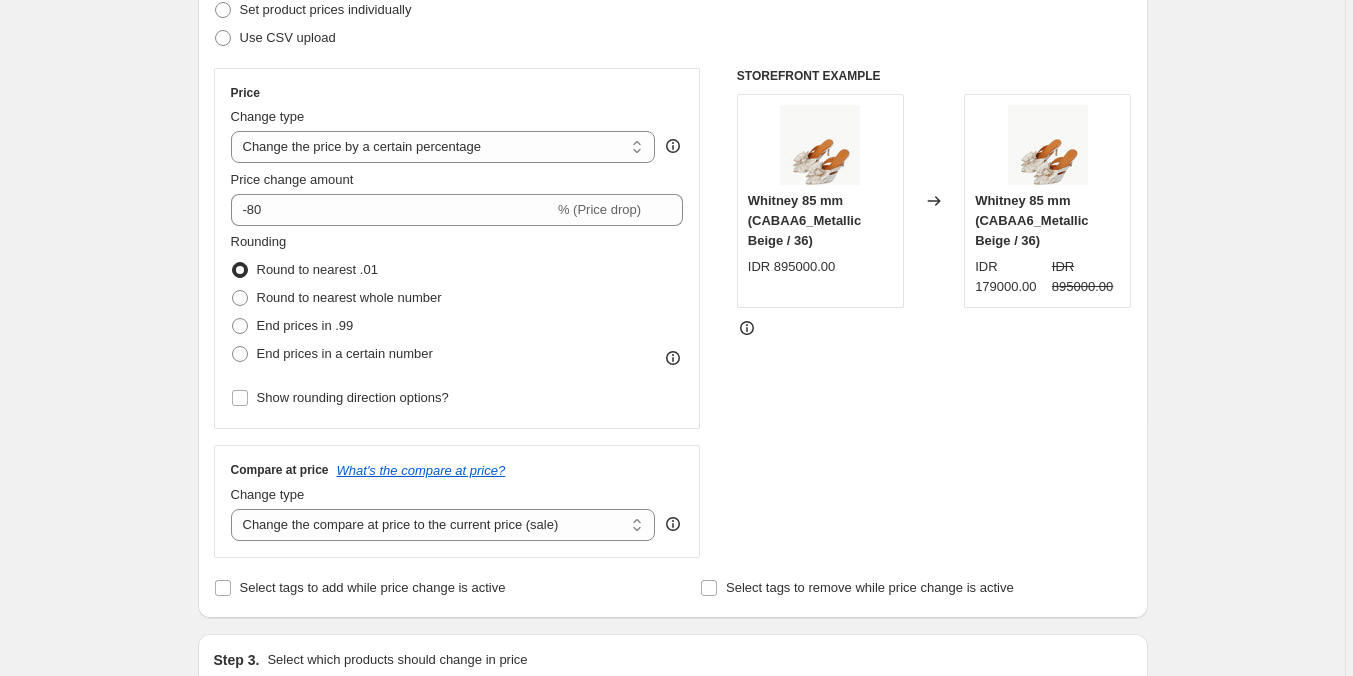 click on "STOREFRONT EXAMPLE Whitney 85 mm (CABAA6_Metallic Beige / 36) IDR 895000.00 Changed to Whitney 85 mm (CABAA6_Metallic Beige / 36) IDR 179000.00 IDR 895000.00" at bounding box center (934, 313) 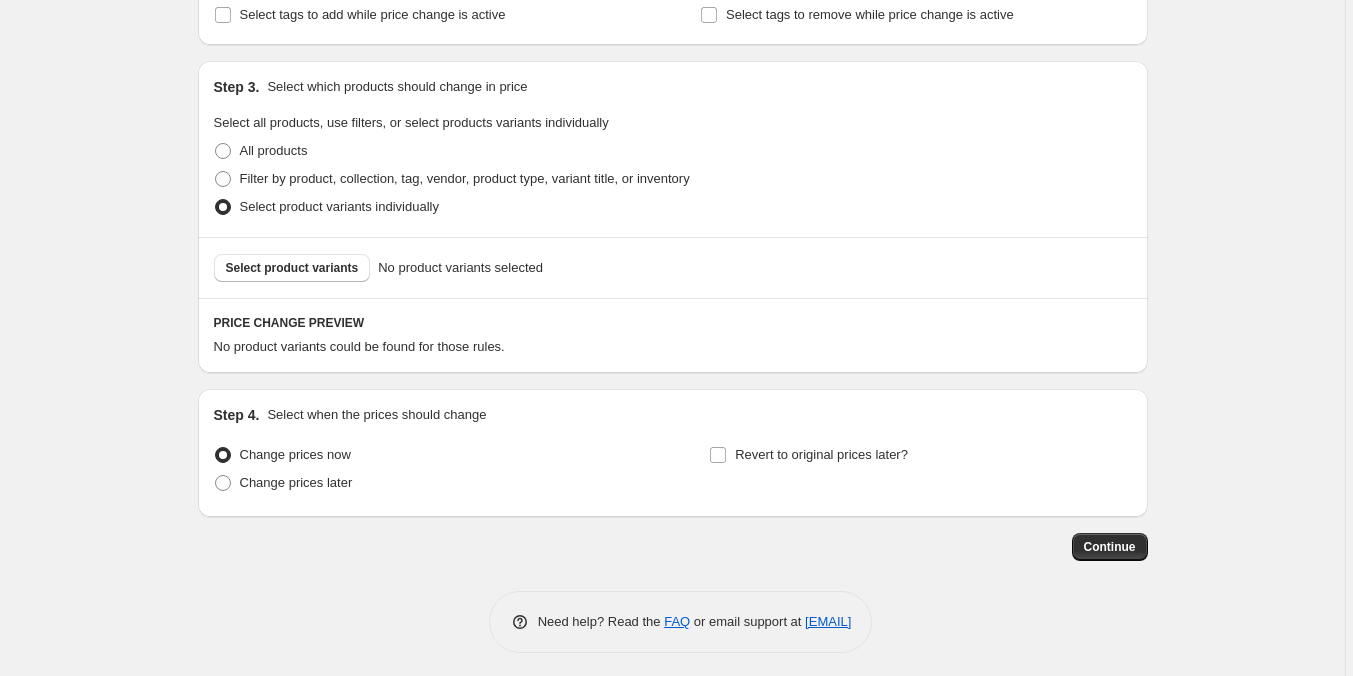 scroll, scrollTop: 881, scrollLeft: 0, axis: vertical 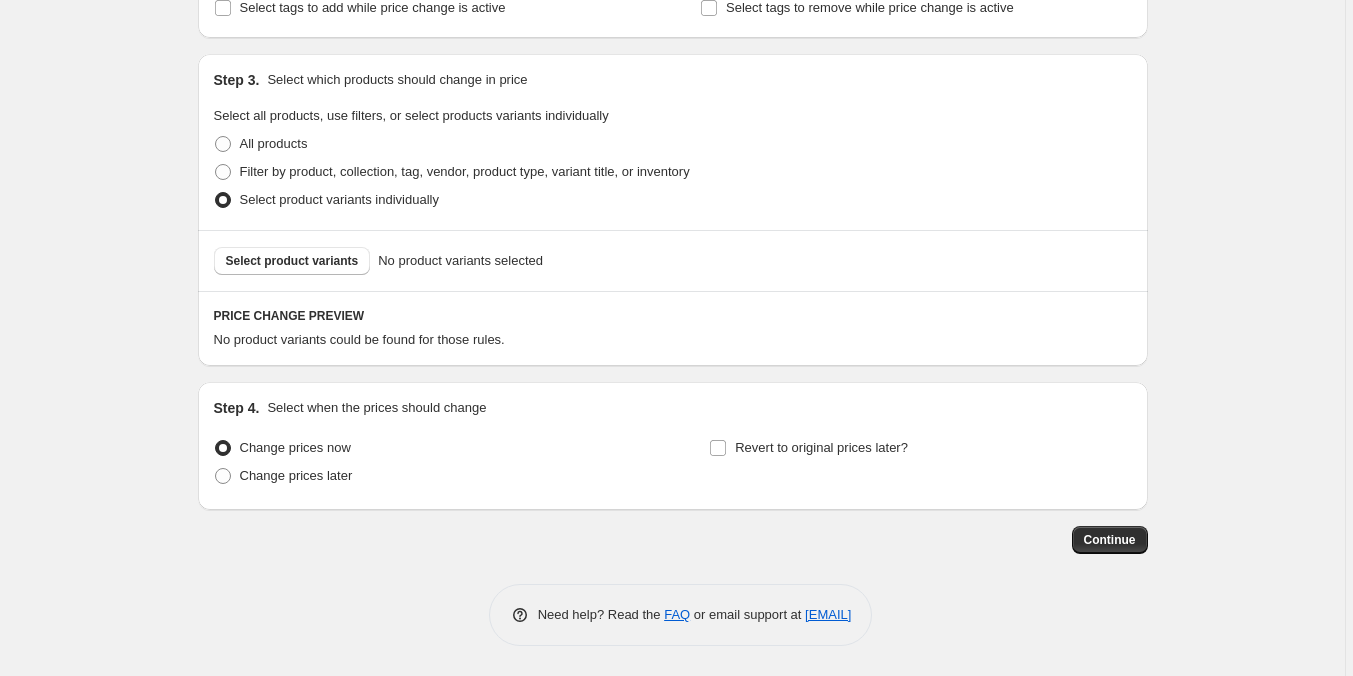 click on "Change prices now" at bounding box center [295, 447] 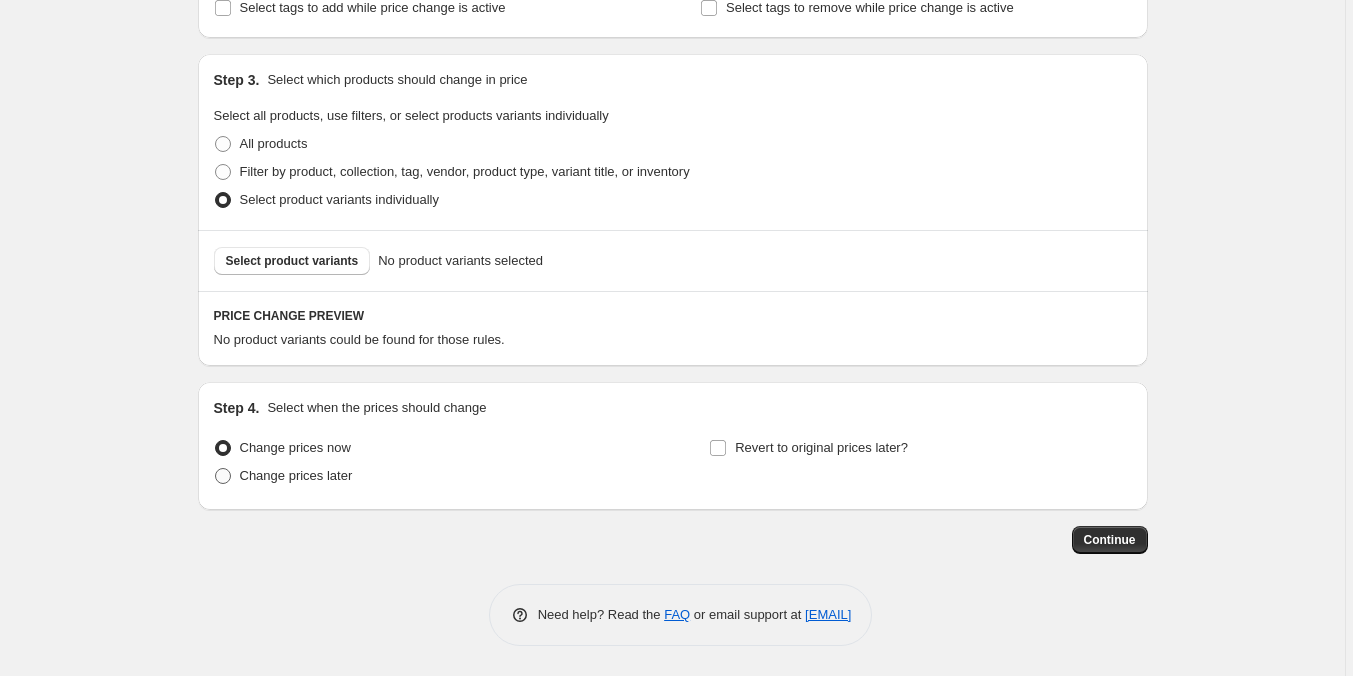 click on "Change prices later" at bounding box center [296, 475] 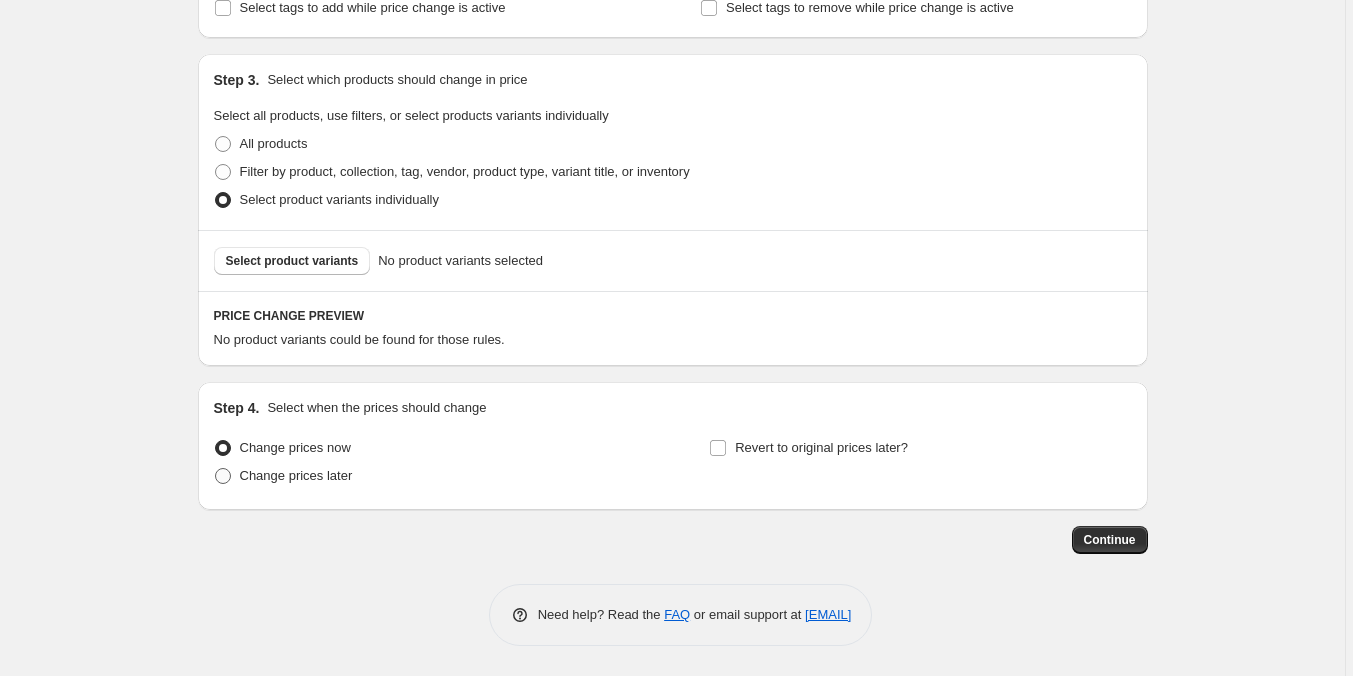 radio on "true" 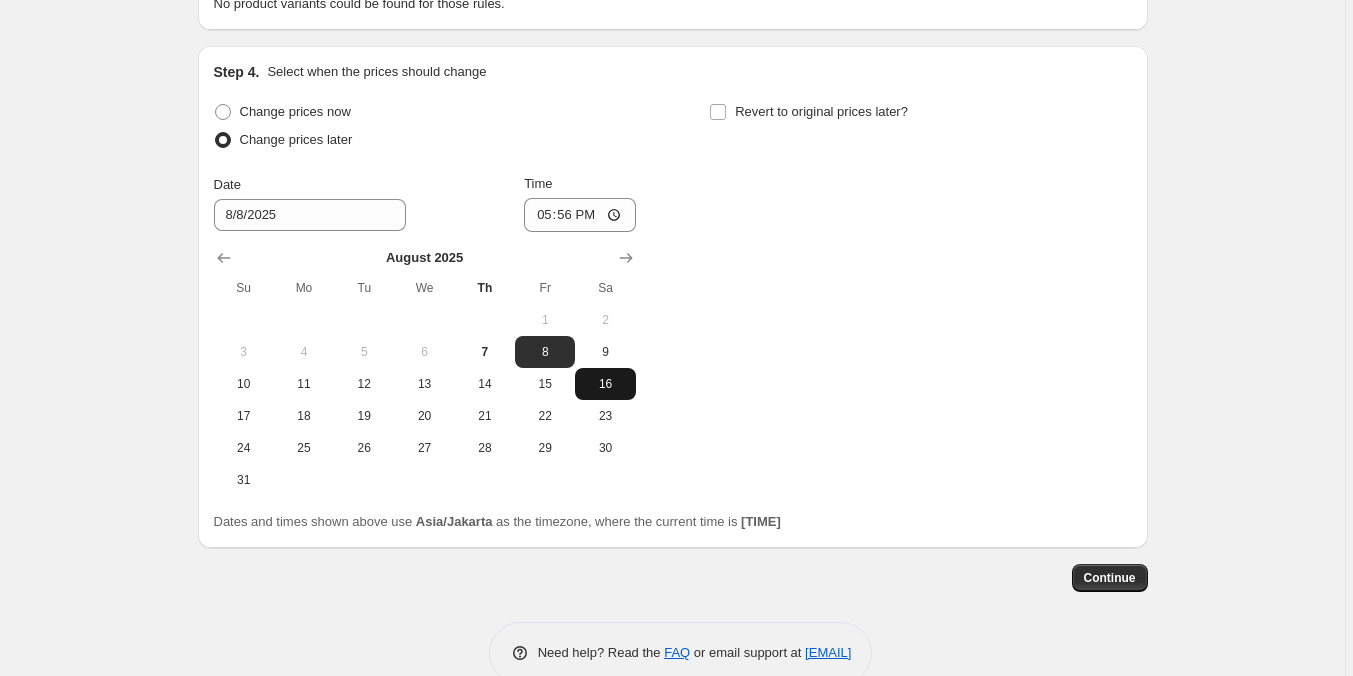 scroll, scrollTop: 1155, scrollLeft: 0, axis: vertical 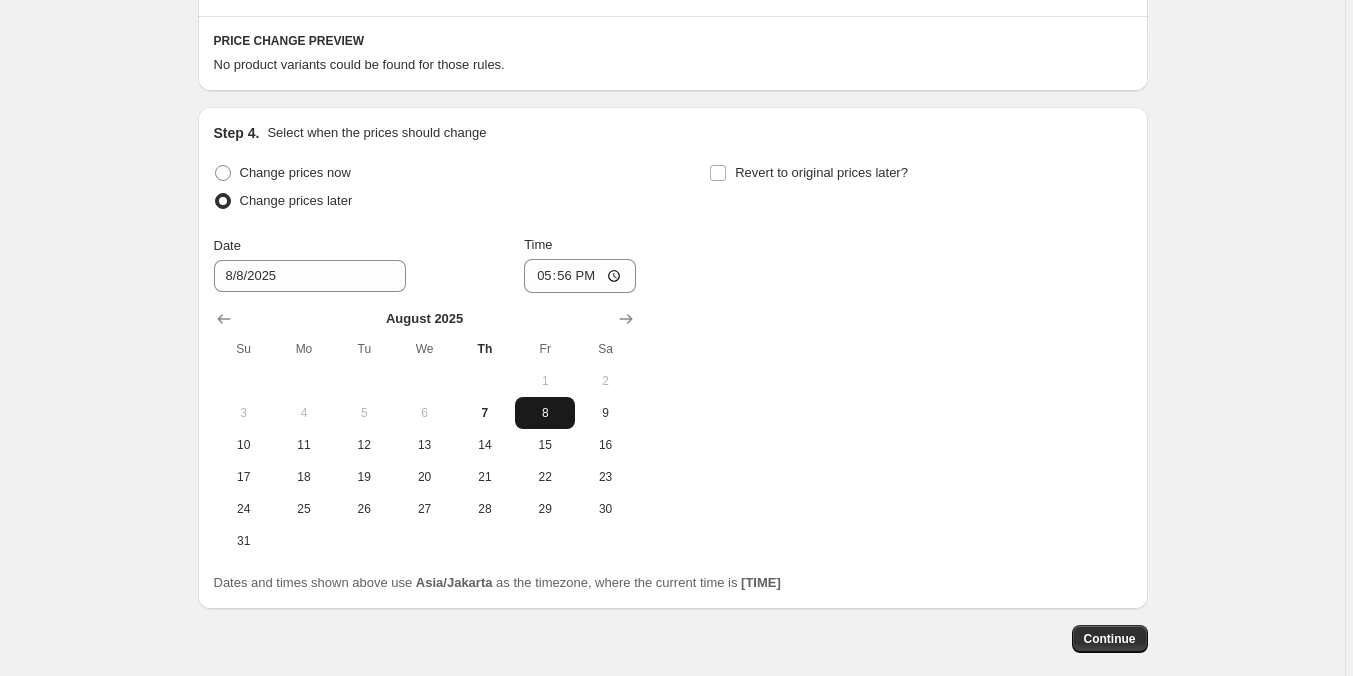 click on "8" at bounding box center [545, 413] 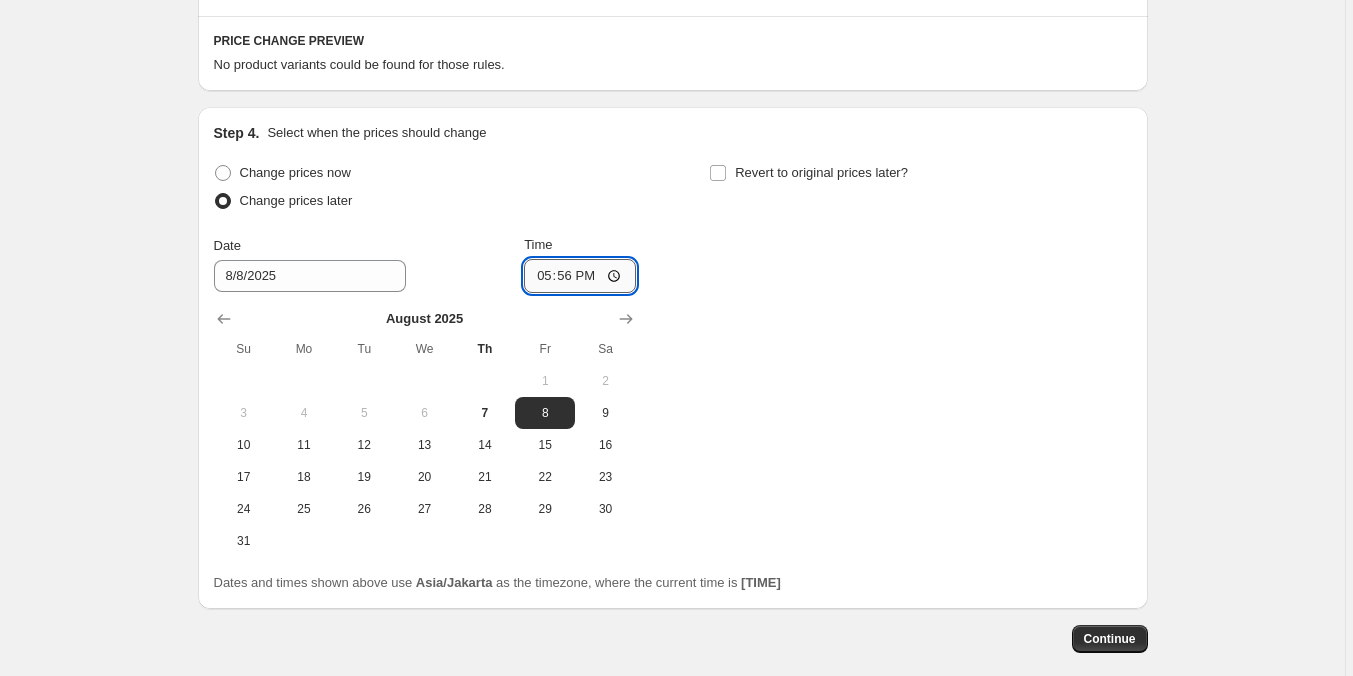 click on "17:56" at bounding box center (580, 276) 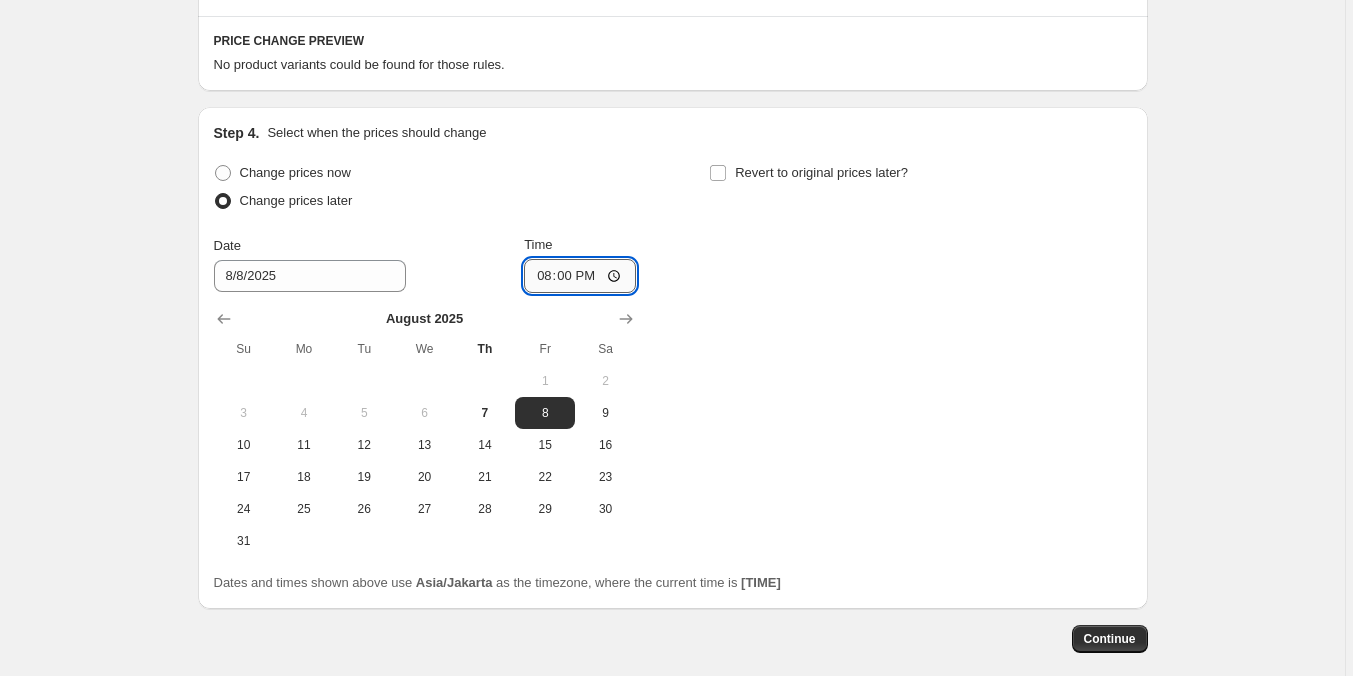 type on "08:00" 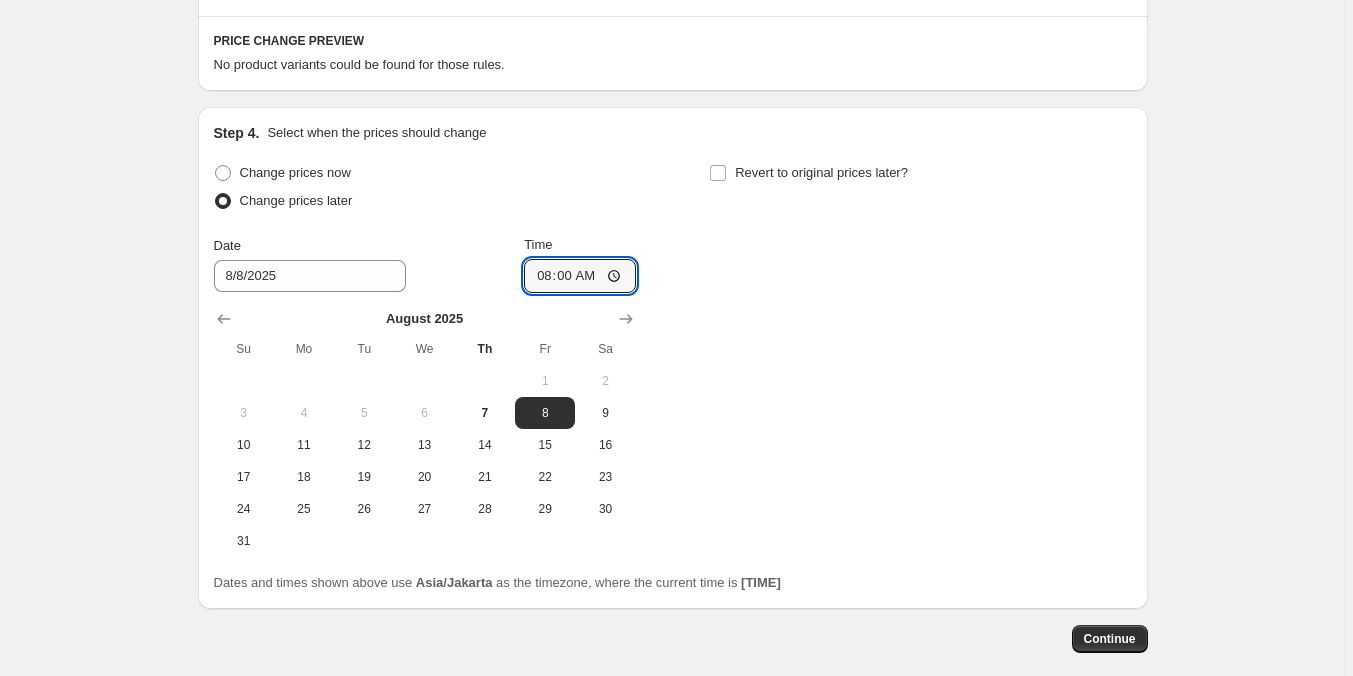 click on "Change prices now Change prices later Date 8/8/2025 Time 08:00 August   2025 Su Mo Tu We Th Fr Sa 1 2 3 4 5 6 7 8 9 10 11 12 13 14 15 16 17 18 19 20 21 22 23 24 25 26 27 28 29 30 31 Revert to original prices later?" at bounding box center [673, 358] 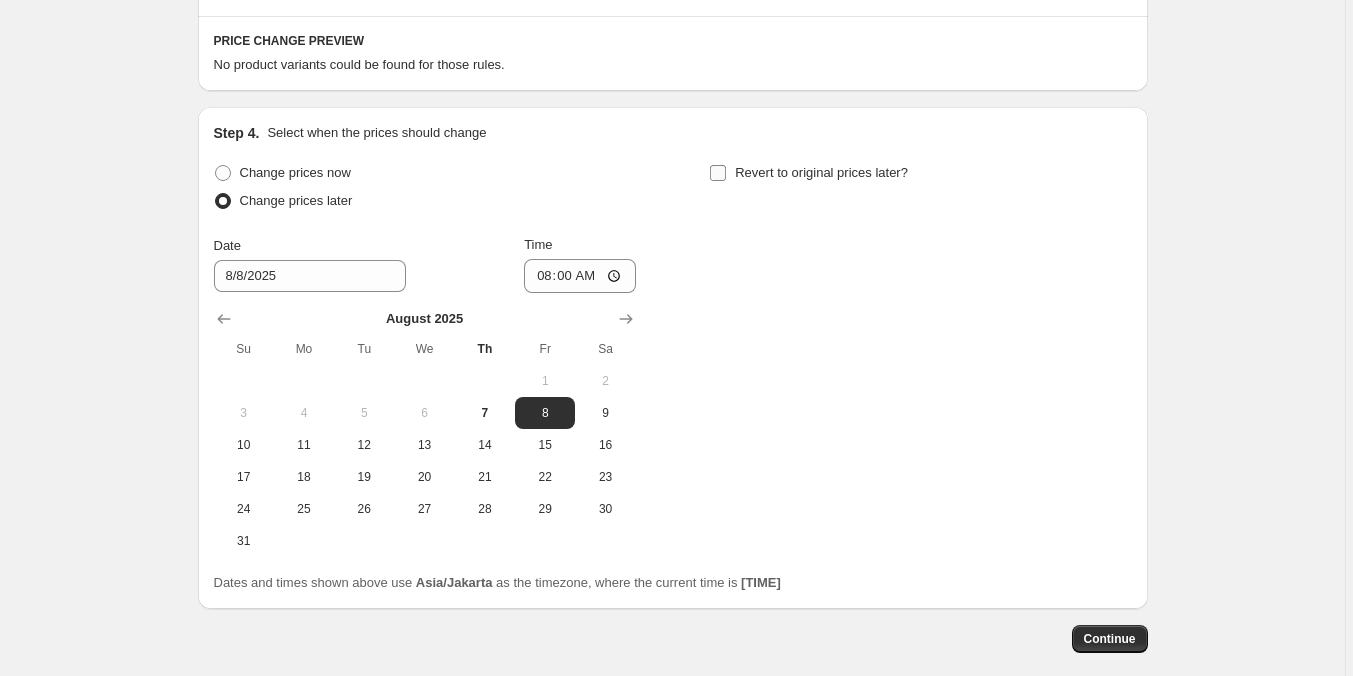 click on "Revert to original prices later?" at bounding box center [718, 173] 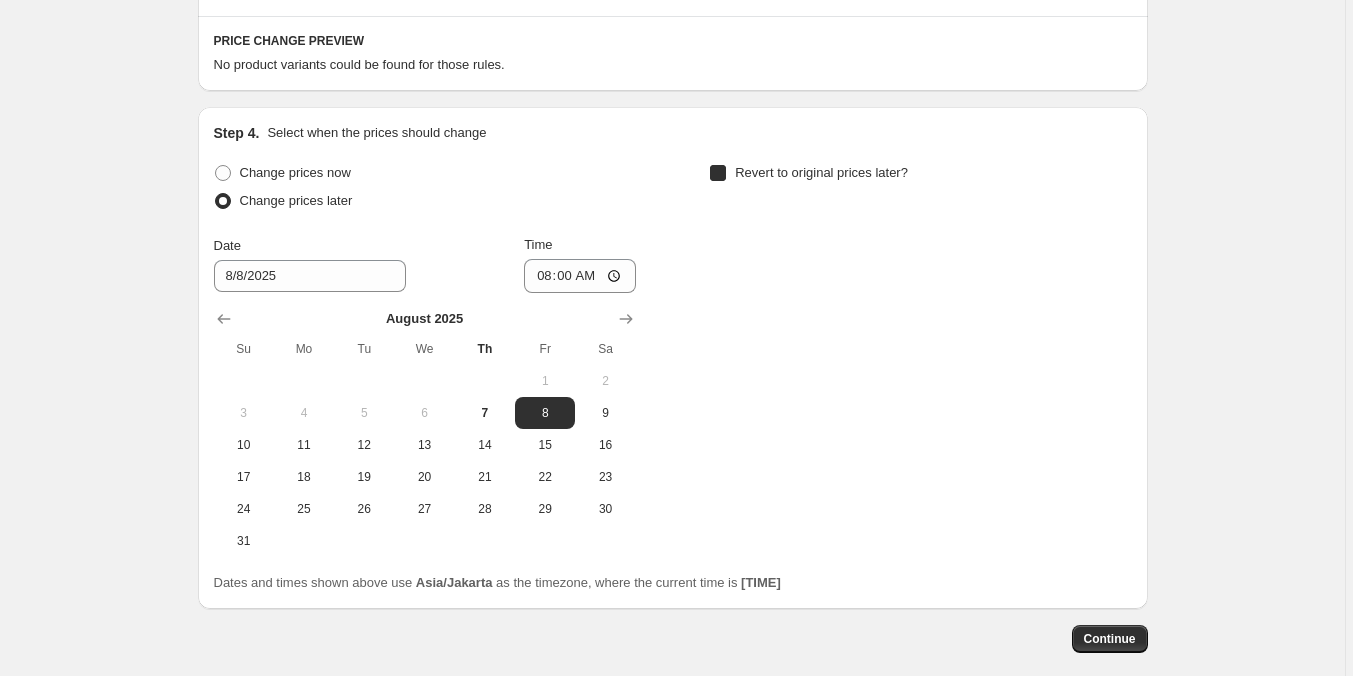 checkbox on "true" 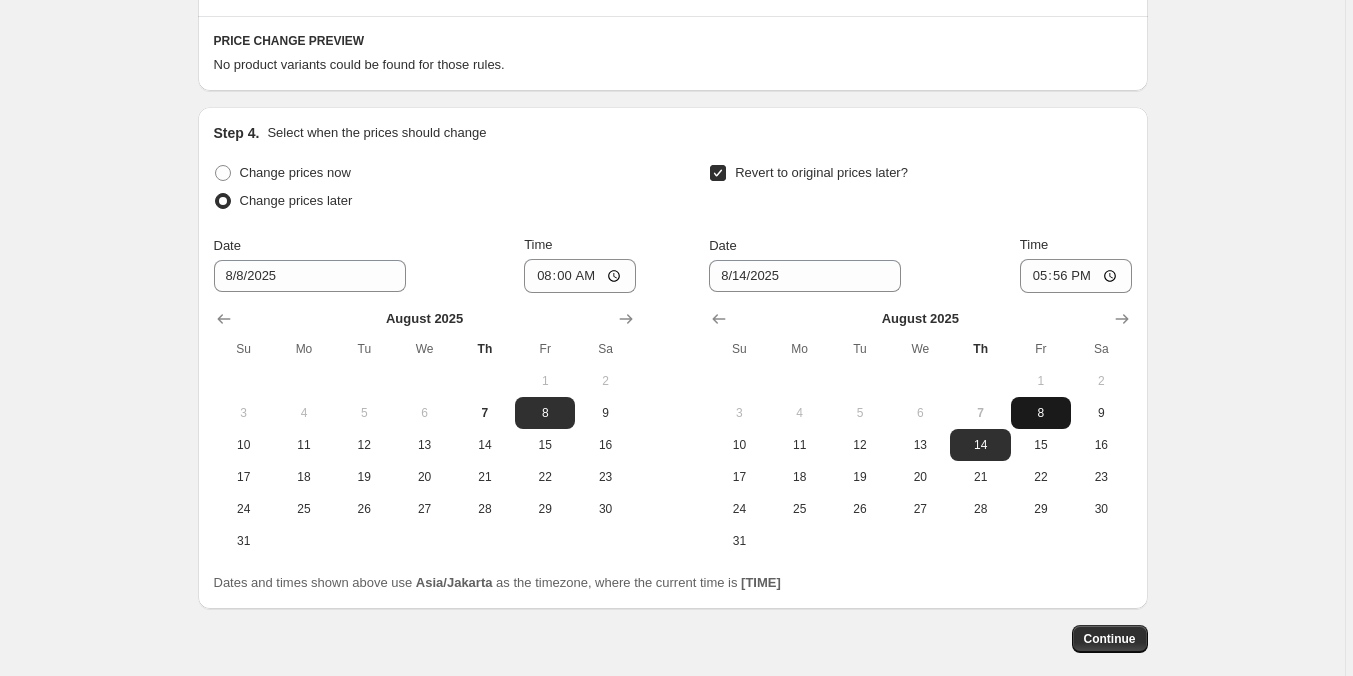 click on "8" at bounding box center (1041, 413) 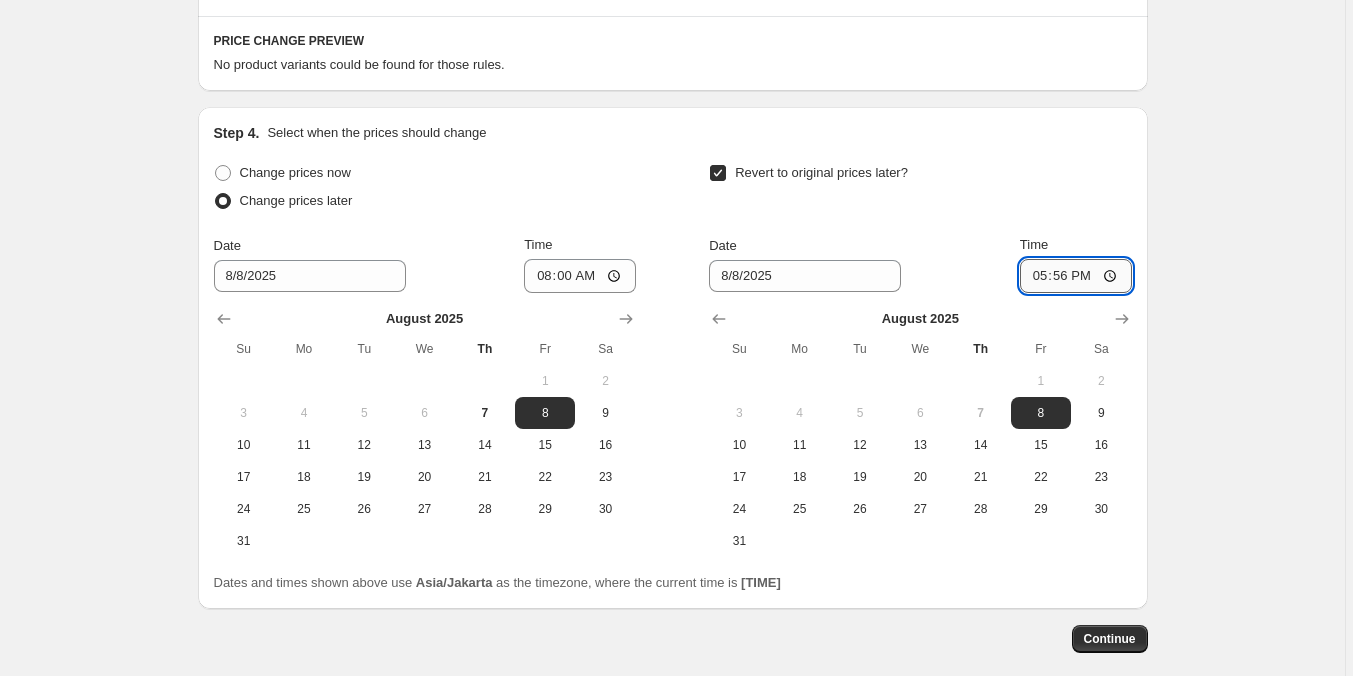 click on "17:56" at bounding box center [1076, 276] 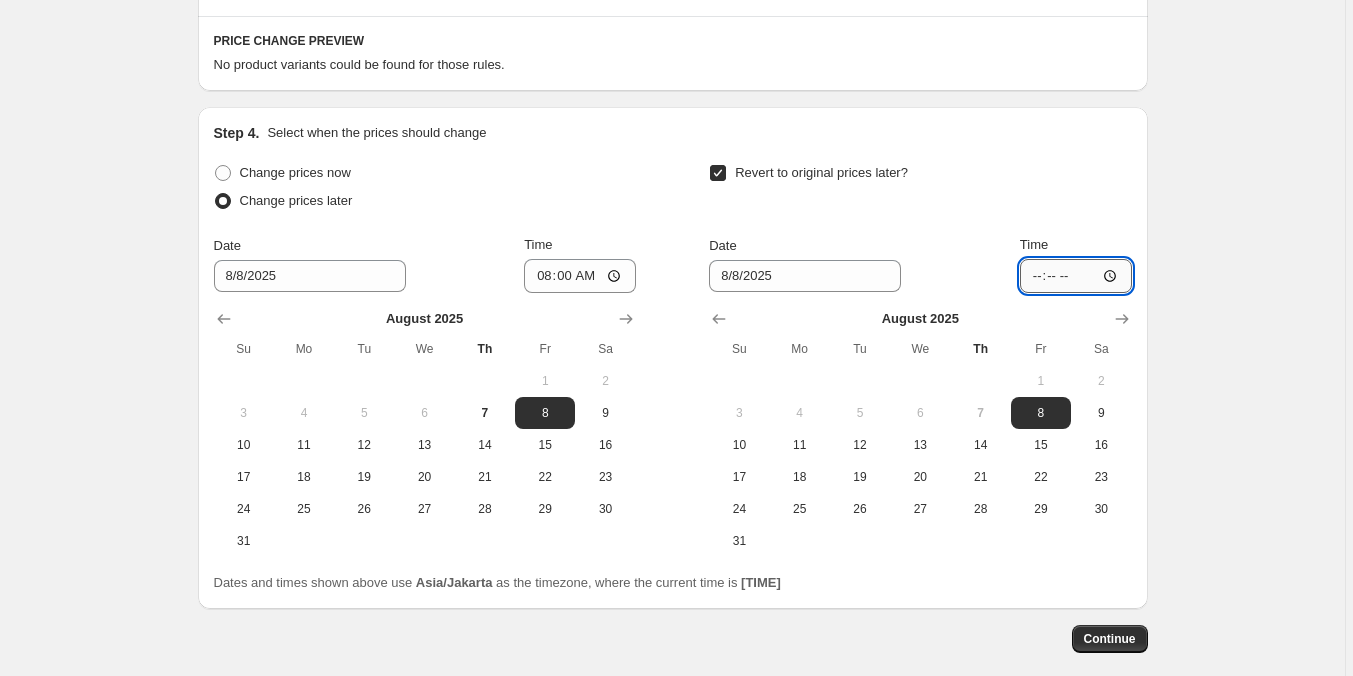 type on "09:20" 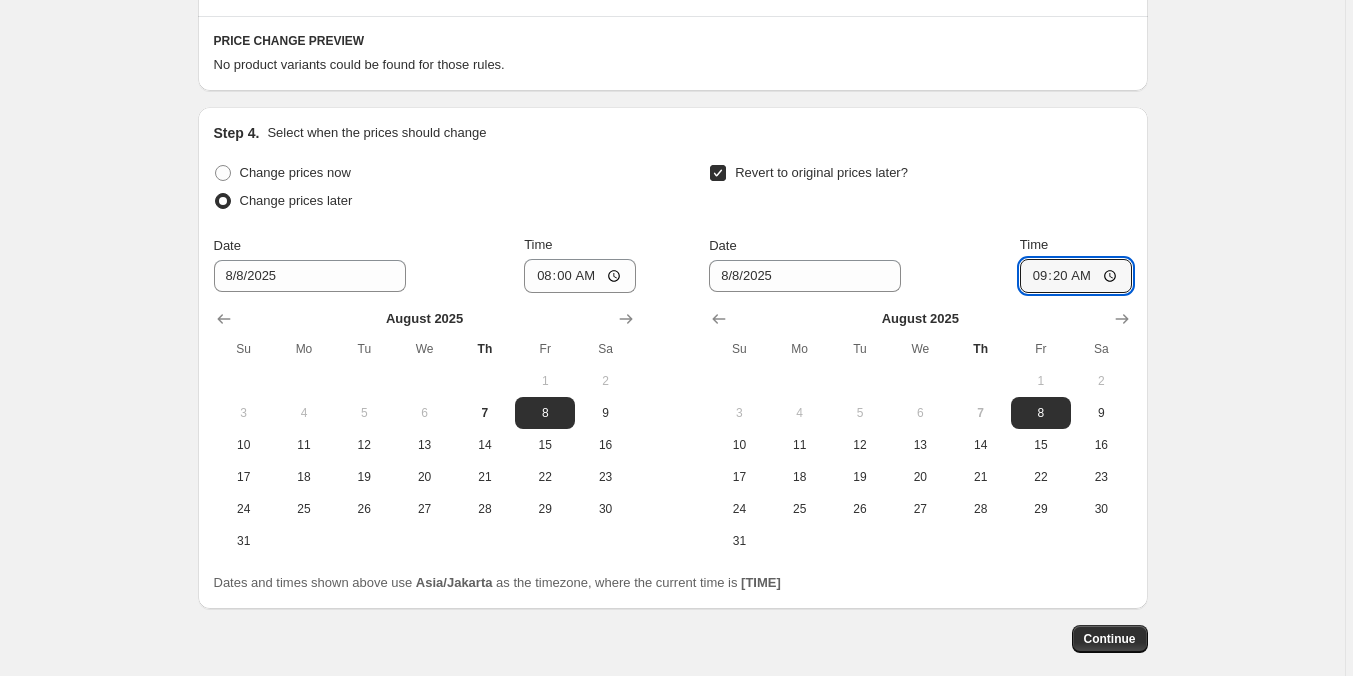 click on "Create new price change job. This page is ready Create new price change job Draft Step 1. Optionally give your price change job a title (eg "March 30% off sale on boots") Aug 7, 2025, 5:54:30 PM Price change job This title is just for internal use, customers won't see it Step 2. Select how the prices should change Use bulk price change rules Set product prices individually Use CSV upload Price Change type Change the price to a certain amount Change the price by a certain amount Change the price by a certain percentage Change the price to the current compare at price (price before sale) Change the price by a certain amount relative to the compare at price Change the price by a certain percentage relative to the compare at price Don't change the price Change the price by a certain percentage relative to the cost per item Change price to certain cost margin Change the price by a certain percentage Price change amount -80 % (Price drop) Rounding Round to nearest .01 Round to nearest whole number End prices in .99" at bounding box center (672, -190) 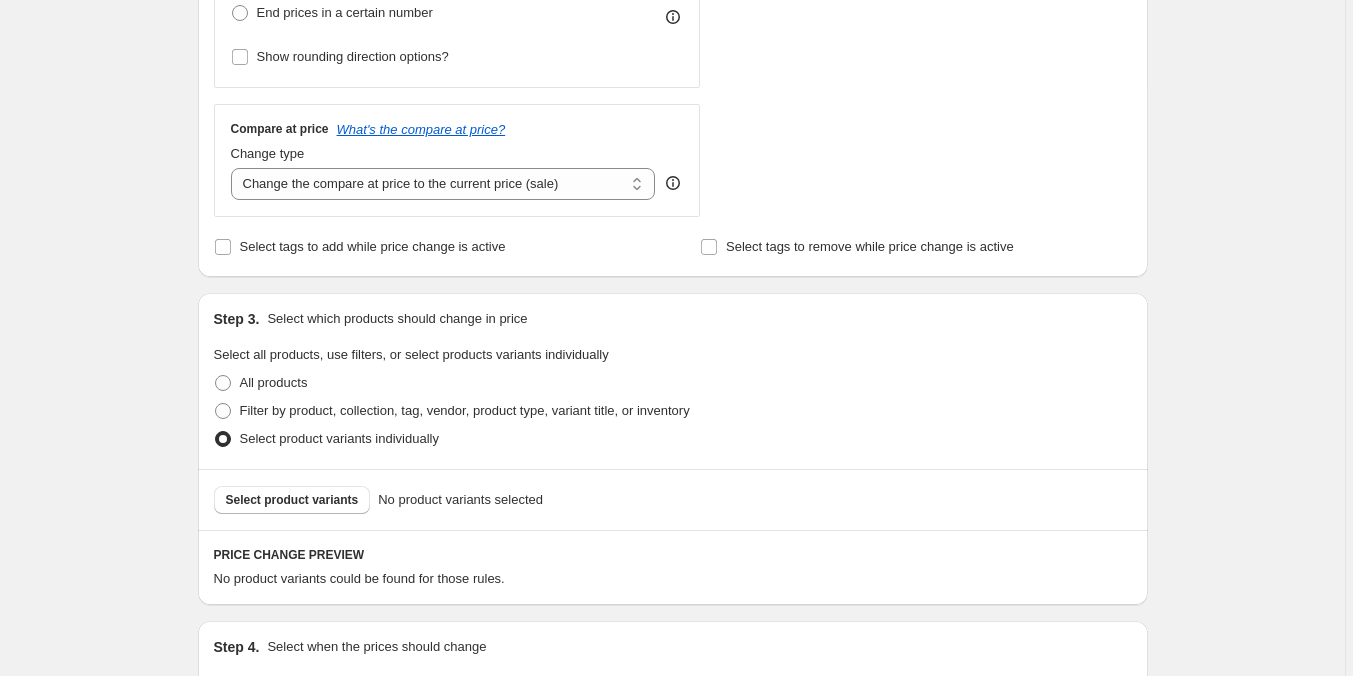 scroll, scrollTop: 755, scrollLeft: 0, axis: vertical 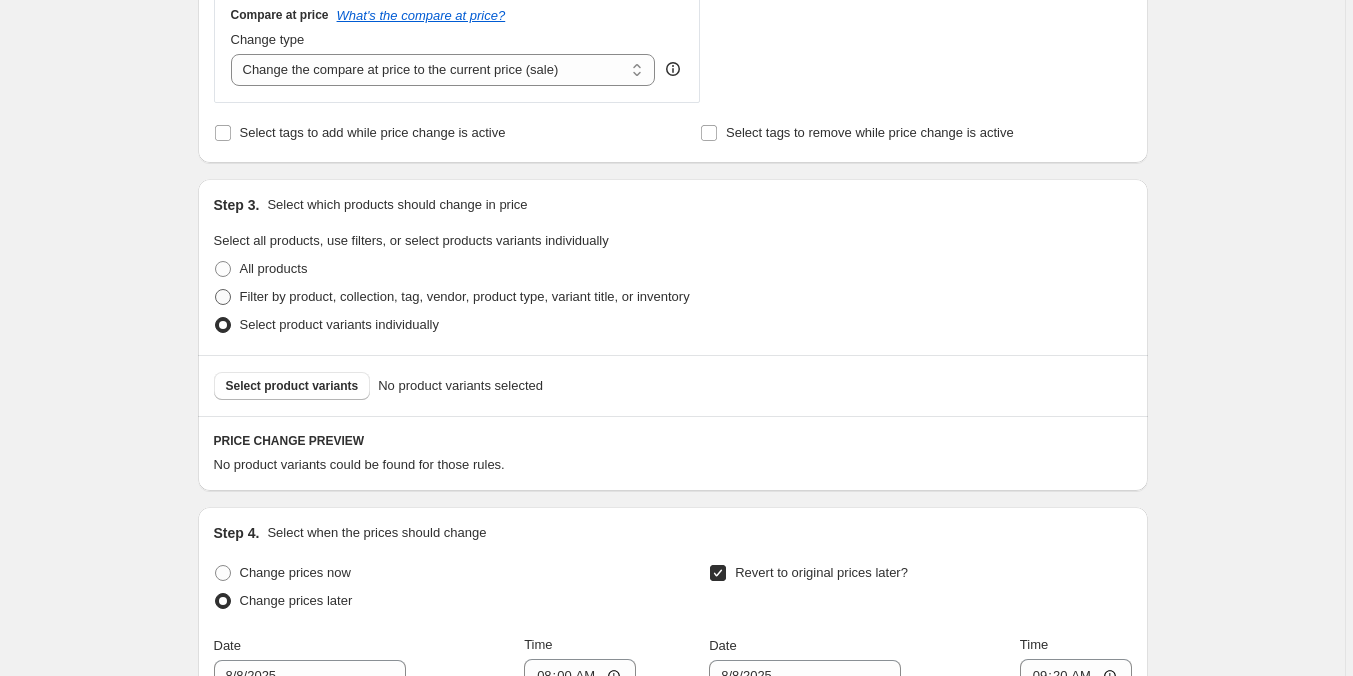 click on "Filter by product, collection, tag, vendor, product type, variant title, or inventory" at bounding box center (465, 296) 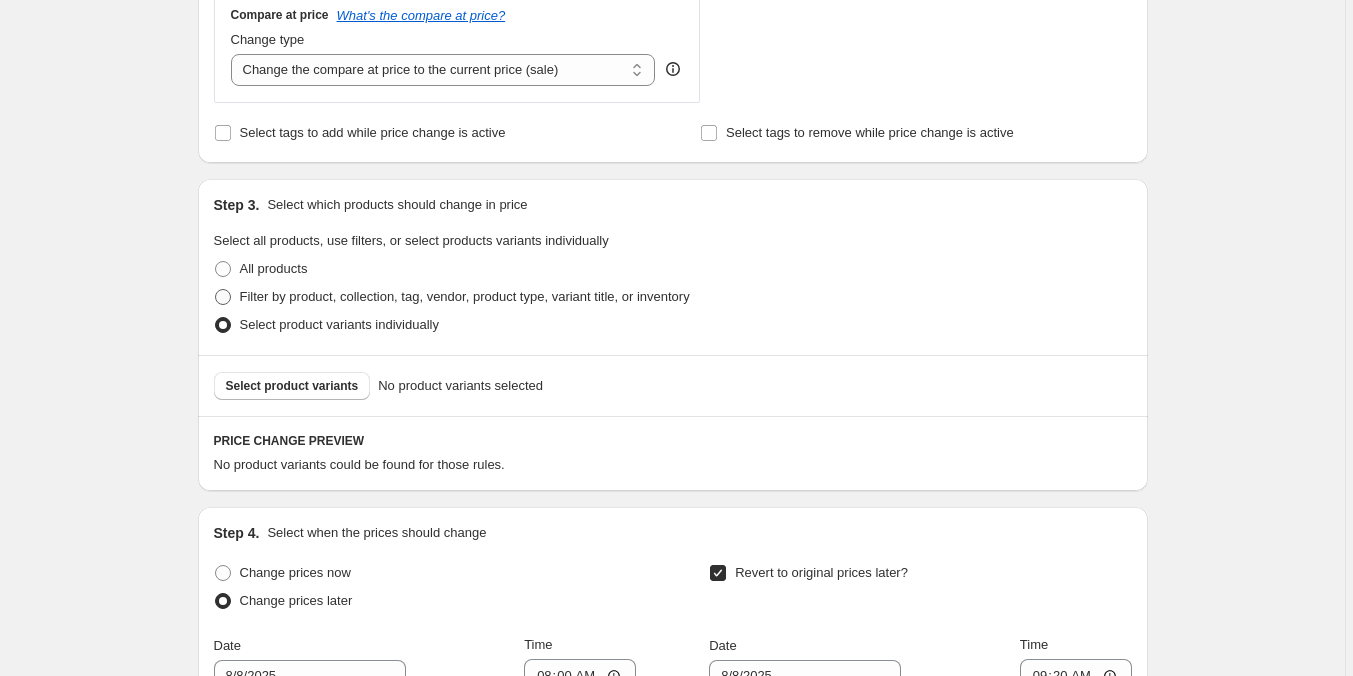 radio on "true" 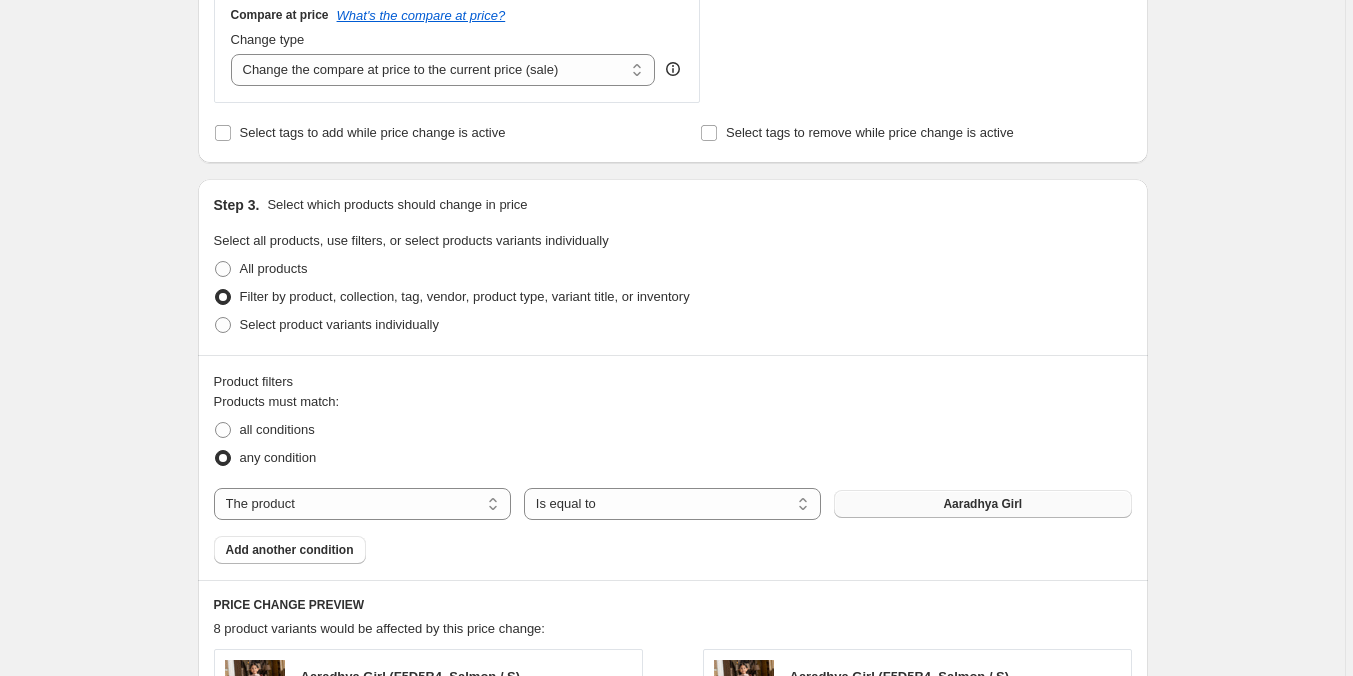 click on "Aaradhya Girl" at bounding box center (982, 504) 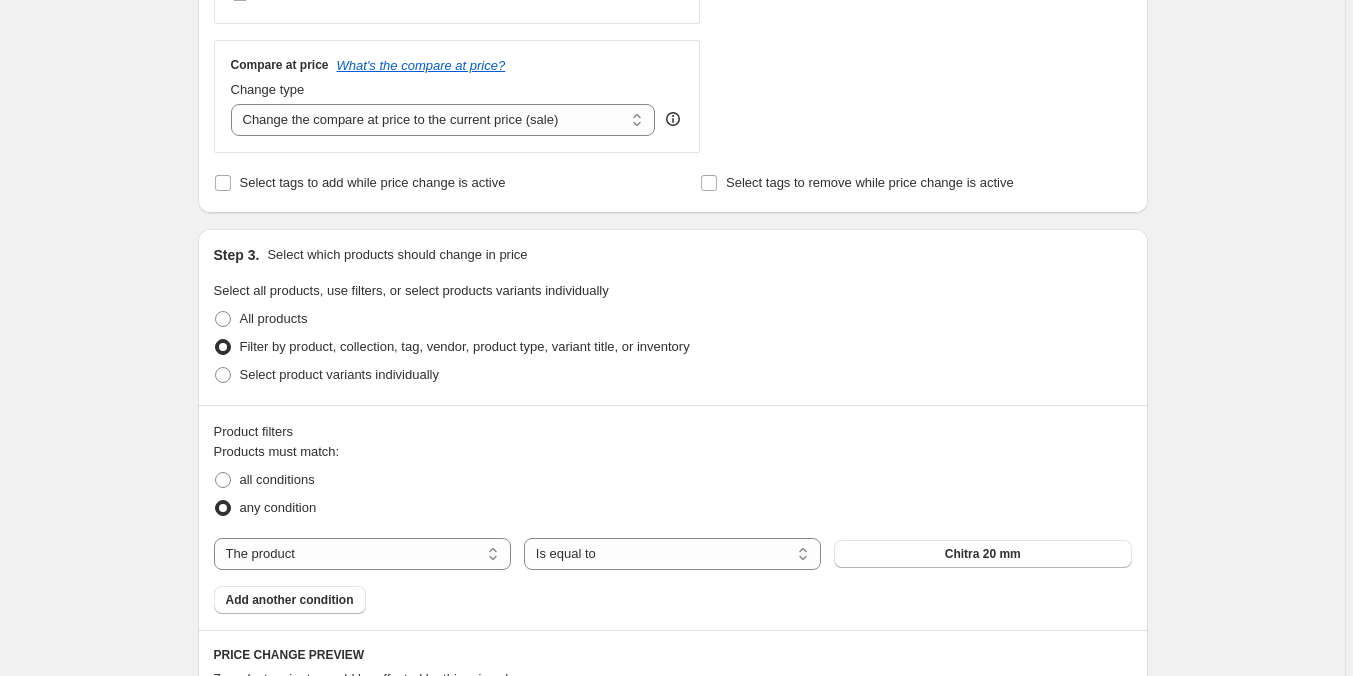 scroll, scrollTop: 855, scrollLeft: 0, axis: vertical 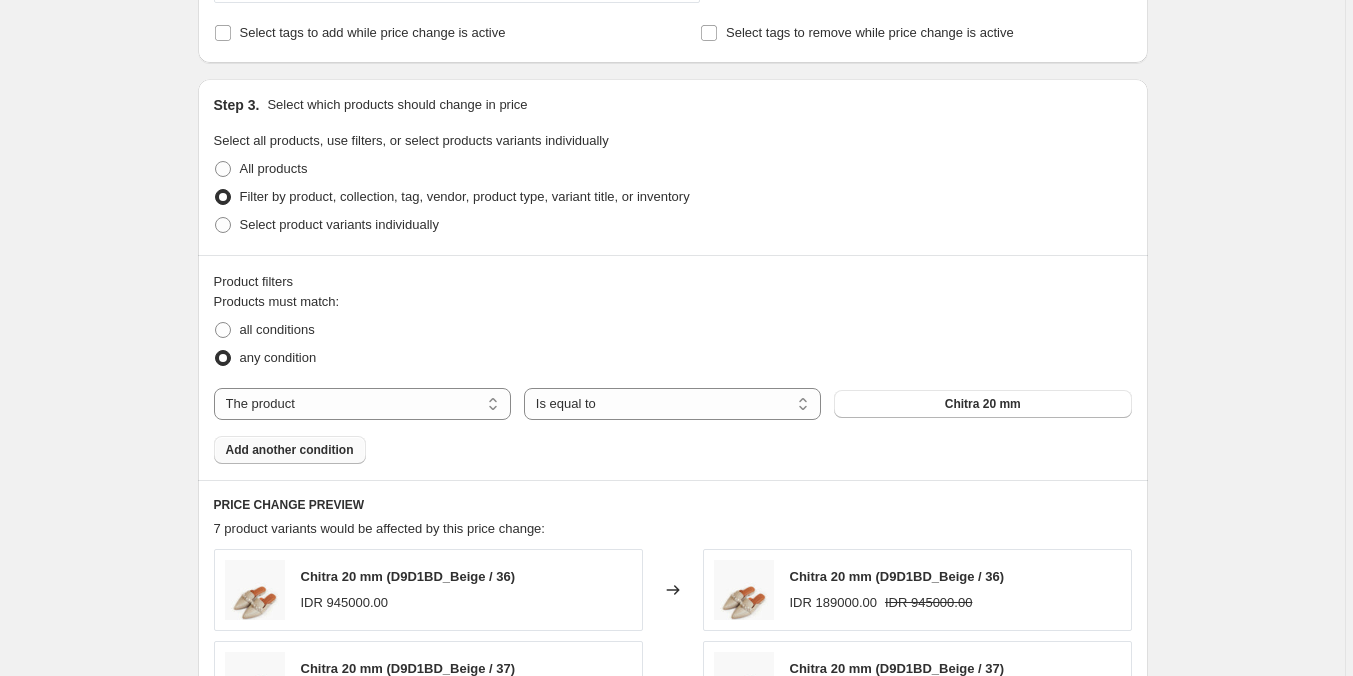 click on "Add another condition" at bounding box center [290, 450] 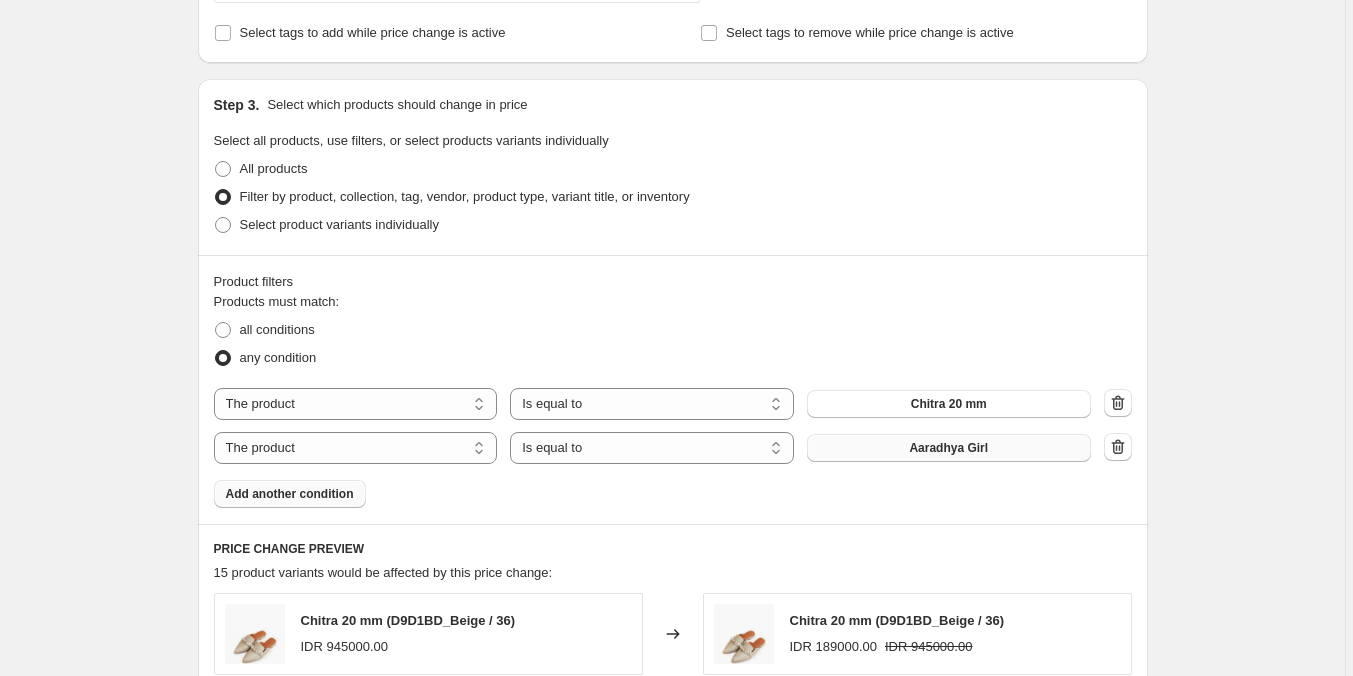 click on "Aaradhya Girl" at bounding box center (948, 448) 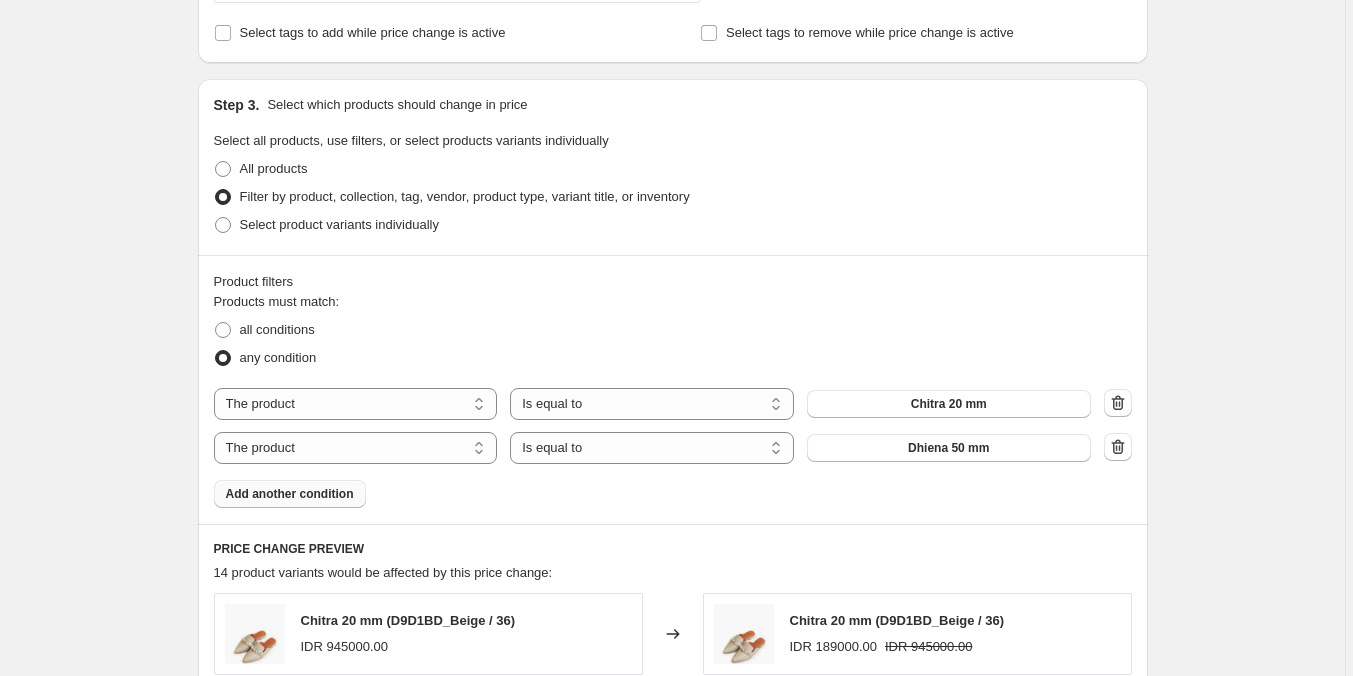 click on "Add another condition" at bounding box center [290, 494] 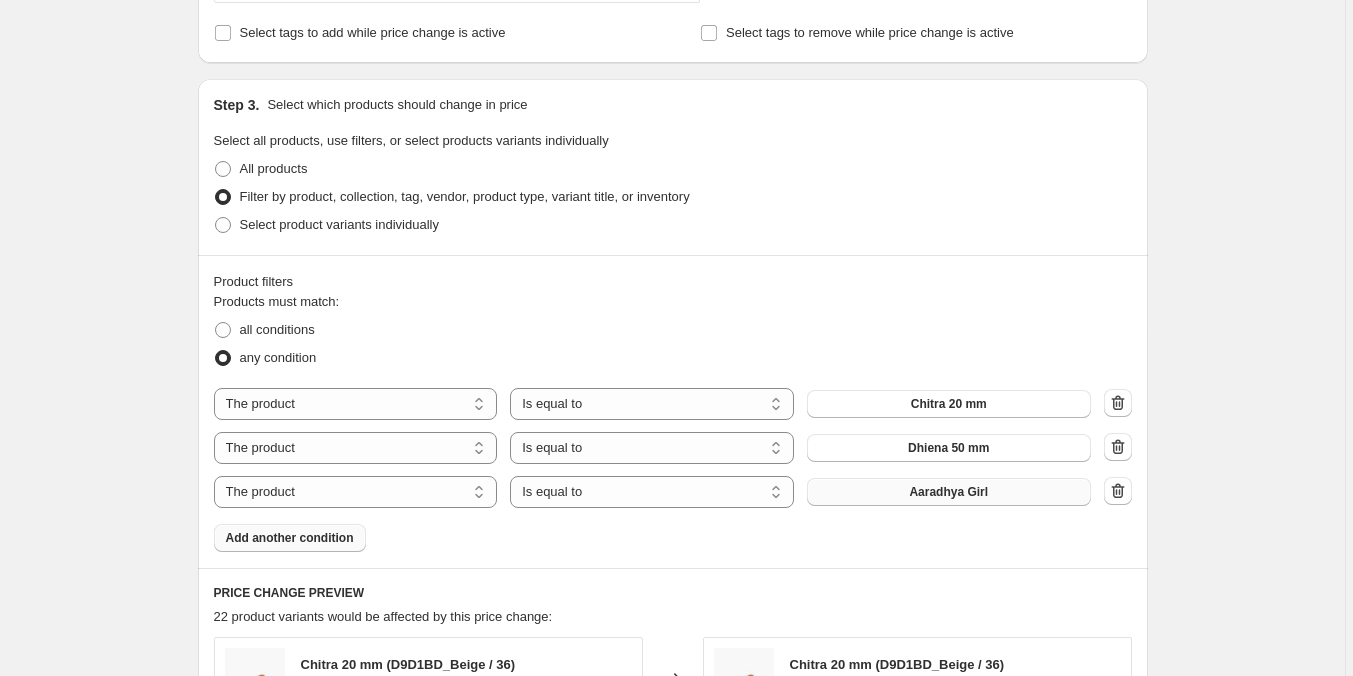 click on "Aaradhya Girl" at bounding box center (949, 492) 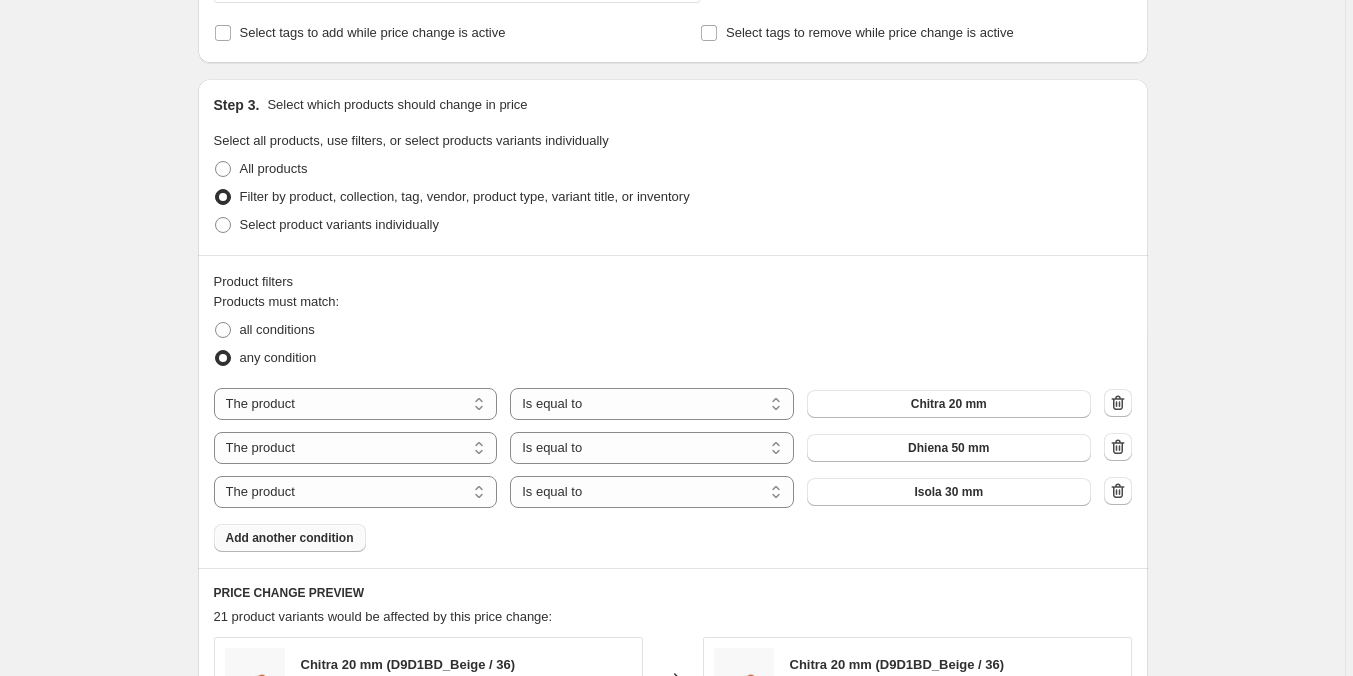 click on "Add another condition" at bounding box center (290, 538) 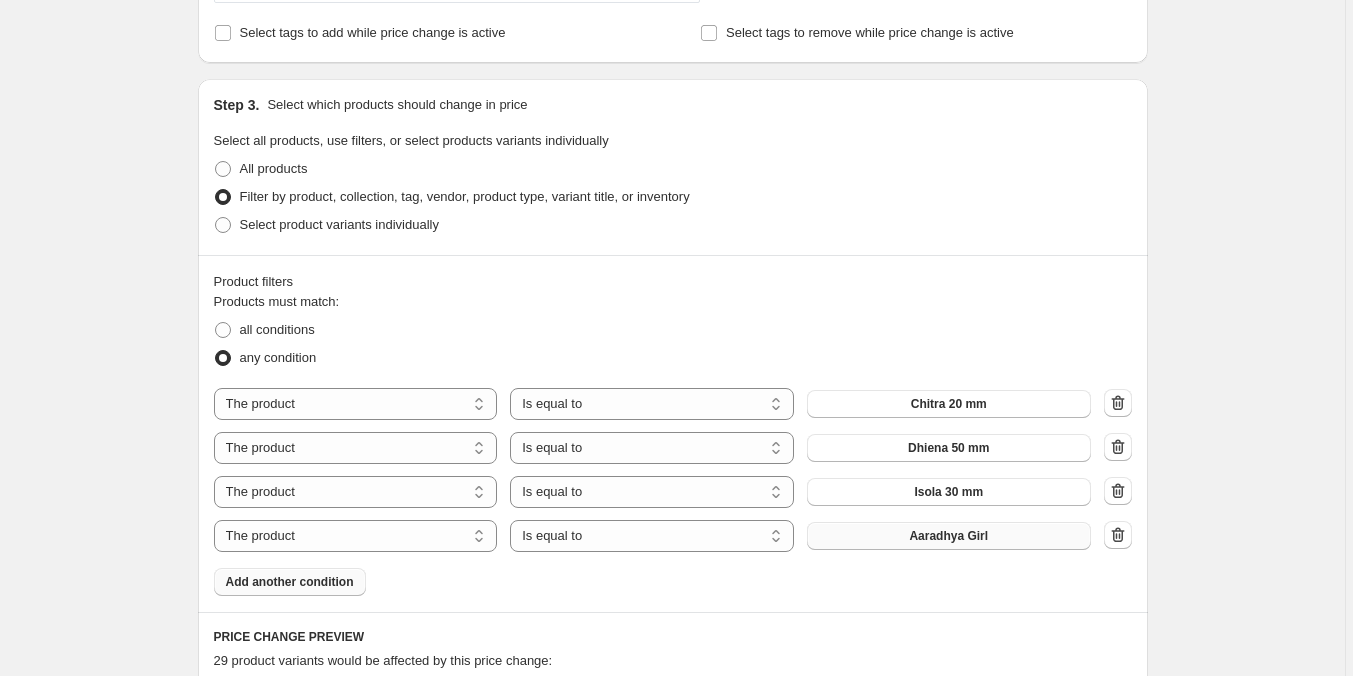 click on "Aaradhya Girl" at bounding box center (948, 536) 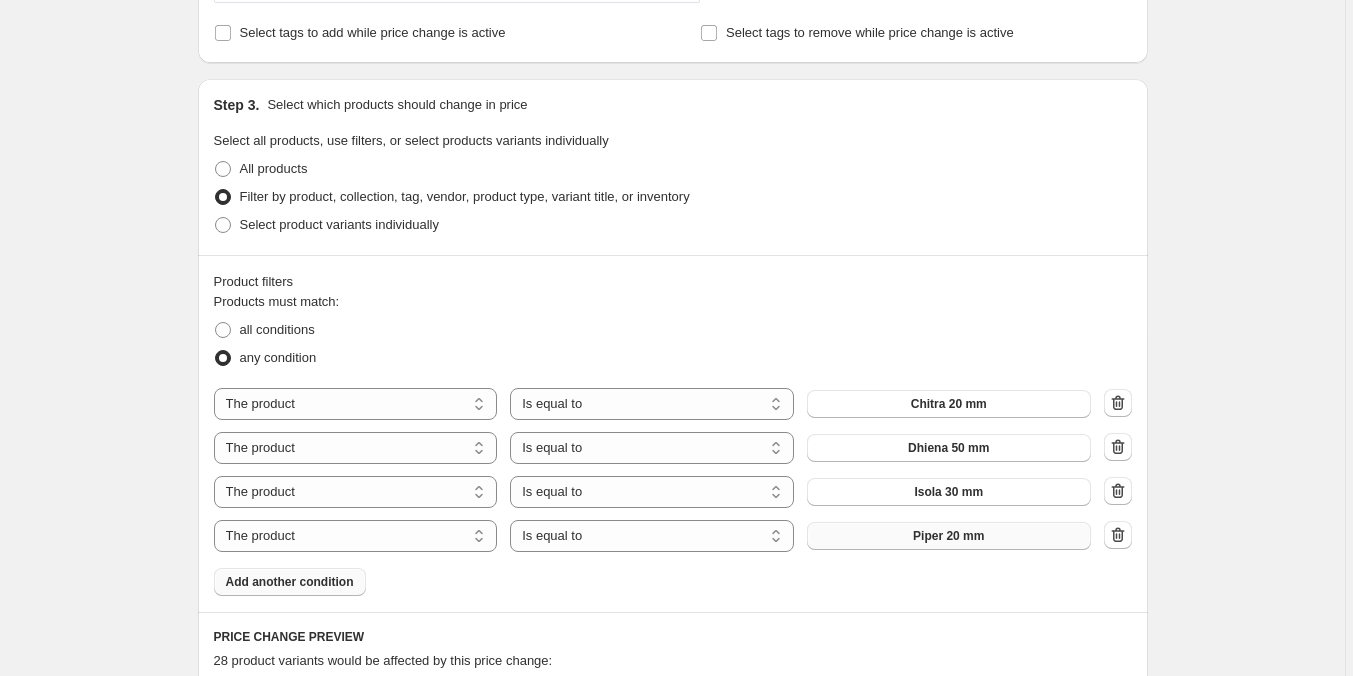 click on "Add another condition" at bounding box center [290, 582] 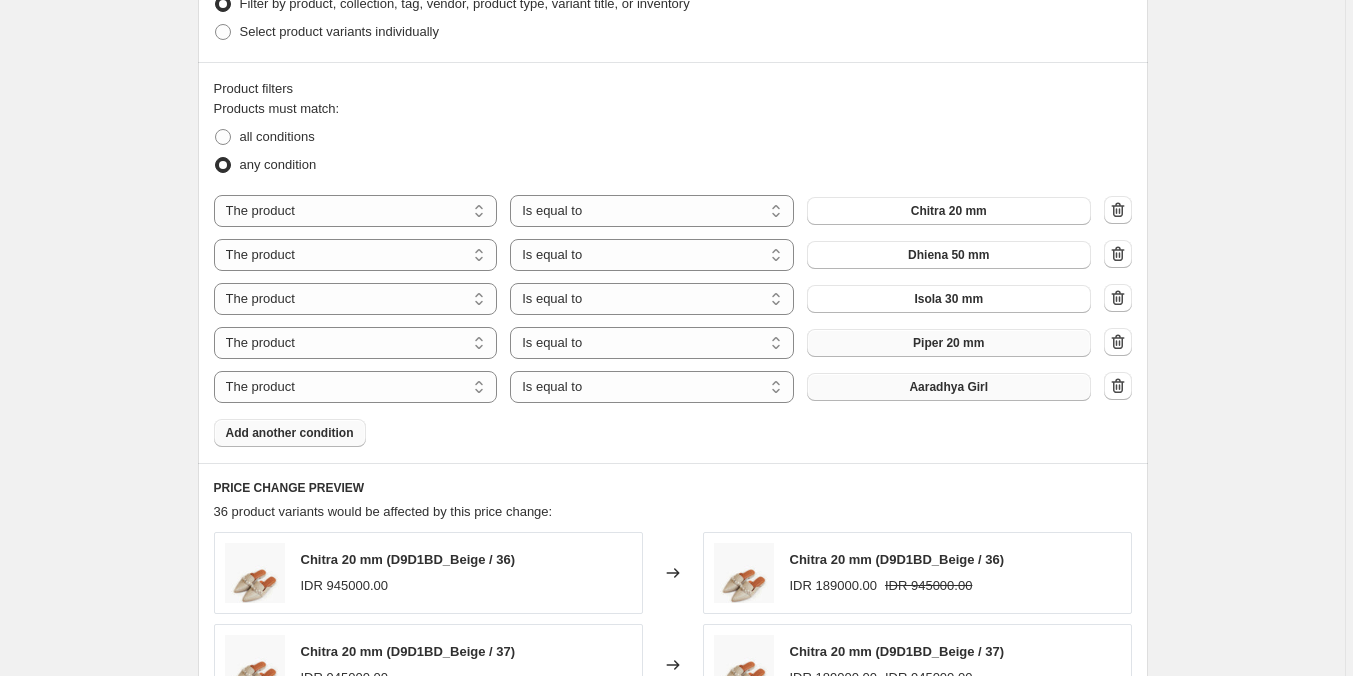 scroll, scrollTop: 1055, scrollLeft: 0, axis: vertical 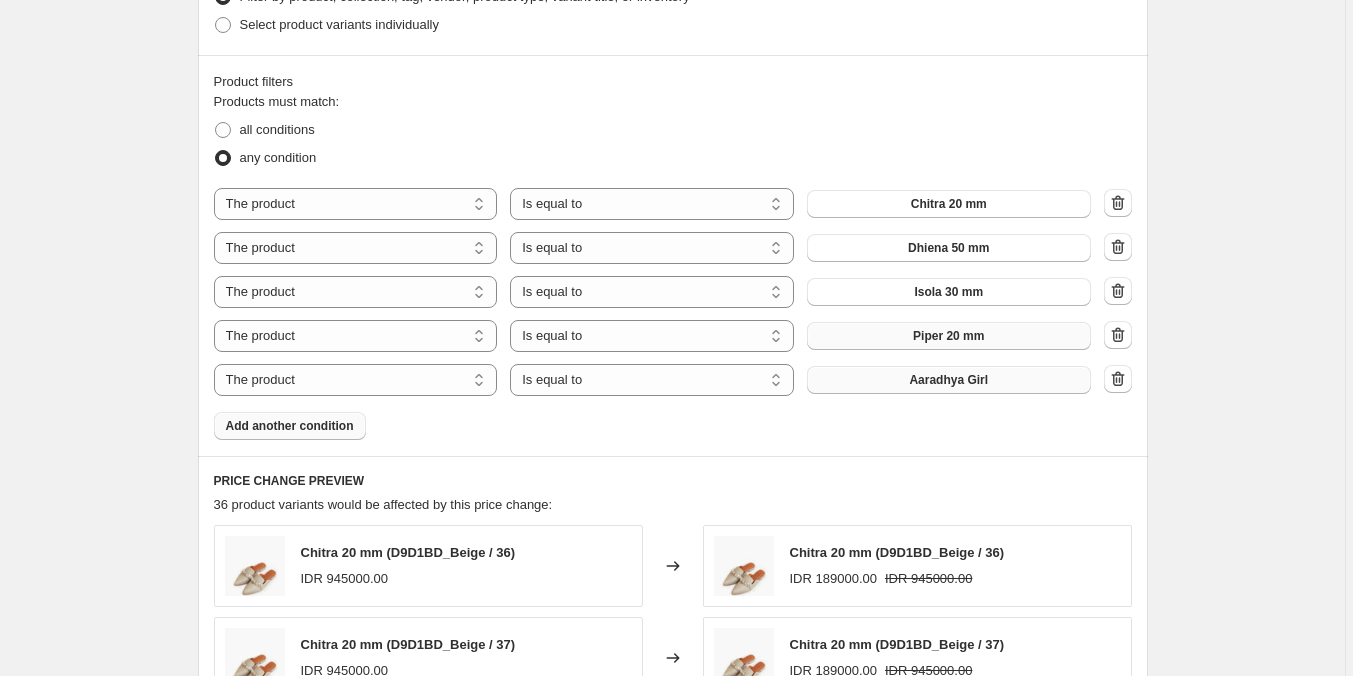 click on "Aaradhya Girl" at bounding box center [949, 380] 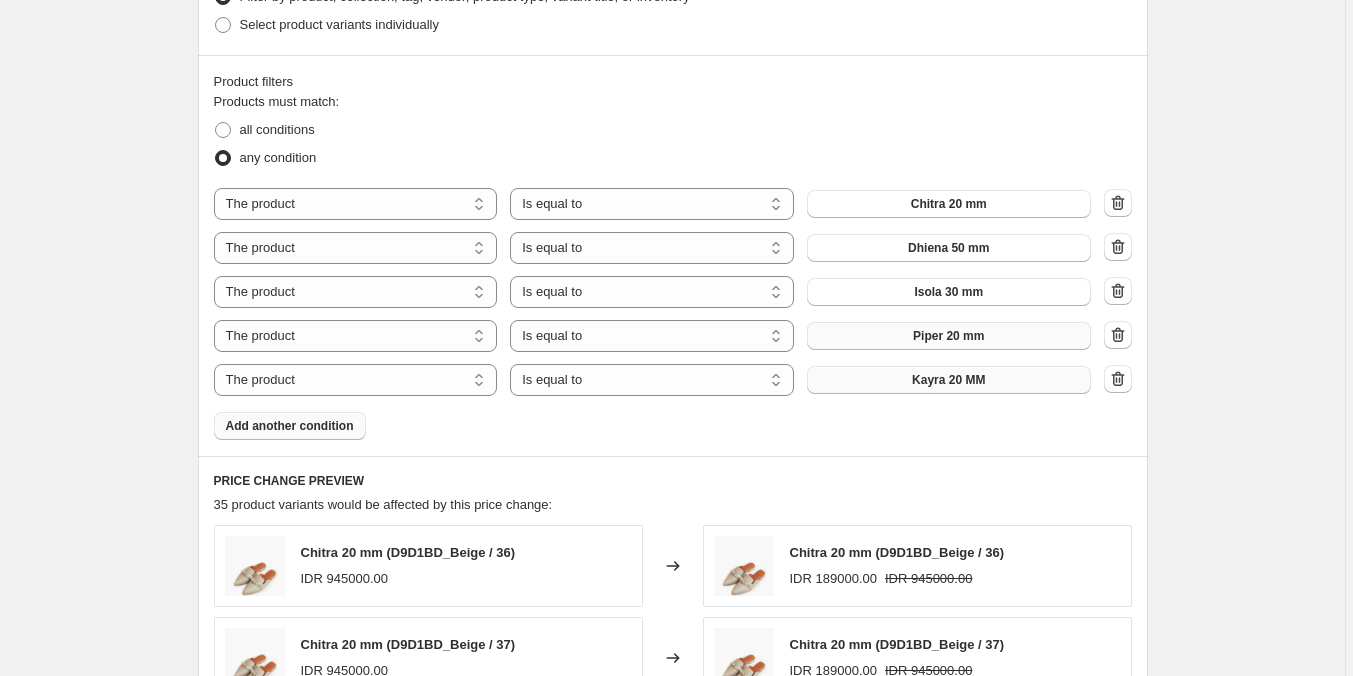 click on "Add another condition" at bounding box center [290, 426] 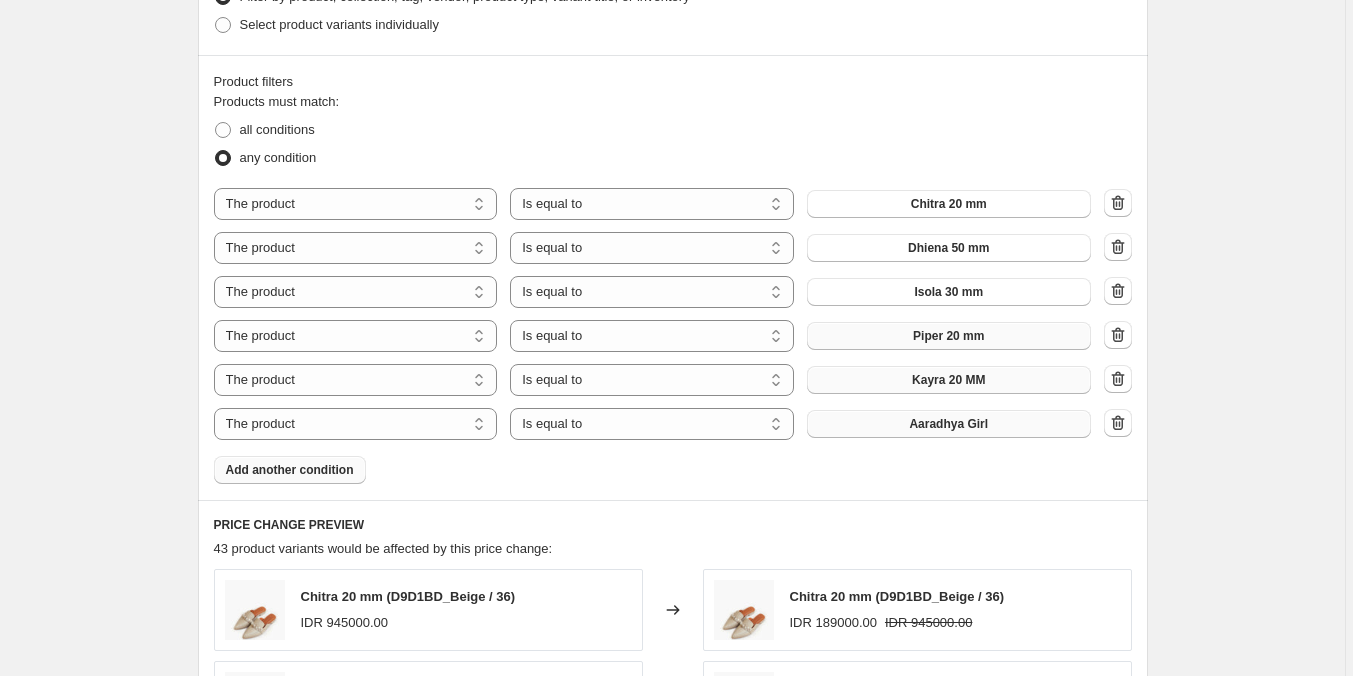 click on "Aaradhya Girl" at bounding box center (948, 424) 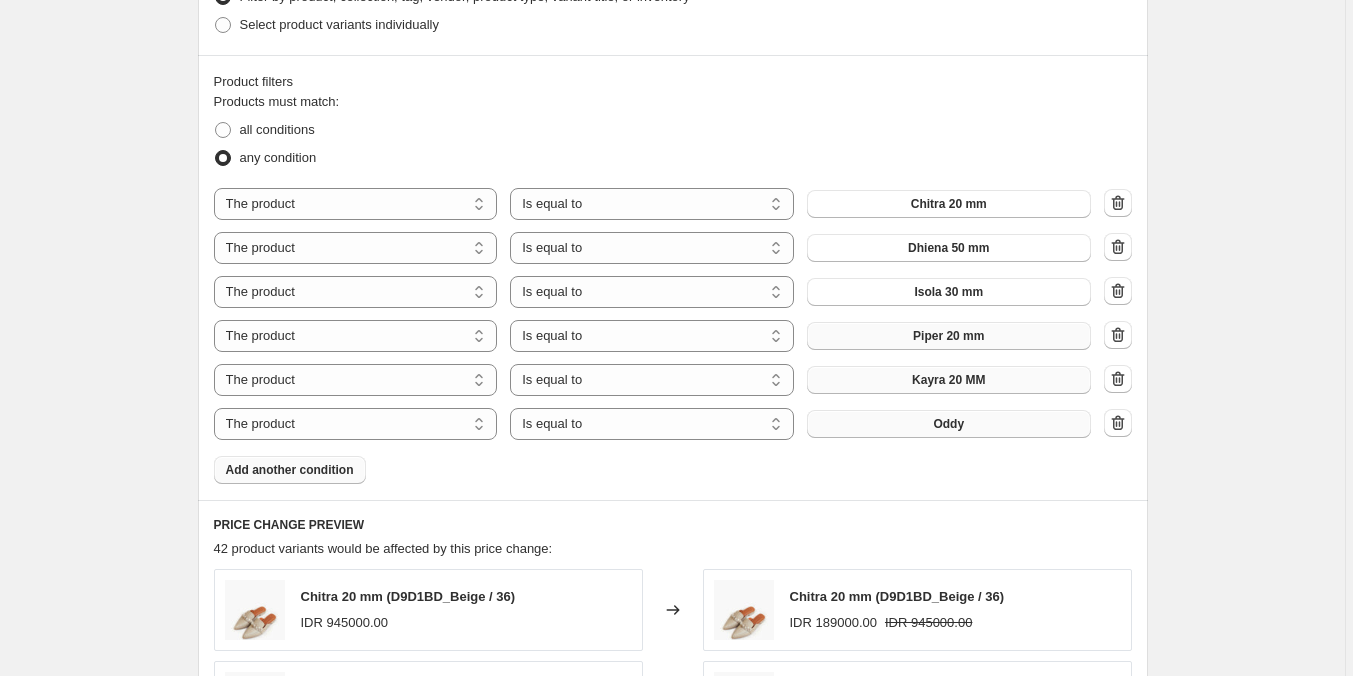 click on "Add another condition" at bounding box center (290, 470) 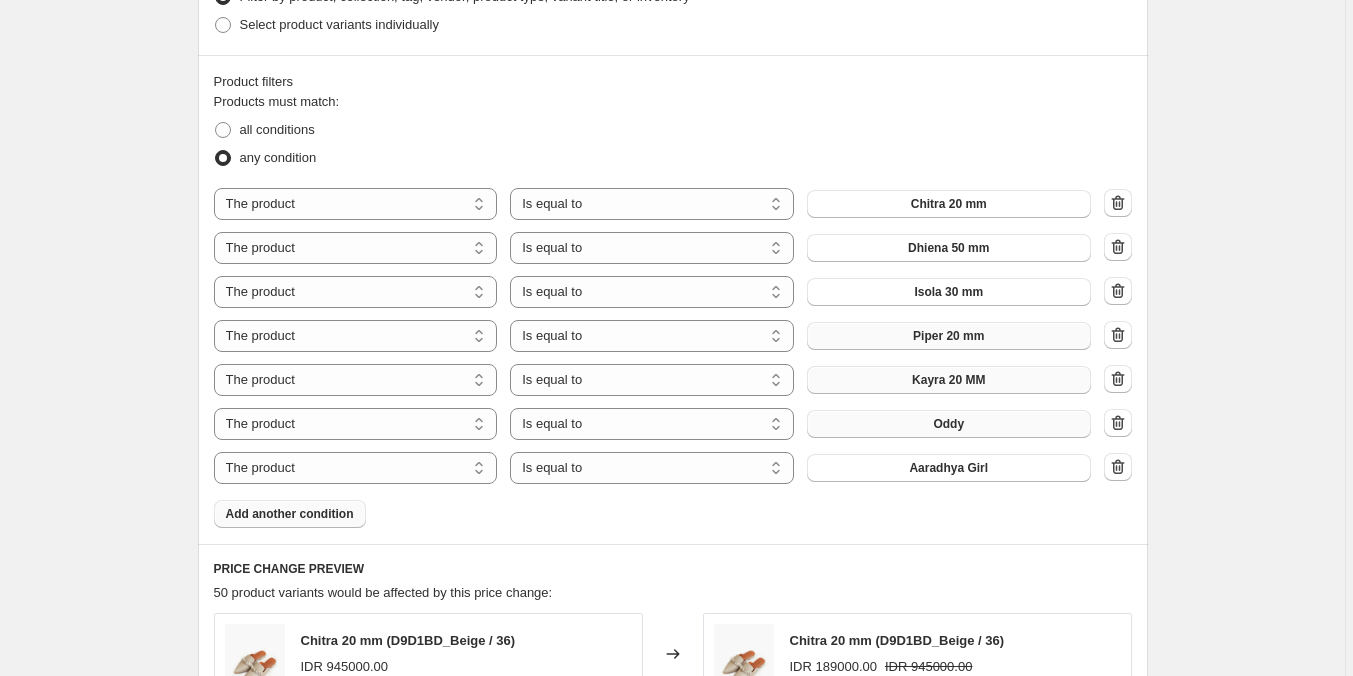 click on "Aaradhya Girl" at bounding box center (949, 468) 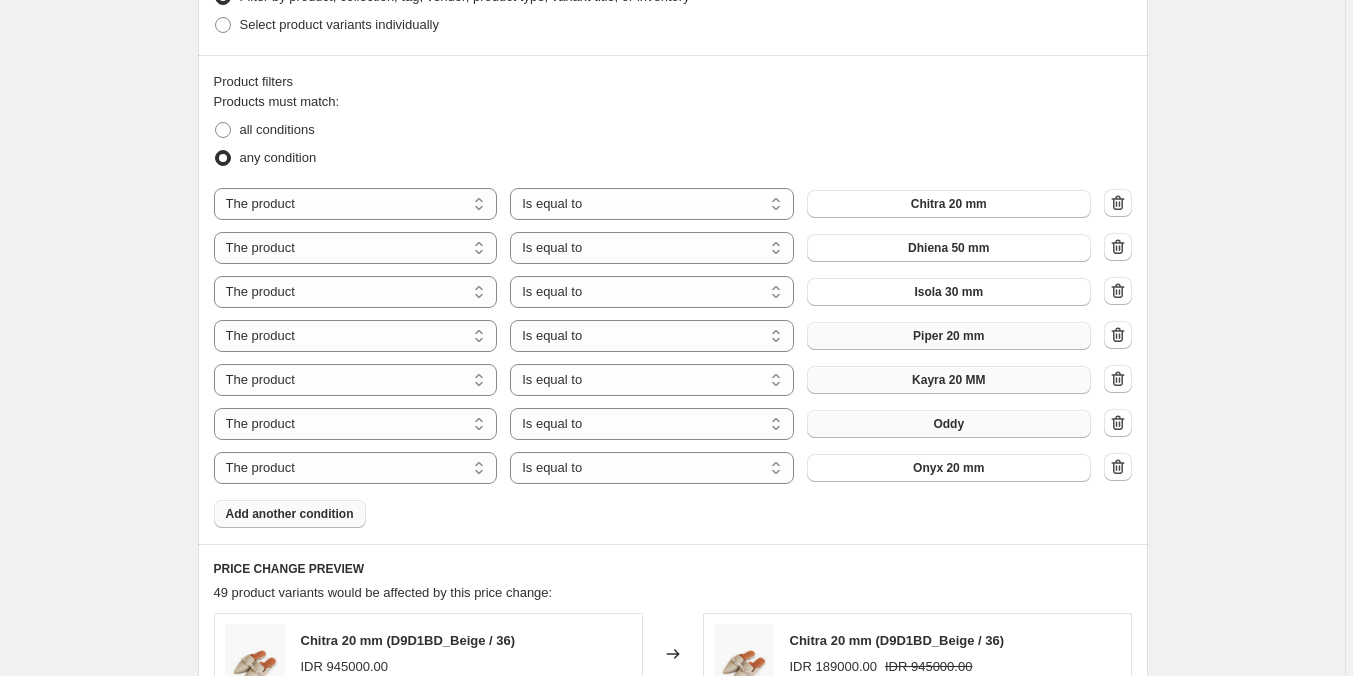 click on "Add another condition" at bounding box center (290, 514) 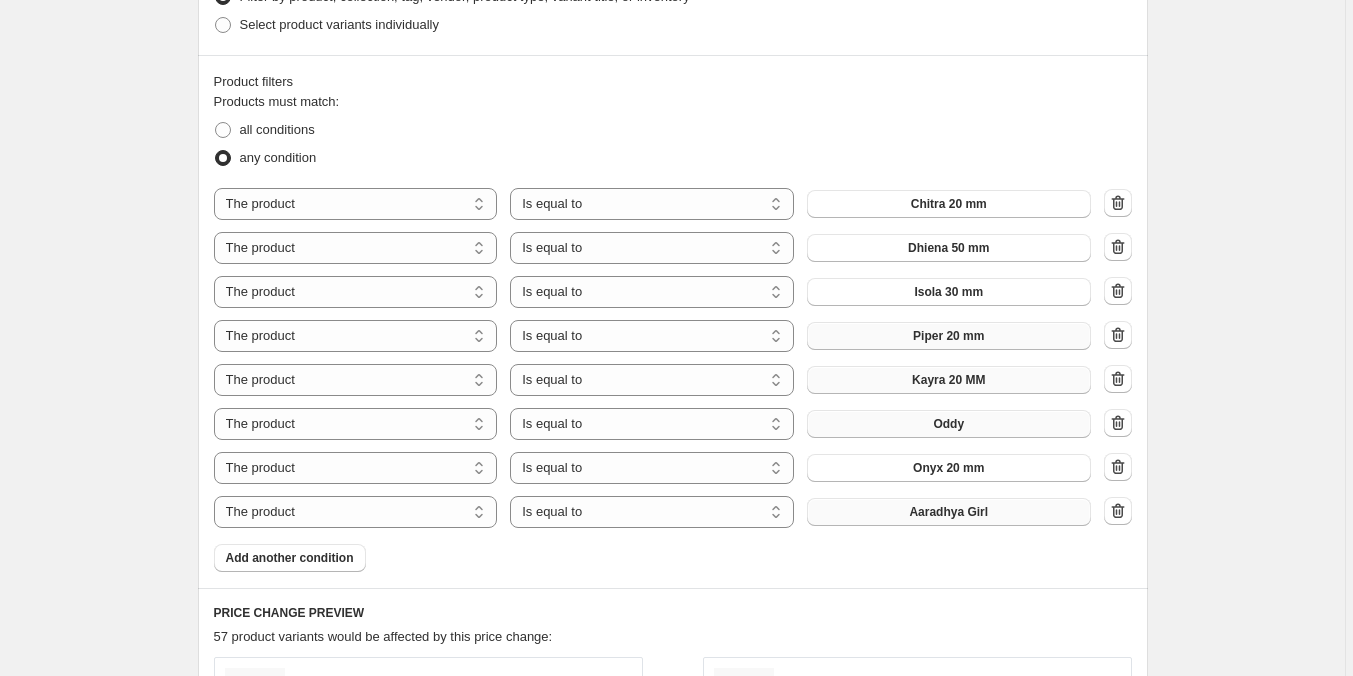 click on "Aaradhya Girl" at bounding box center (948, 512) 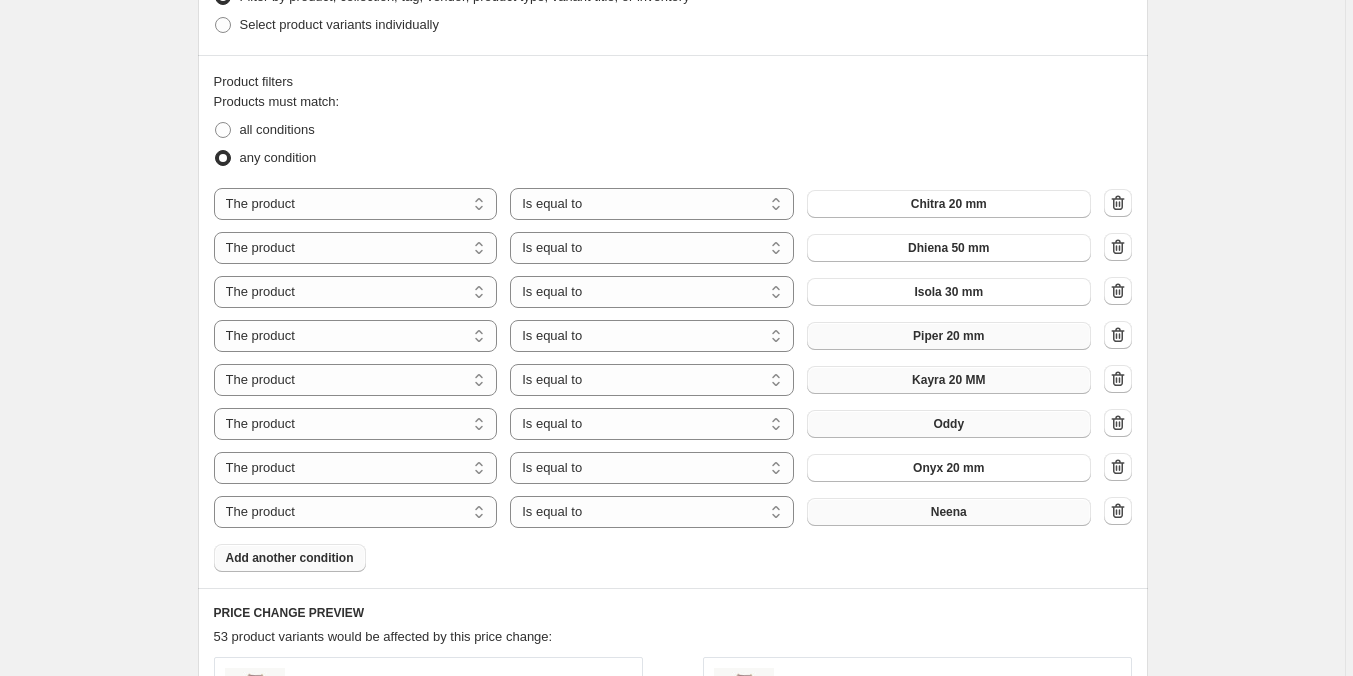 click on "Add another condition" at bounding box center [290, 558] 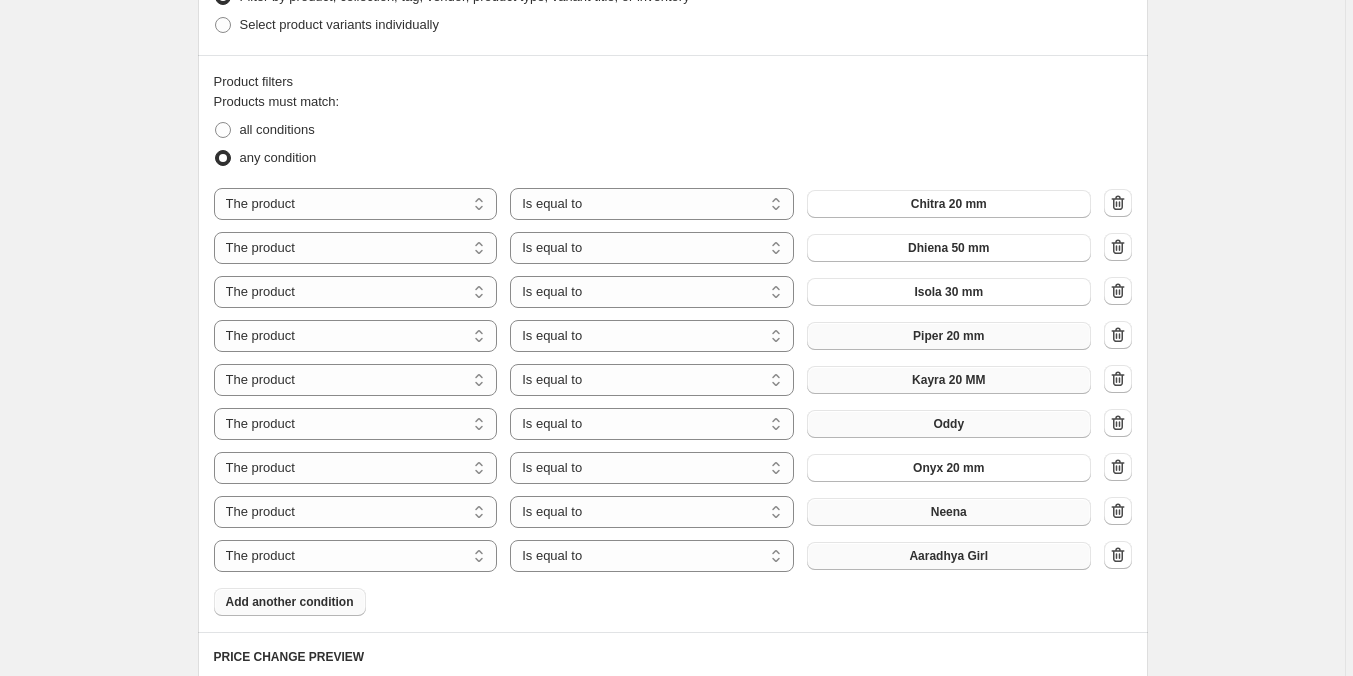 click on "Aaradhya Girl" at bounding box center (949, 556) 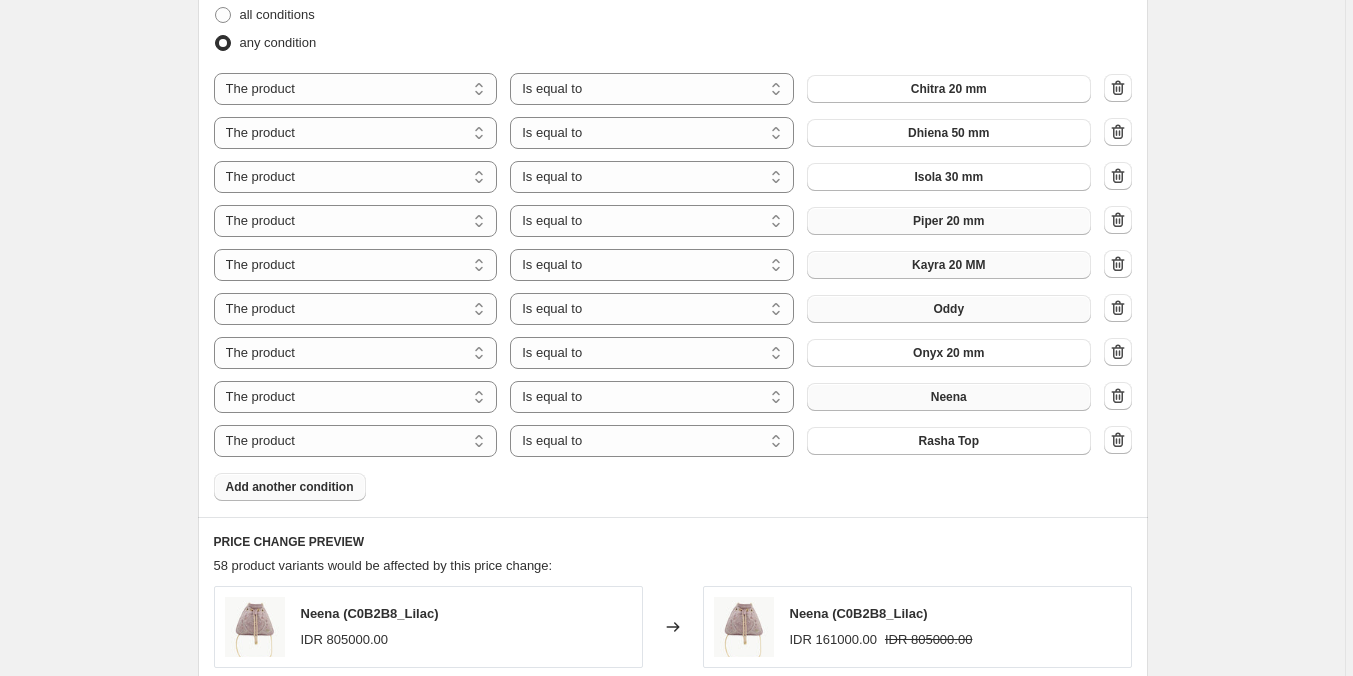 scroll, scrollTop: 1155, scrollLeft: 0, axis: vertical 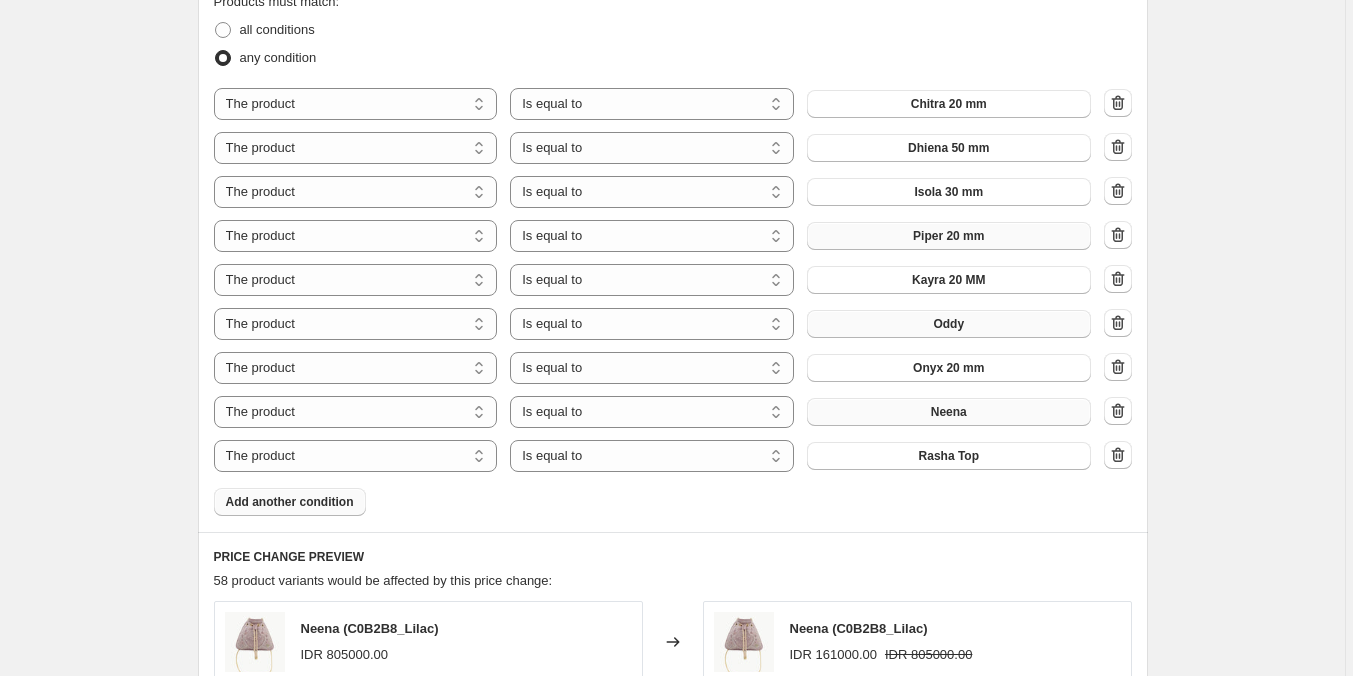 click on "Add another condition" at bounding box center (290, 502) 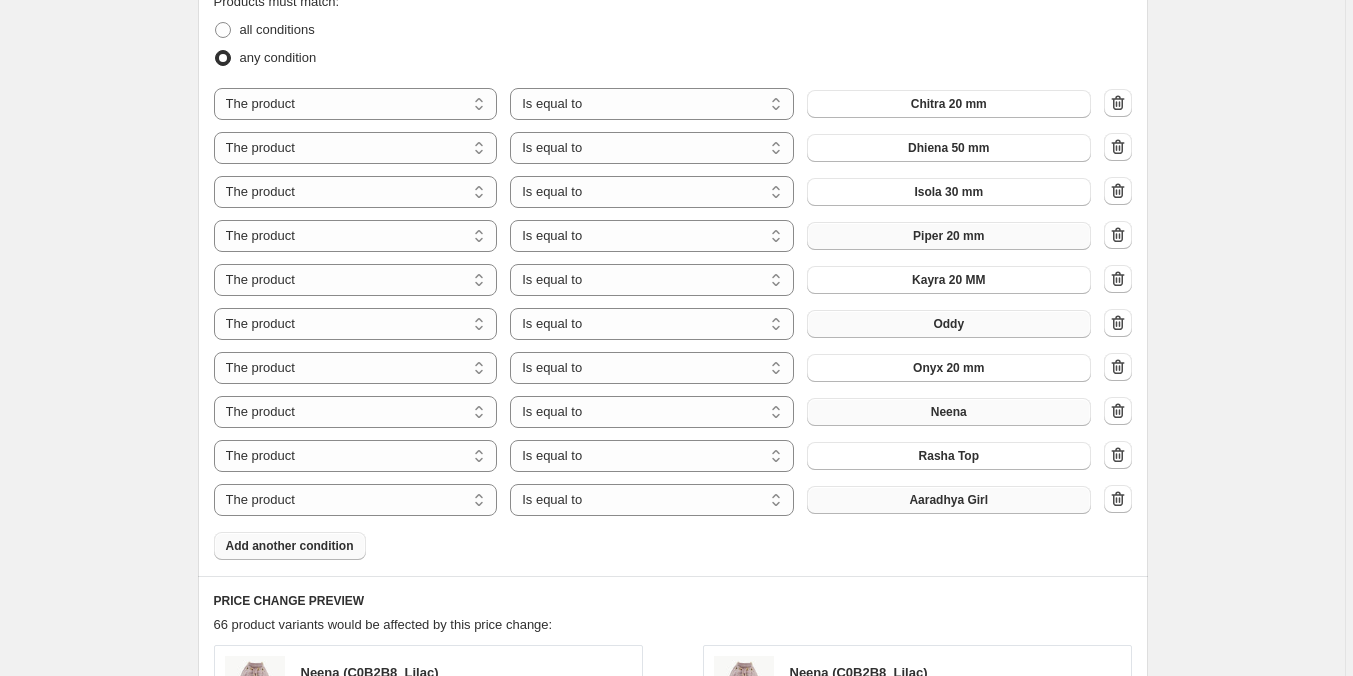 click on "Aaradhya Girl" at bounding box center (949, 500) 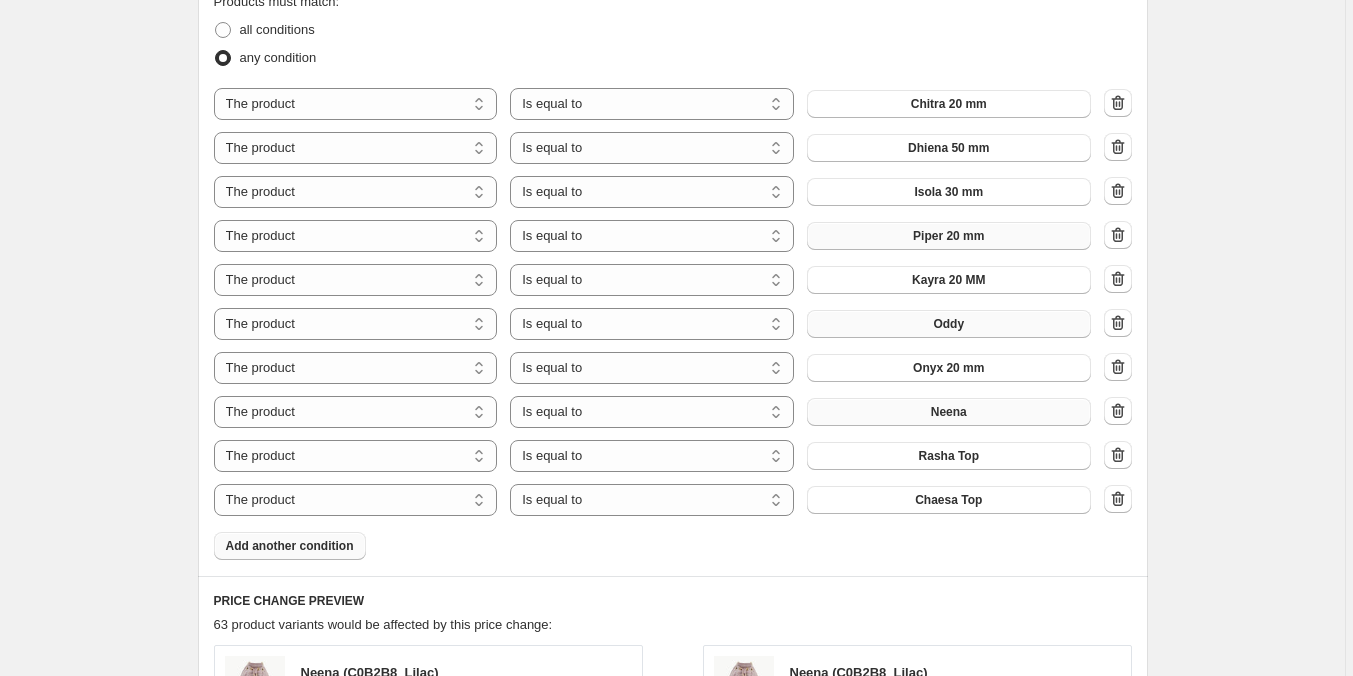click on "Add another condition" at bounding box center (290, 546) 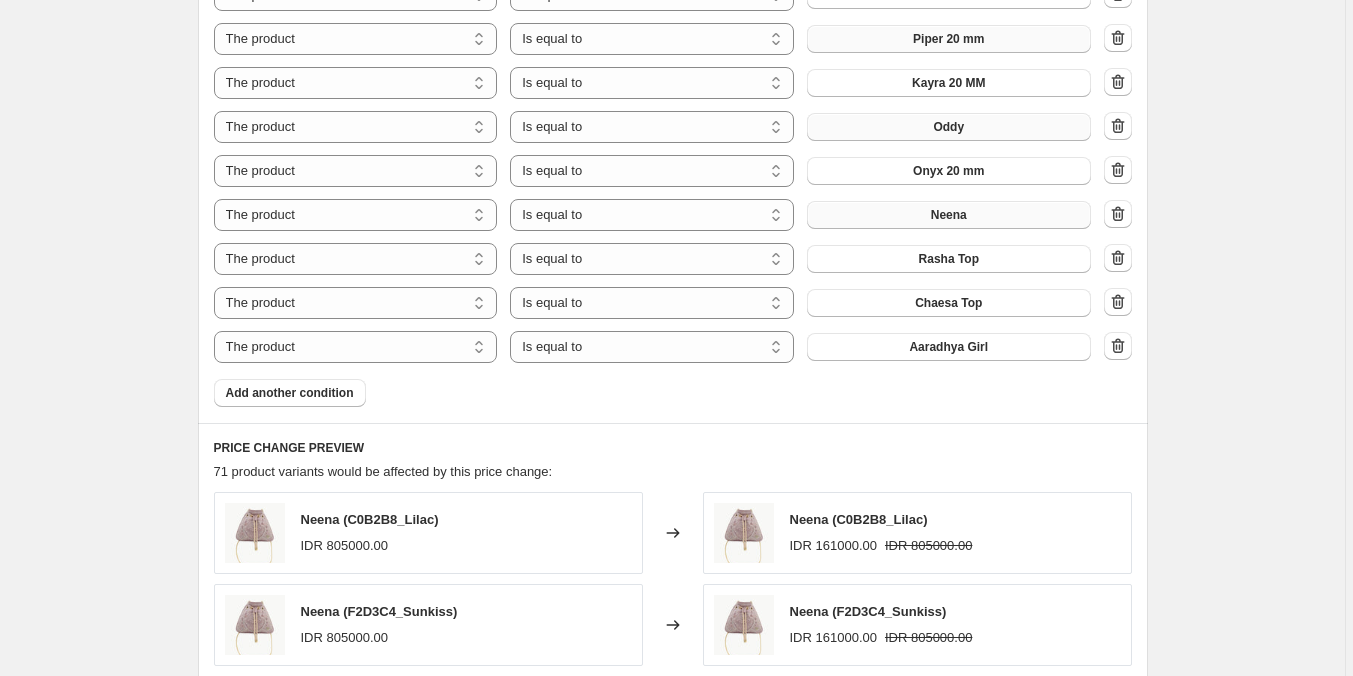 scroll, scrollTop: 1355, scrollLeft: 0, axis: vertical 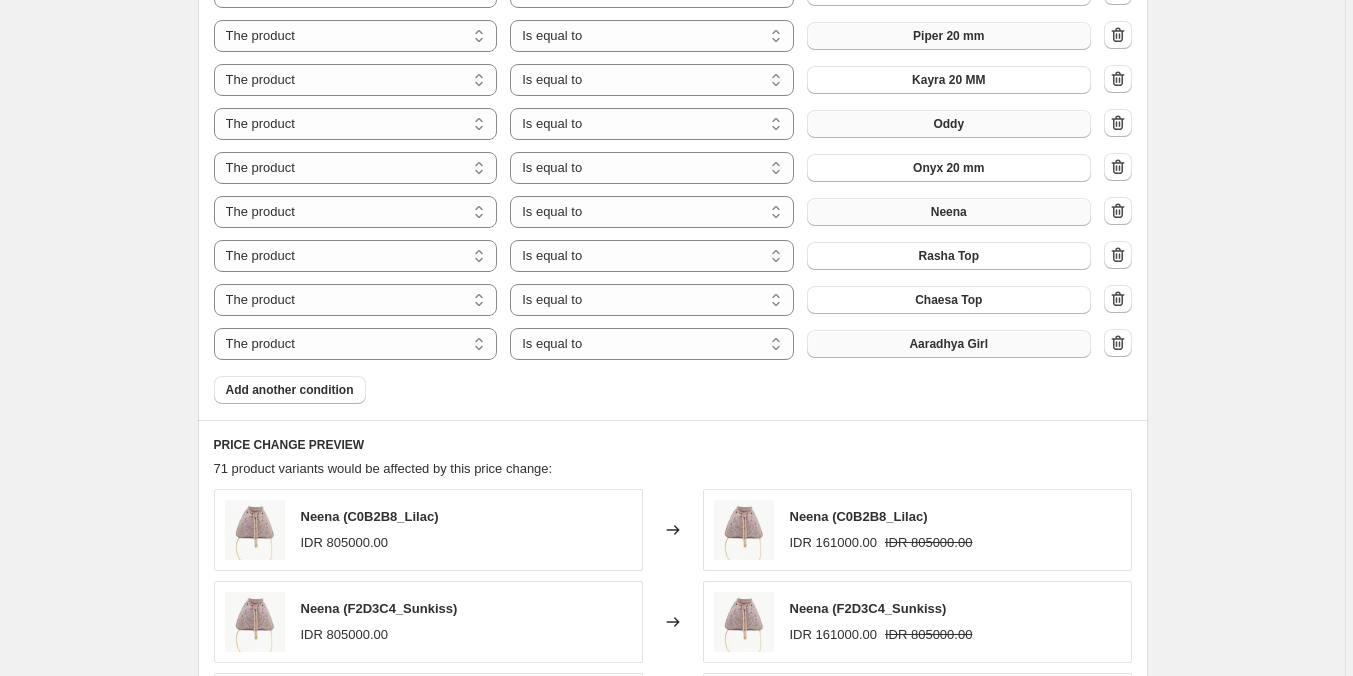 click on "Aaradhya Girl" at bounding box center [948, 344] 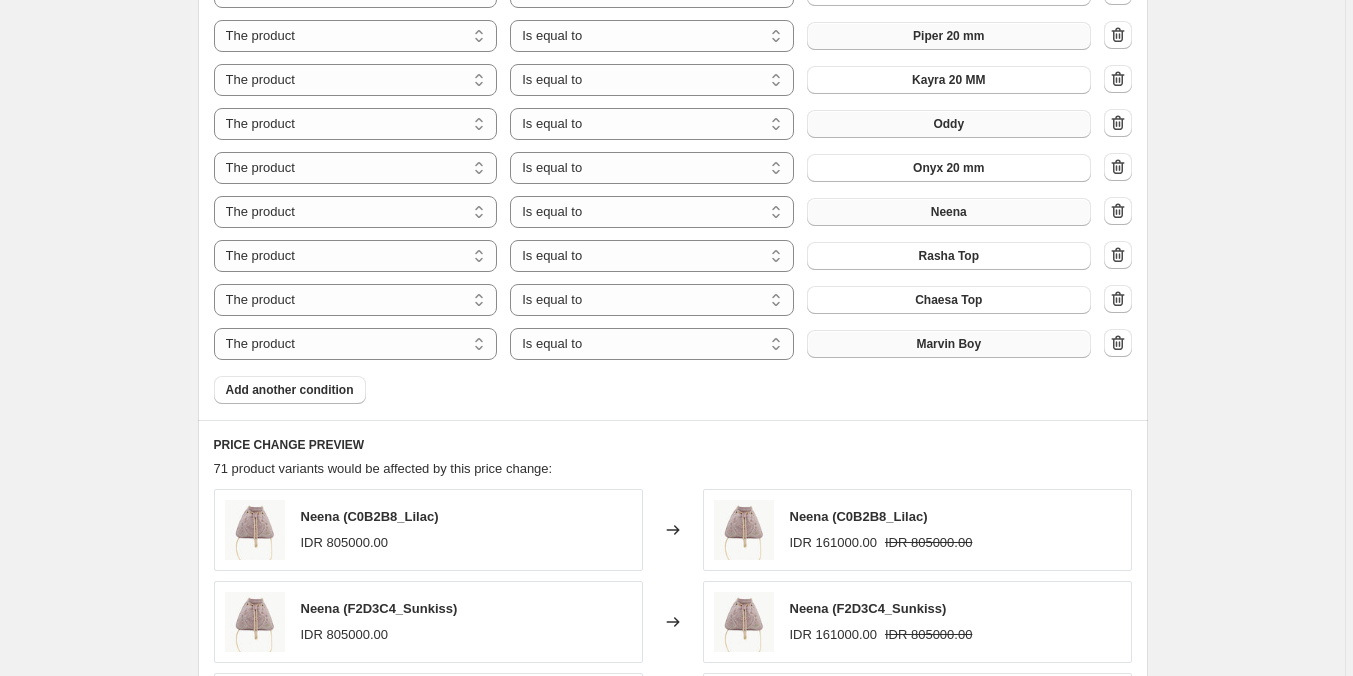 click on "Add another condition" at bounding box center [290, 390] 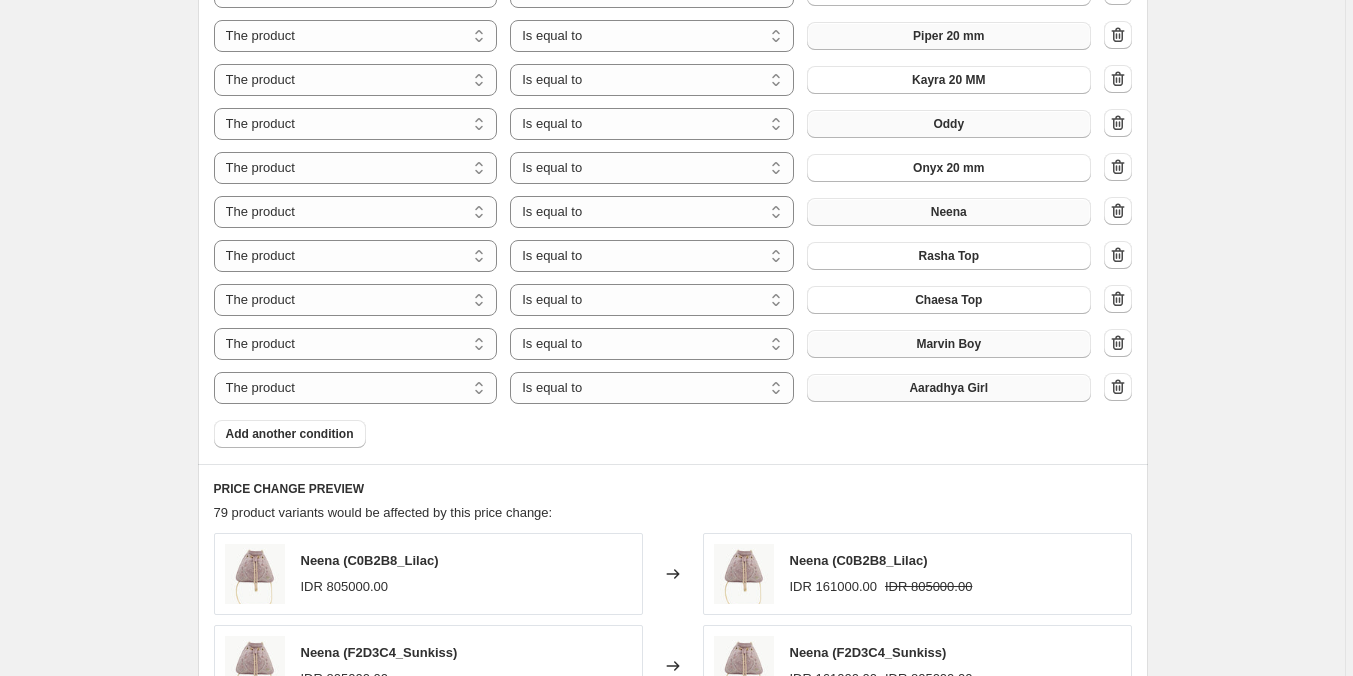 click on "Aaradhya Girl" at bounding box center [949, 388] 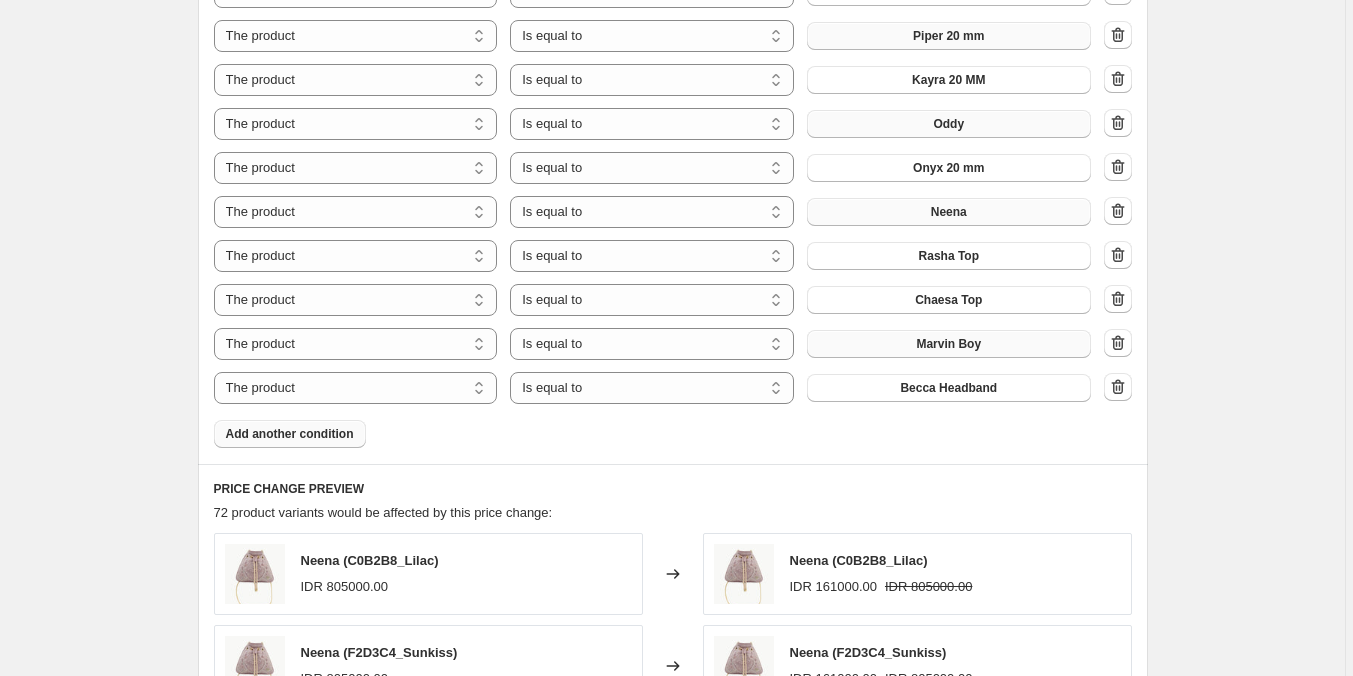 click on "Add another condition" at bounding box center [290, 434] 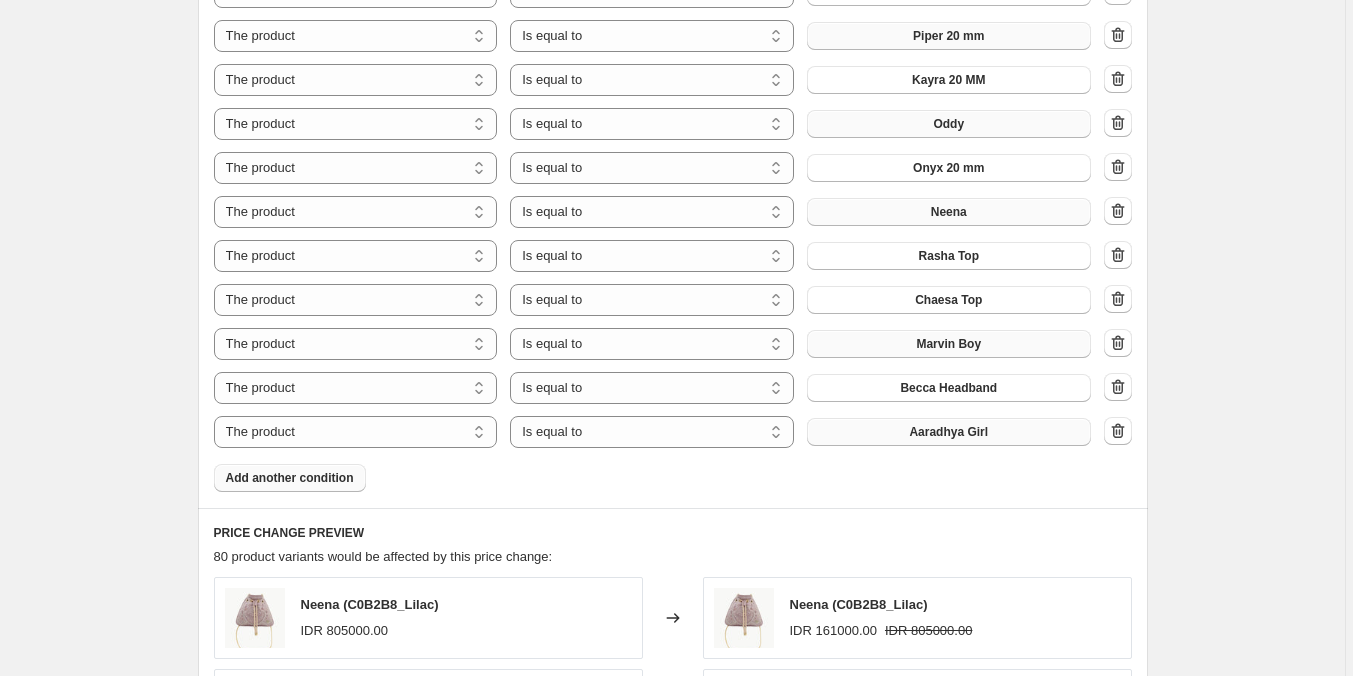 click on "Aaradhya Girl" at bounding box center [948, 432] 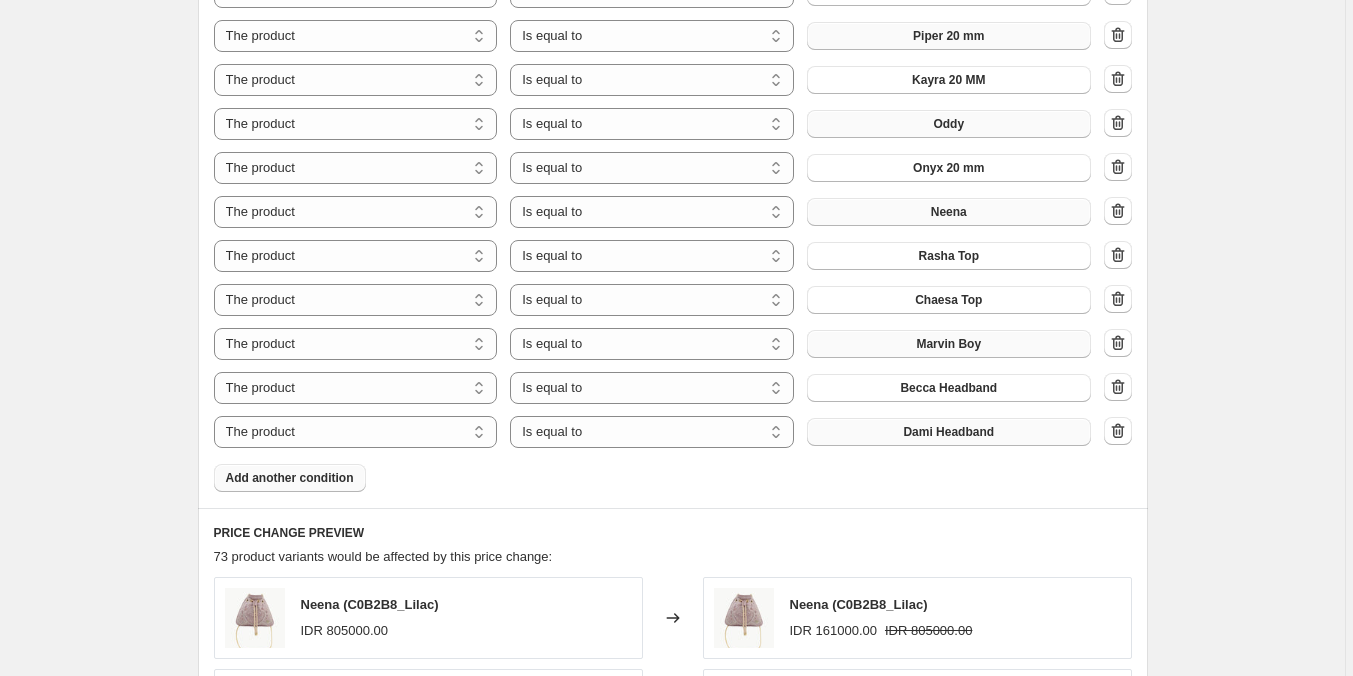 click on "Add another condition" at bounding box center (290, 478) 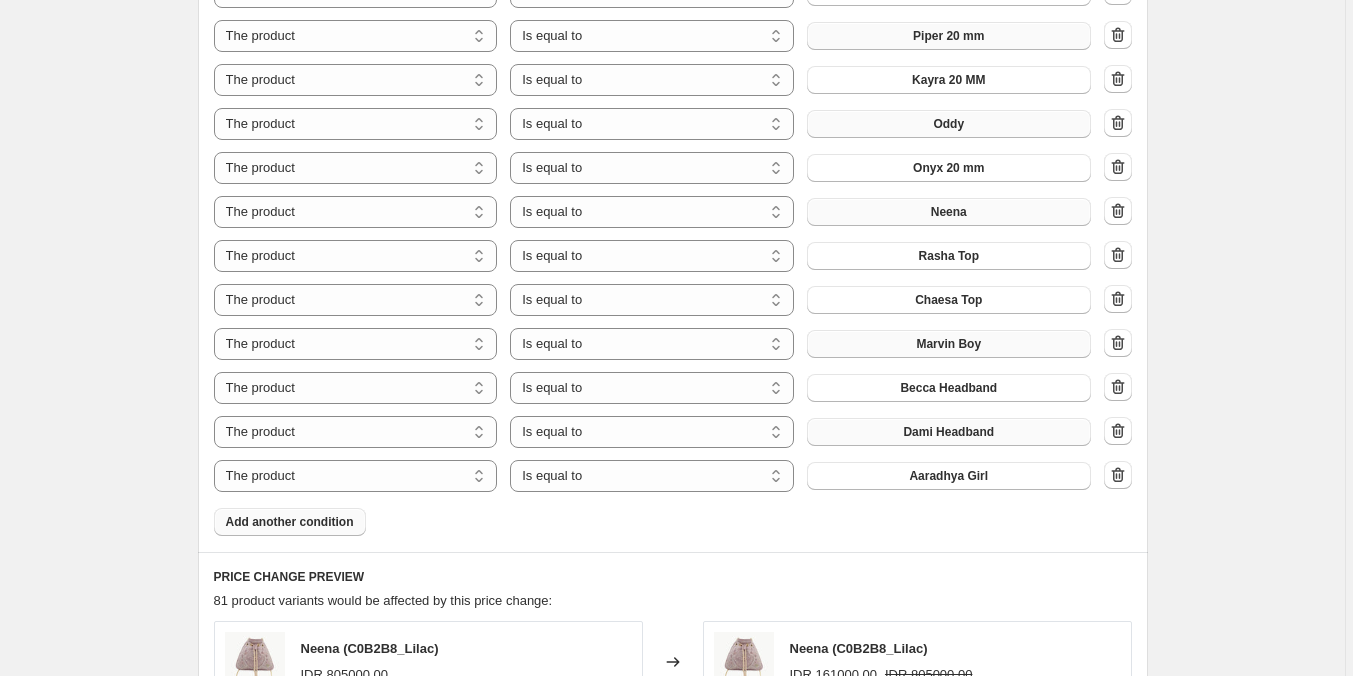 click on "The product The product's collection The product's tag The product's vendor The product's type The product's status The variant's title Inventory quantity The product Is equal to Is not equal to Is equal to Aaradhya Girl" at bounding box center (652, 476) 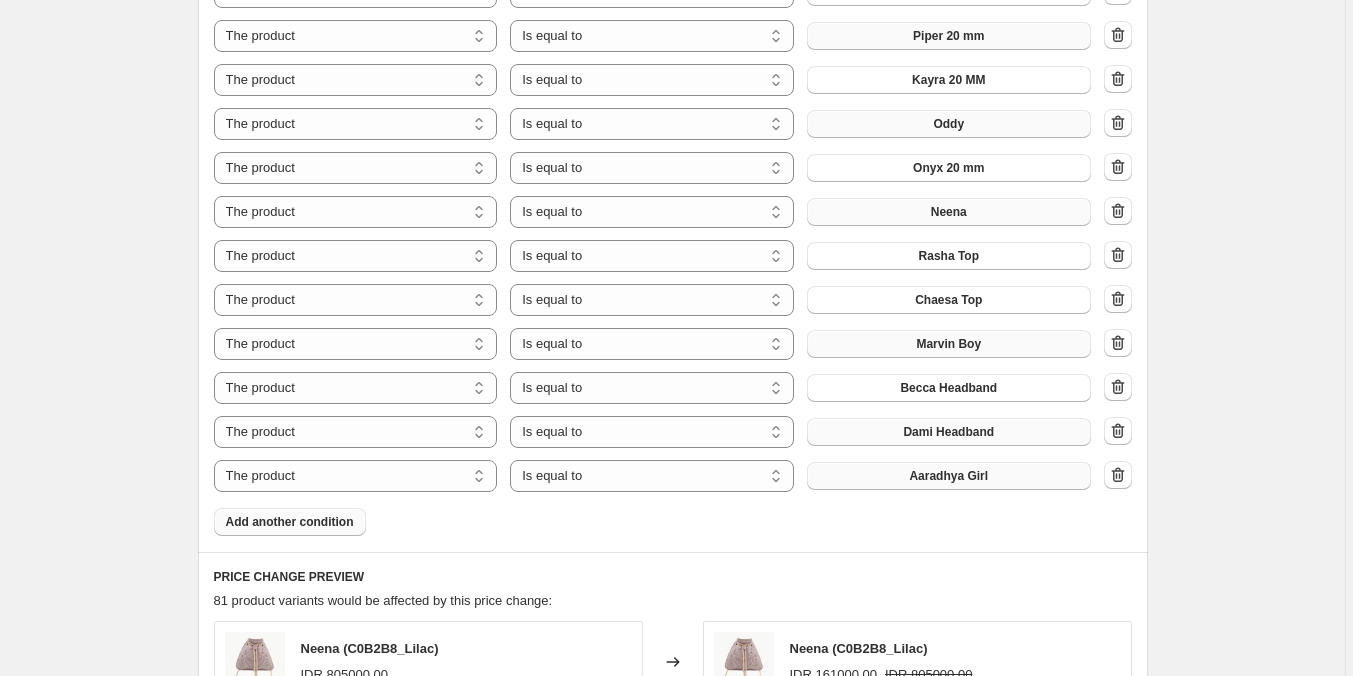 click on "Aaradhya Girl" at bounding box center [948, 476] 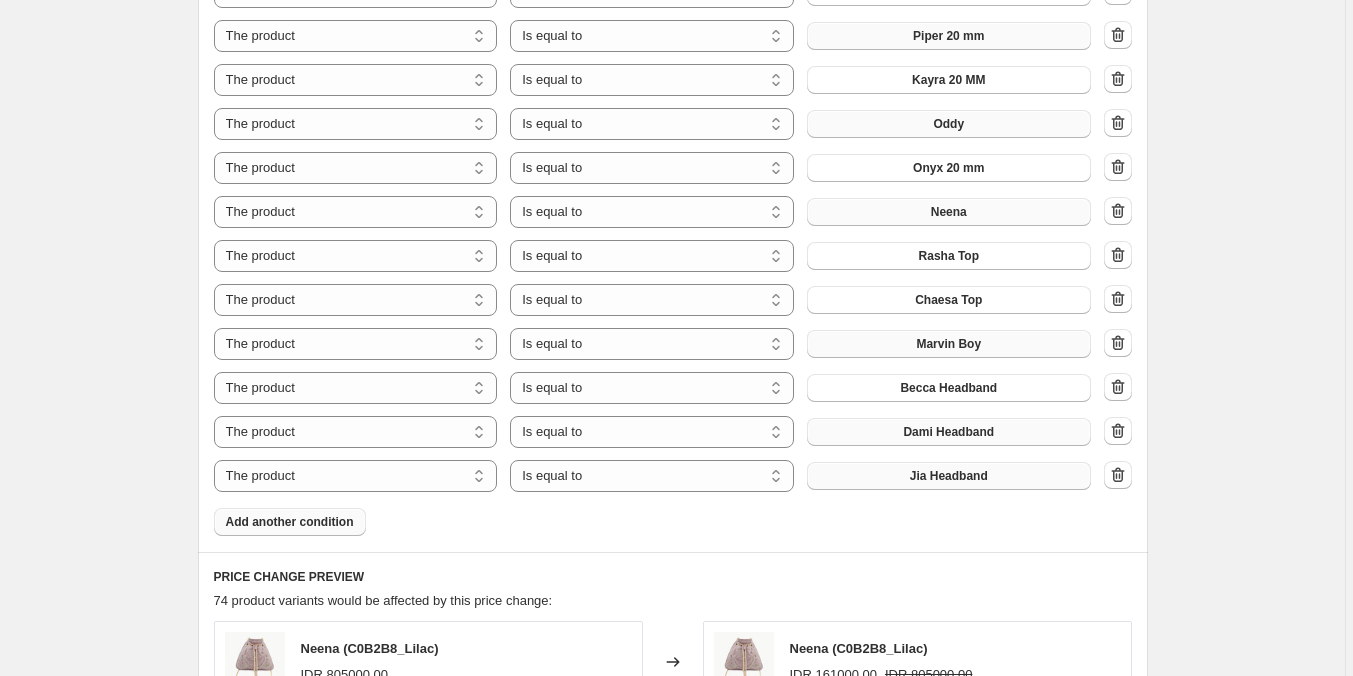 click on "Add another condition" at bounding box center [290, 522] 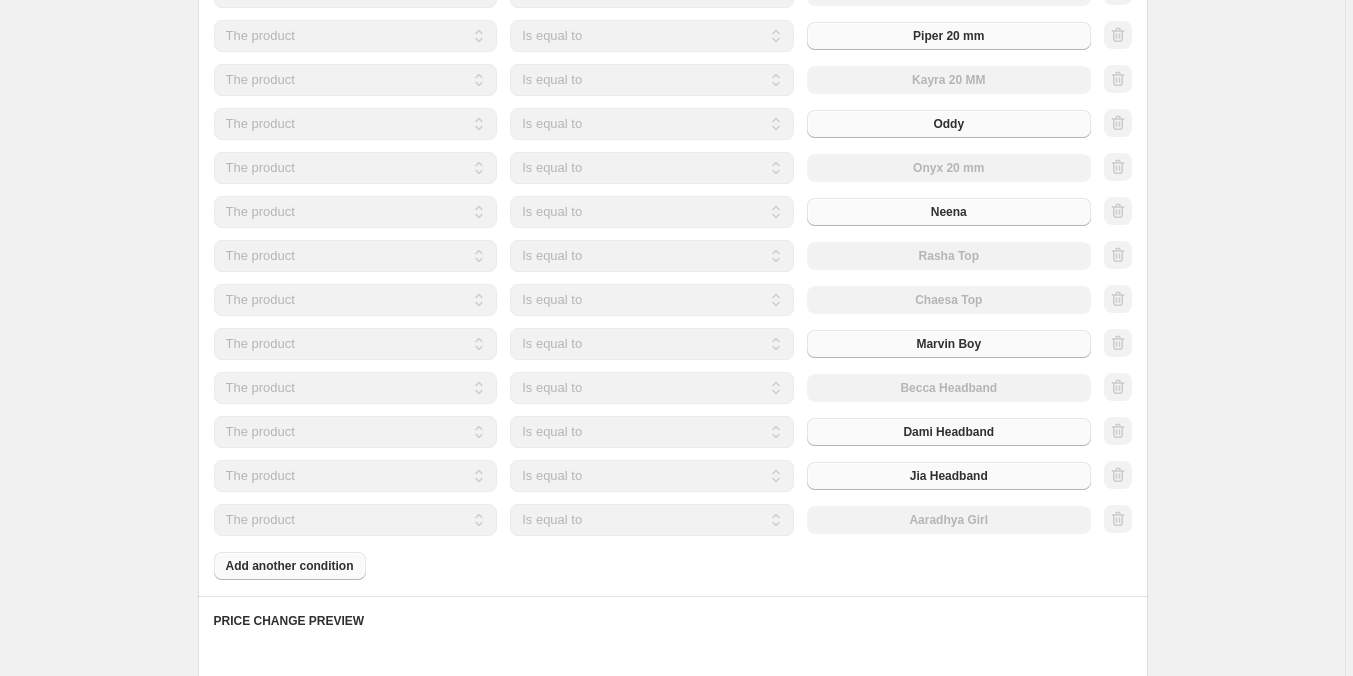 click on "Products must match: all conditions any condition The product The product's collection The product's tag The product's vendor The product's type The product's status The variant's title Inventory quantity The product Is equal to Is not equal to Is equal to Chitra 20 mm The product The product's collection The product's tag The product's vendor The product's type The product's status The variant's title Inventory quantity The product Is equal to Is not equal to Is equal to Dhiena 50 mm The product The product's collection The product's tag The product's vendor The product's type The product's status The variant's title Inventory quantity The product Is equal to Is not equal to Is equal to Isola 30 mm The product The product's collection The product's tag The product's vendor The product's type The product's status The variant's title Inventory quantity The product Is equal to Is not equal to Is equal to Piper 20 mm The product The product's collection The product's tag The product's vendor The product's type" at bounding box center (673, 186) 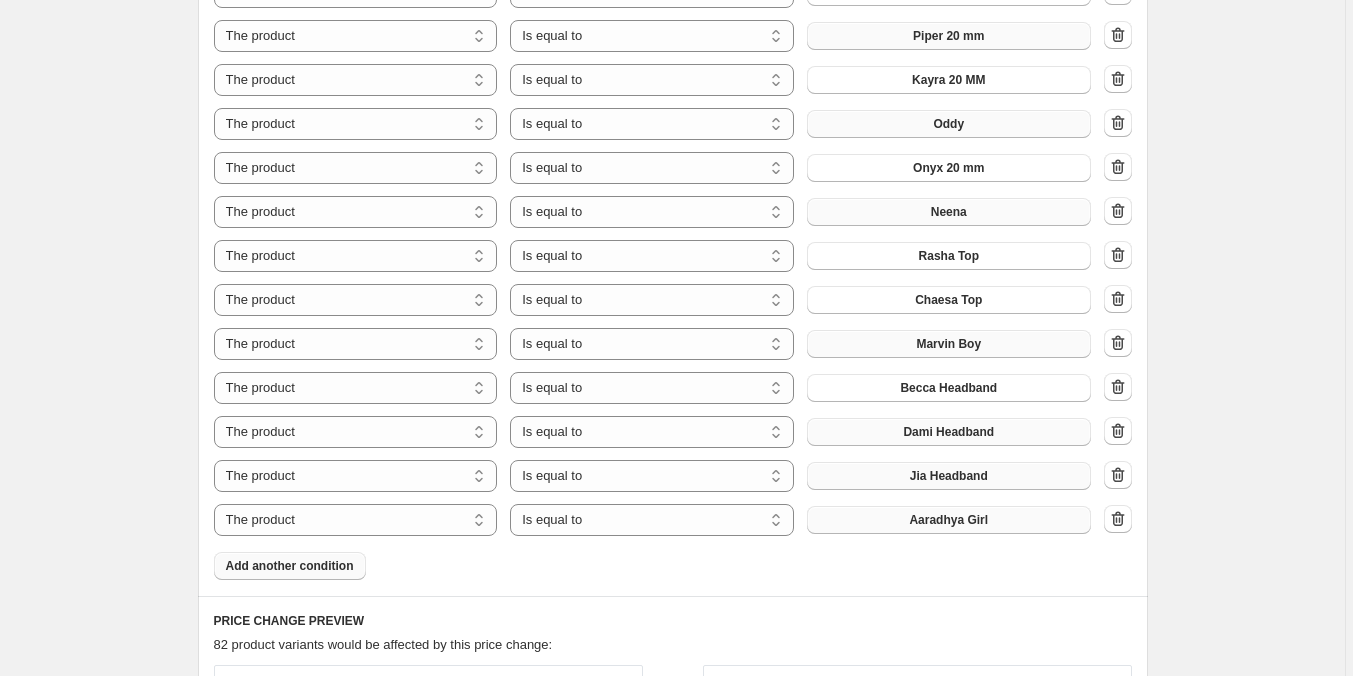 click on "Aaradhya Girl" at bounding box center (948, 520) 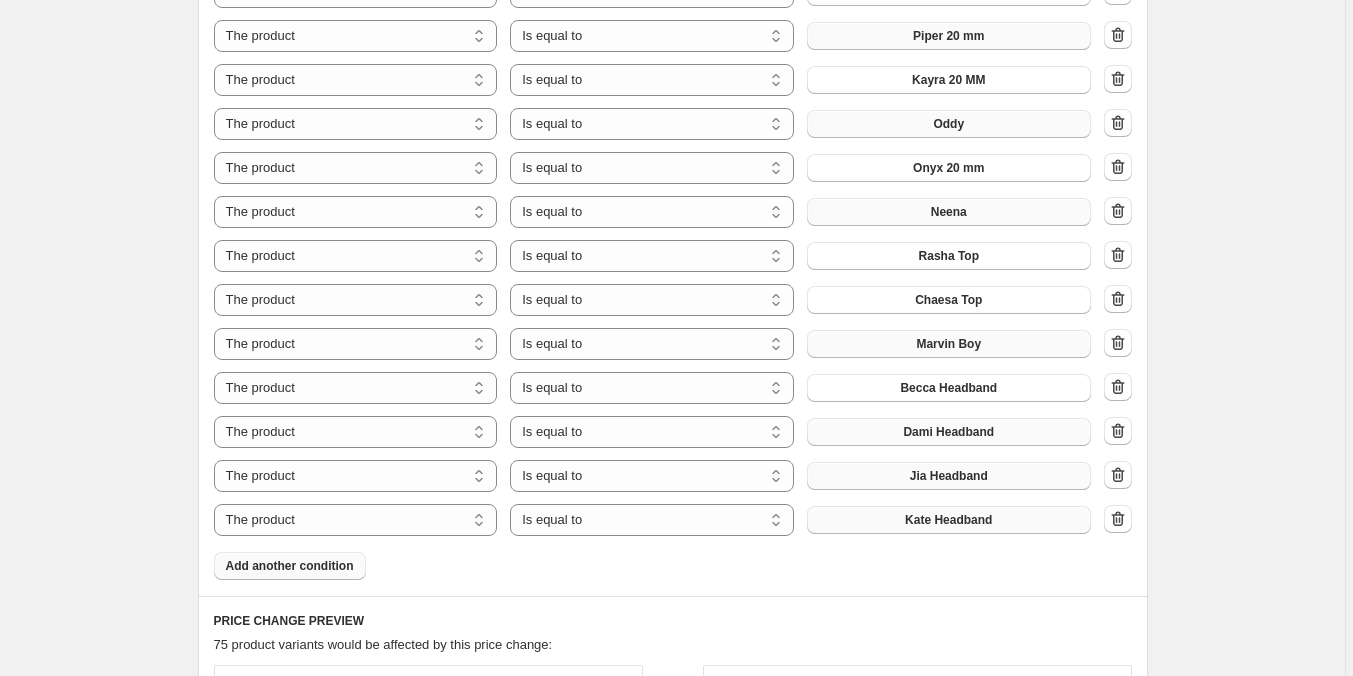 click on "Add another condition" at bounding box center (290, 566) 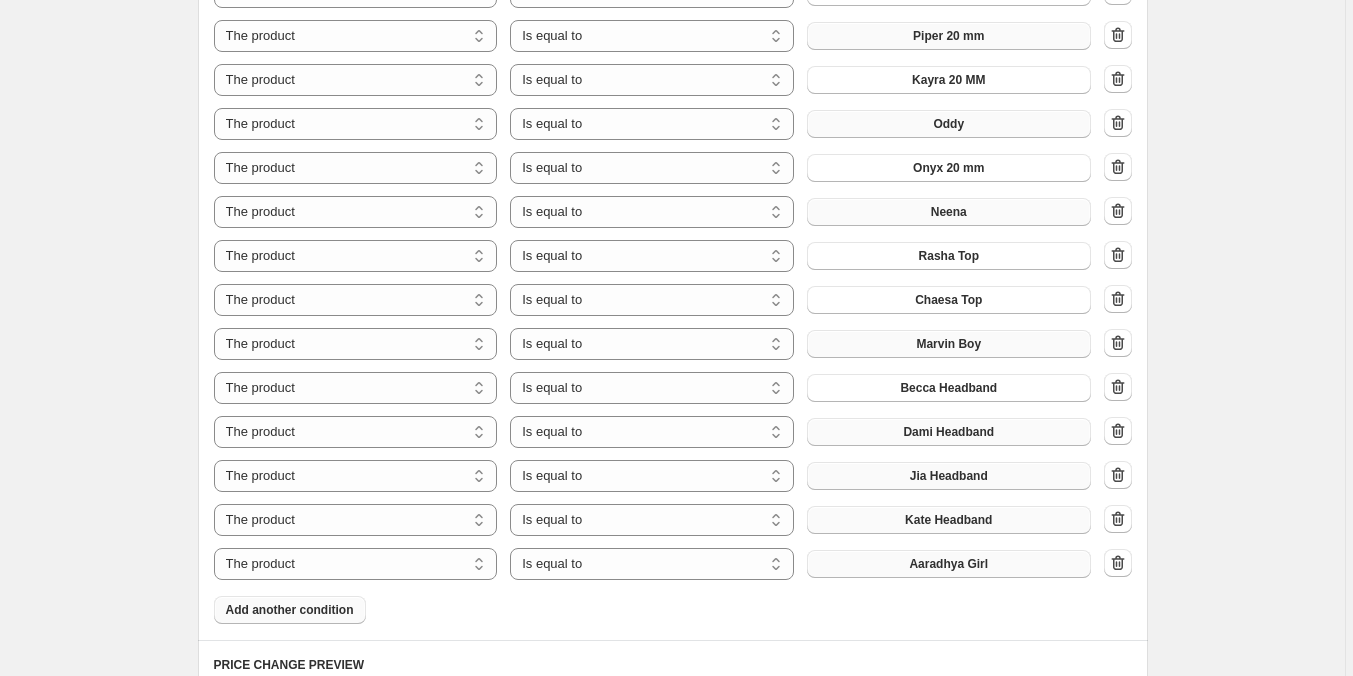 click on "Aaradhya Girl" at bounding box center [948, 564] 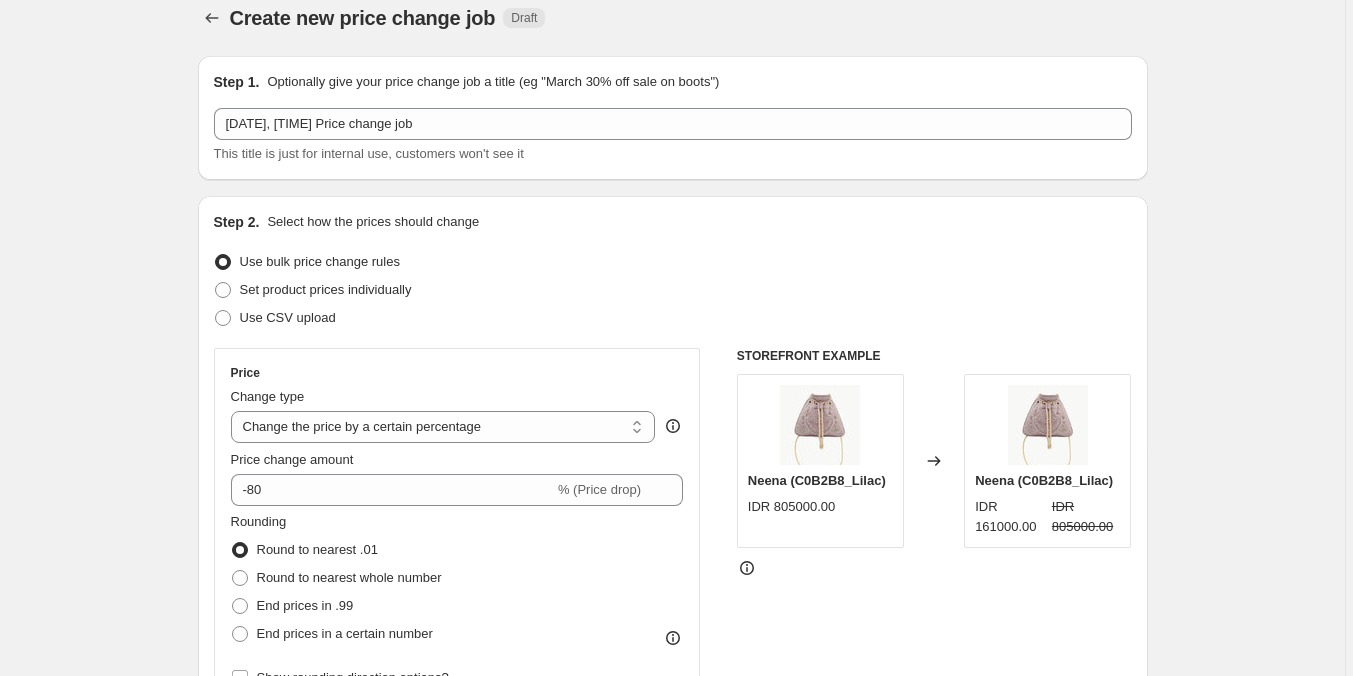 scroll, scrollTop: 0, scrollLeft: 0, axis: both 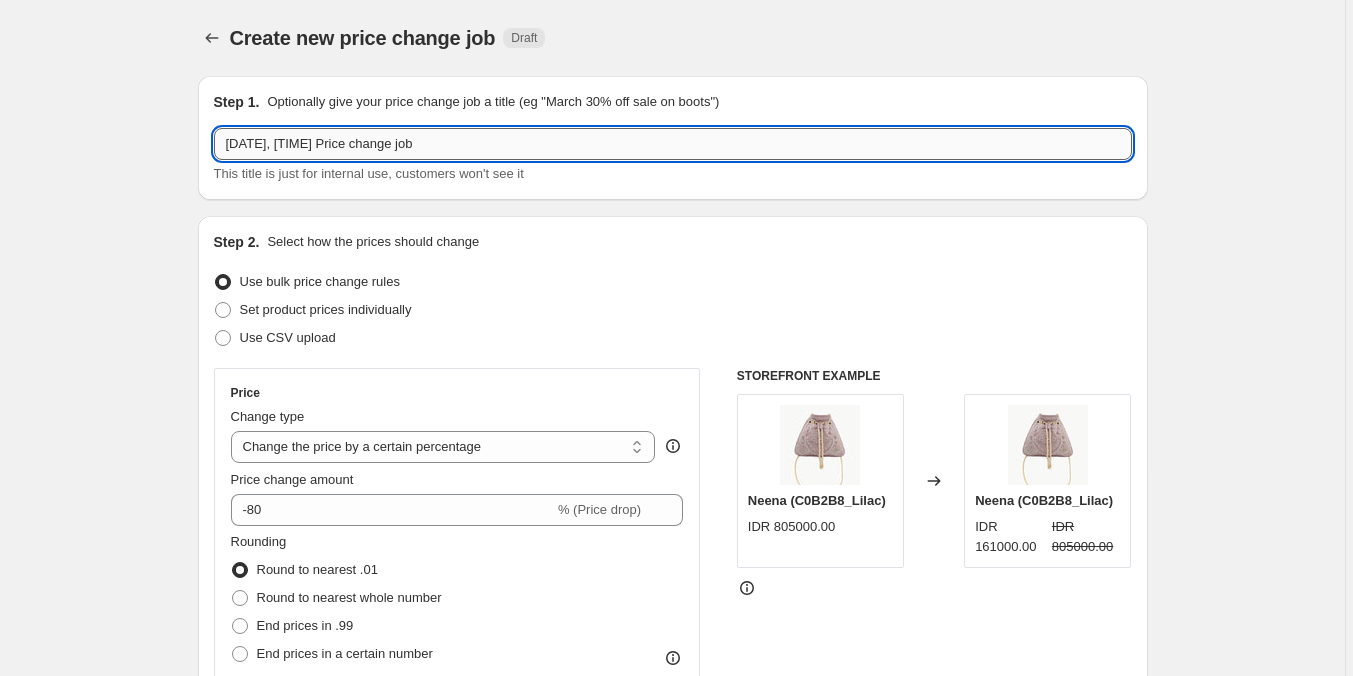 click on "Aug 7, 2025, 5:54:30 PM Price change job" at bounding box center (673, 144) 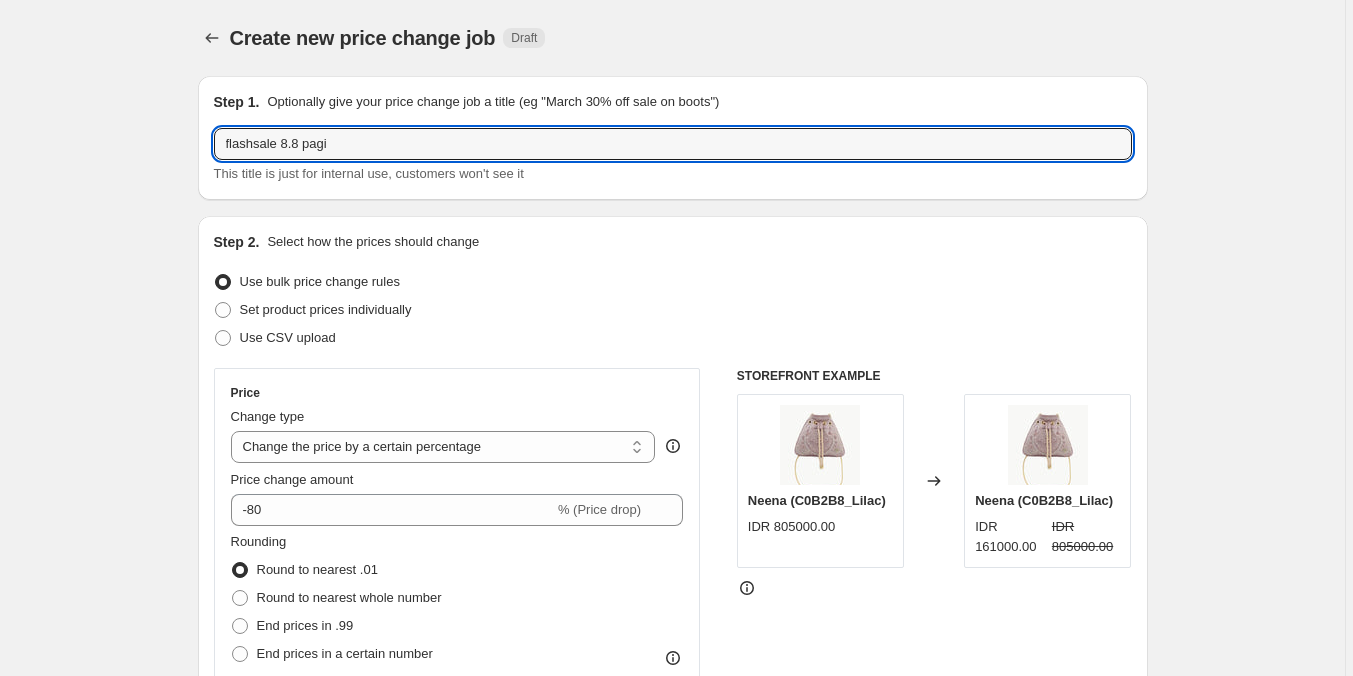 type on "flashsale 8.8 pagi" 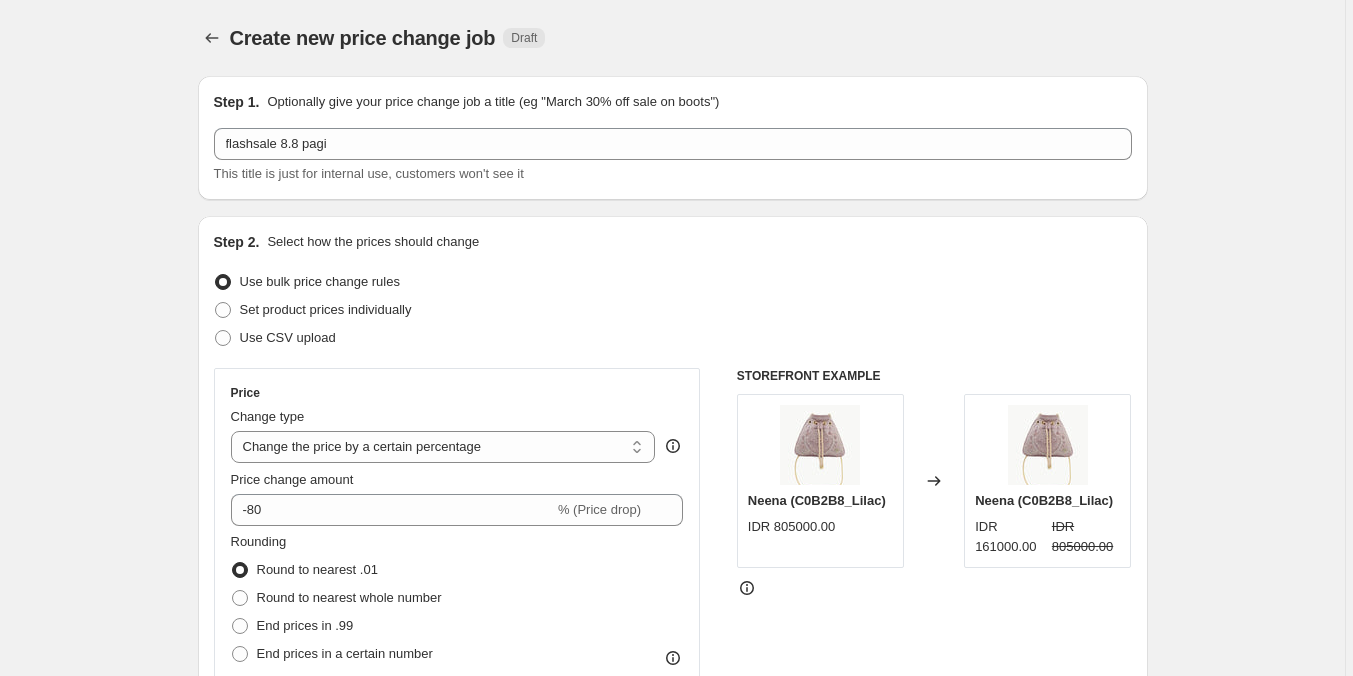 click on "Create new price change job. This page is ready Create new price change job Draft Step 1. Optionally give your price change job a title (eg "March 30% off sale on boots") flashsale 8.8 pagi This title is just for internal use, customers won't see it Step 2. Select how the prices should change Use bulk price change rules Set product prices individually Use CSV upload Price Change type Change the price to a certain amount Change the price by a certain amount Change the price by a certain percentage Change the price to the current compare at price (price before sale) Change the price by a certain amount relative to the compare at price Change the price by a certain percentage relative to the compare at price Don't change the price Change the price by a certain percentage relative to the cost per item Change price to certain cost margin Change the price by a certain percentage Price change amount -80 % (Price drop) Rounding Round to nearest .01 Round to nearest whole number End prices in .99 Compare at price Oddy" at bounding box center (673, 1629) 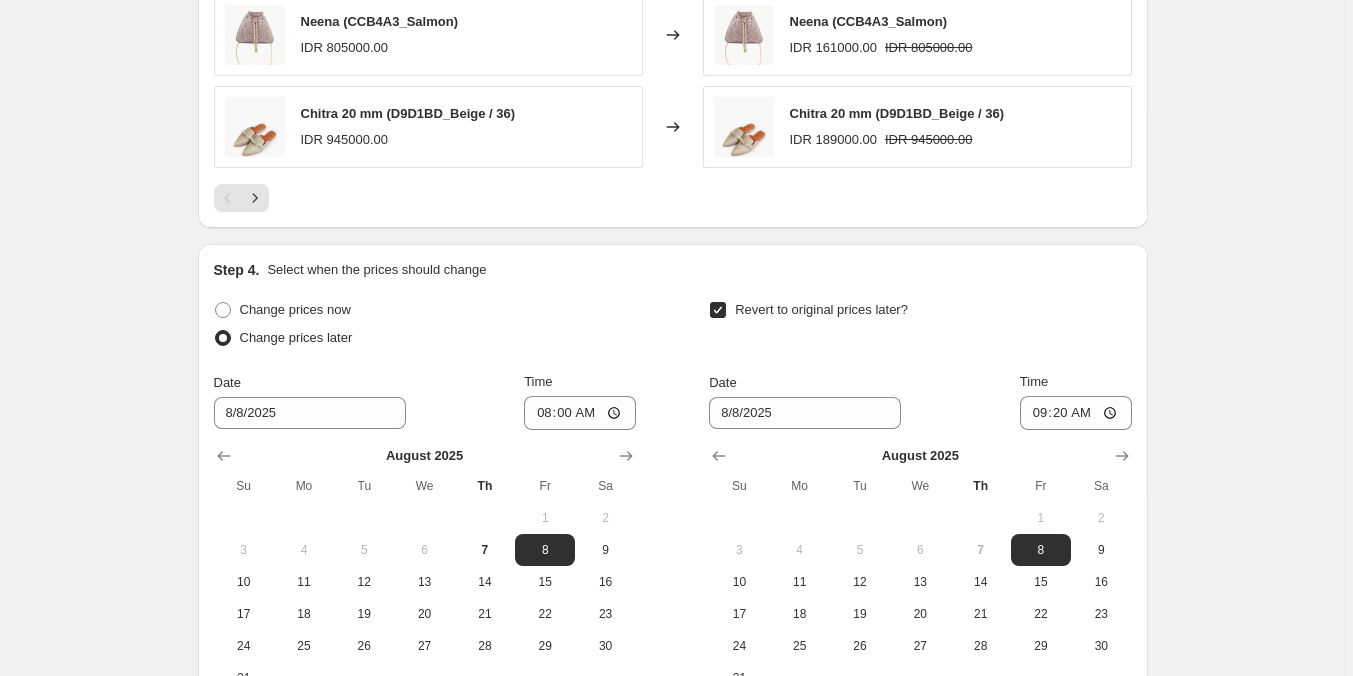 scroll, scrollTop: 2500, scrollLeft: 0, axis: vertical 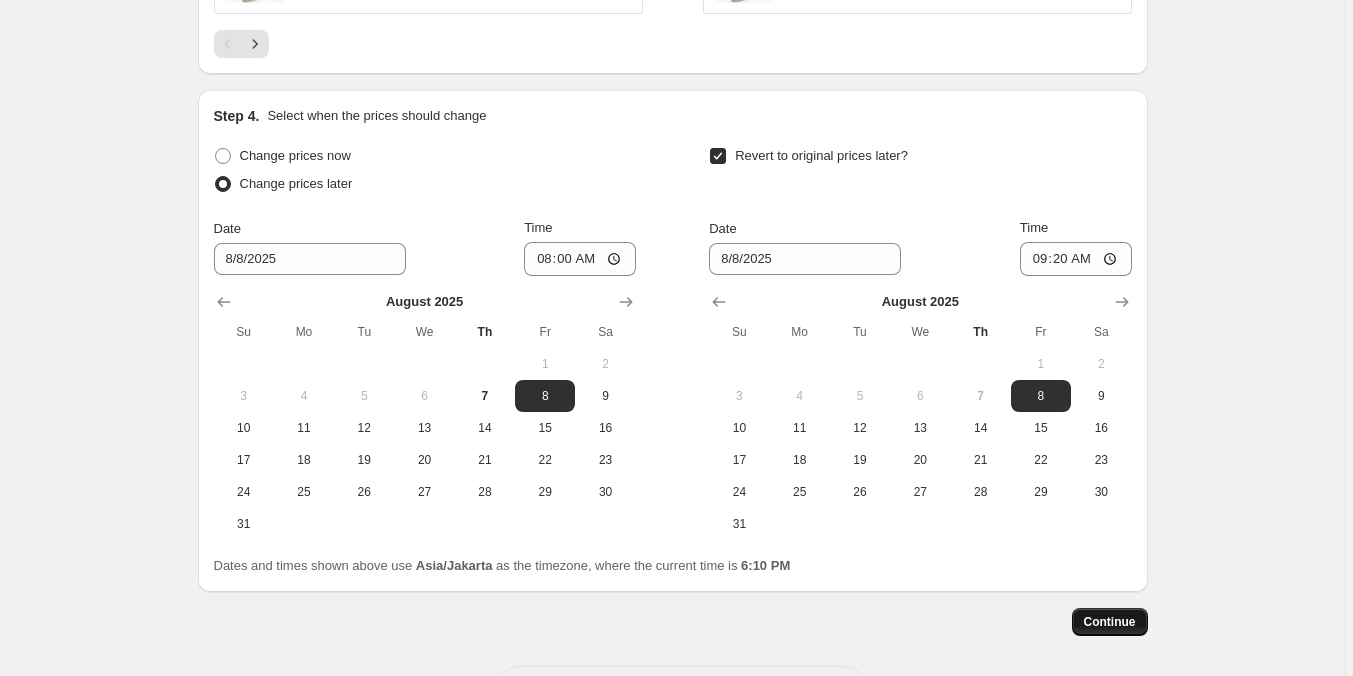 click on "Continue" at bounding box center (1110, 622) 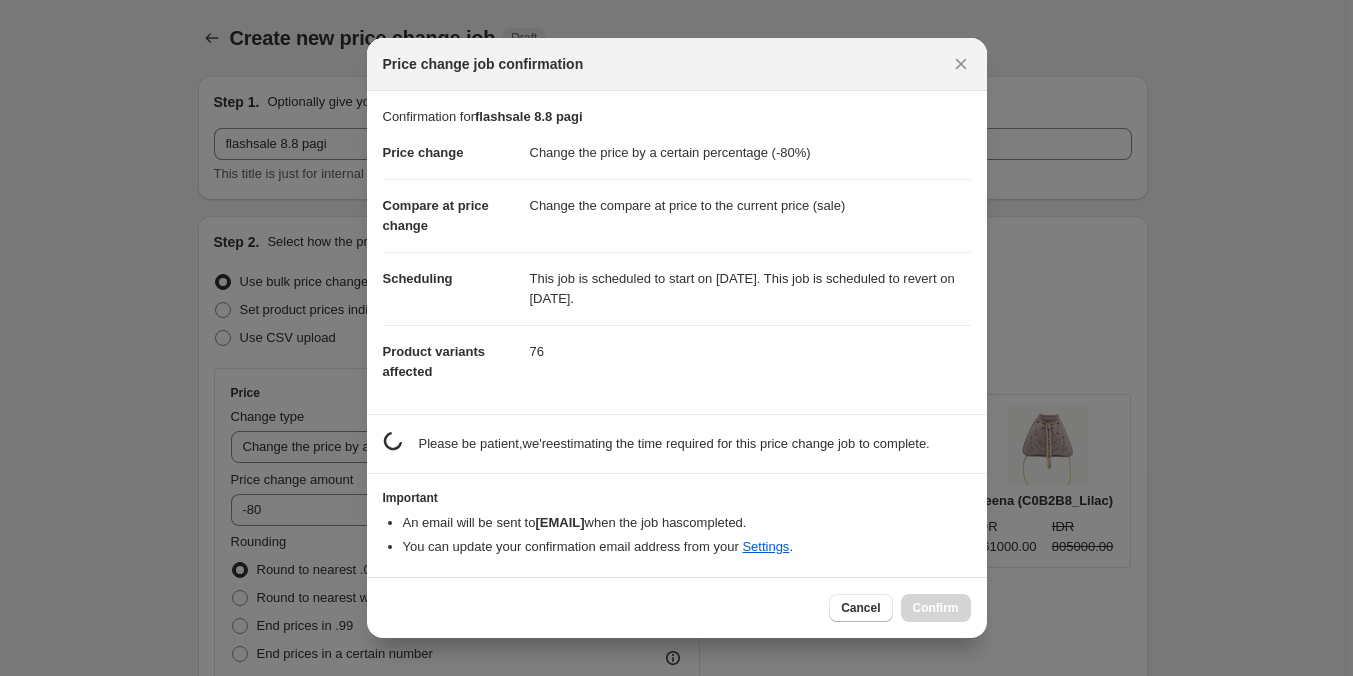 scroll, scrollTop: 0, scrollLeft: 0, axis: both 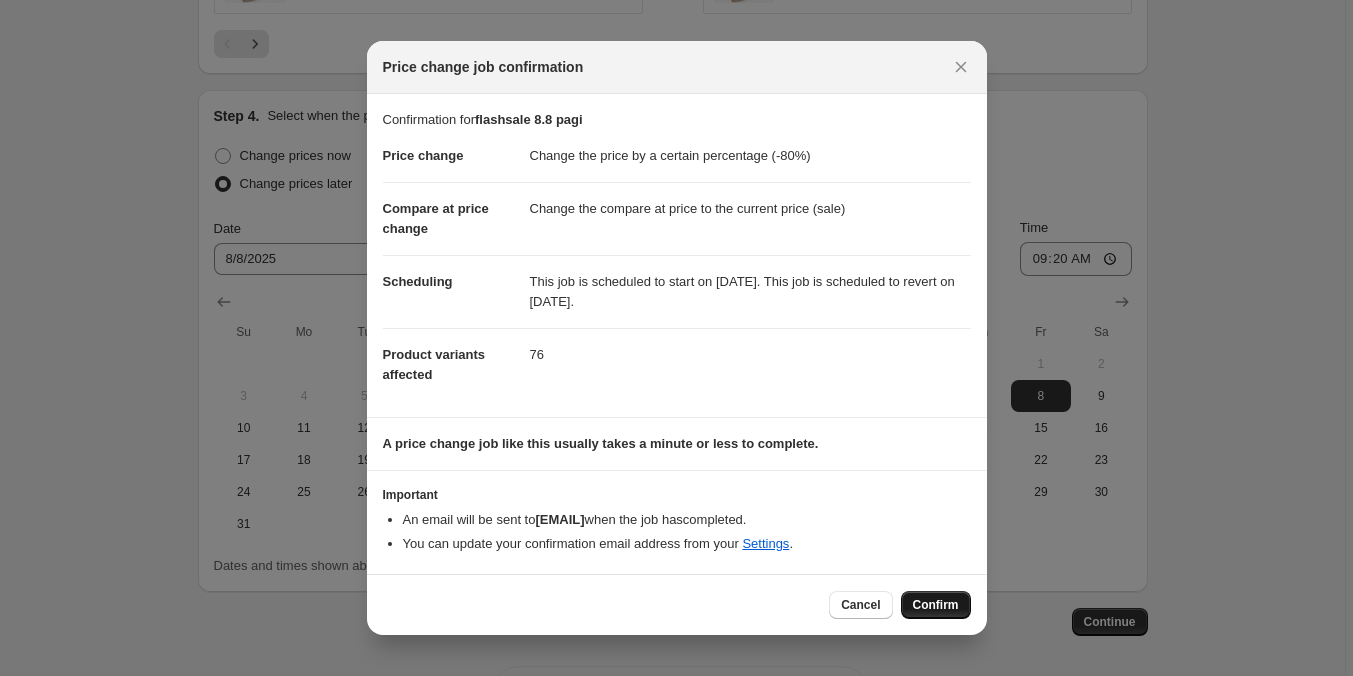 click on "Confirm" at bounding box center (936, 605) 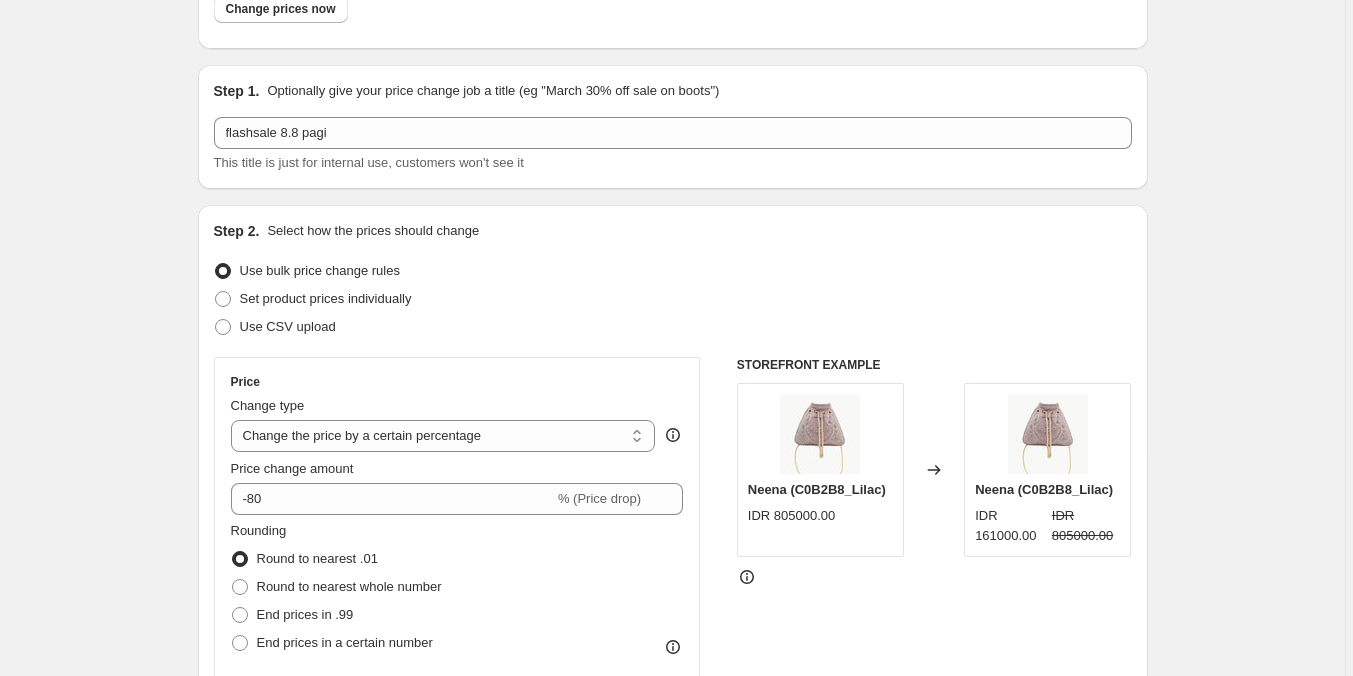 scroll, scrollTop: 0, scrollLeft: 0, axis: both 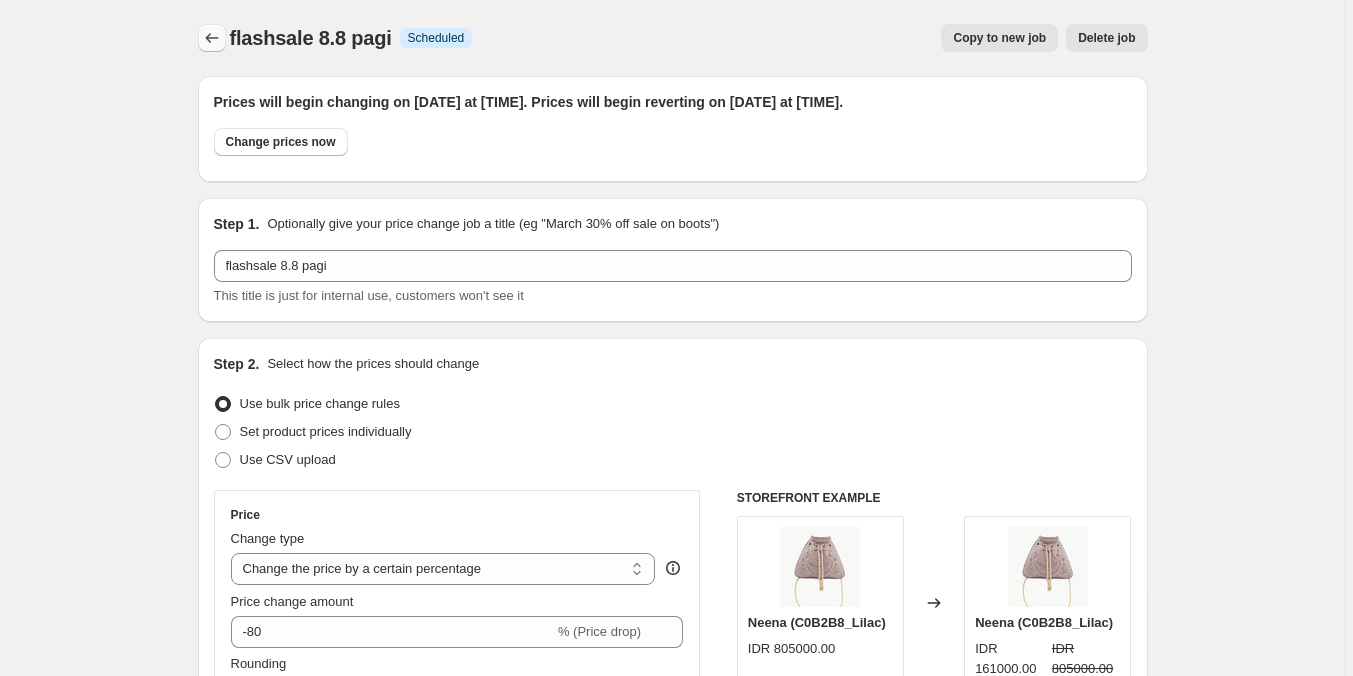 click at bounding box center (212, 38) 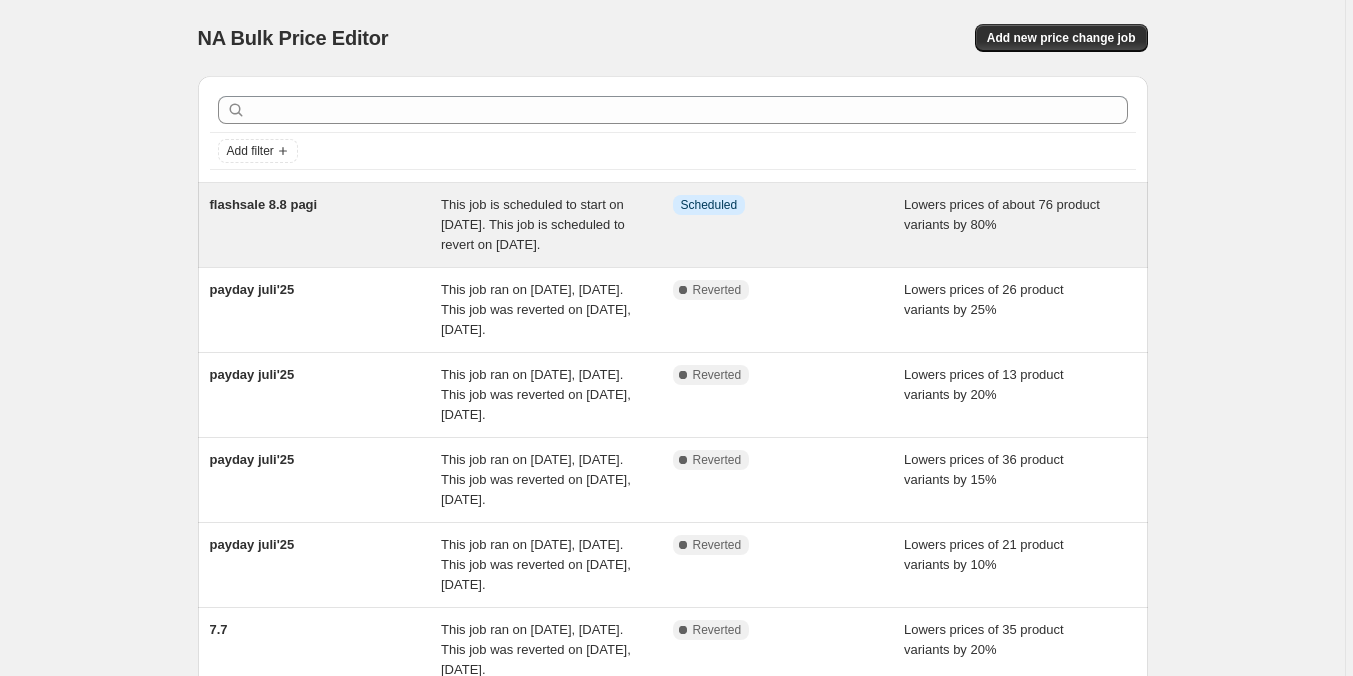 click on "Info Scheduled" at bounding box center (789, 225) 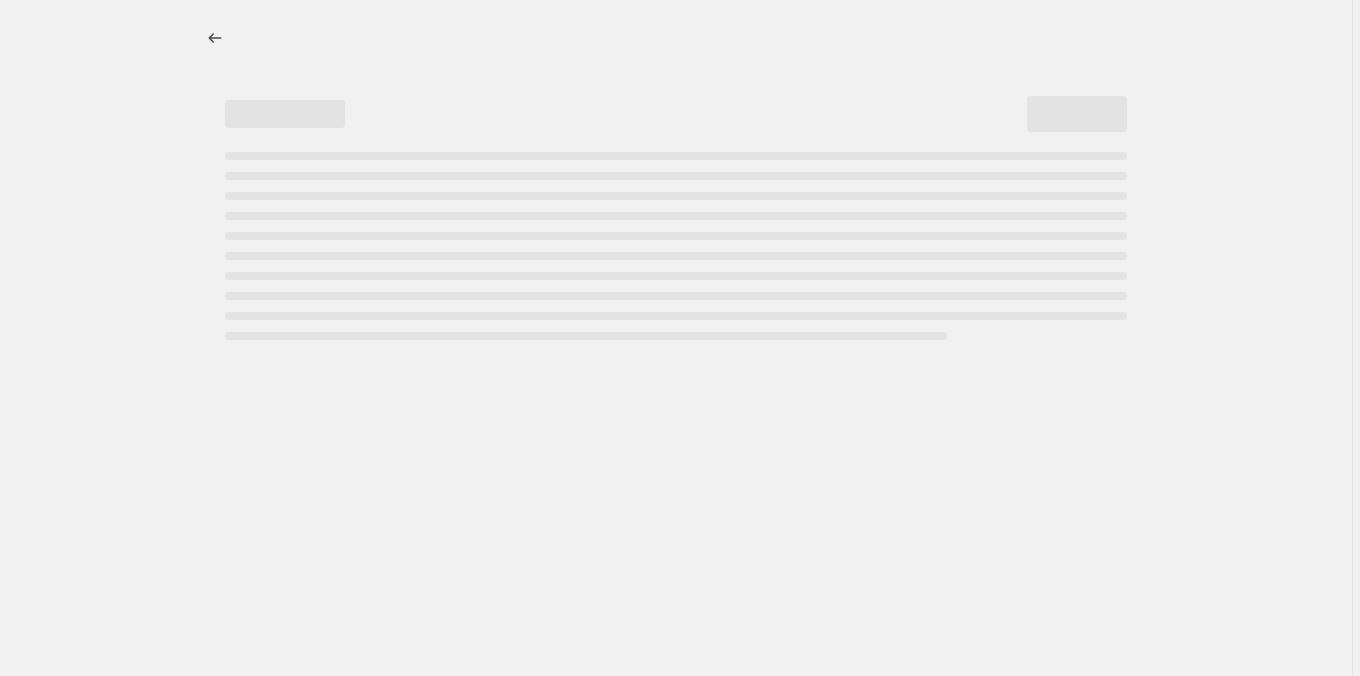 select on "percentage" 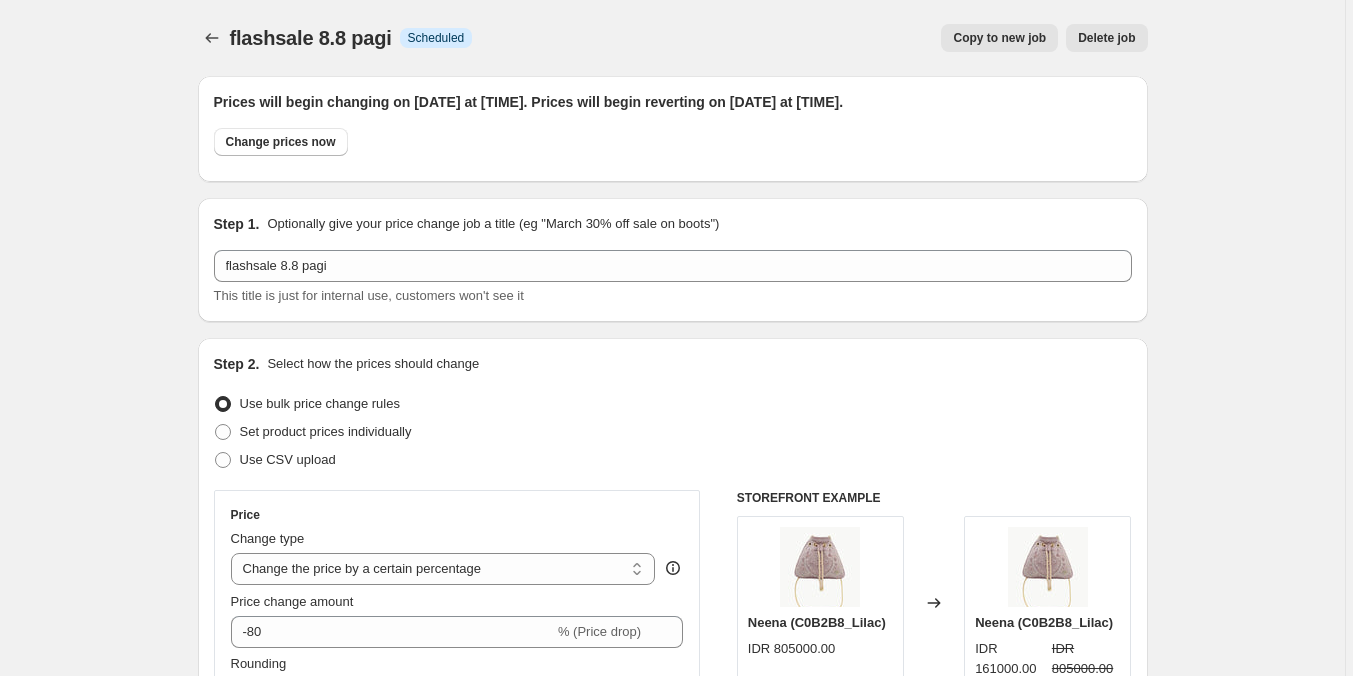 click on "Copy to new job" at bounding box center (999, 38) 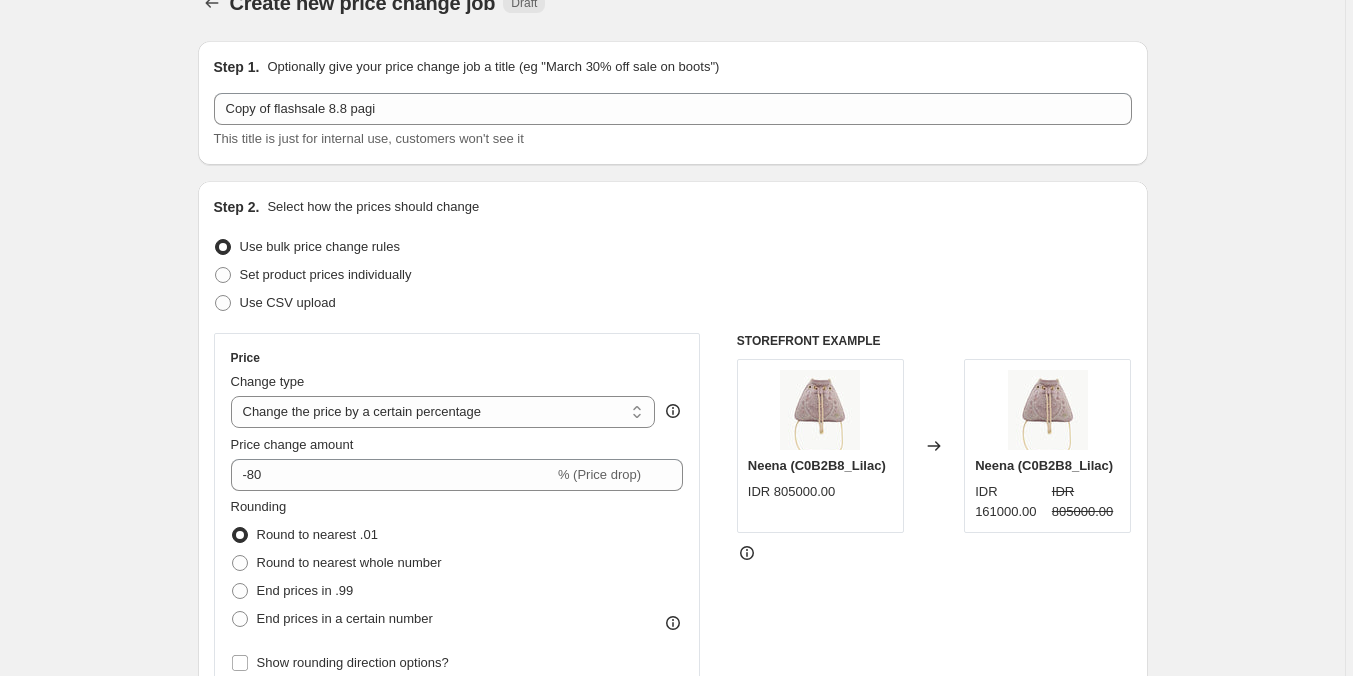 scroll, scrollTop: 0, scrollLeft: 0, axis: both 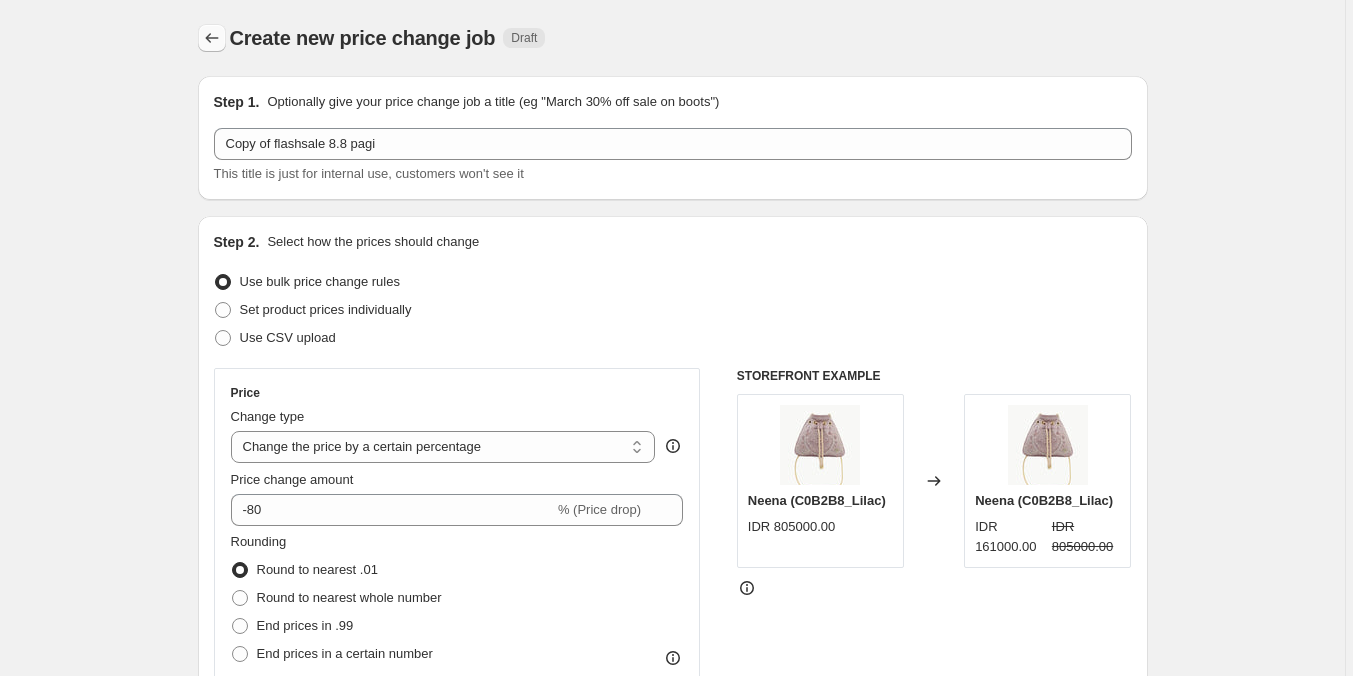 click 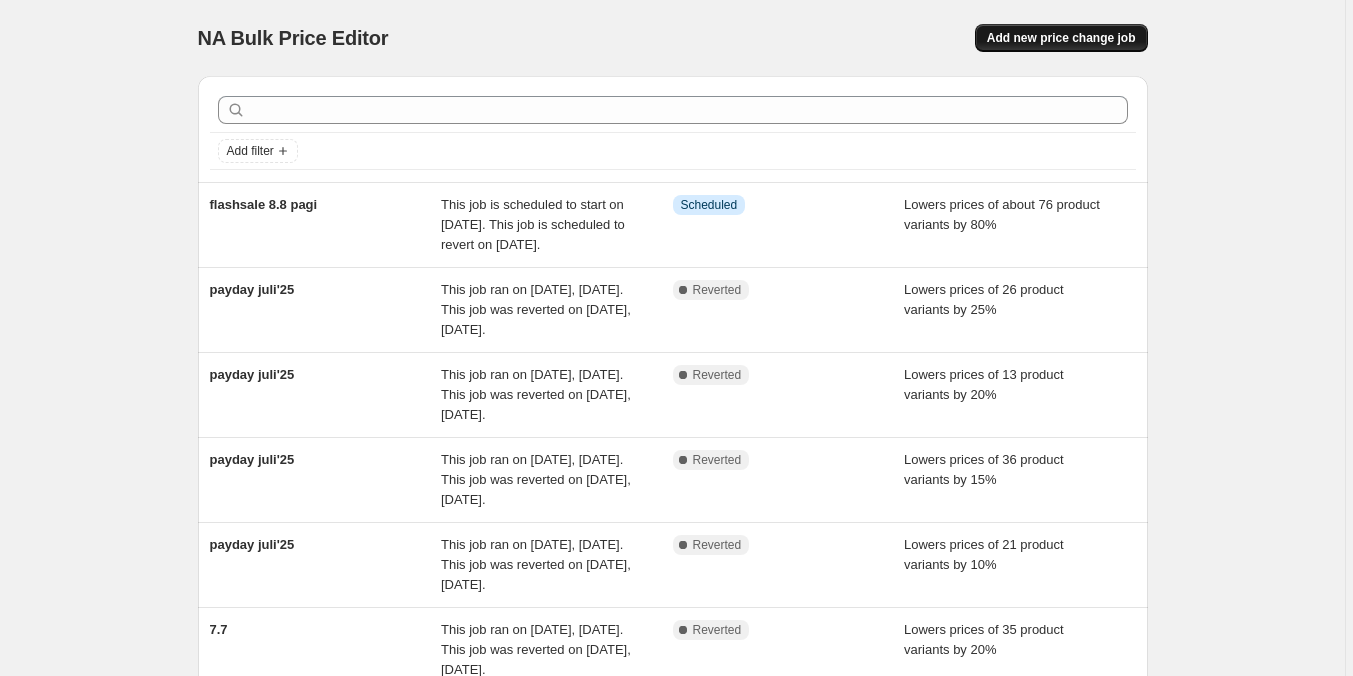 click on "Add new price change job" at bounding box center [1061, 38] 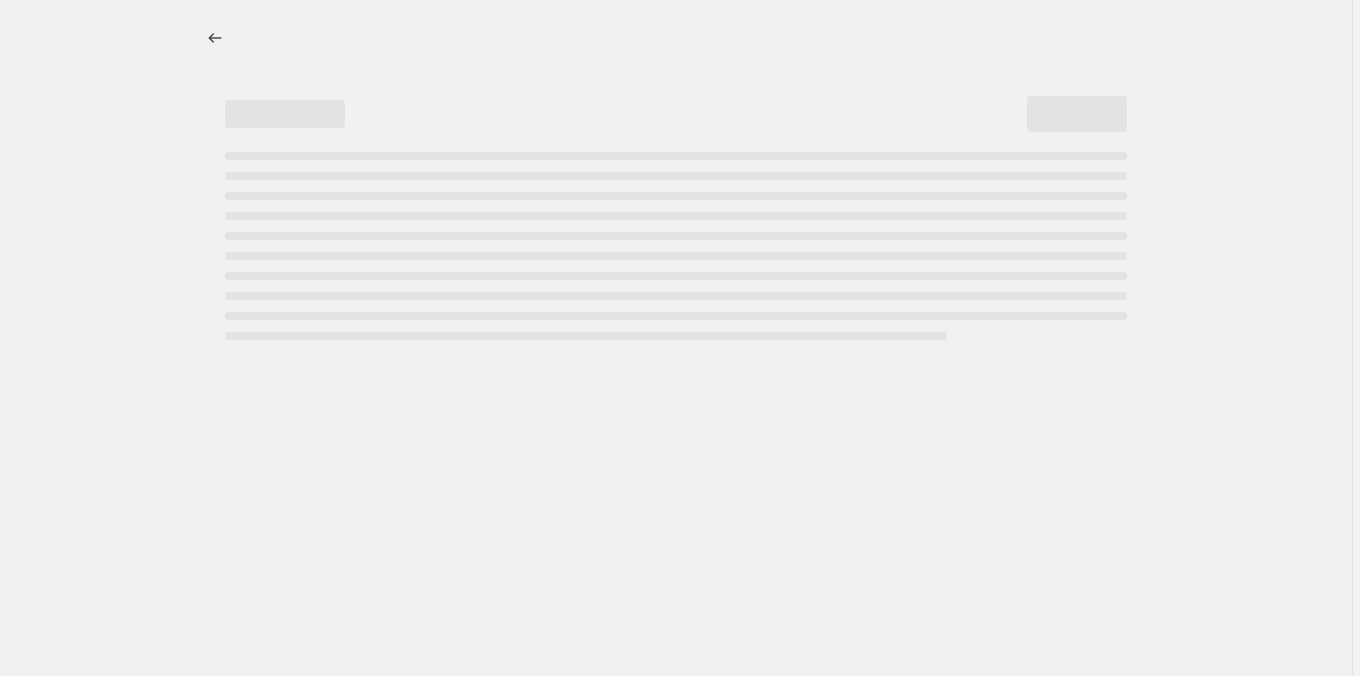select on "percentage" 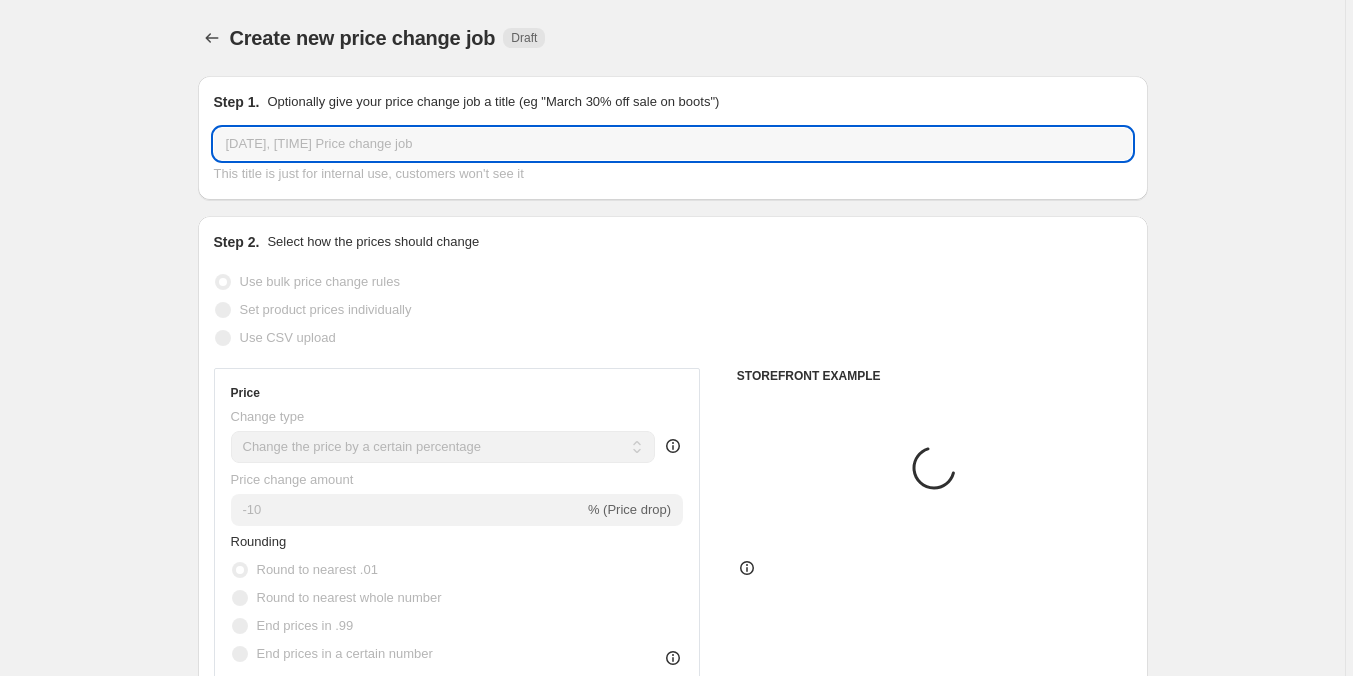 click on "Aug 7, 2025, 5:54:30 PM Price change job" at bounding box center (673, 144) 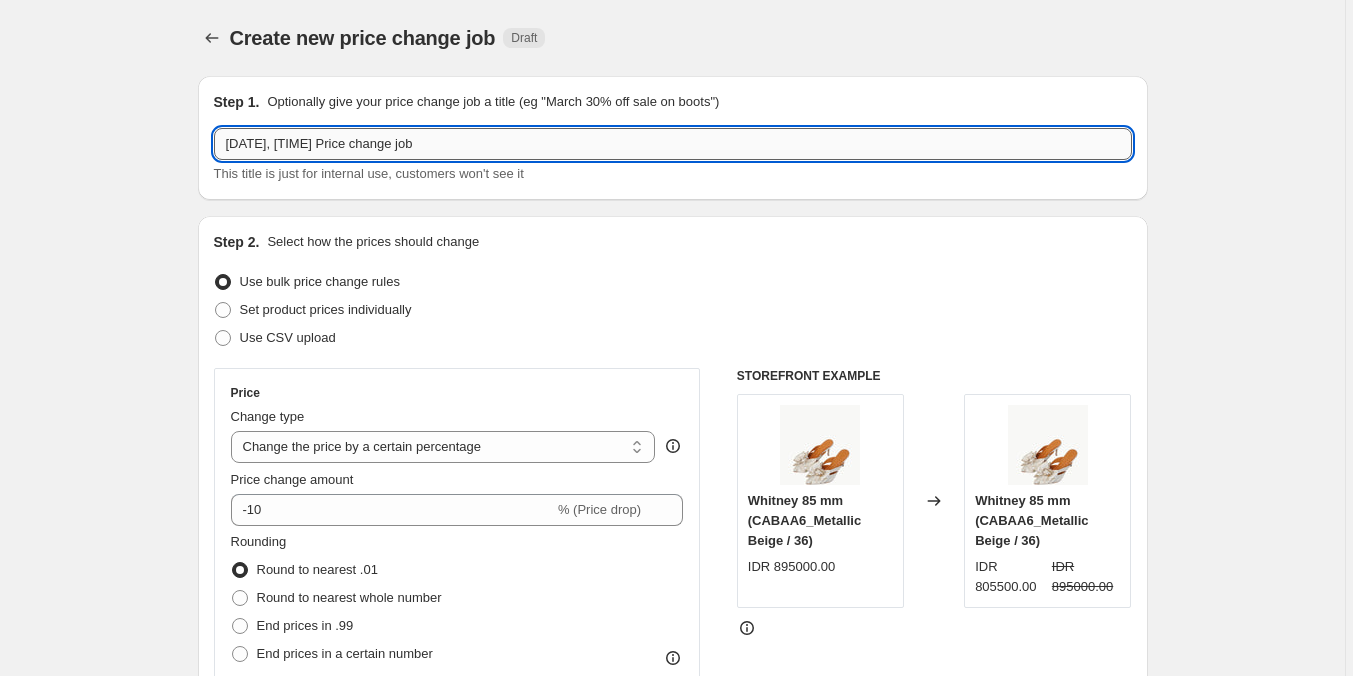 click on "Aug 7, 2025, 5:54:30 PM Price change job" at bounding box center [673, 144] 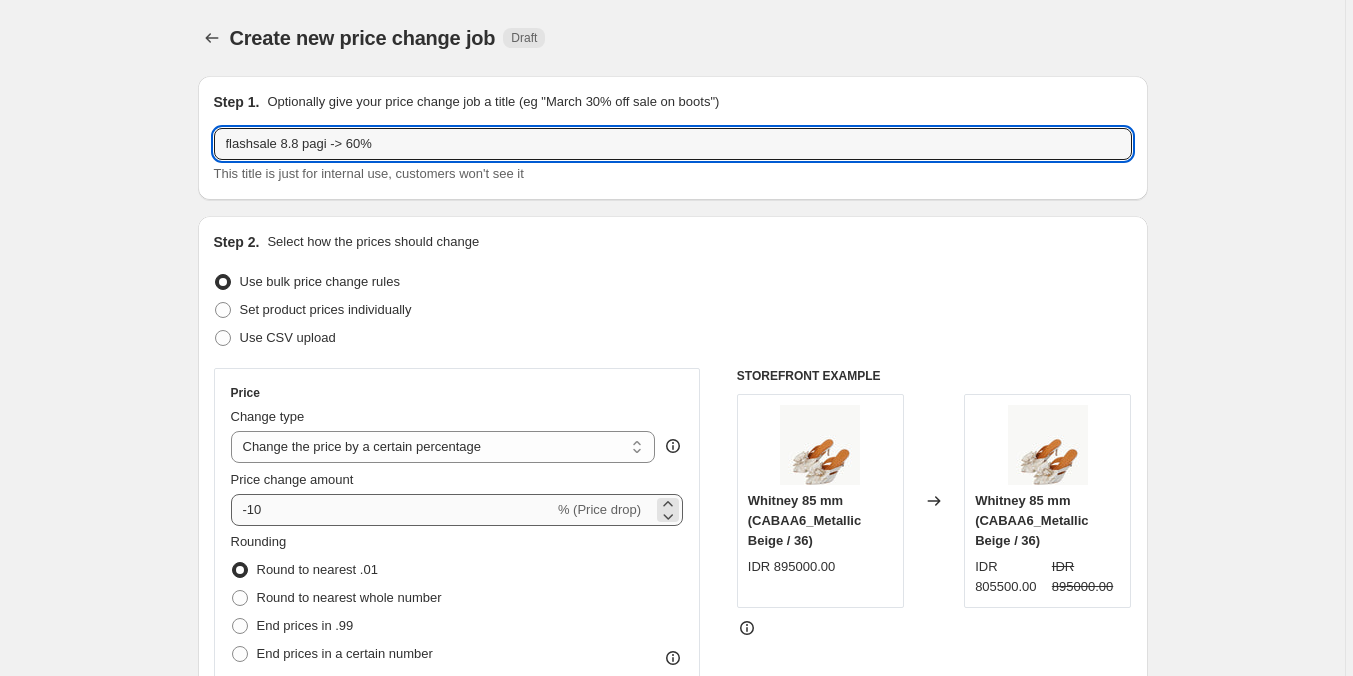 type on "flashsale 8.8 pagi -> 60%" 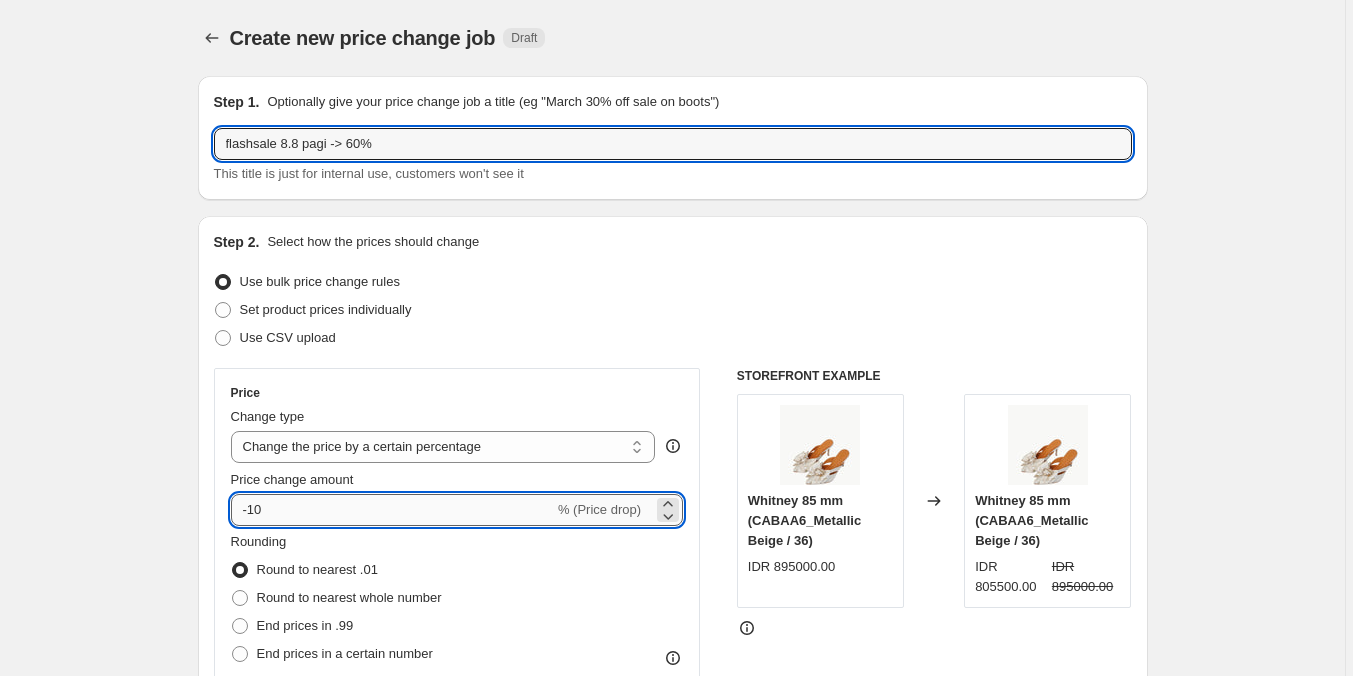 click on "-10" at bounding box center (392, 510) 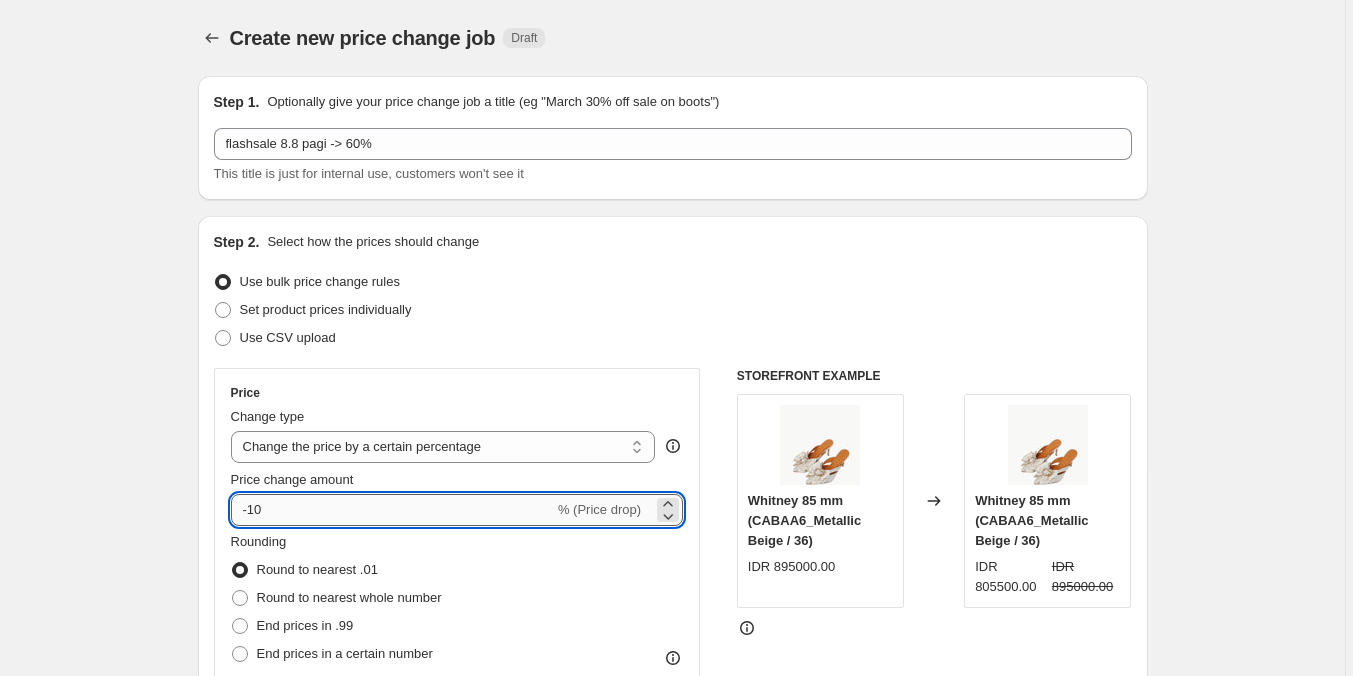 type on "-1" 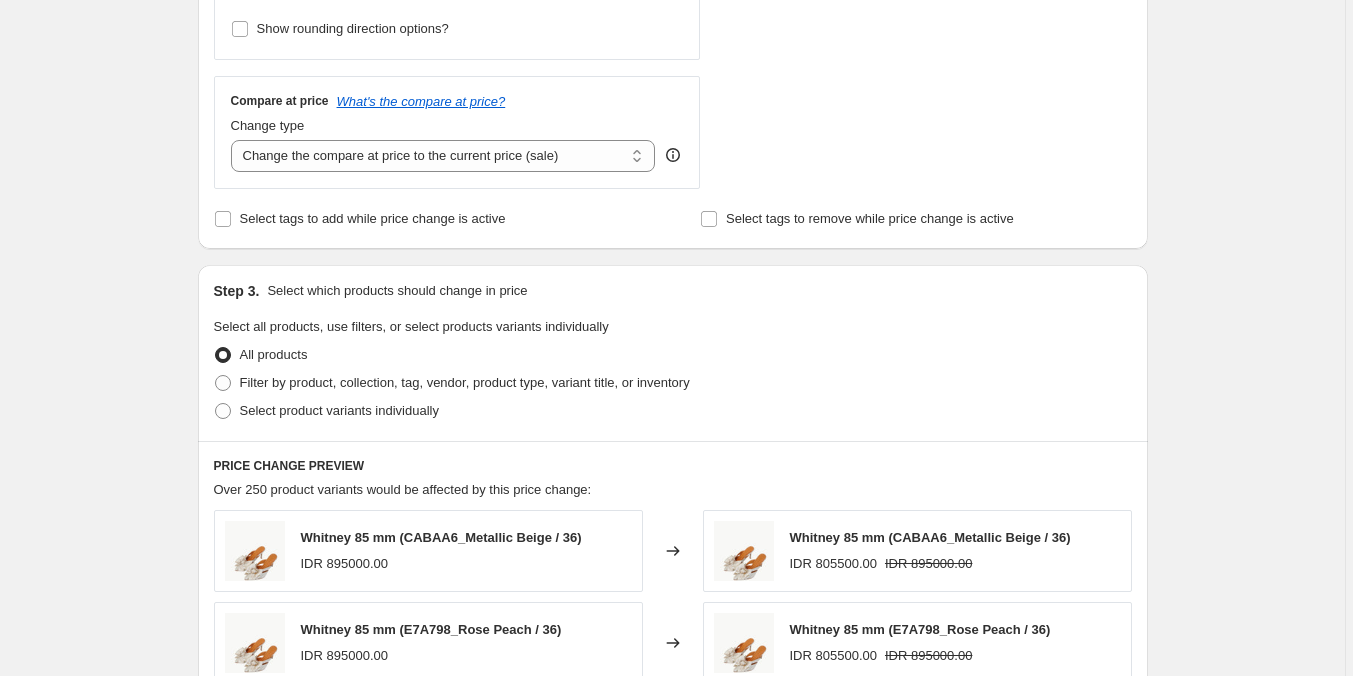 scroll, scrollTop: 700, scrollLeft: 0, axis: vertical 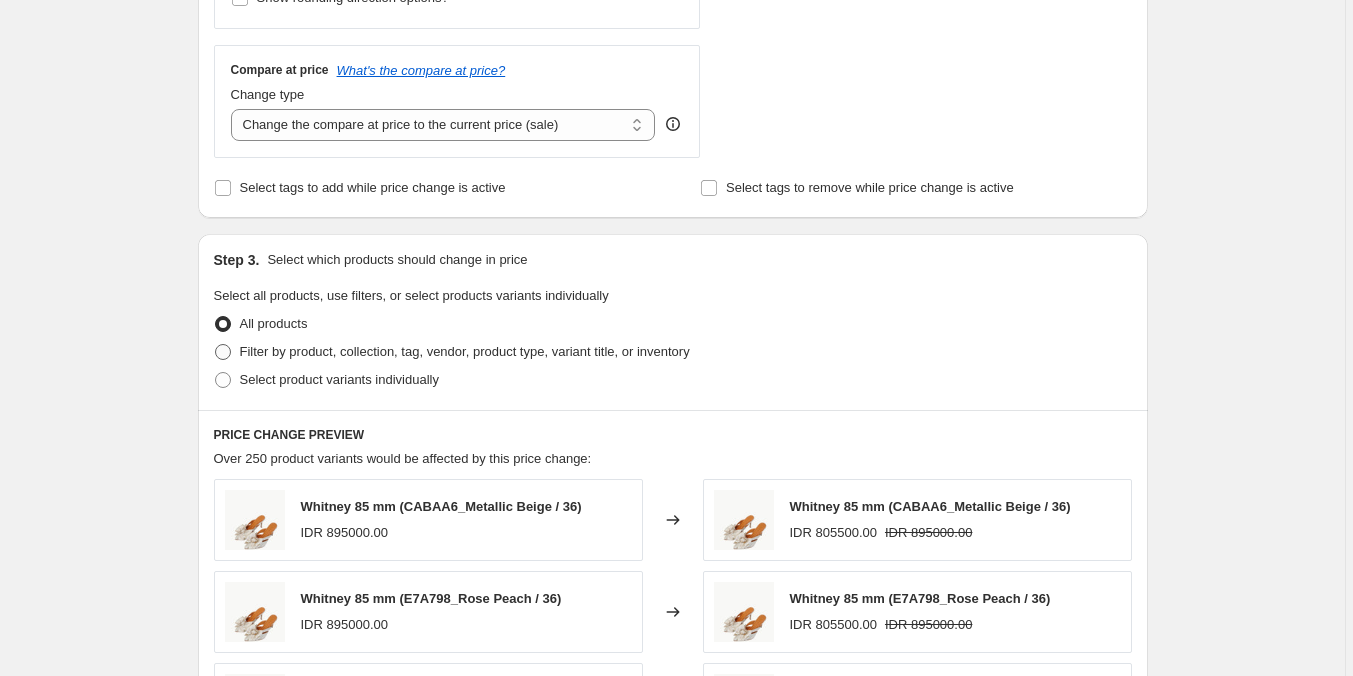 type on "-60" 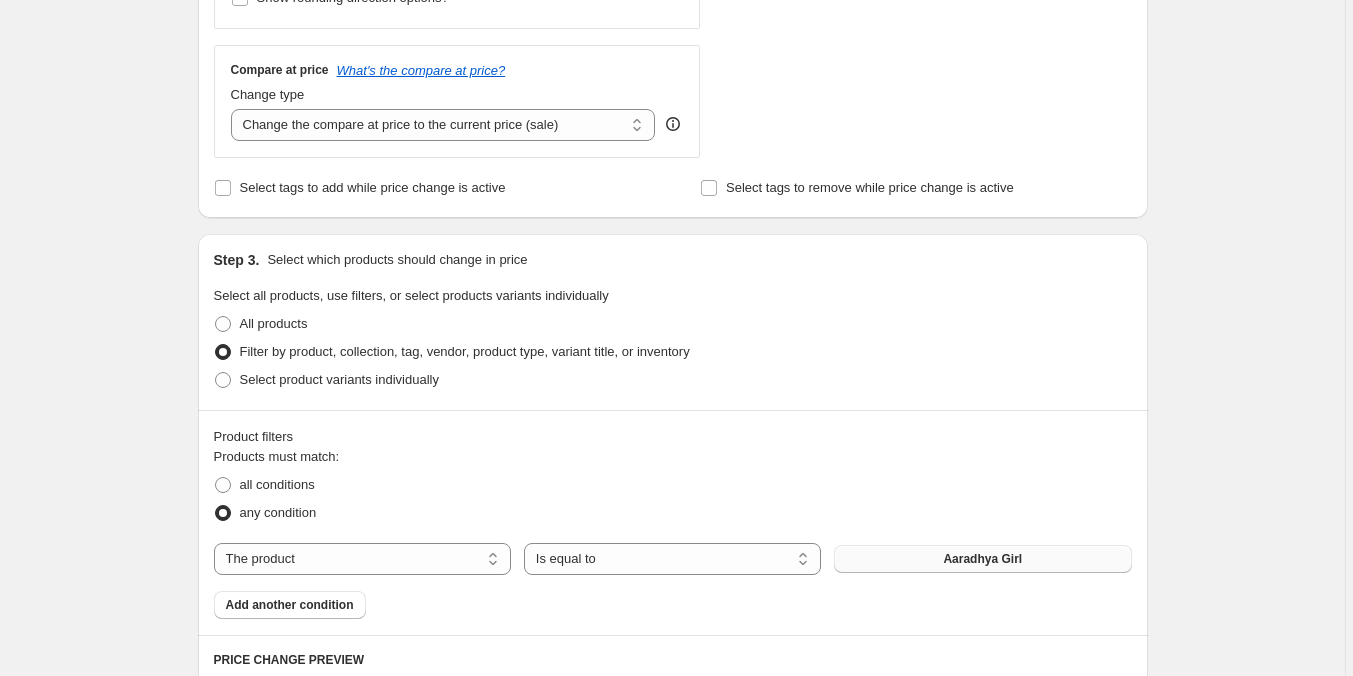 click on "Aaradhya Girl" at bounding box center (982, 559) 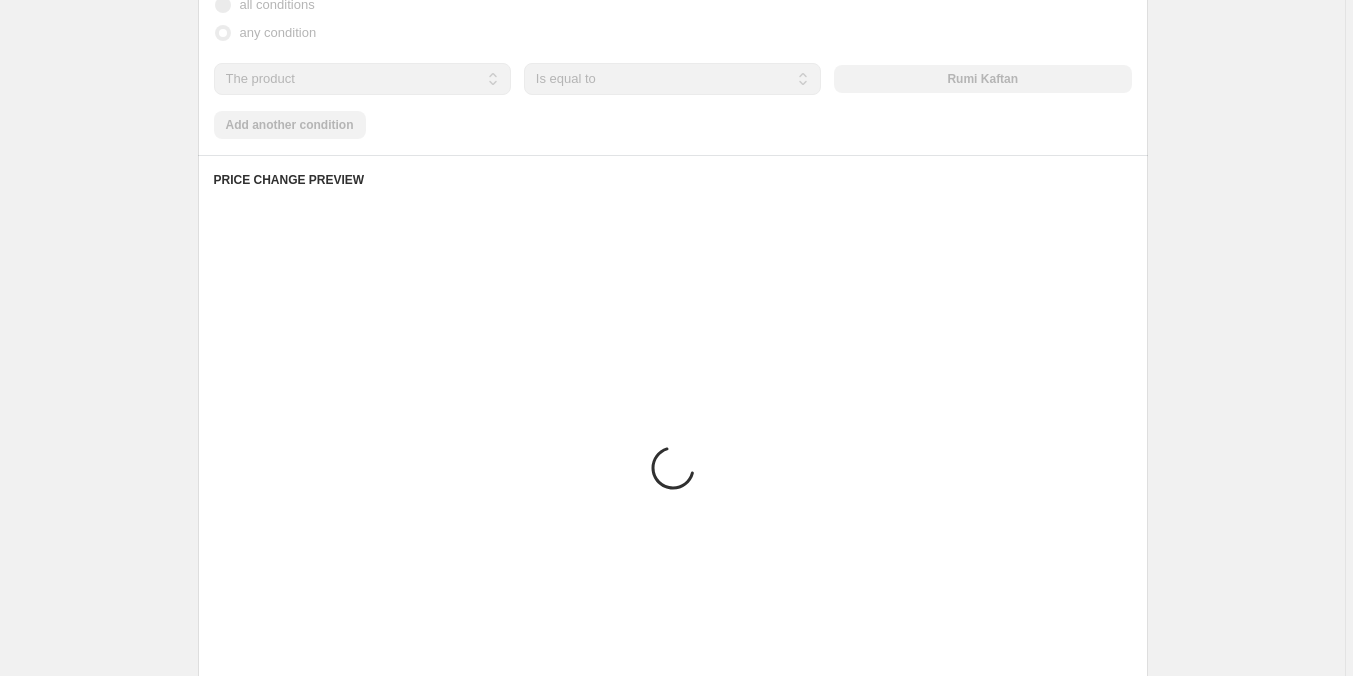scroll, scrollTop: 1273, scrollLeft: 0, axis: vertical 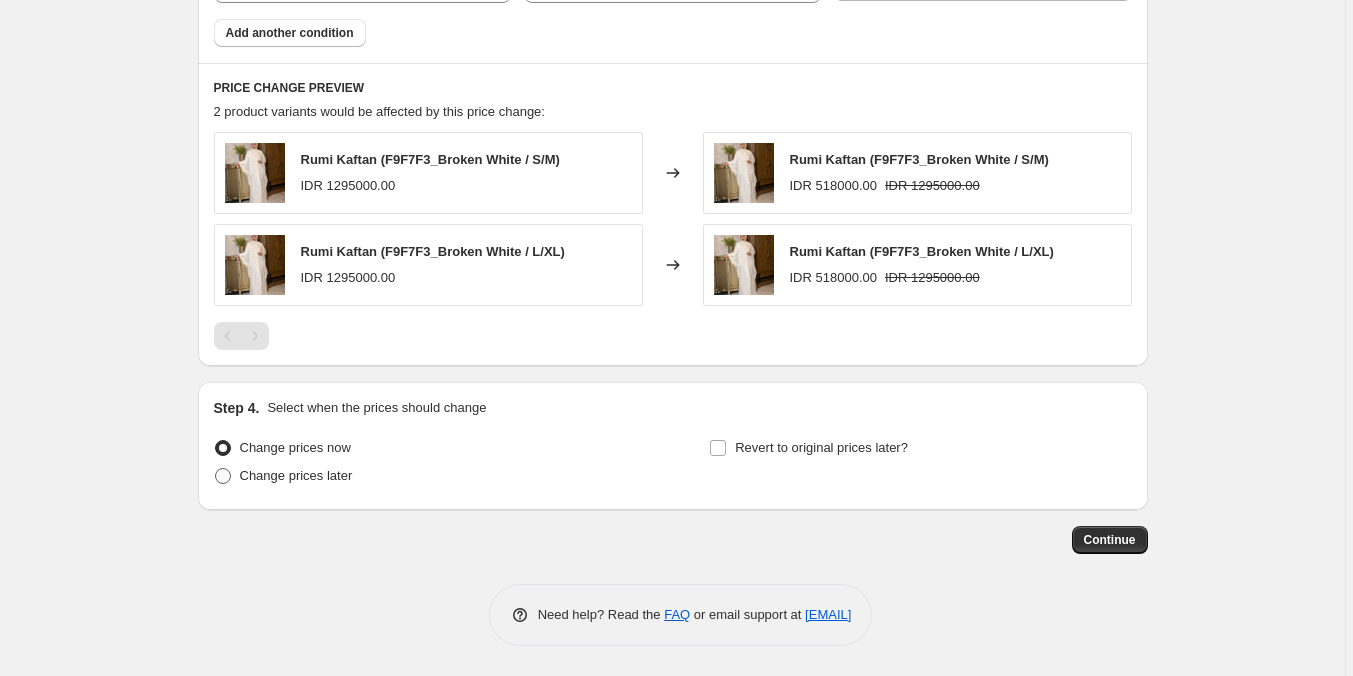 click on "Change prices later" at bounding box center [296, 475] 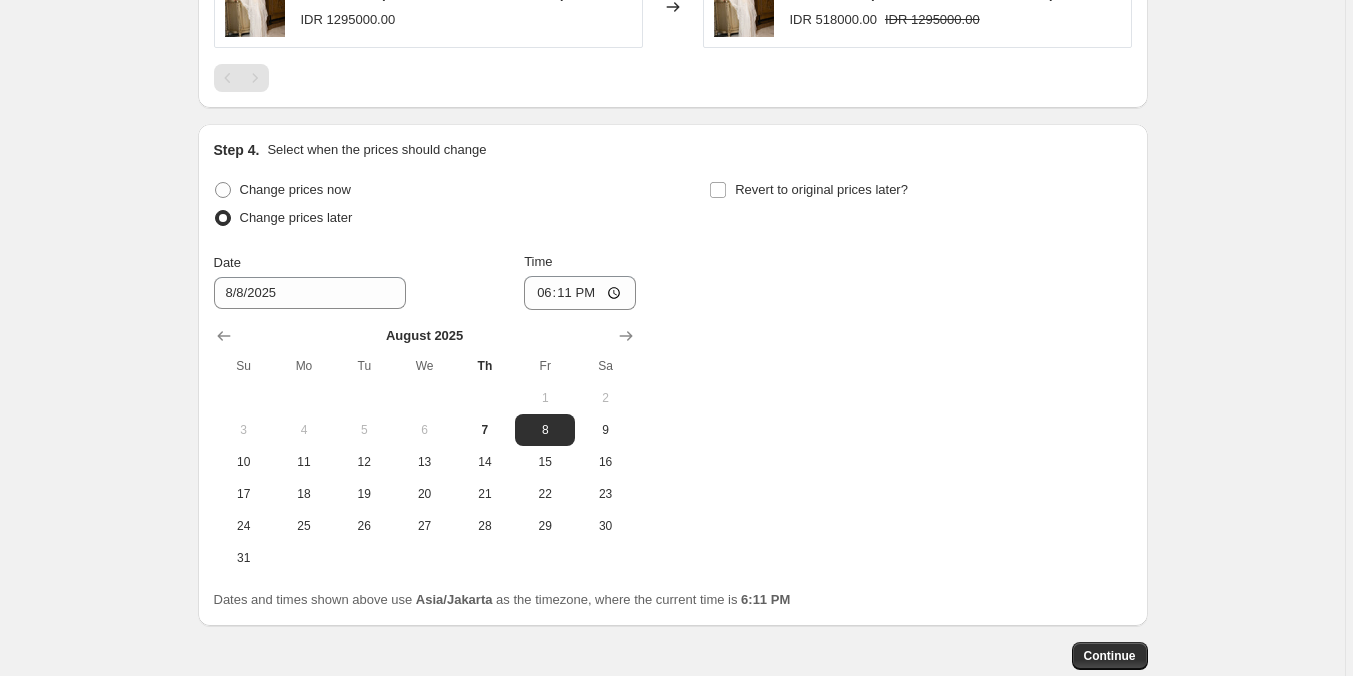 scroll, scrollTop: 1573, scrollLeft: 0, axis: vertical 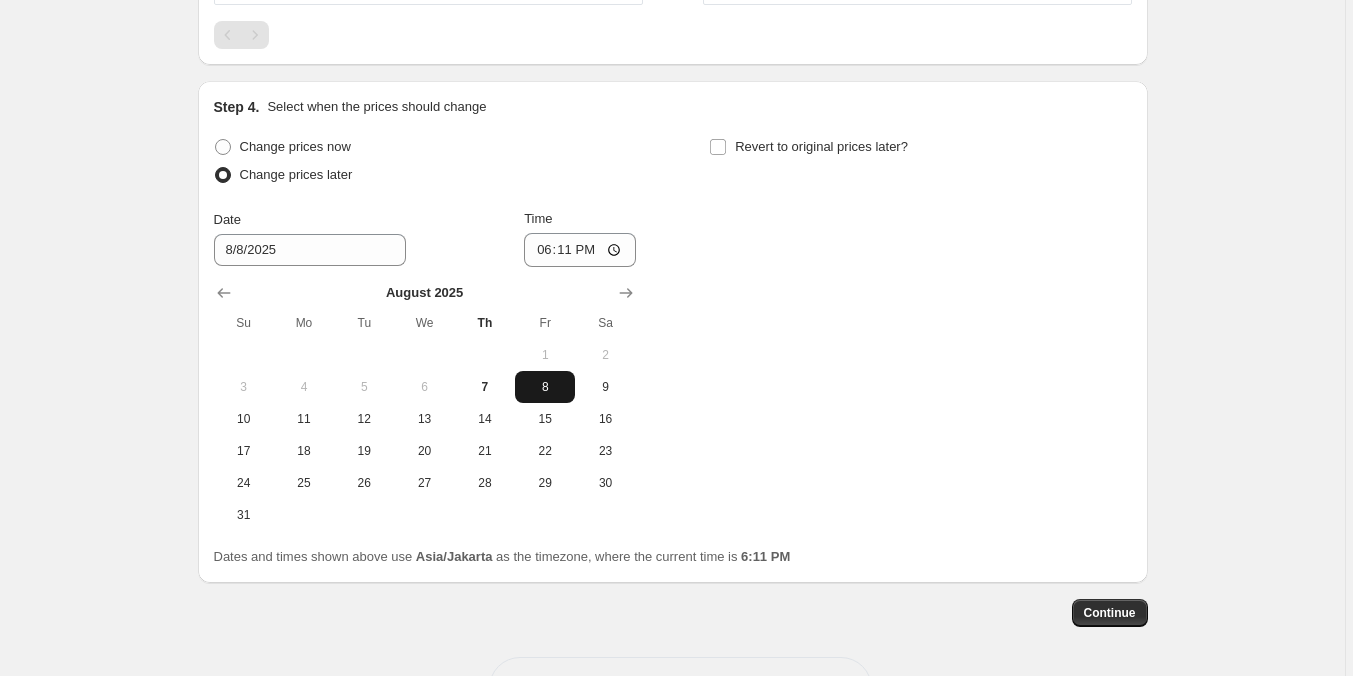click on "8" at bounding box center [545, 387] 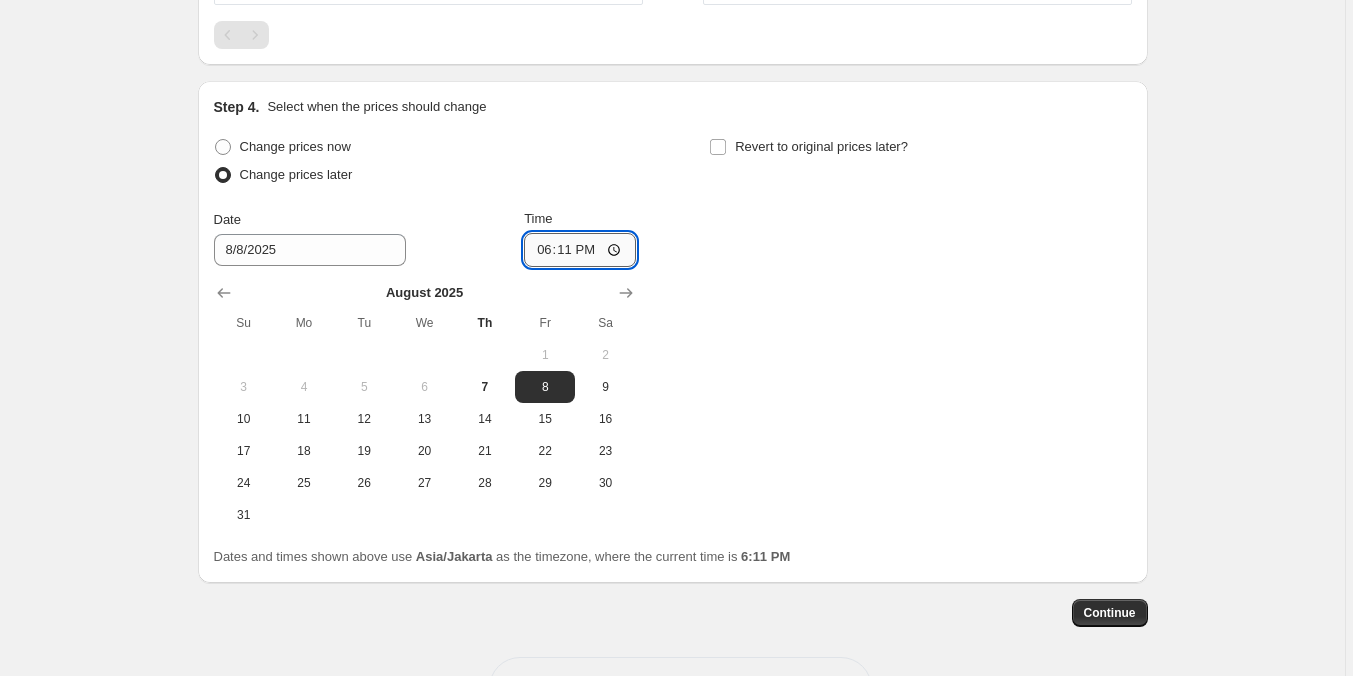 click on "18:11" at bounding box center (580, 250) 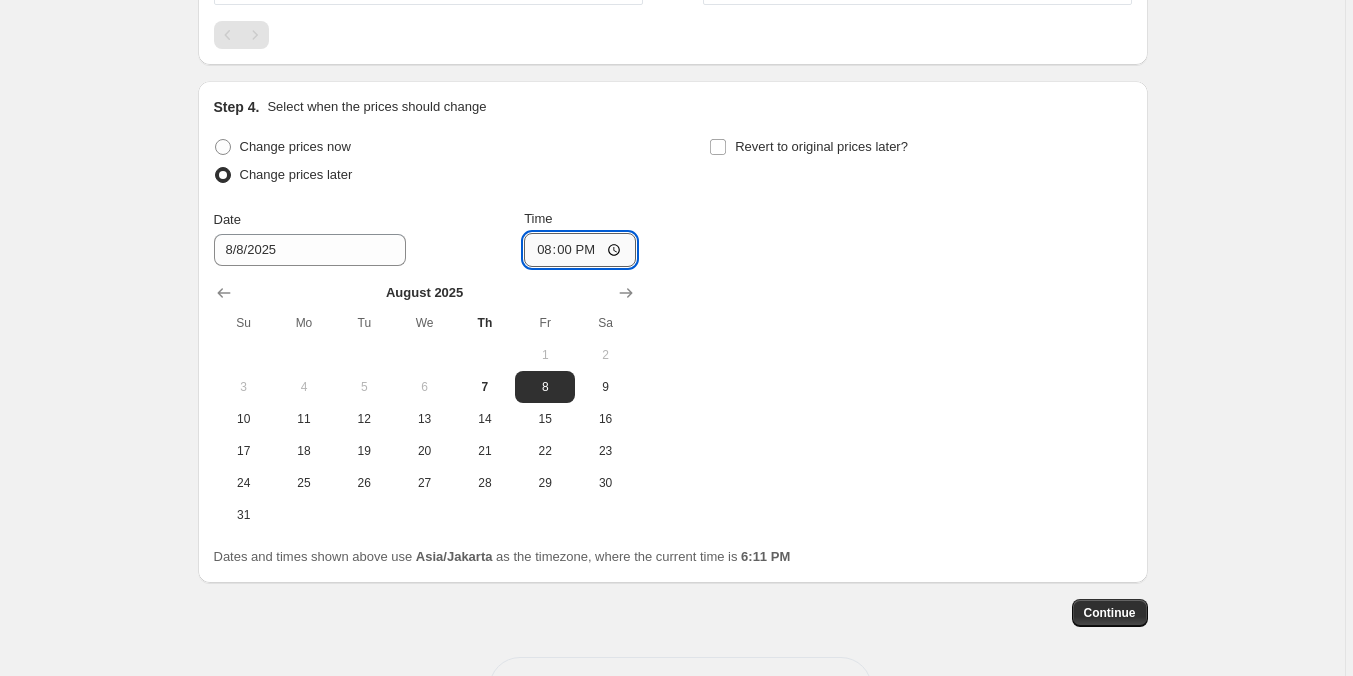 type on "08:00" 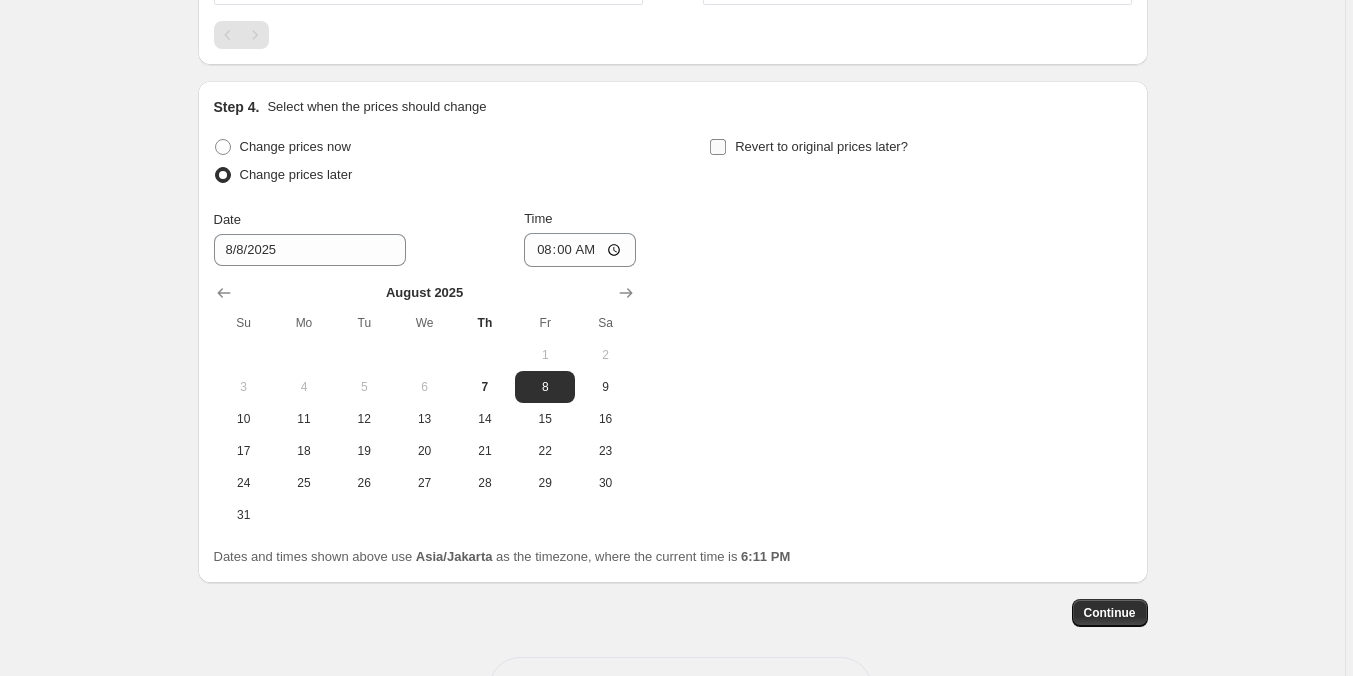 click on "Revert to original prices later?" at bounding box center (718, 147) 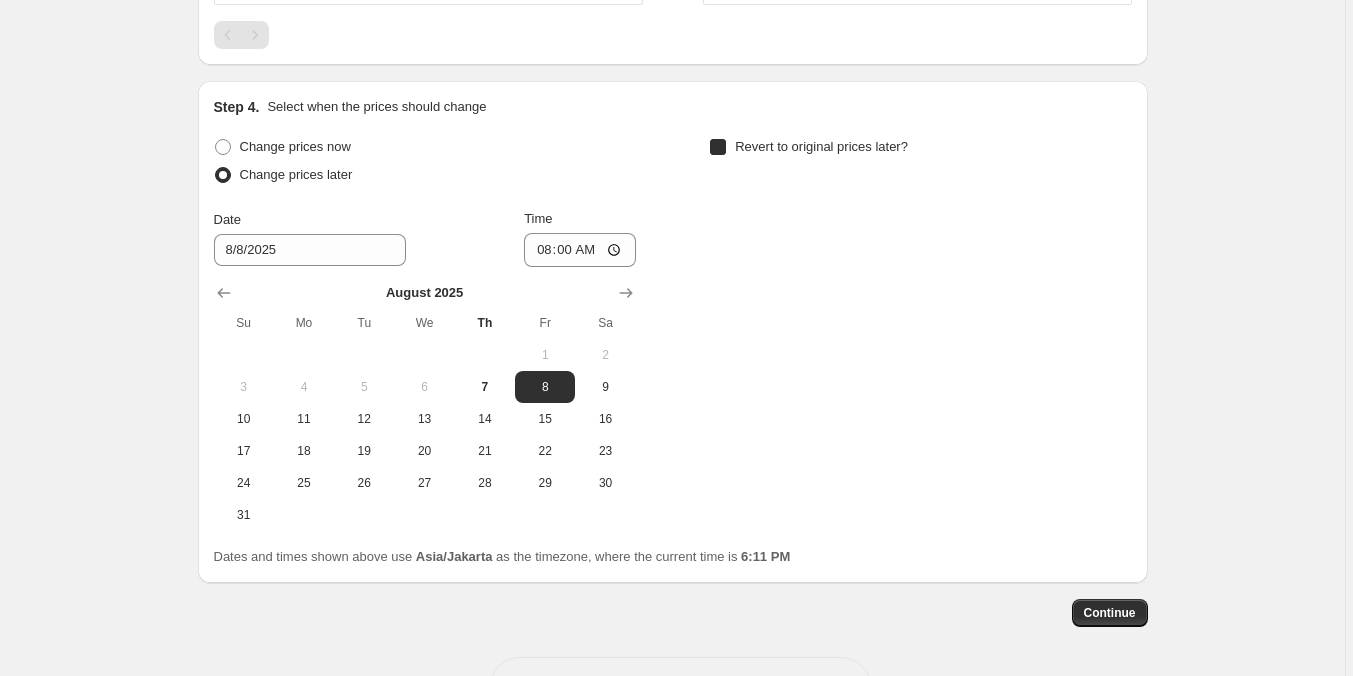 checkbox on "true" 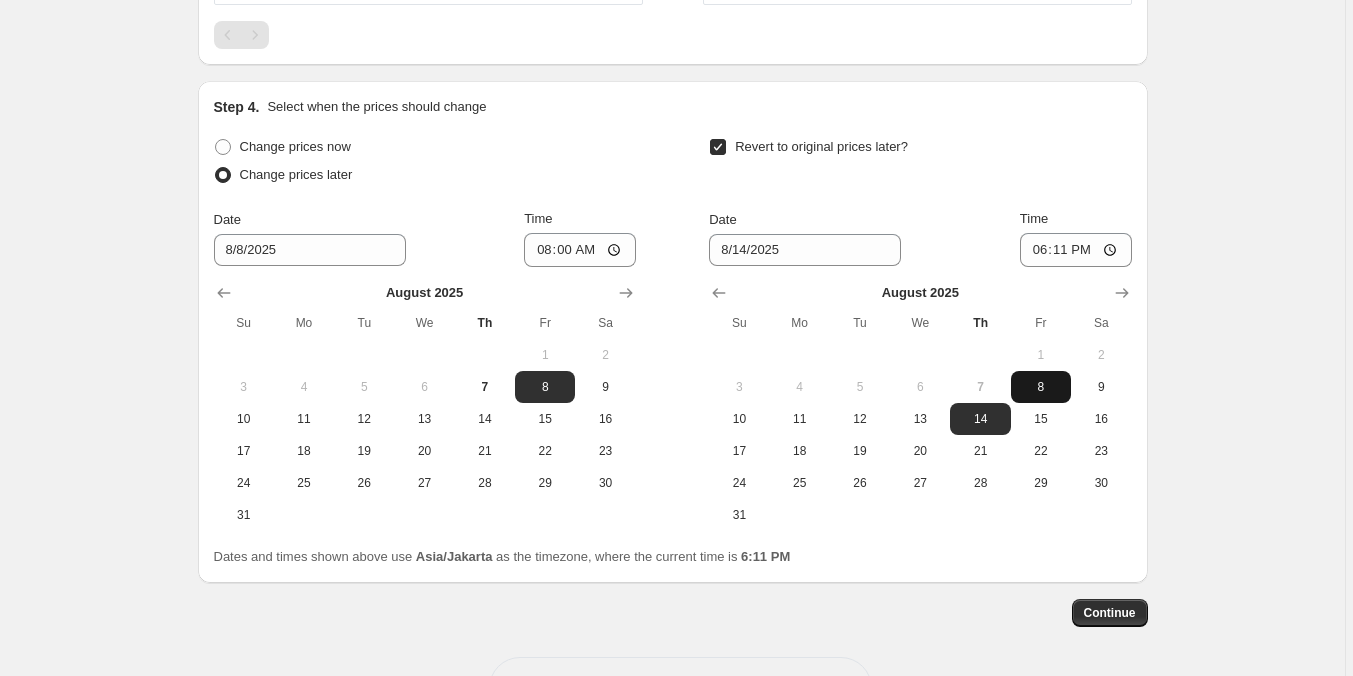 click on "8" at bounding box center [1041, 387] 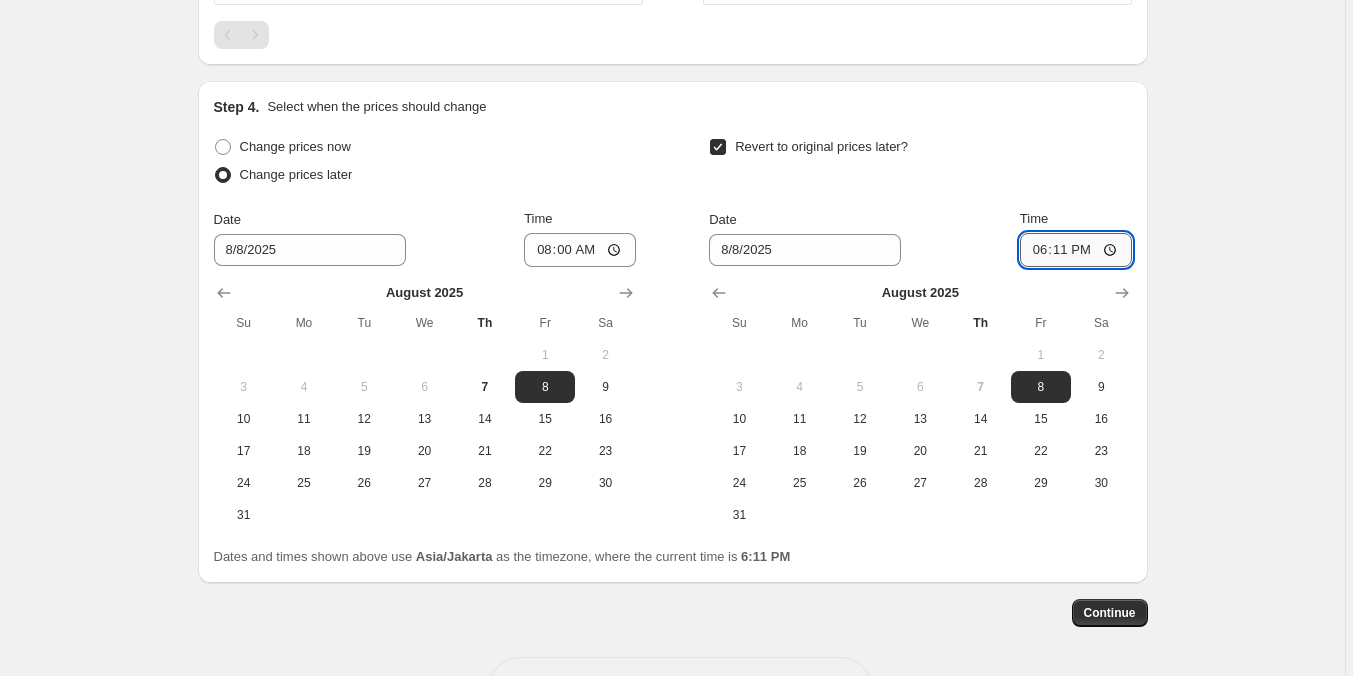 click on "18:11" at bounding box center [1076, 250] 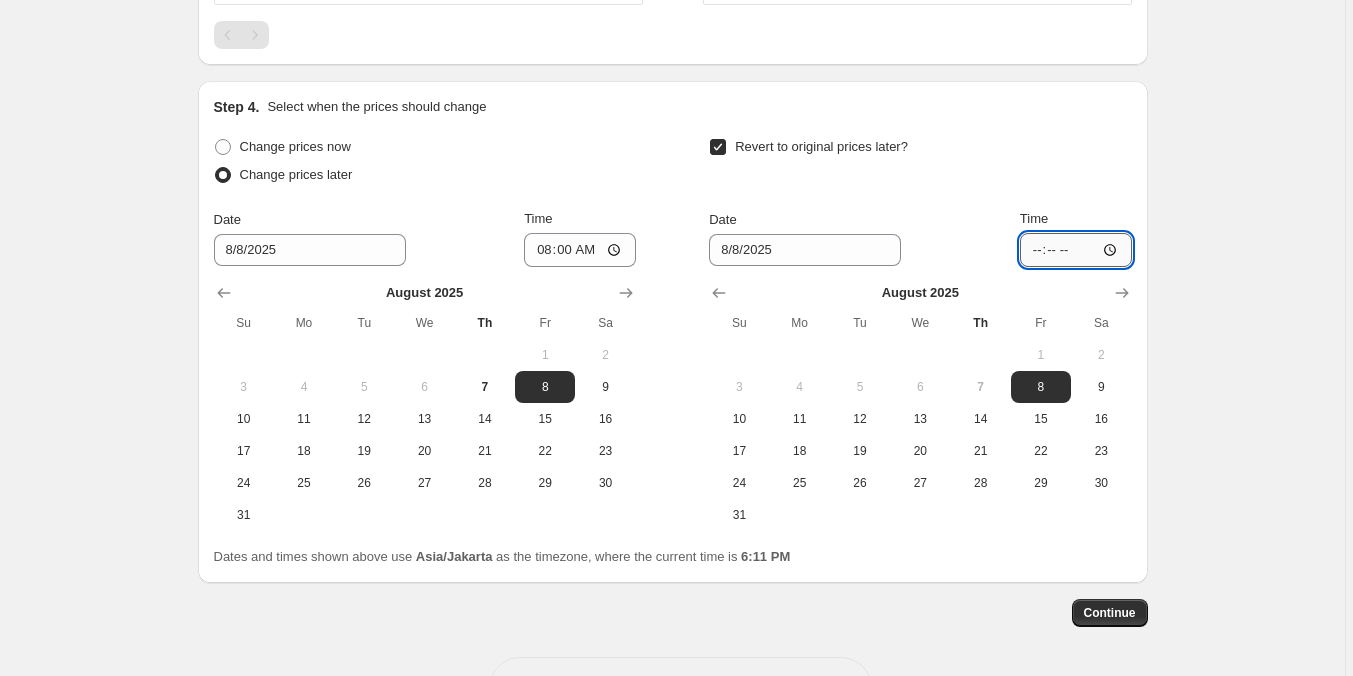 type on "09:20" 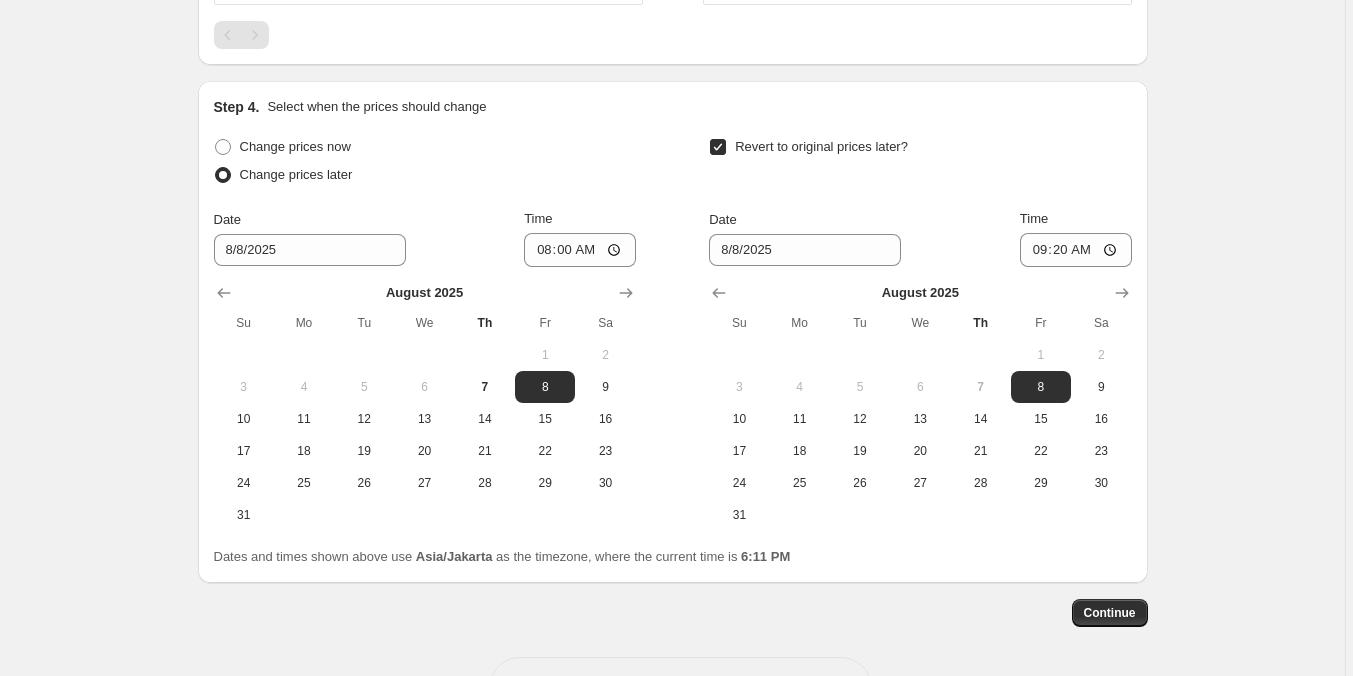 click on "Create new price change job. This page is ready Create new price change job Draft Step 1. Optionally give your price change job a title (eg "March 30% off sale on boots") flashsale 8.8 pagi -> 60% This title is just for internal use, customers won't see it Step 2. Select how the prices should change Use bulk price change rules Set product prices individually Use CSV upload Price Change type Change the price to a certain amount Change the price by a certain amount Change the price by a certain percentage Change the price to the current compare at price (price before sale) Change the price by a certain amount relative to the compare at price Change the price by a certain percentage relative to the compare at price Don't change the price Change the price by a certain percentage relative to the cost per item Change price to certain cost margin Change the price by a certain percentage Price change amount -60 % (Price drop) Rounding Round to nearest .01 Round to nearest whole number End prices in .99 Change type" at bounding box center (672, -412) 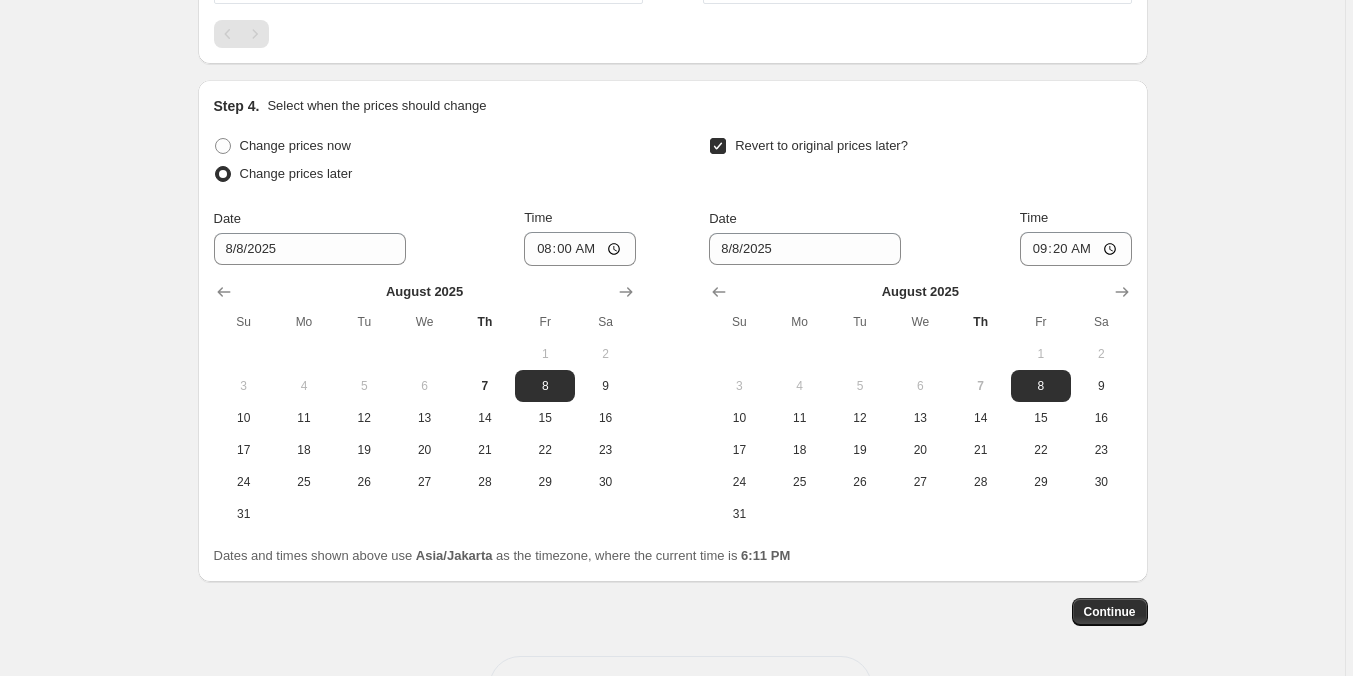 scroll, scrollTop: 1647, scrollLeft: 0, axis: vertical 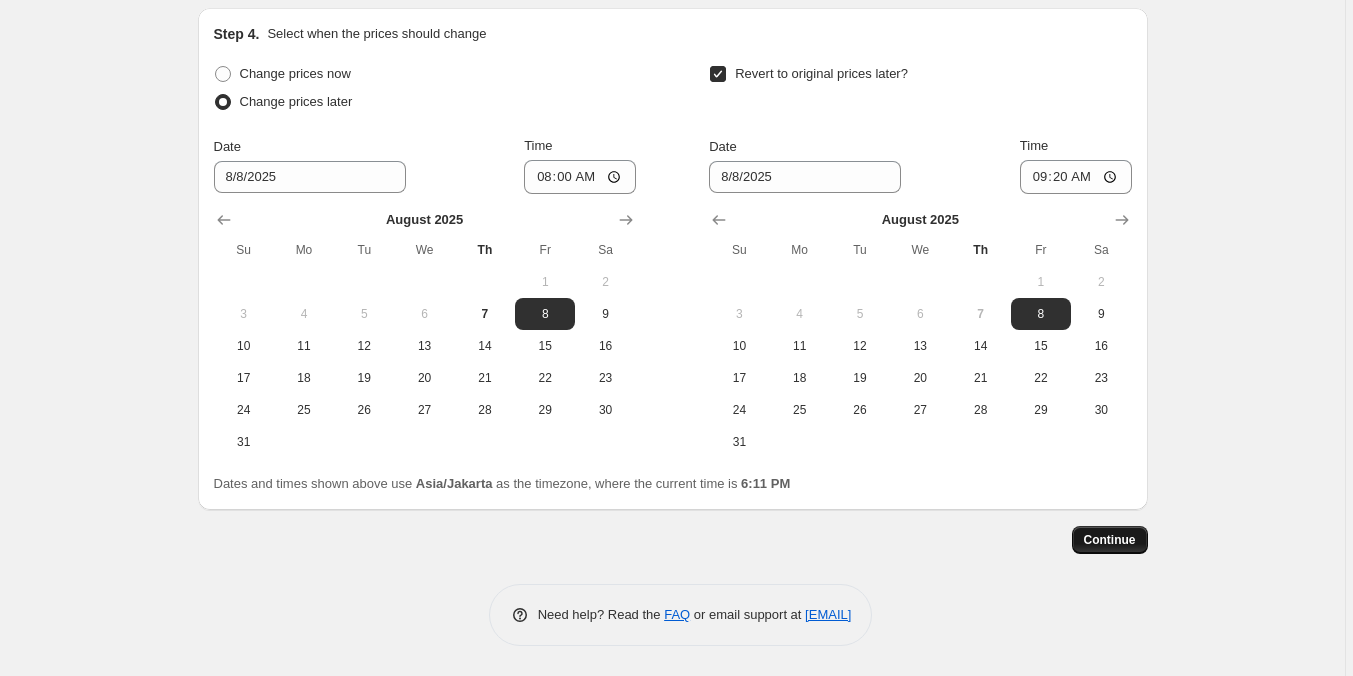 click on "Continue" at bounding box center [1110, 540] 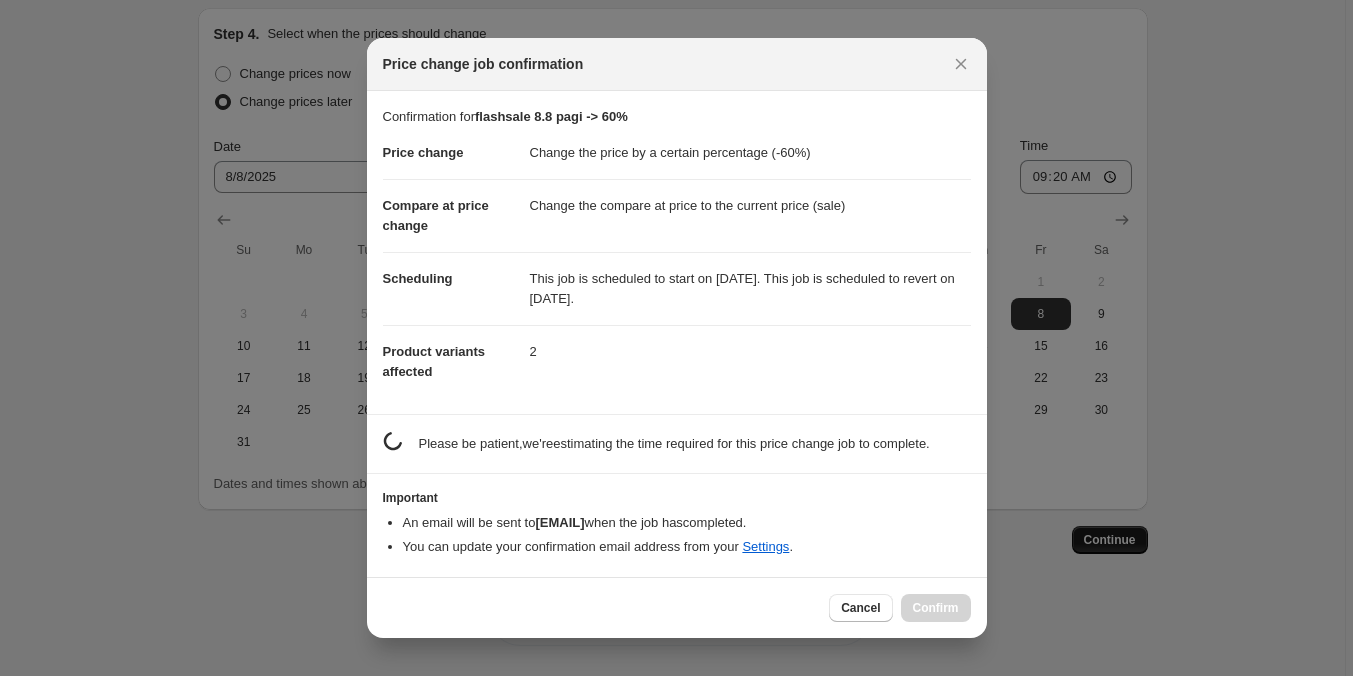 scroll, scrollTop: 0, scrollLeft: 0, axis: both 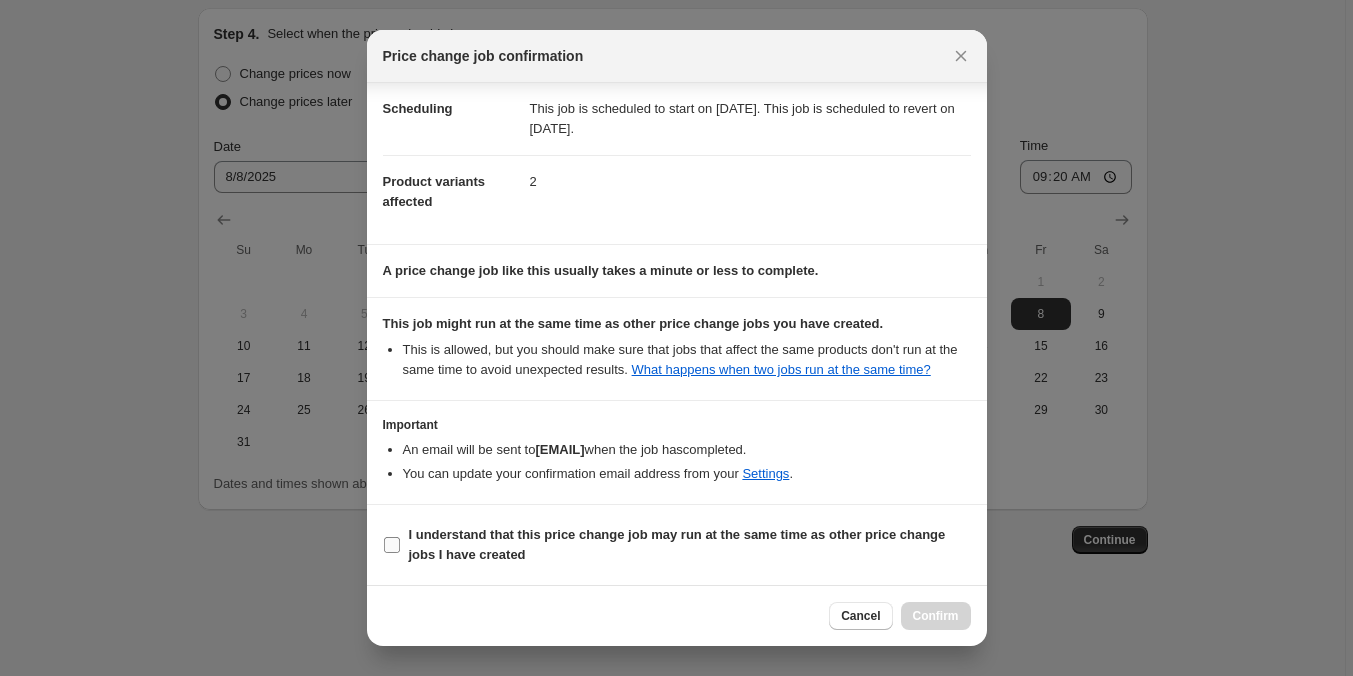 click on "I understand that this price change job may run at the same time as other price change jobs I have created" at bounding box center (690, 545) 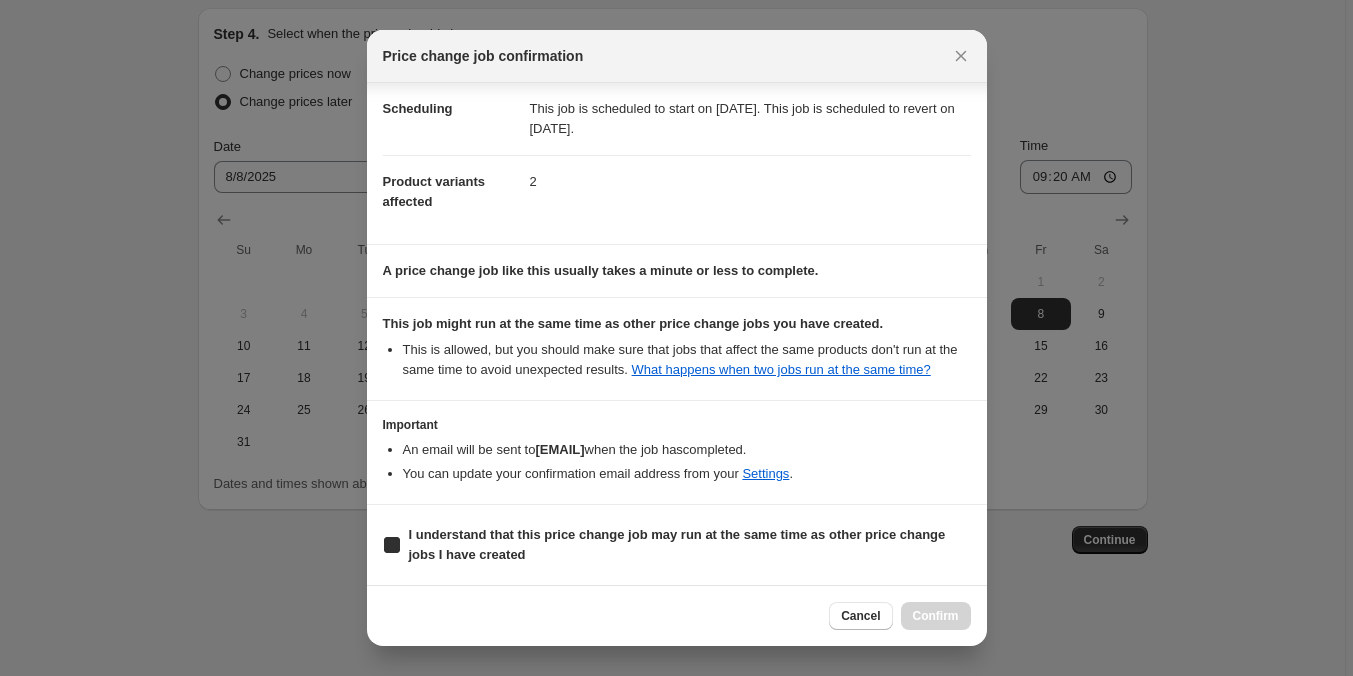 checkbox on "true" 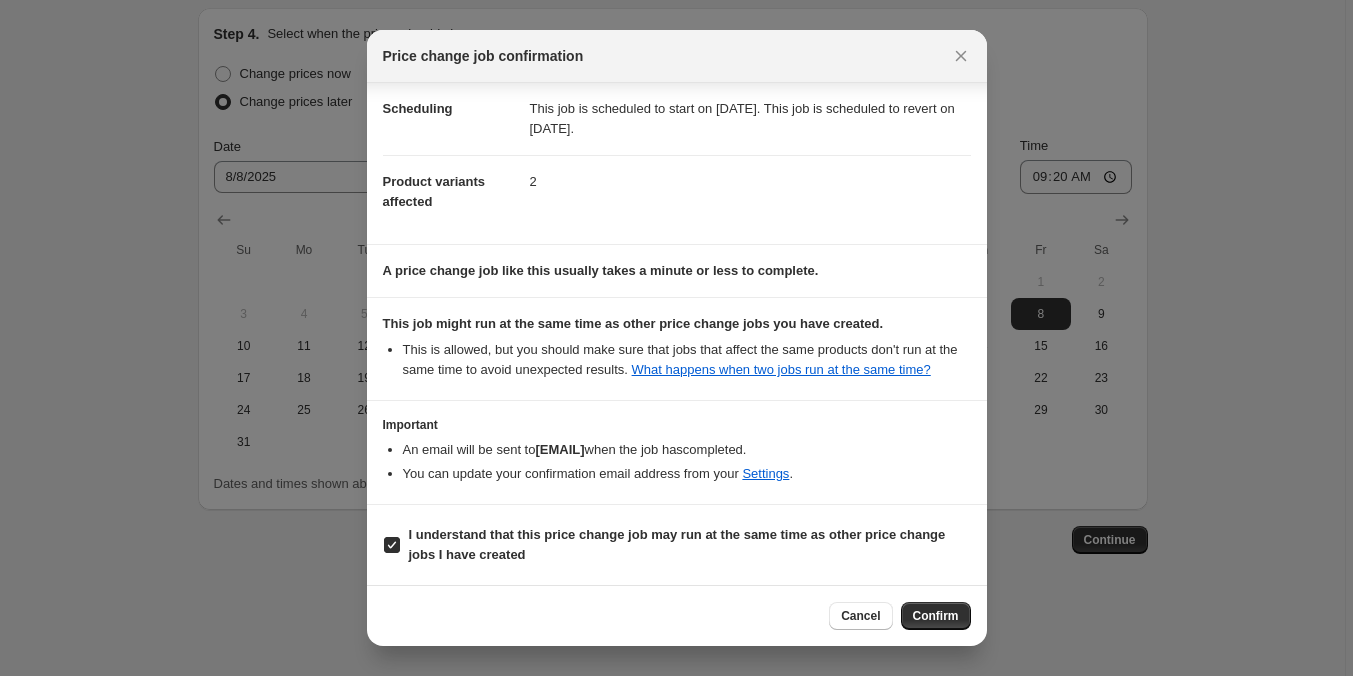 click on "Confirm" at bounding box center (936, 616) 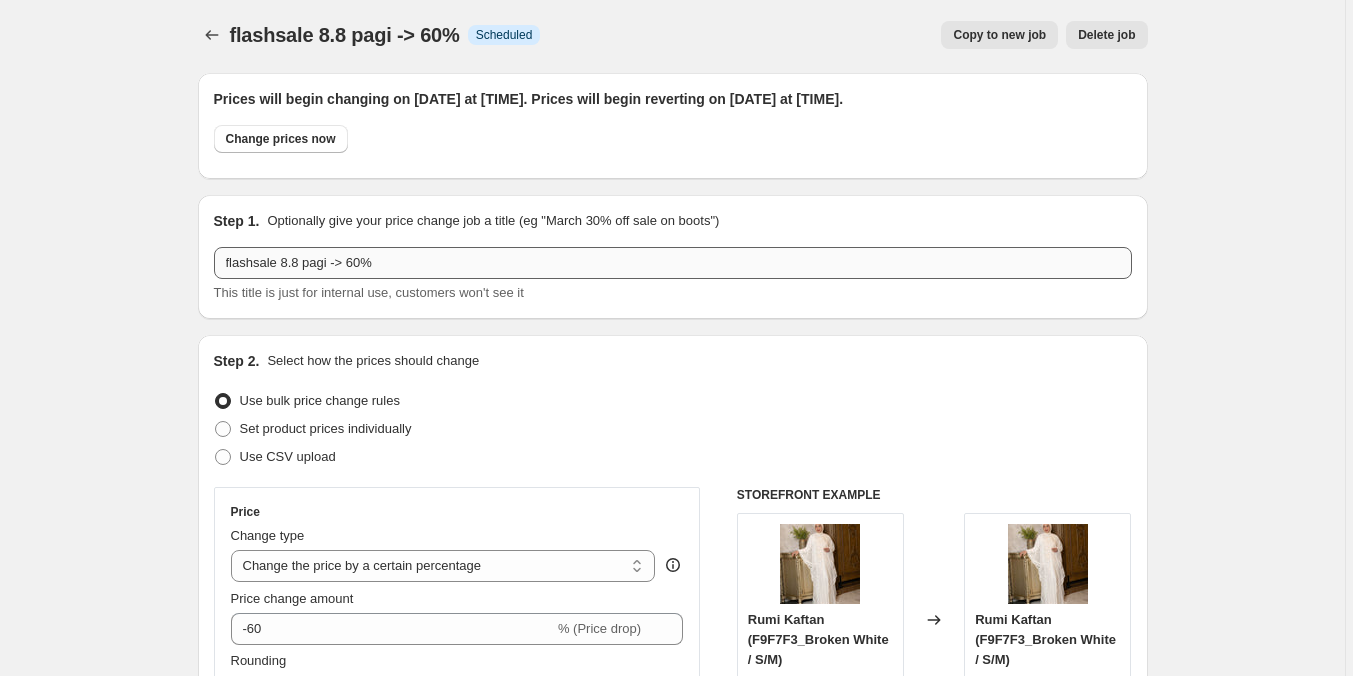scroll, scrollTop: 0, scrollLeft: 0, axis: both 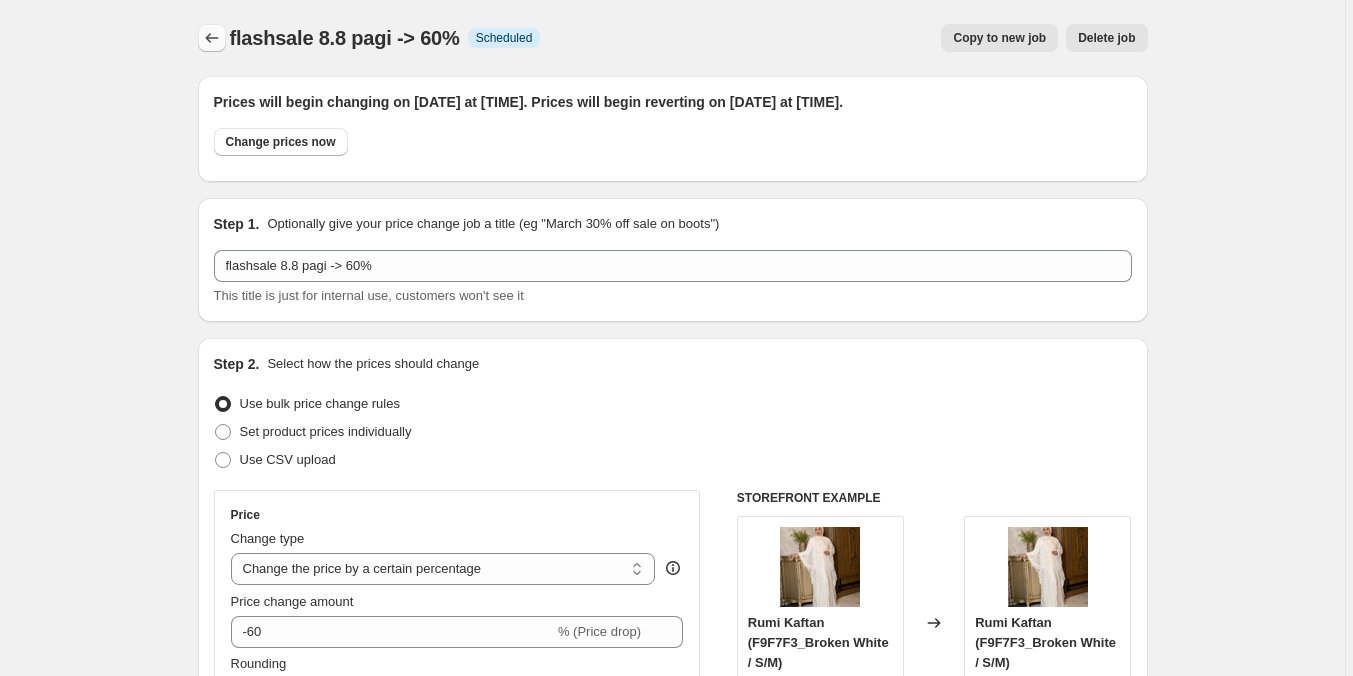 click 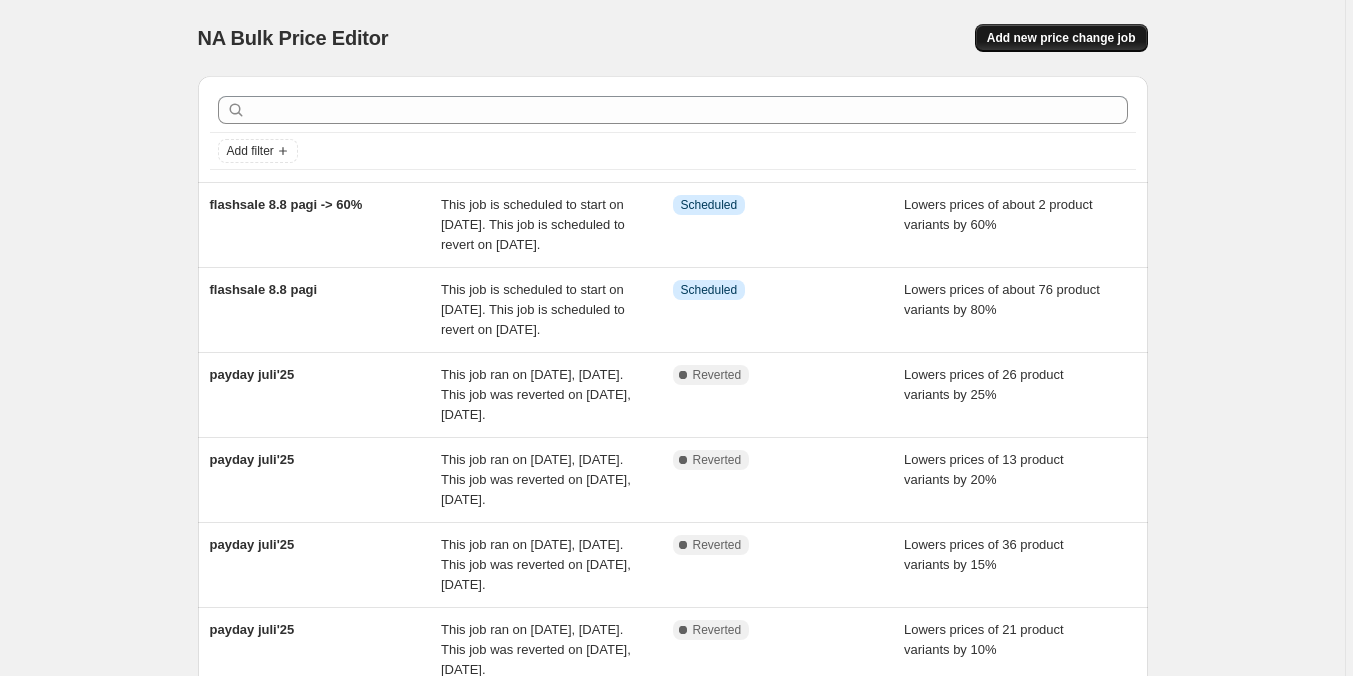click on "Add new price change job" at bounding box center [1061, 38] 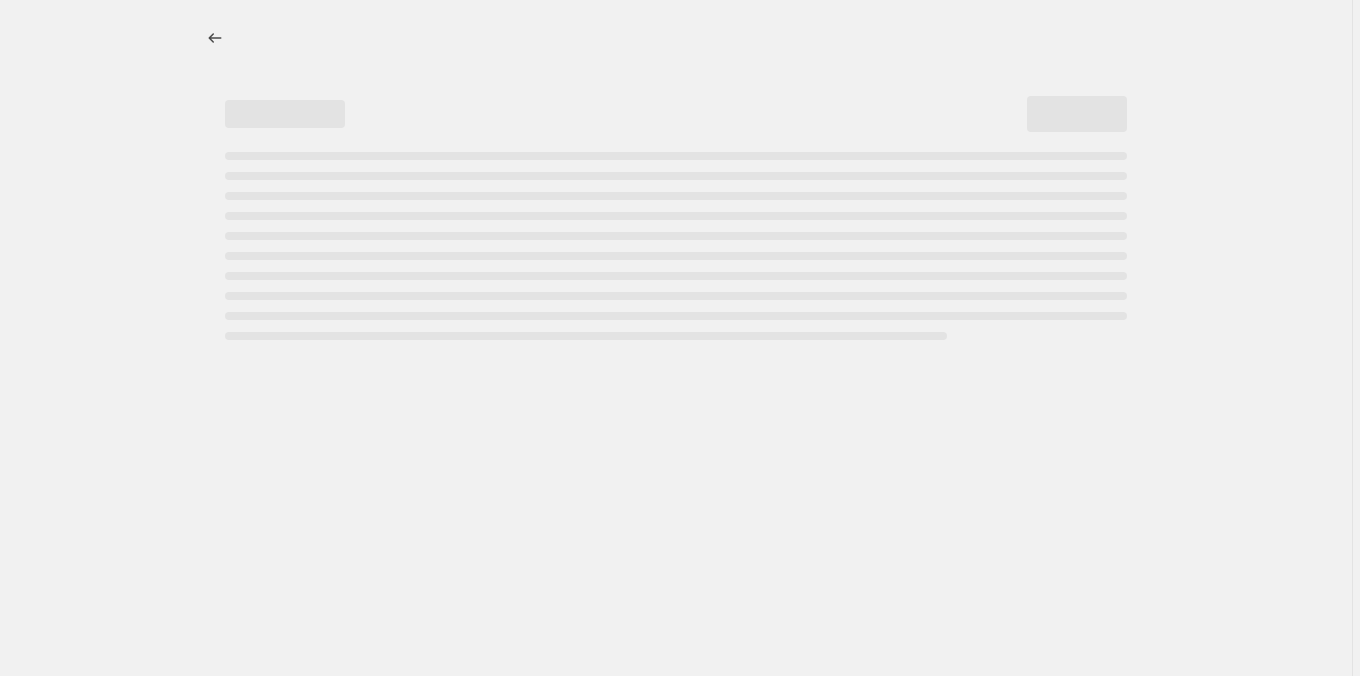 select on "percentage" 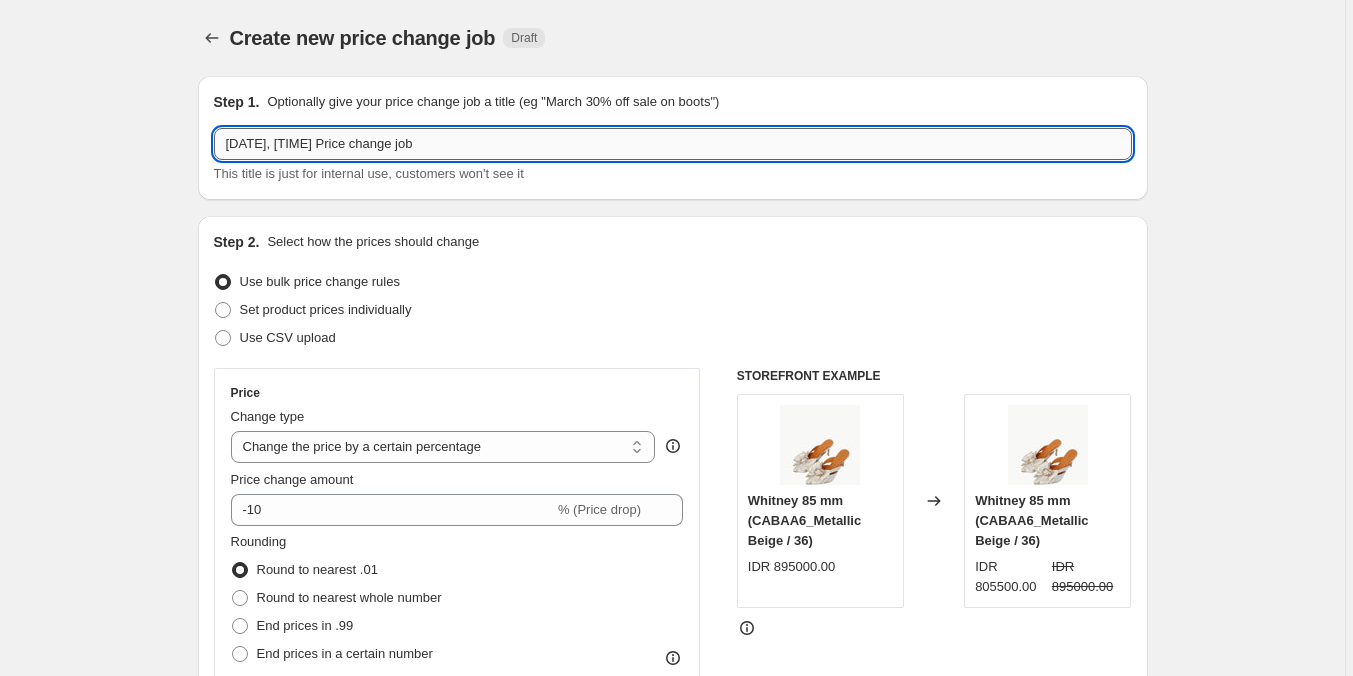 click on "Aug 7, 2025, 5:54:30 PM Price change job" at bounding box center [673, 144] 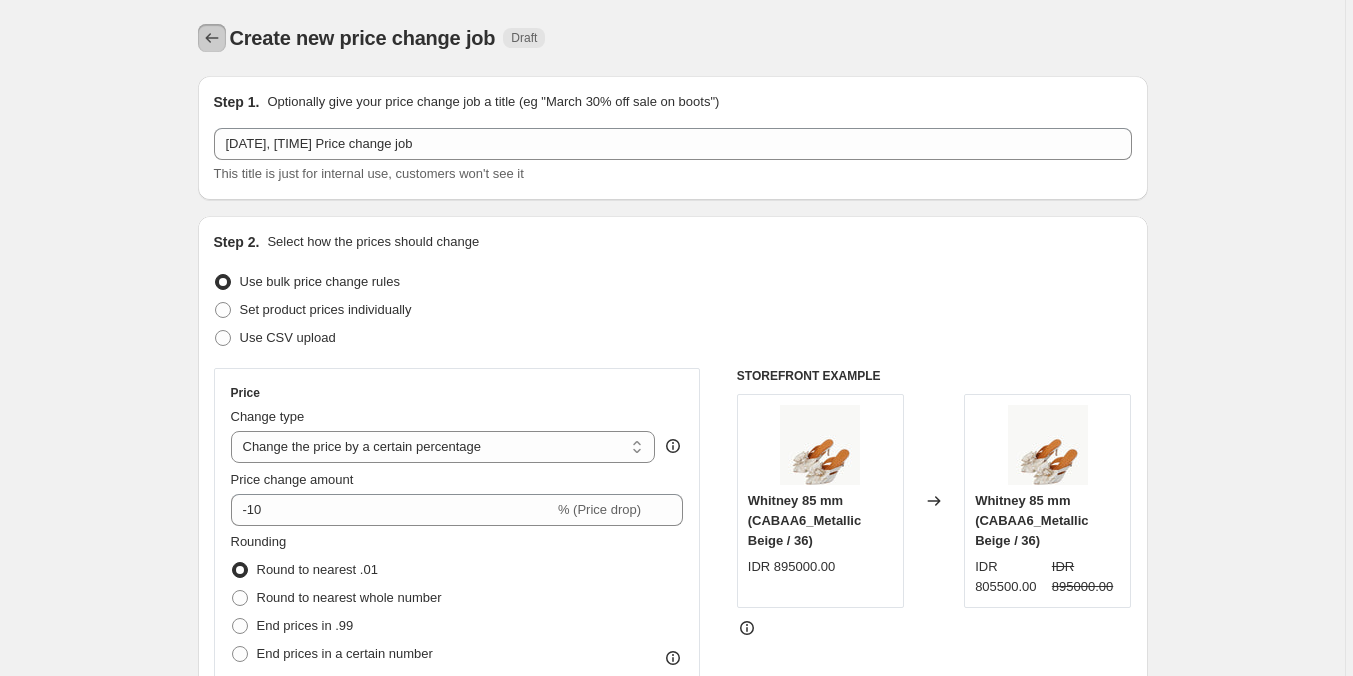 click 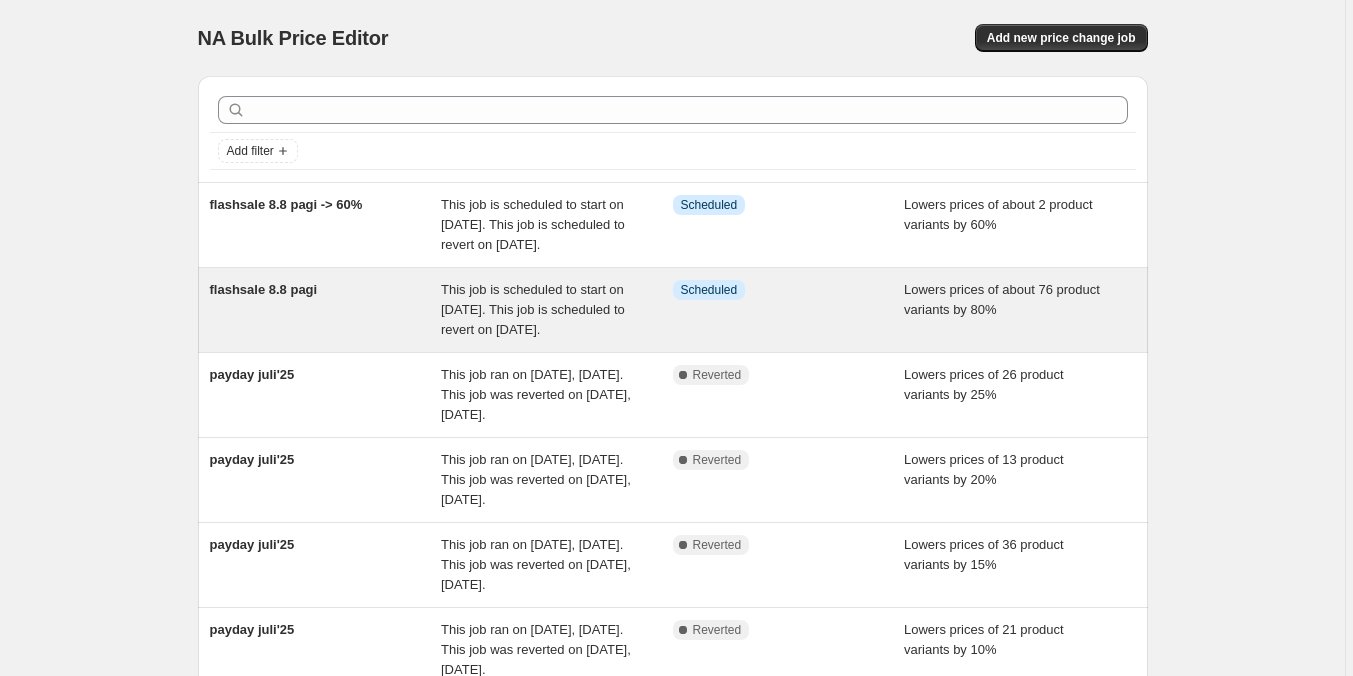 click on "Info Scheduled" at bounding box center [789, 310] 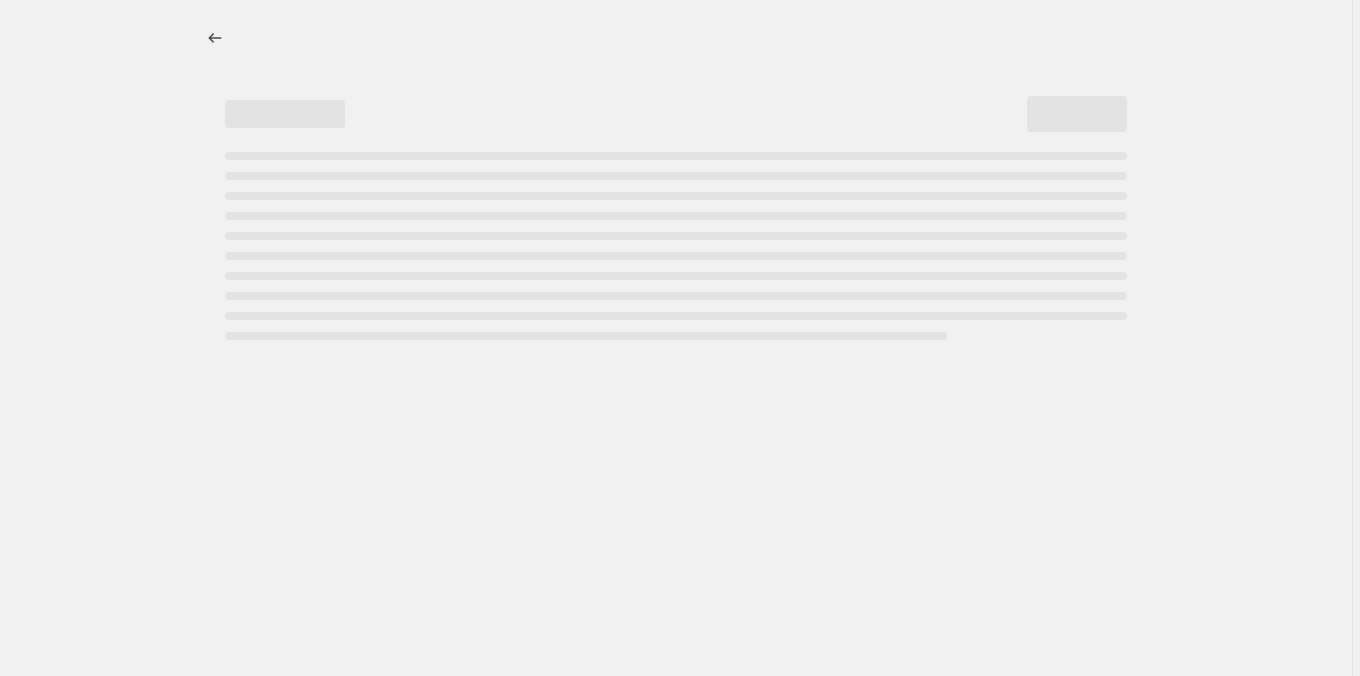 select on "percentage" 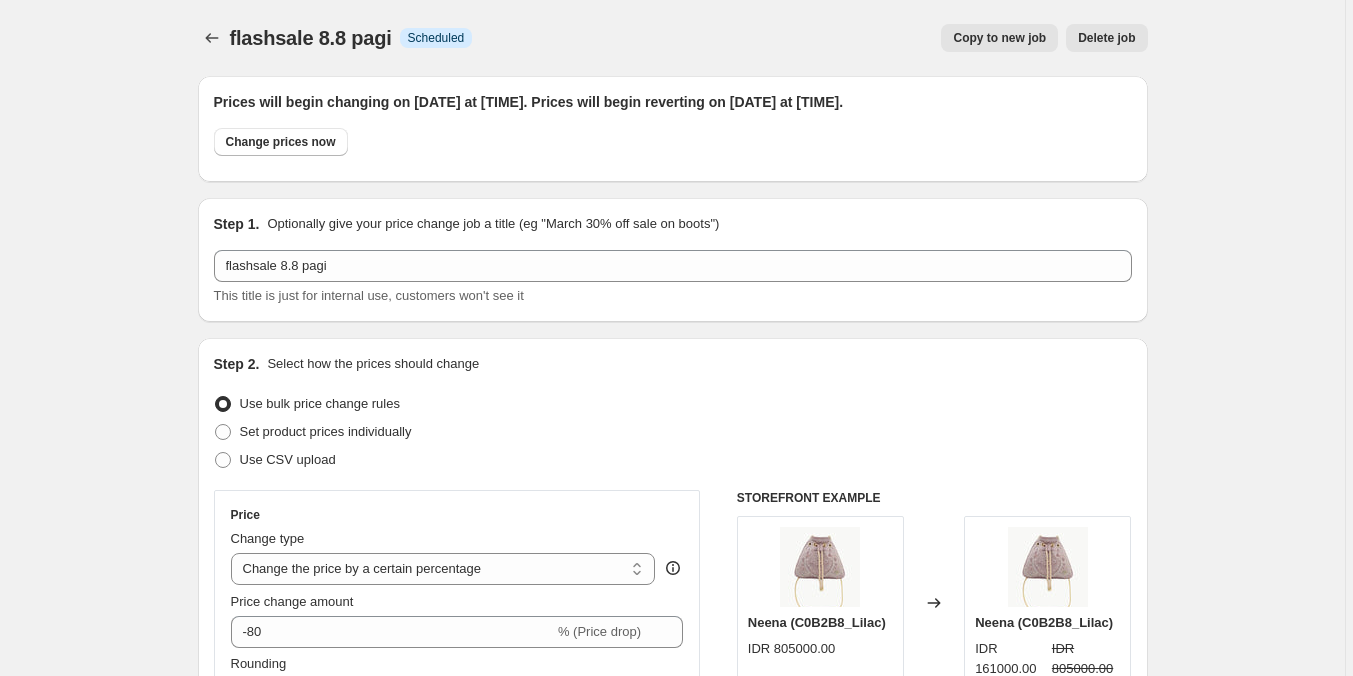 click on "Copy to new job" at bounding box center [999, 38] 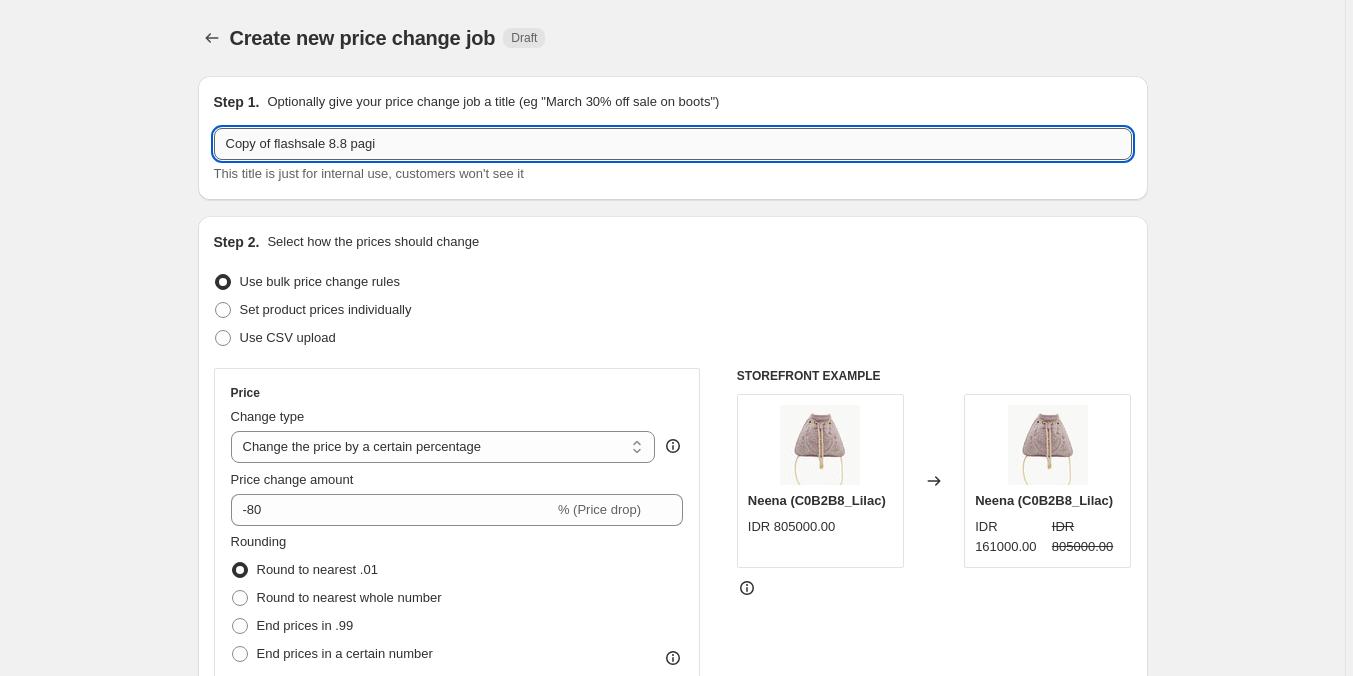 click on "Copy of flashsale 8.8 pagi" at bounding box center (673, 144) 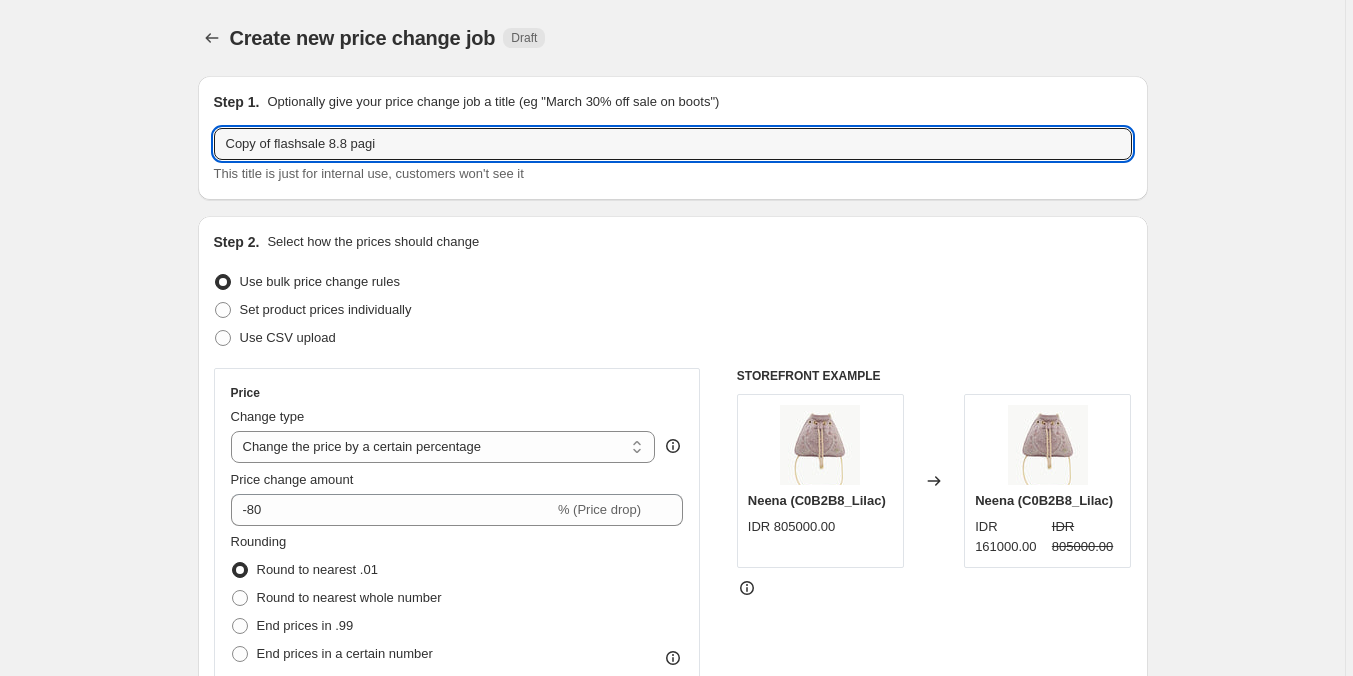 drag, startPoint x: 280, startPoint y: 138, endPoint x: 205, endPoint y: 141, distance: 75.059975 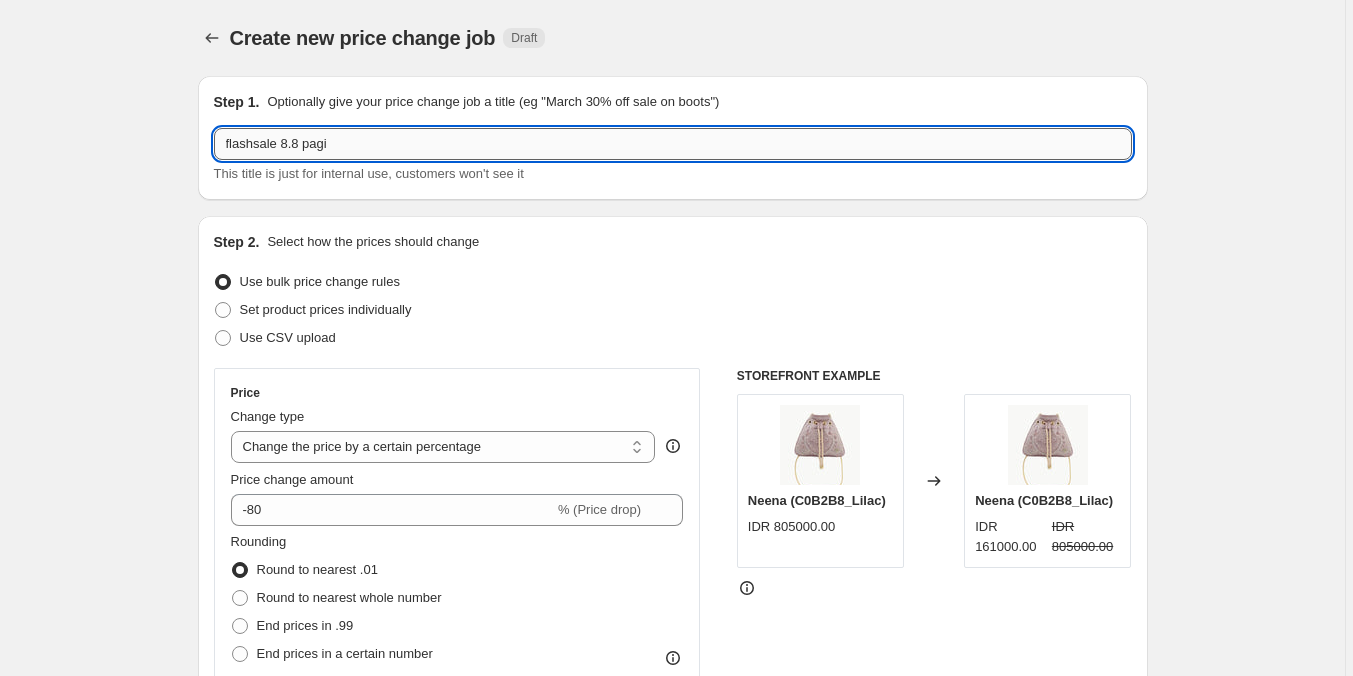 click on "flashsale 8.8 pagi" at bounding box center (673, 144) 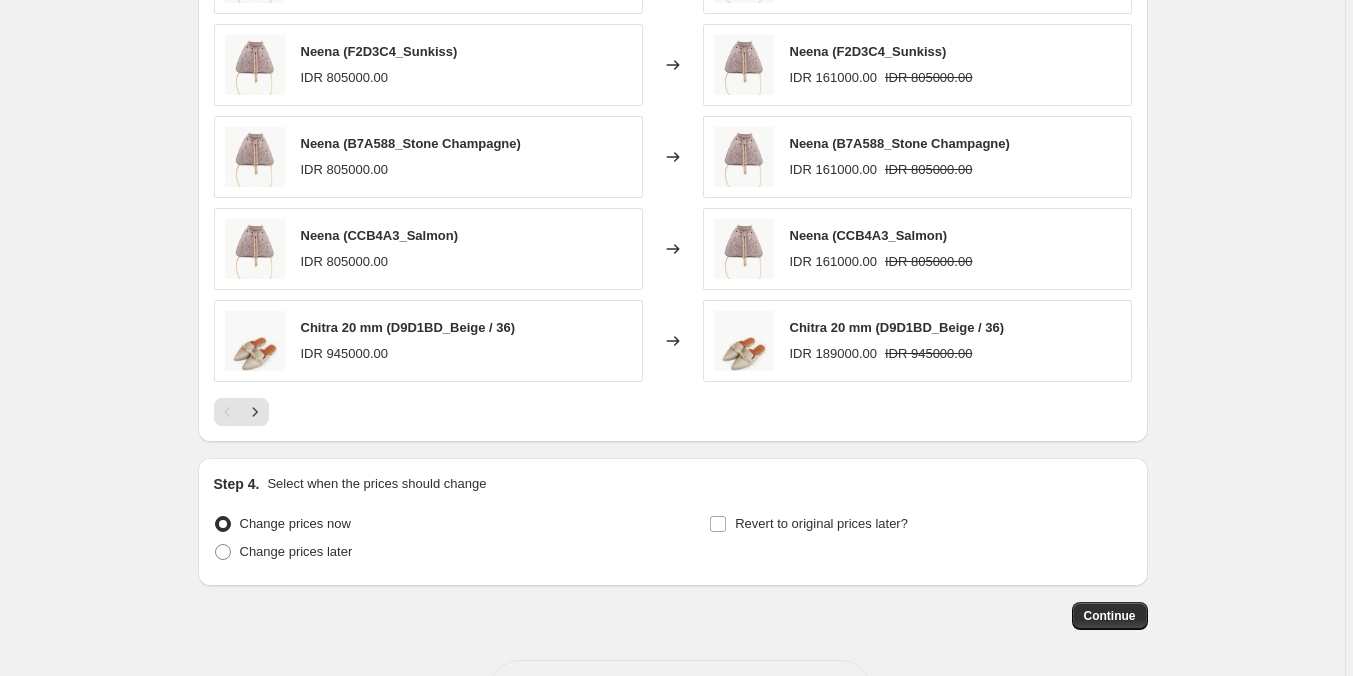 scroll, scrollTop: 2209, scrollLeft: 0, axis: vertical 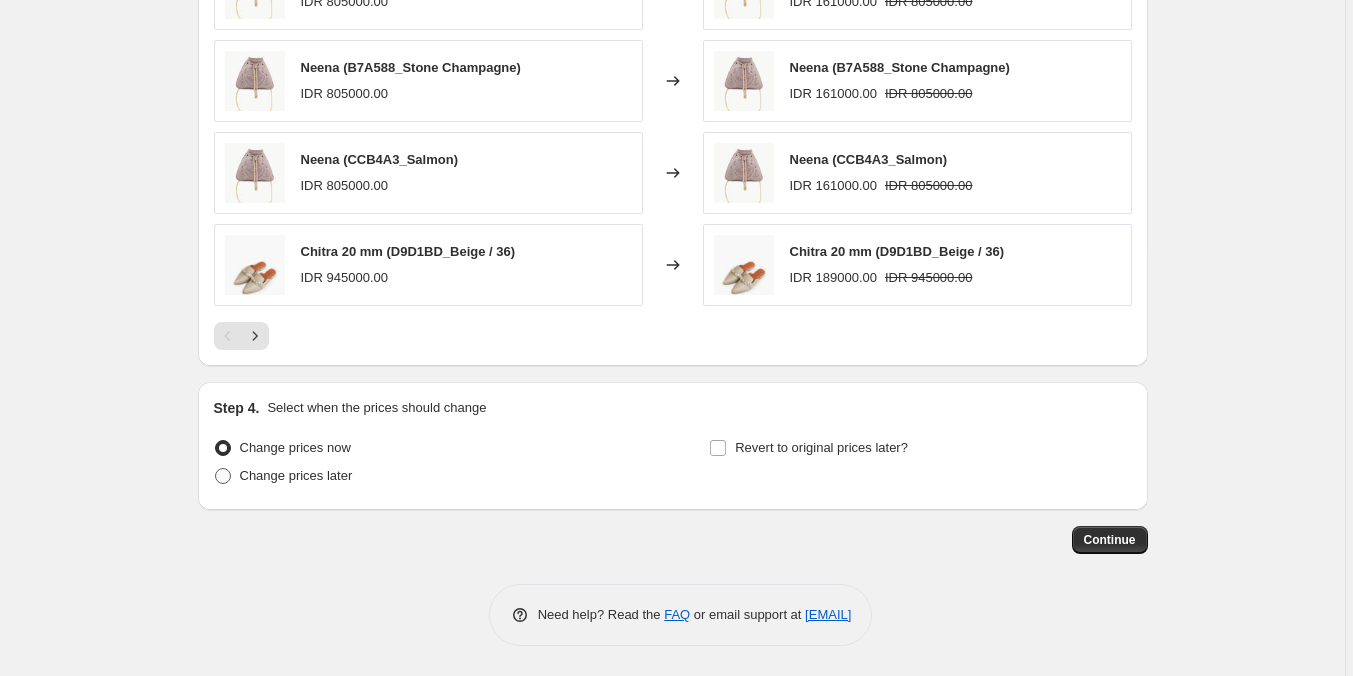 type on "flashsale 8.8 malam" 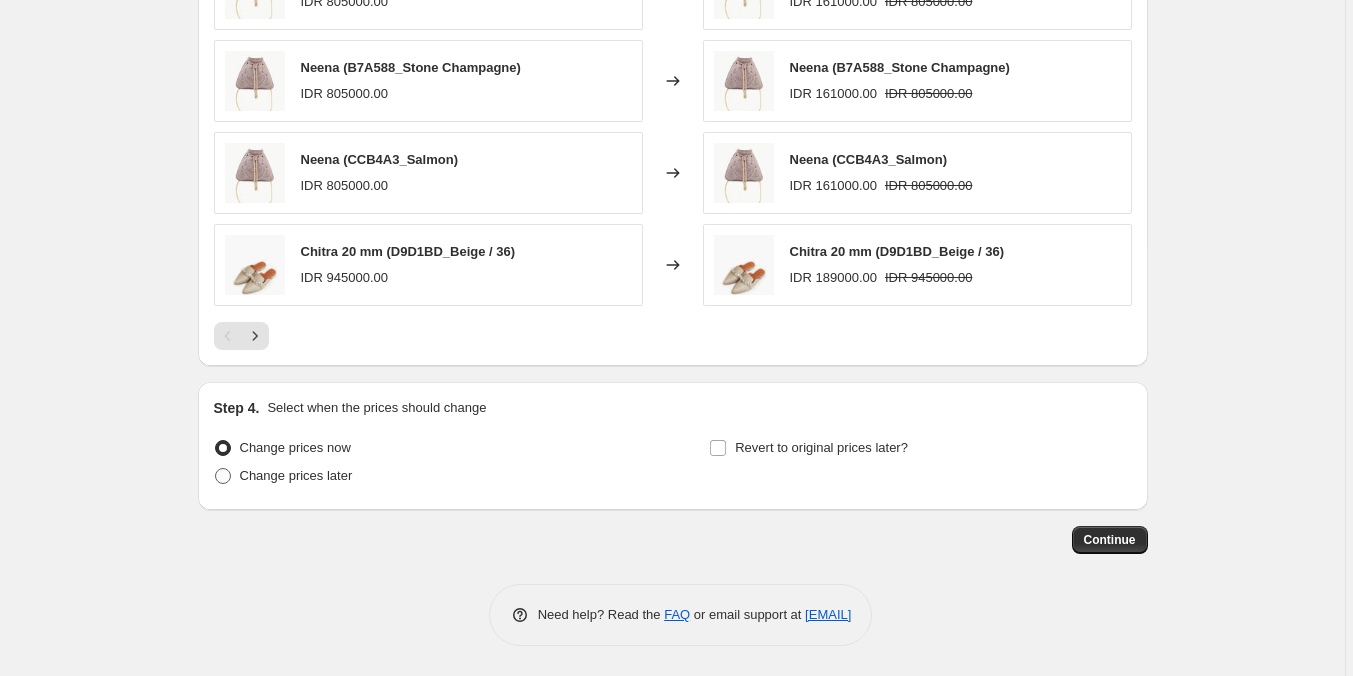 radio on "true" 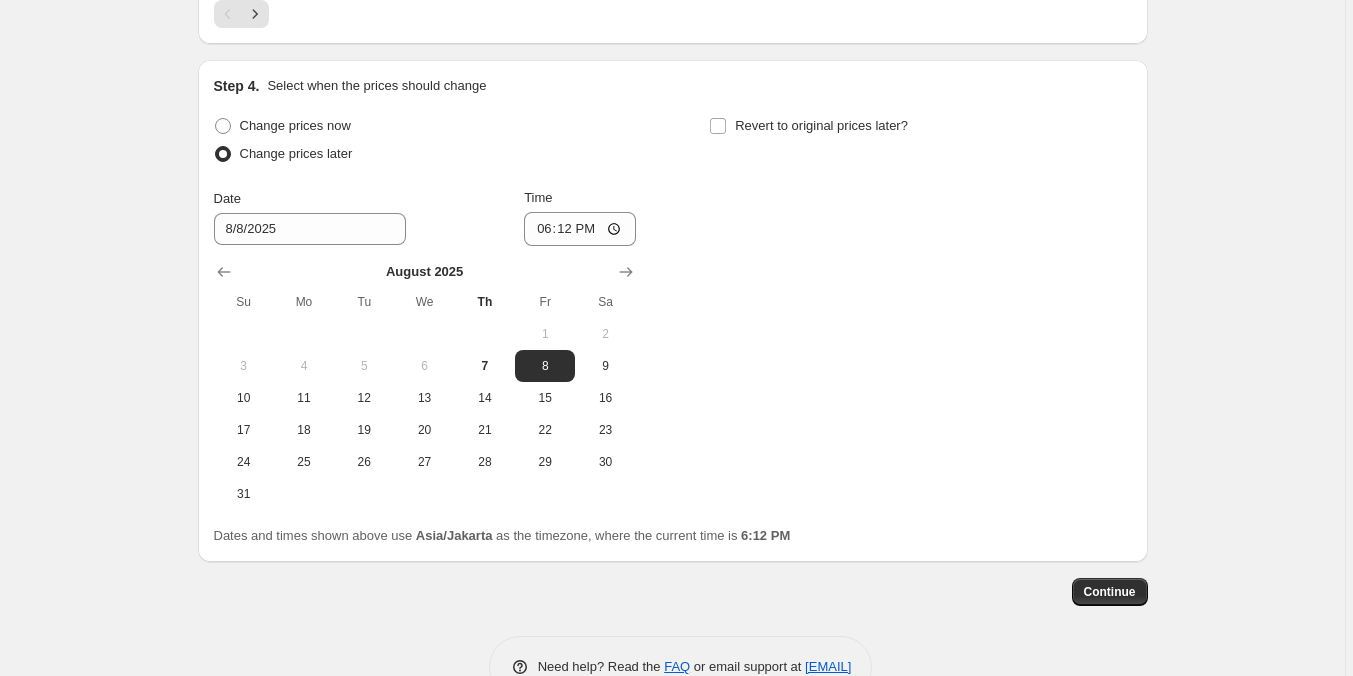 scroll, scrollTop: 2583, scrollLeft: 0, axis: vertical 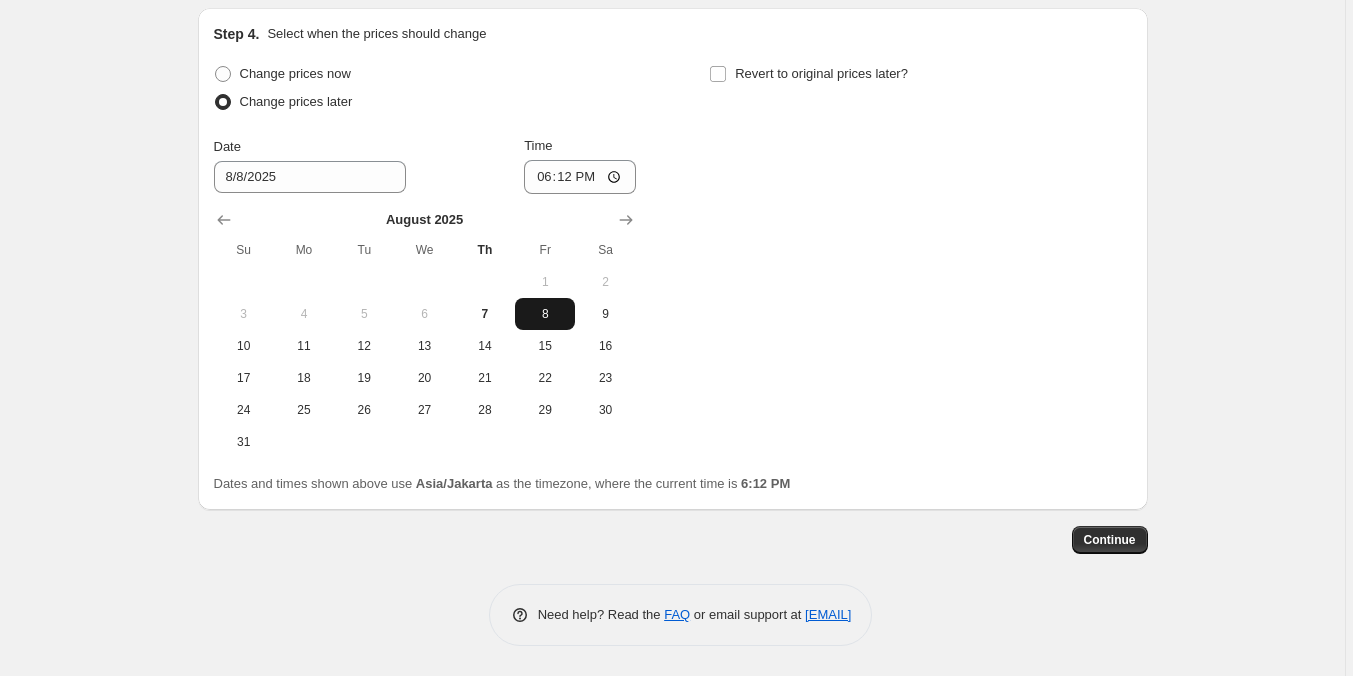 click on "8" at bounding box center (545, 314) 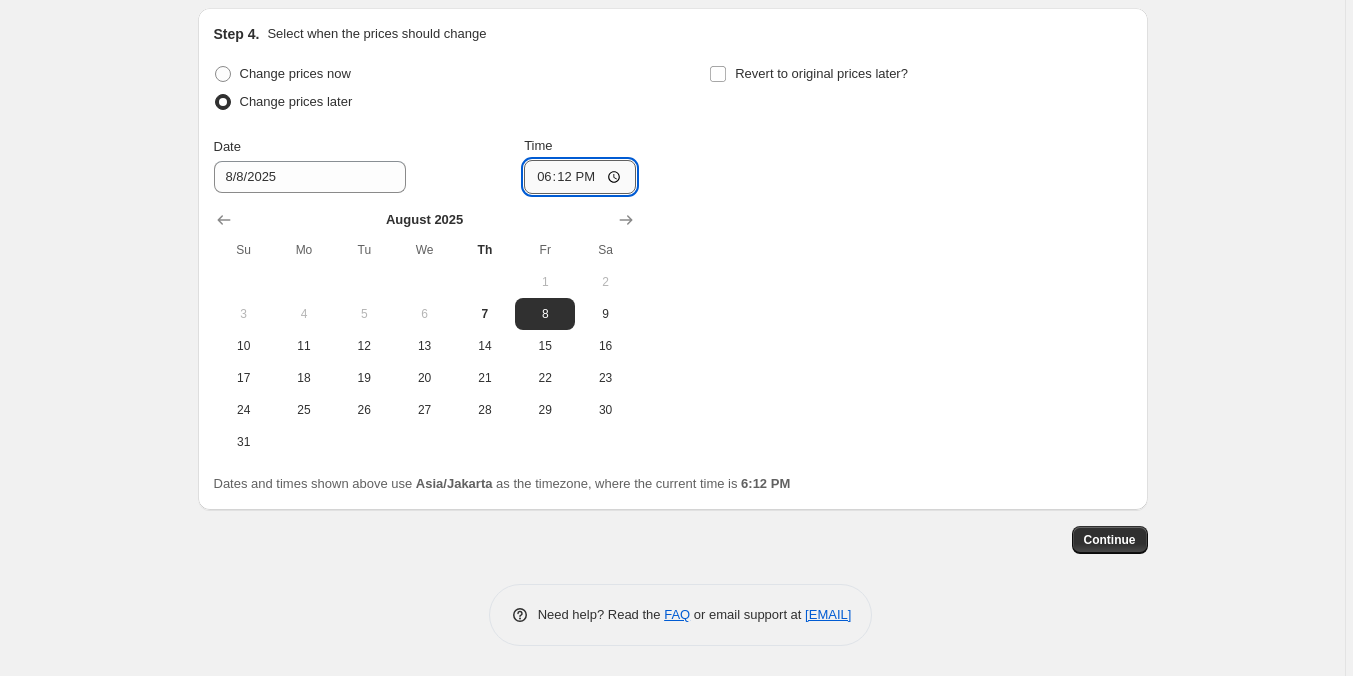 click on "18:12" at bounding box center [580, 177] 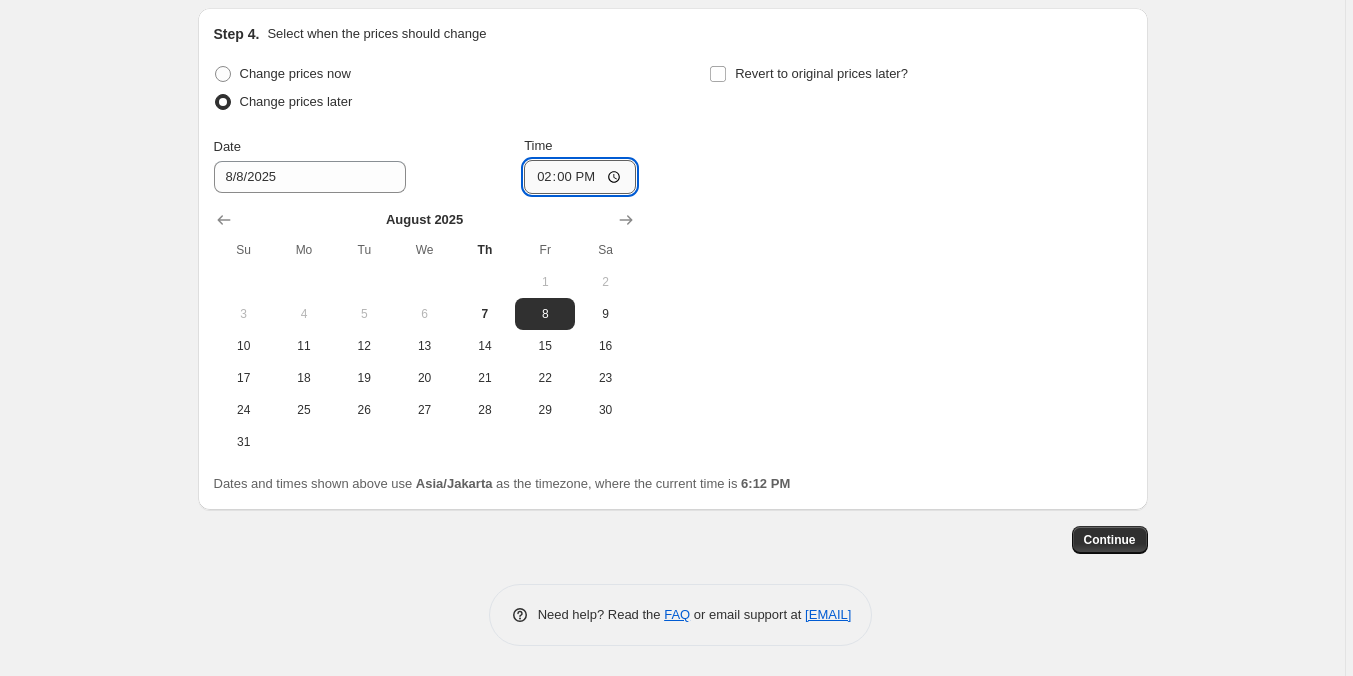 click on "14:00" at bounding box center [580, 177] 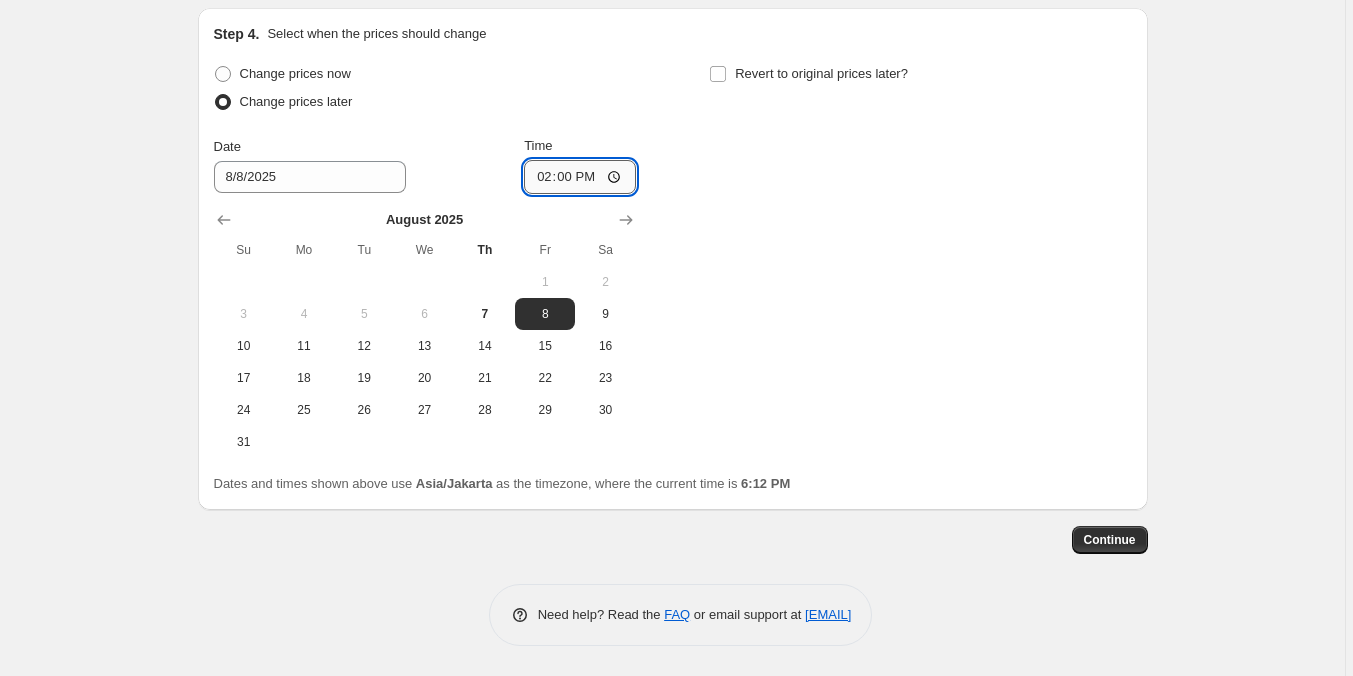 click on "14:00" at bounding box center (580, 177) 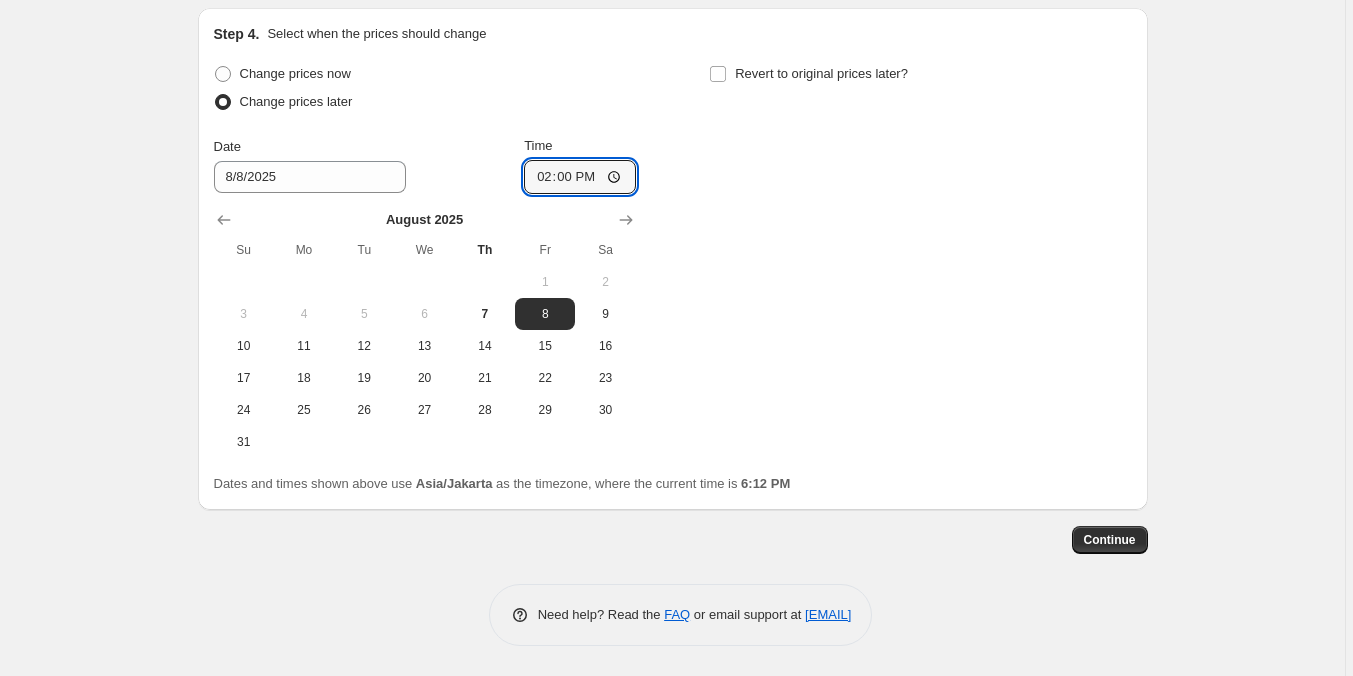 type on "20:00" 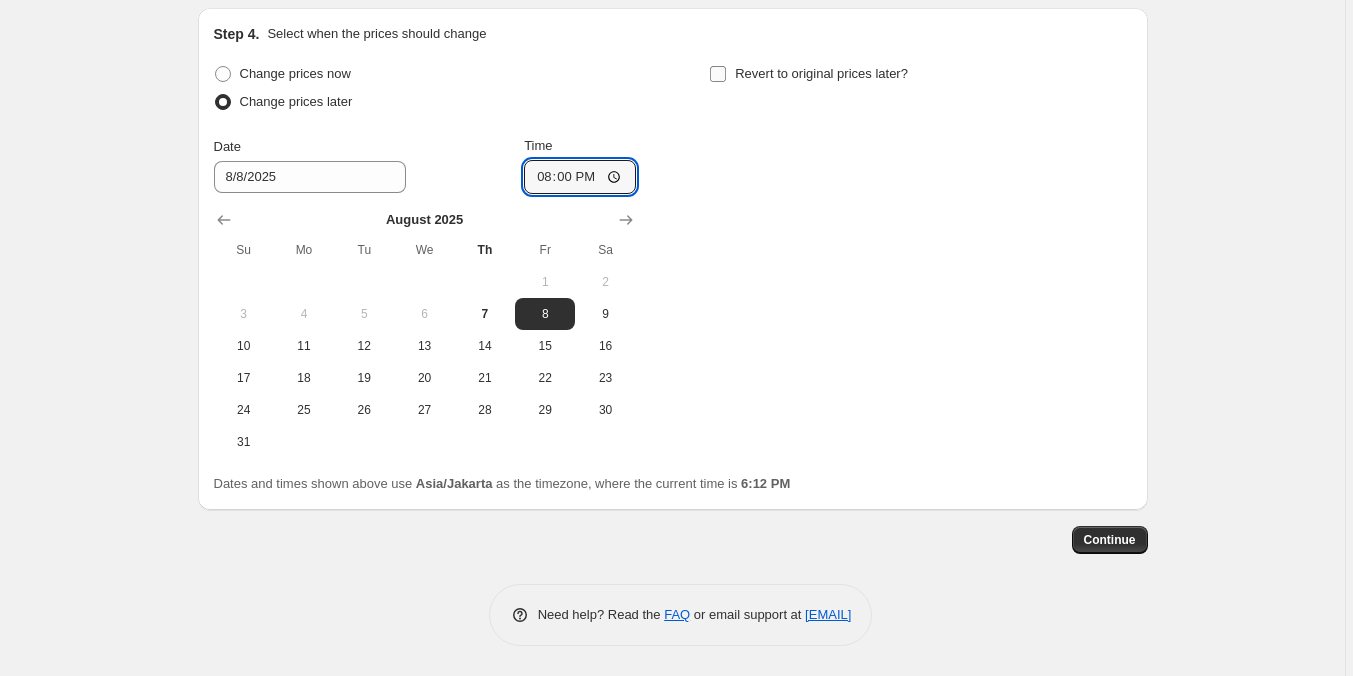 click on "Revert to original prices later?" at bounding box center (718, 74) 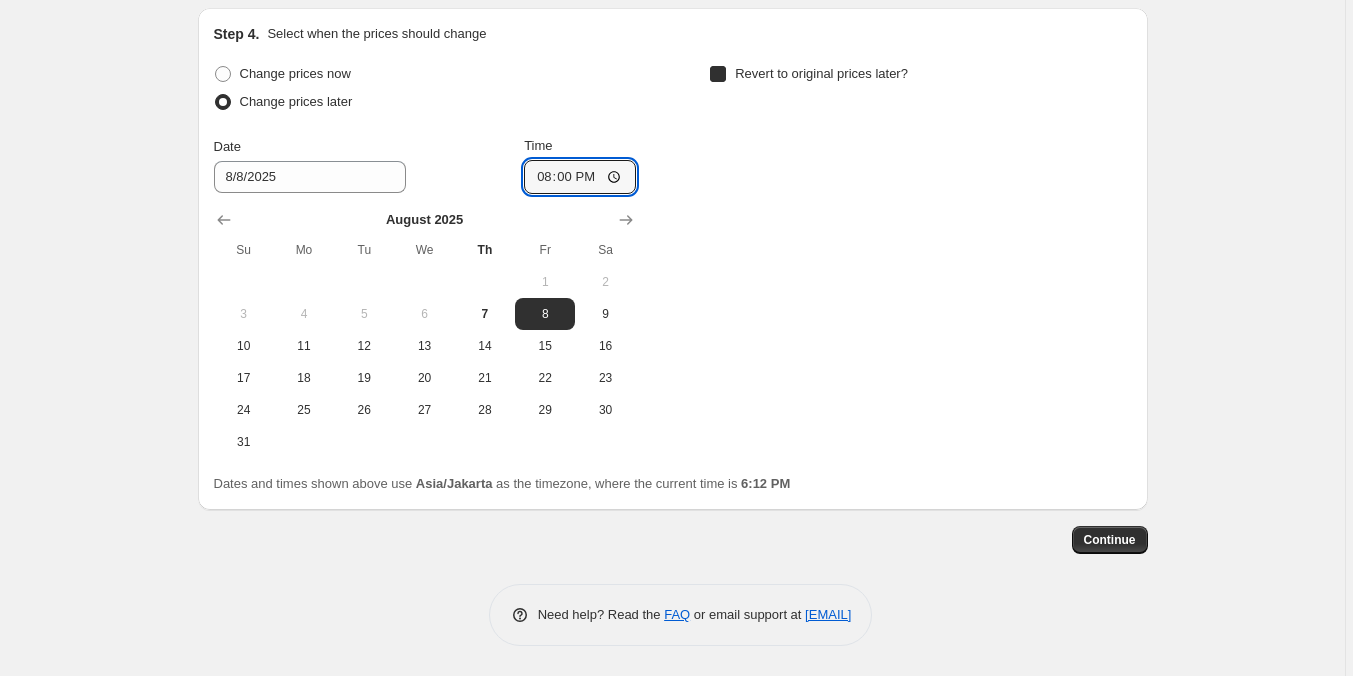 checkbox on "true" 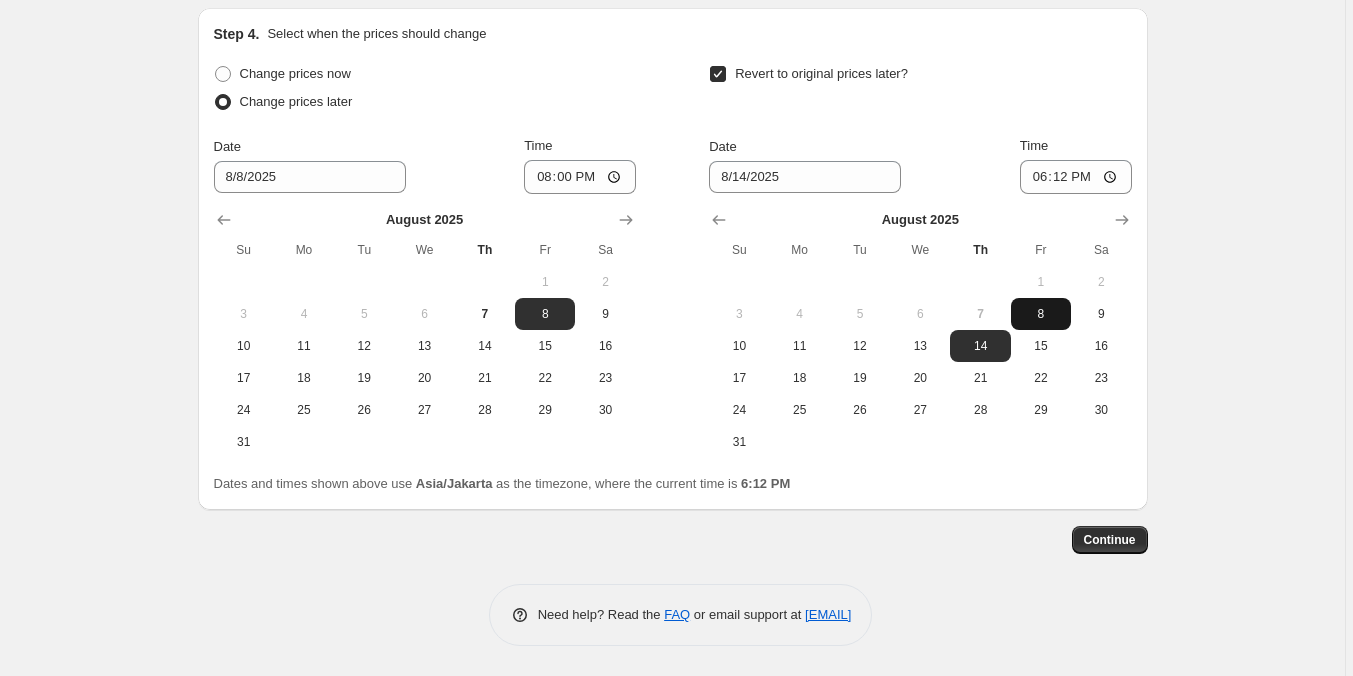 click on "8" at bounding box center [1041, 314] 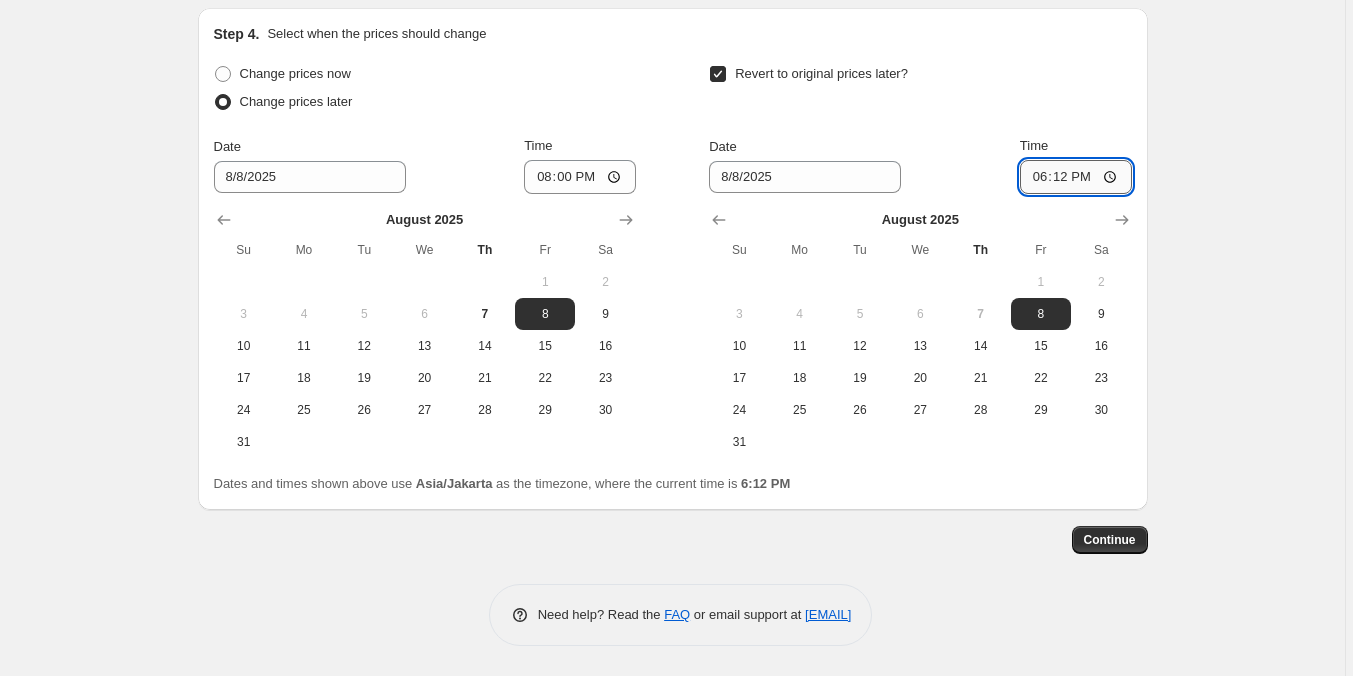 click on "18:12" at bounding box center (1076, 177) 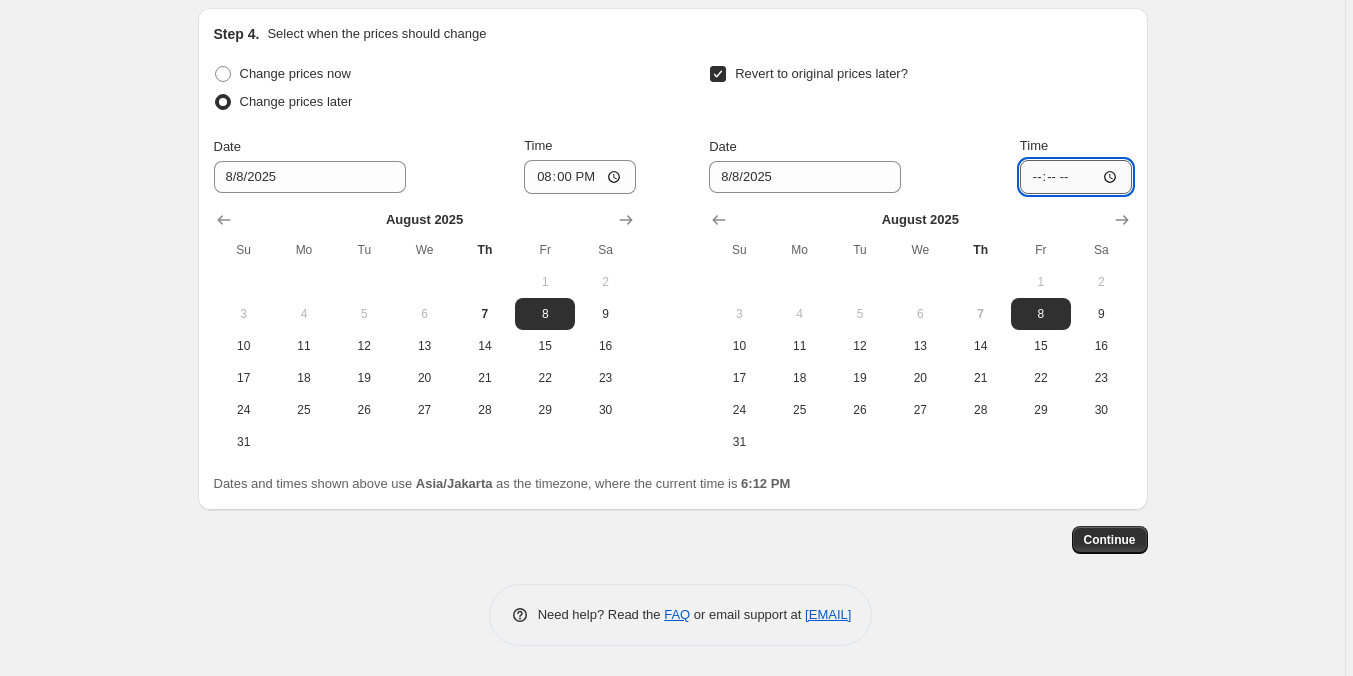 type on "[TIME]" 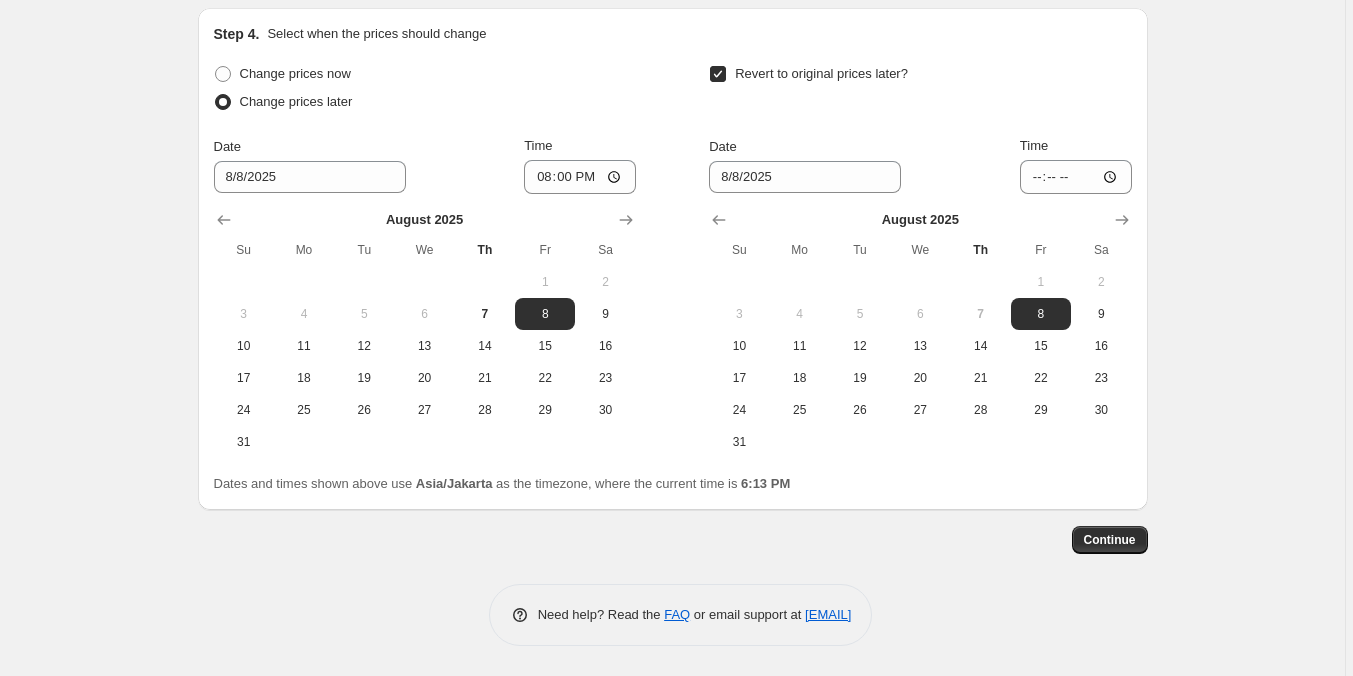 click on "Create new price change job. This page is ready Create new price change job Draft Step 1. Optionally give your price change job a title (eg "March 30% off sale on boots") flashsale 8.8 malam This title is just for internal use, customers won't see it Step 2. Select how the prices should change Use bulk price change rules Set product prices individually Use CSV upload Price Change type Change the price to a certain amount Change the price by a certain amount Change the price by a certain percentage Change the price to the current compare at price (price before sale) Change the price by a certain amount relative to the compare at price Change the price by a certain percentage relative to the compare at price Don't change the price Change the price by a certain percentage relative to the cost per item Change price to certain cost margin Change the price by a certain percentage Price change amount -80 % (Price drop) Rounding Round to nearest .01 Round to nearest whole number End prices in .99 Compare at price   1" at bounding box center (672, -953) 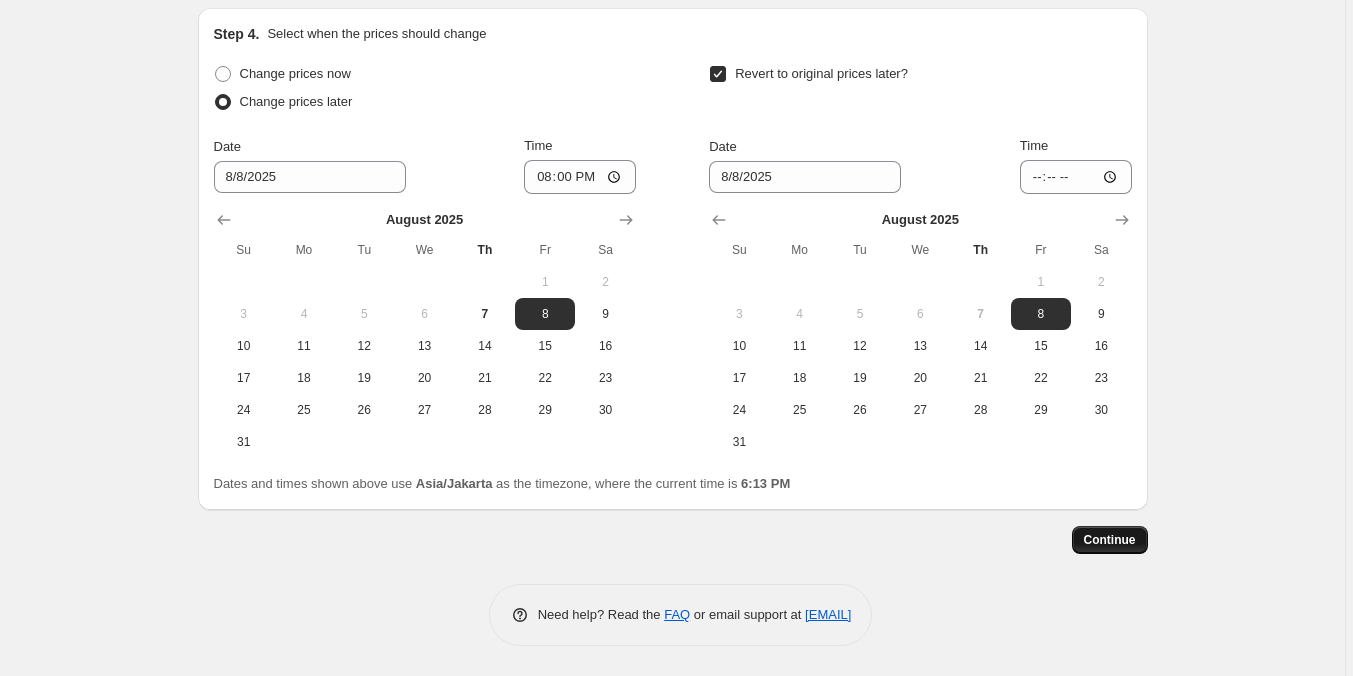 click on "Continue" at bounding box center [1110, 540] 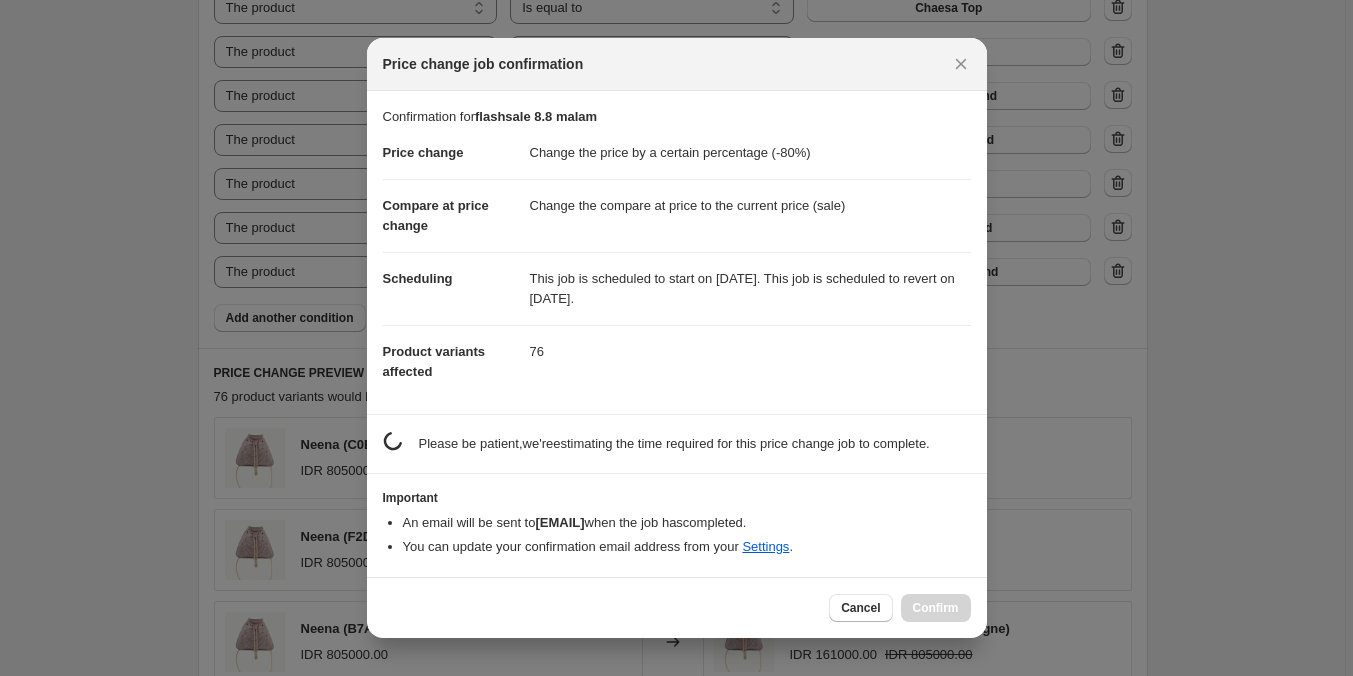 scroll, scrollTop: 2583, scrollLeft: 0, axis: vertical 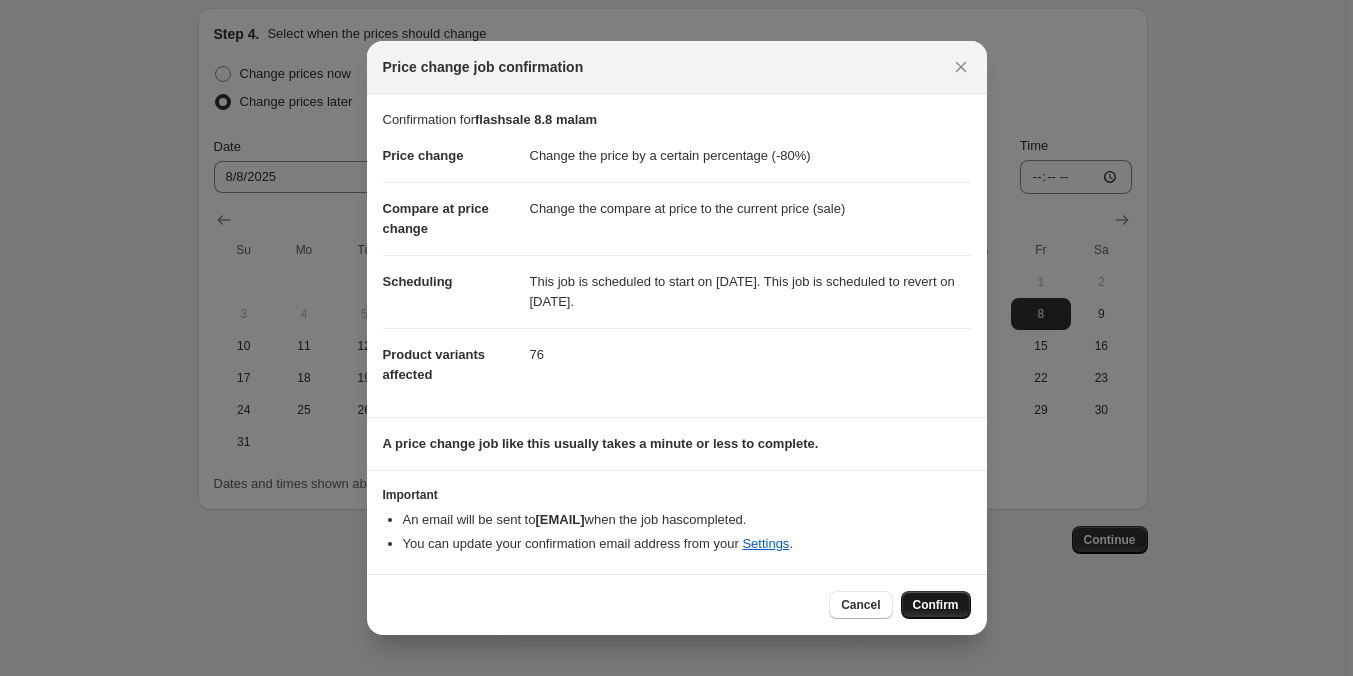 click on "Confirm" at bounding box center [936, 605] 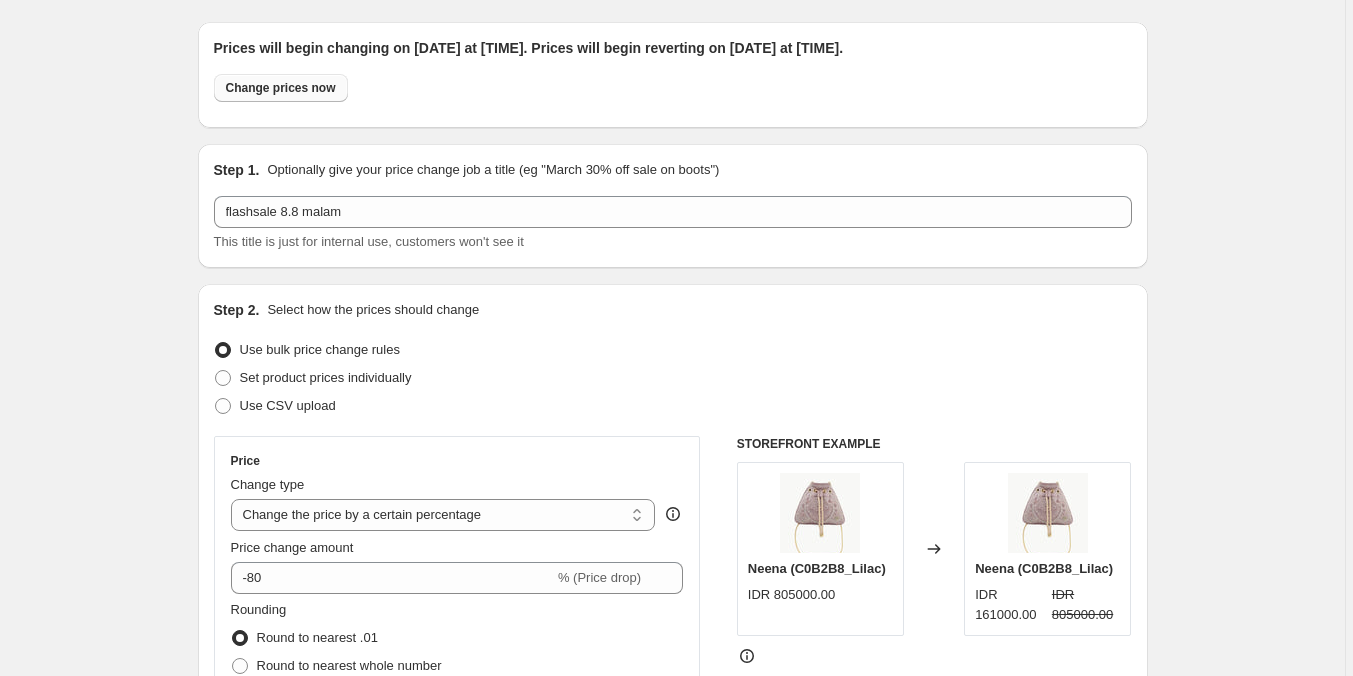 scroll, scrollTop: 0, scrollLeft: 0, axis: both 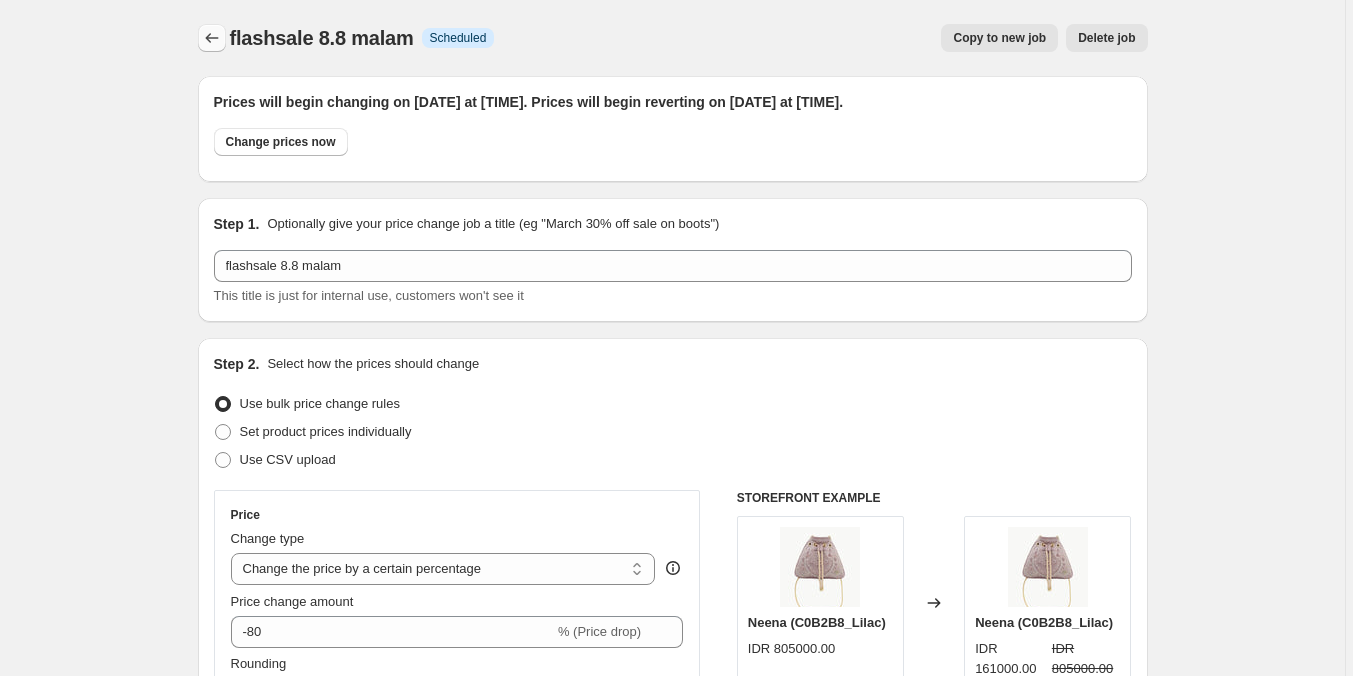 click 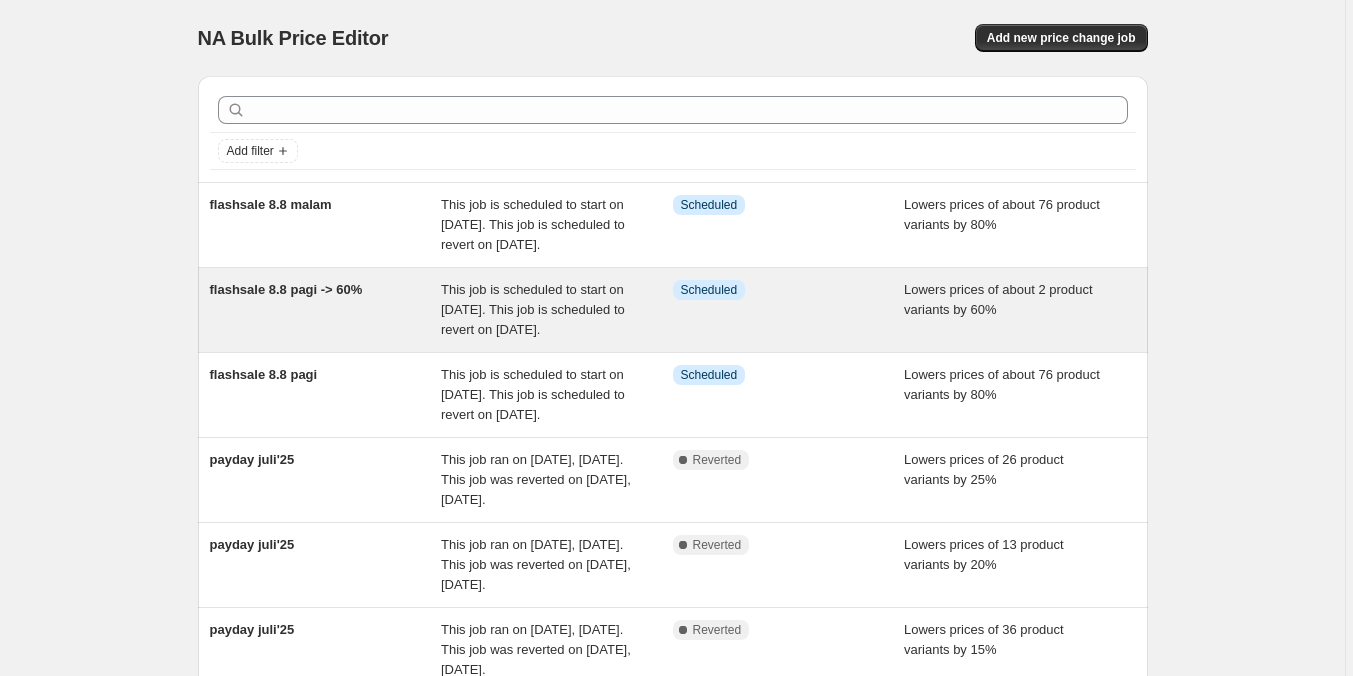 click on "Info Scheduled" at bounding box center (789, 310) 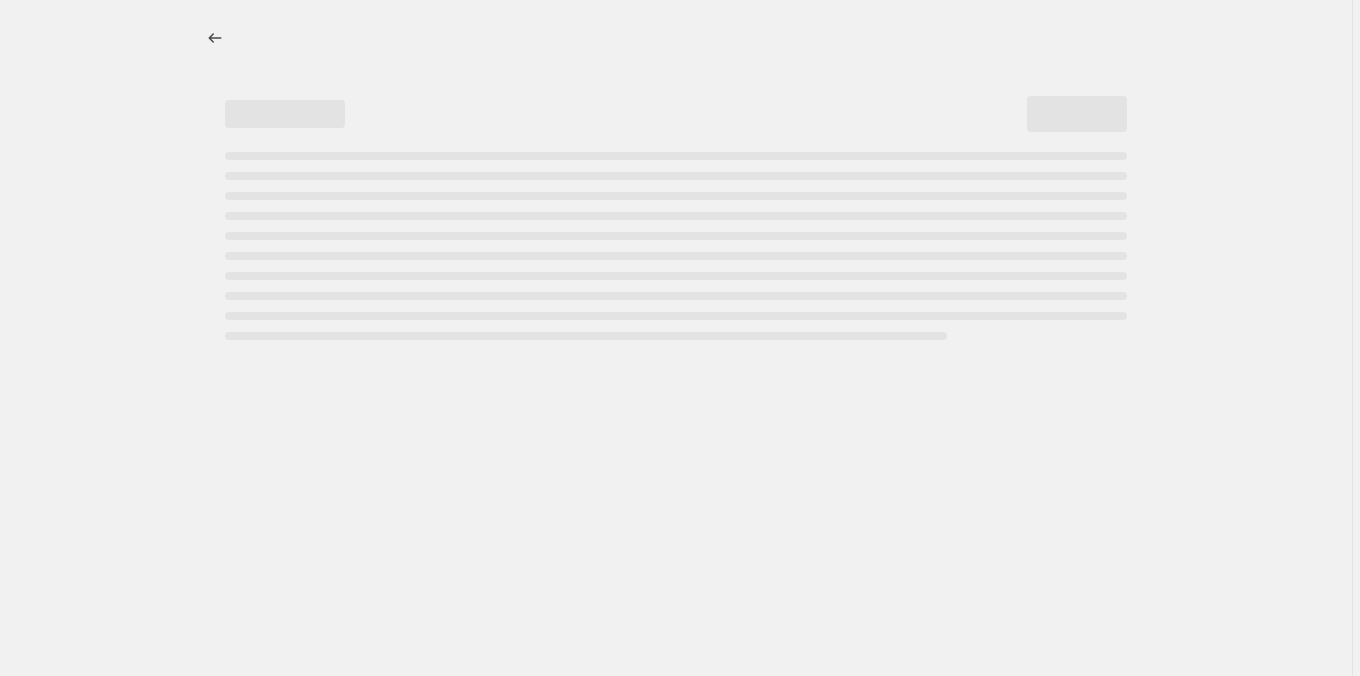 select on "percentage" 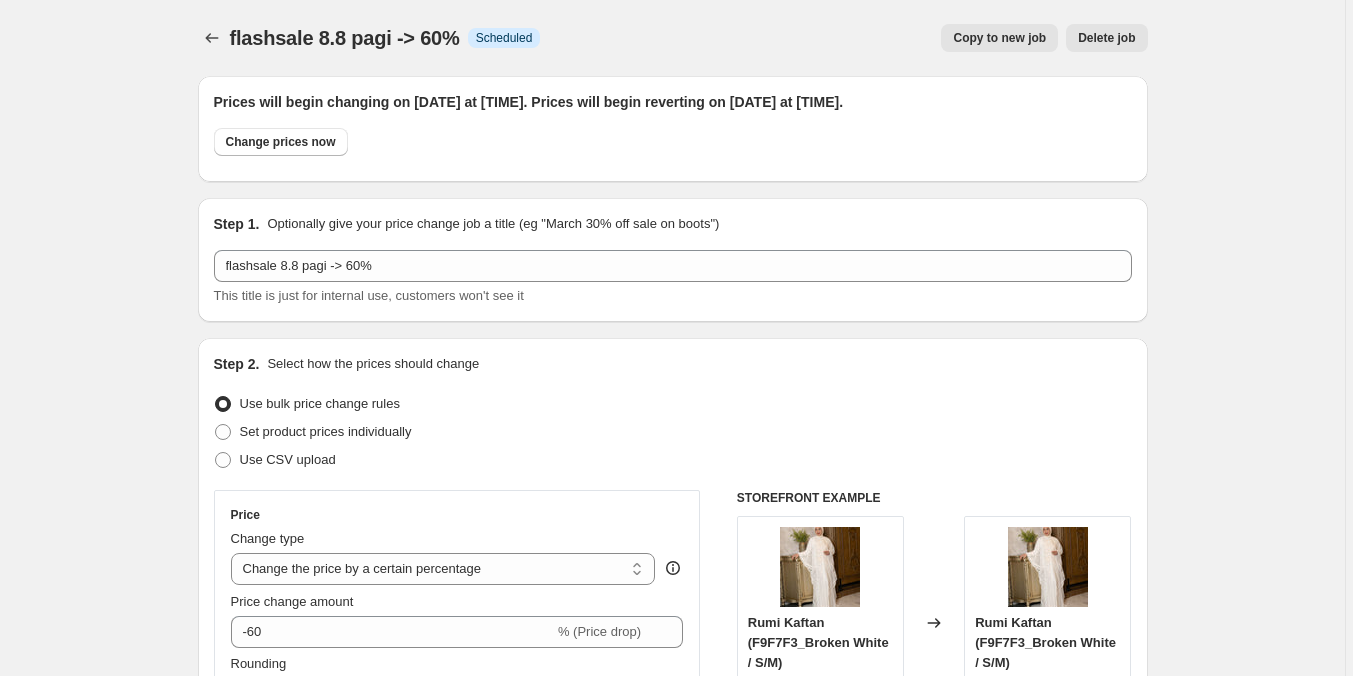 click on "Copy to new job" at bounding box center [999, 38] 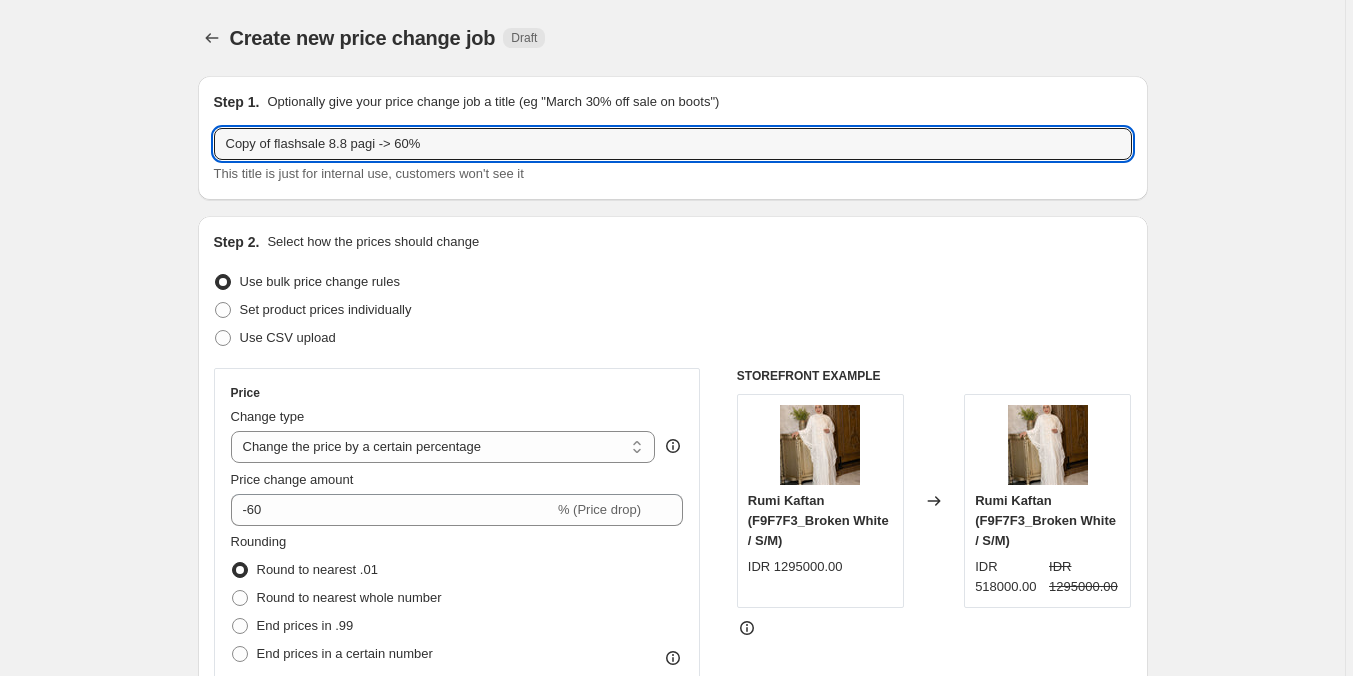 drag, startPoint x: 280, startPoint y: 141, endPoint x: 203, endPoint y: 143, distance: 77.02597 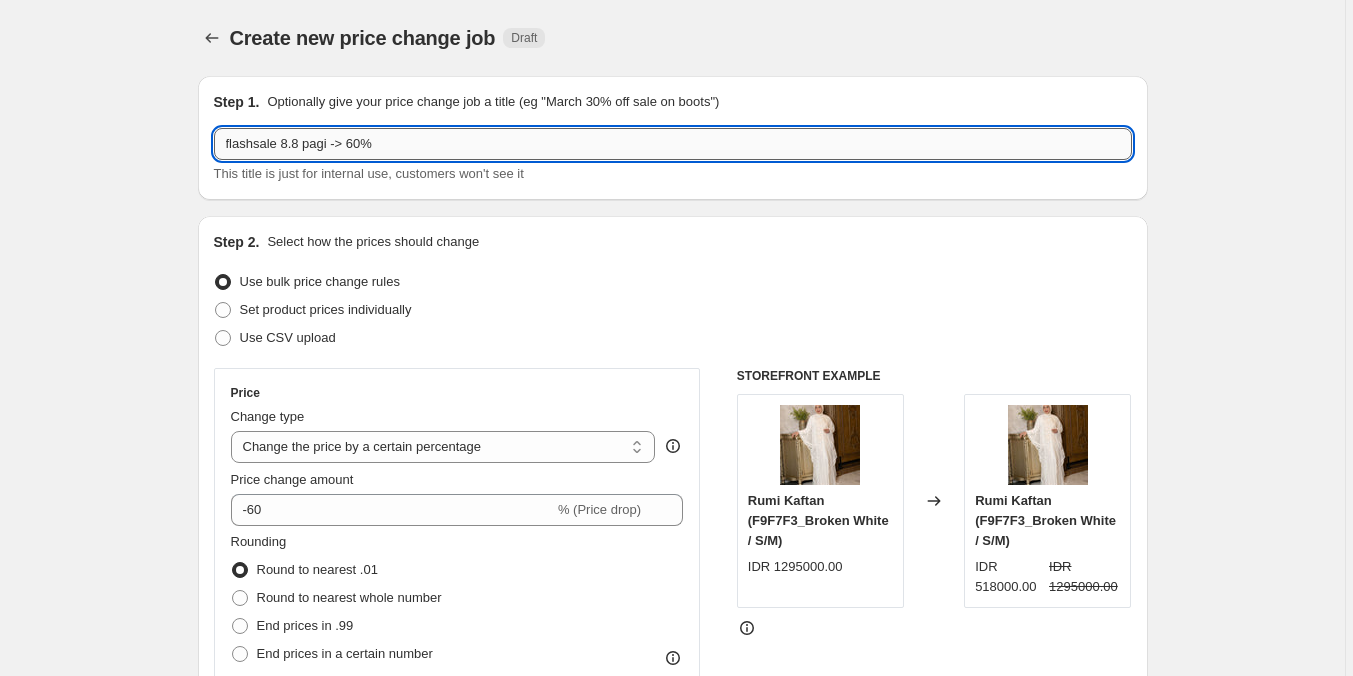 click on "flashsale 8.8 pagi -> 60%" at bounding box center [673, 144] 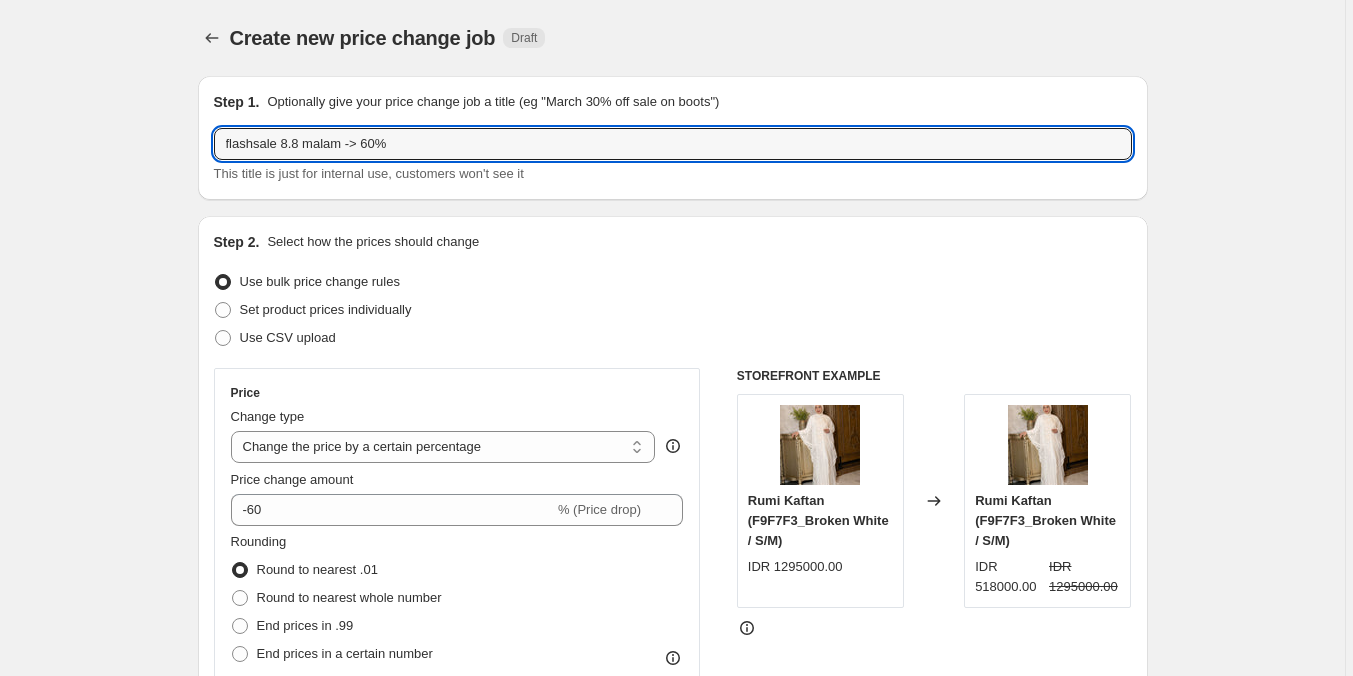 type on "flashsale 8.8 malam -> [PERCENTAGE]%" 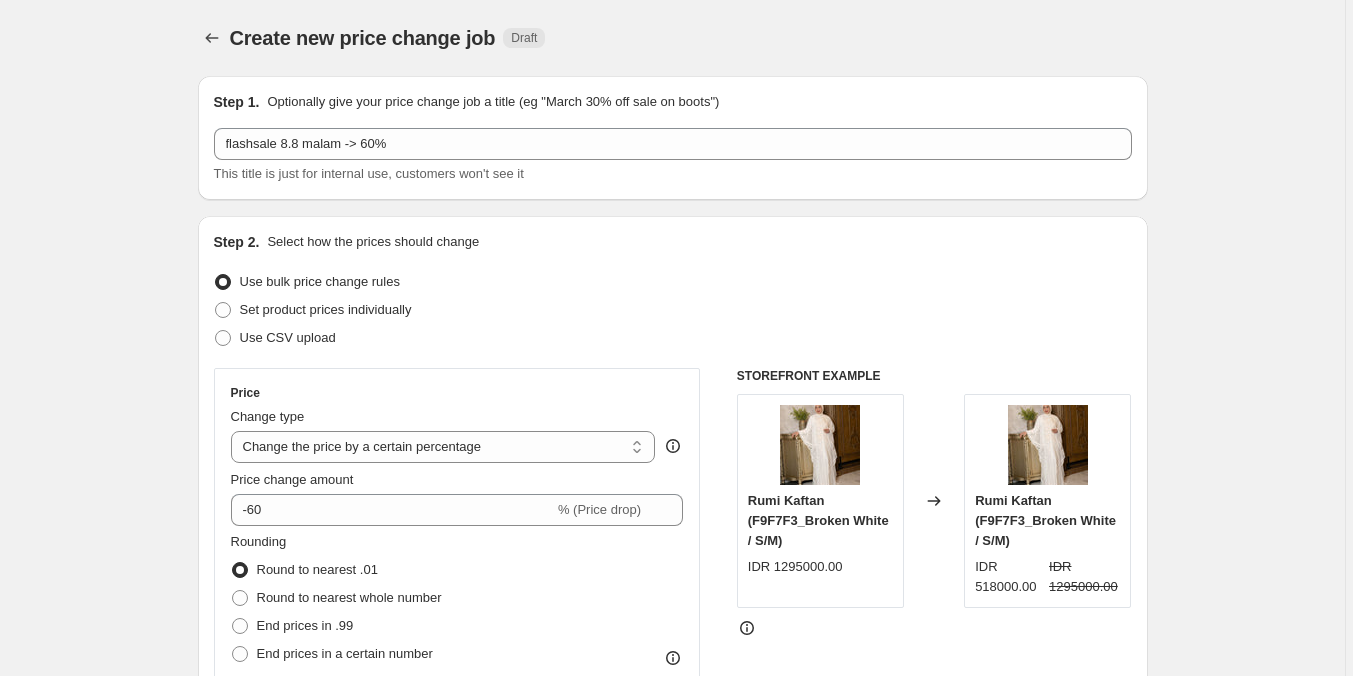 click on "Create new price change job. This page is ready Create new price change job Draft Step 1. Optionally give your price change job a title (eg "March 30% off sale on boots") flashsale 8.8 malam -> 60% This title is just for internal use, customers won't see it Step 2. Select how the prices should change Use bulk price change rules Set product prices individually Use CSV upload Price Change type Change the price to a certain amount Change the price by a certain amount Change the price by a certain percentage Change the price to the current compare at price (price before sale) Change the price by a certain amount relative to the compare at price Change the price by a certain percentage relative to the compare at price Don't change the price Change the price by a certain percentage relative to the cost per item Change price to certain cost margin Change the price by a certain percentage Price change amount -60 % (Price drop) Rounding Round to nearest .01 Round to nearest whole number End prices in .99 Change type" at bounding box center [672, 974] 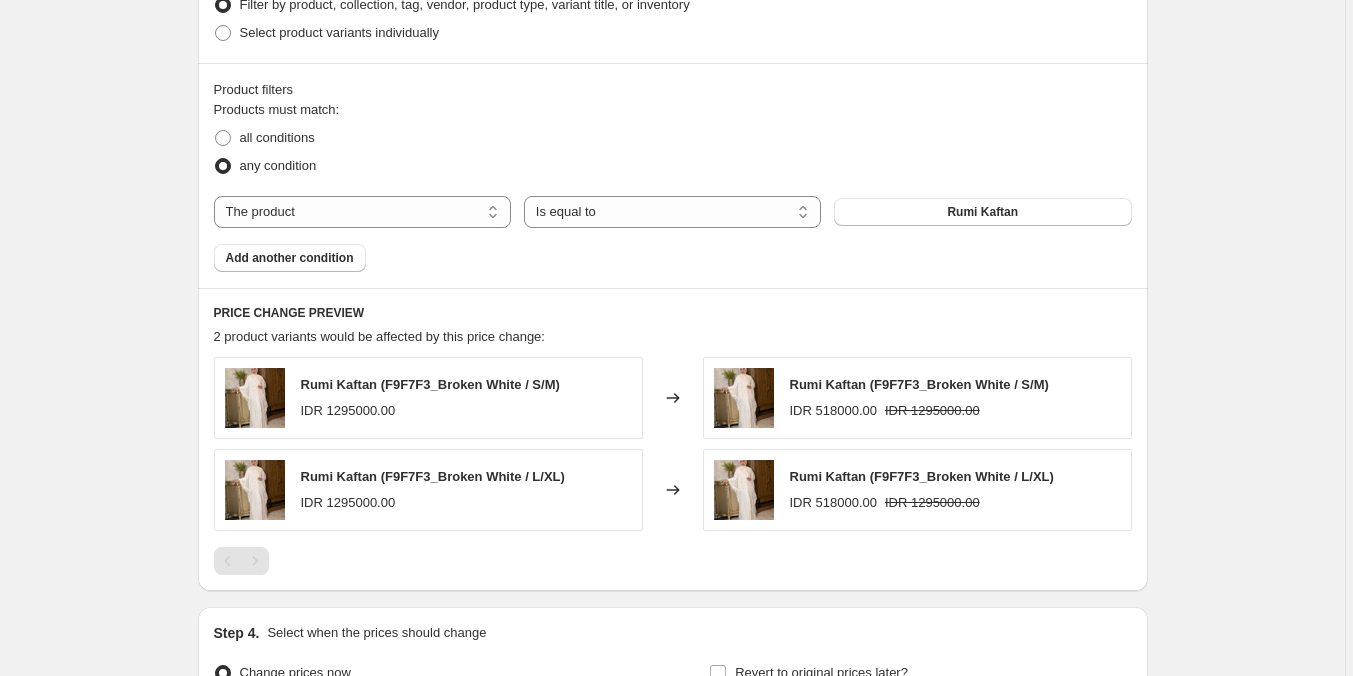 scroll, scrollTop: 1200, scrollLeft: 0, axis: vertical 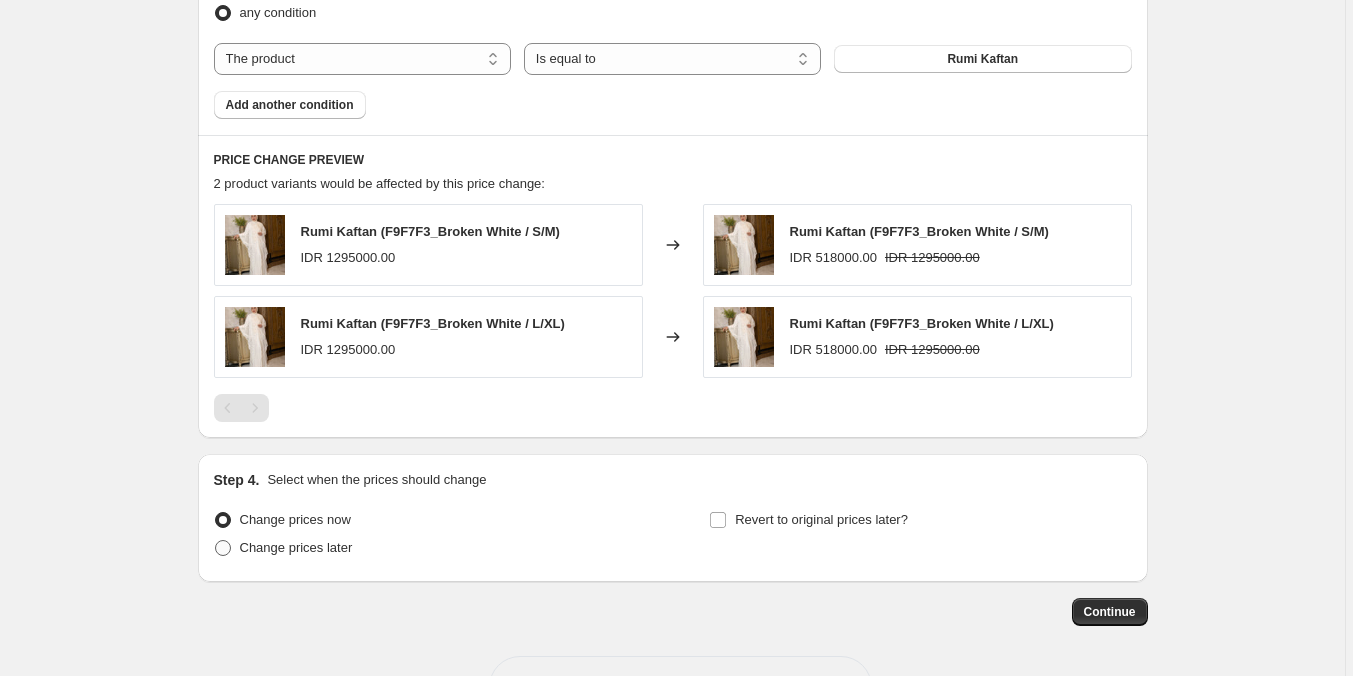 click on "Change prices later" at bounding box center (296, 547) 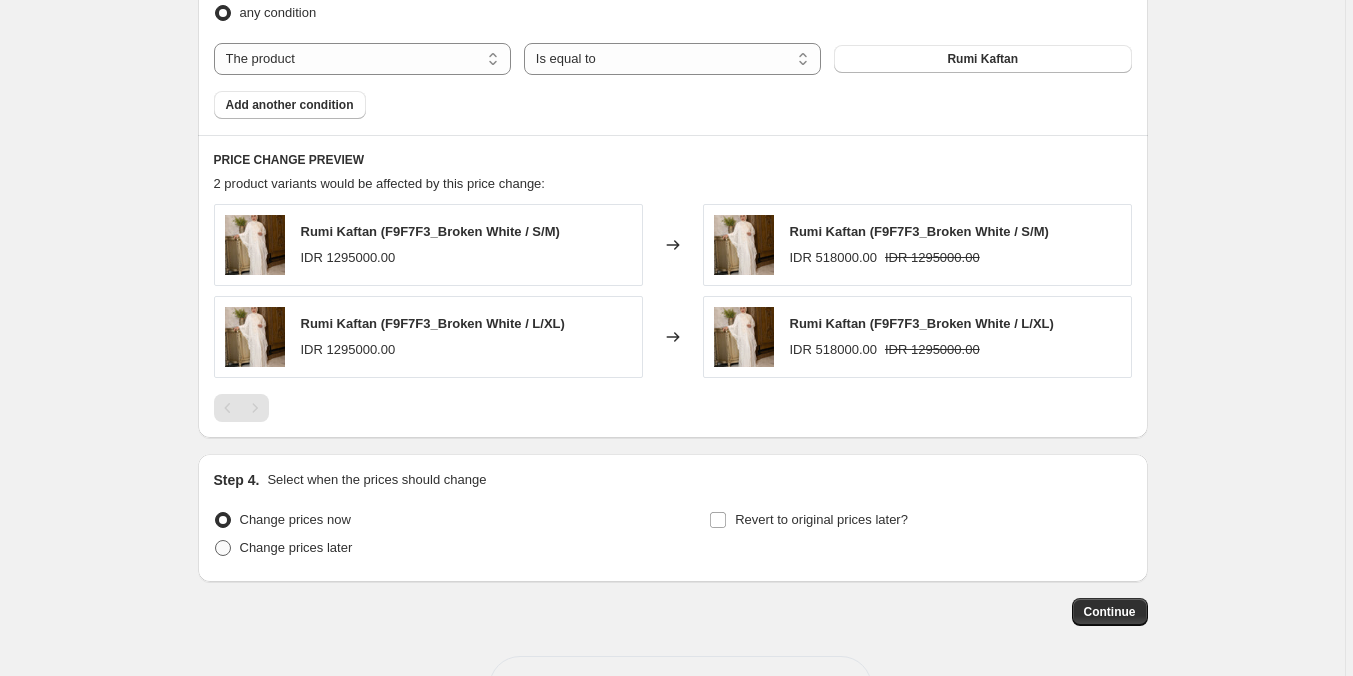 radio on "true" 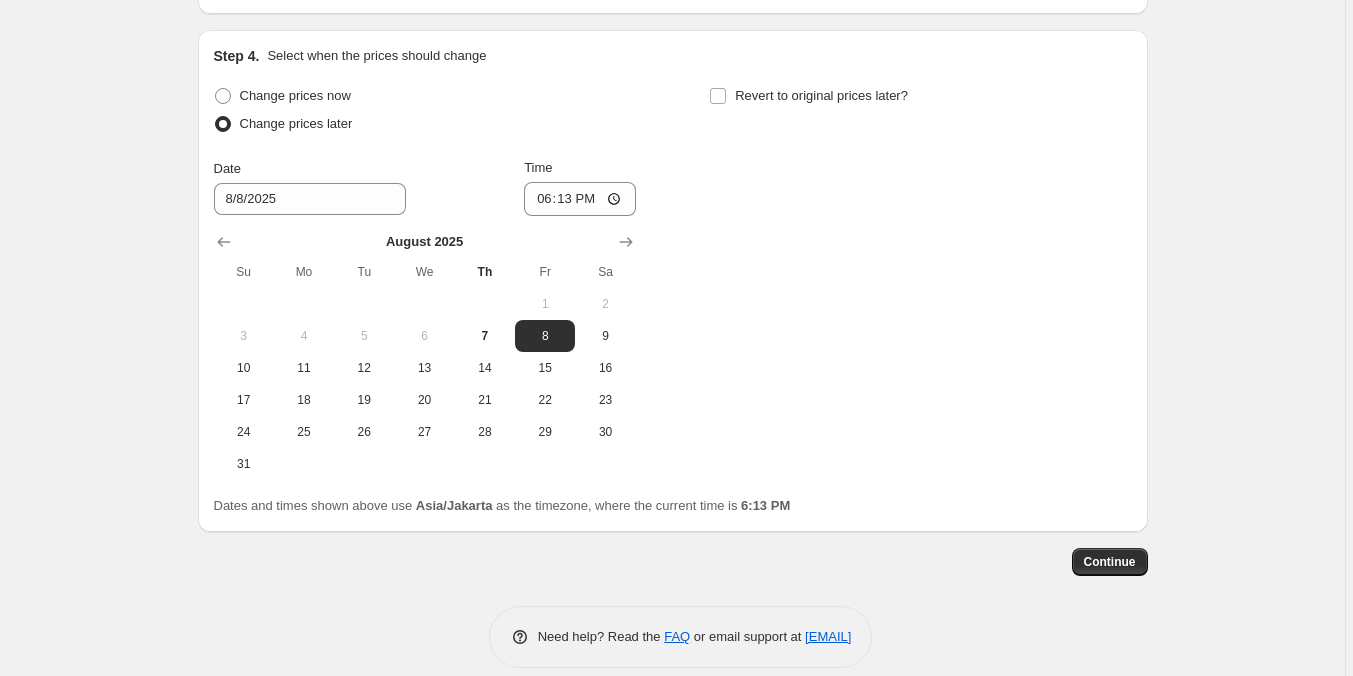 scroll, scrollTop: 1647, scrollLeft: 0, axis: vertical 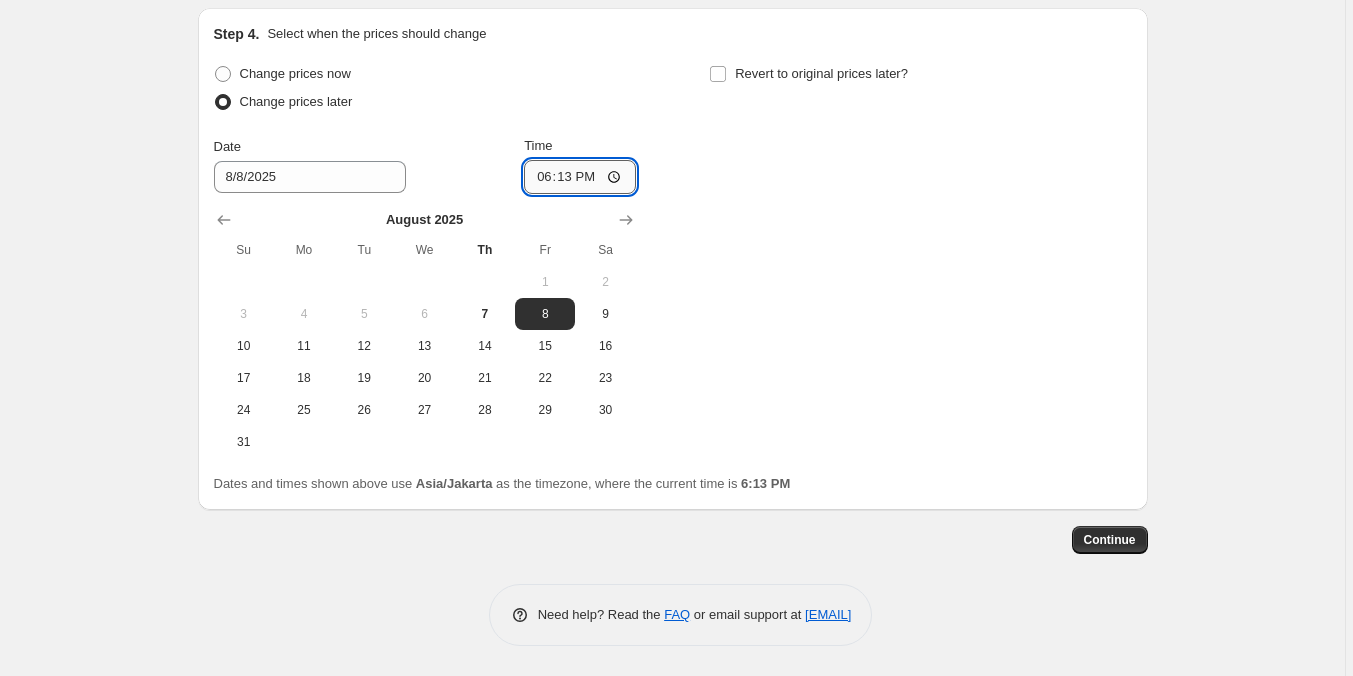 click on "18:13" at bounding box center [580, 177] 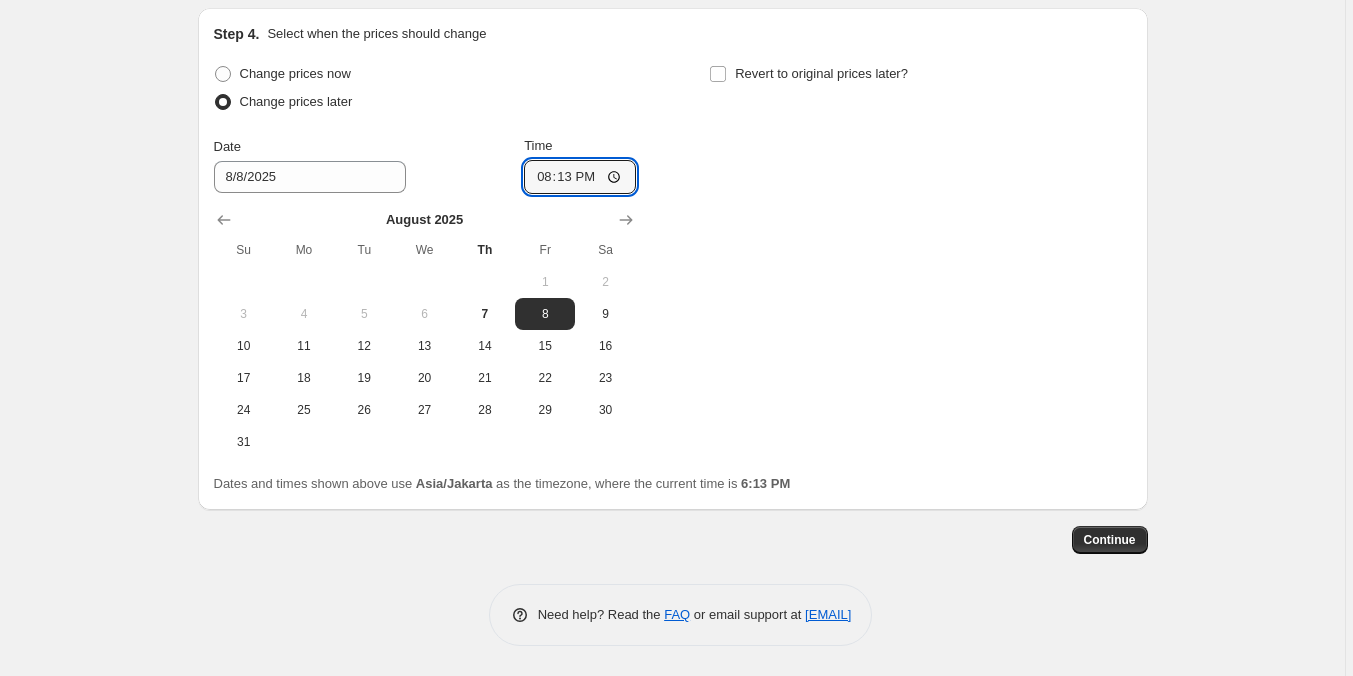 type on "20:00" 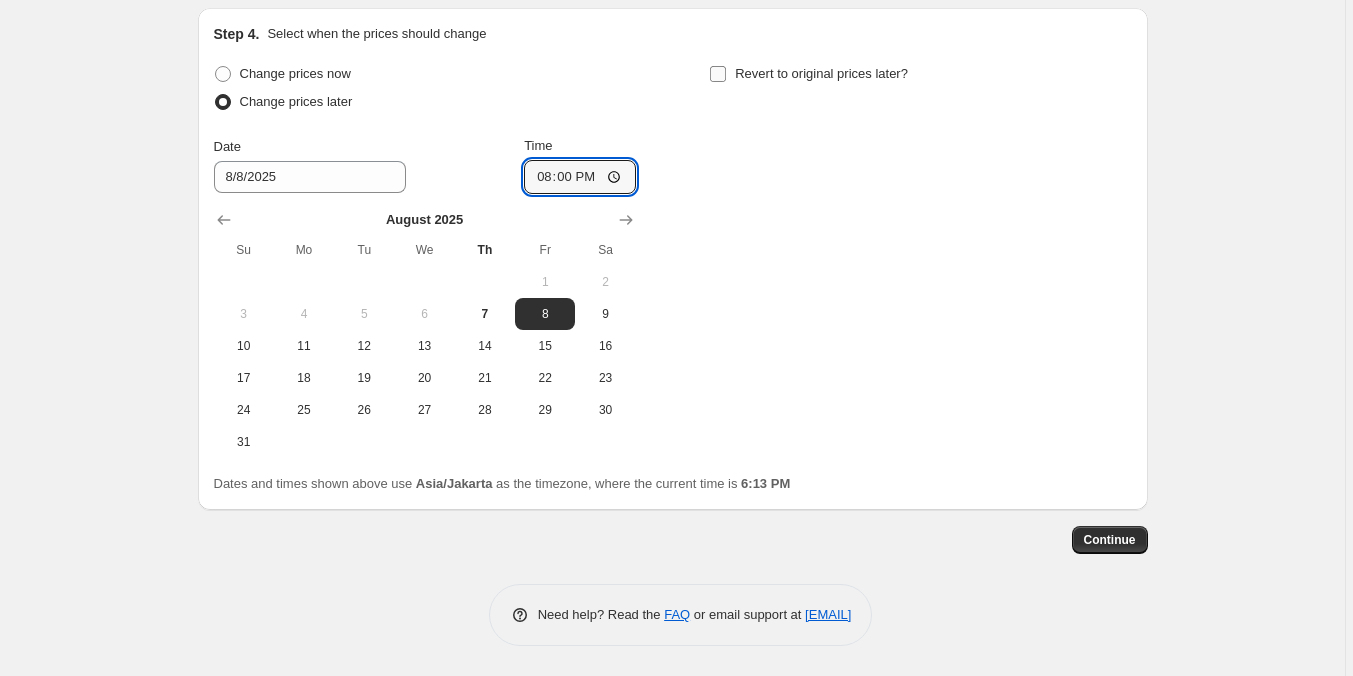 click on "Revert to original prices later?" at bounding box center (718, 74) 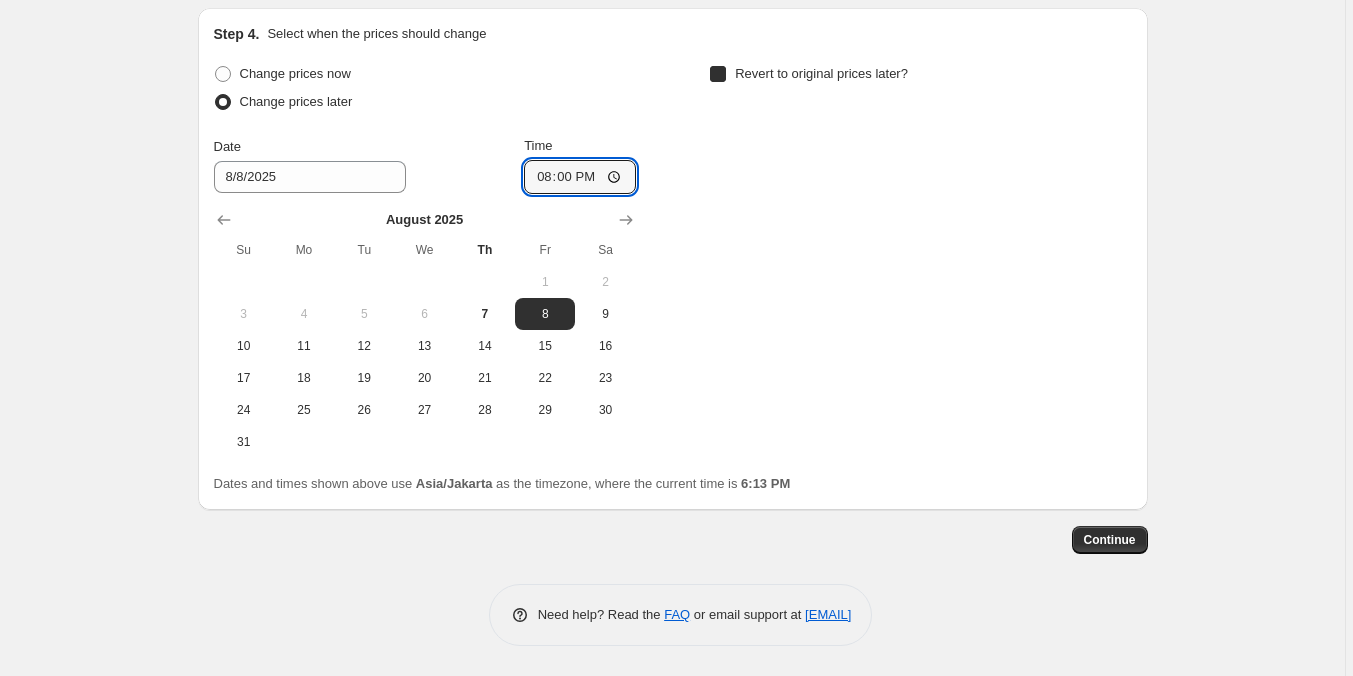 checkbox on "true" 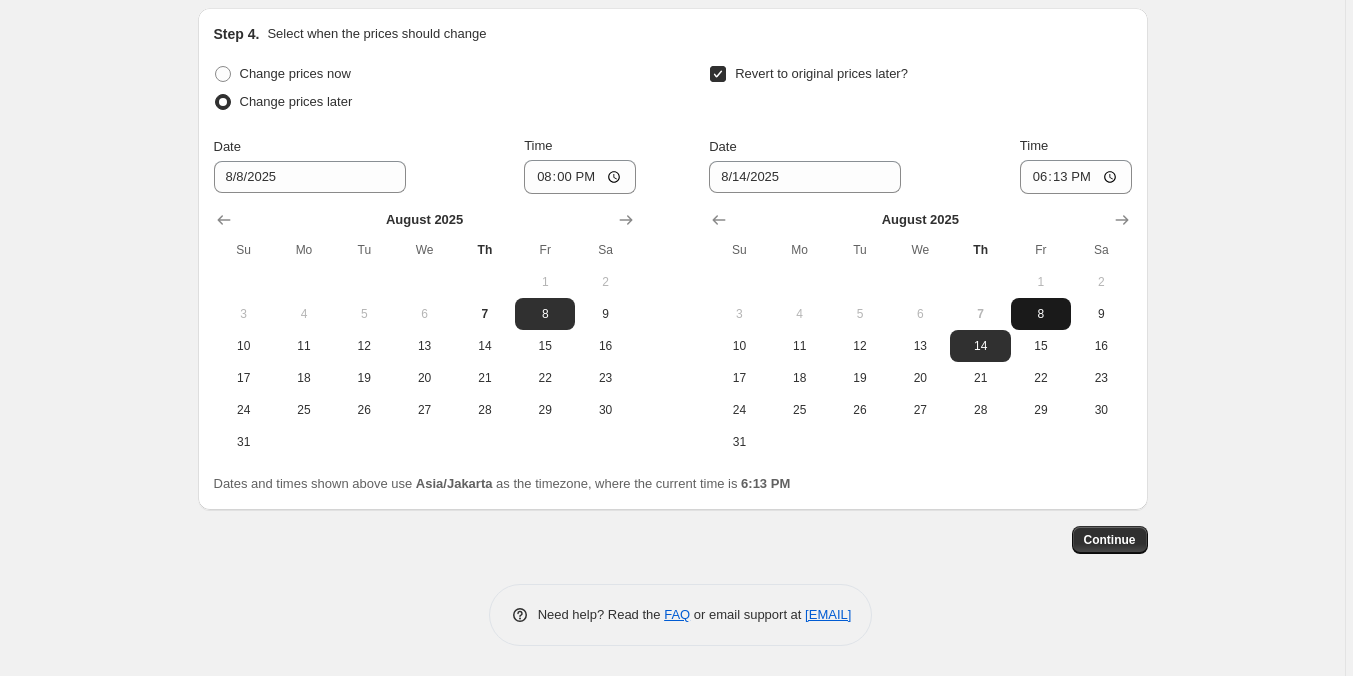 drag, startPoint x: 1046, startPoint y: 328, endPoint x: 1054, endPoint y: 239, distance: 89.358826 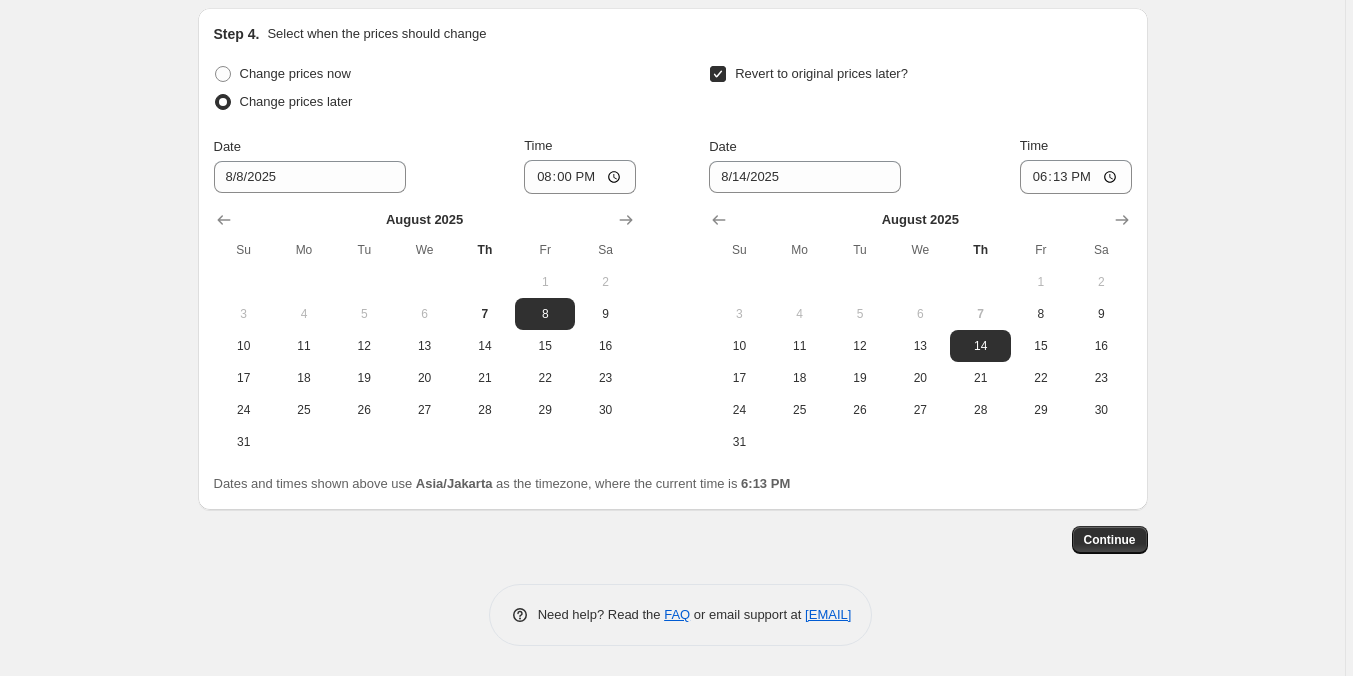 type on "8/8/2025" 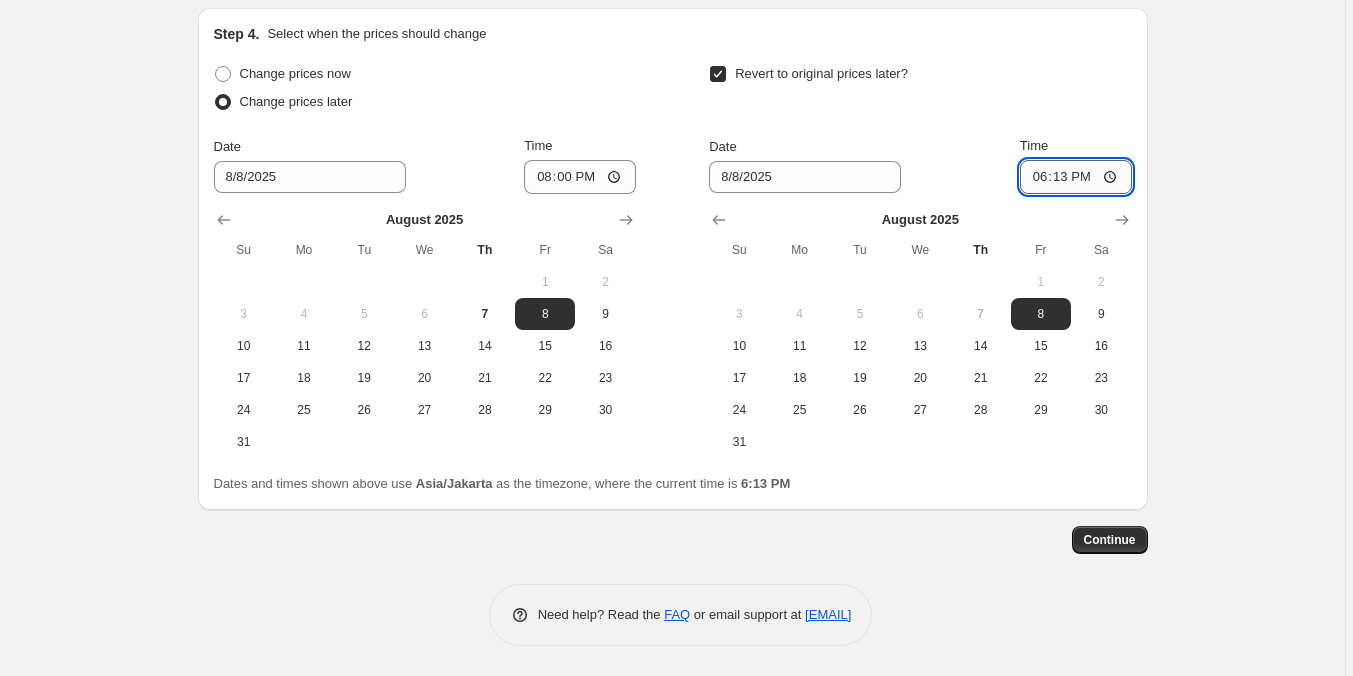 click on "18:13" at bounding box center [1076, 177] 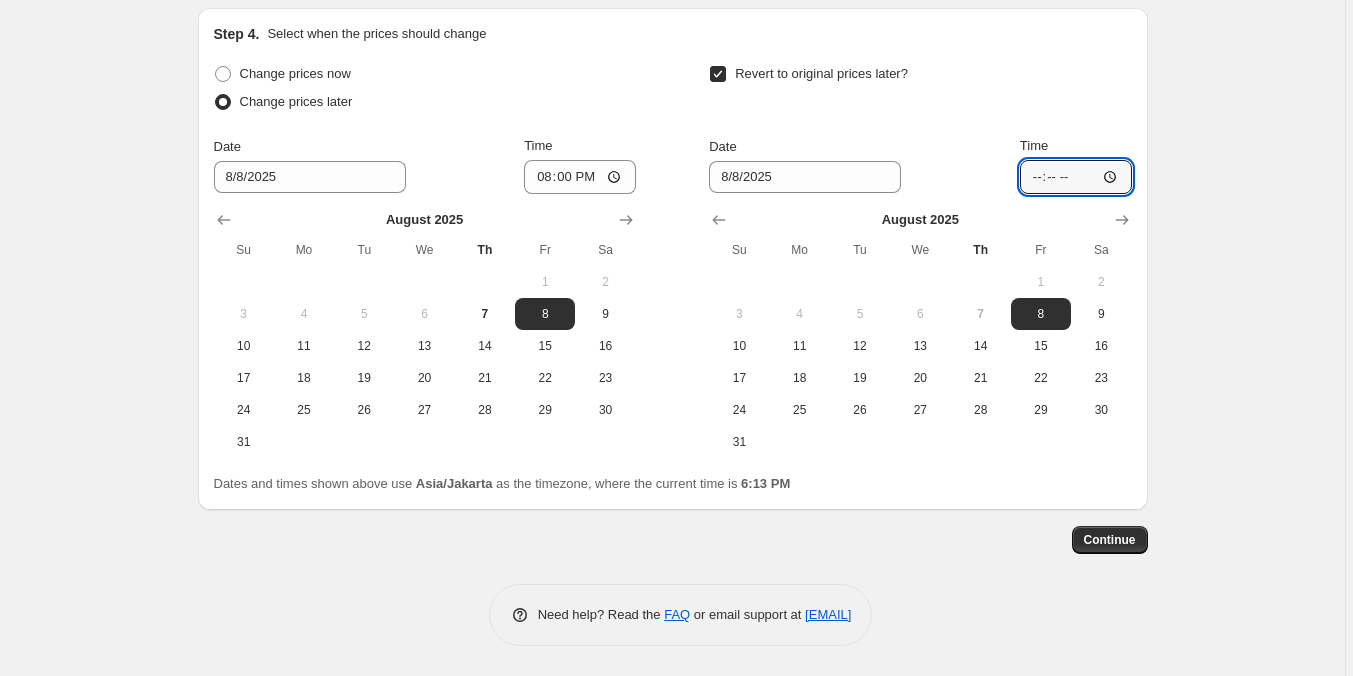 type on "[TIME]" 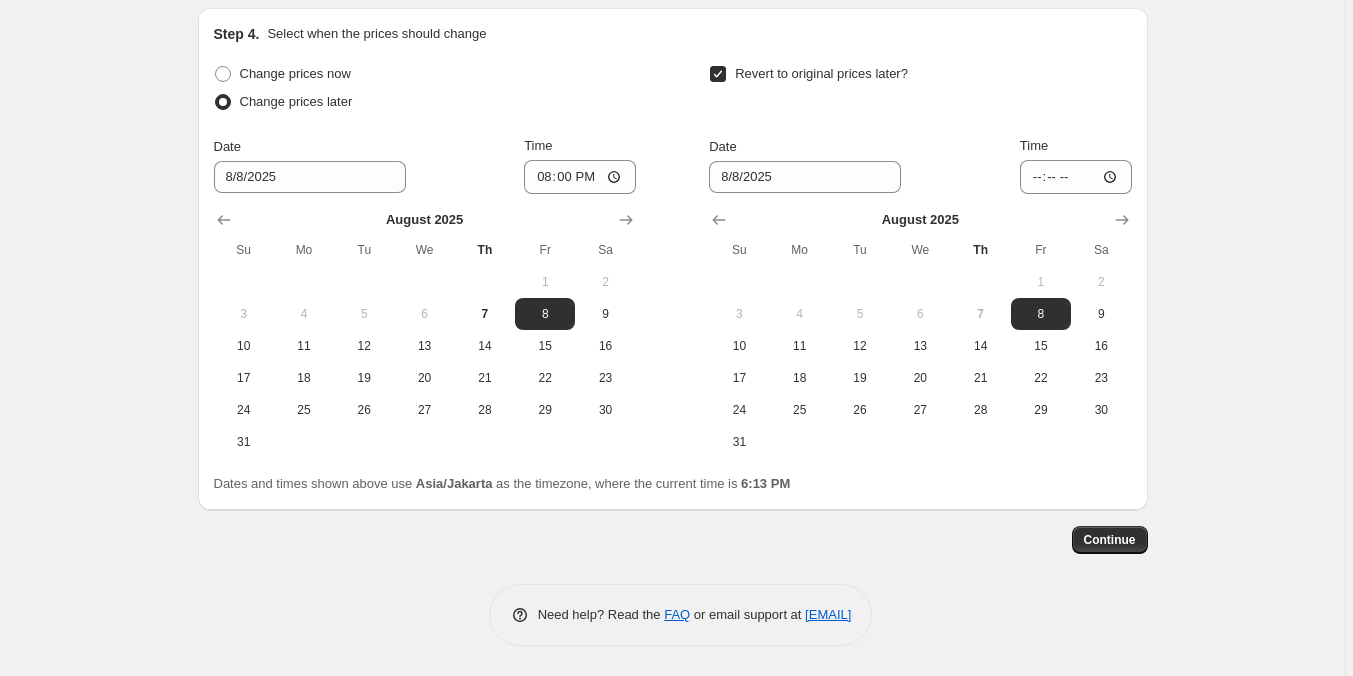 click on "Create new price change job. This page is ready Create new price change job Draft Step 1. Optionally give your price change job a title (eg "March 30% off sale on boots") flashsale 8.8 malam -> 60% This title is just for internal use, customers won't see it Step 2. Select how the prices should change Use bulk price change rules Set product prices individually Use CSV upload Price Change type Change the price to a certain amount Change the price by a certain amount Change the price by a certain percentage Change the price to the current compare at price (price before sale) Change the price by a certain amount relative to the compare at price Change the price by a certain percentage relative to the compare at price Don't change the price Change the price by a certain percentage relative to the cost per item Change price to certain cost margin Change the price by a certain percentage Price change amount -60 % (Price drop) Rounding Round to nearest .01 Round to nearest whole number End prices in .99 Change type" at bounding box center (672, -485) 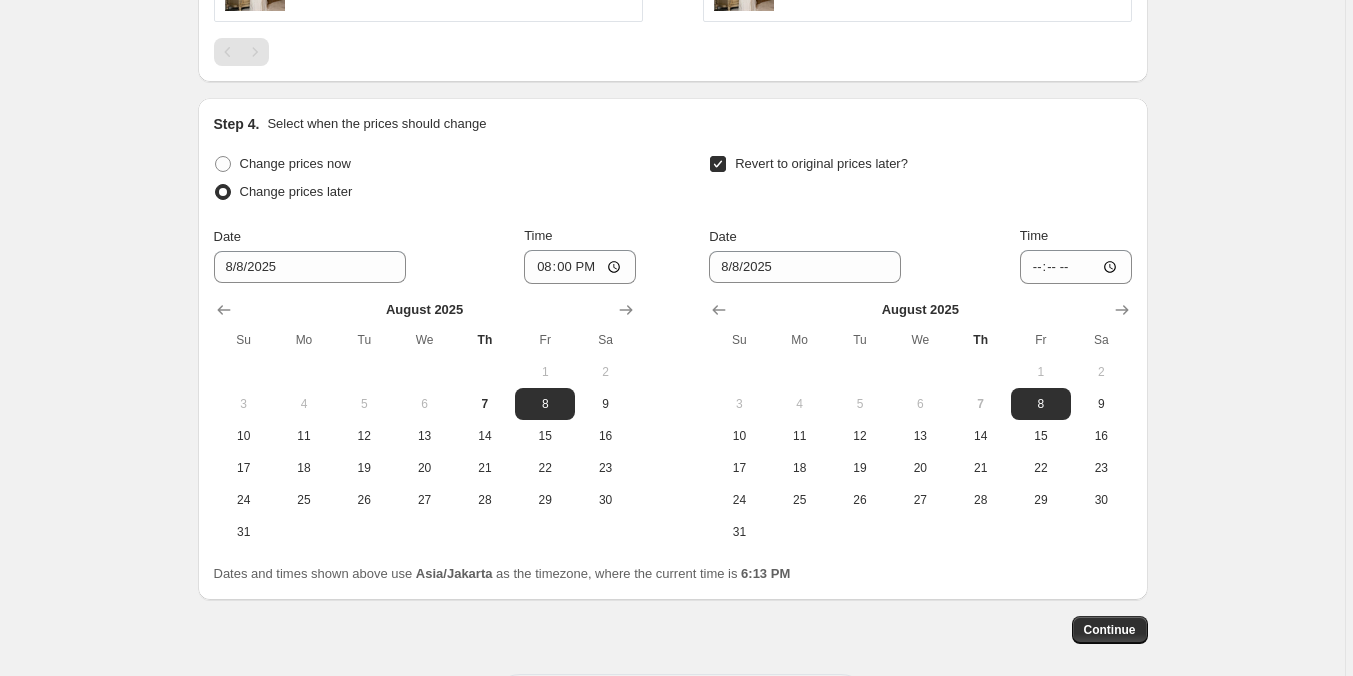 scroll, scrollTop: 1647, scrollLeft: 0, axis: vertical 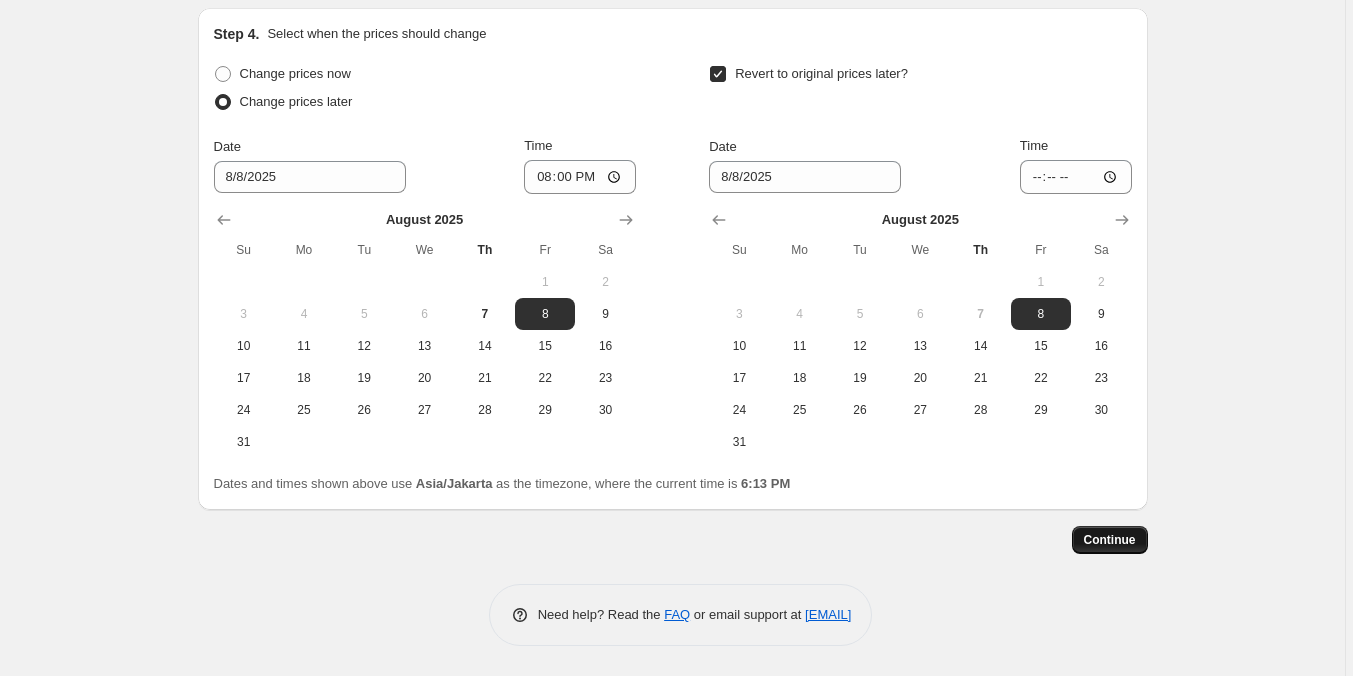 click on "Continue" at bounding box center (1110, 540) 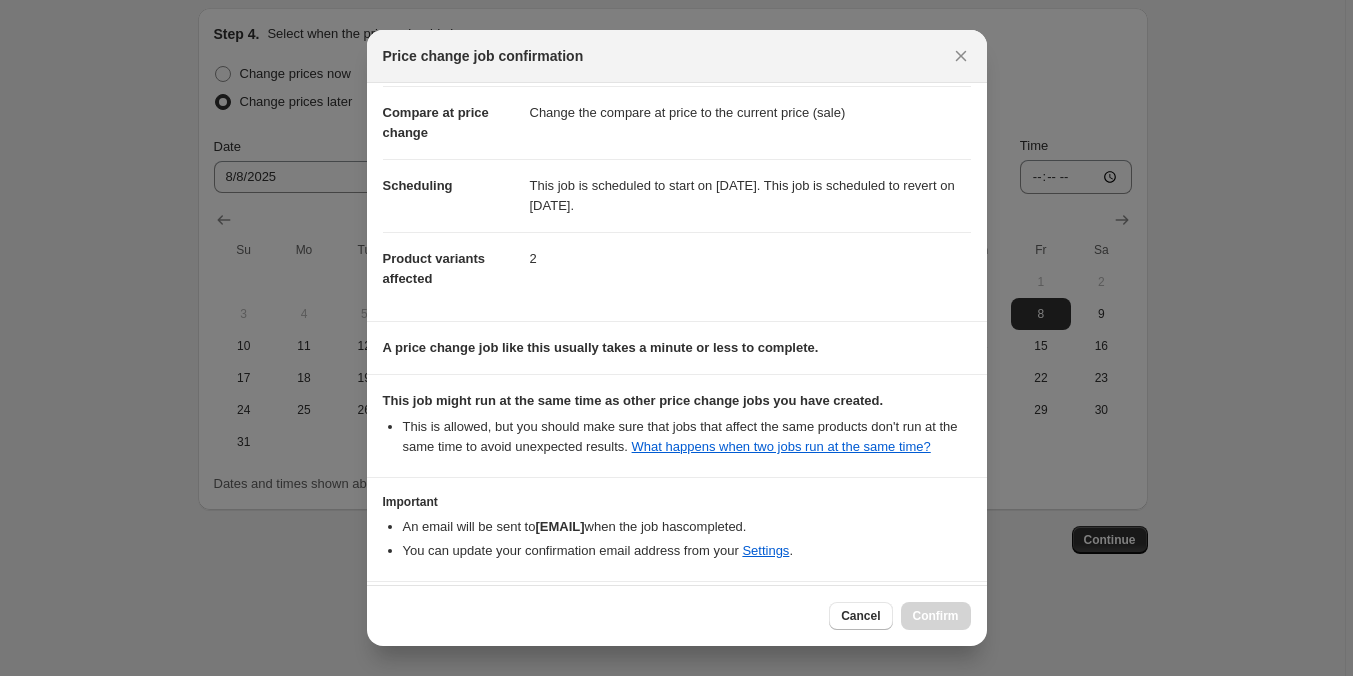 scroll, scrollTop: 162, scrollLeft: 0, axis: vertical 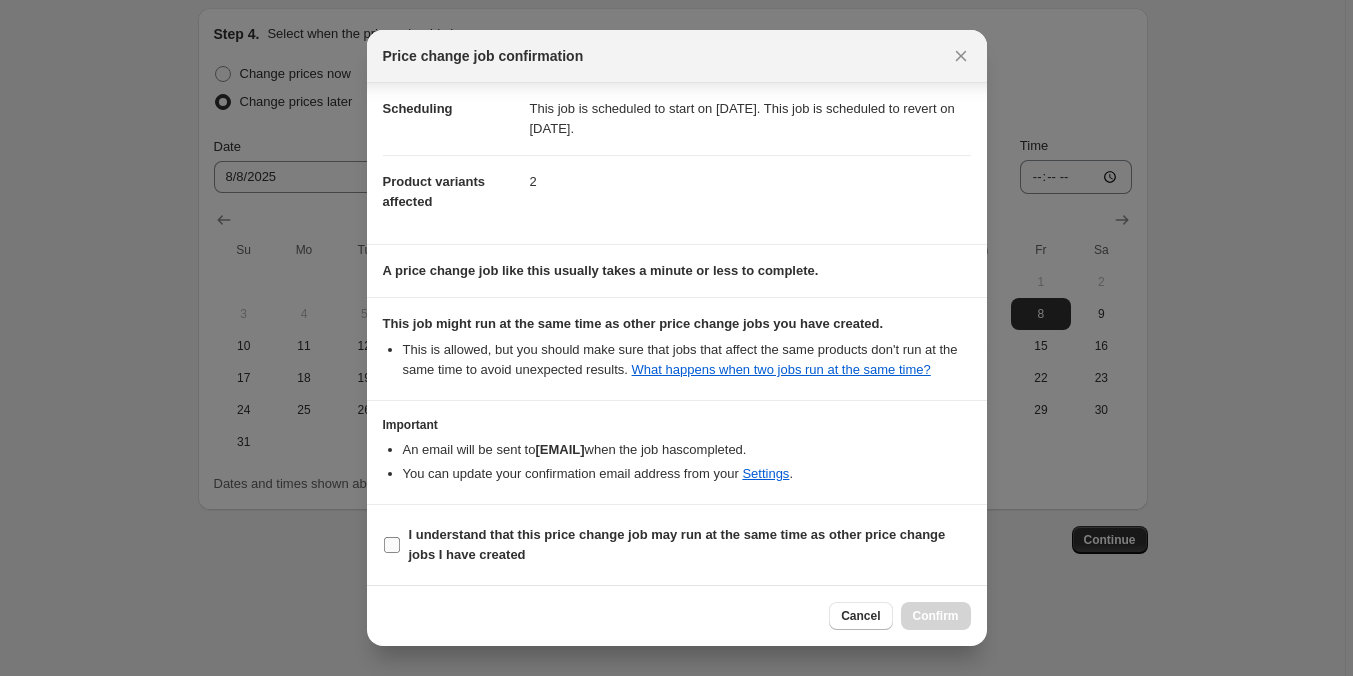 click on "I understand that this price change job may run at the same time as other price change jobs I have created" at bounding box center [677, 544] 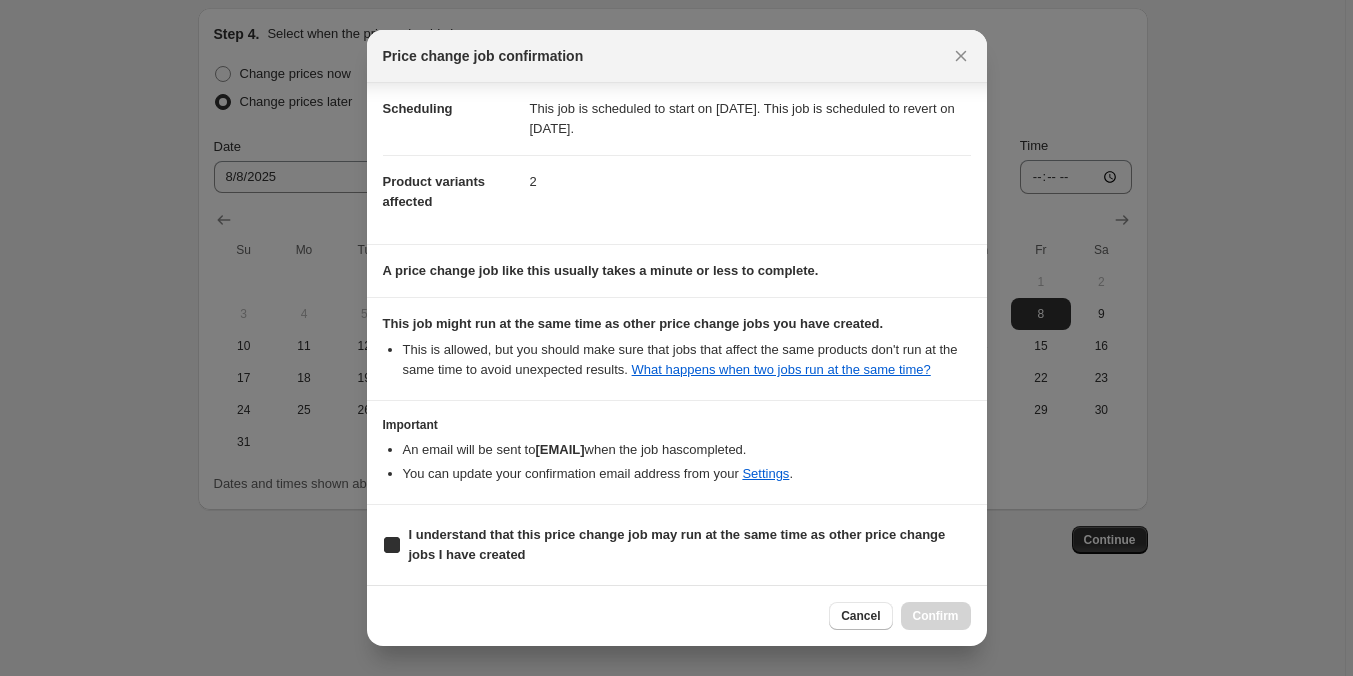 checkbox on "true" 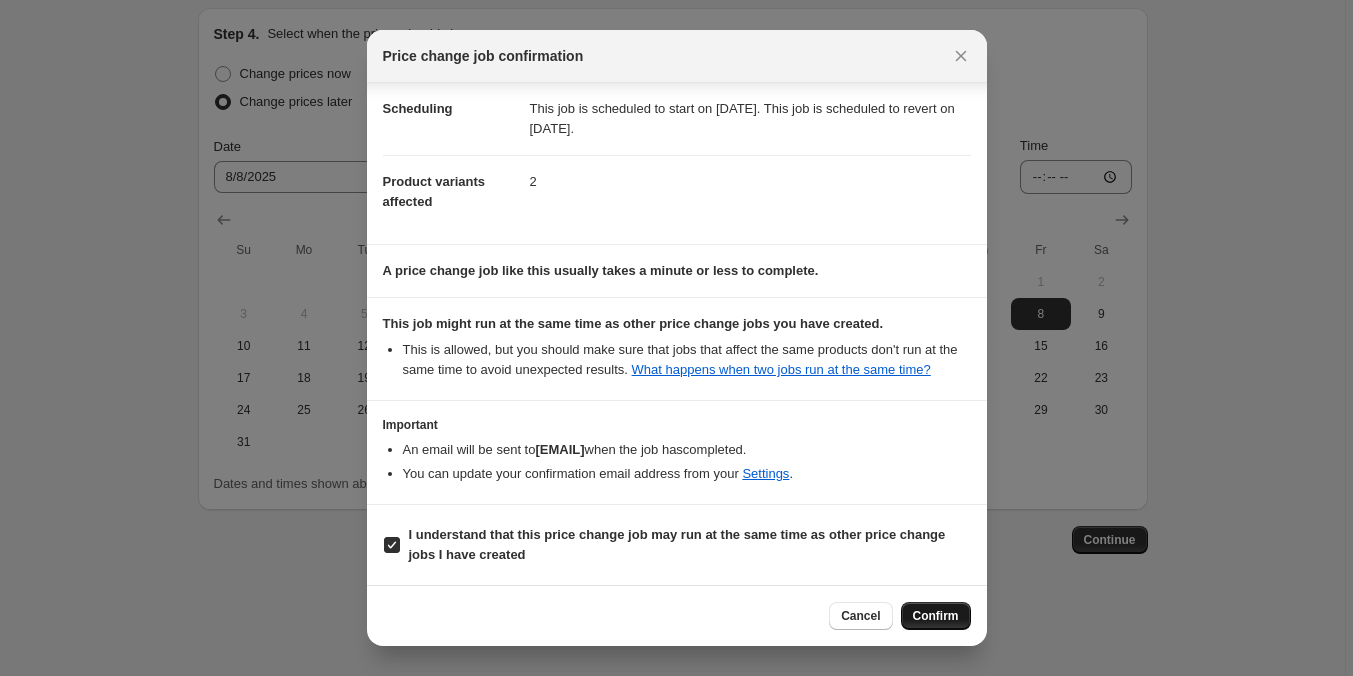 click on "Confirm" at bounding box center [936, 616] 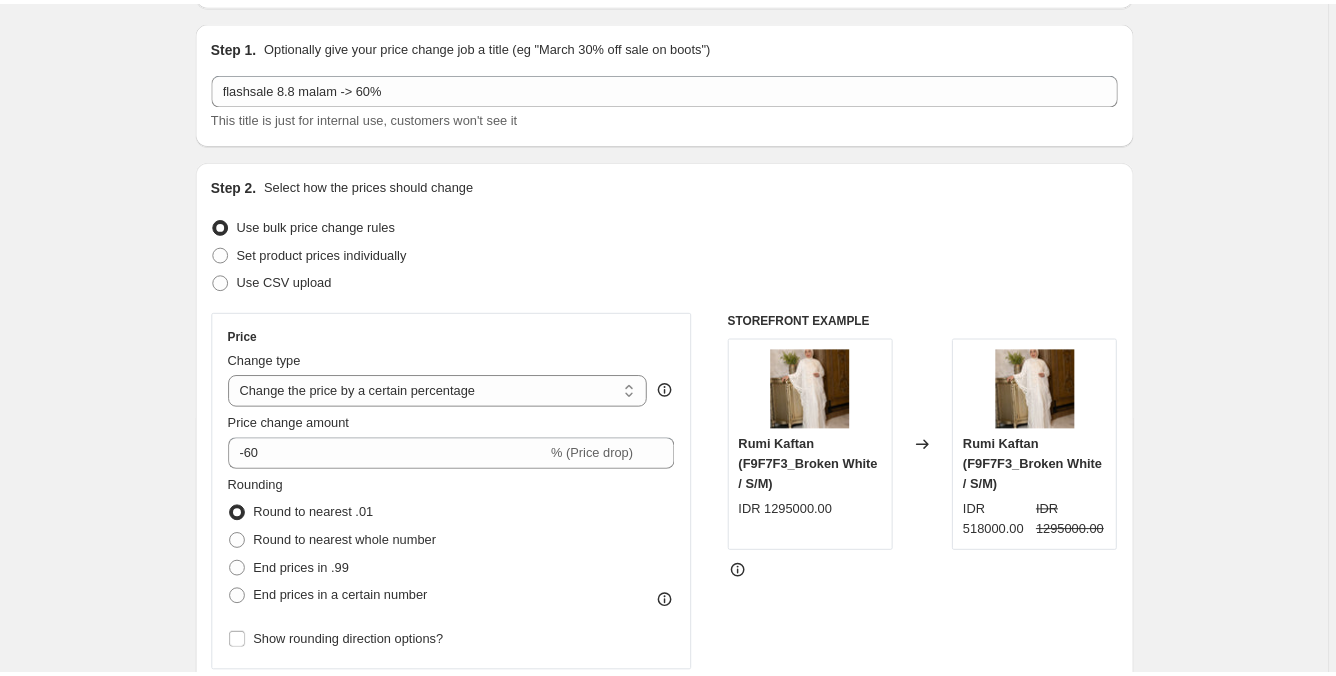 scroll, scrollTop: 0, scrollLeft: 0, axis: both 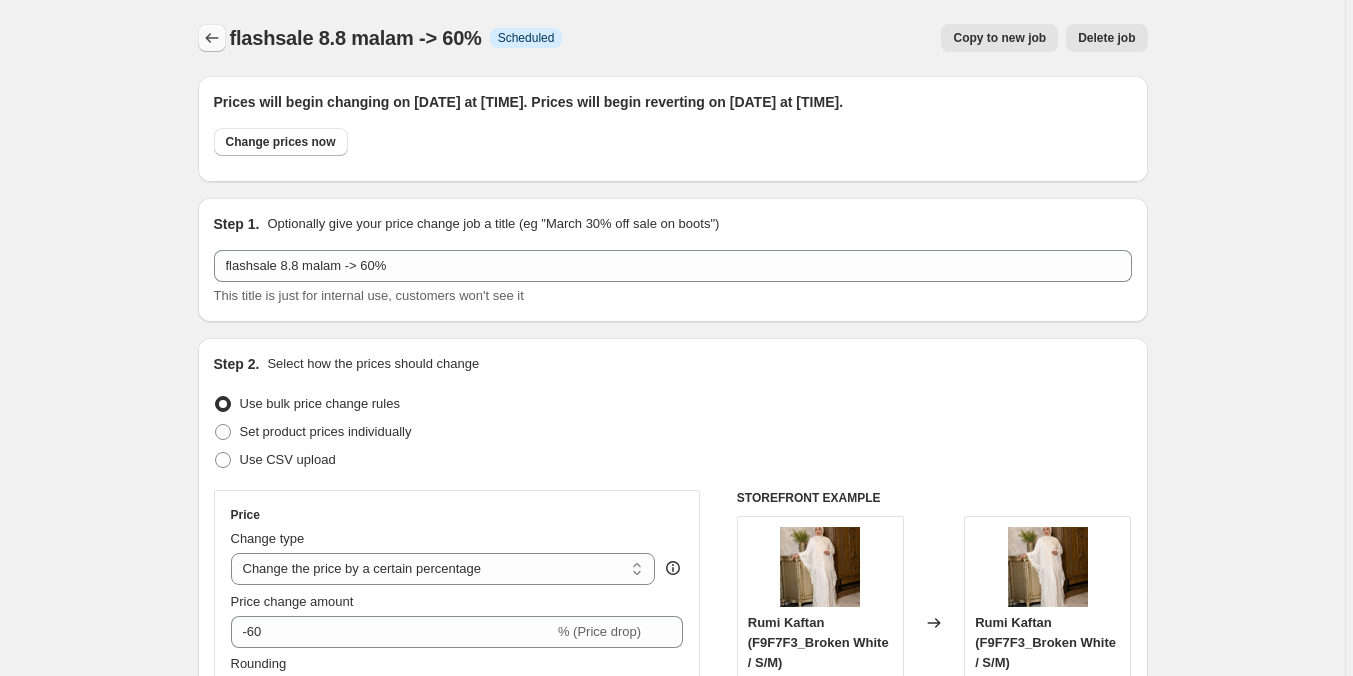 click 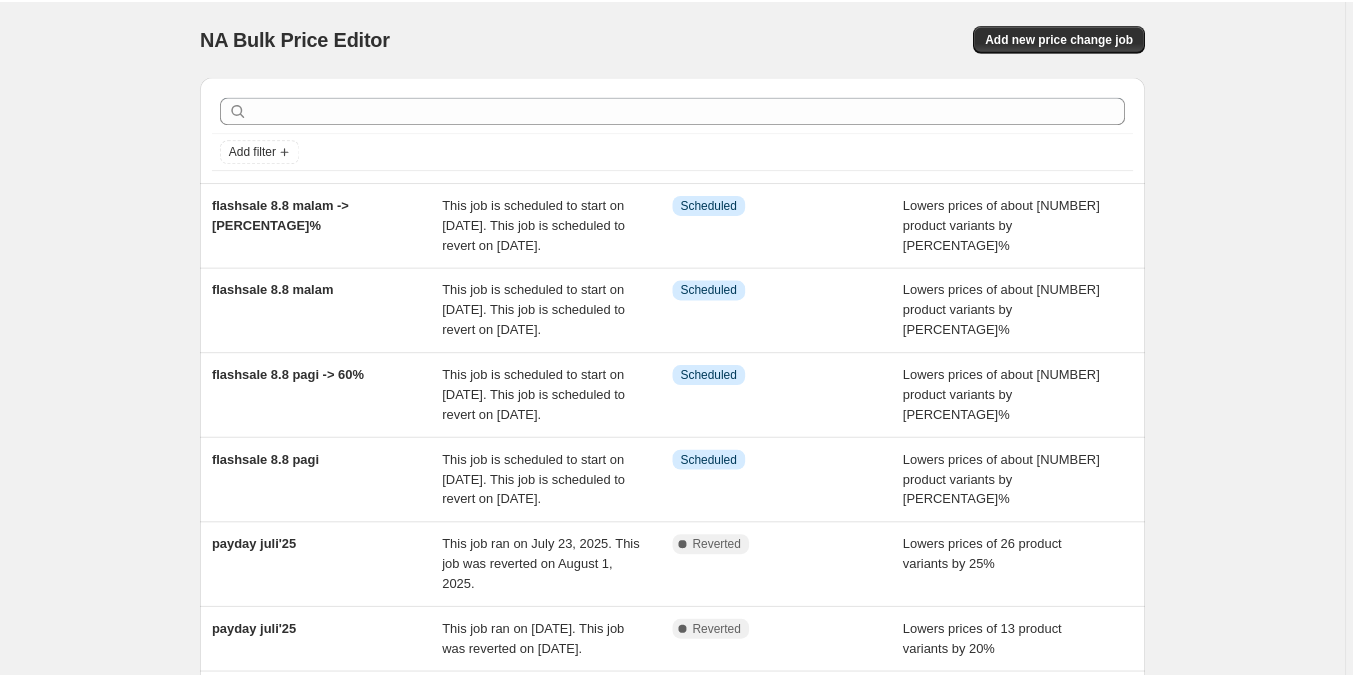 scroll, scrollTop: 0, scrollLeft: 0, axis: both 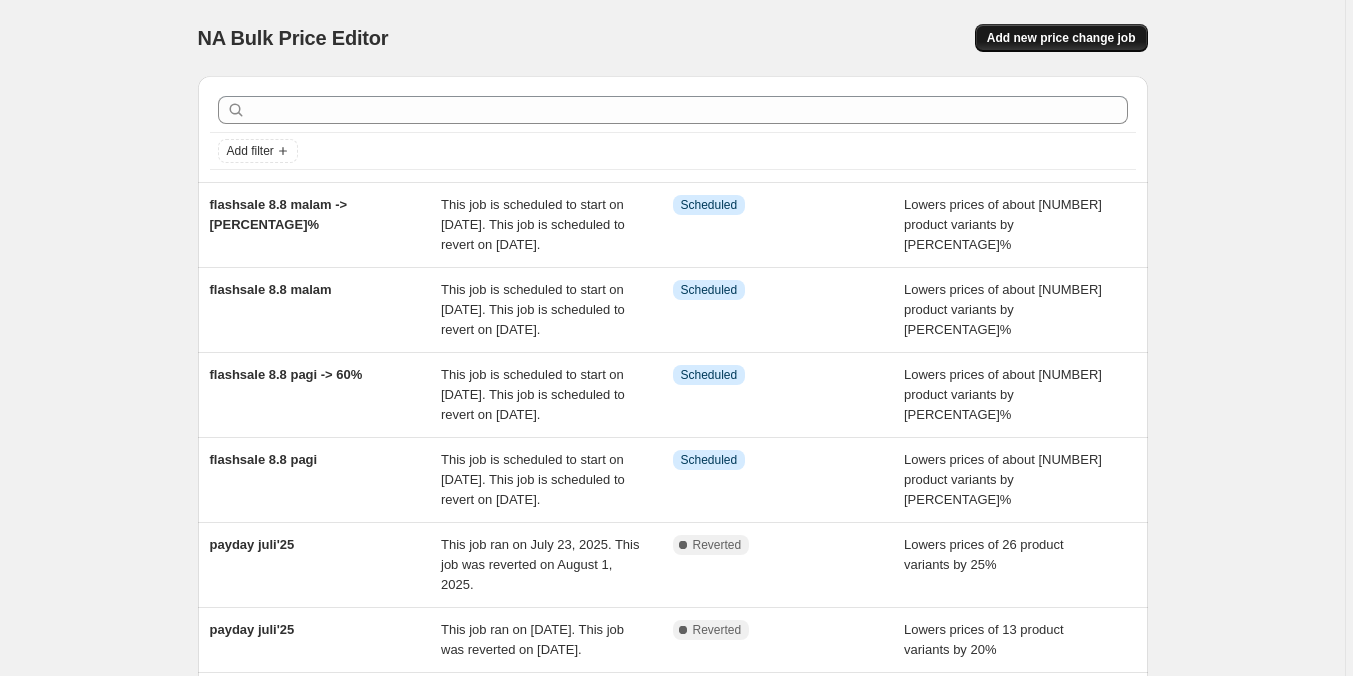 click on "Add new price change job" at bounding box center (1061, 38) 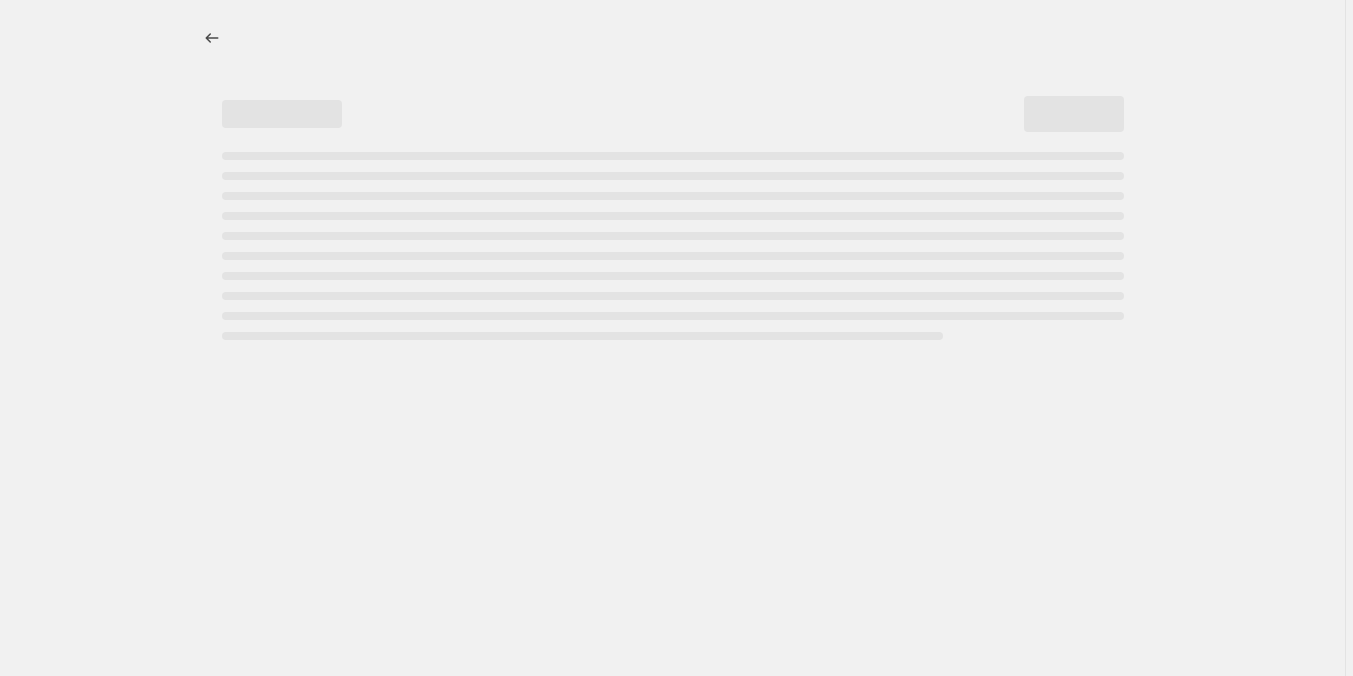 select on "percentage" 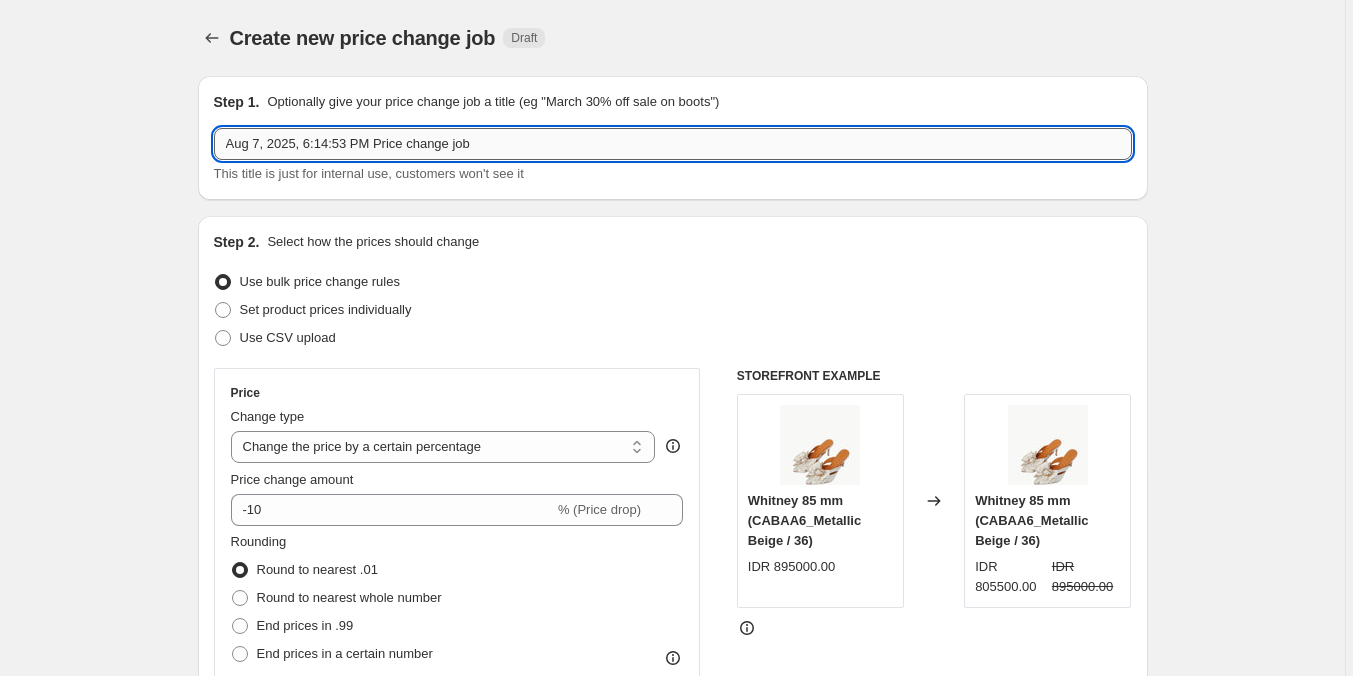 click on "Aug 7, 2025, 6:14:53 PM Price change job" at bounding box center (673, 144) 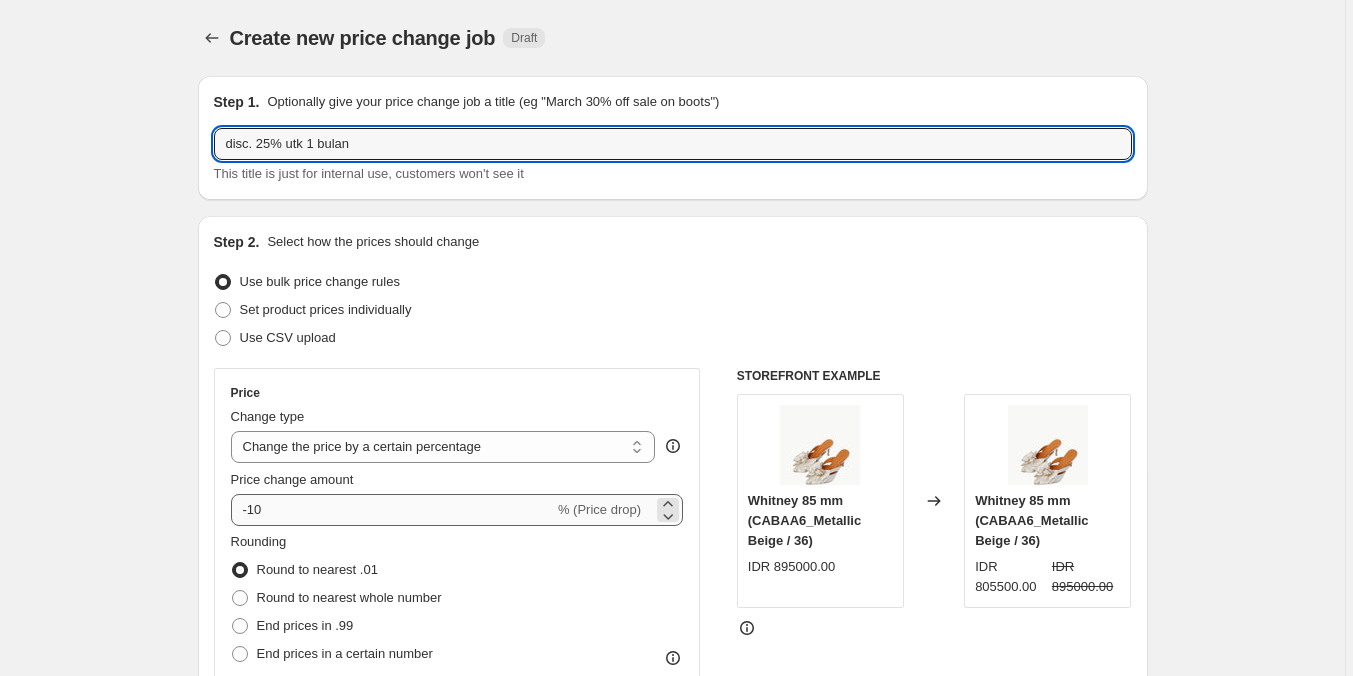 type on "disc. 25% utk 1 bulan" 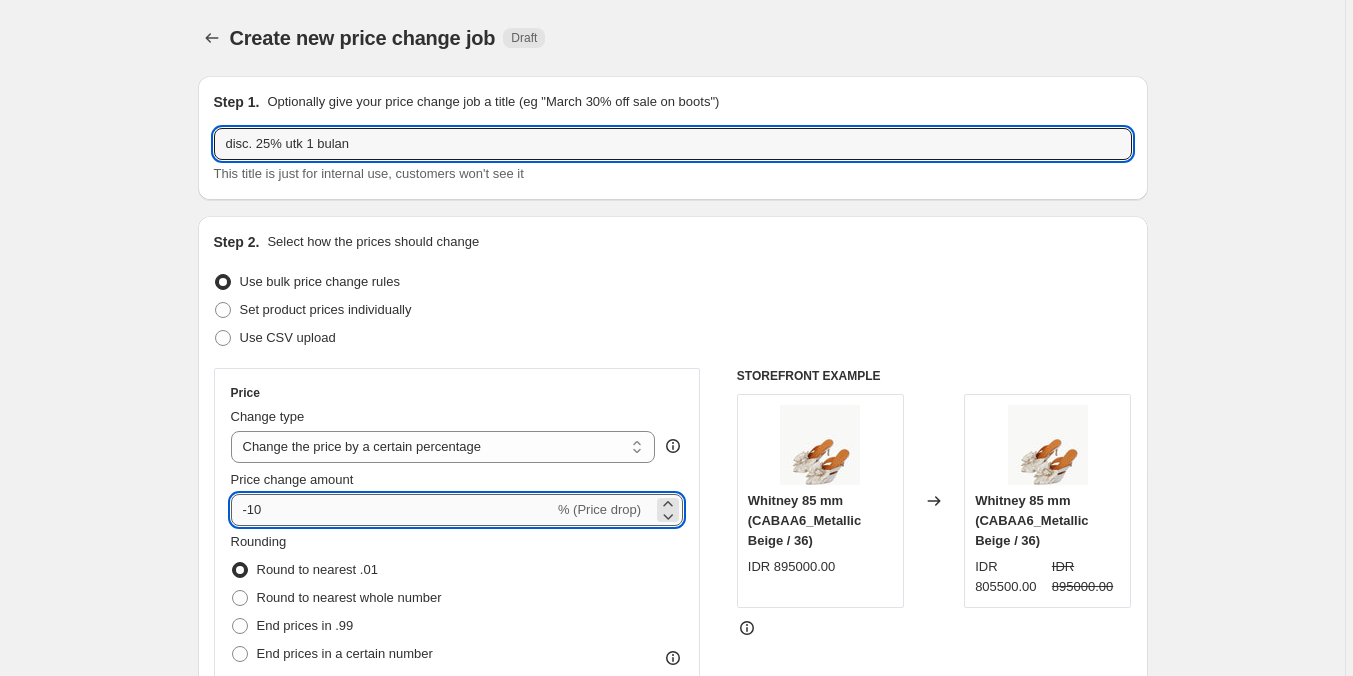 click on "-10" at bounding box center (392, 510) 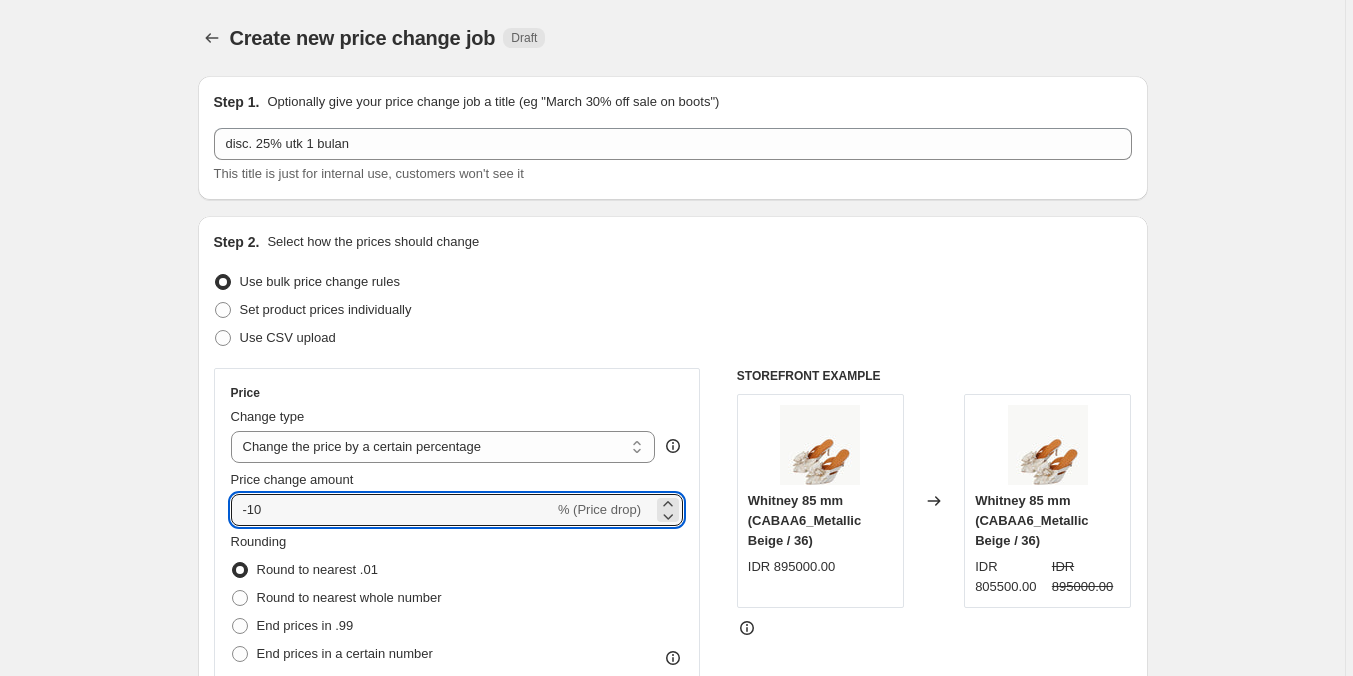 type on "-1" 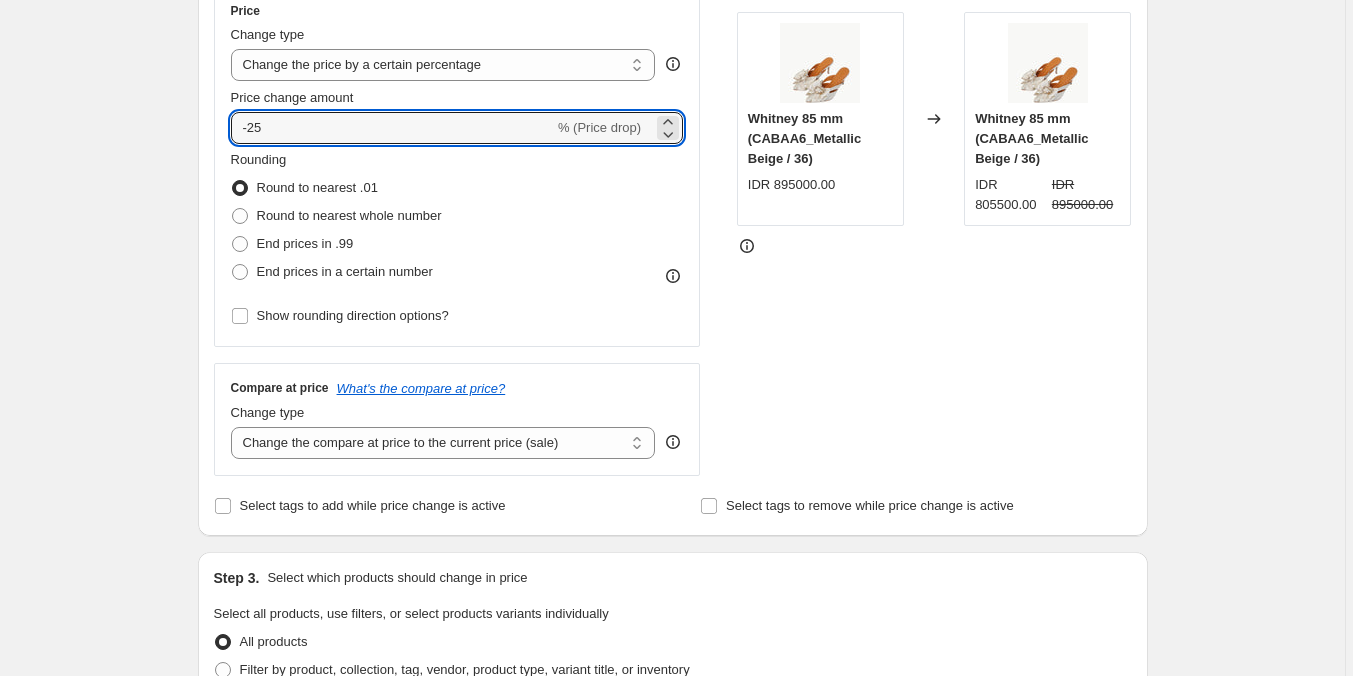 scroll, scrollTop: 500, scrollLeft: 0, axis: vertical 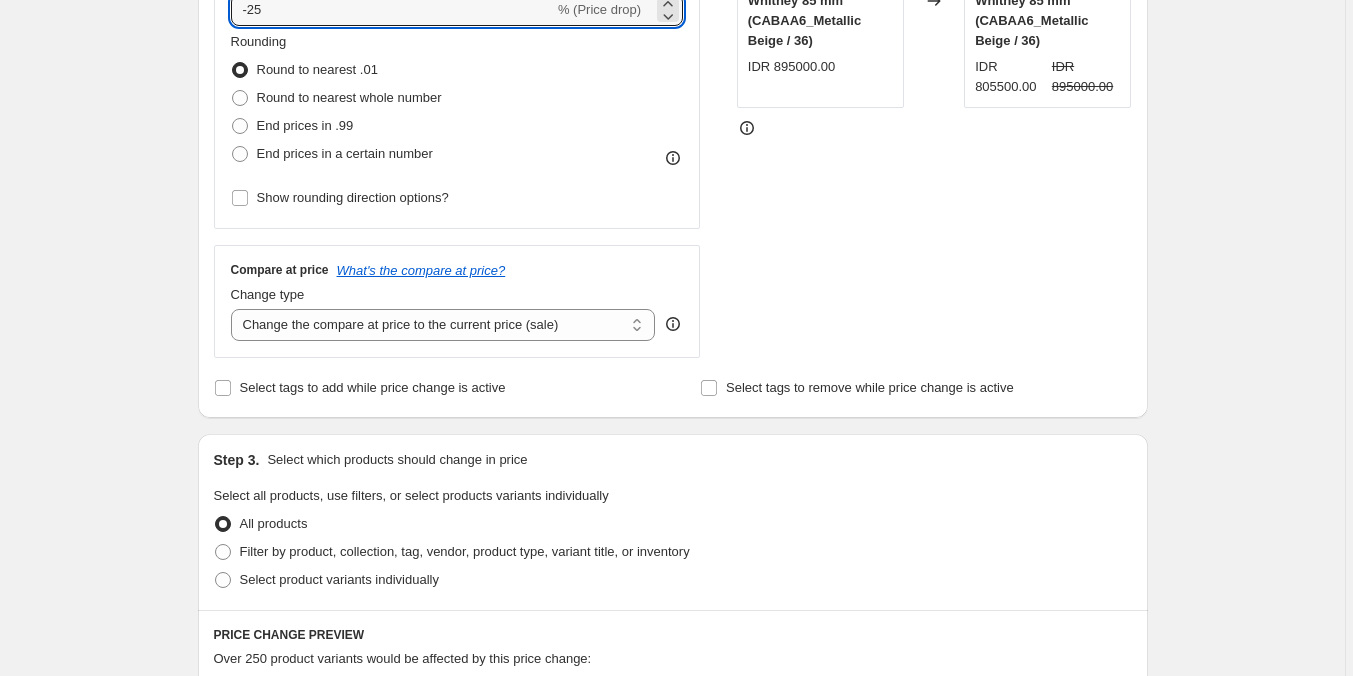 type on "-25" 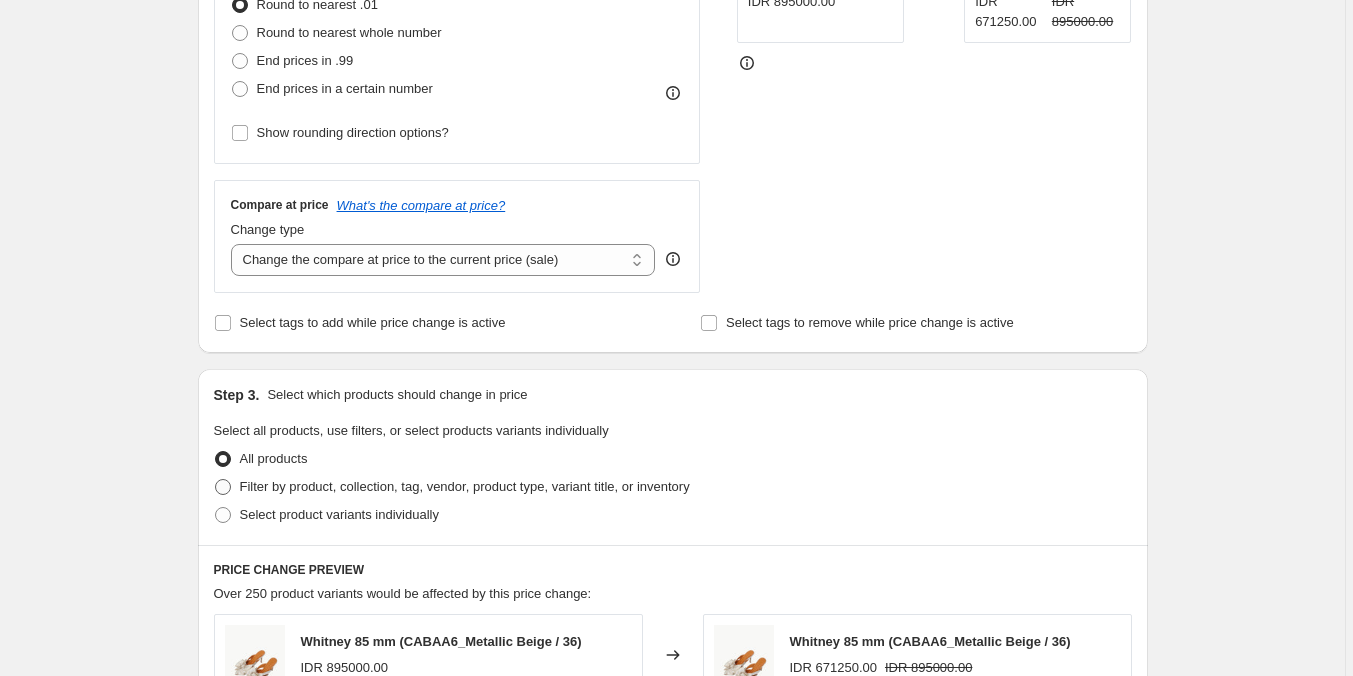 scroll, scrollTop: 600, scrollLeft: 0, axis: vertical 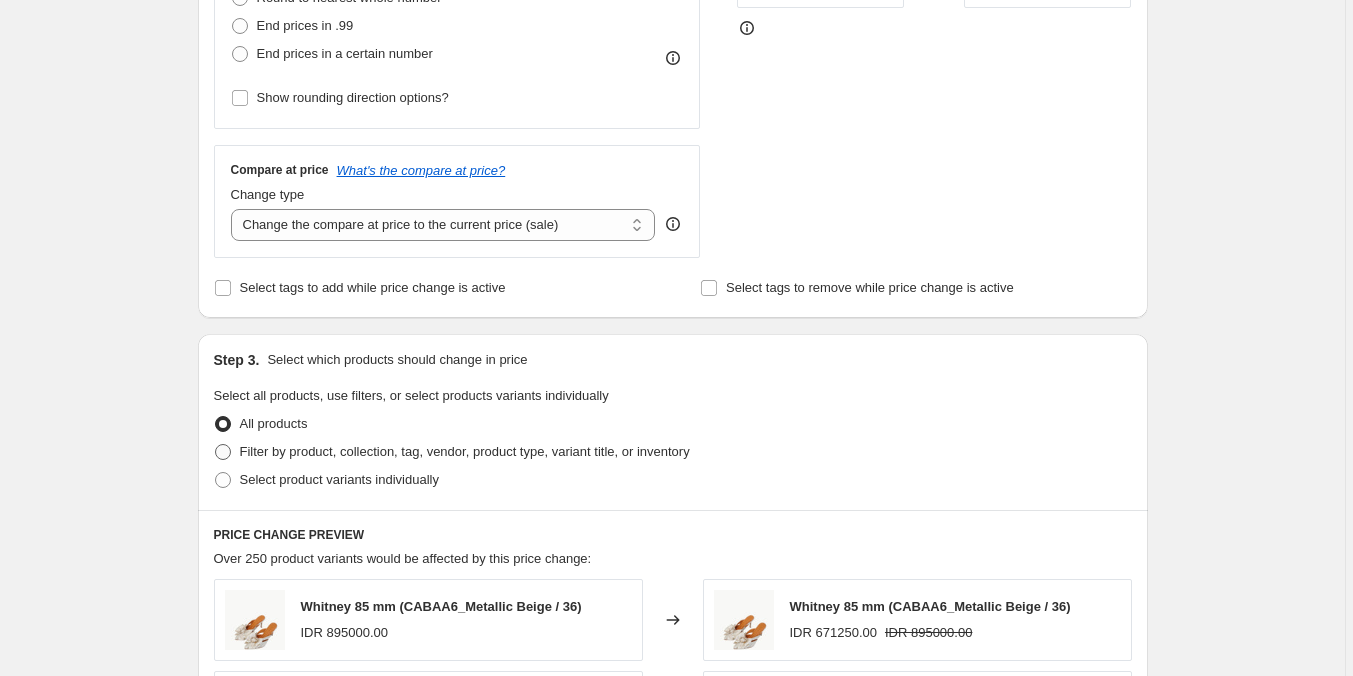 click on "Filter by product, collection, tag, vendor, product type, variant title, or inventory" at bounding box center (465, 451) 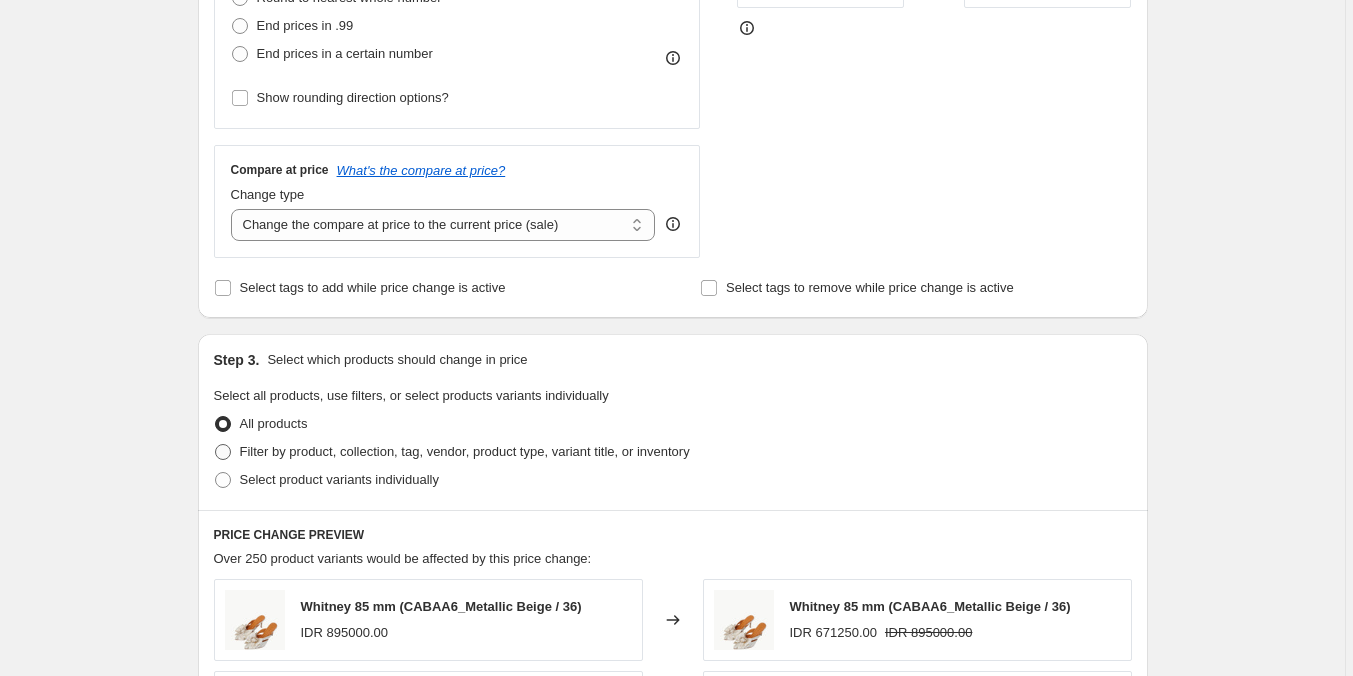 radio on "true" 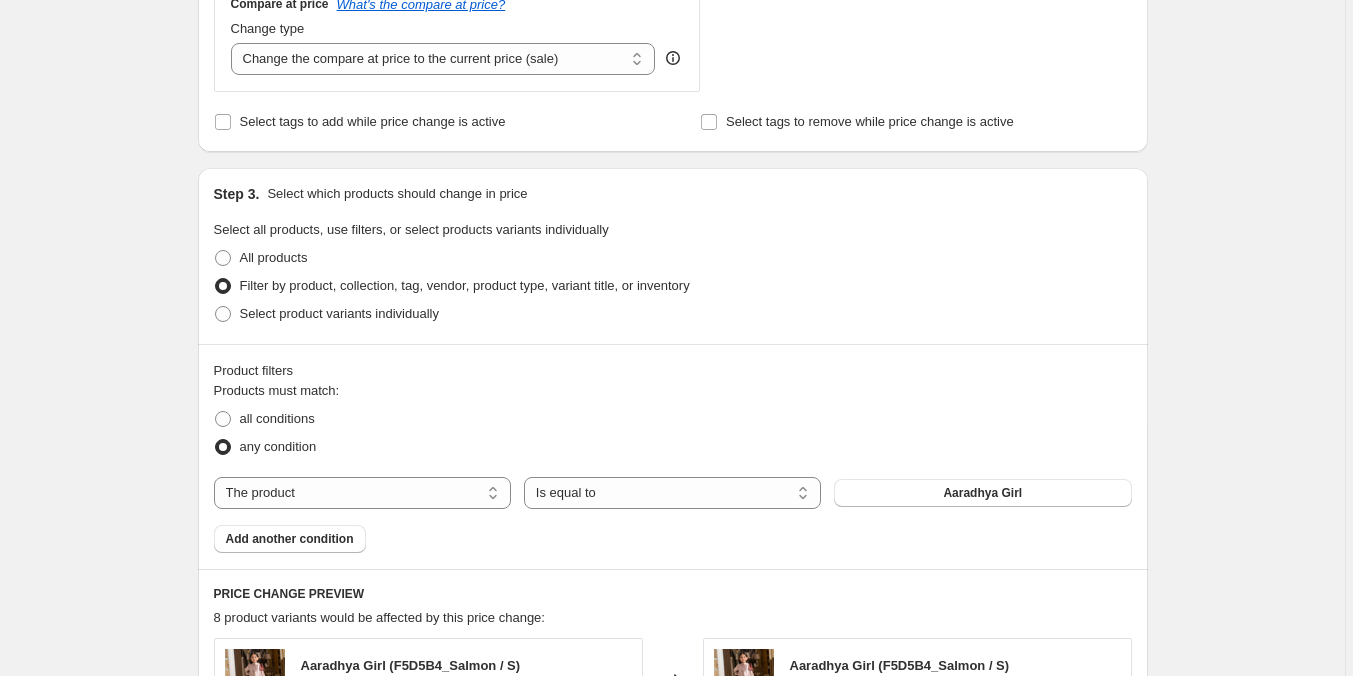 scroll, scrollTop: 800, scrollLeft: 0, axis: vertical 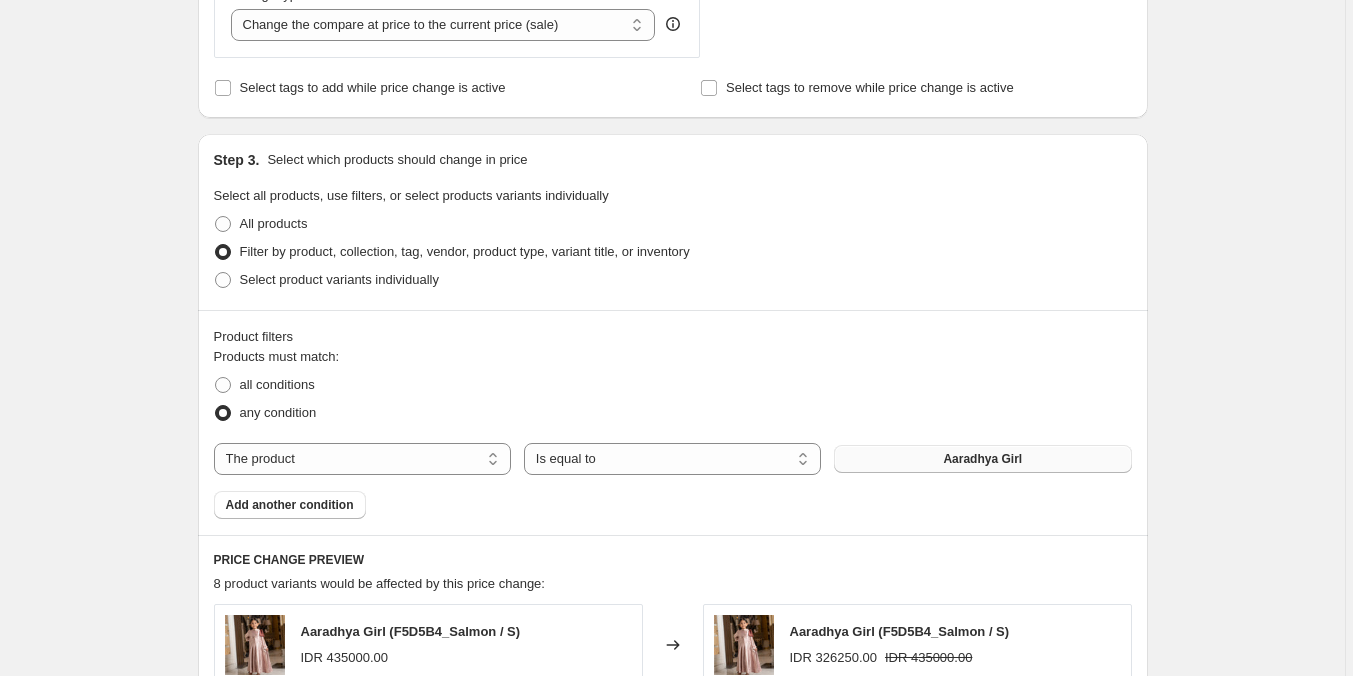 click on "Aaradhya Girl" at bounding box center (982, 459) 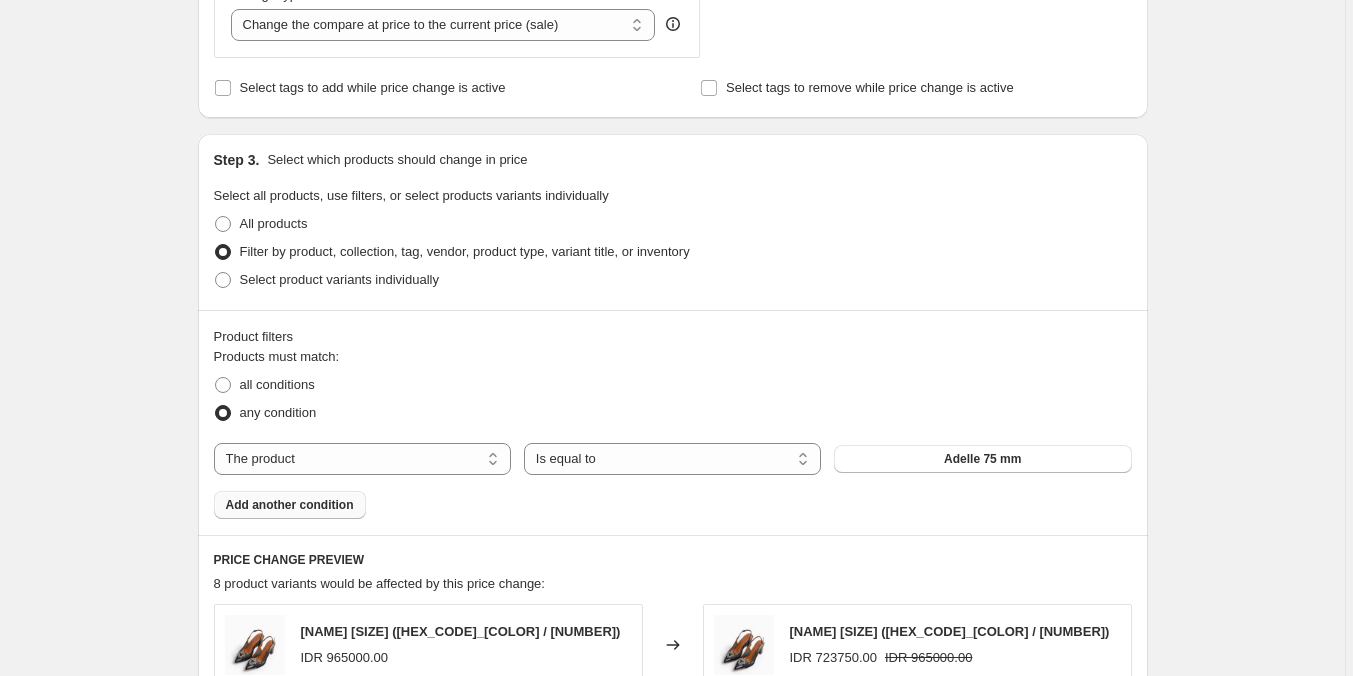 click on "Add another condition" at bounding box center [290, 505] 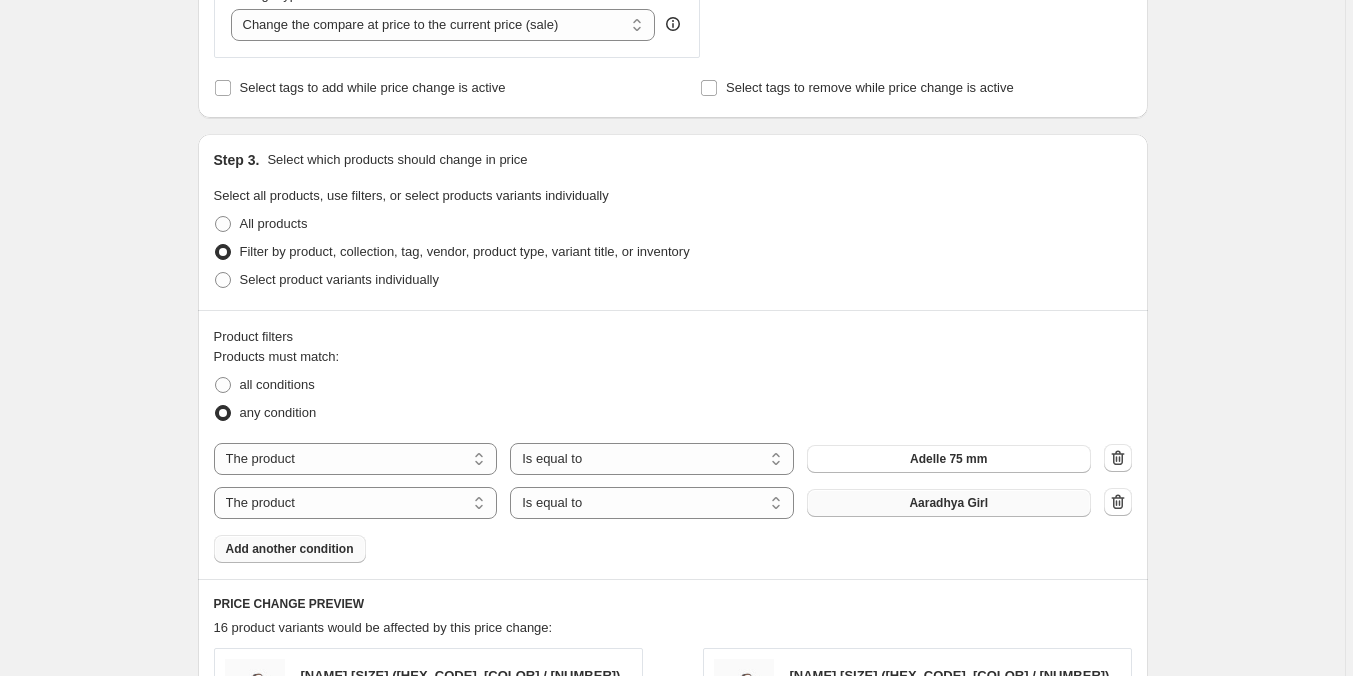 click on "Aaradhya Girl" at bounding box center (949, 503) 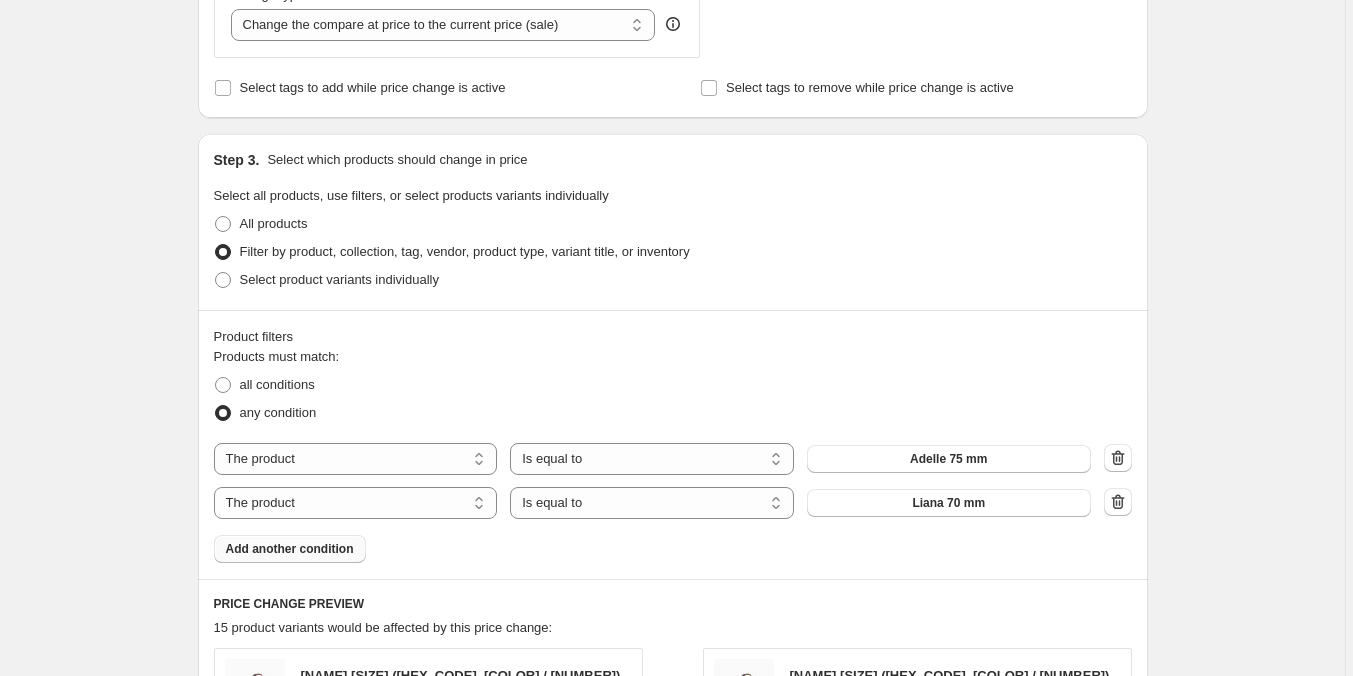 click on "Add another condition" at bounding box center [290, 549] 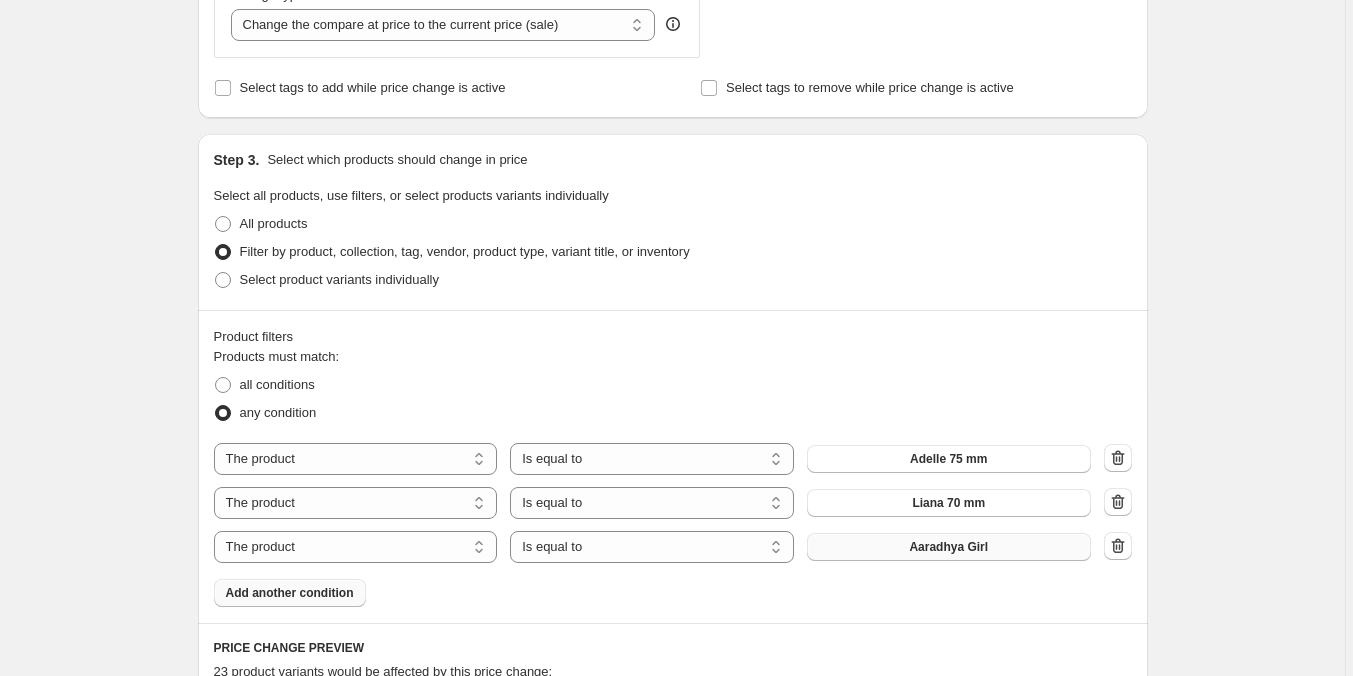 click on "Aaradhya Girl" at bounding box center (949, 547) 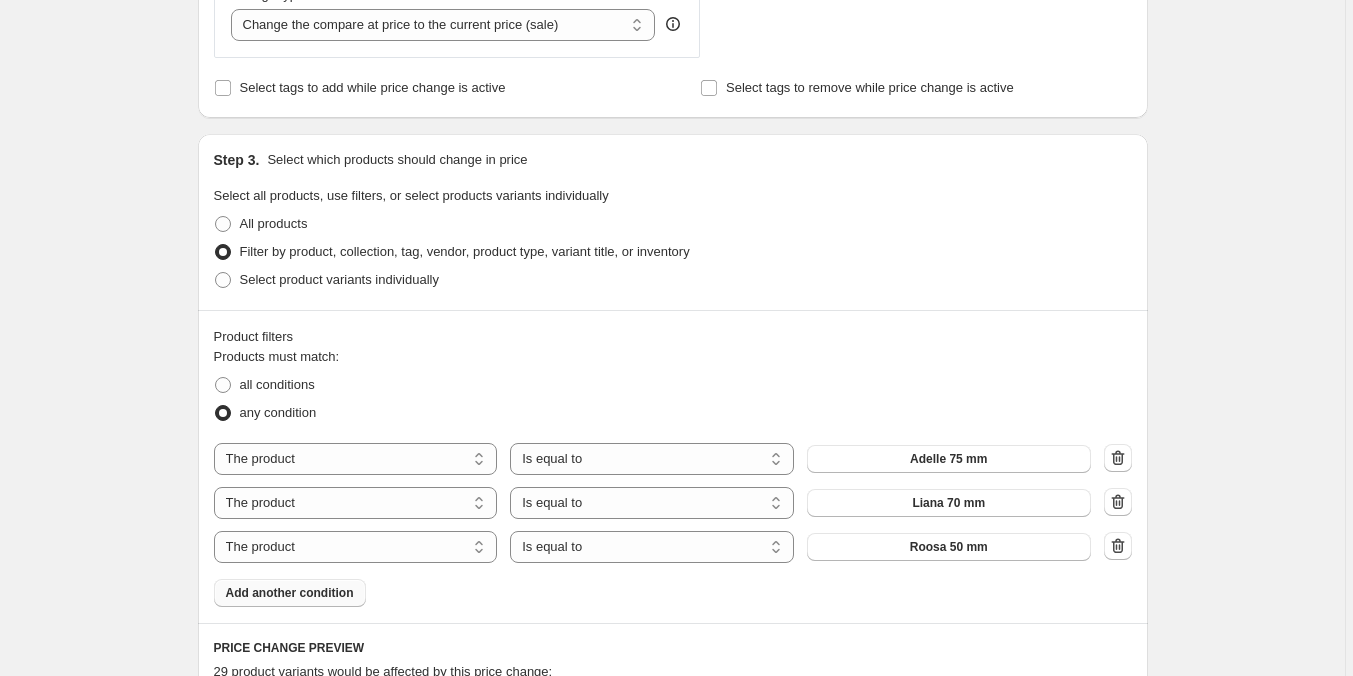 click on "Add another condition" at bounding box center (290, 593) 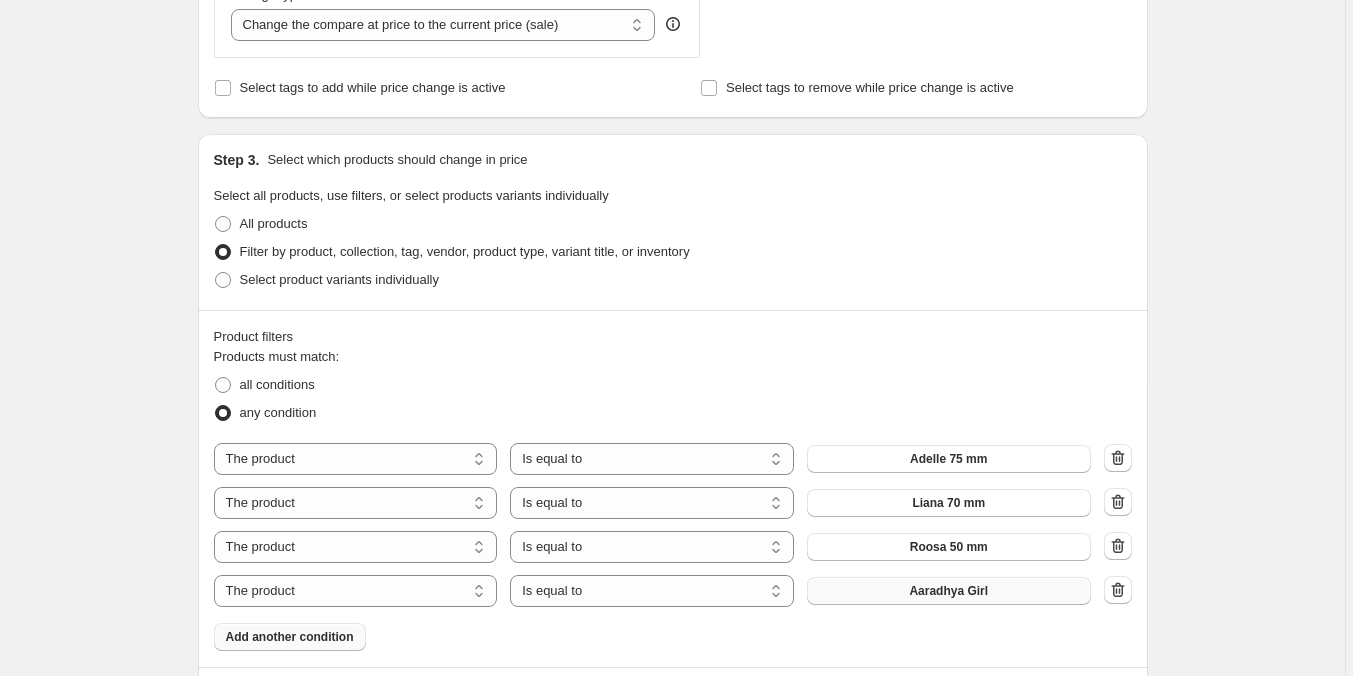 click on "Aaradhya Girl" at bounding box center (948, 591) 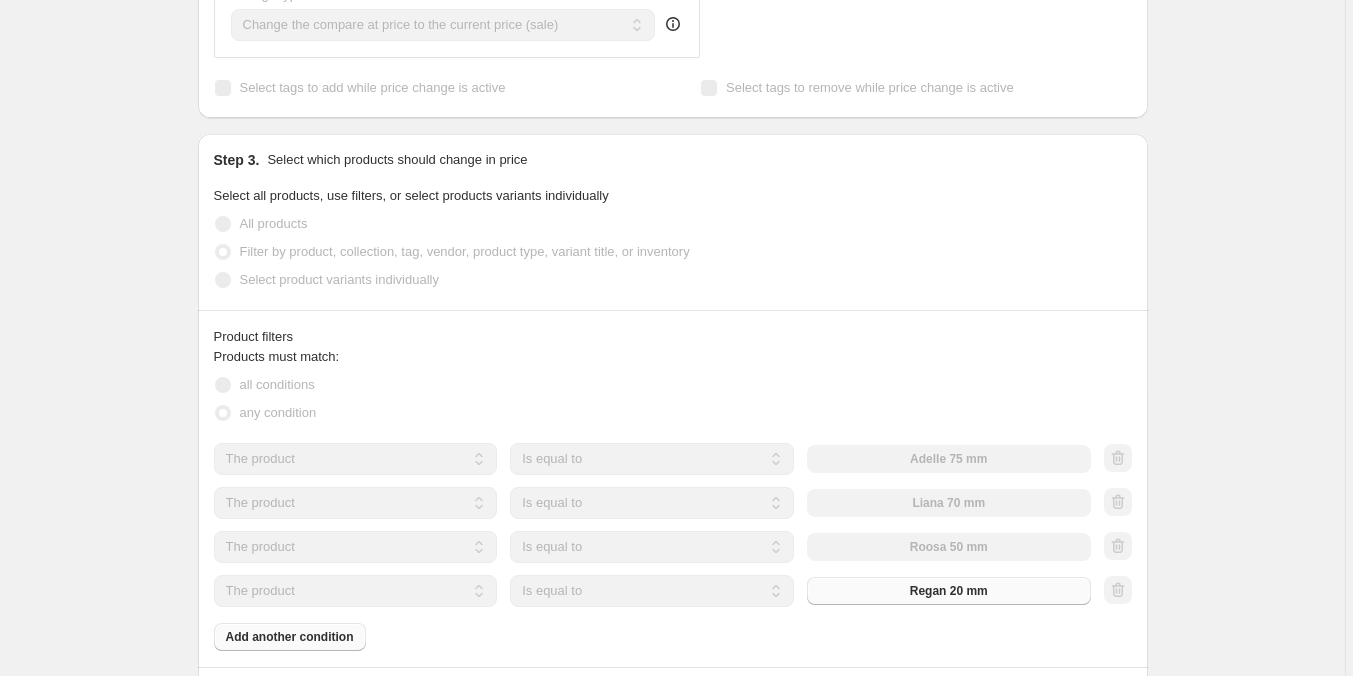 click on "Products must match: all conditions any condition The product The product's collection The product's tag The product's vendor The product's type The product's status The variant's title Inventory quantity The product Is equal to Is not equal to Is equal to [NAME] The product The product's collection The product's tag The product's vendor The product's type The product's status The variant's title Inventory quantity The product Is equal to Is not equal to Is equal to [NAME] The product The product's collection The product's tag The product's vendor The product's type The product's status The variant's title Inventory quantity The product Is equal to Is not equal to Is equal to [NAME] The product The product's collection The product's tag The product's vendor The product's type The product's status The variant's title Inventory quantity The product Is equal to Is not equal to Is equal to [NAME] Add another condition" at bounding box center (673, 499) 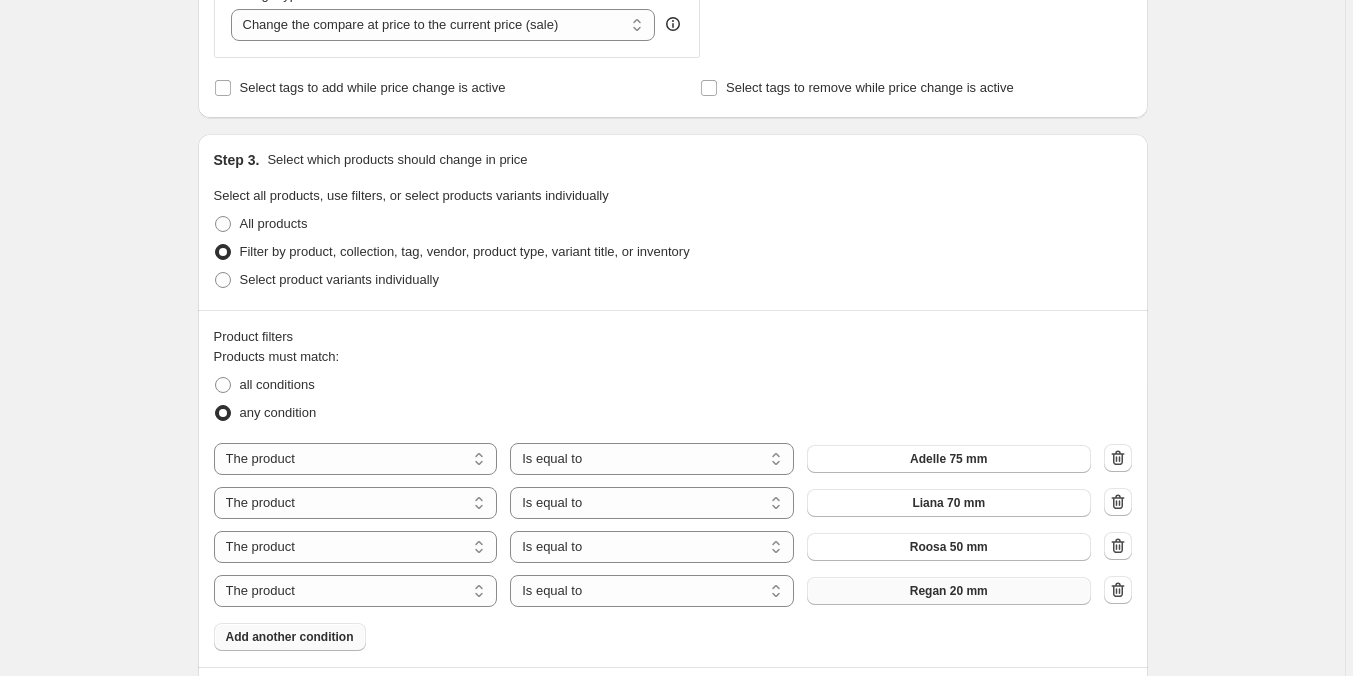 click on "Add another condition" at bounding box center (290, 637) 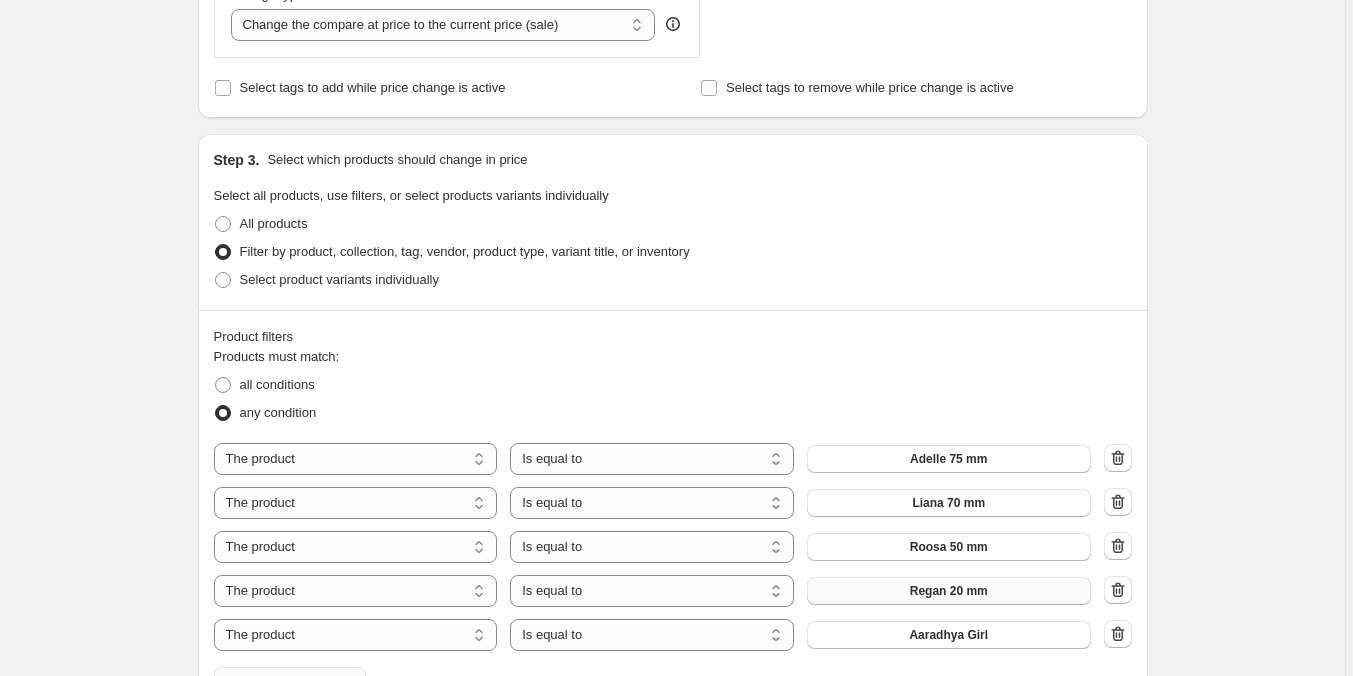 click on "Aaradhya Girl" at bounding box center (948, 635) 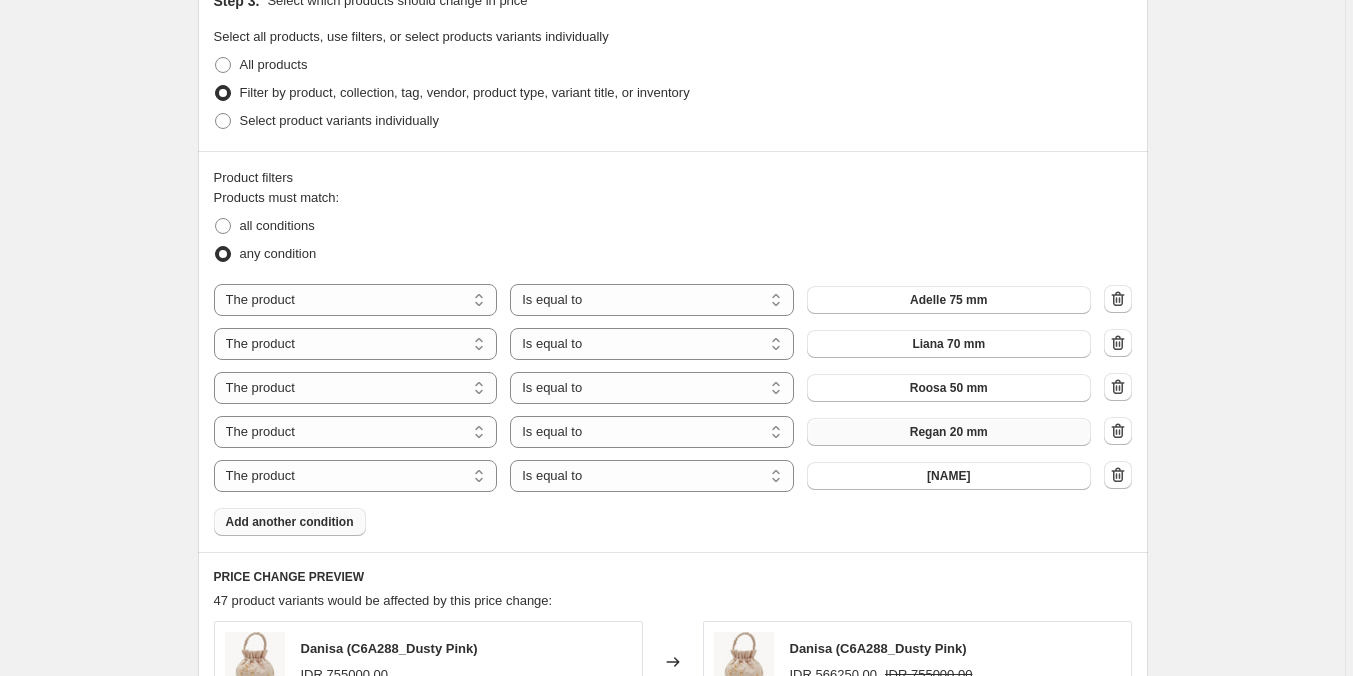 scroll, scrollTop: 1000, scrollLeft: 0, axis: vertical 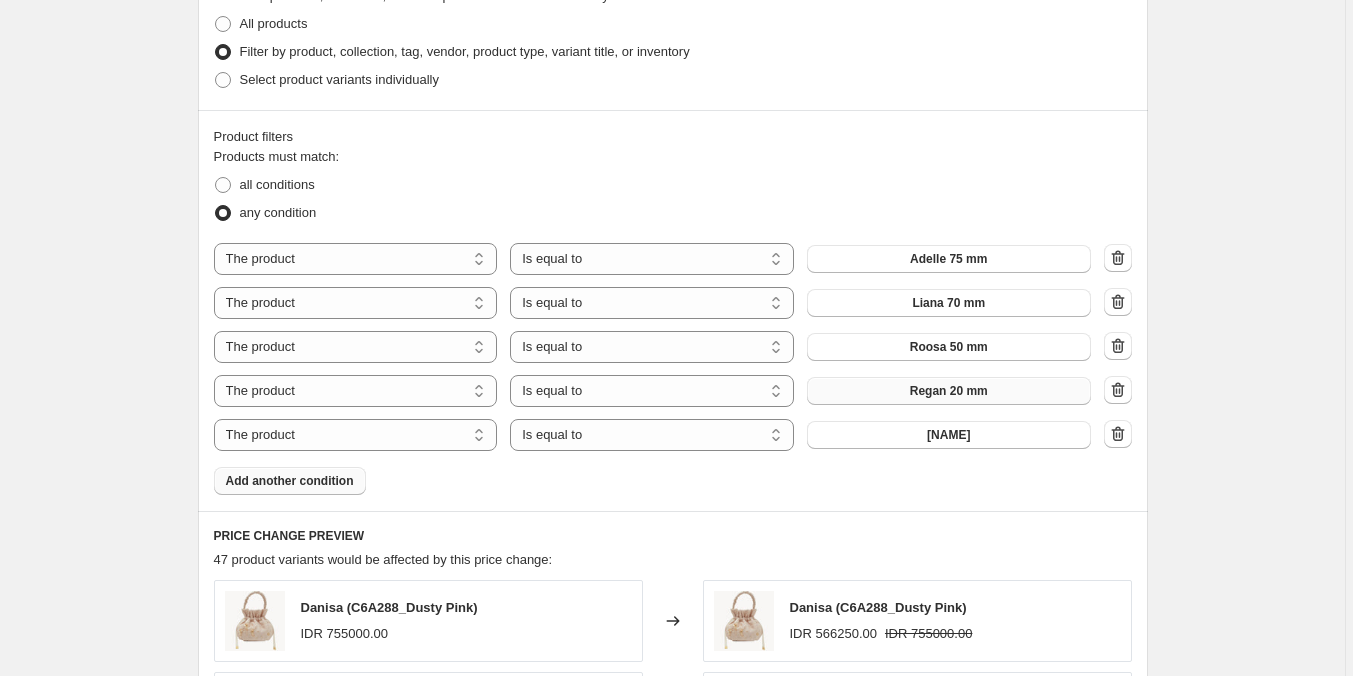 click on "Add another condition" at bounding box center (290, 481) 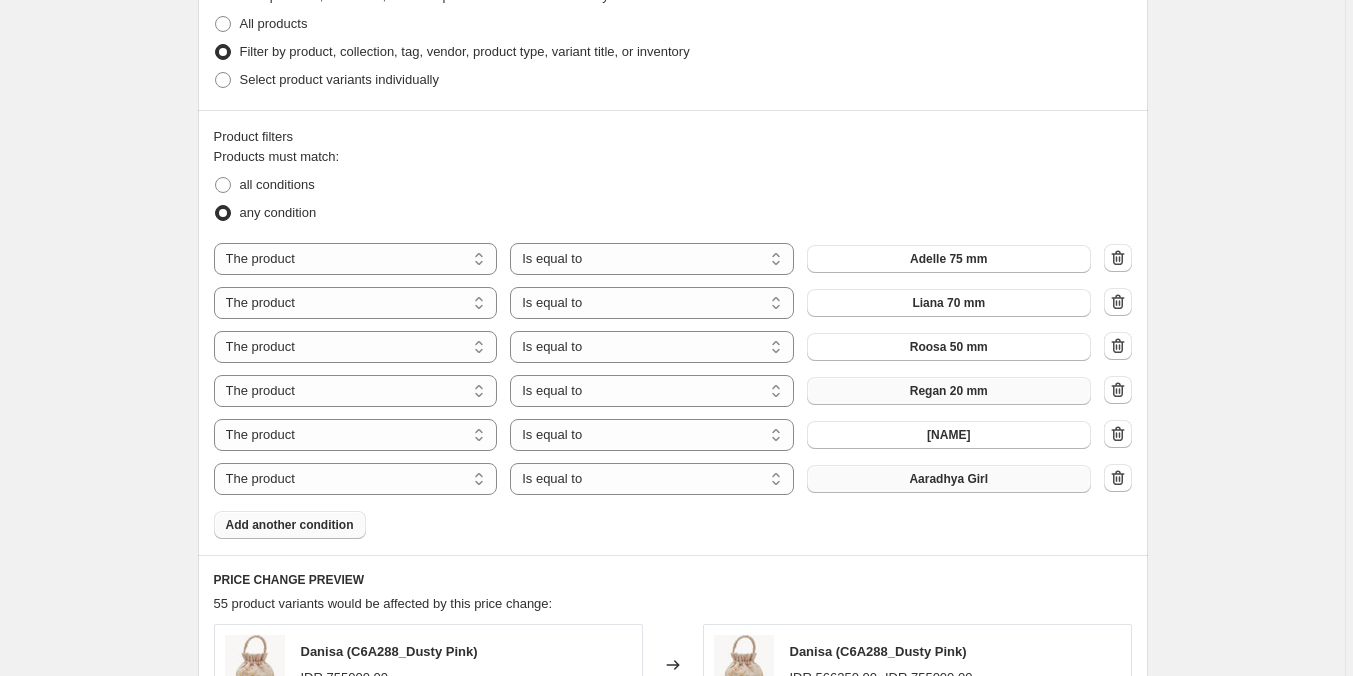 click on "Aaradhya Girl" at bounding box center [949, 479] 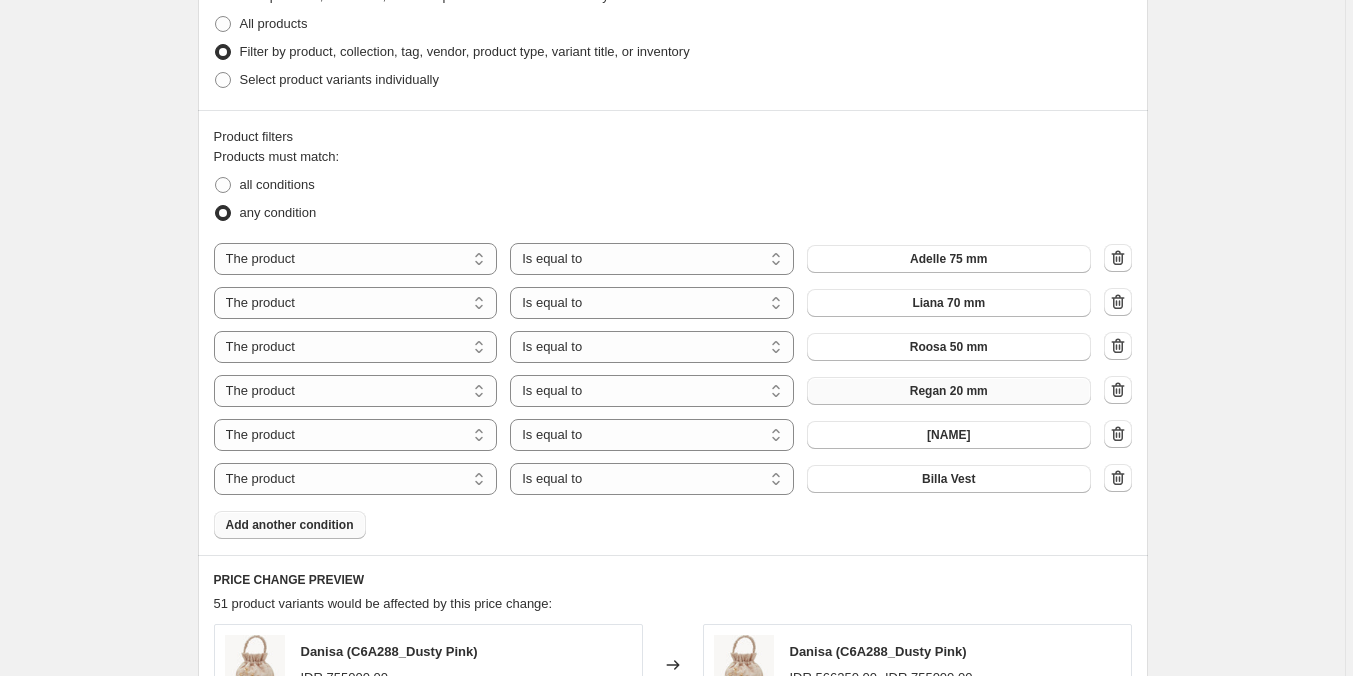 click on "Add another condition" at bounding box center [290, 525] 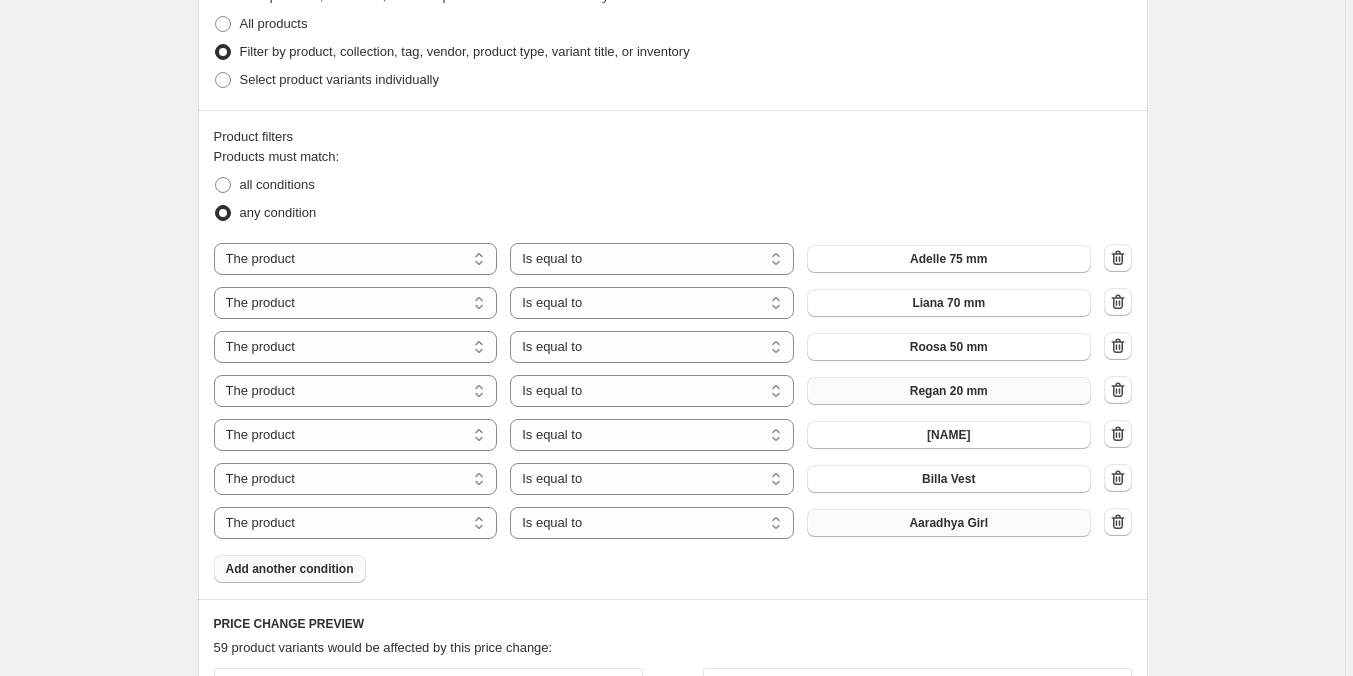 click on "Aaradhya Girl" at bounding box center [949, 523] 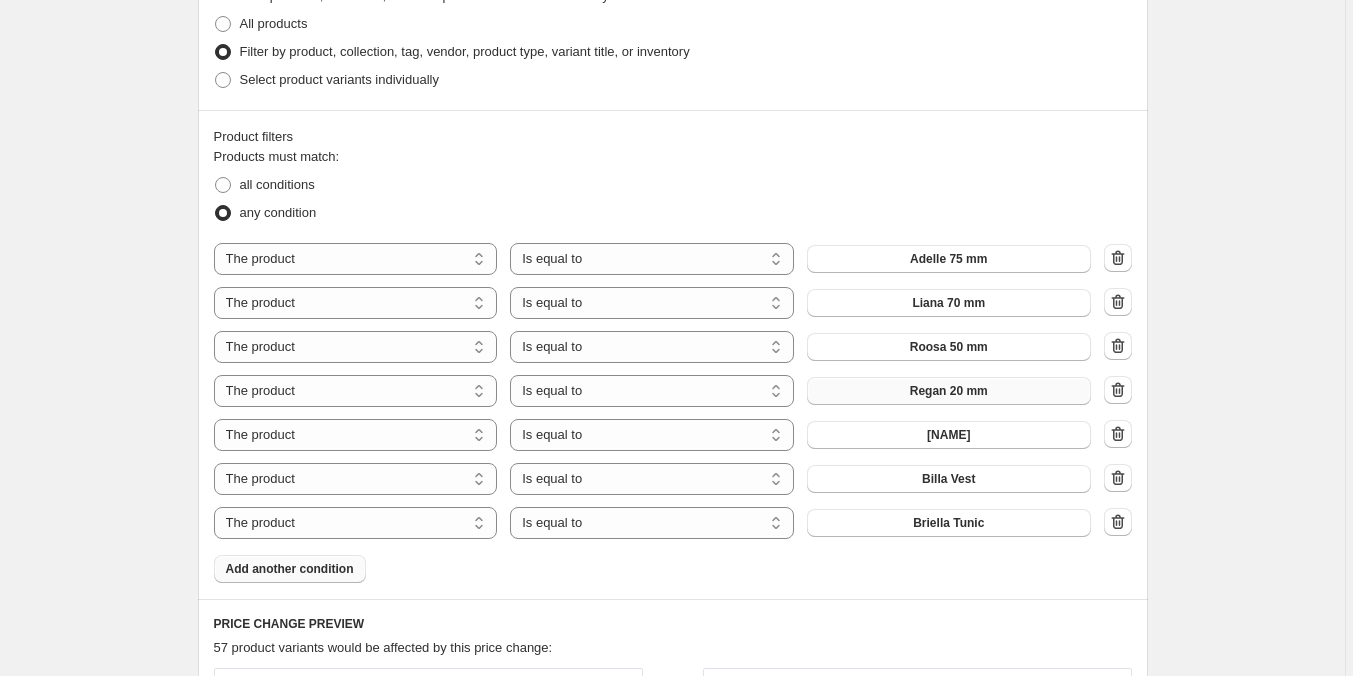 click on "Add another condition" at bounding box center (290, 569) 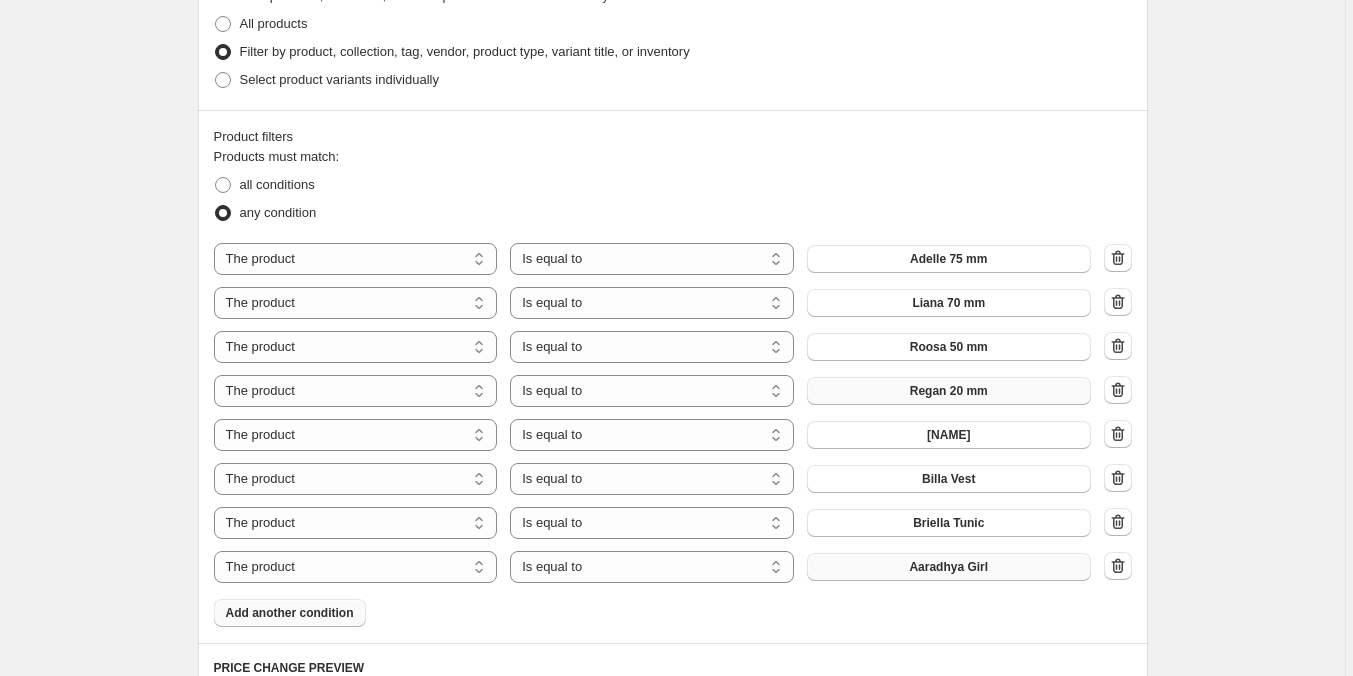 click on "Aaradhya Girl" at bounding box center [948, 567] 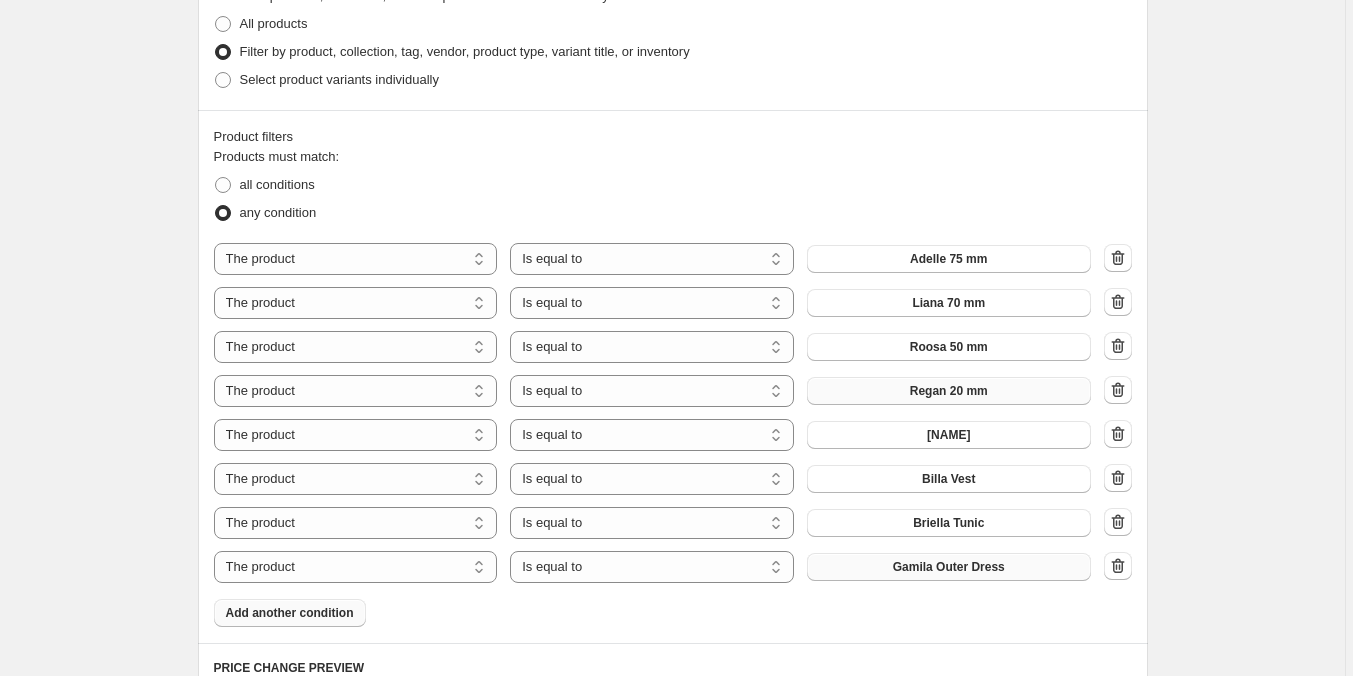 click on "Add another condition" at bounding box center (290, 613) 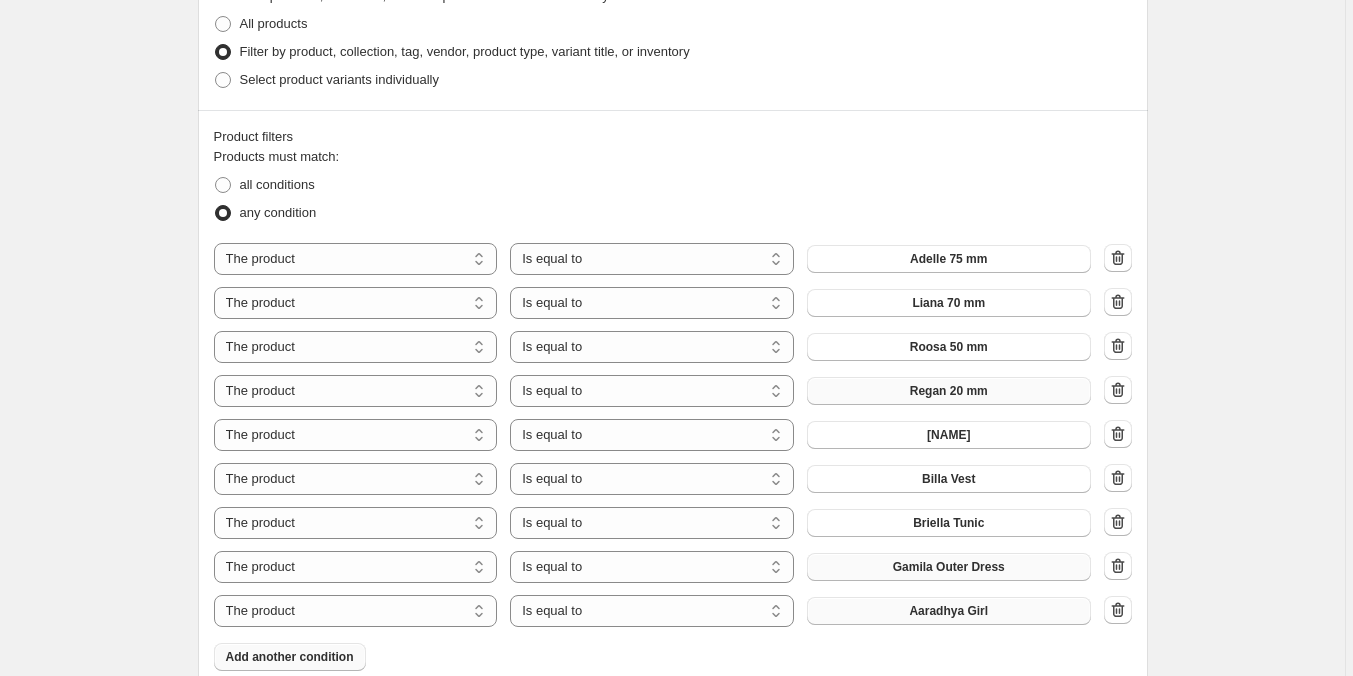 click on "Aaradhya Girl" at bounding box center (948, 611) 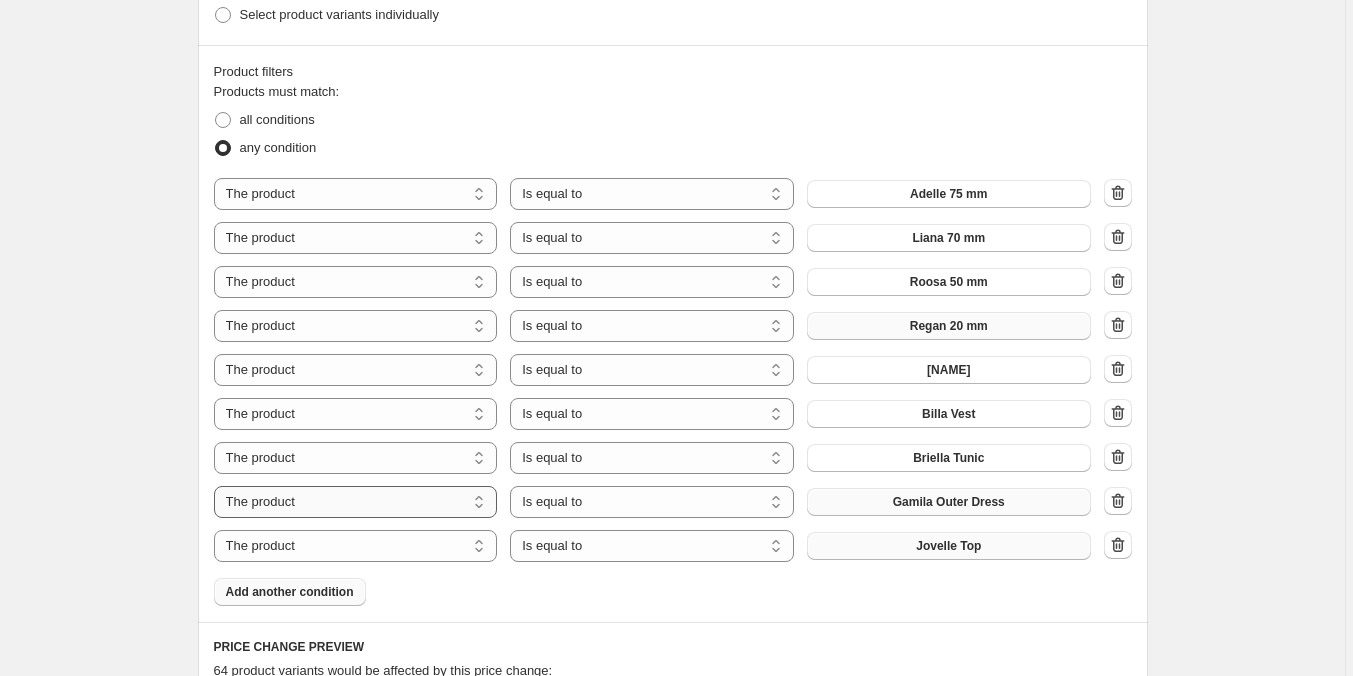 scroll, scrollTop: 1100, scrollLeft: 0, axis: vertical 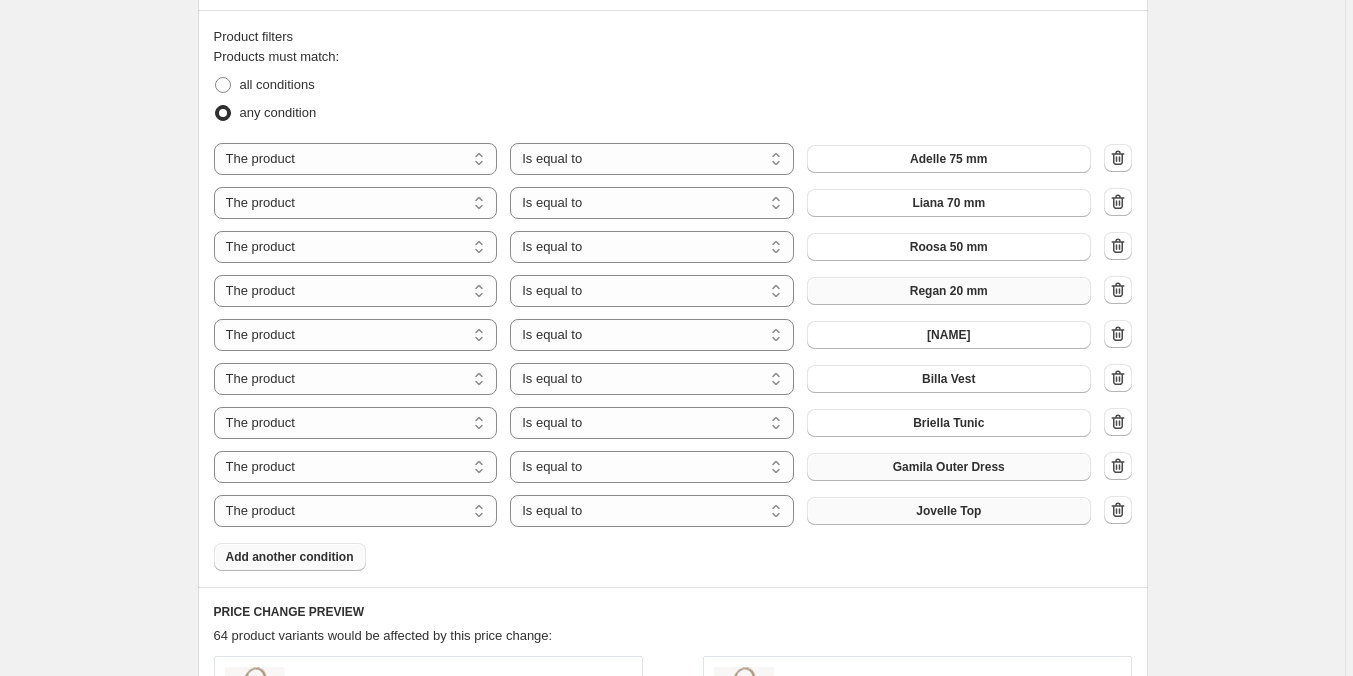 click on "Add another condition" at bounding box center [290, 557] 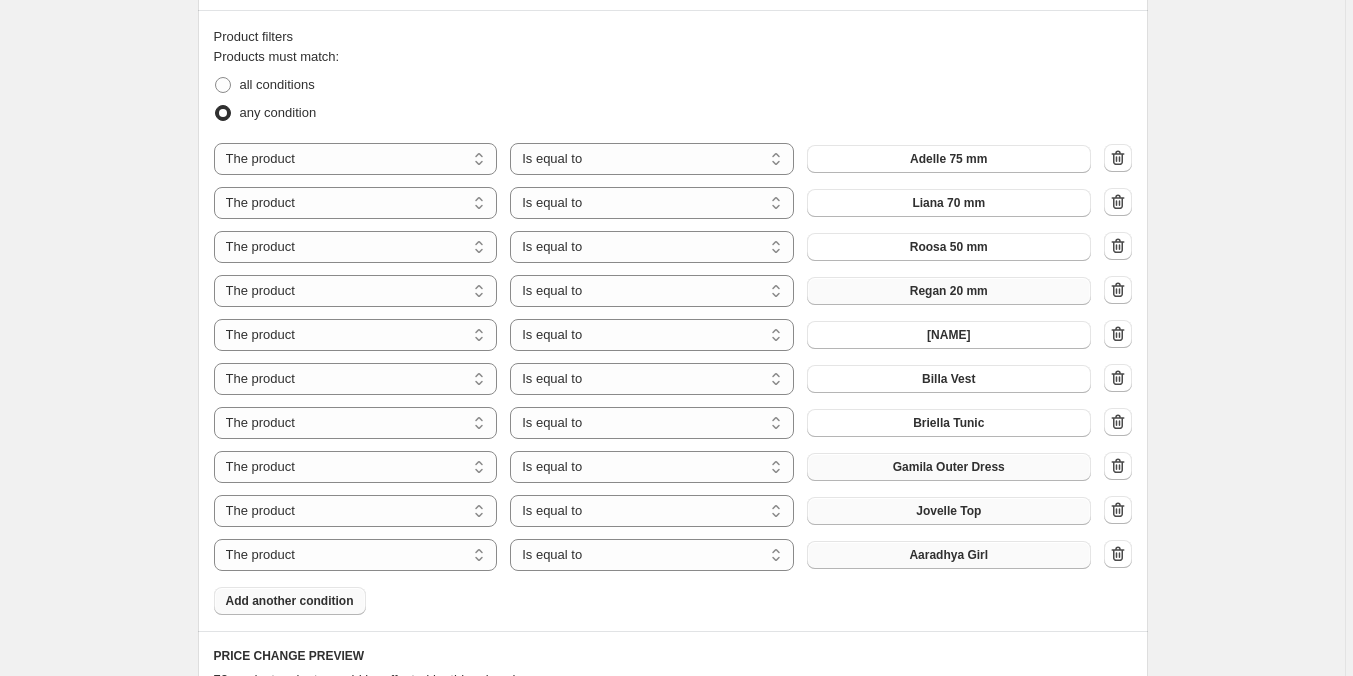 click on "Aaradhya Girl" at bounding box center [949, 555] 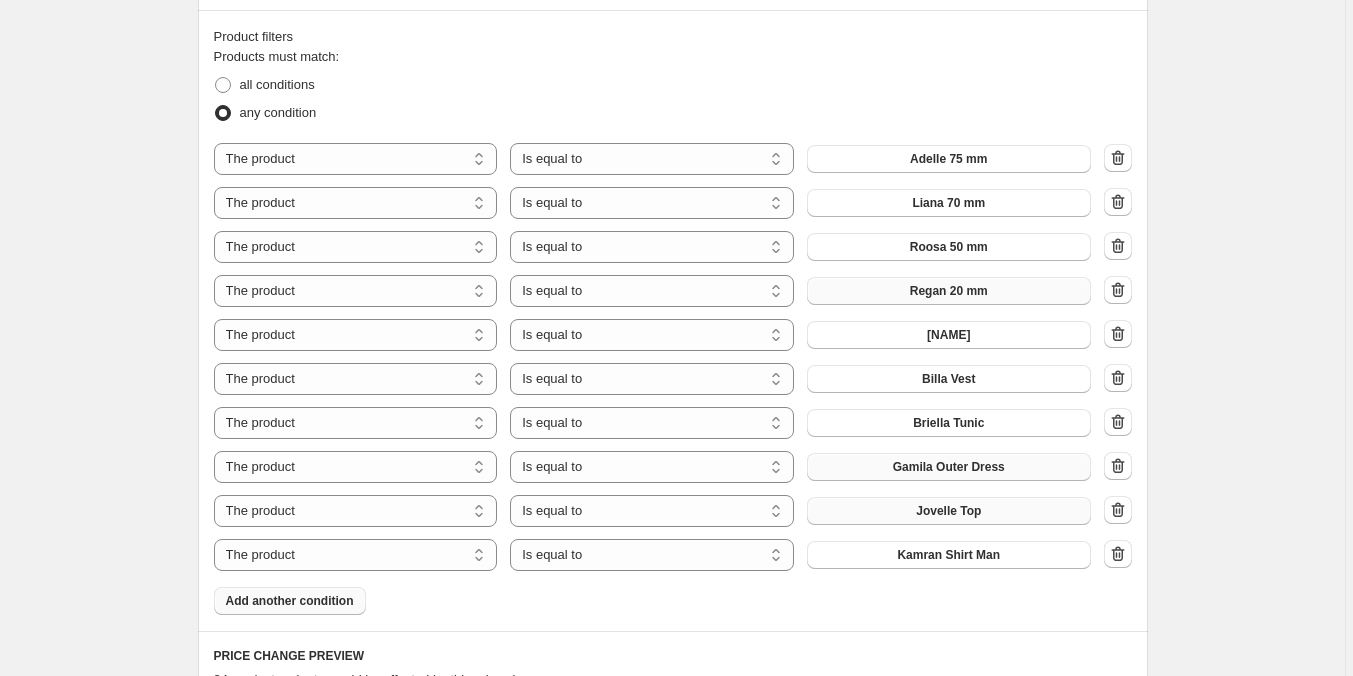 click on "Add another condition" at bounding box center (290, 601) 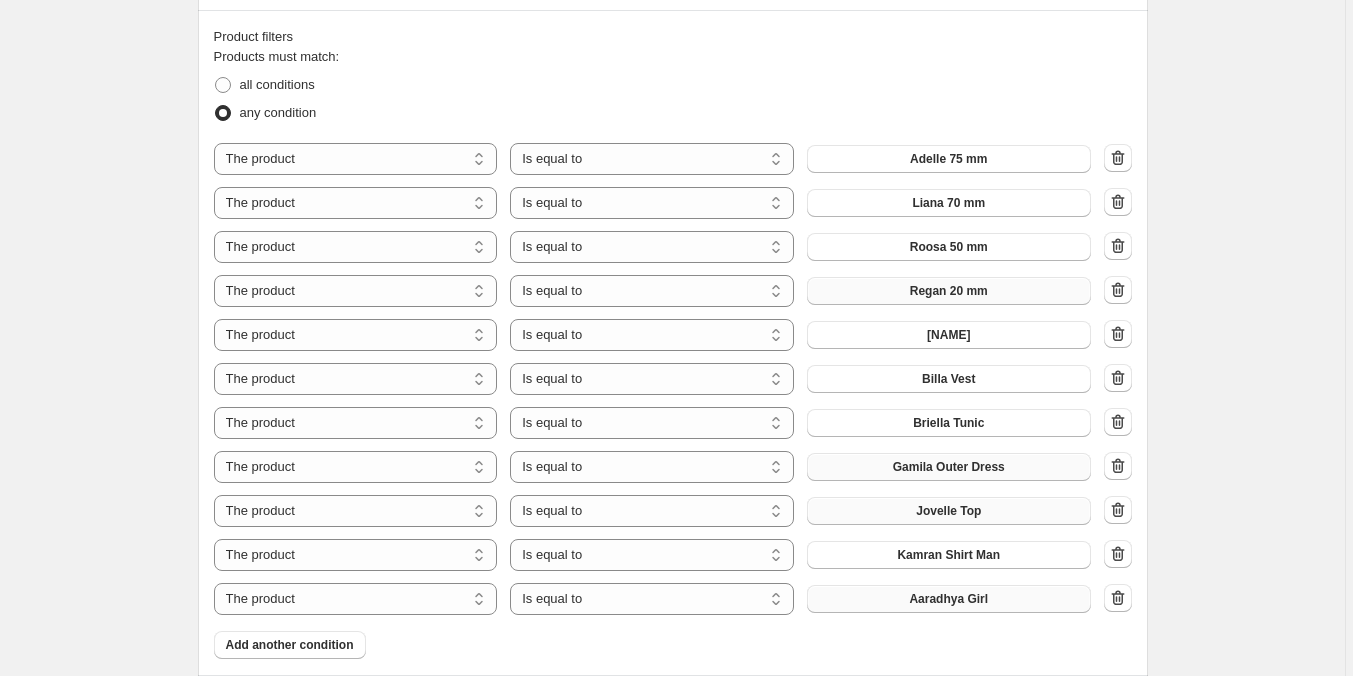 click on "Aaradhya Girl" at bounding box center [948, 599] 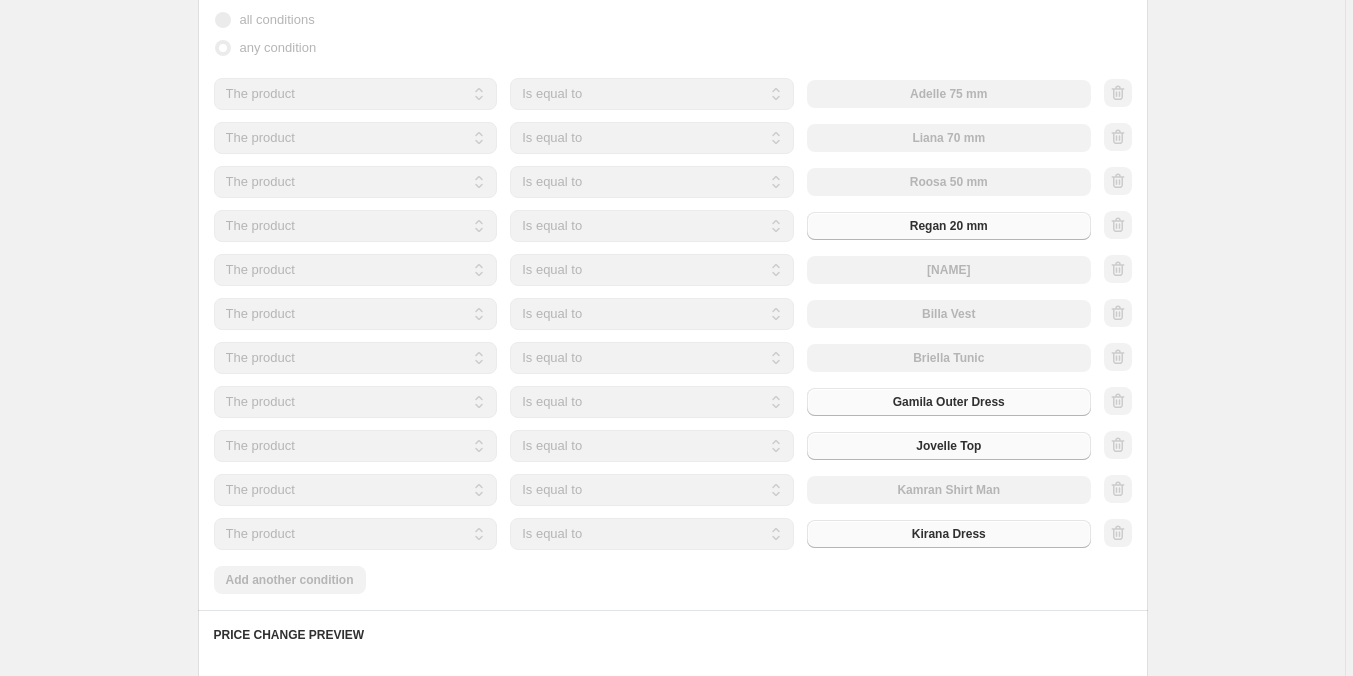 scroll, scrollTop: 1200, scrollLeft: 0, axis: vertical 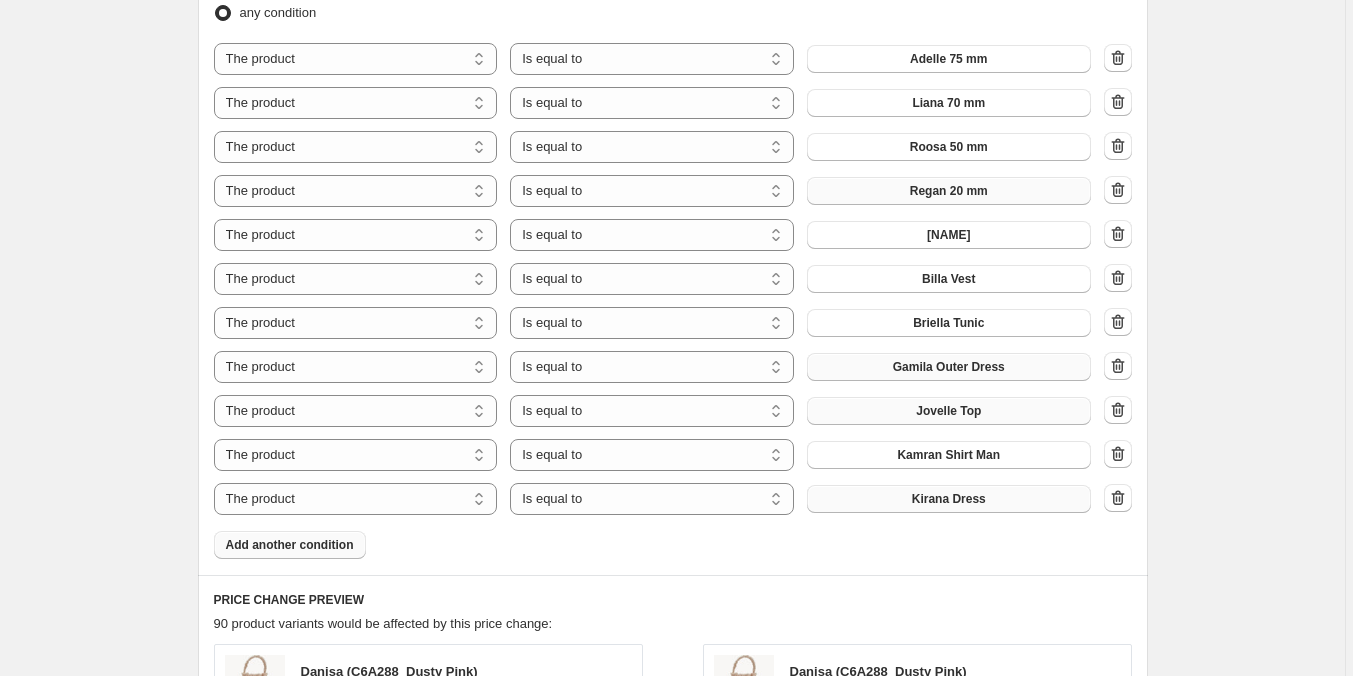 click on "Add another condition" at bounding box center (290, 545) 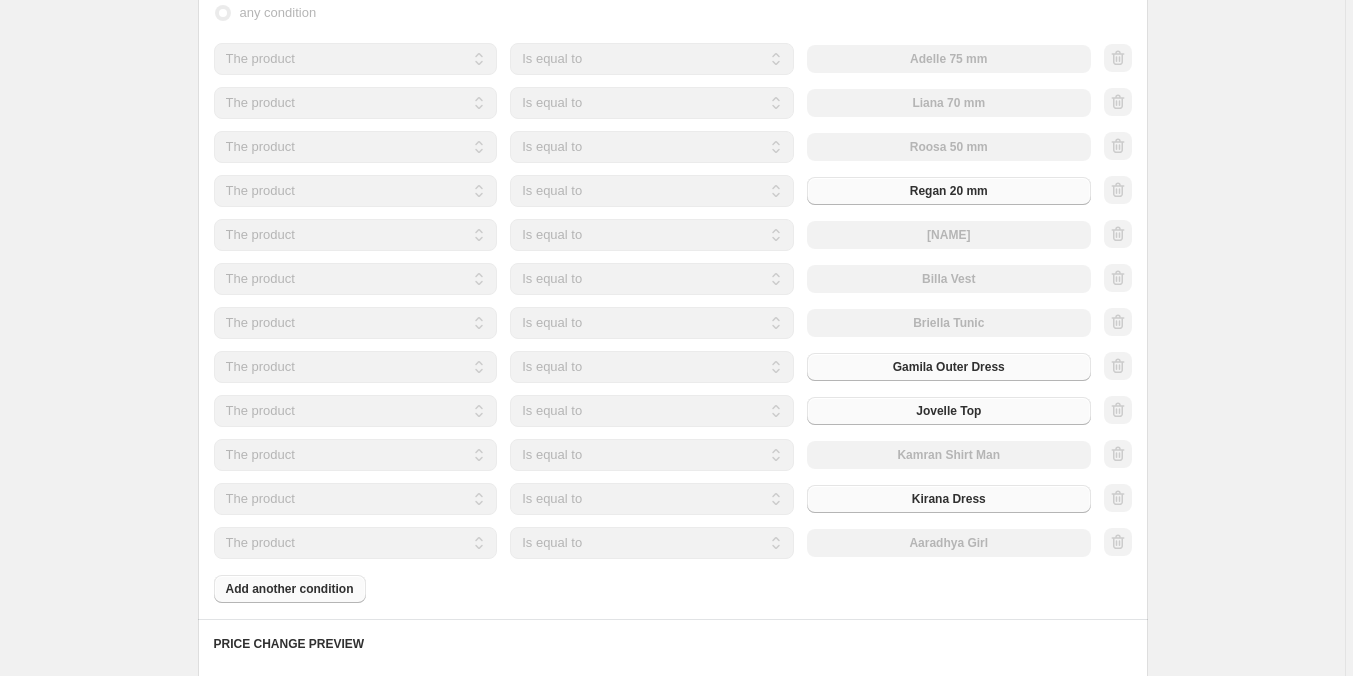 click on "The product The product's collection The product's tag The product's vendor The product's type The product's status The variant's title Inventory quantity The product Is equal to Is not equal to Is equal to Aaradhya Girl" at bounding box center [652, 543] 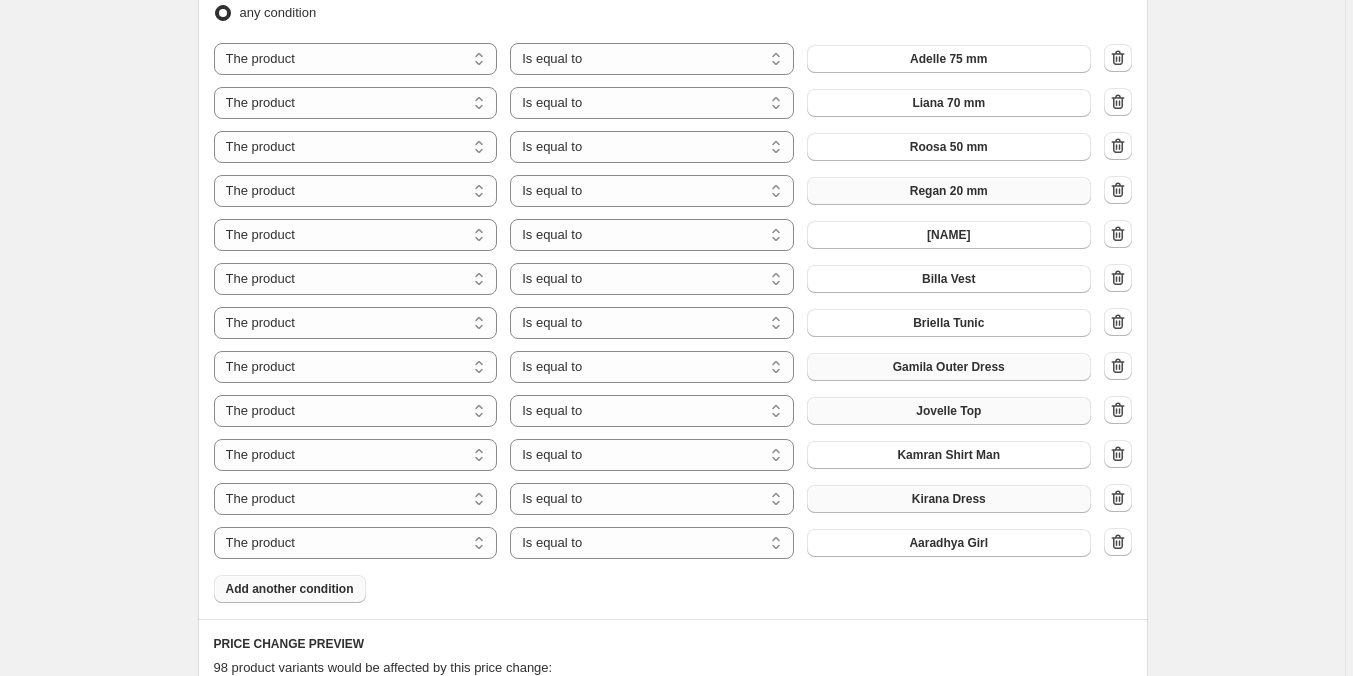 click on "Aaradhya Girl" at bounding box center [949, 543] 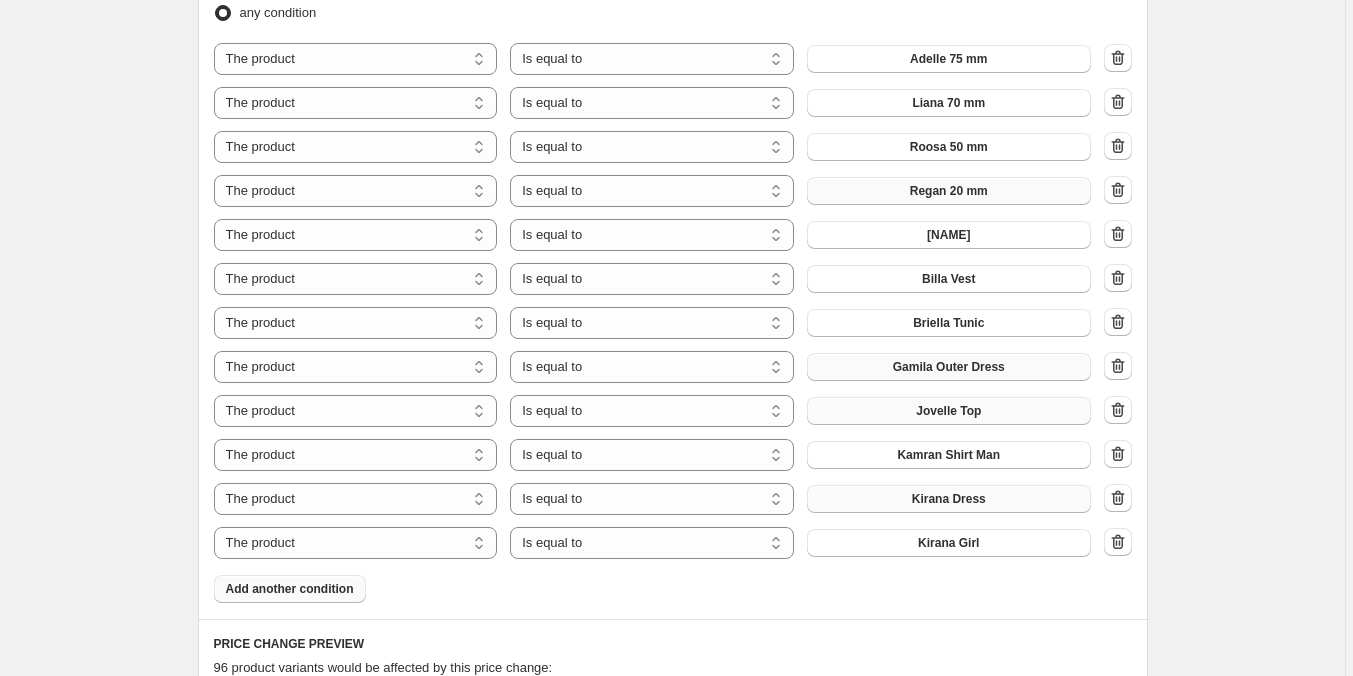 click on "Add another condition" at bounding box center [290, 589] 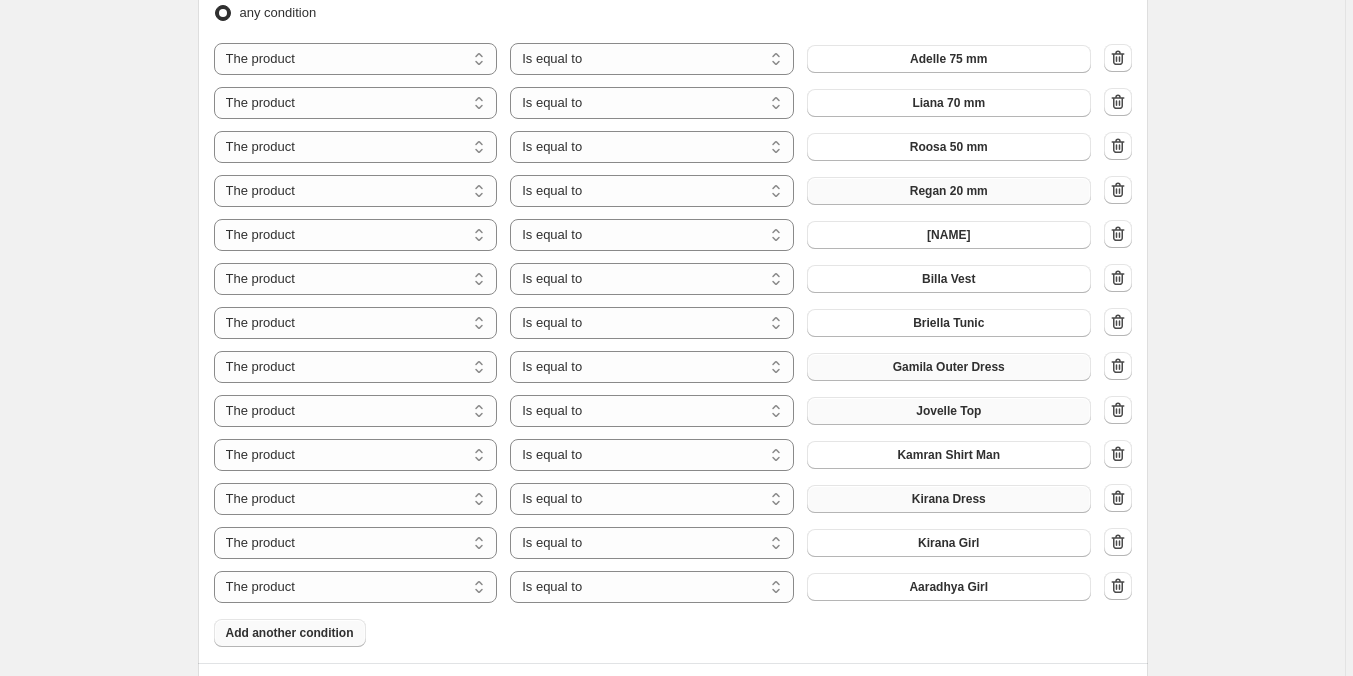 click on "Add another condition" at bounding box center [290, 633] 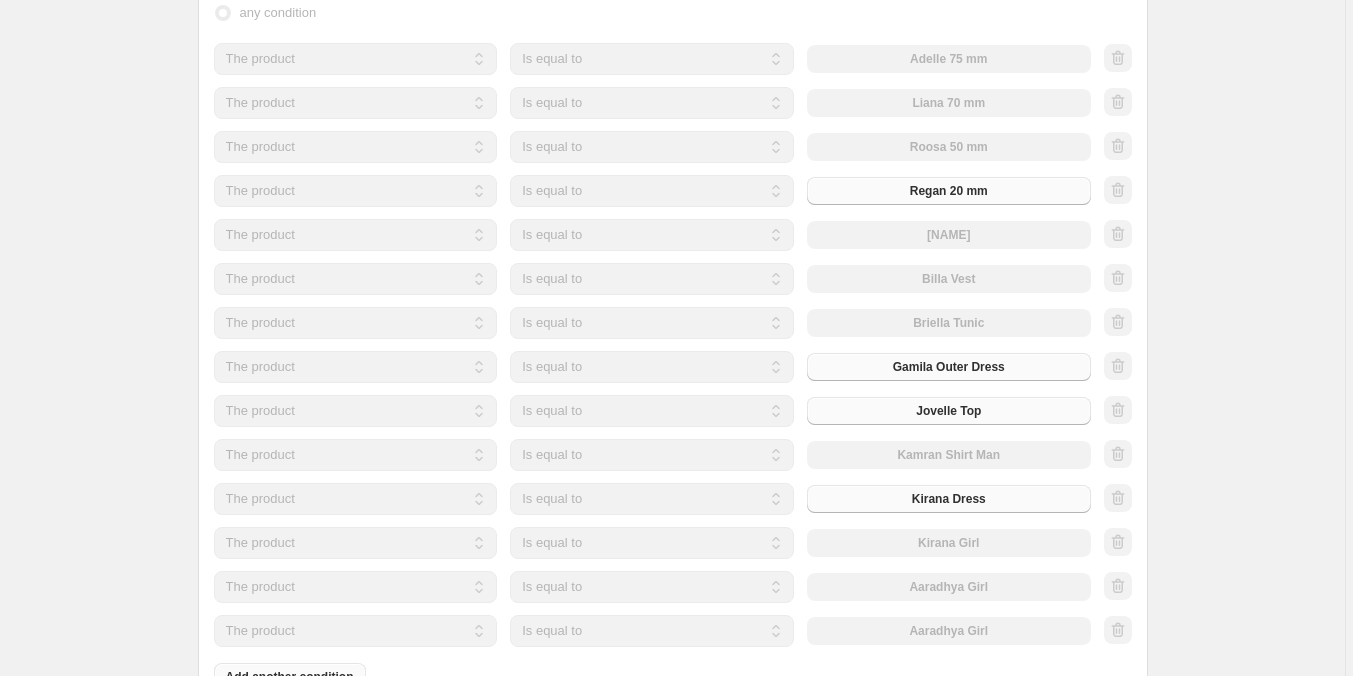 click on "The product The product's collection The product's tag The product's vendor The product's type The product's status The variant's title Inventory quantity The product Is equal to Is not equal to Is equal to Aaradhya Girl" at bounding box center (652, 587) 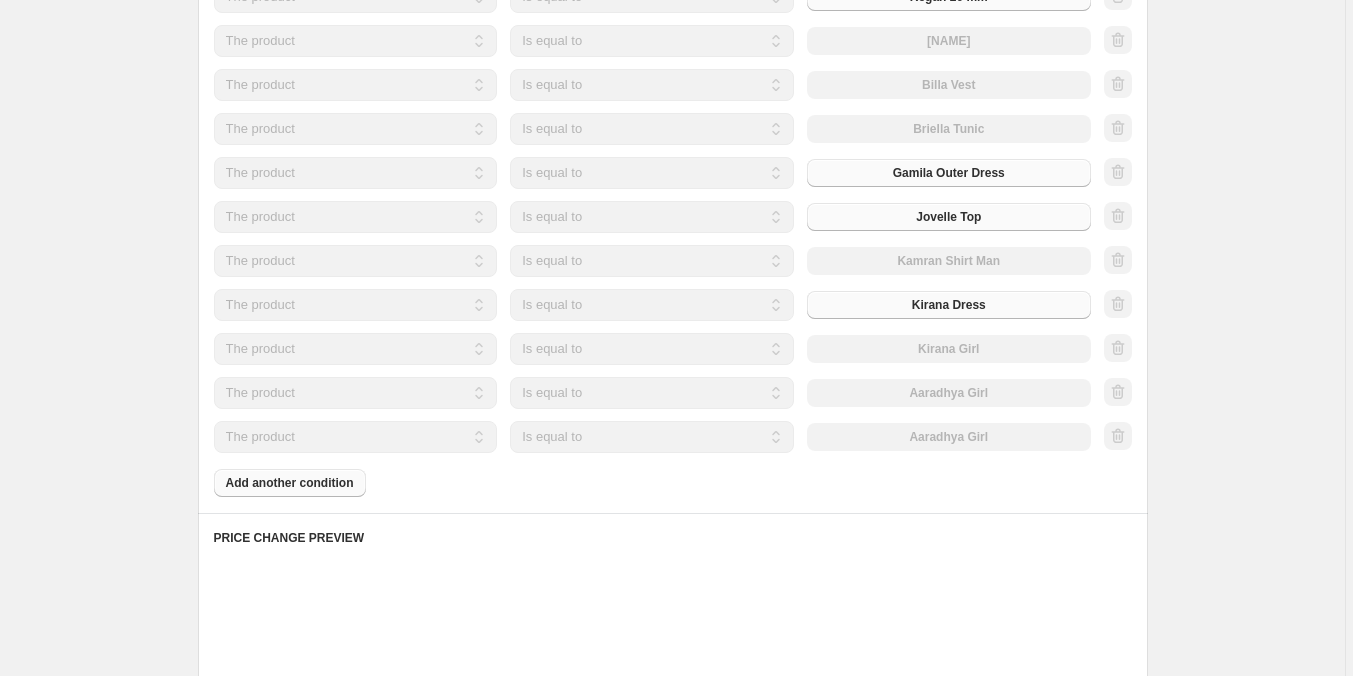scroll, scrollTop: 1400, scrollLeft: 0, axis: vertical 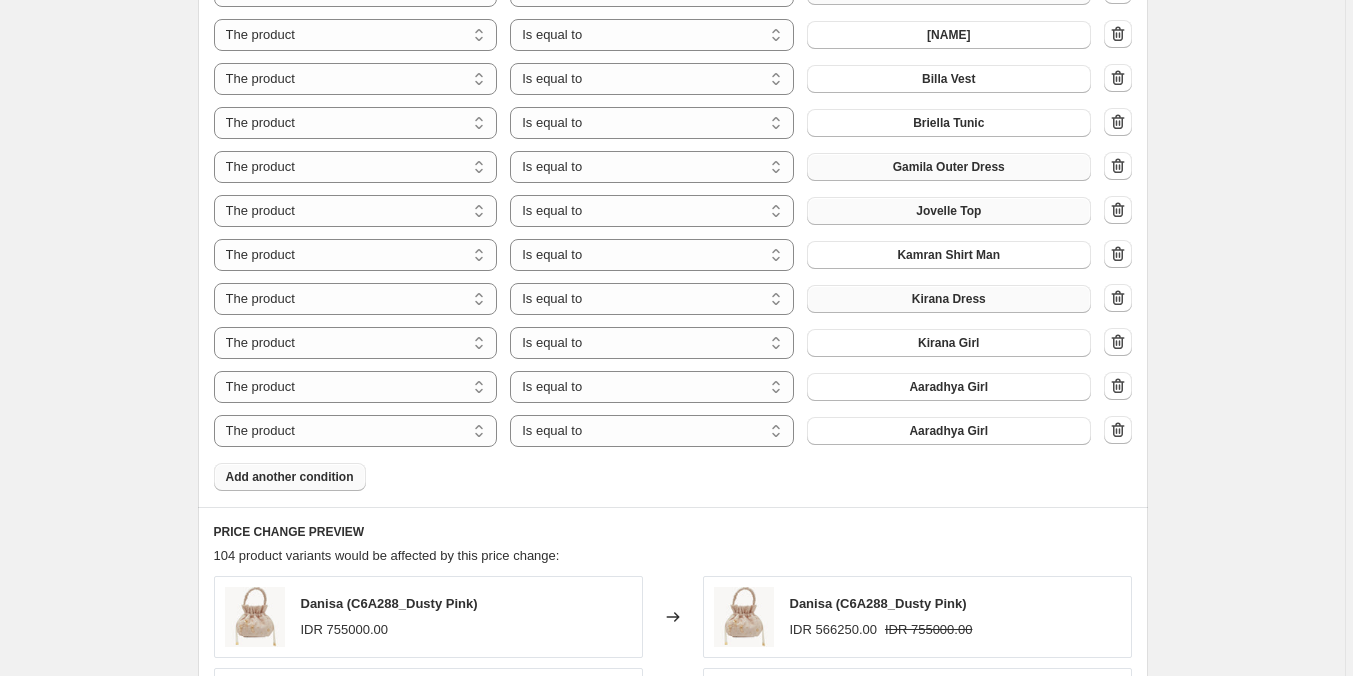click on "Aaradhya Girl" at bounding box center (949, 387) 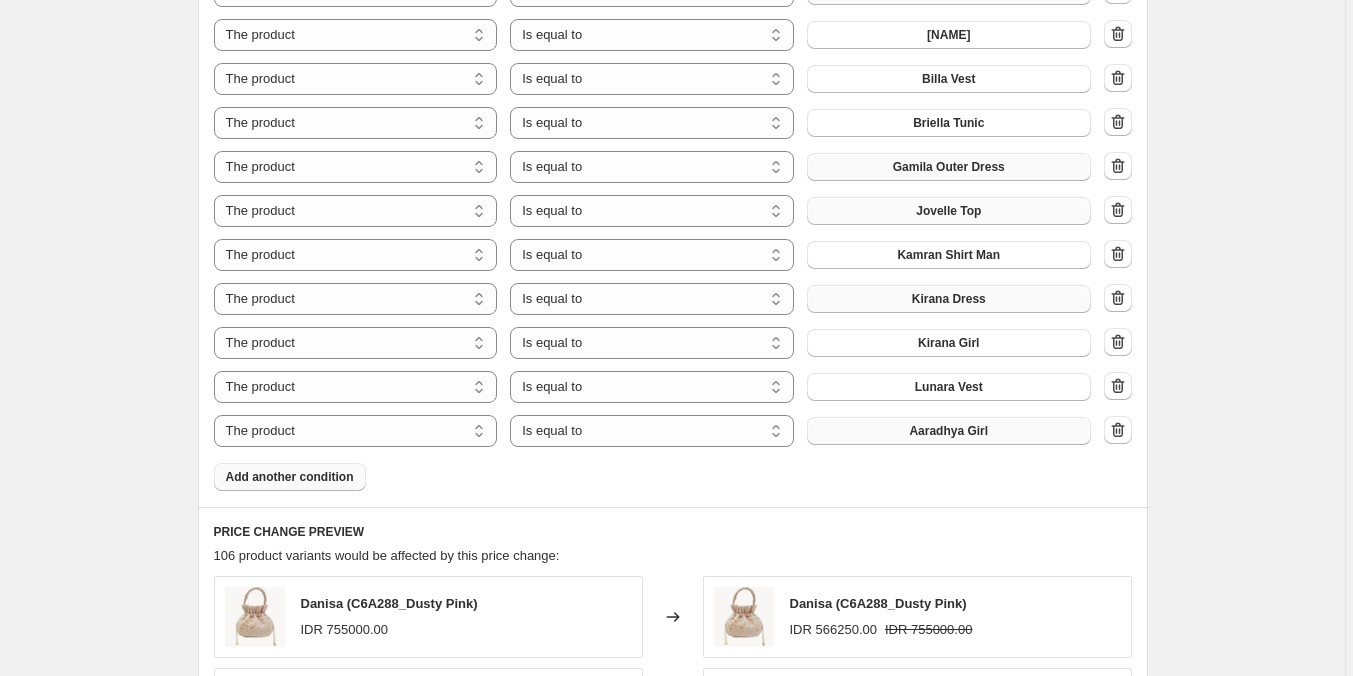click on "Aaradhya Girl" at bounding box center [949, 431] 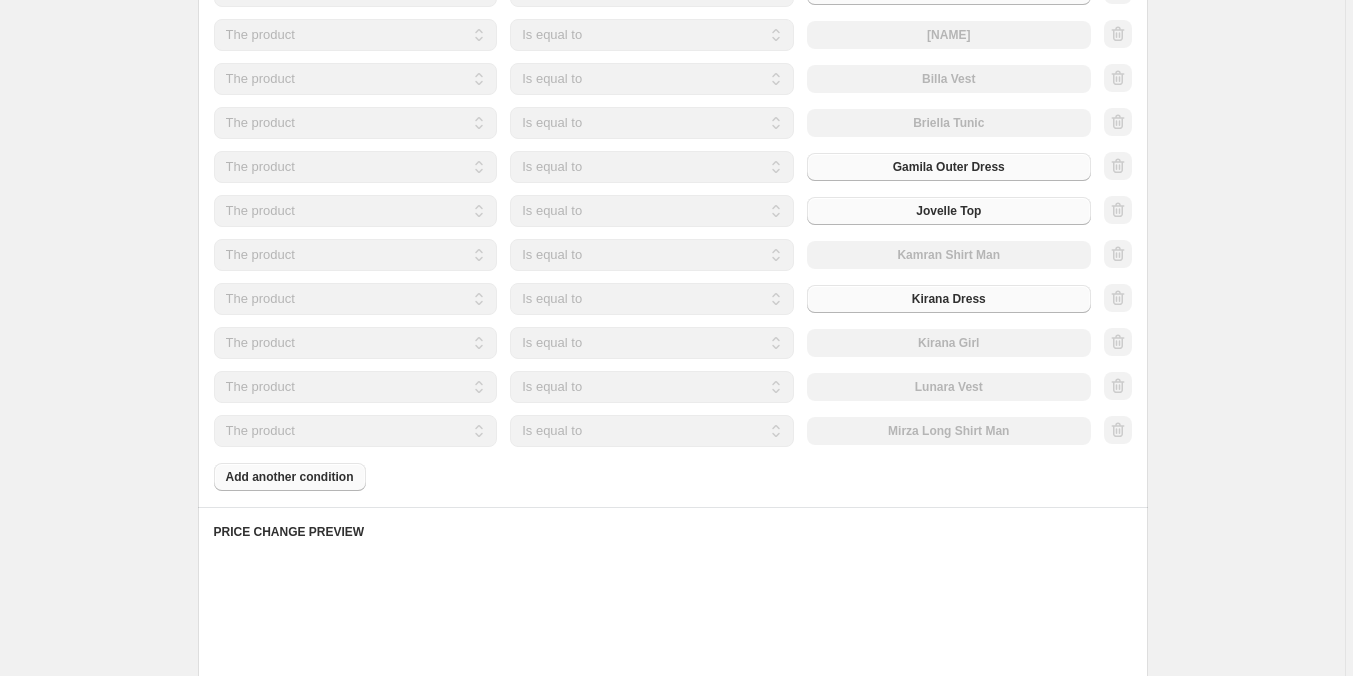 click on "Products must match: all conditions any condition The product The product's collection The product's tag The product's vendor The product's type The product's status The variant's title Inventory quantity The product Is equal to Is not equal to Is equal to Adelle 75 mm The product The product's collection The product's tag The product's vendor The product's type The product's status The variant's title Inventory quantity The product Is equal to Is not equal to Is equal to Liana 70 mm The product The product's collection The product's tag The product's vendor The product's type The product's status The variant's title Inventory quantity The product Is equal to Is not equal to Is equal to Roosa 50 mm The product The product's collection The product's tag The product's vendor The product's type The product's status The variant's title Inventory quantity The product Is equal to Is not equal to Is equal to Regan 20 mm The product The product's collection The product's tag The product's vendor The product's type" at bounding box center [673, 119] 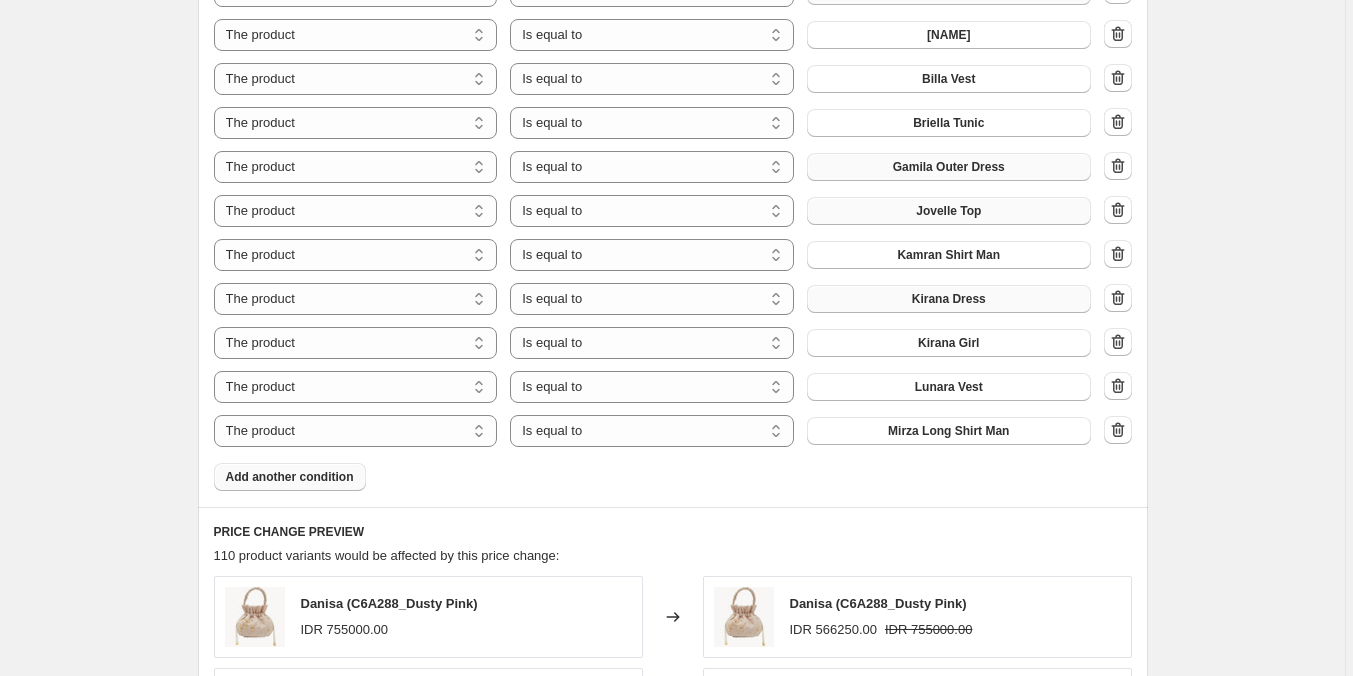 click on "Add another condition" at bounding box center (290, 477) 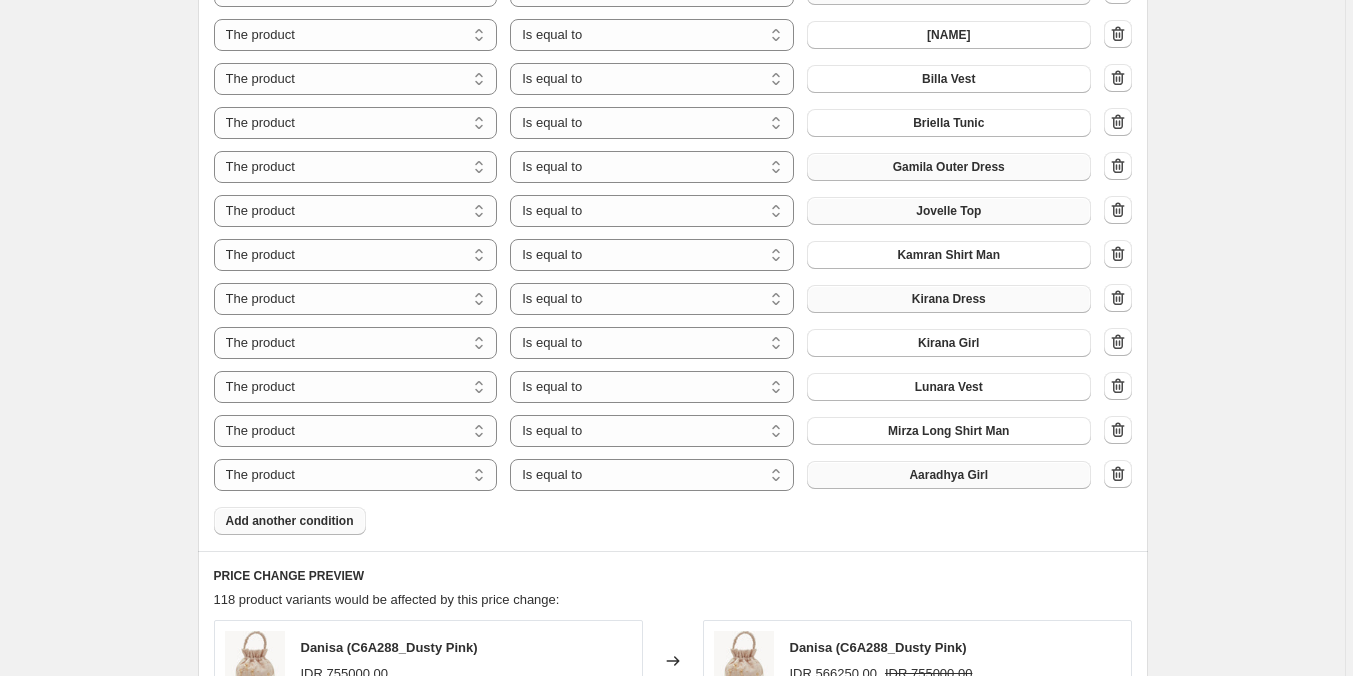click on "Aaradhya Girl" at bounding box center (949, 475) 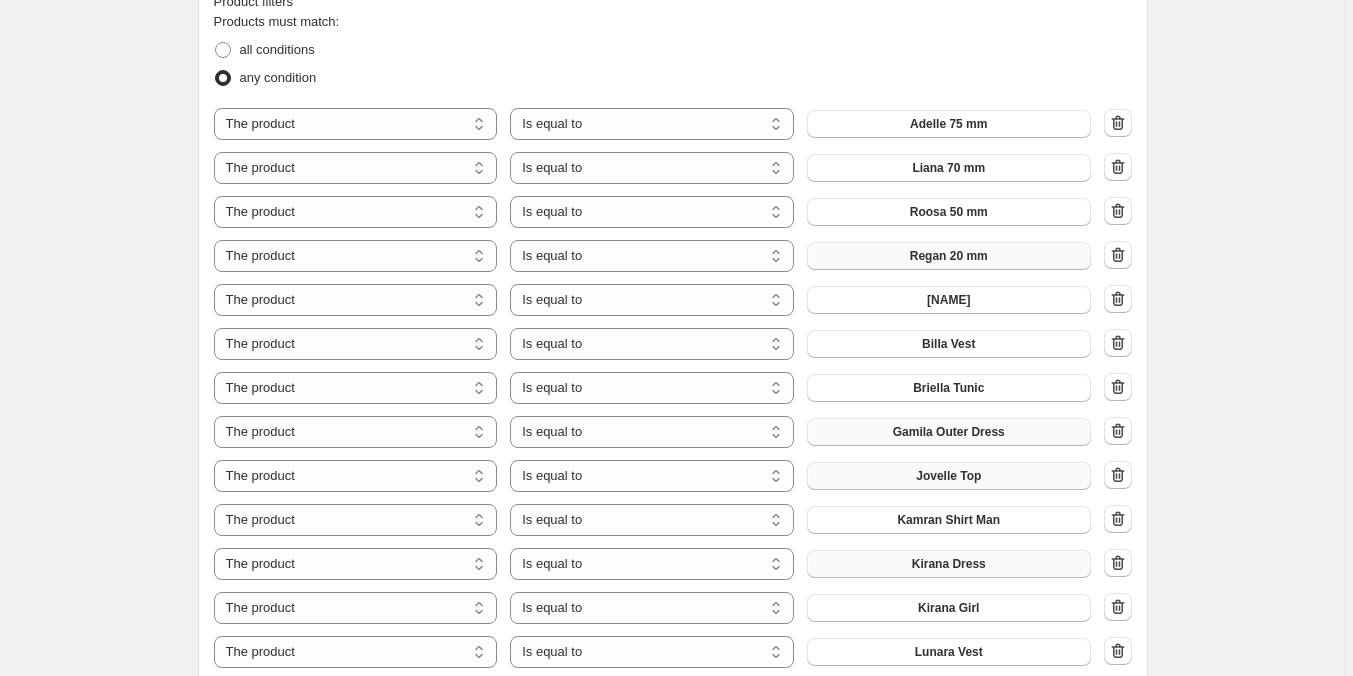 scroll, scrollTop: 1100, scrollLeft: 0, axis: vertical 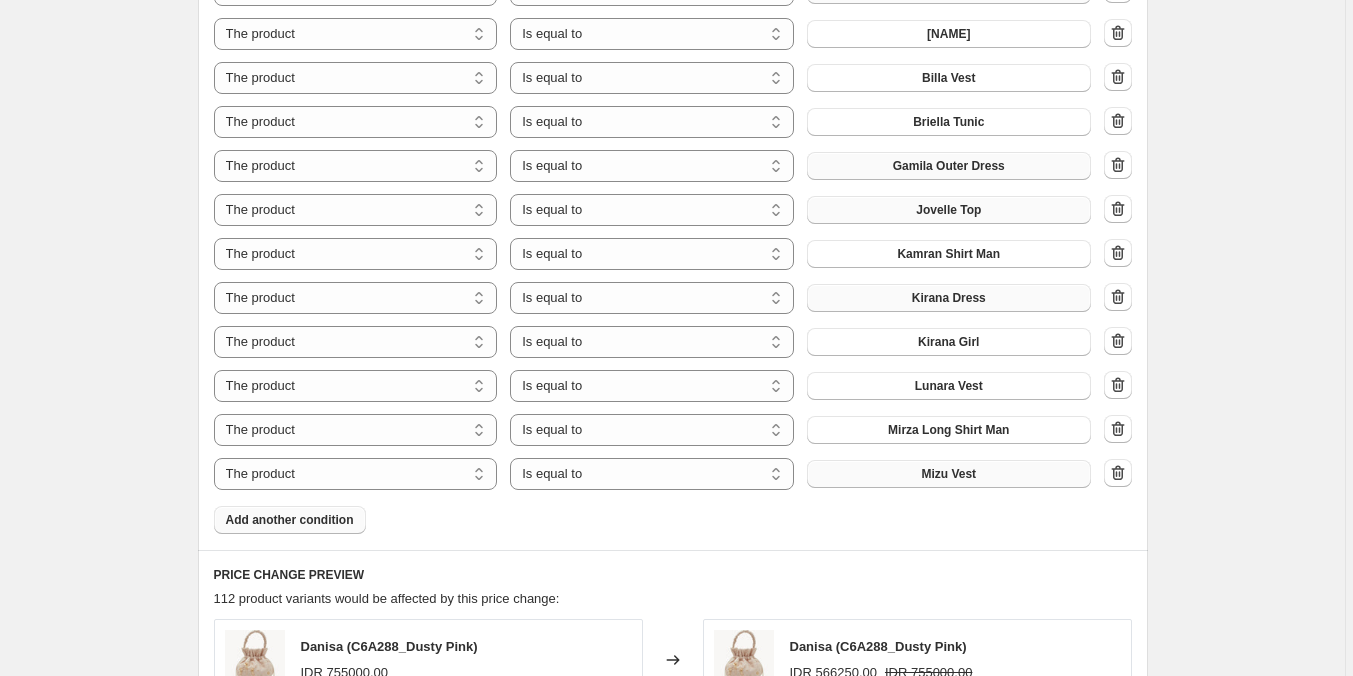 click on "Add another condition" at bounding box center (290, 520) 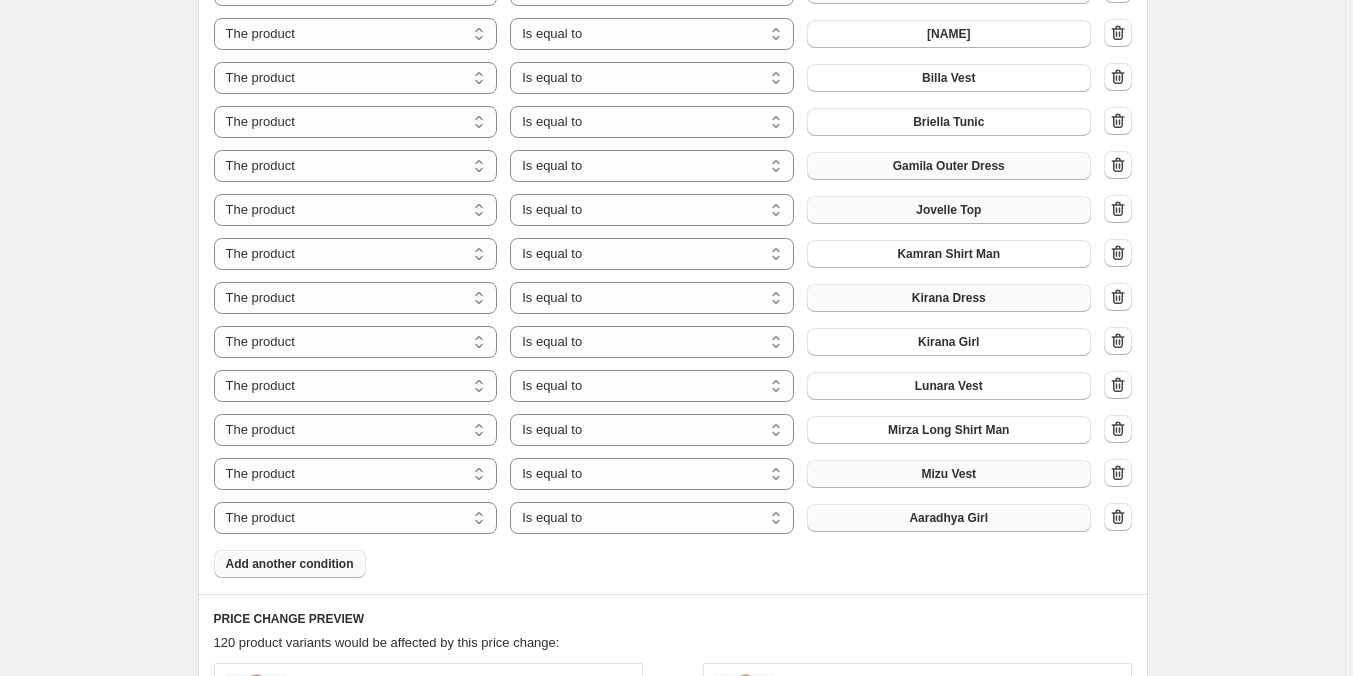 click on "Aaradhya Girl" at bounding box center (949, 518) 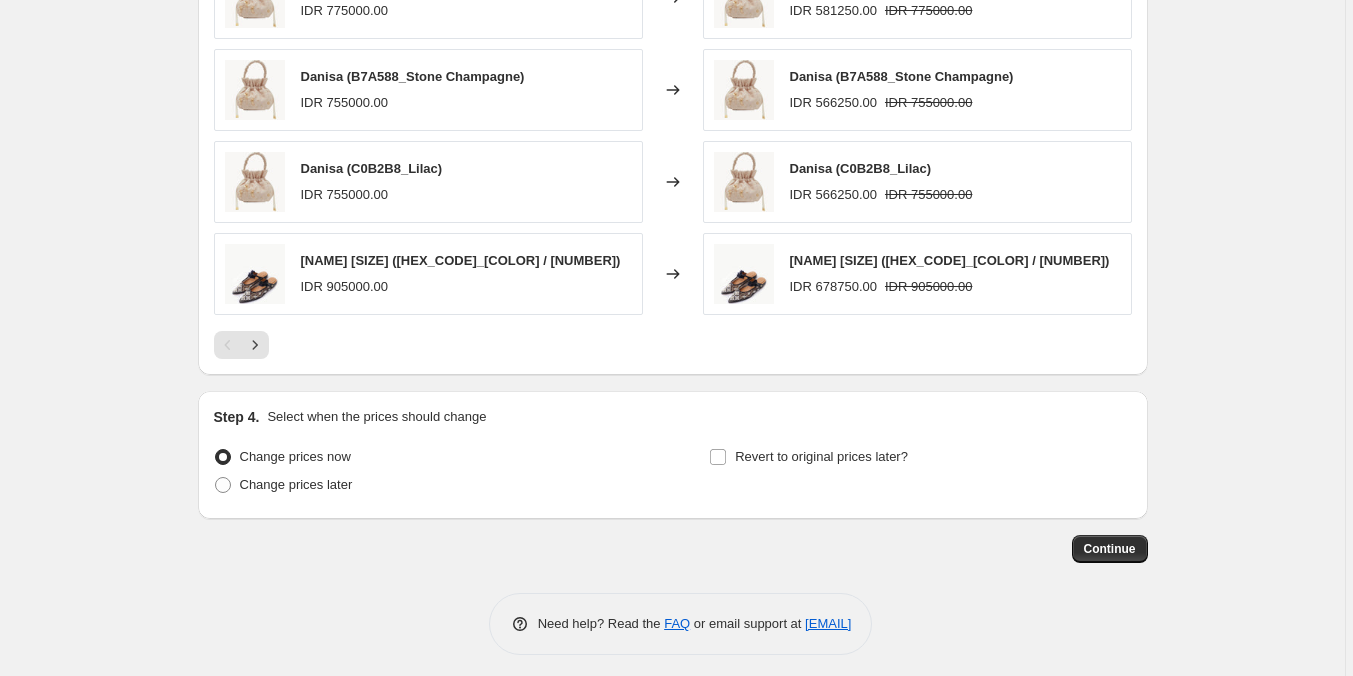 scroll, scrollTop: 2209, scrollLeft: 0, axis: vertical 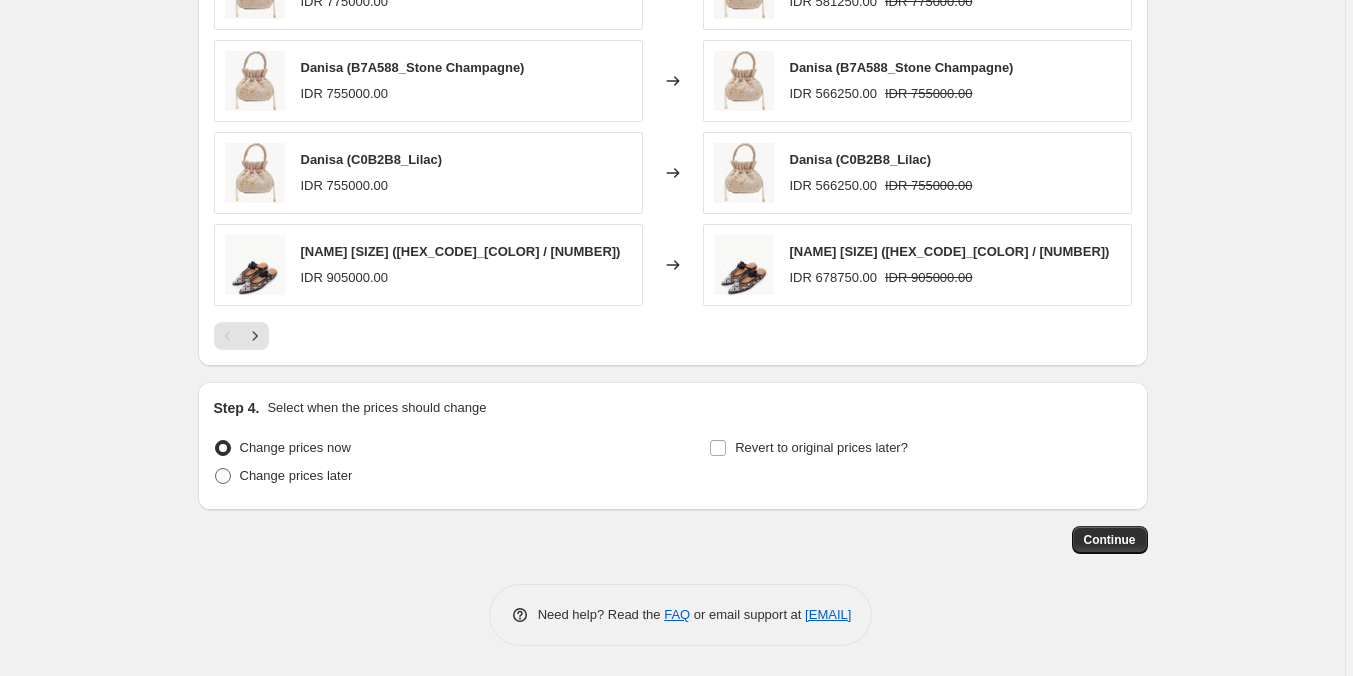click on "Change prices later" at bounding box center (296, 475) 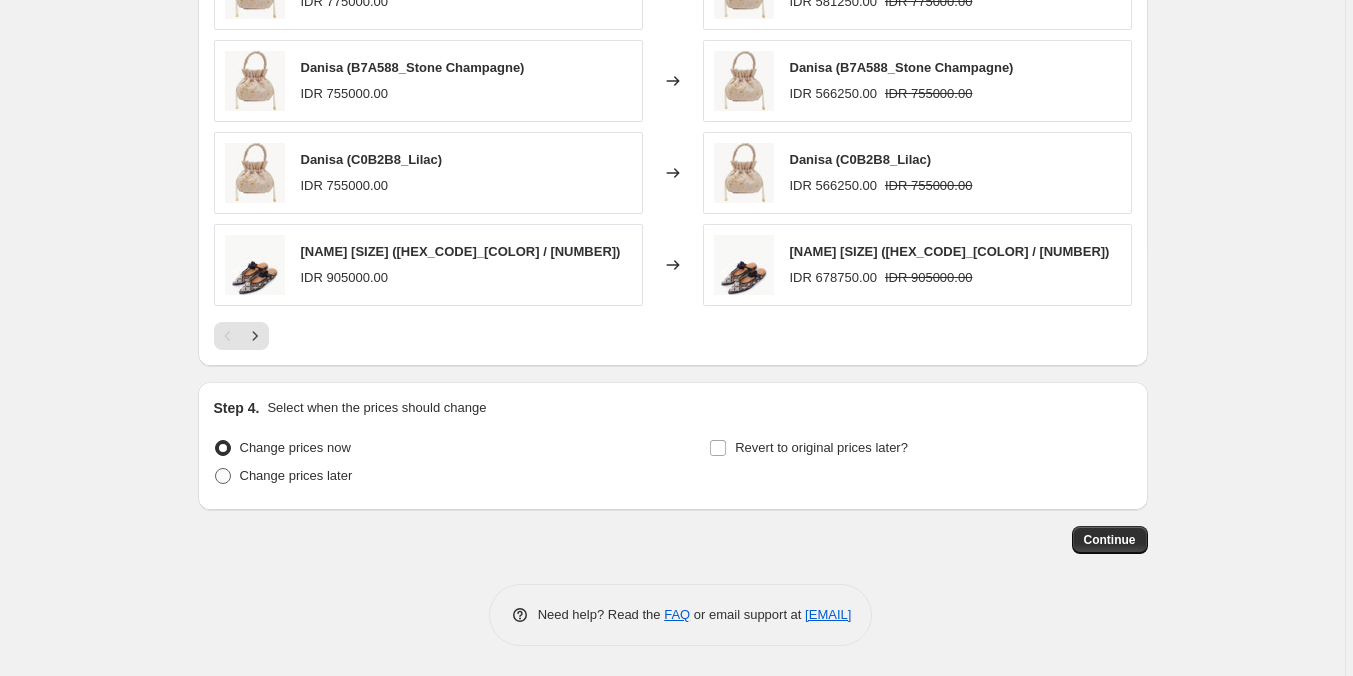 radio on "true" 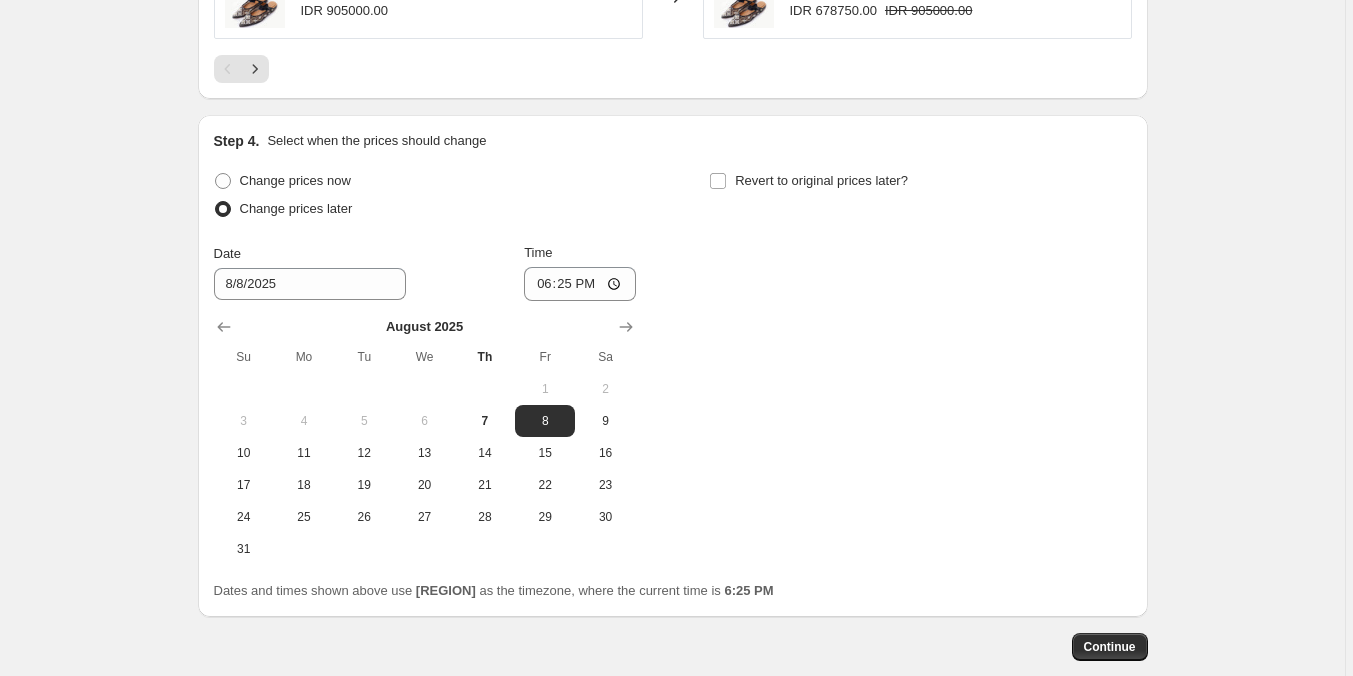scroll, scrollTop: 2509, scrollLeft: 0, axis: vertical 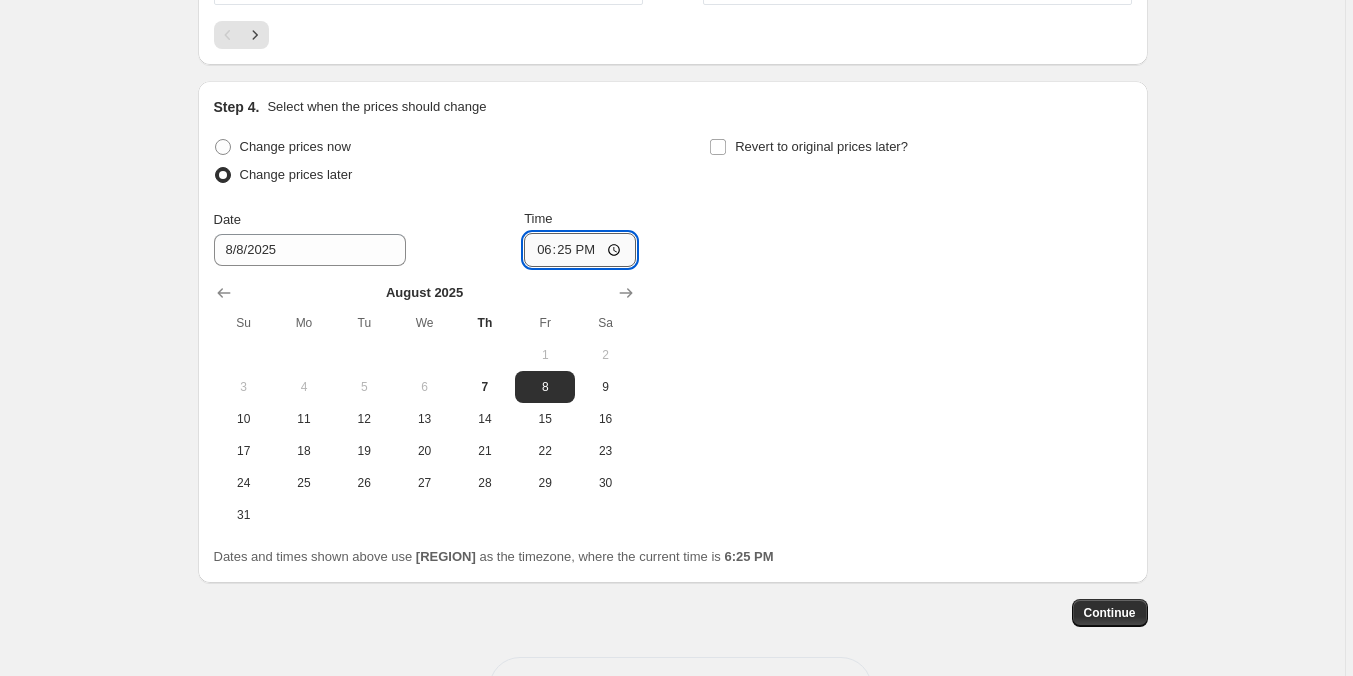 click on "18:25" at bounding box center [580, 250] 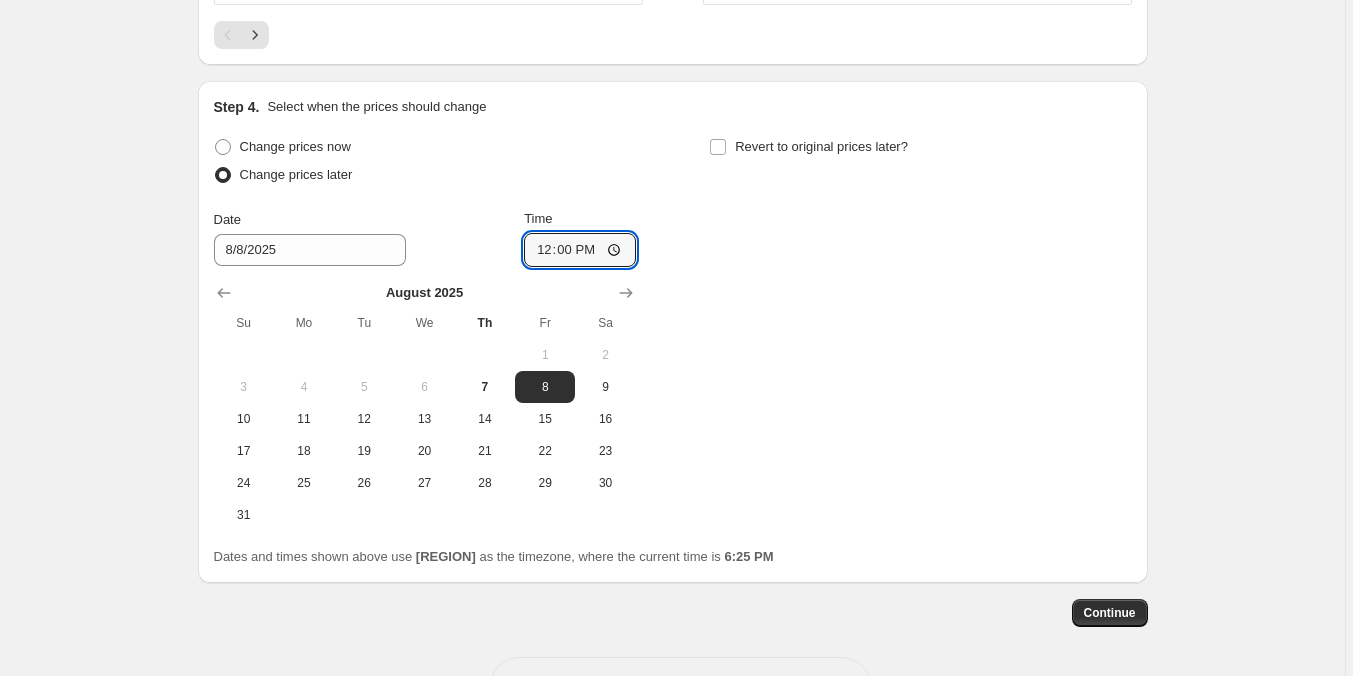 type on "00:00" 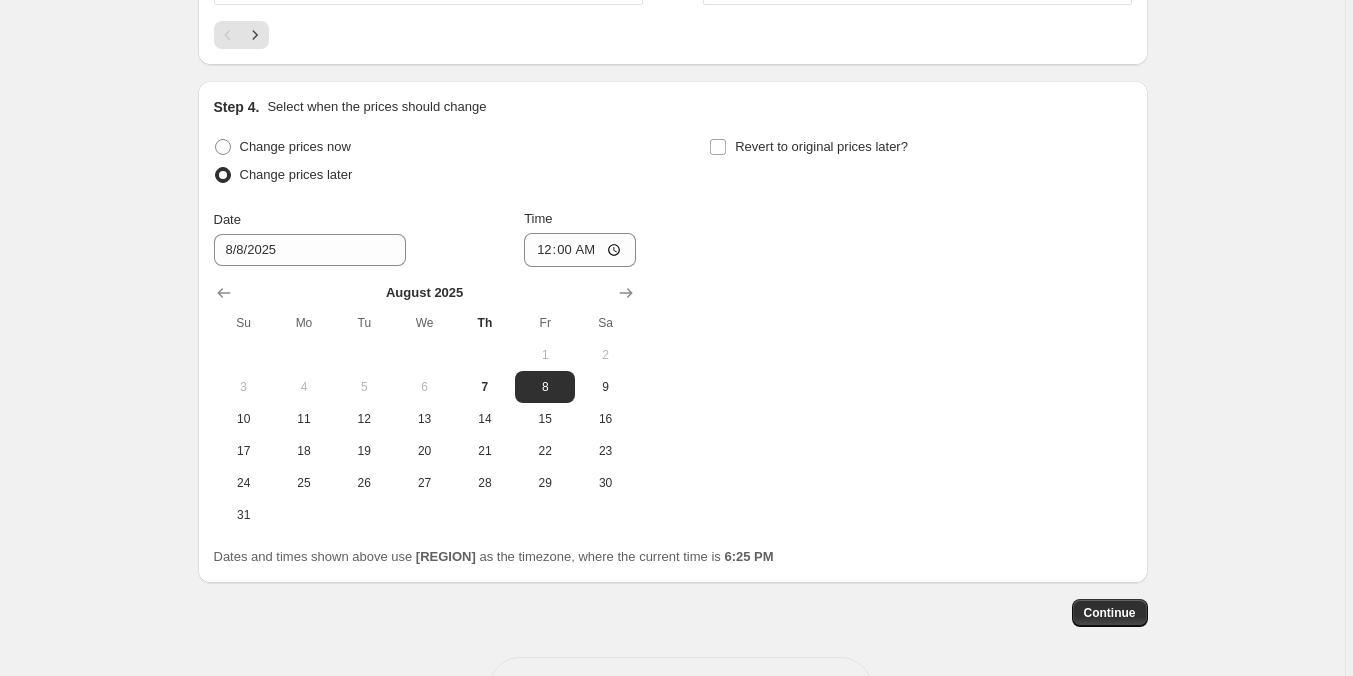 click on "Change prices now Change prices later Date 8/8/2025 Time 00:00 August   2025 Su Mo Tu We Th Fr Sa 1 2 3 4 5 6 7 8 9 10 11 12 13 14 15 16 17 18 19 20 21 22 23 24 25 26 27 28 29 30 31 Revert to original prices later?" at bounding box center (673, 332) 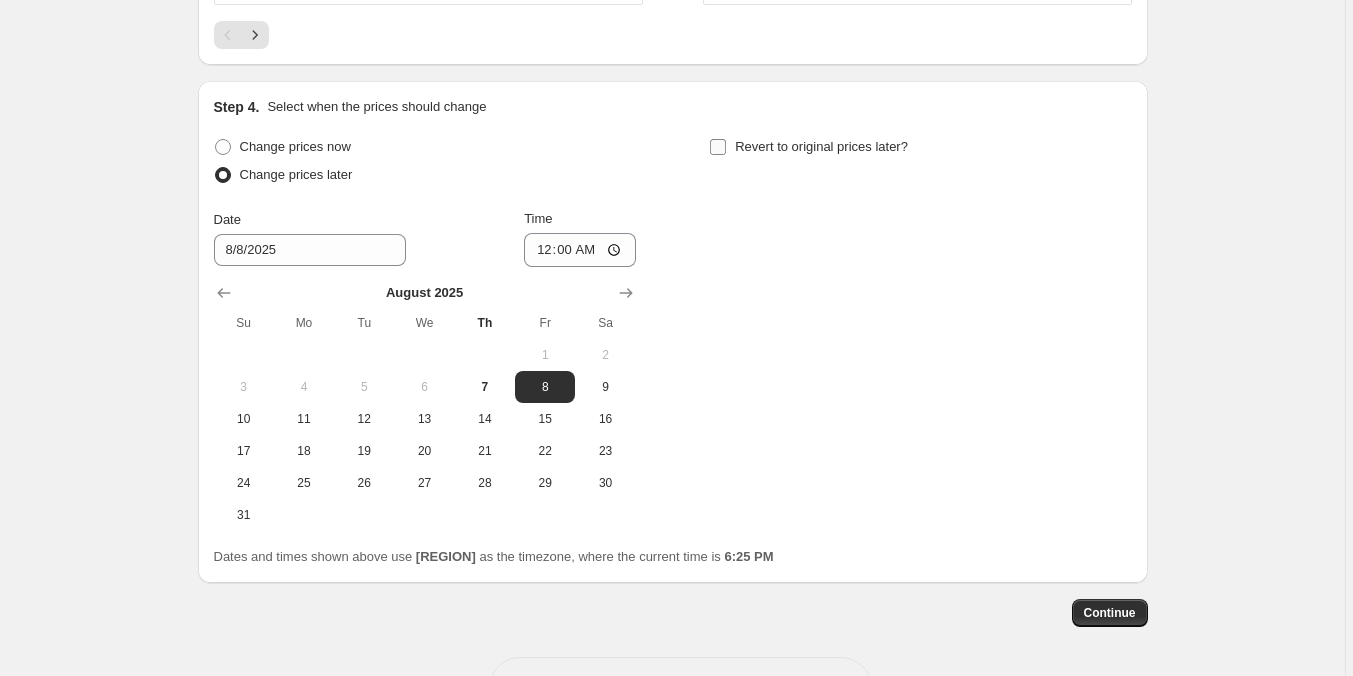 click on "Revert to original prices later?" at bounding box center [718, 147] 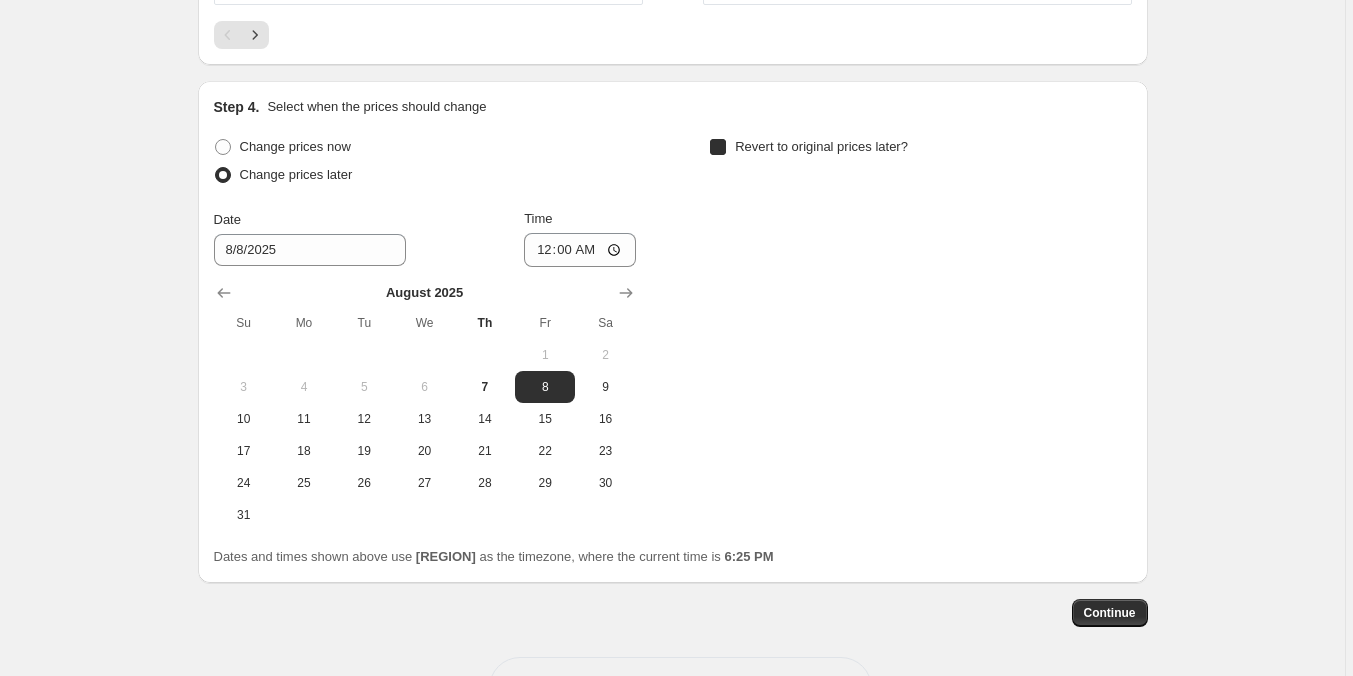 checkbox on "true" 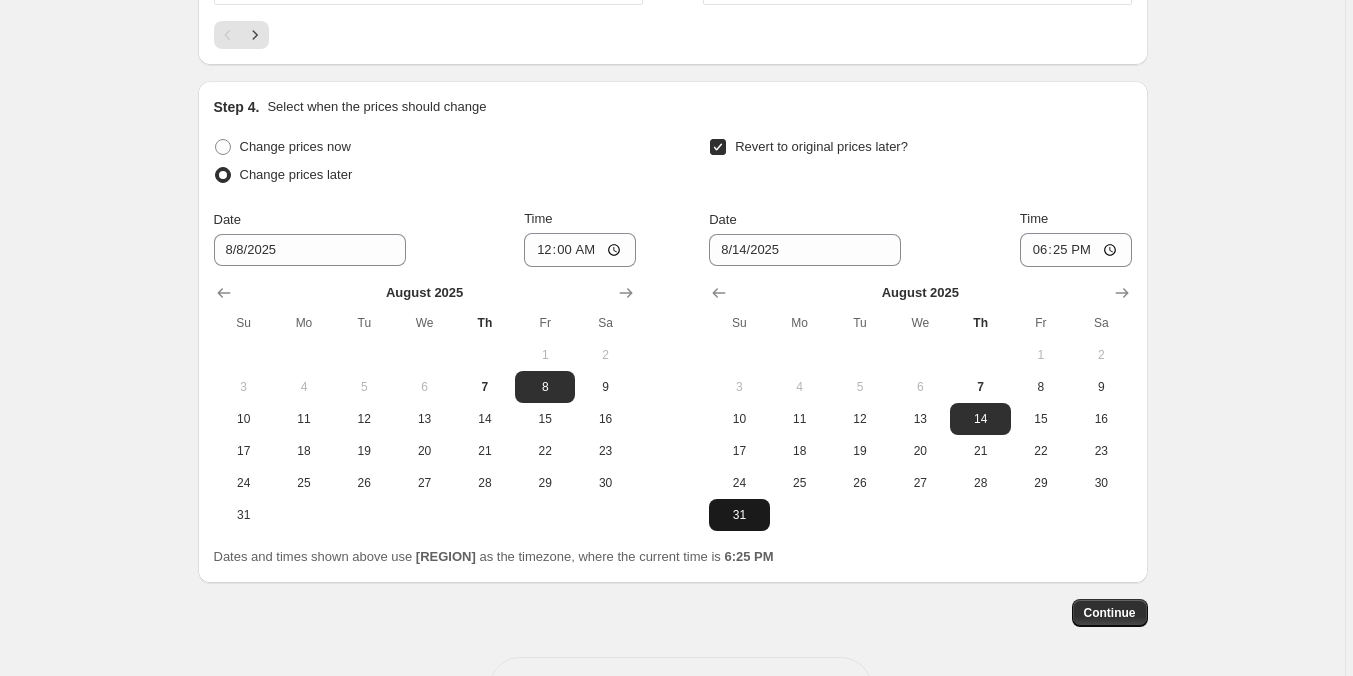 drag, startPoint x: 742, startPoint y: 528, endPoint x: 973, endPoint y: 359, distance: 286.22018 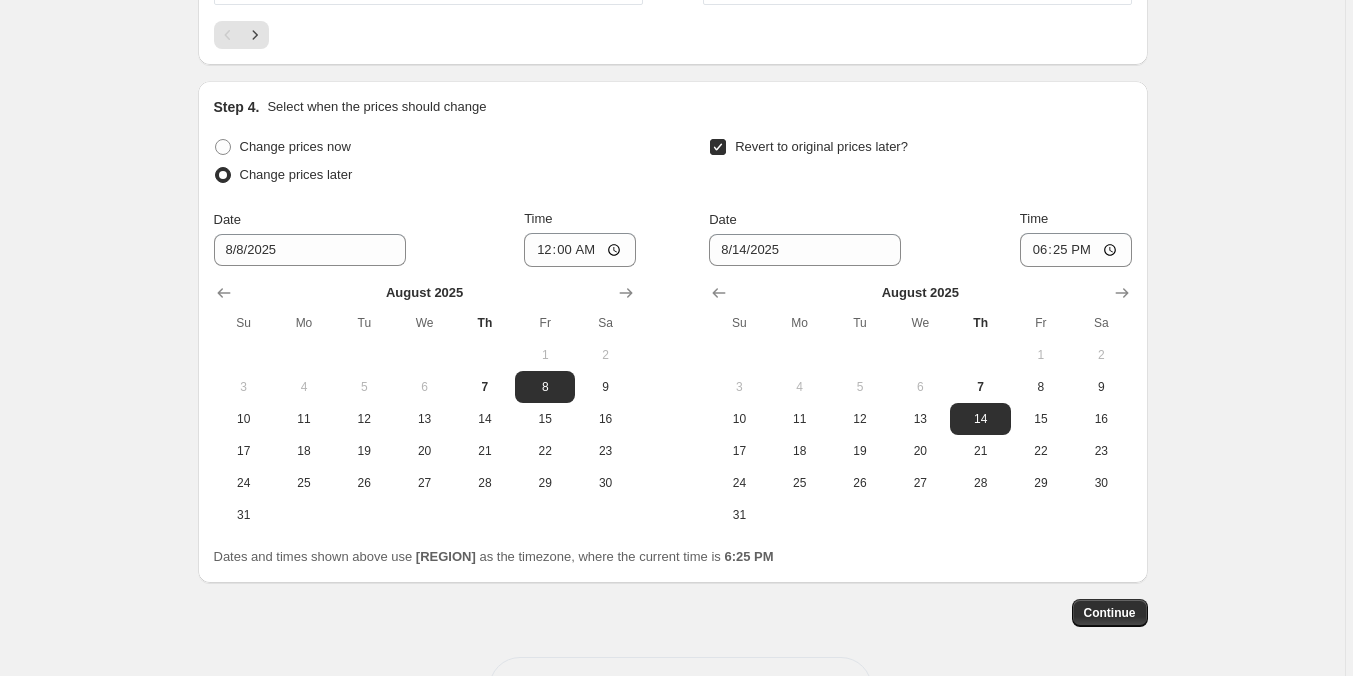 type on "8/31/2025" 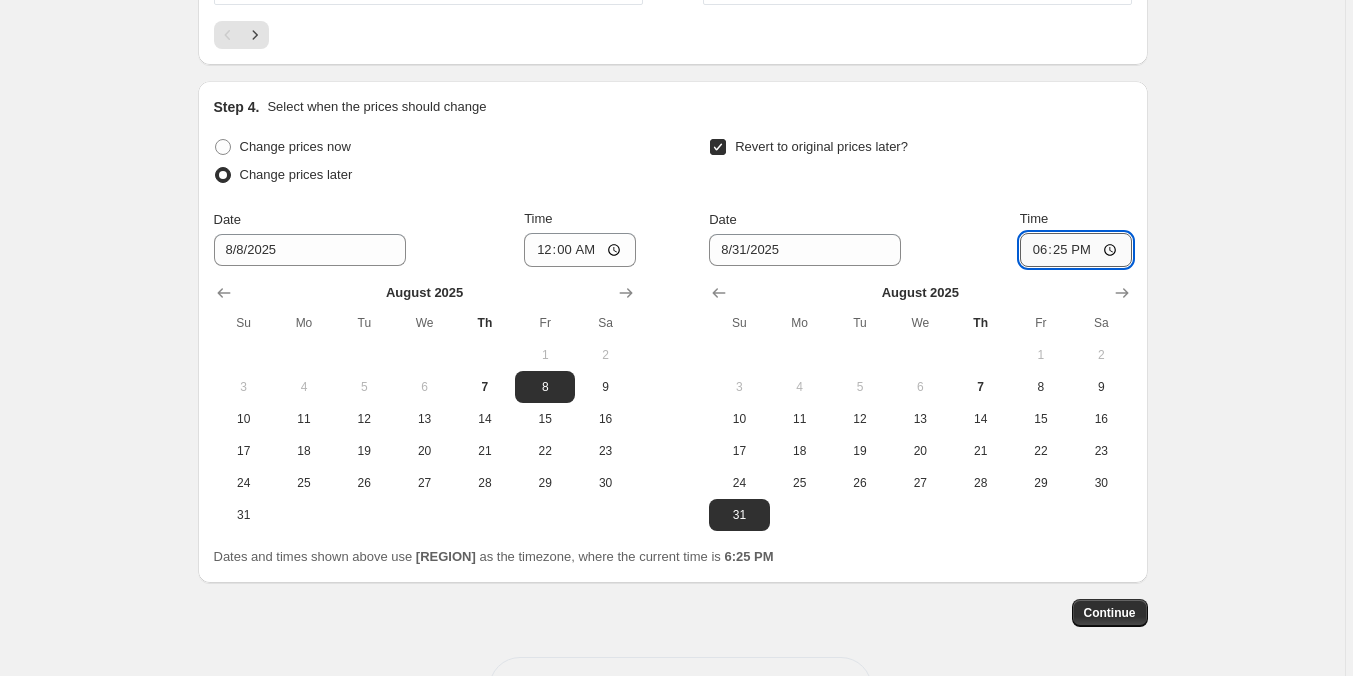 click on "18:25" at bounding box center [1076, 250] 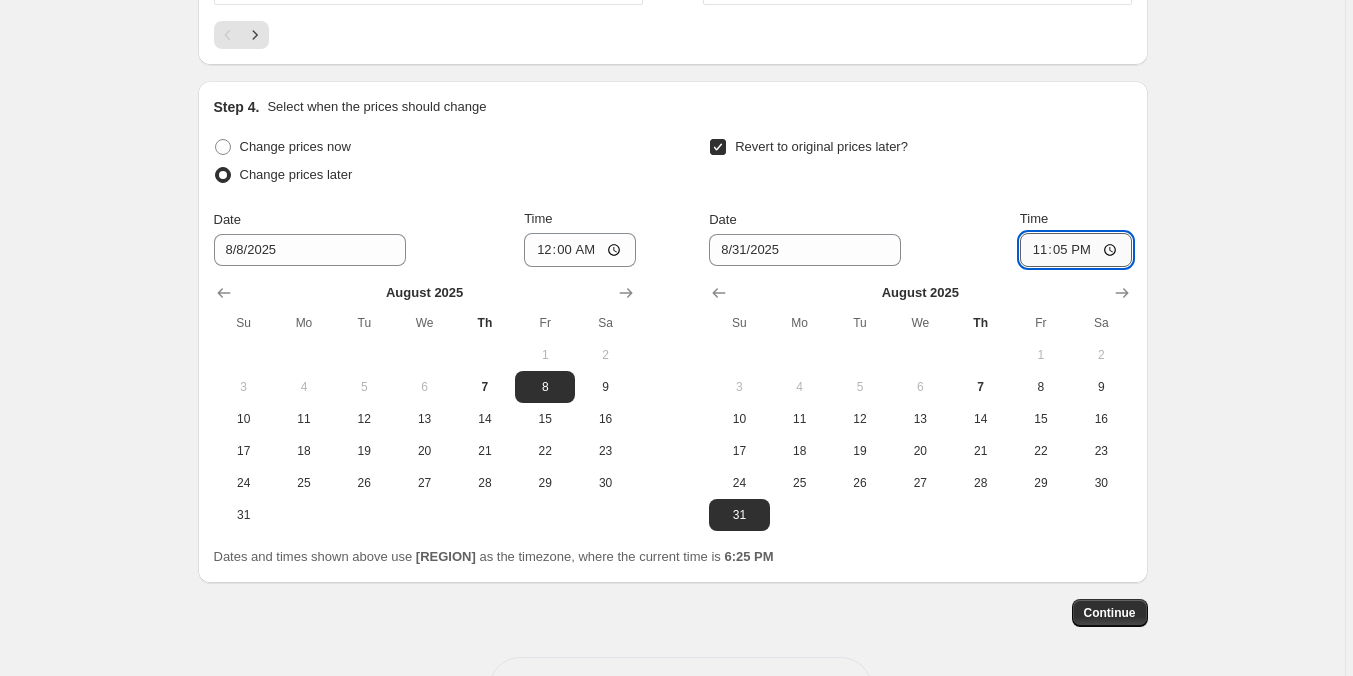 type on "23:59" 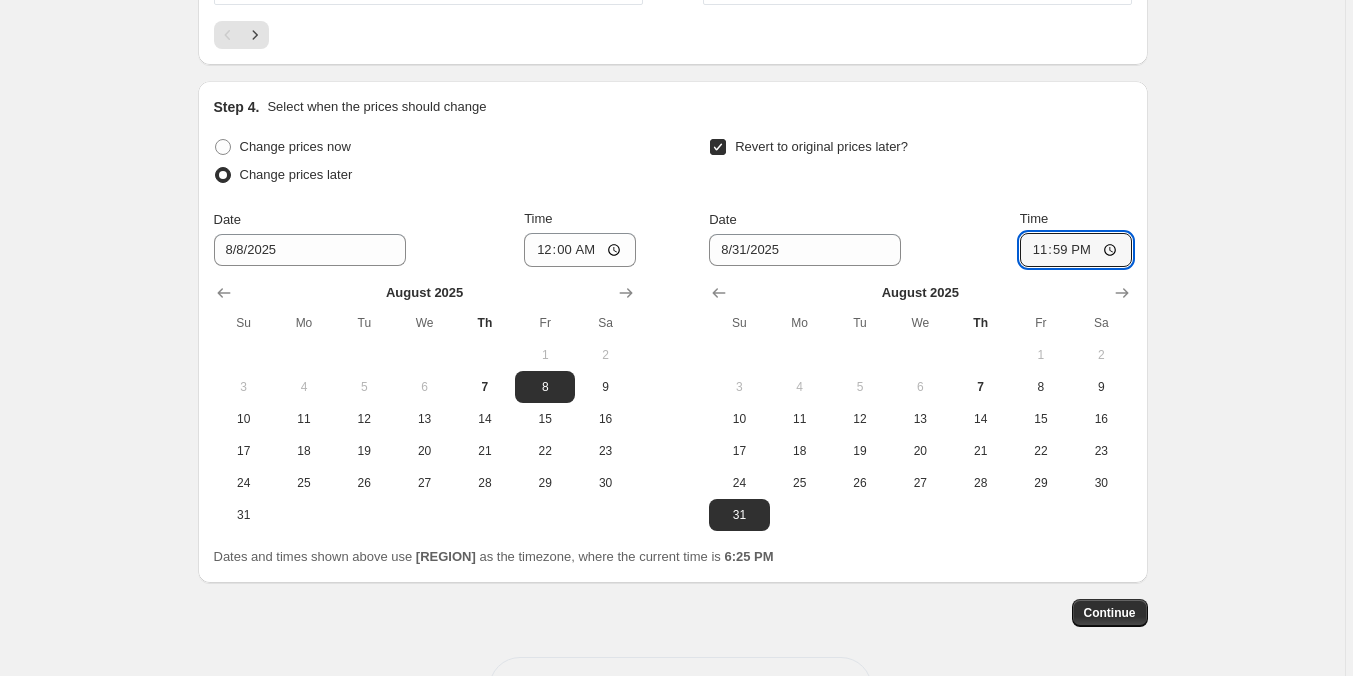 click on "Create new price change job. This page is ready Create new price change job Draft Step 1. Optionally give your price change job a title (eg "March 30% off sale on boots") disc. 25% utk [DURATION] This title is just for internal use, customers won't see it Step 2. Select how the prices should change Use bulk price change rules Set product prices individually Use CSV upload Price Change type Change the price to a certain amount Change the price by a certain amount Change the price by a certain percentage Change the price to the current compare at price (price before sale) Change the price by a certain amount relative to the compare at price Change the price by a certain percentage relative to the compare at price Don't change the price Change the price by a certain percentage relative to the cost per item Change price to certain cost margin Change the price by a certain percentage Price change amount -25 % (Price drop) Rounding Round to nearest .01 Round to nearest whole number End prices in .99 Compare at price" at bounding box center (672, -880) 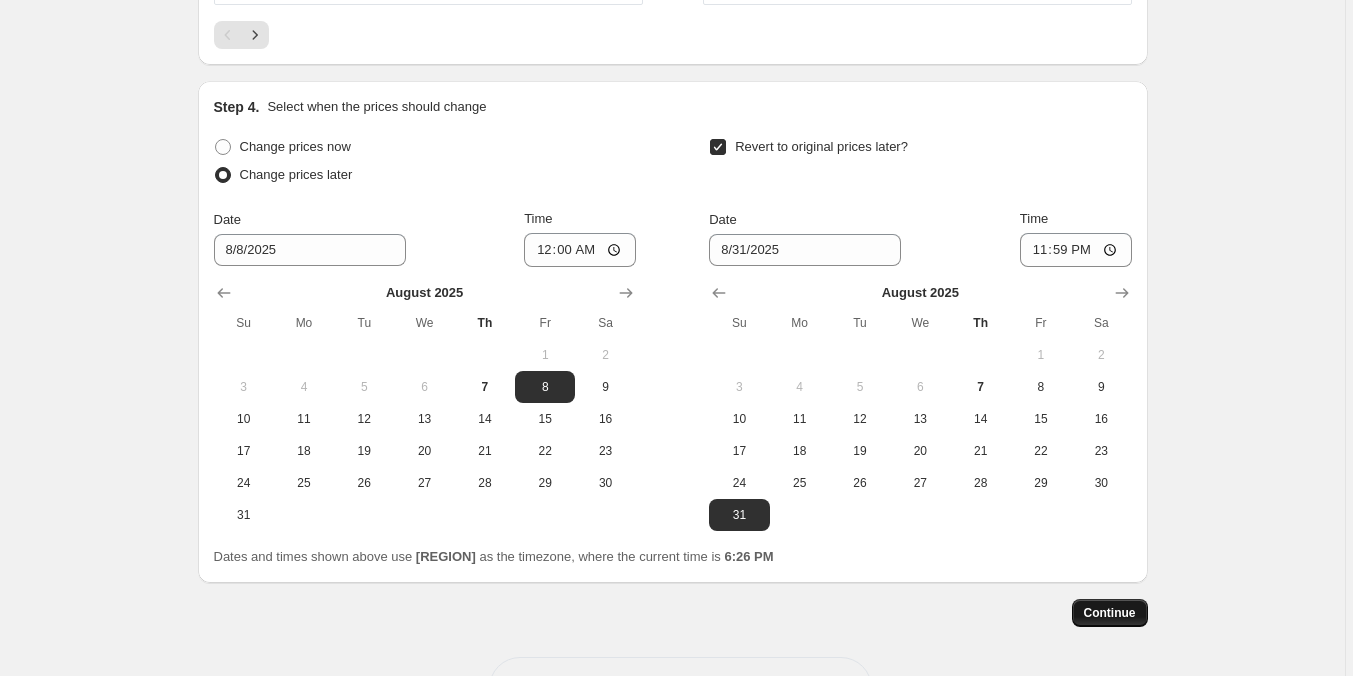 click on "Continue" at bounding box center [1110, 613] 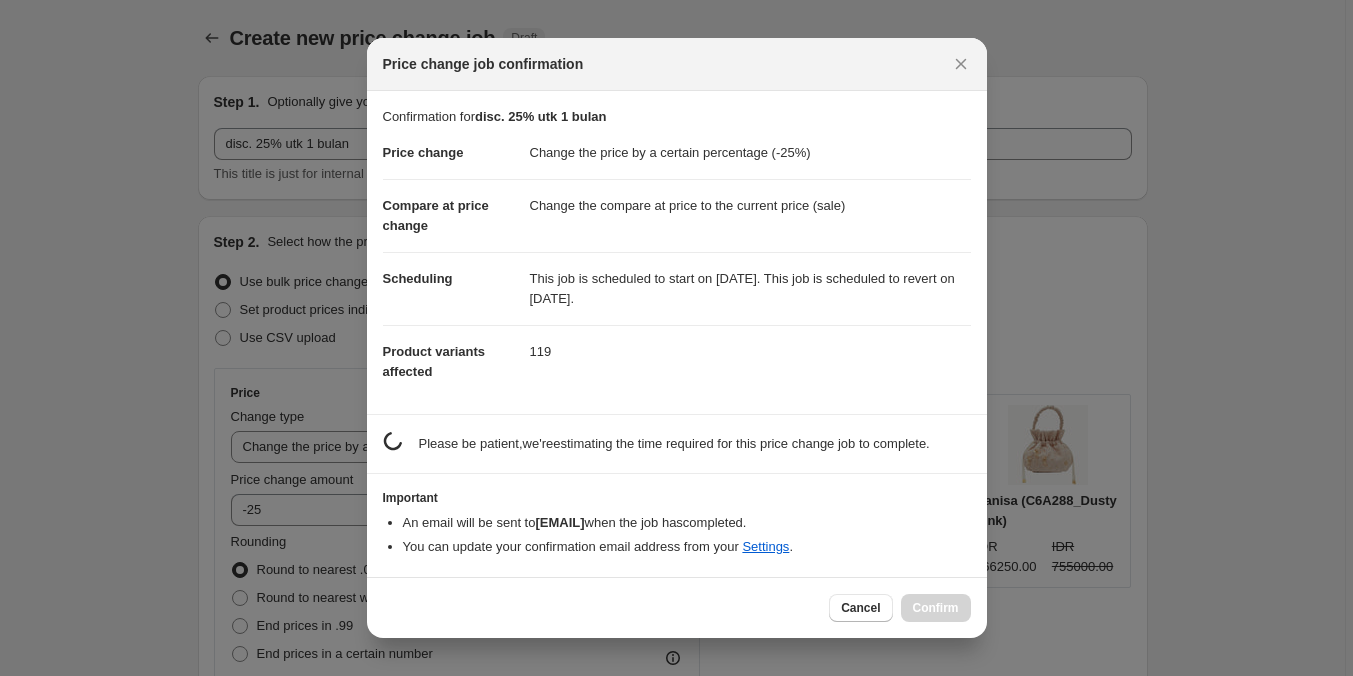 scroll, scrollTop: 2509, scrollLeft: 0, axis: vertical 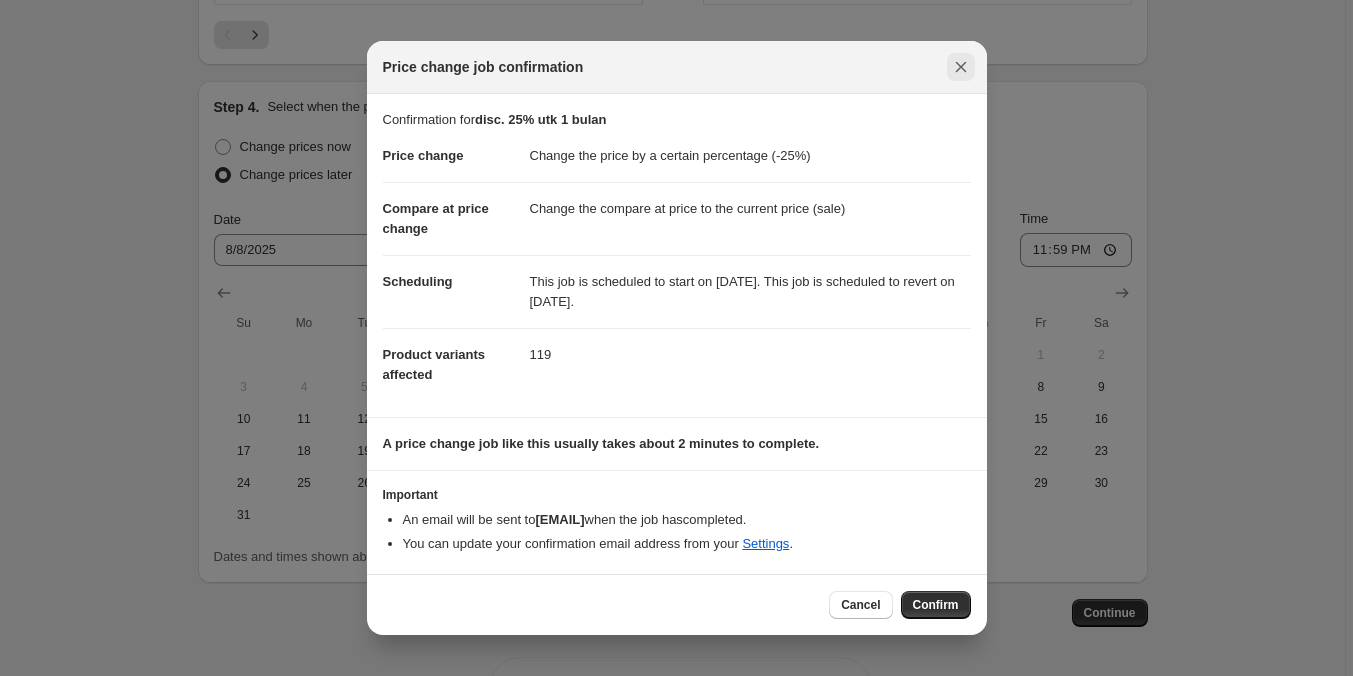 click 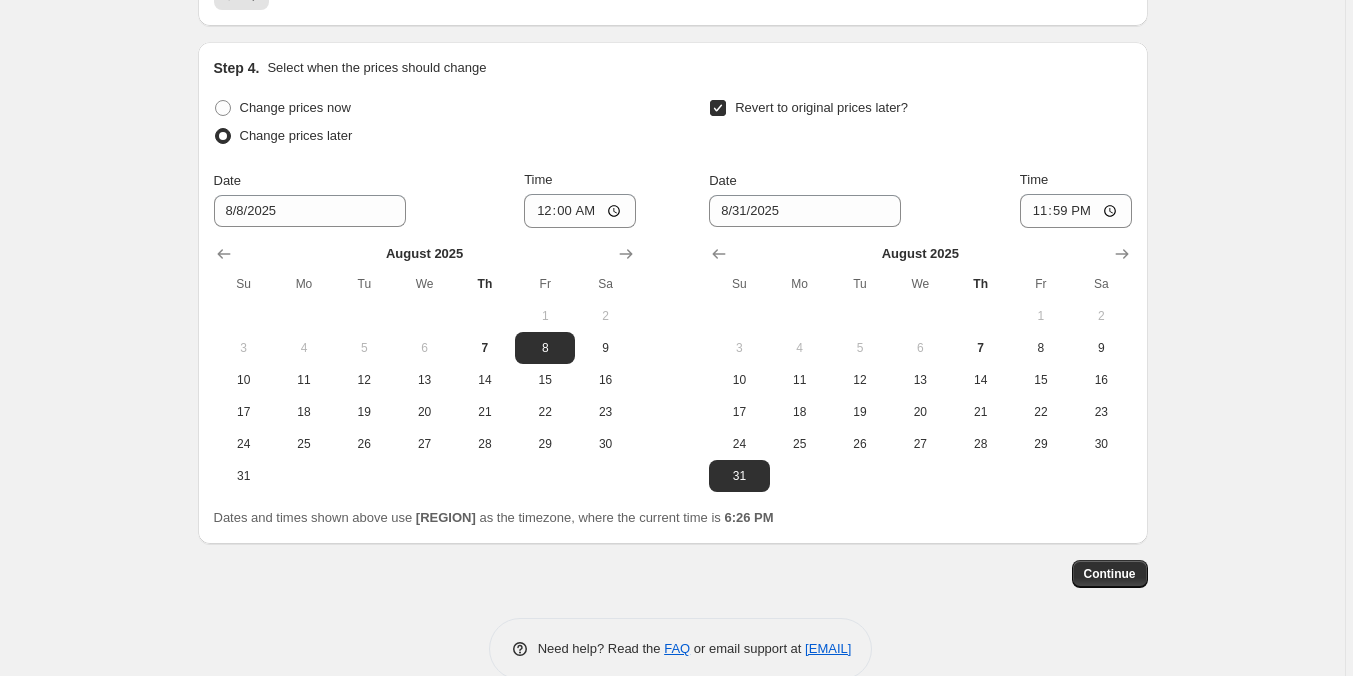 scroll, scrollTop: 2583, scrollLeft: 0, axis: vertical 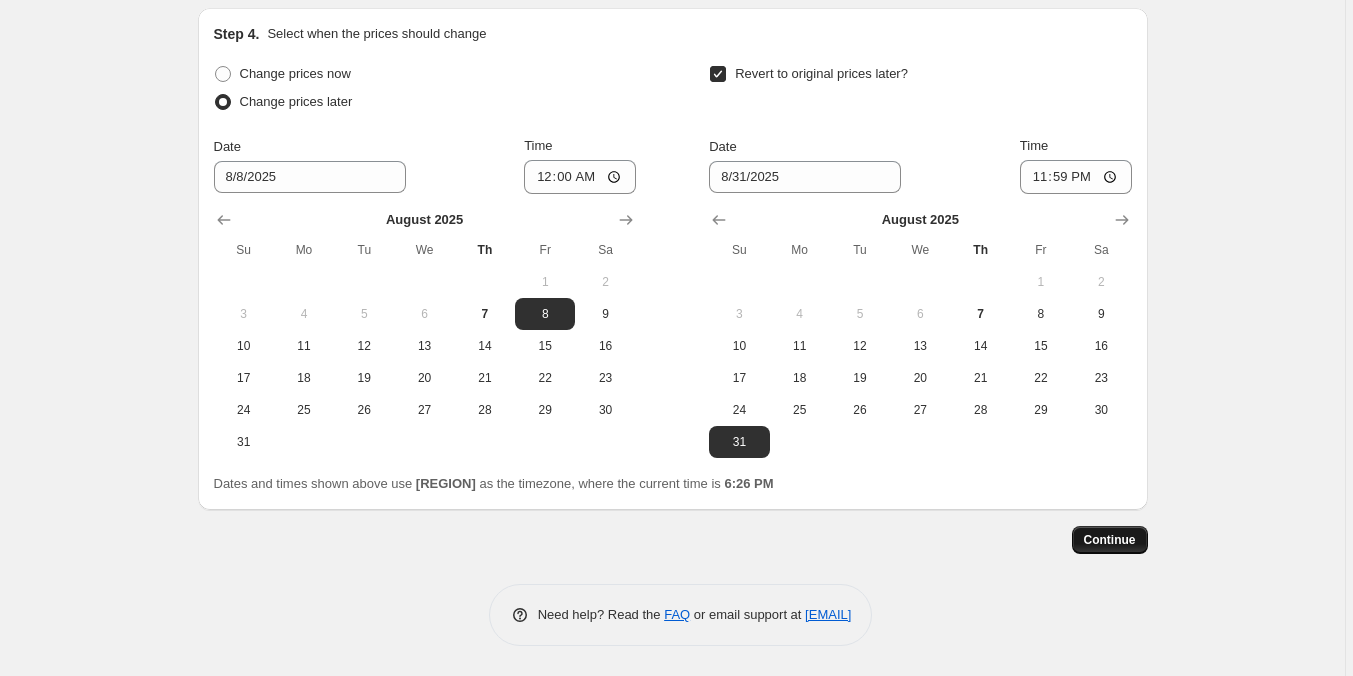 click on "Continue" at bounding box center (1110, 540) 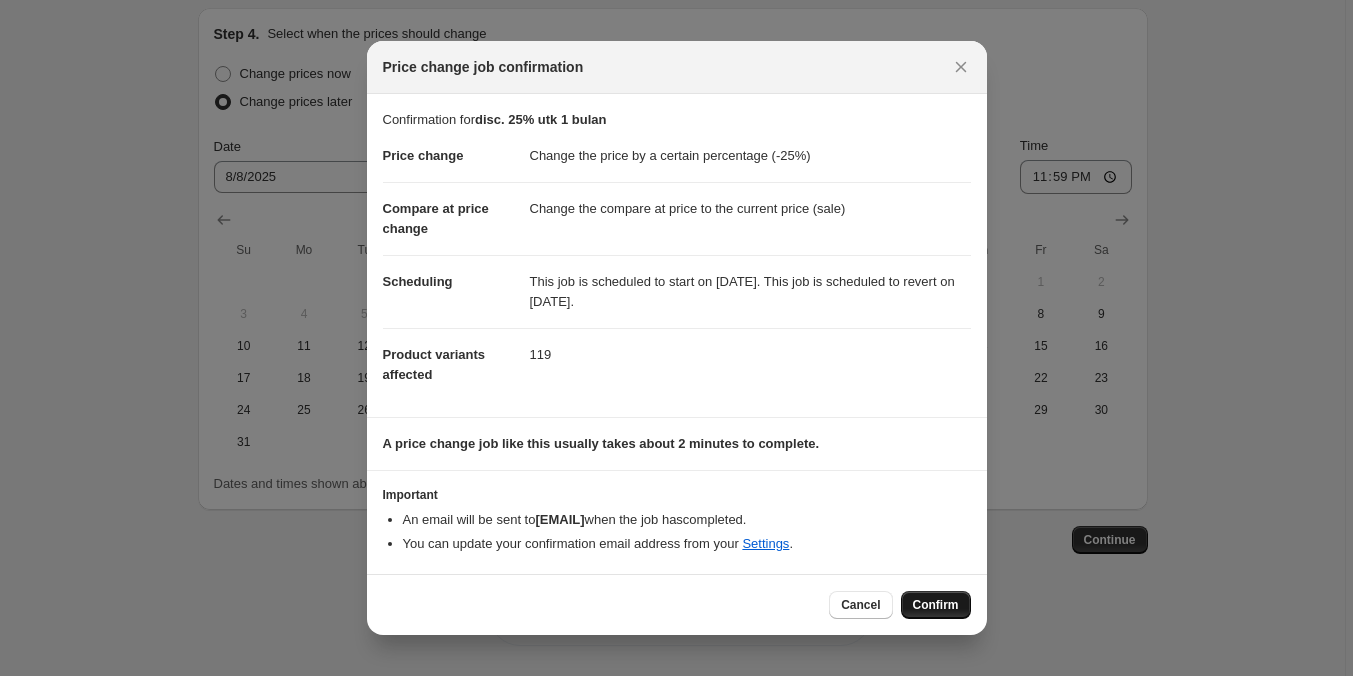 click on "Confirm" at bounding box center [936, 605] 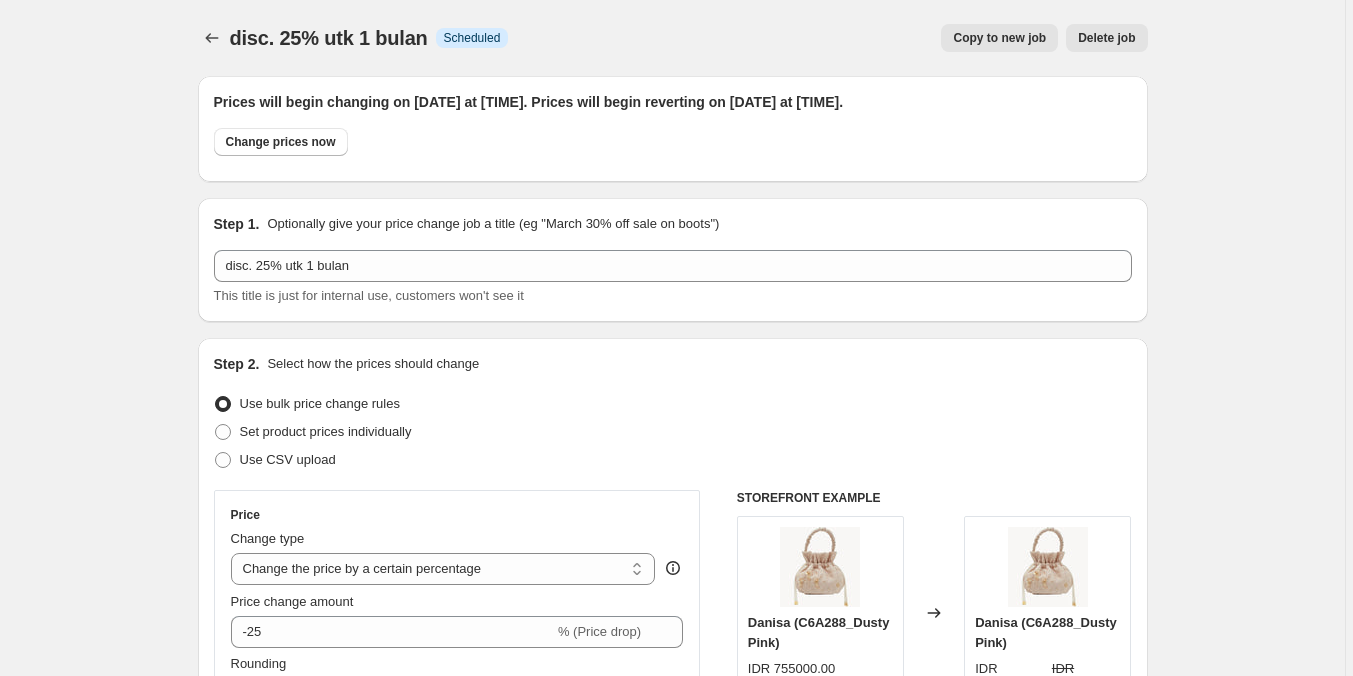 scroll, scrollTop: 2583, scrollLeft: 0, axis: vertical 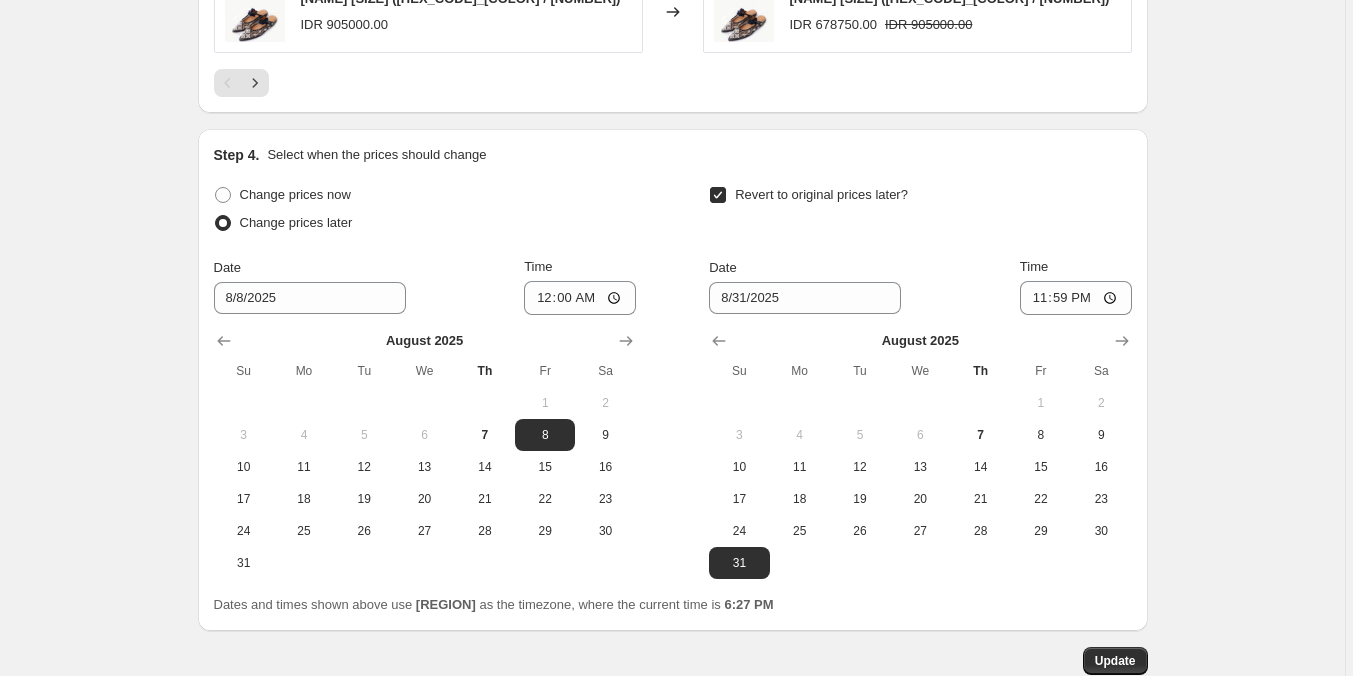 click on "disc. 25% utk 1 bulan. This page is ready disc. 25% utk 1 bulan Info Scheduled Copy to new job Delete job More actions Copy to new job Delete job Prices will begin changing on August 8, 2025 at 12:00 AM. Prices will begin reverting on August 31, 2025 at 11:59 PM. Change prices now Step 1. Optionally give your price change job a title (eg "March 30% off sale on boots") disc. 25% utk 1 bulan This title is just for internal use, customers won't see it Step 2. Select how the prices should change Use bulk price change rules Set product prices individually Use CSV upload Price Change type Change the price to a certain amount Change the price by a certain amount Change the price by a certain percentage Change the price to the current compare at price (price before sale) Change the price by a certain amount relative to the compare at price Change the price by a certain percentage relative to the compare at price Don't change the price Change the price by a certain percentage relative to the cost per item -25 Rounding" at bounding box center [672, -893] 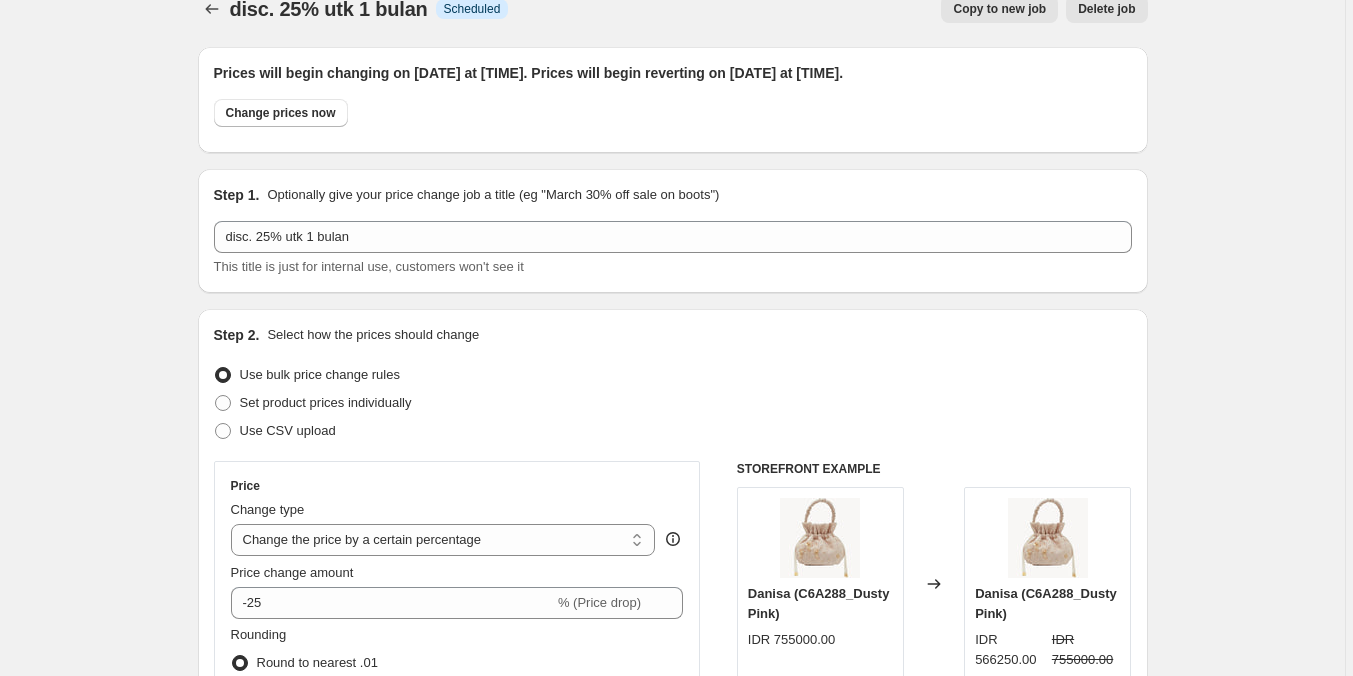 scroll, scrollTop: 0, scrollLeft: 0, axis: both 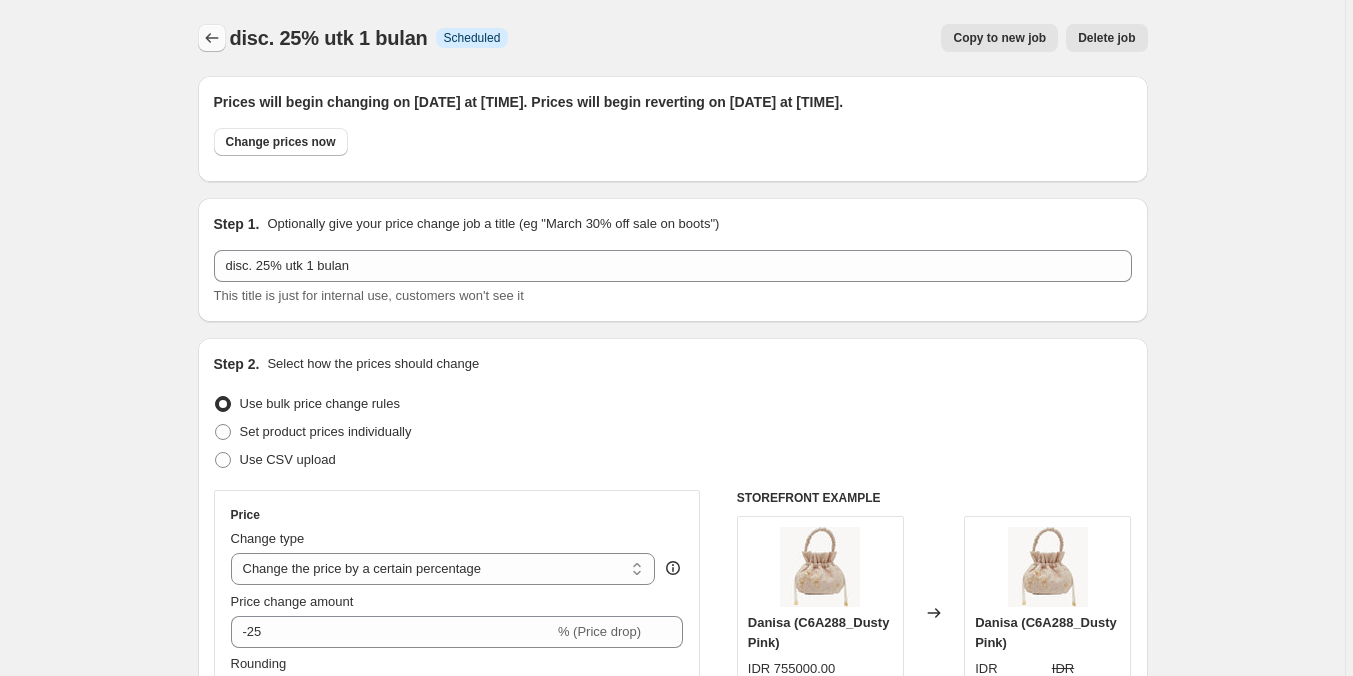 click 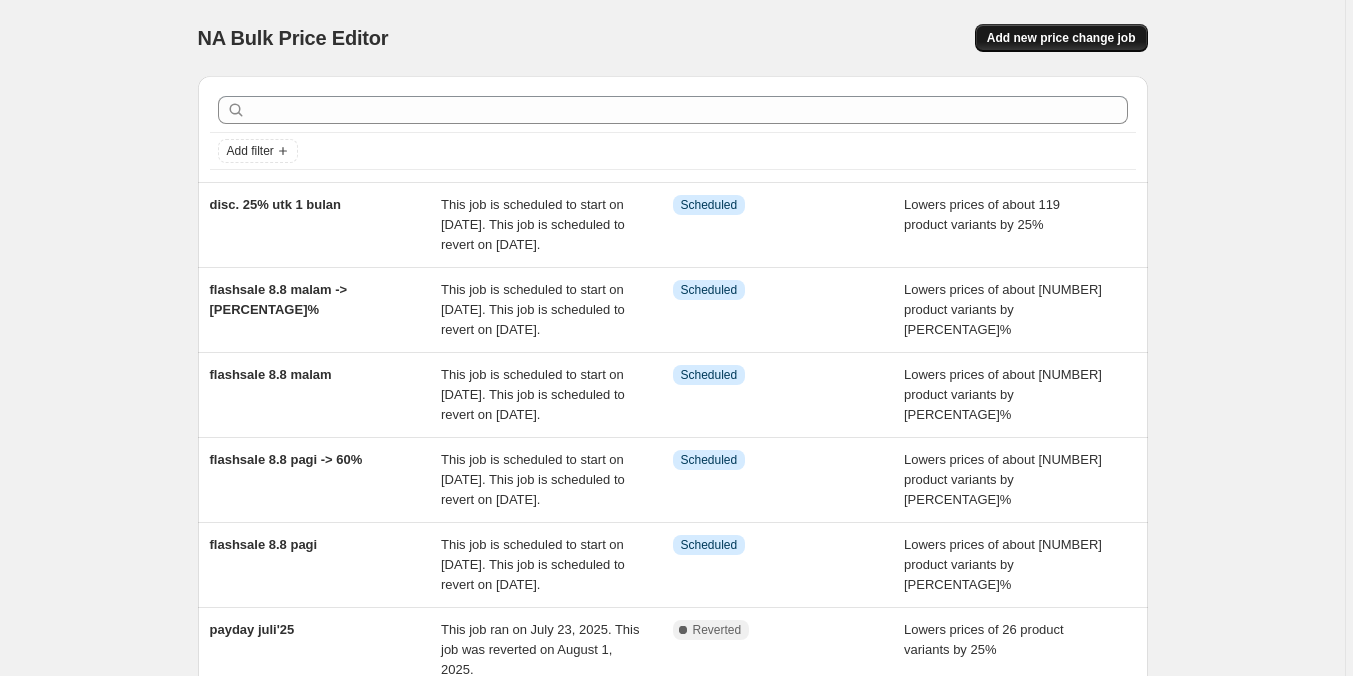 click on "Add new price change job" at bounding box center (1061, 38) 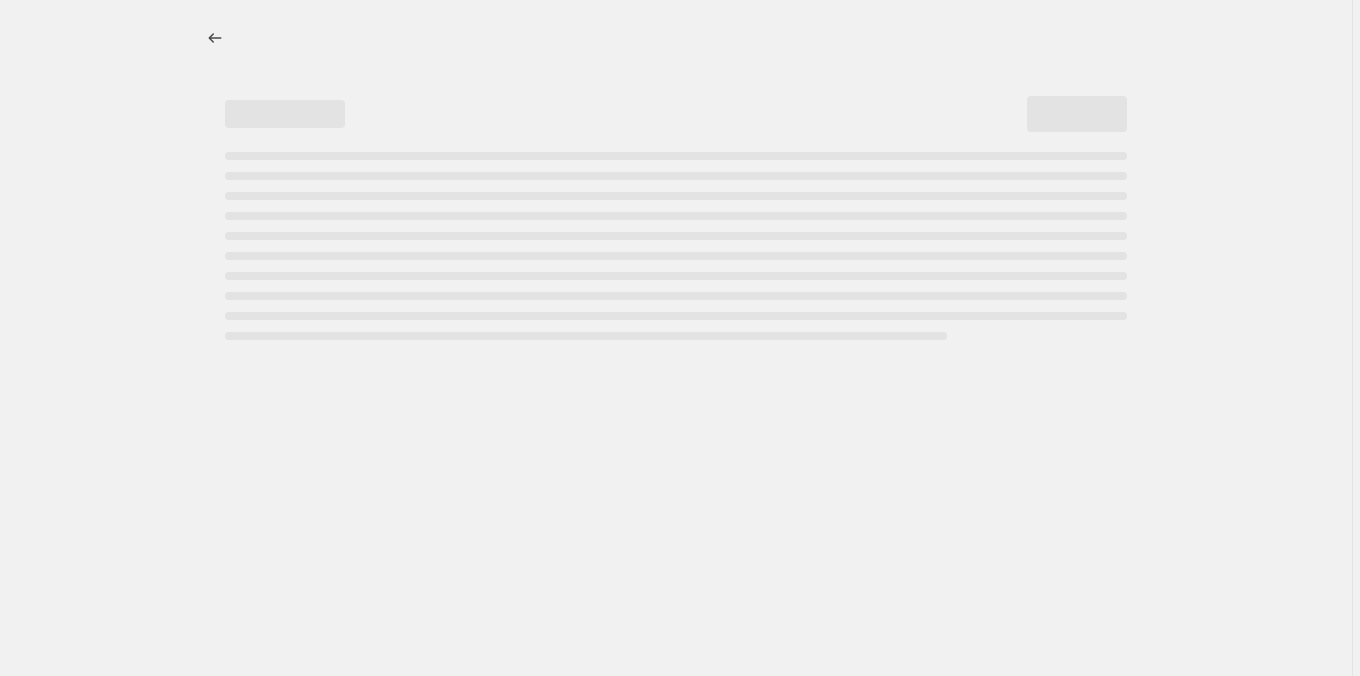 select on "percentage" 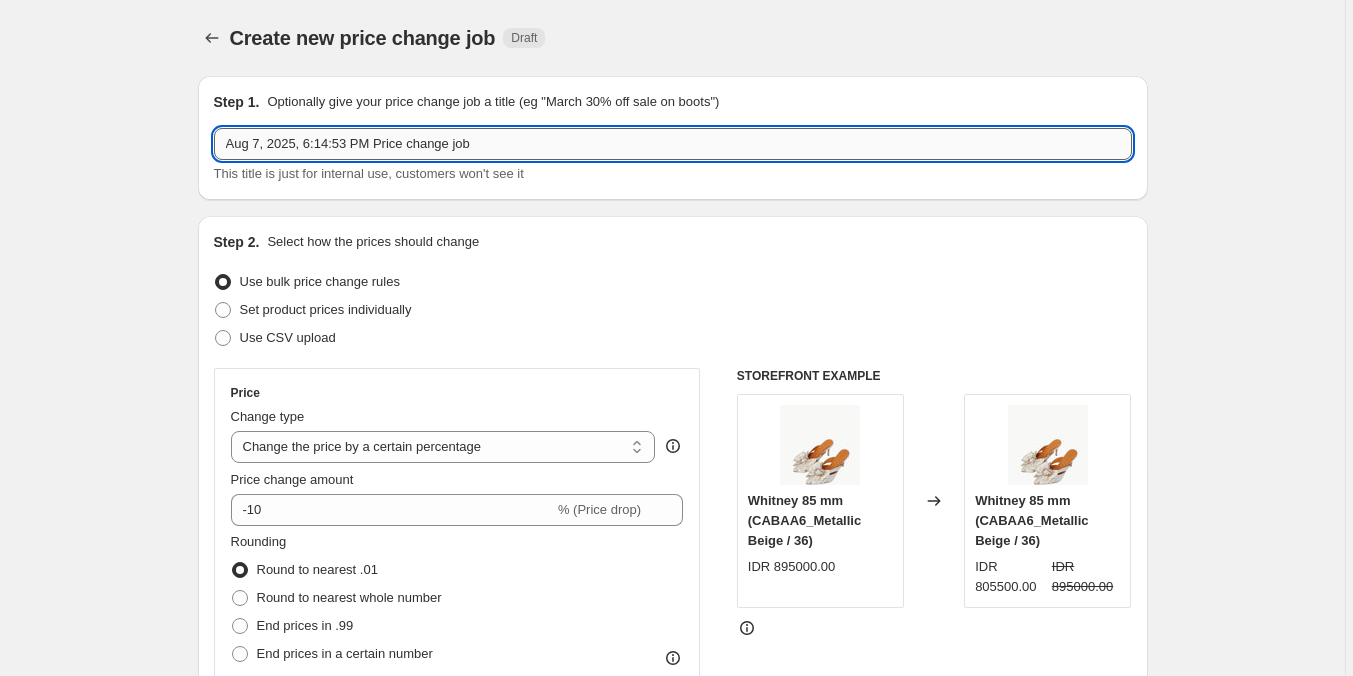 click on "Aug 7, 2025, 6:14:53 PM Price change job" at bounding box center (673, 144) 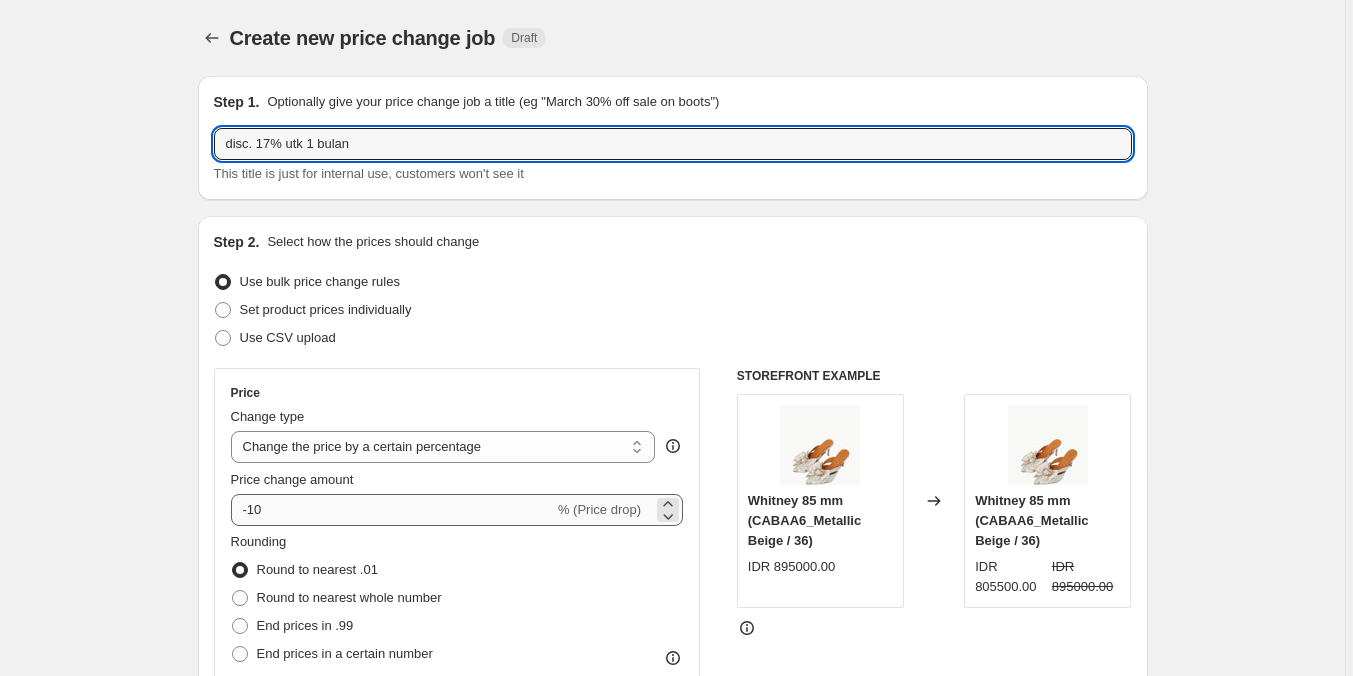 type on "disc. 17% utk 1 bulan" 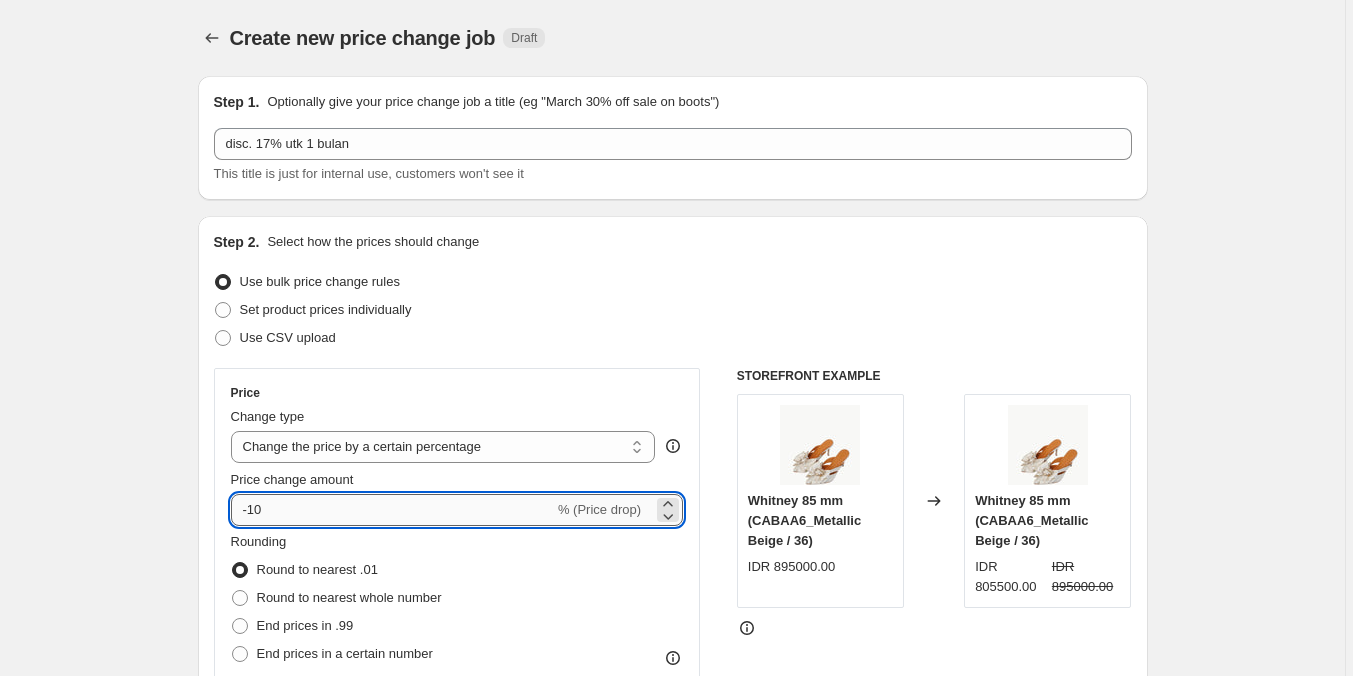 click on "-10" at bounding box center [392, 510] 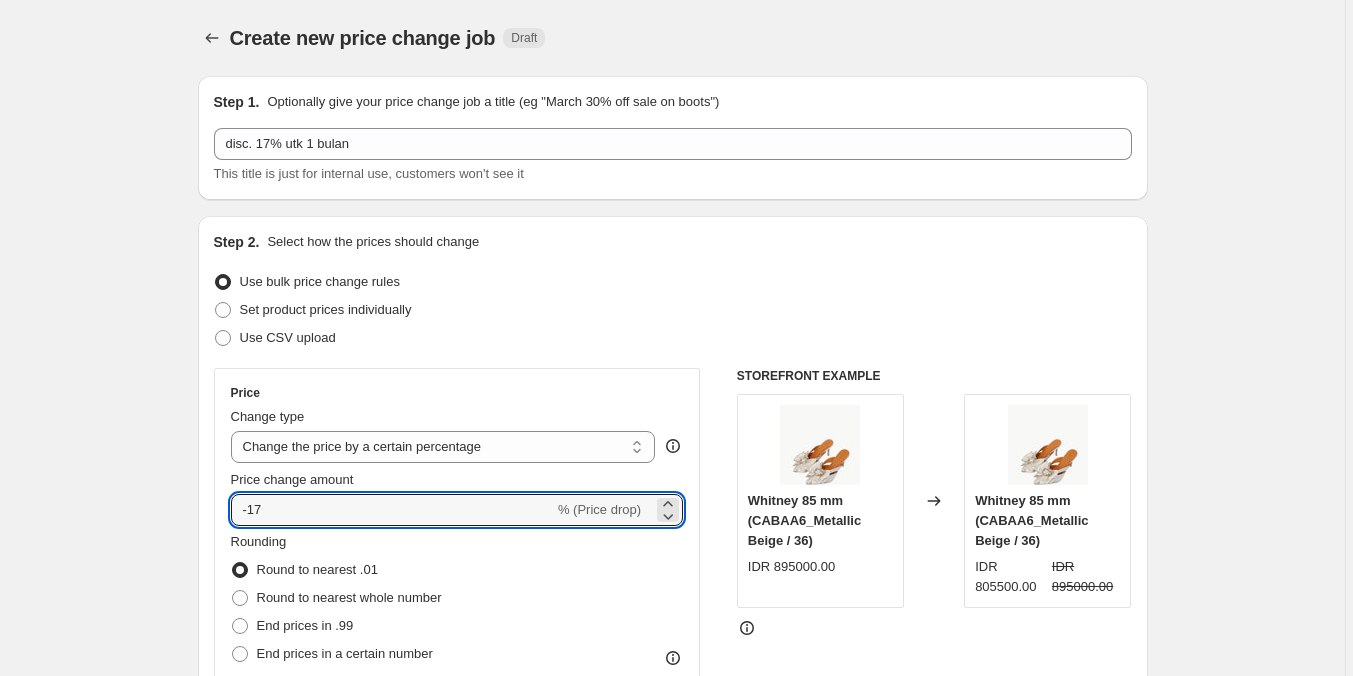 type on "-17" 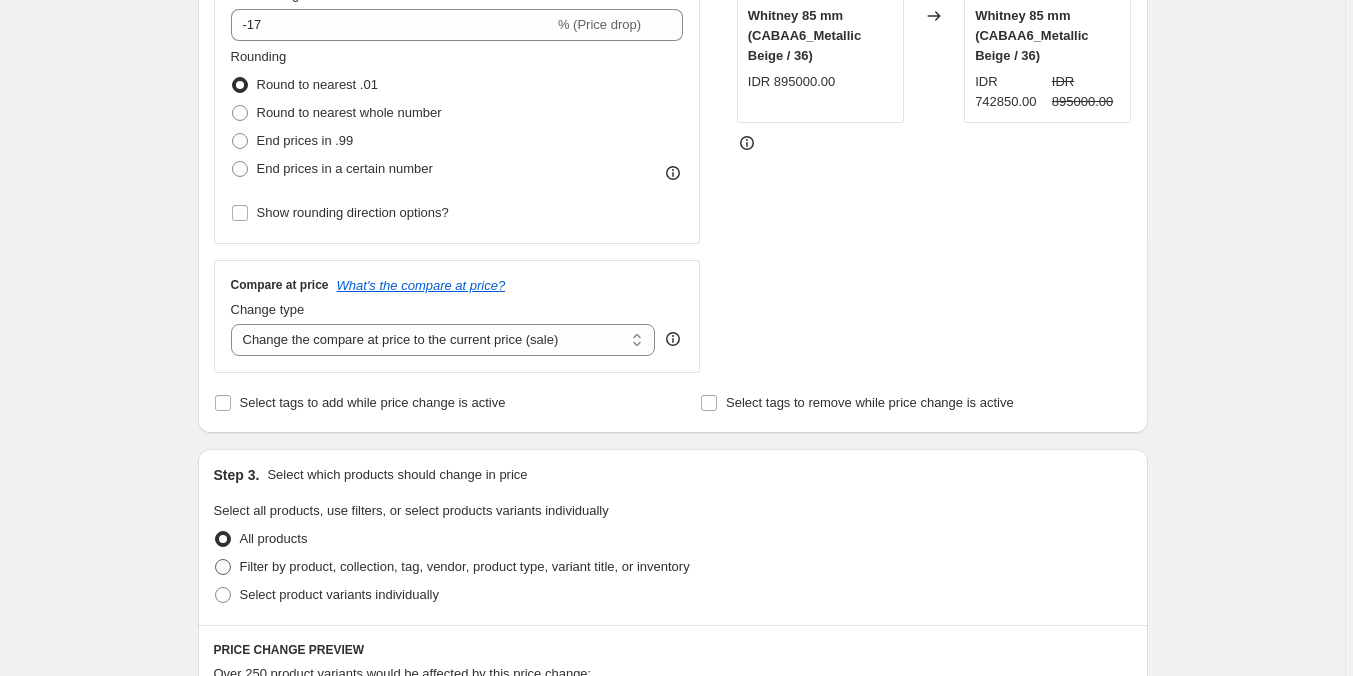 scroll, scrollTop: 600, scrollLeft: 0, axis: vertical 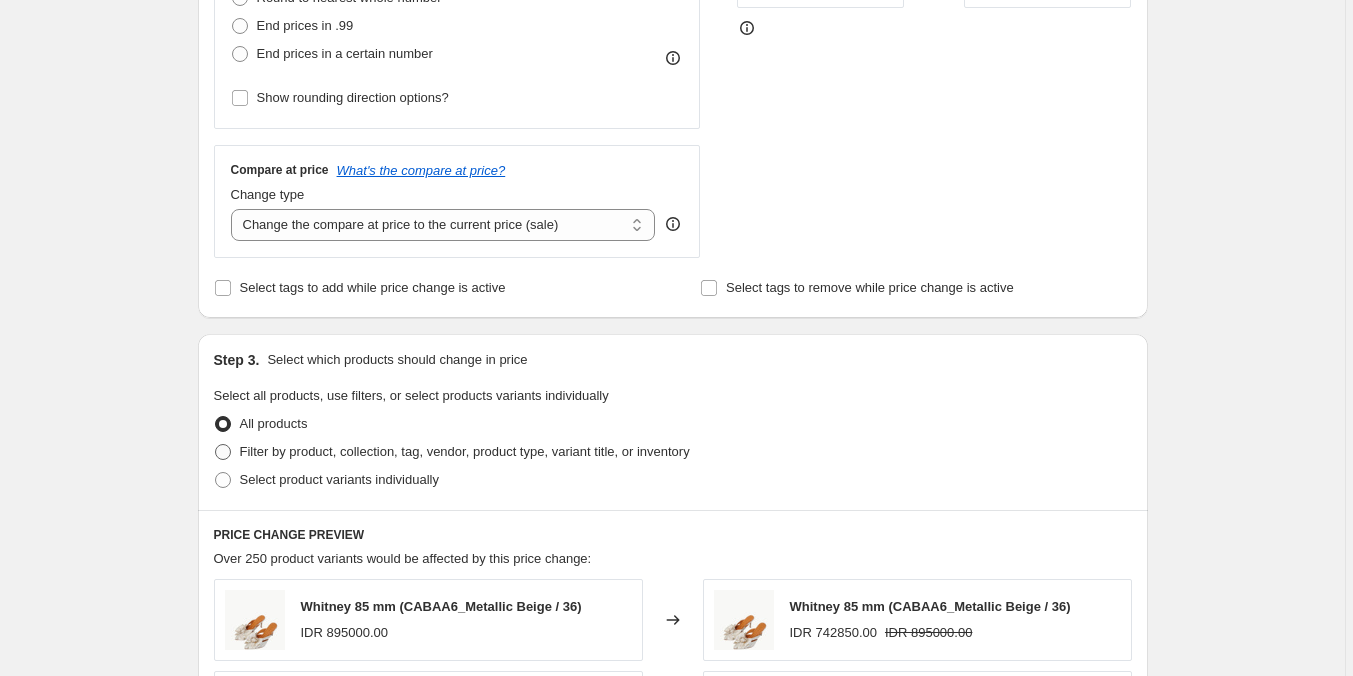 click on "Filter by product, collection, tag, vendor, product type, variant title, or inventory" at bounding box center [465, 451] 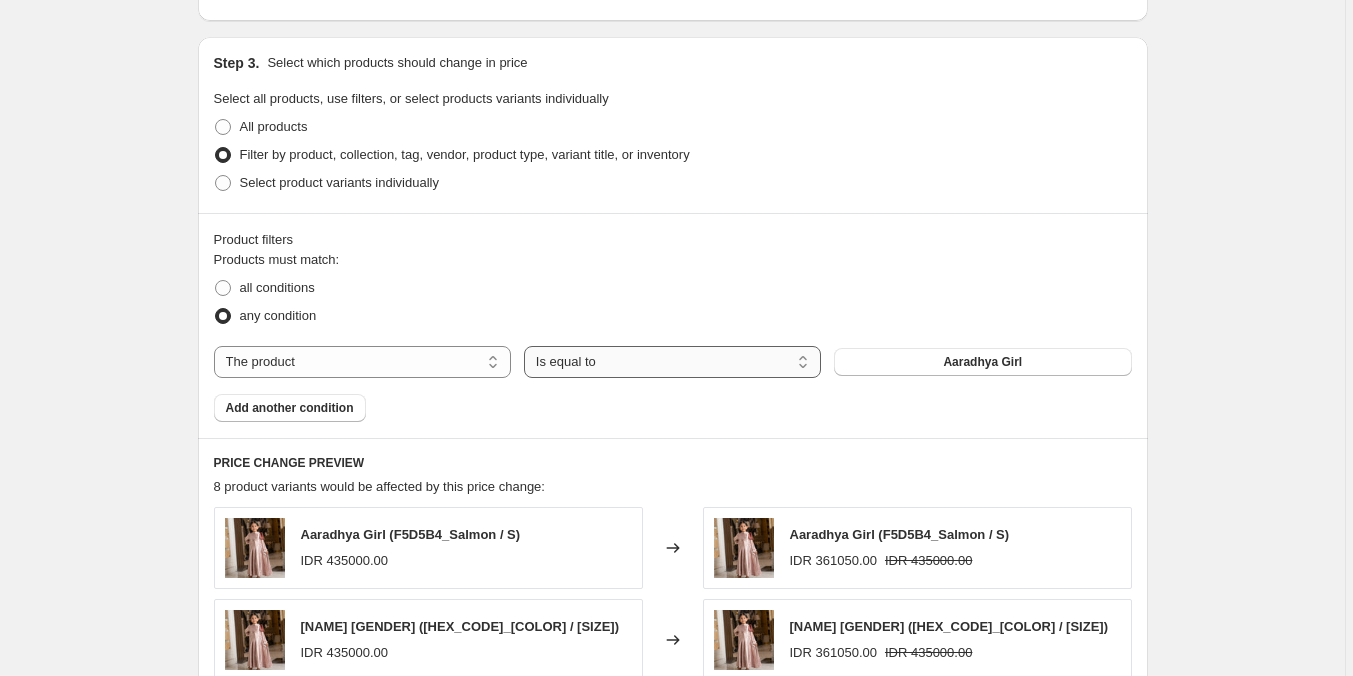 scroll, scrollTop: 900, scrollLeft: 0, axis: vertical 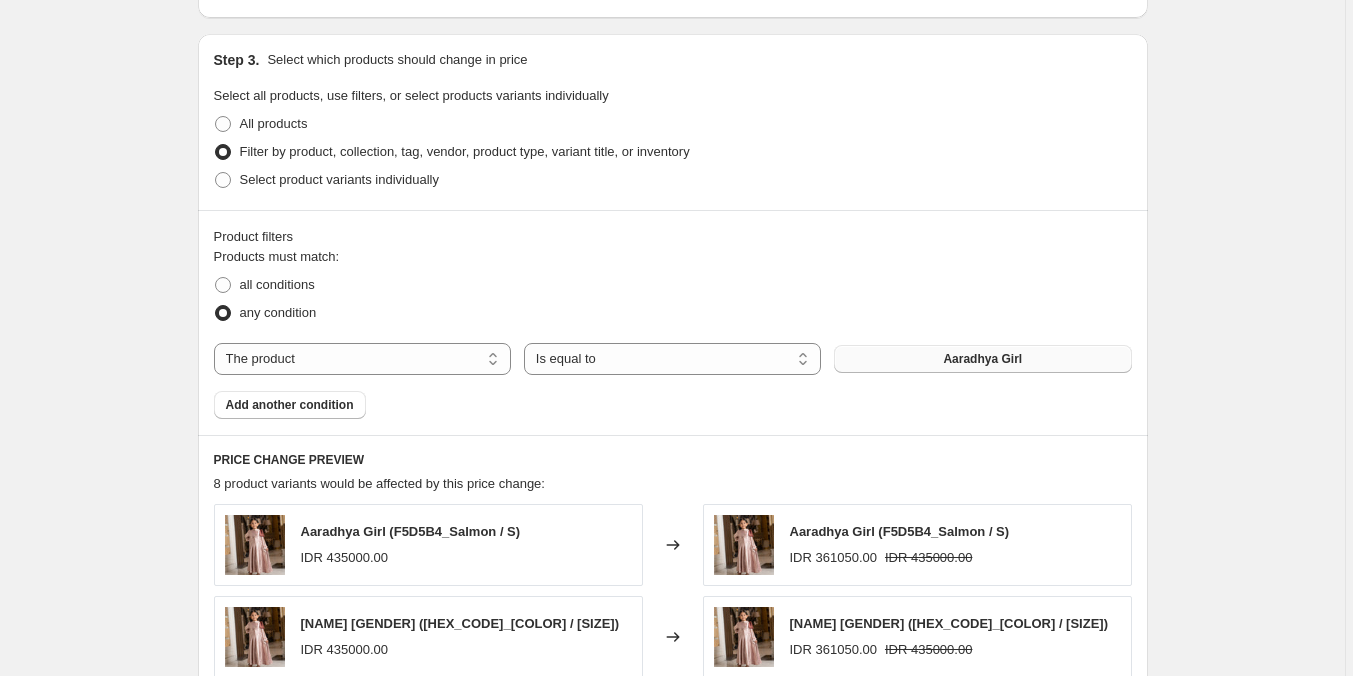 click on "Aaradhya Girl" at bounding box center (982, 359) 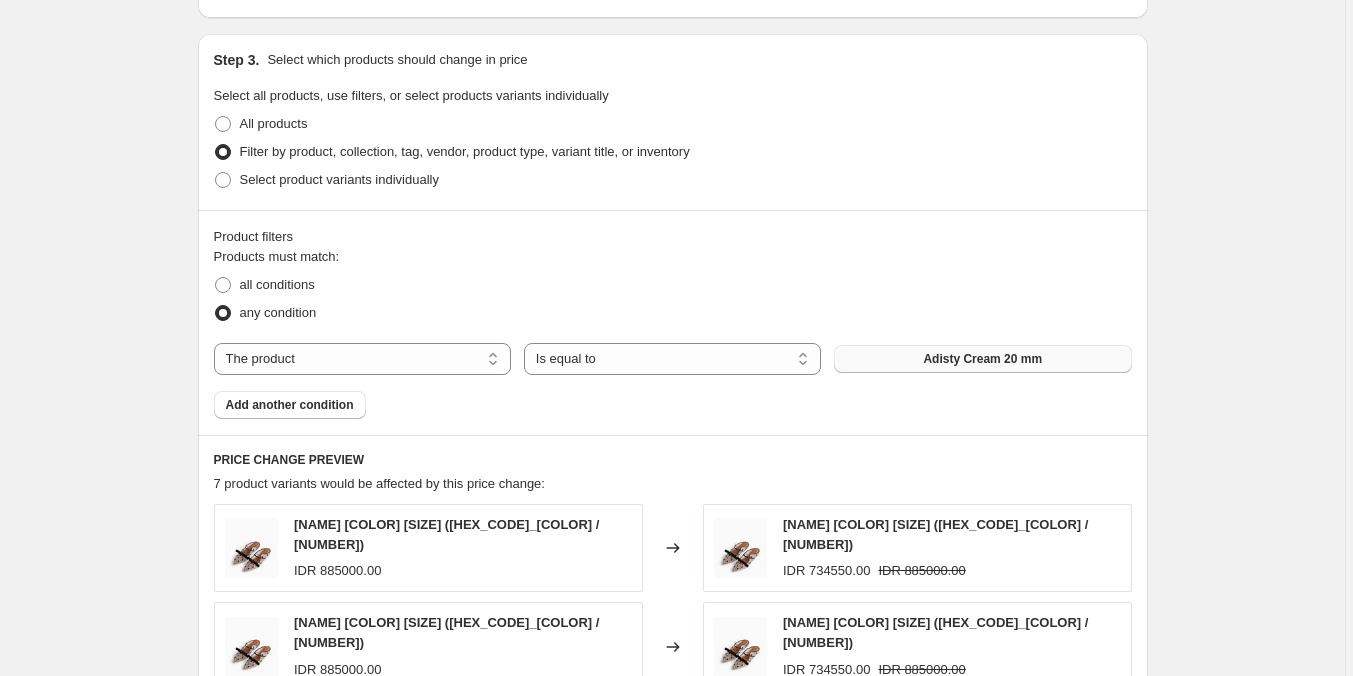 click on "Add another condition" at bounding box center (290, 405) 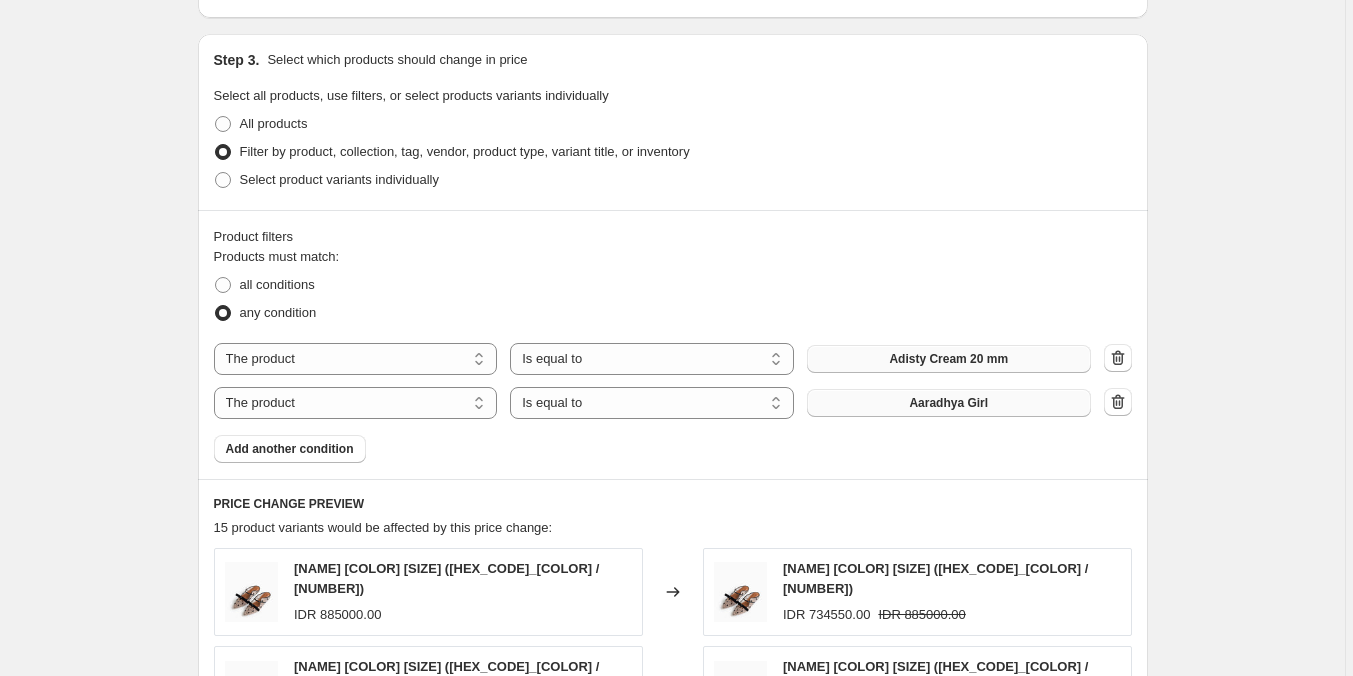 click on "Aaradhya Girl" at bounding box center [948, 403] 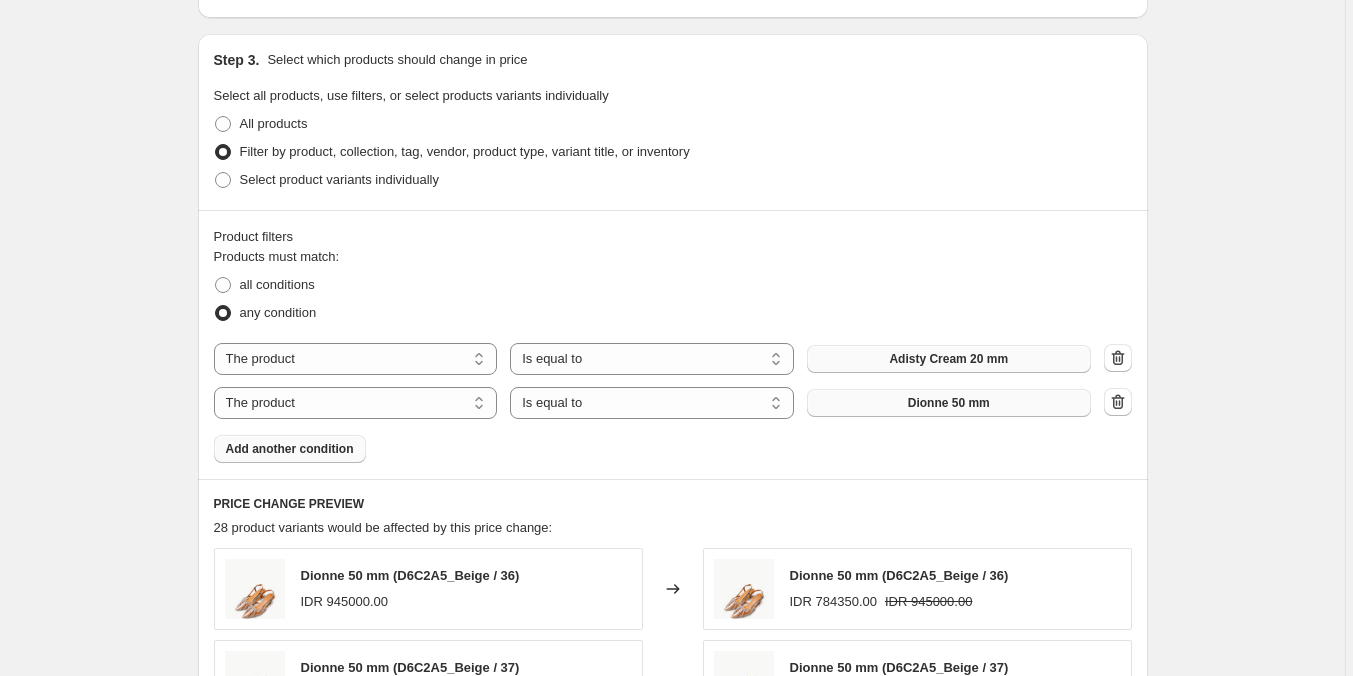 click on "Add another condition" at bounding box center (290, 449) 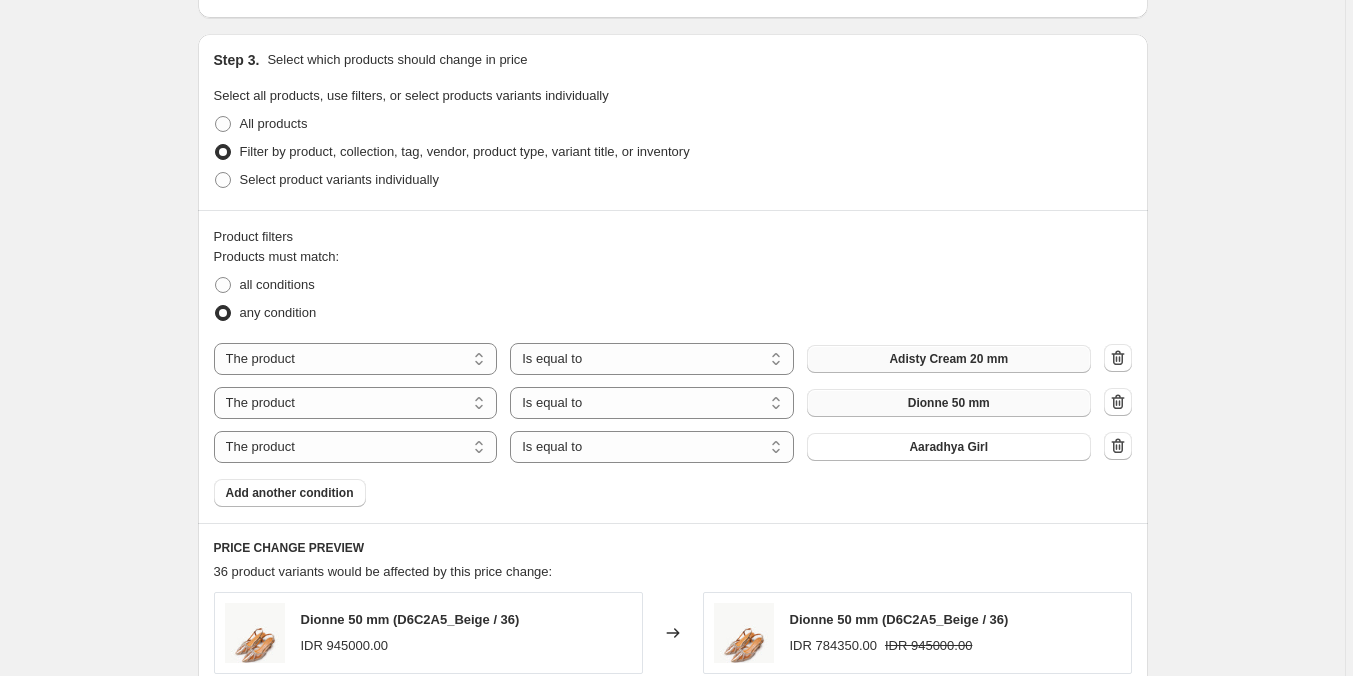click on "Aaradhya Girl" at bounding box center (948, 447) 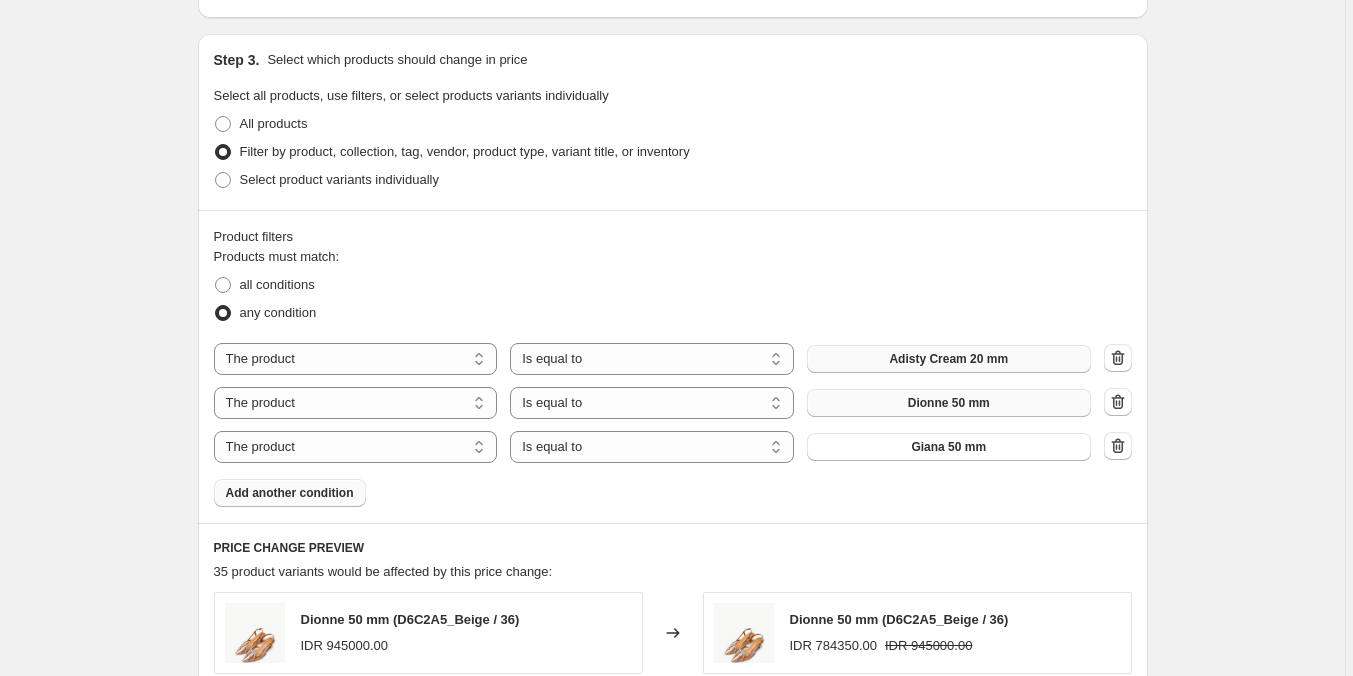 click on "Add another condition" at bounding box center (290, 493) 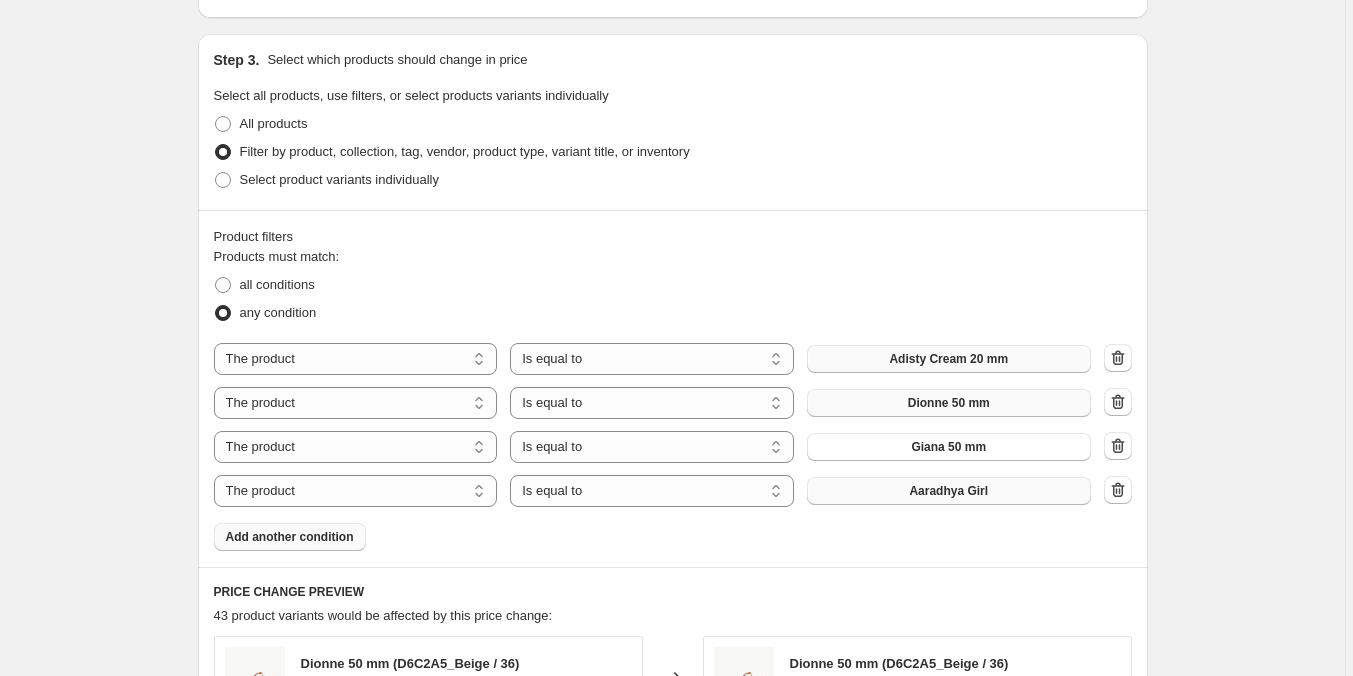 click on "Aaradhya Girl" at bounding box center (948, 491) 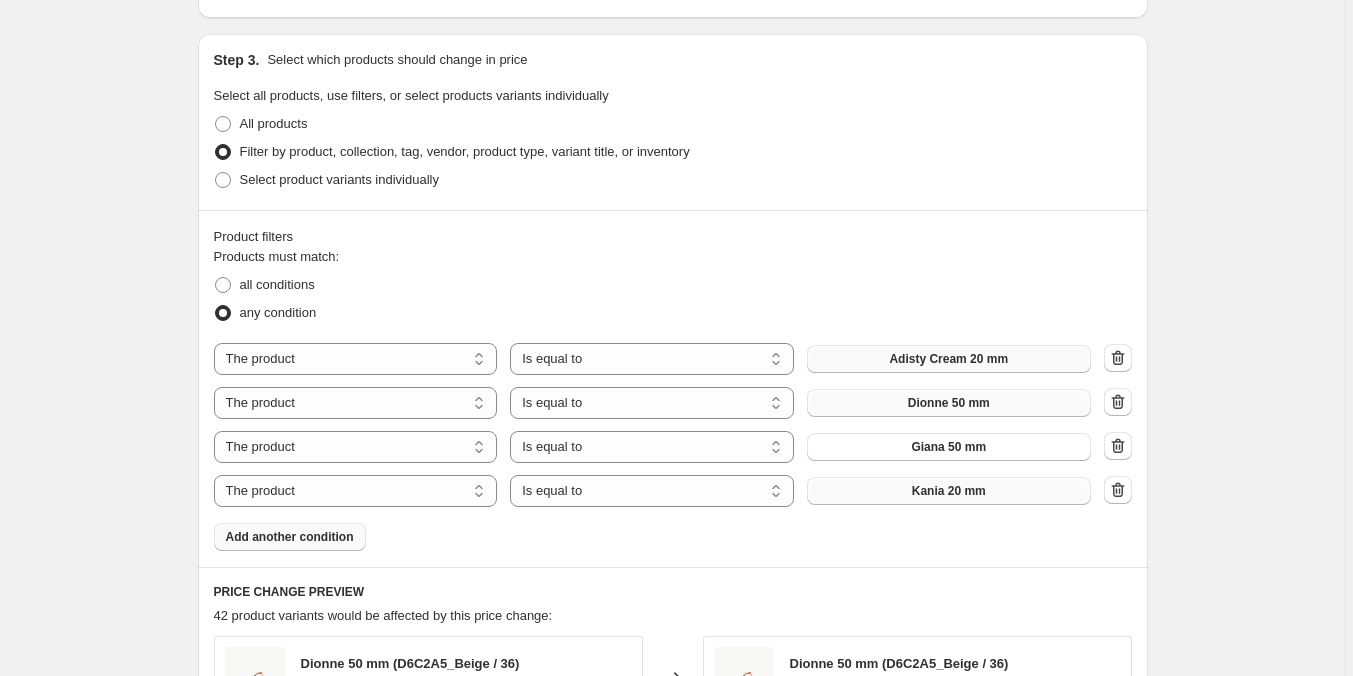 click on "Add another condition" at bounding box center [290, 537] 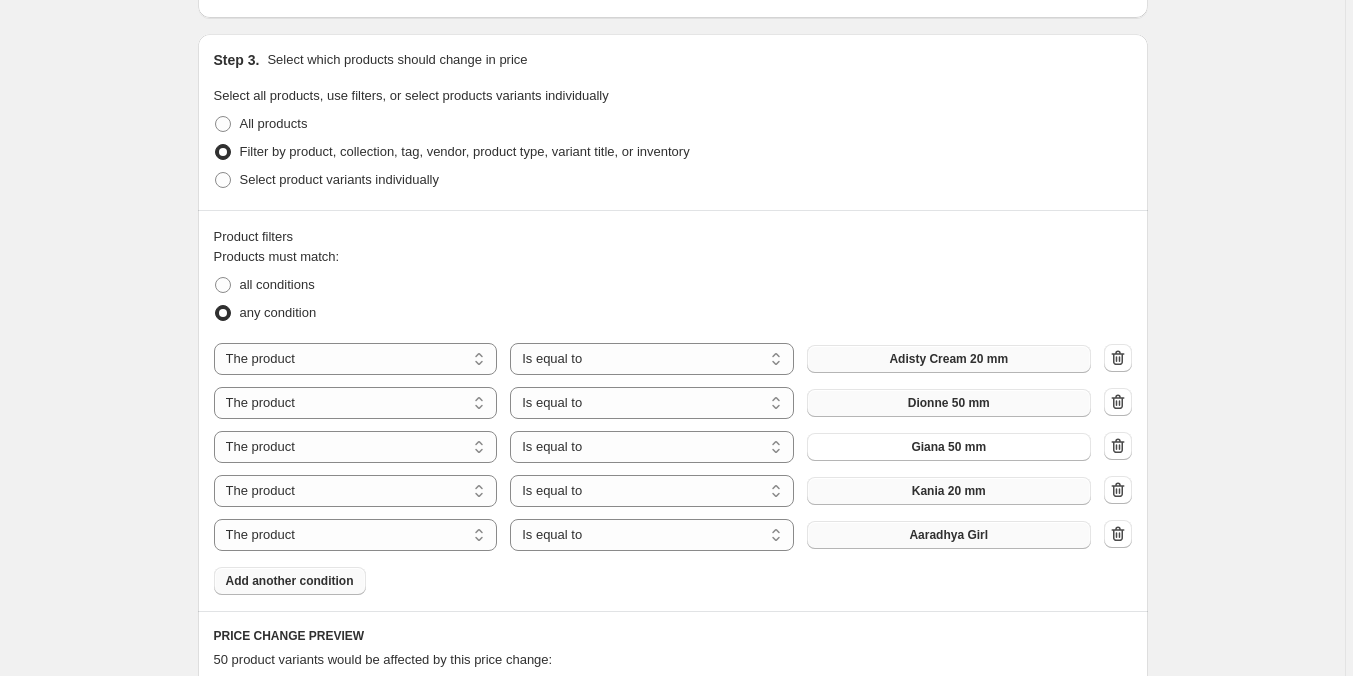 click on "Aaradhya Girl" at bounding box center (948, 535) 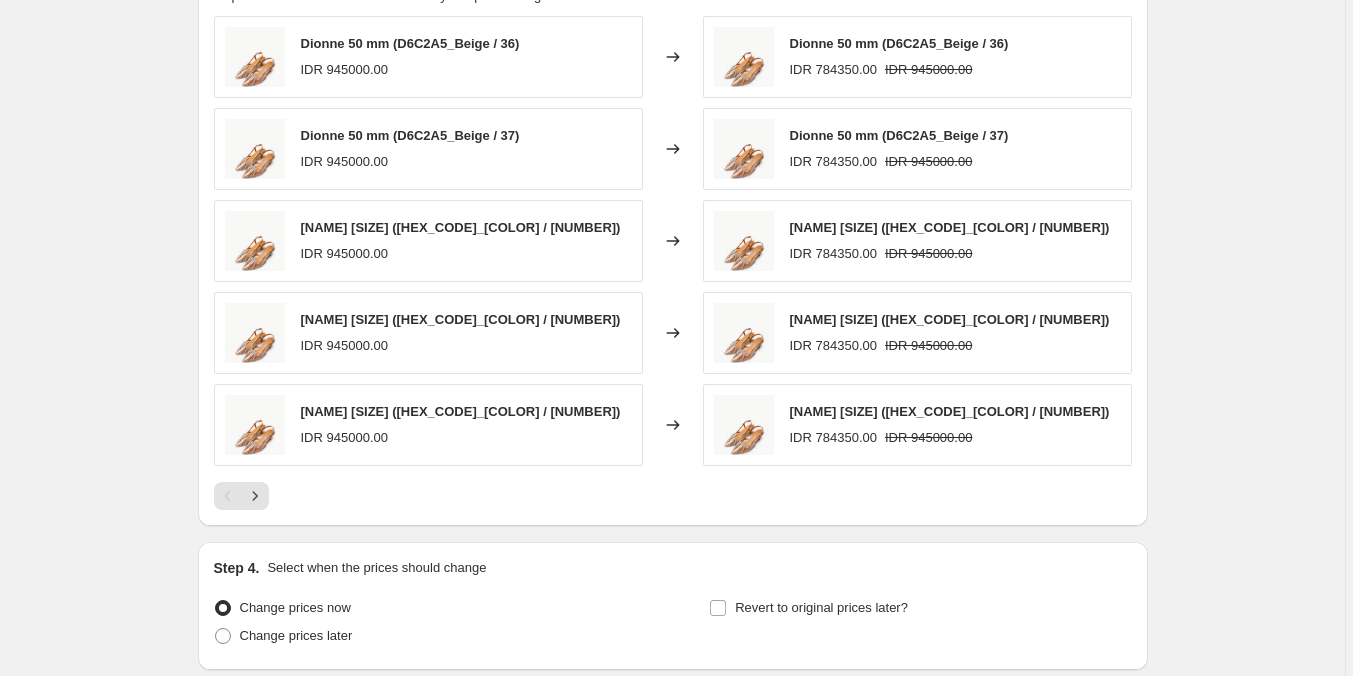 scroll, scrollTop: 1725, scrollLeft: 0, axis: vertical 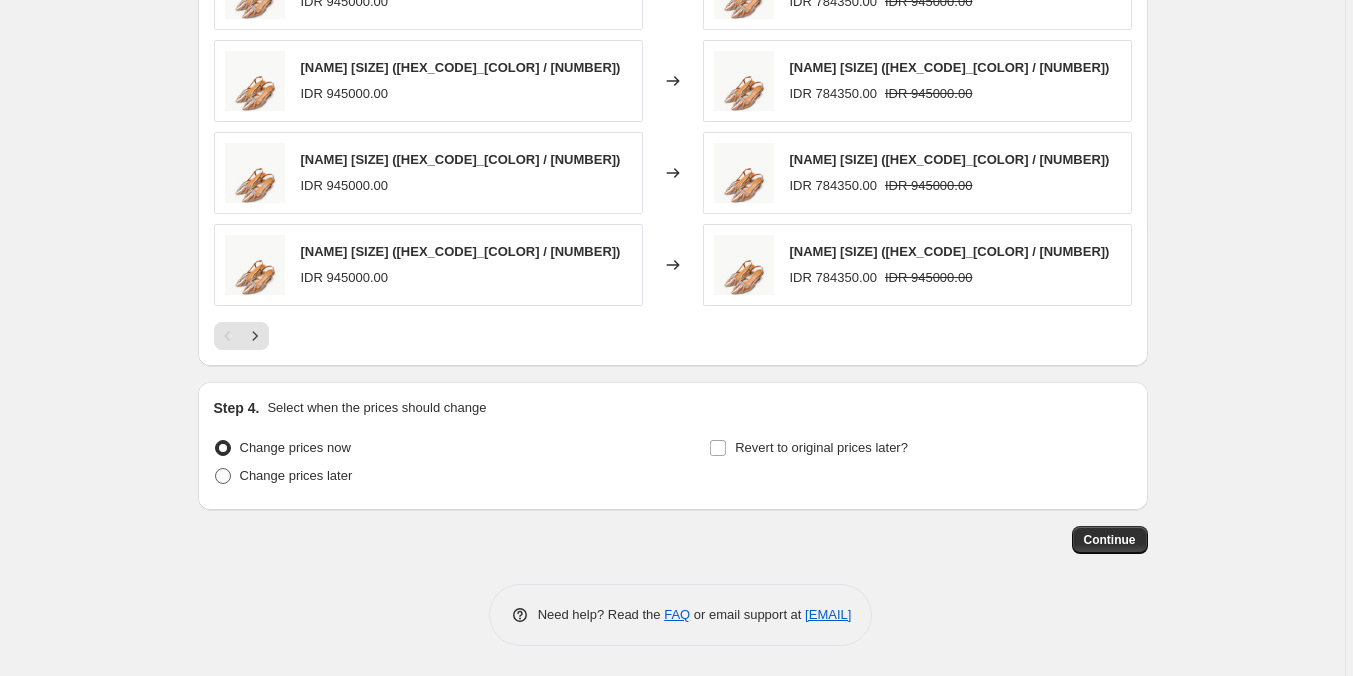 click on "Change prices later" at bounding box center [296, 475] 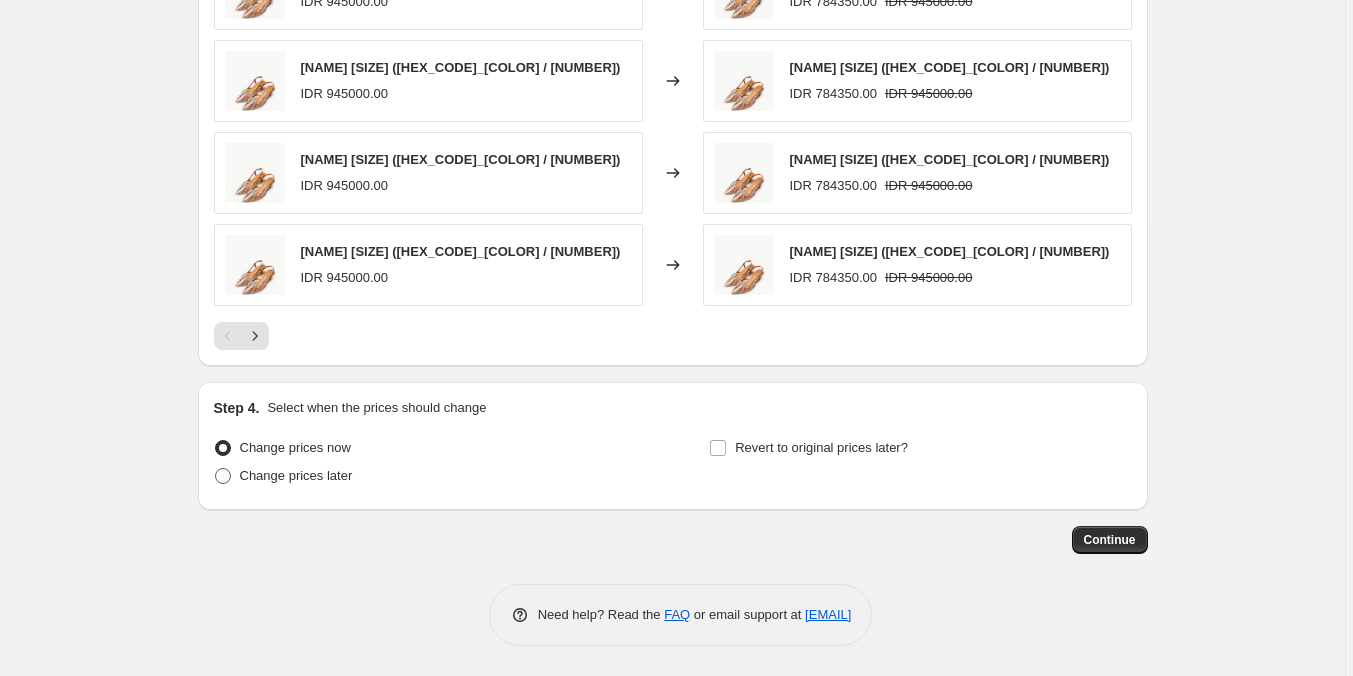 radio on "true" 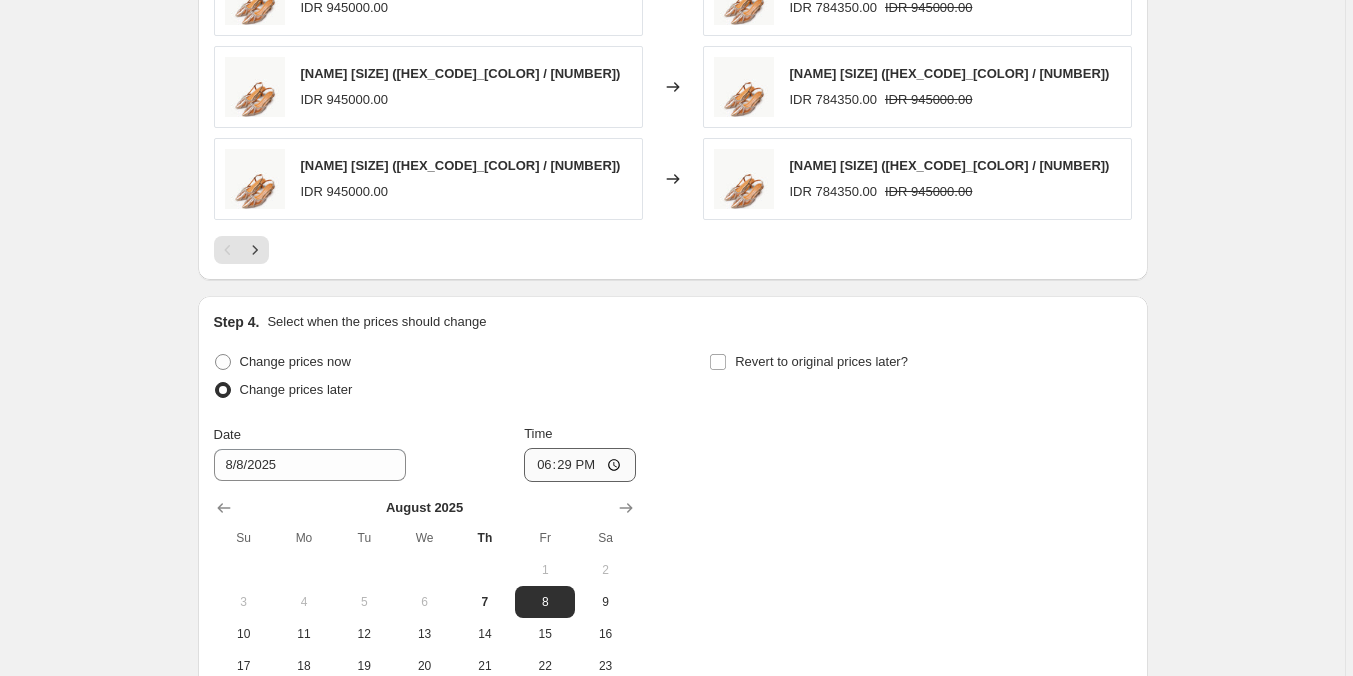 scroll, scrollTop: 1925, scrollLeft: 0, axis: vertical 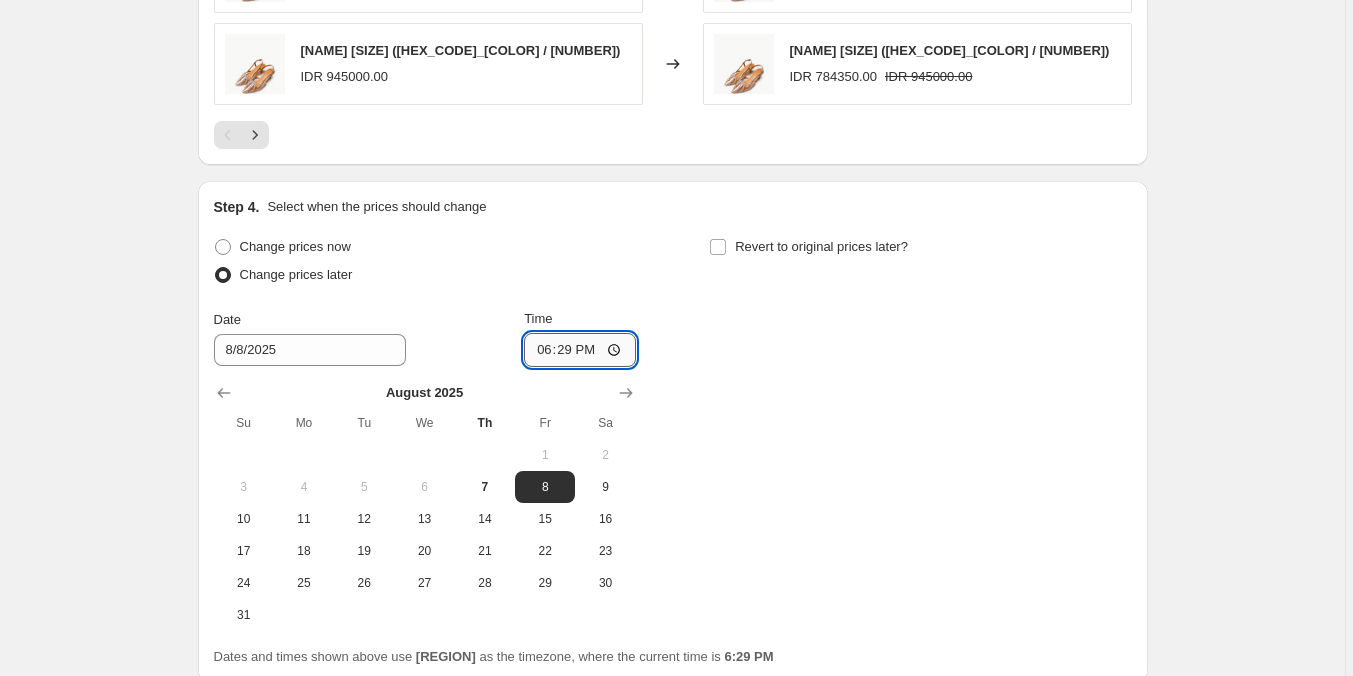 click on "18:29" at bounding box center (580, 350) 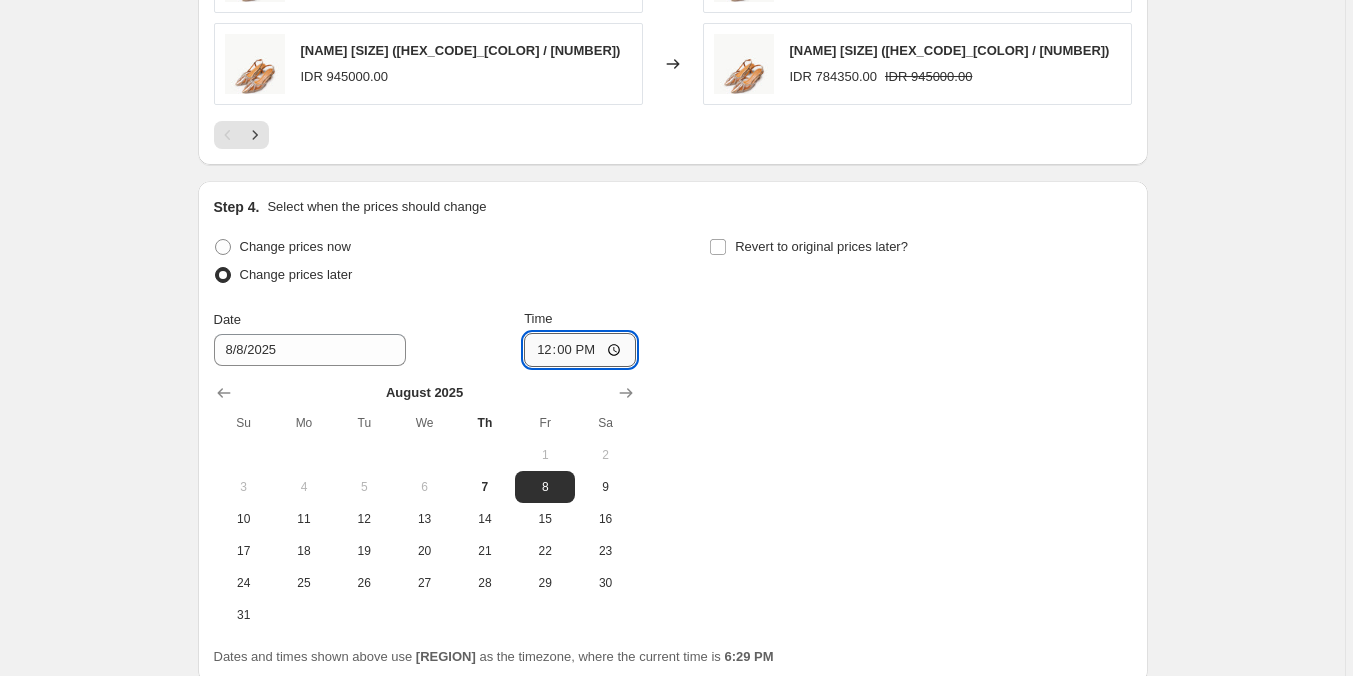 type on "00:00" 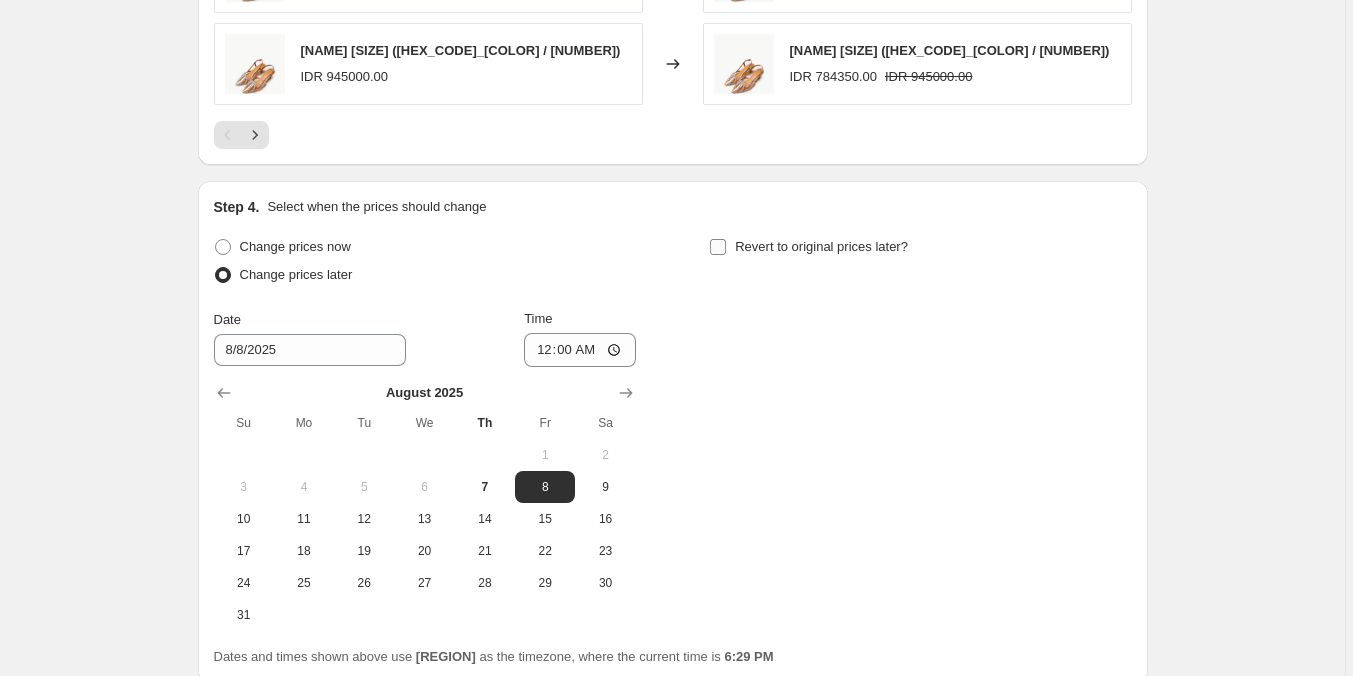 click on "Revert to original prices later?" at bounding box center [718, 247] 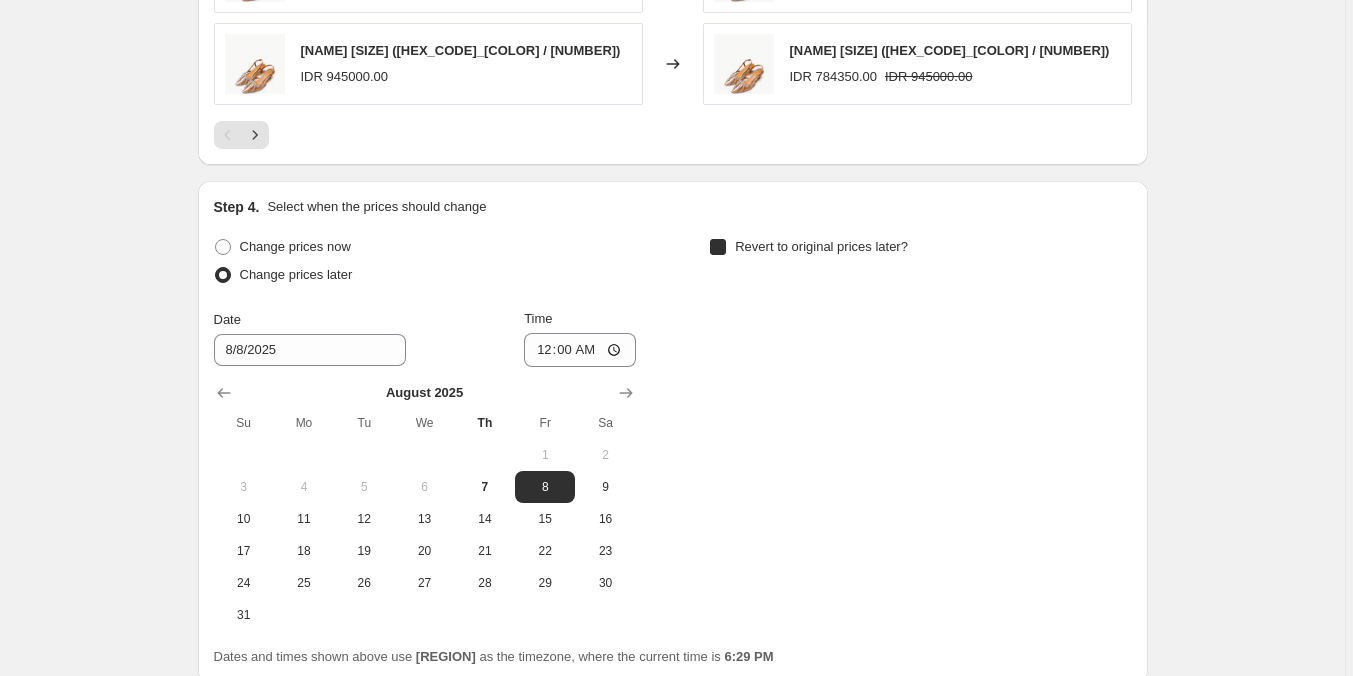 checkbox on "true" 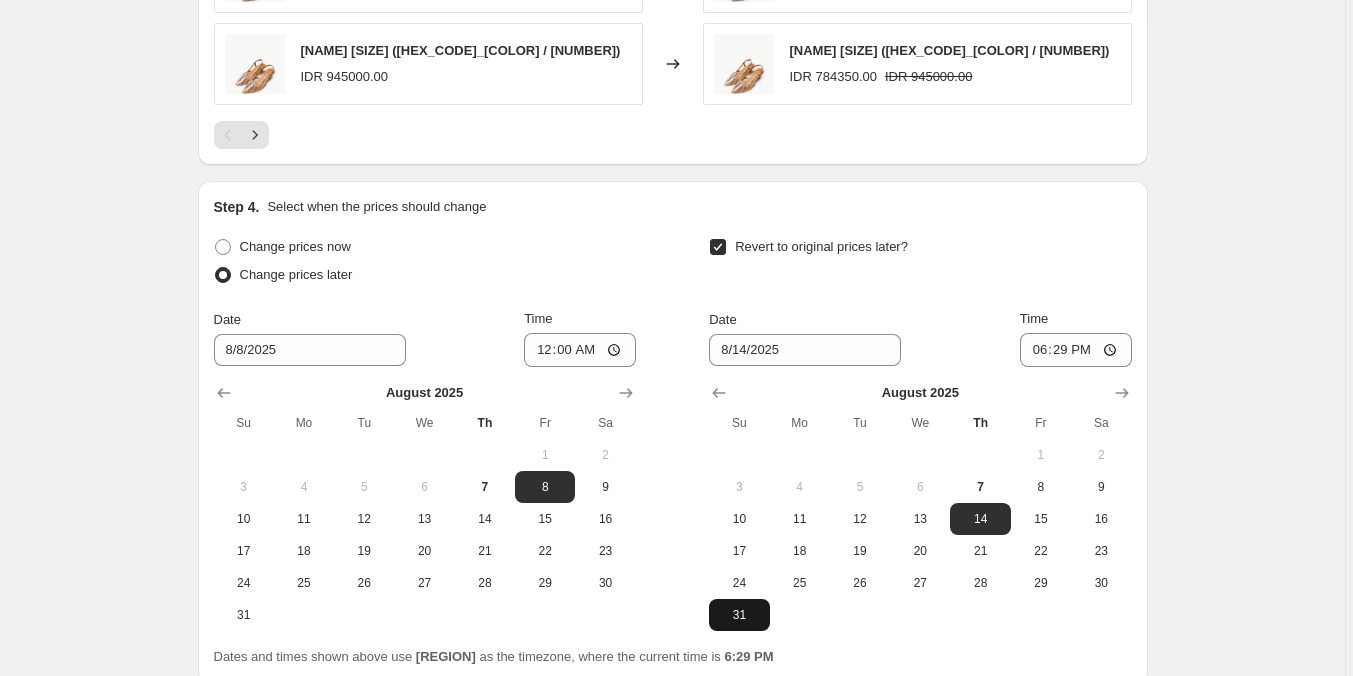 click on "31" at bounding box center [739, 615] 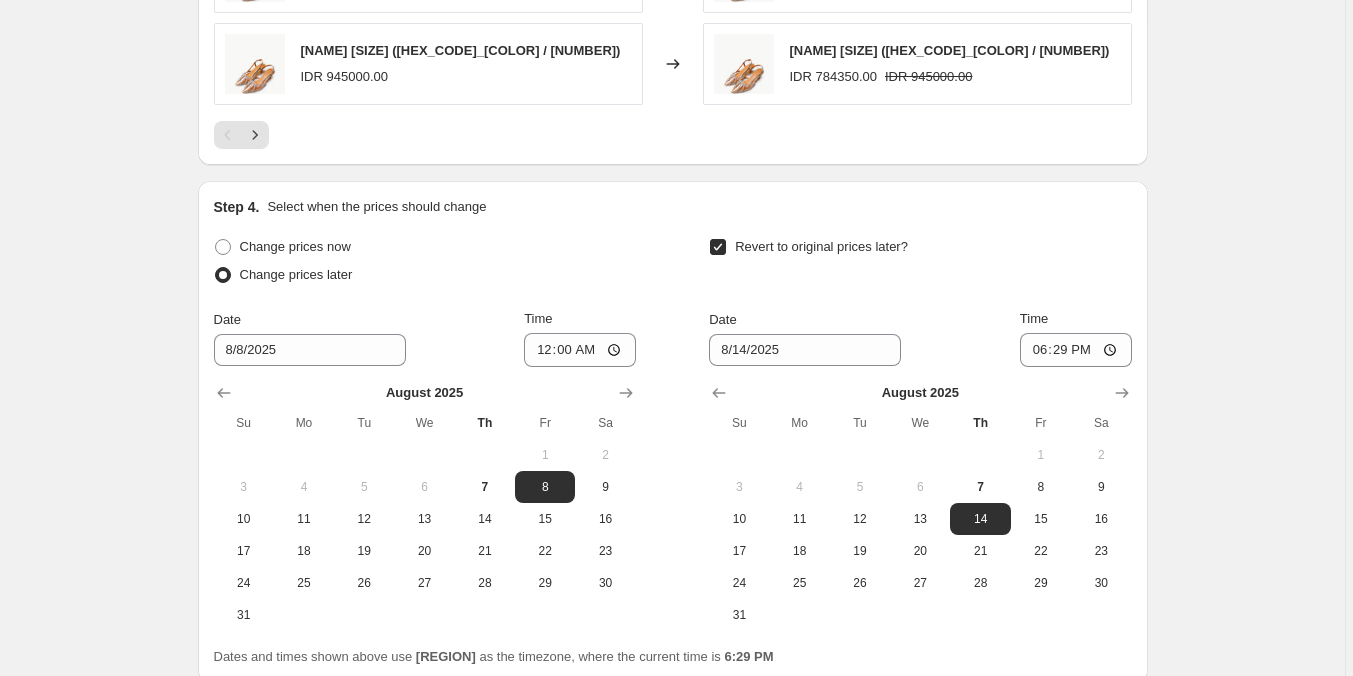 type on "8/31/2025" 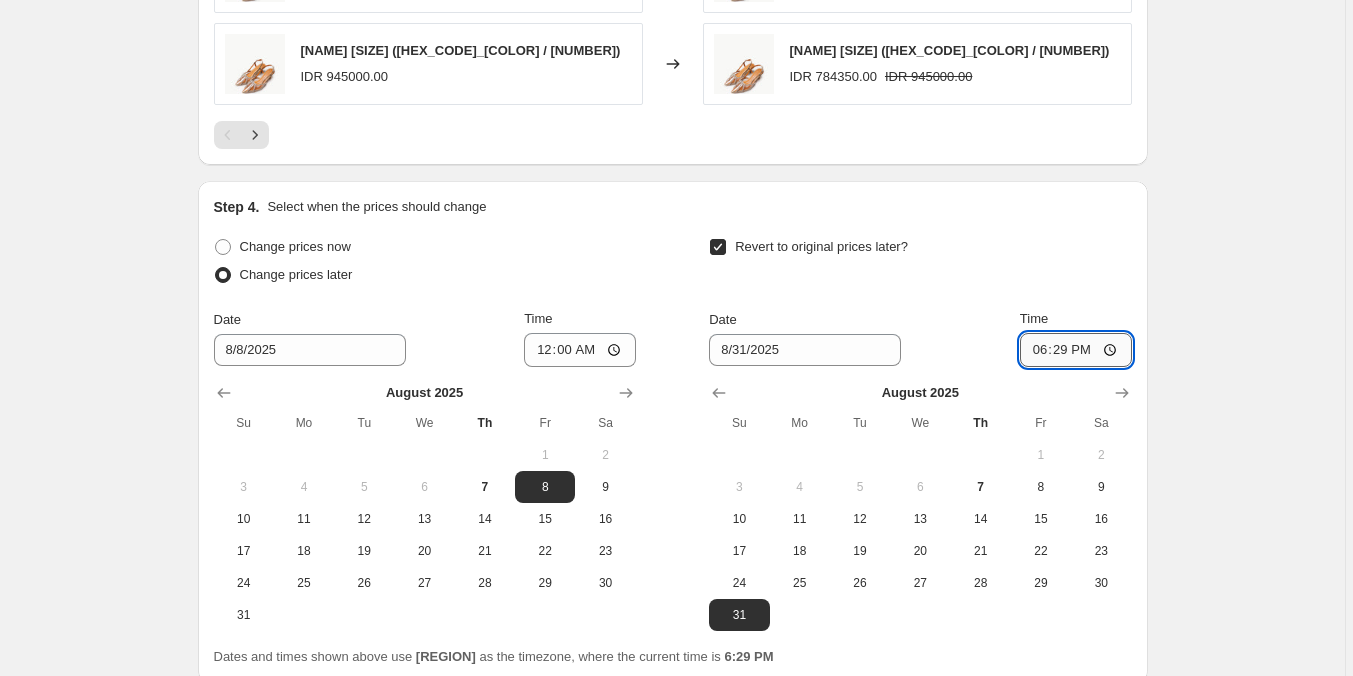 click on "18:29" at bounding box center [1076, 350] 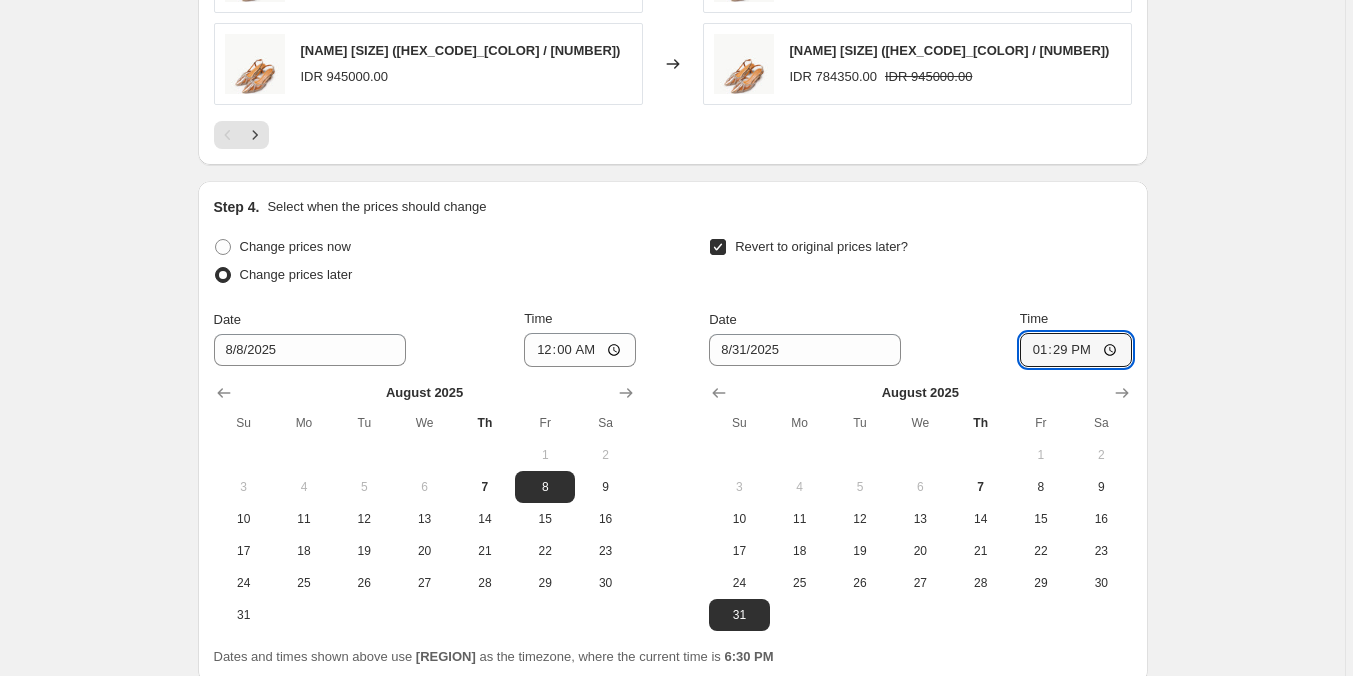 type on "15:29" 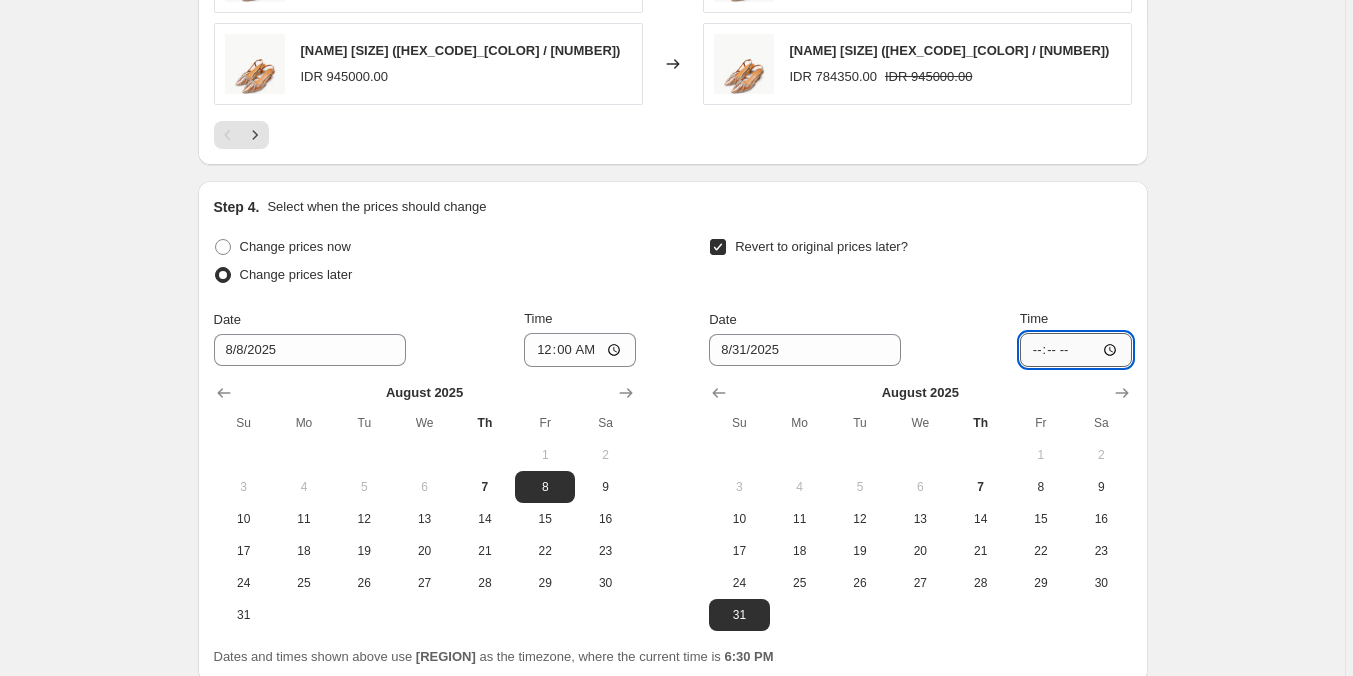 click on "Time" at bounding box center (1076, 350) 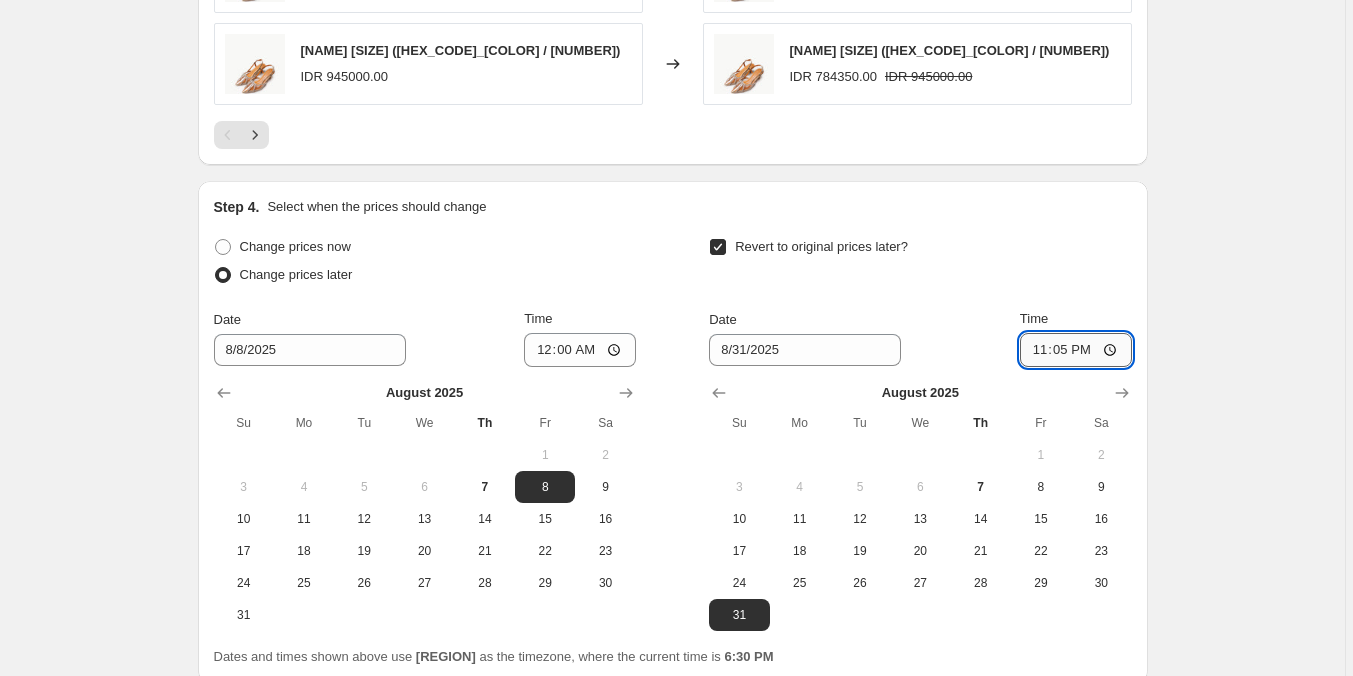 type on "23:59" 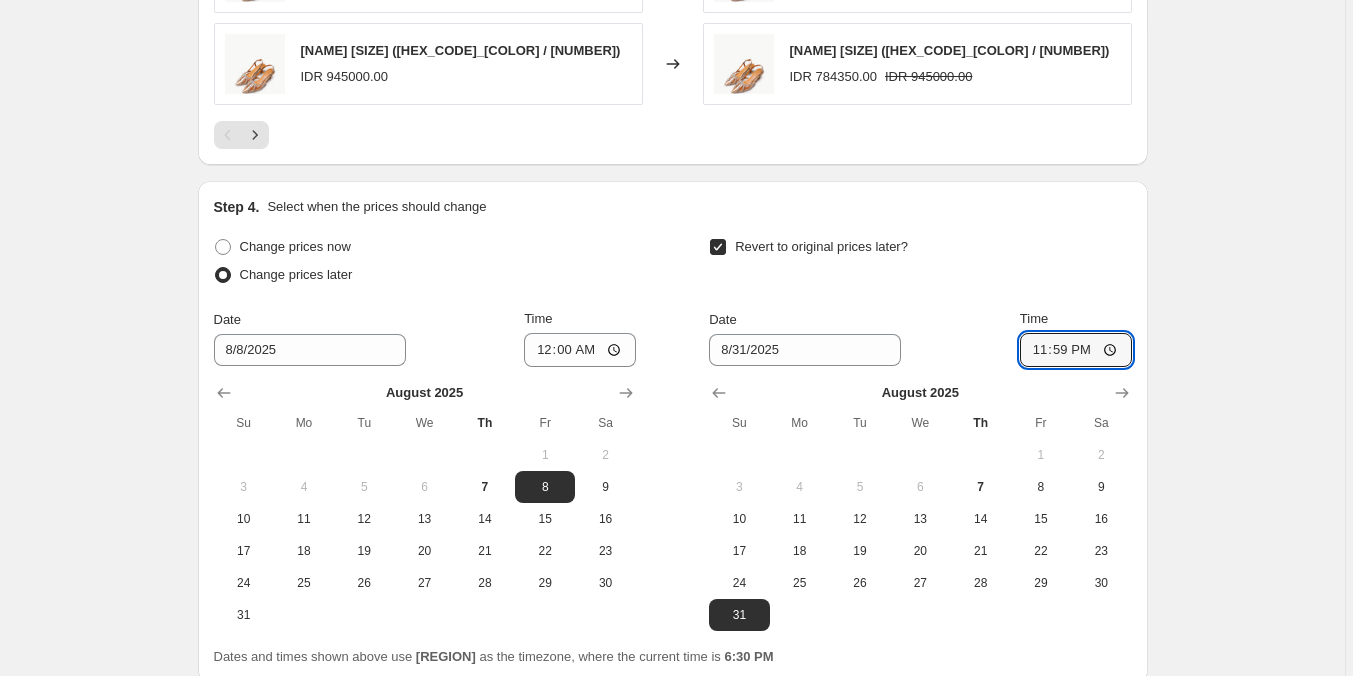 click on "Create new price change job. This page is ready Create new price change job Draft Step 1. Optionally give your price change job a title (eg "March 30% off sale on boots") disc. 17% utk 1 bulan This title is just for internal use, customers won't see it Step 2. Select how the prices should change Use bulk price change rules Set product prices individually Use CSV upload Price Change type Change the price to a certain amount Change the price by a certain amount Change the price by a certain percentage Change the price to the current compare at price (price before sale) Change the price by a certain amount relative to the compare at price Change the price by a certain percentage relative to the compare at price Don't change the price Change the price by a certain percentage relative to the cost per item Change price to certain cost margin Change the price by a certain percentage Price change amount -17 % (Price drop) Rounding Round to nearest .01 Round to nearest whole number End prices in .99 Compare at price" at bounding box center (672, -538) 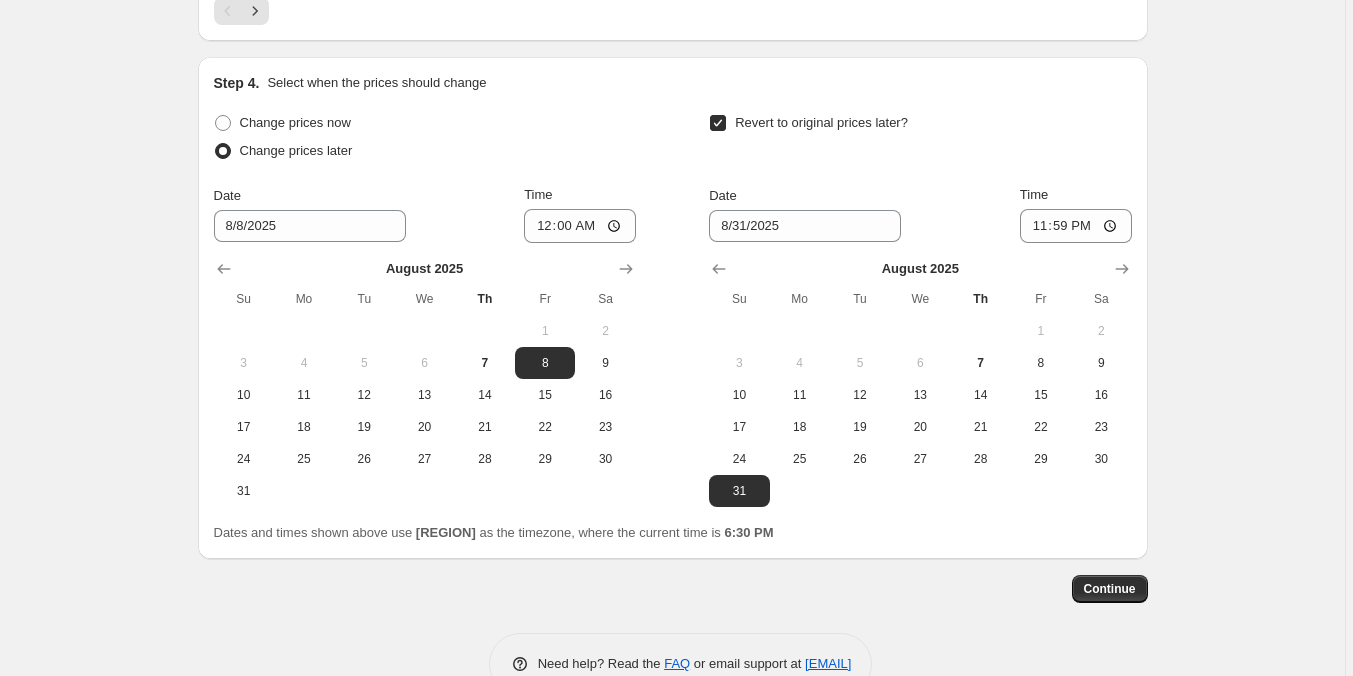 scroll, scrollTop: 2099, scrollLeft: 0, axis: vertical 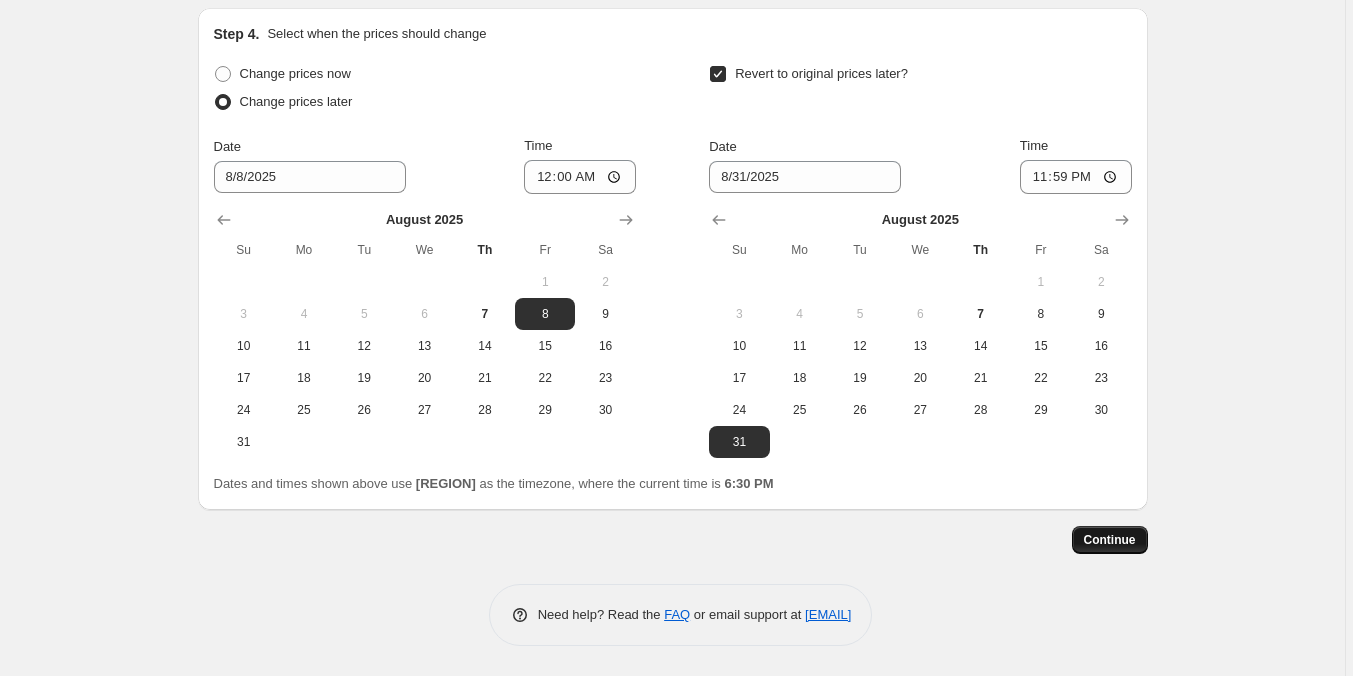 click on "Continue" at bounding box center [1110, 540] 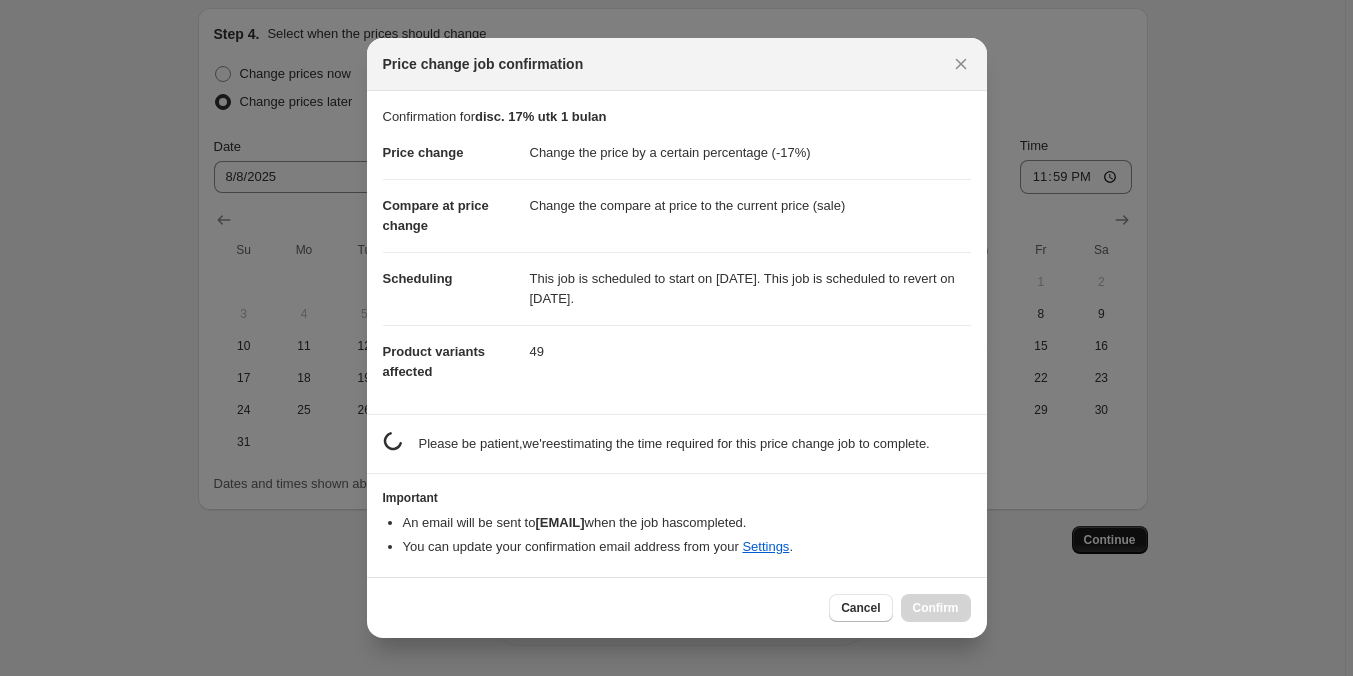 scroll, scrollTop: 0, scrollLeft: 0, axis: both 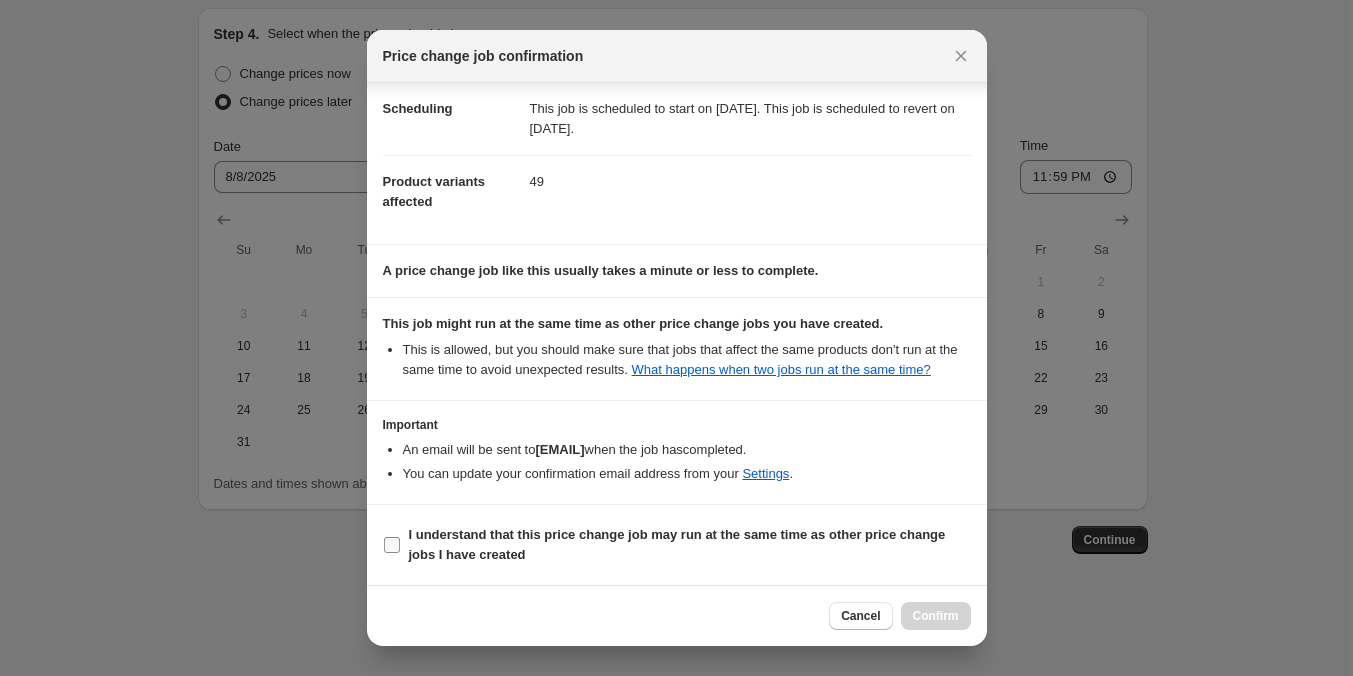 click on "I understand that this price change job may run at the same time as other price change jobs I have created" at bounding box center [677, 544] 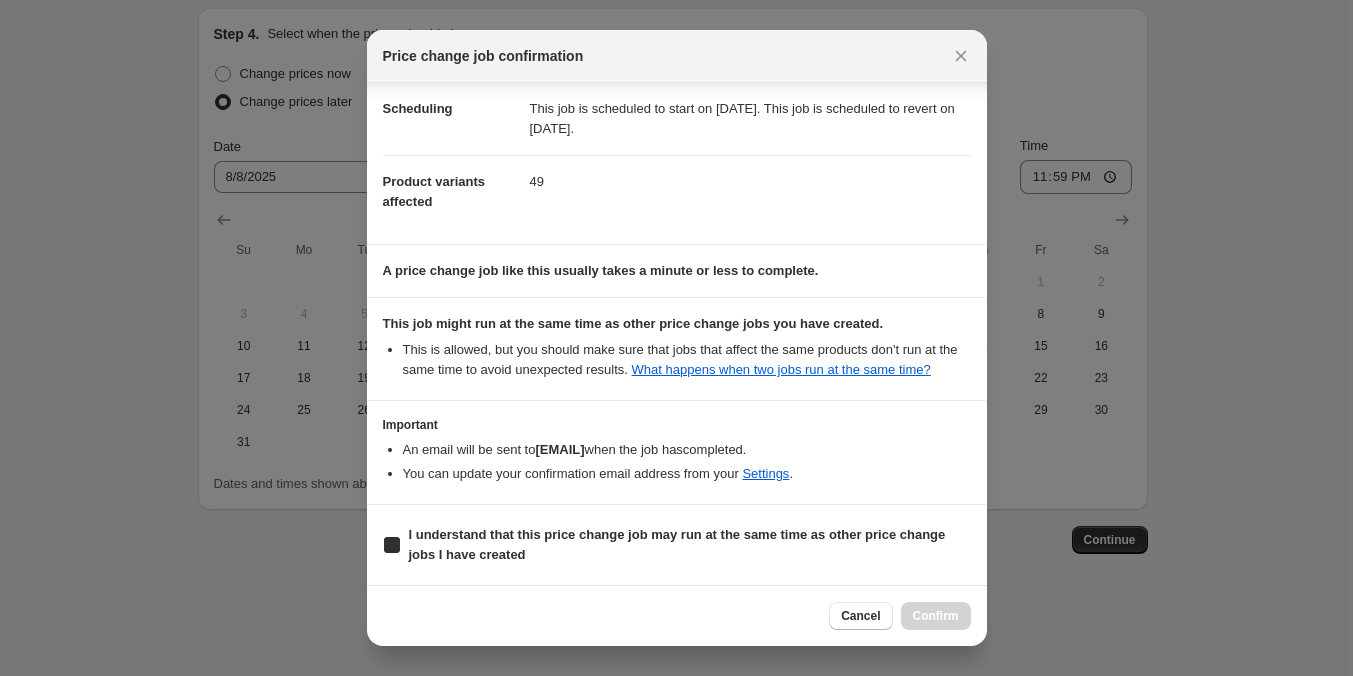 checkbox on "true" 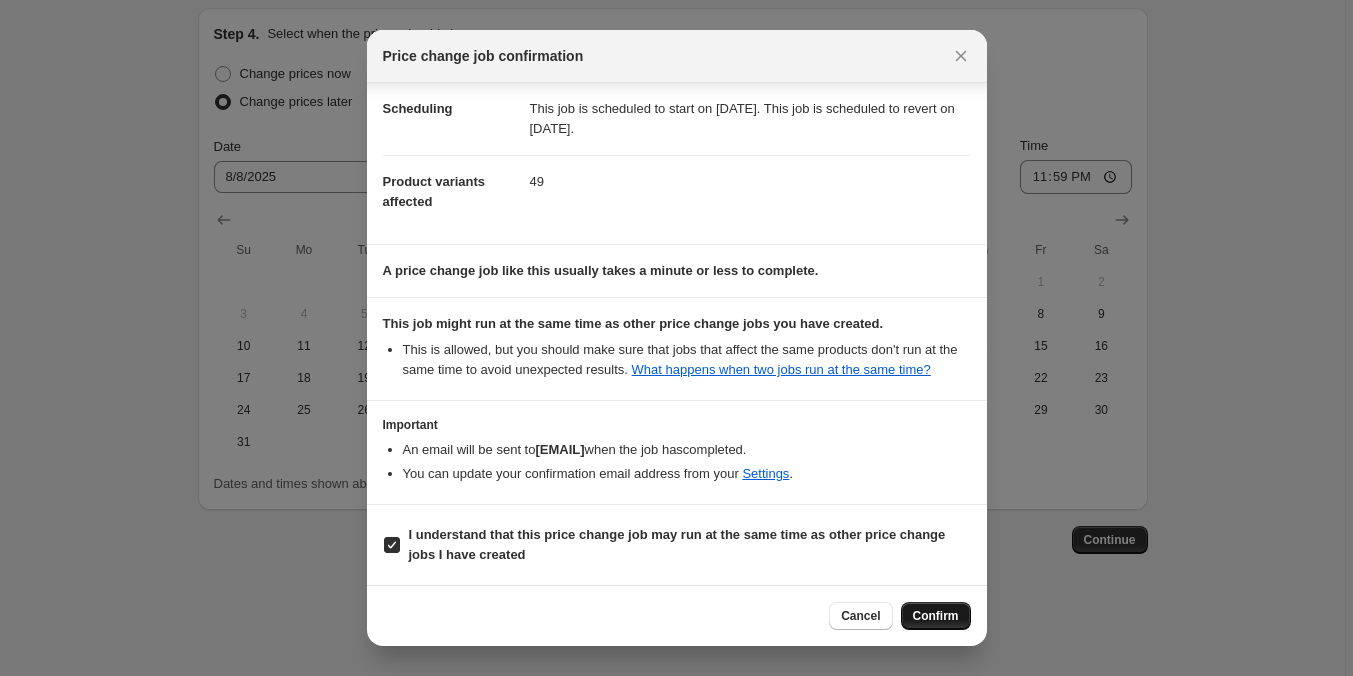 click on "Confirm" at bounding box center (936, 616) 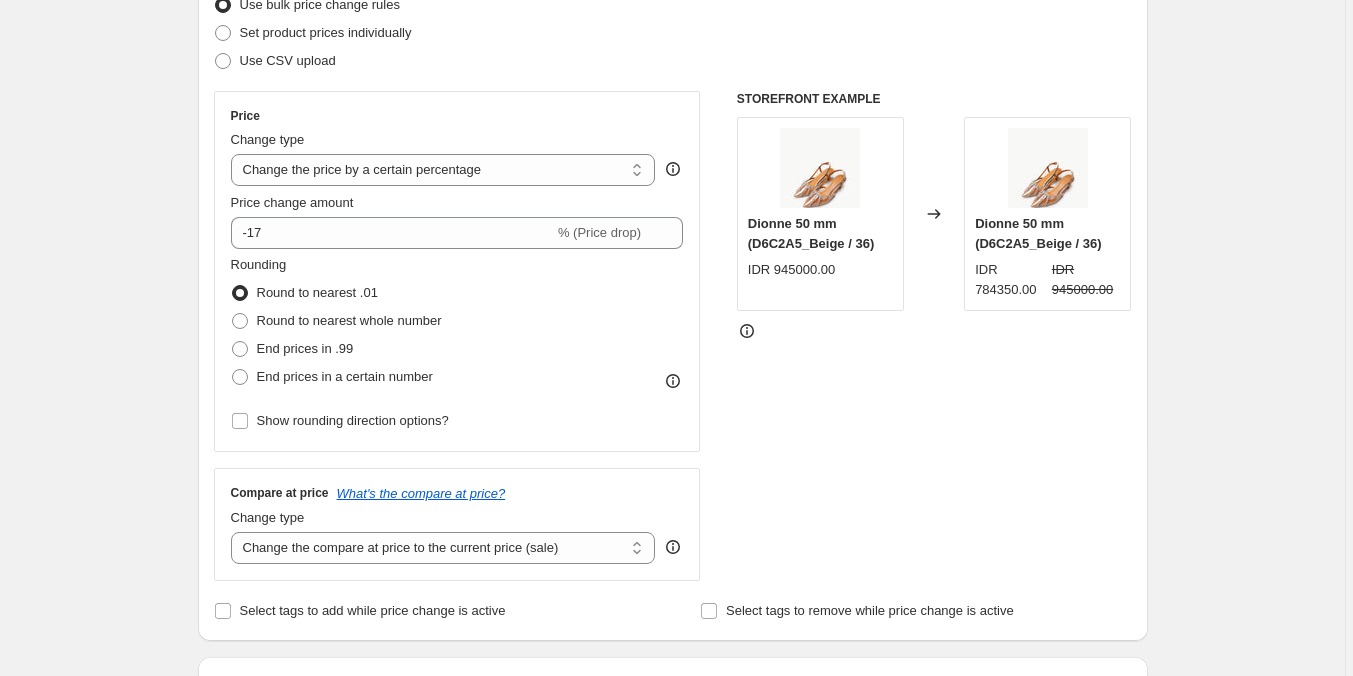 scroll, scrollTop: 0, scrollLeft: 0, axis: both 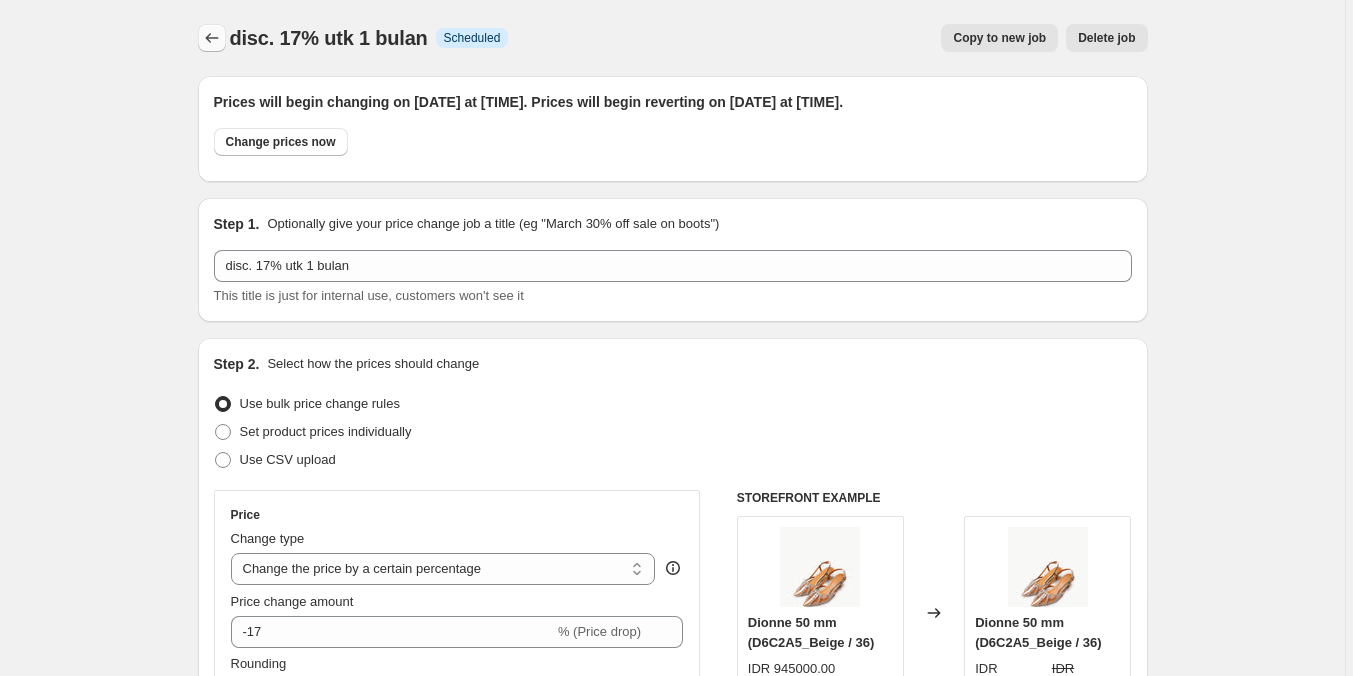 click 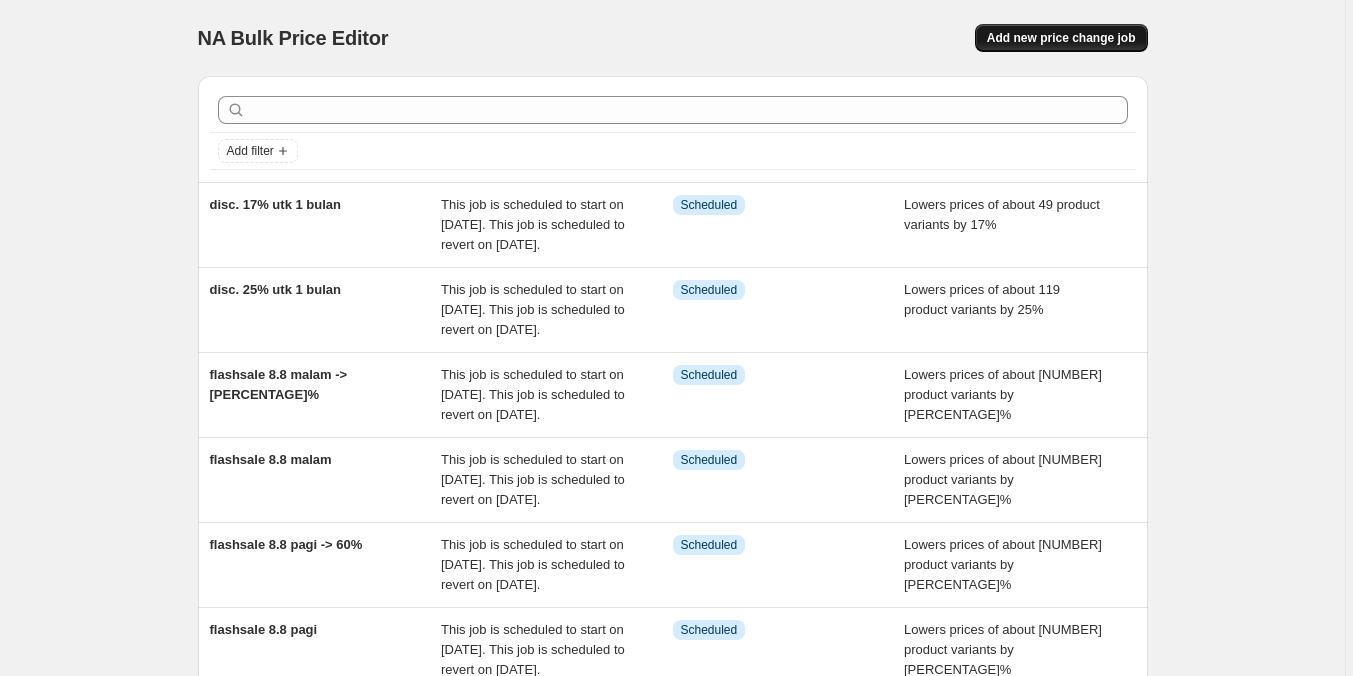 click on "Add new price change job" at bounding box center (1061, 38) 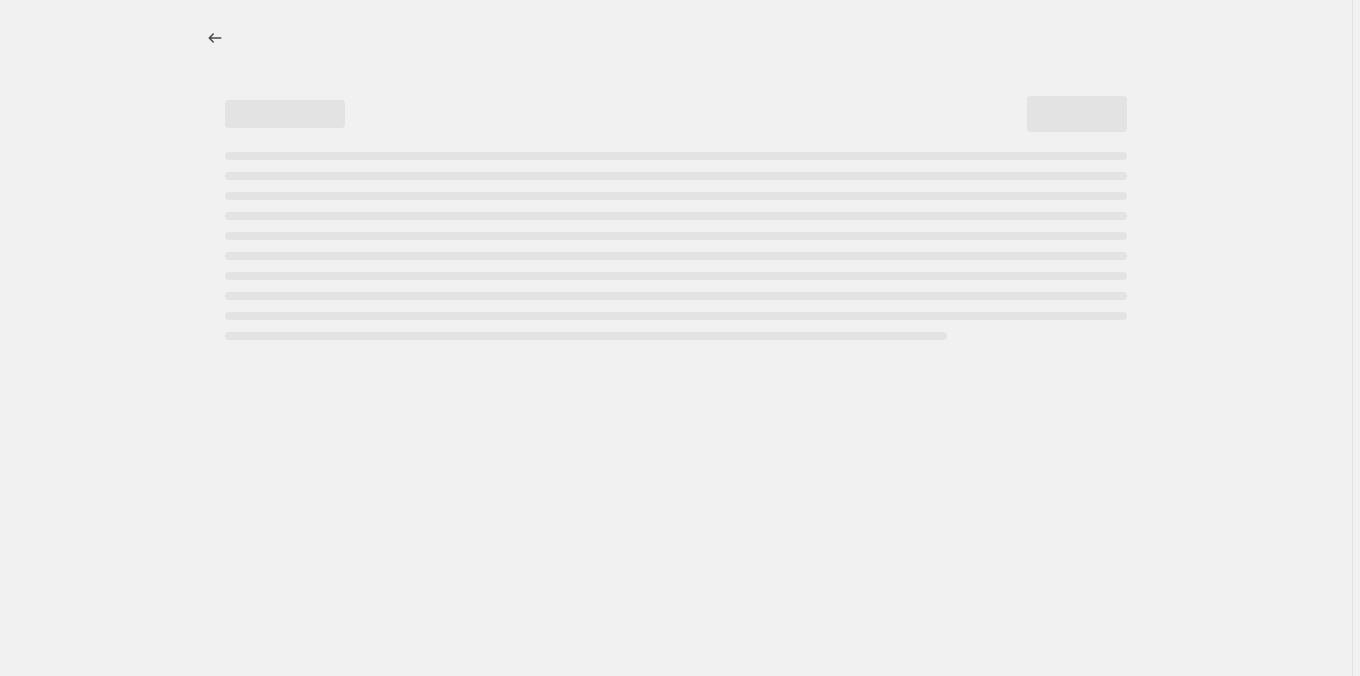 select on "percentage" 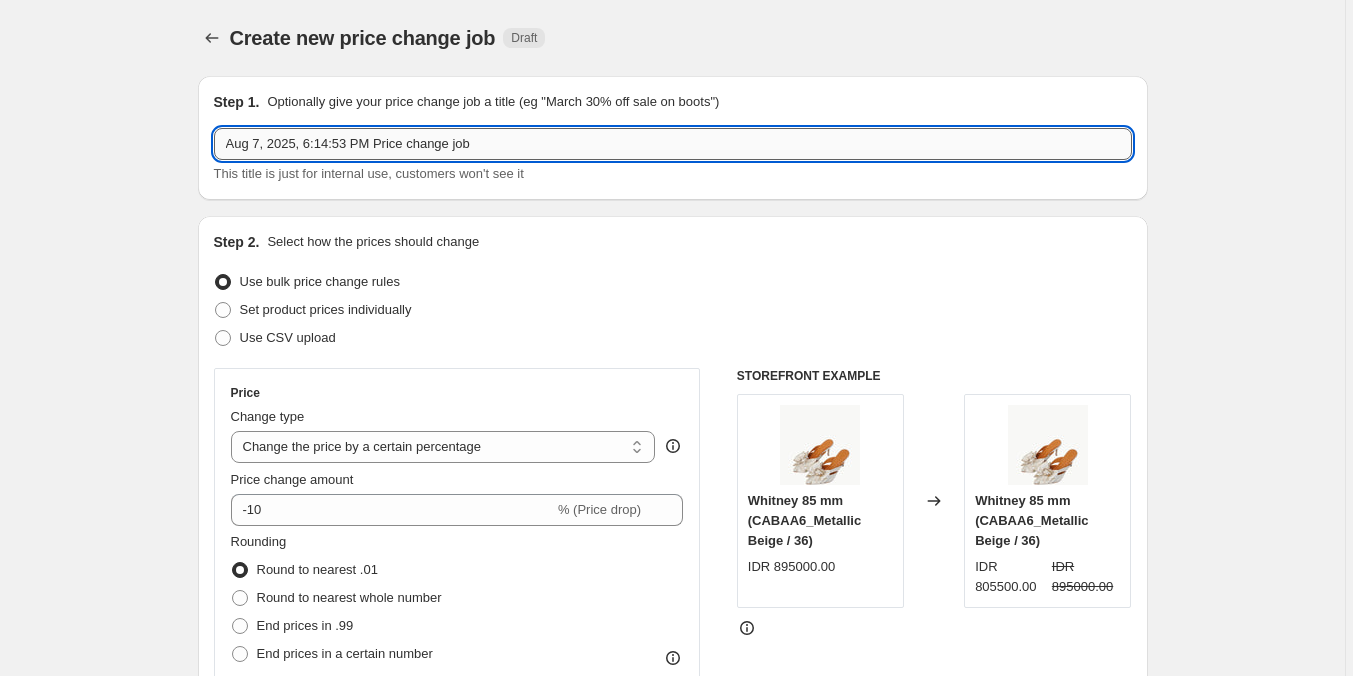 click on "Aug 7, 2025, 6:14:53 PM Price change job" at bounding box center (673, 144) 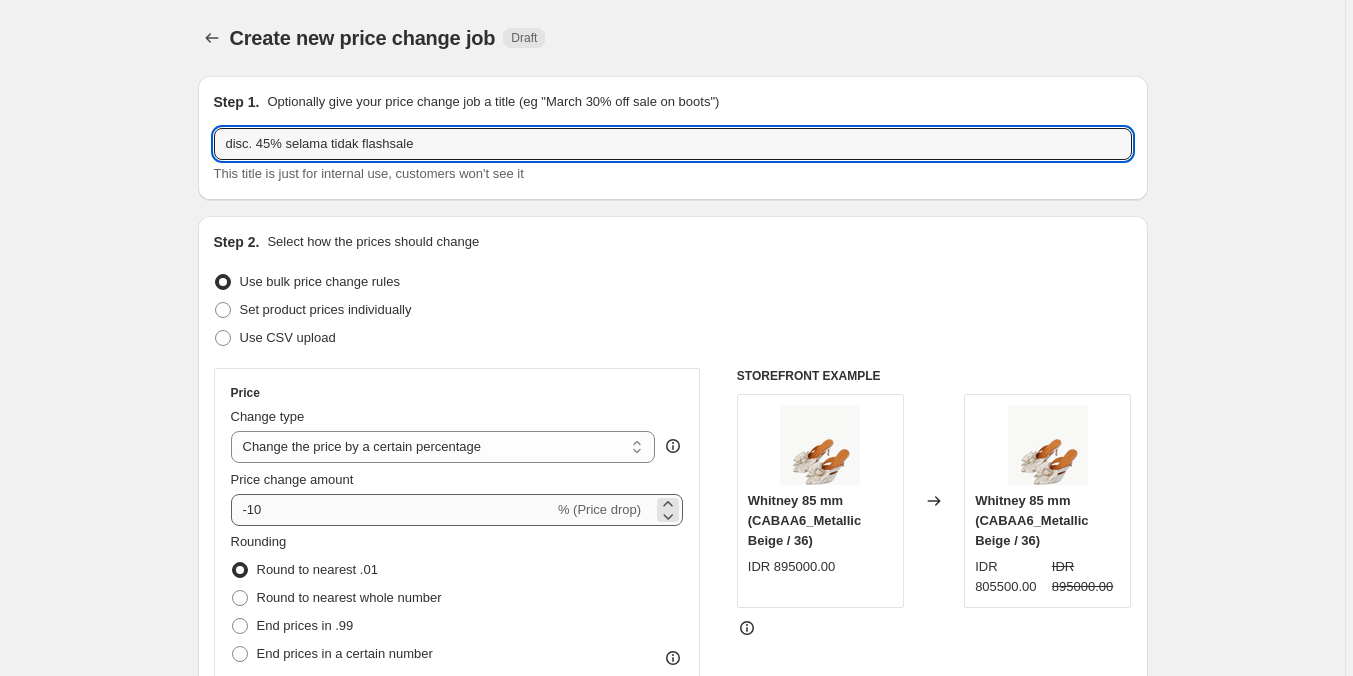 type on "disc. 45% selama tidak flashsale" 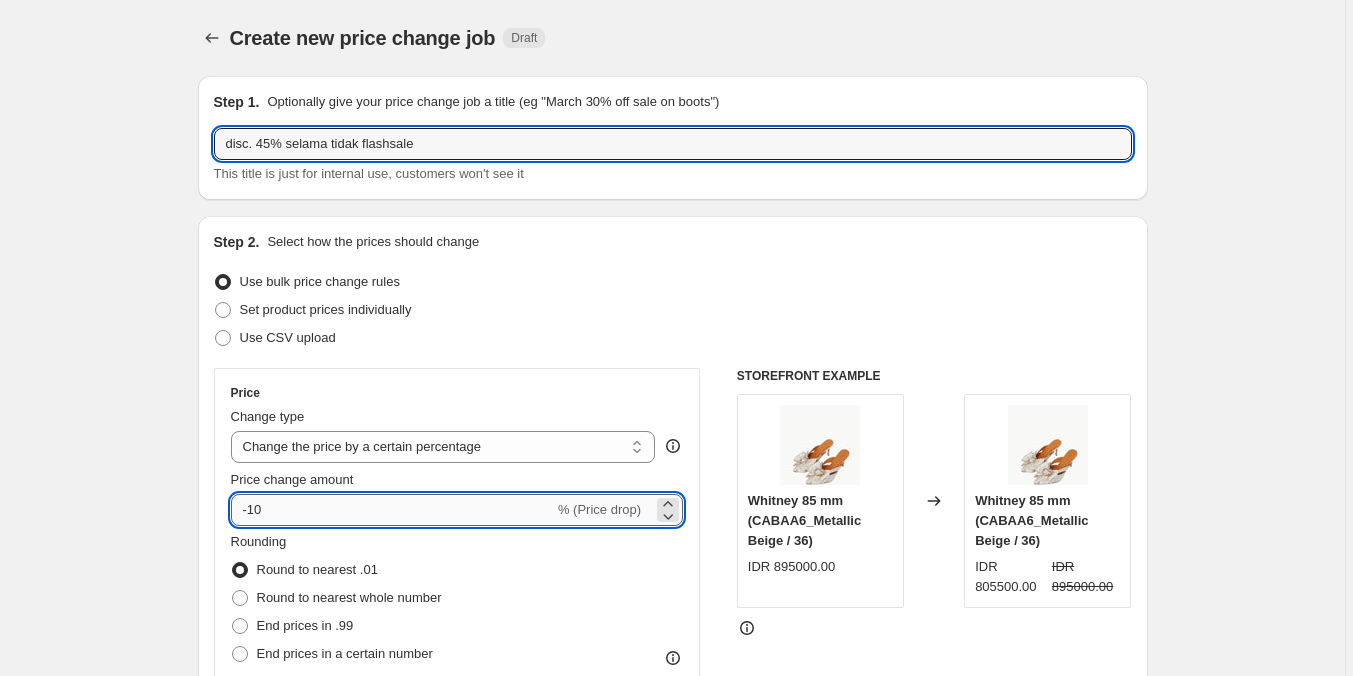 click on "-10" at bounding box center [392, 510] 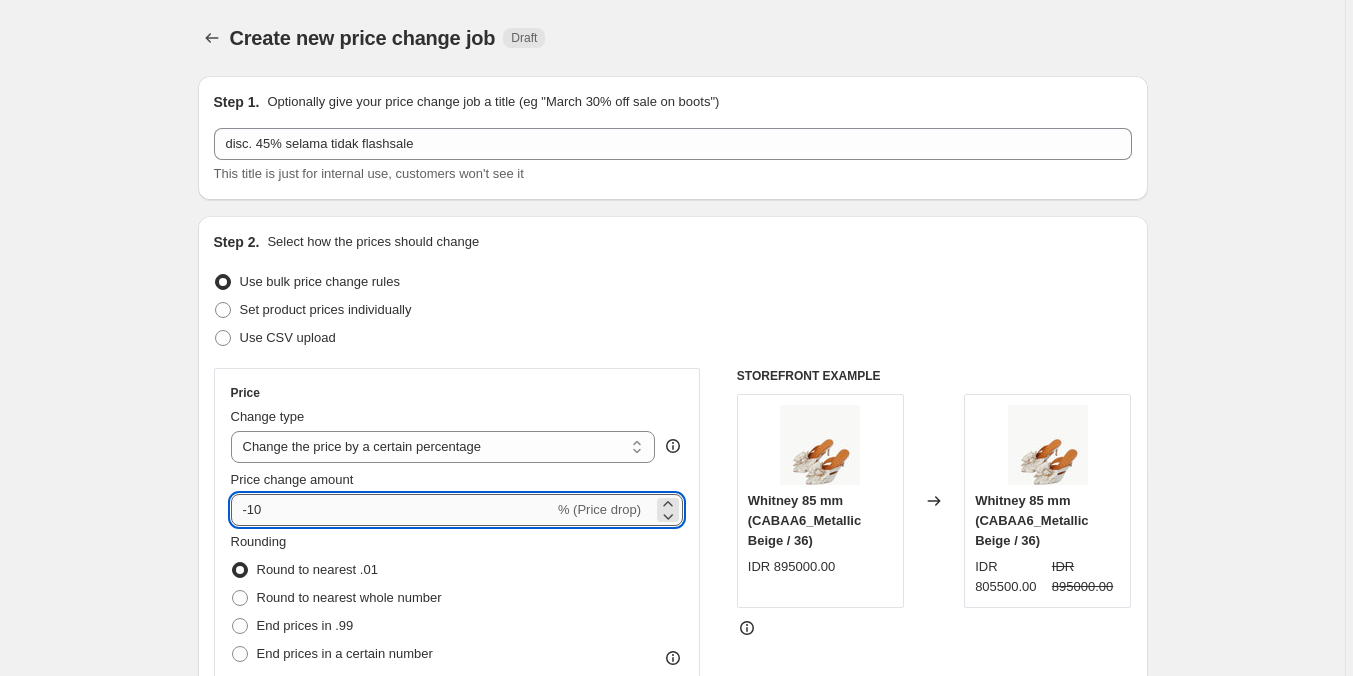 type on "-1" 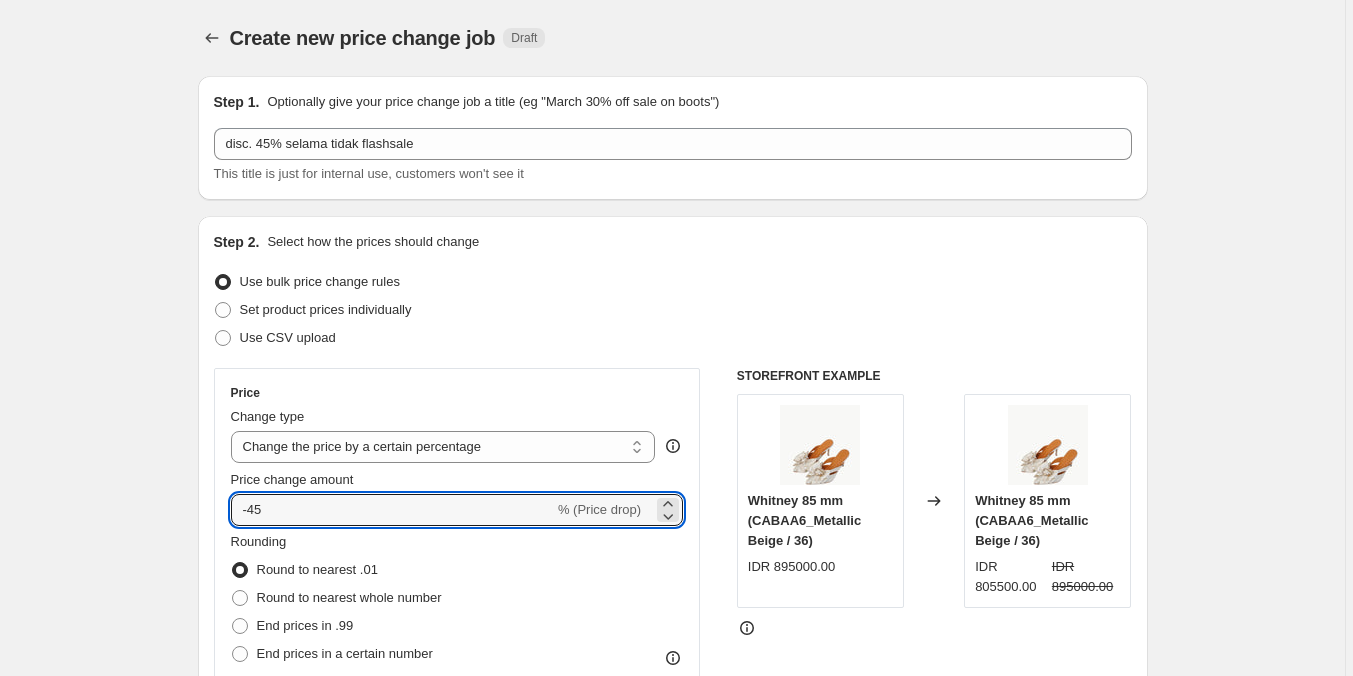 type on "-45" 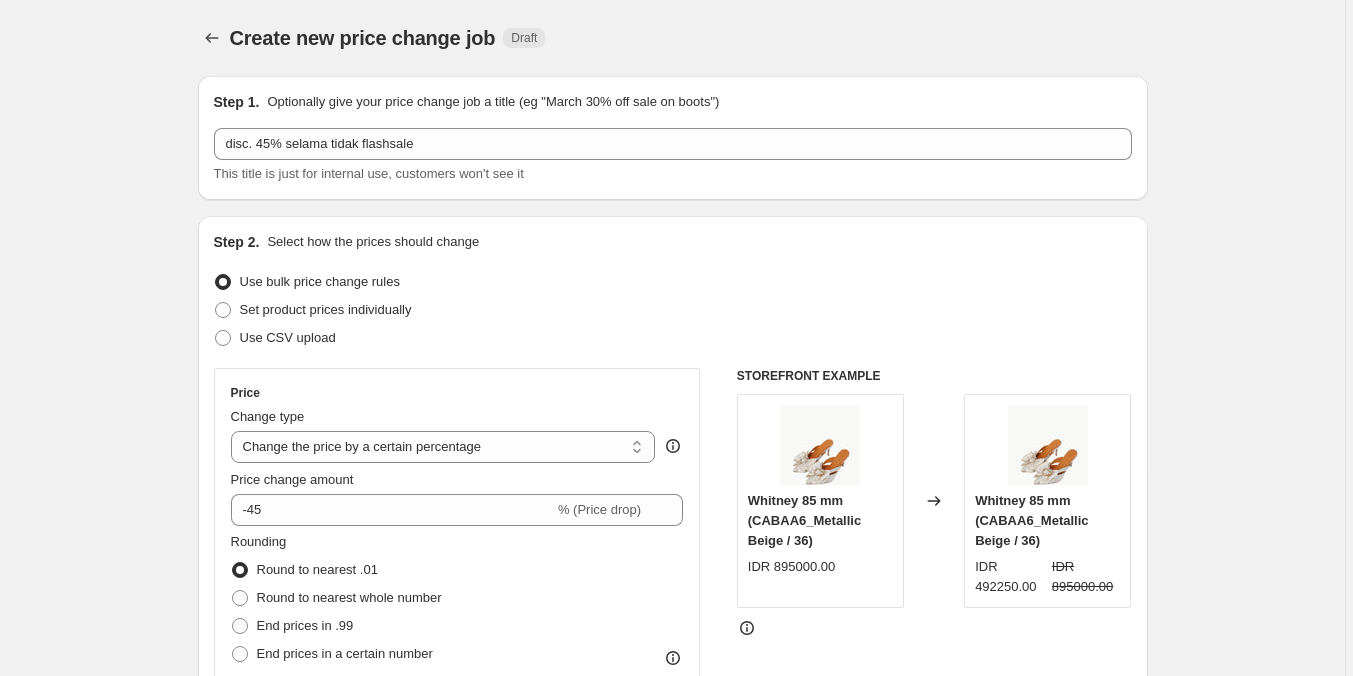 click at bounding box center [214, 38] 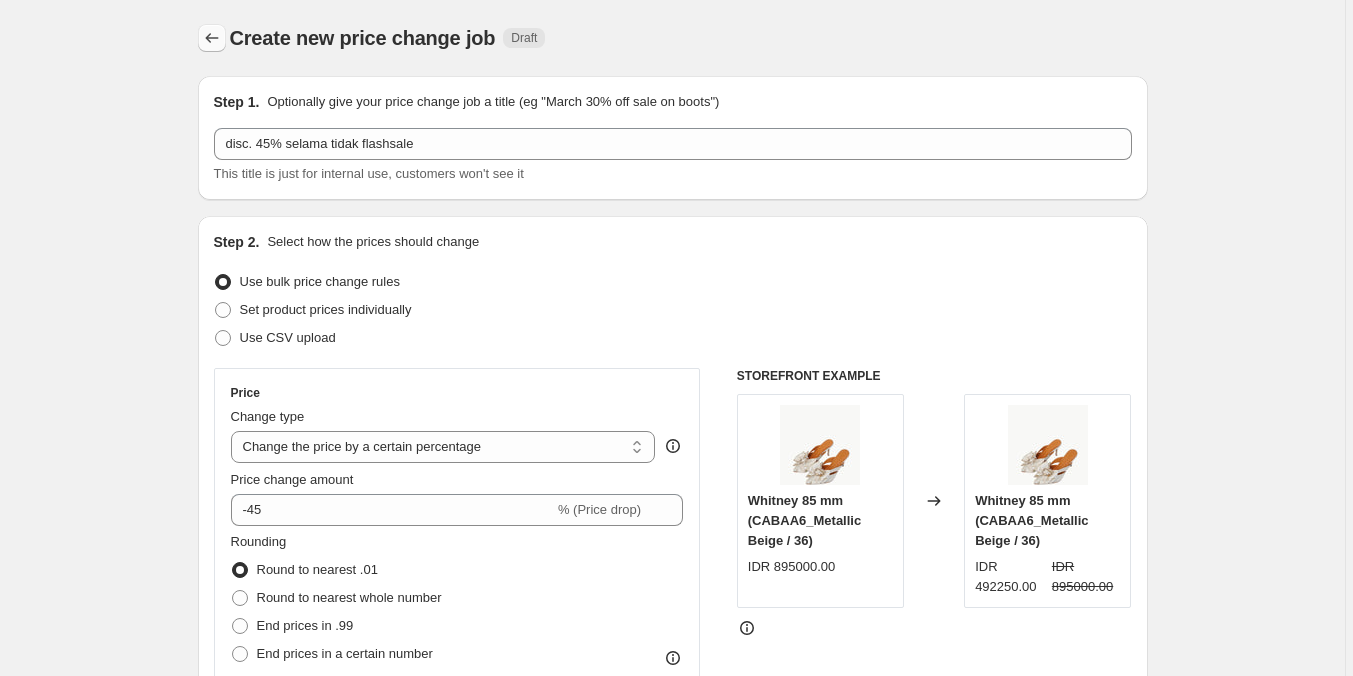 click 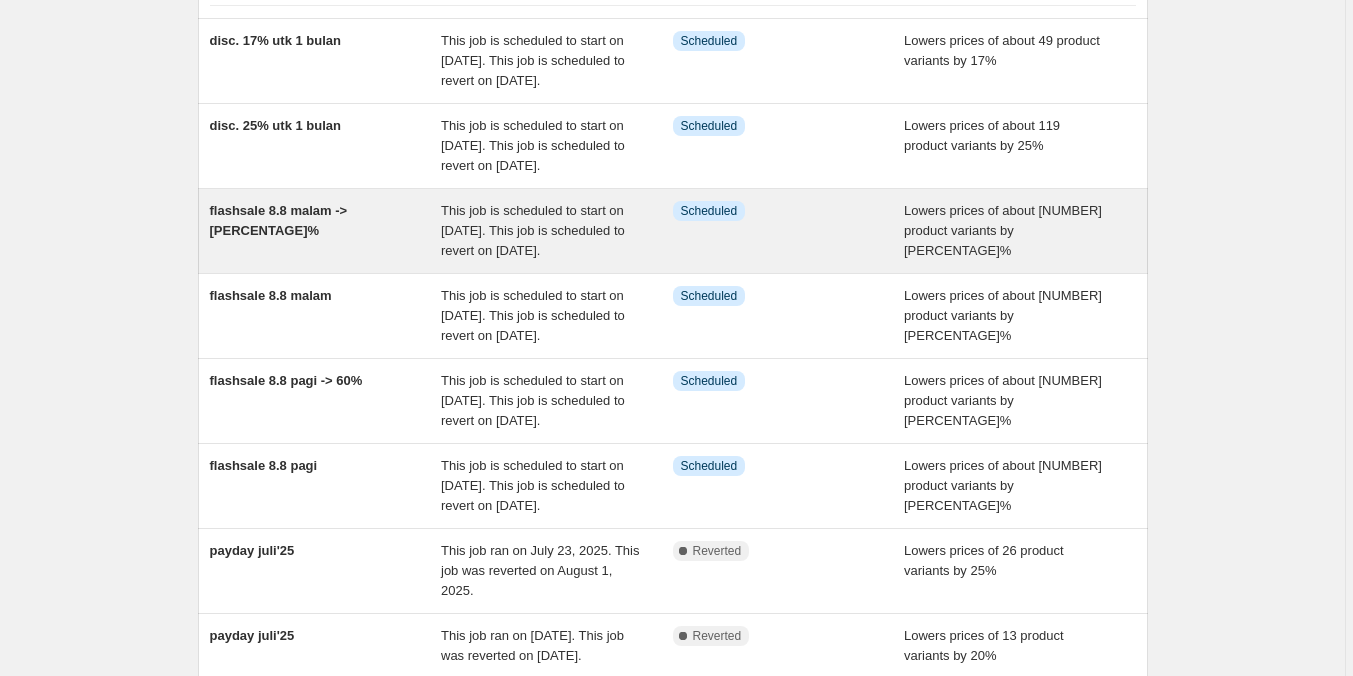 scroll, scrollTop: 200, scrollLeft: 0, axis: vertical 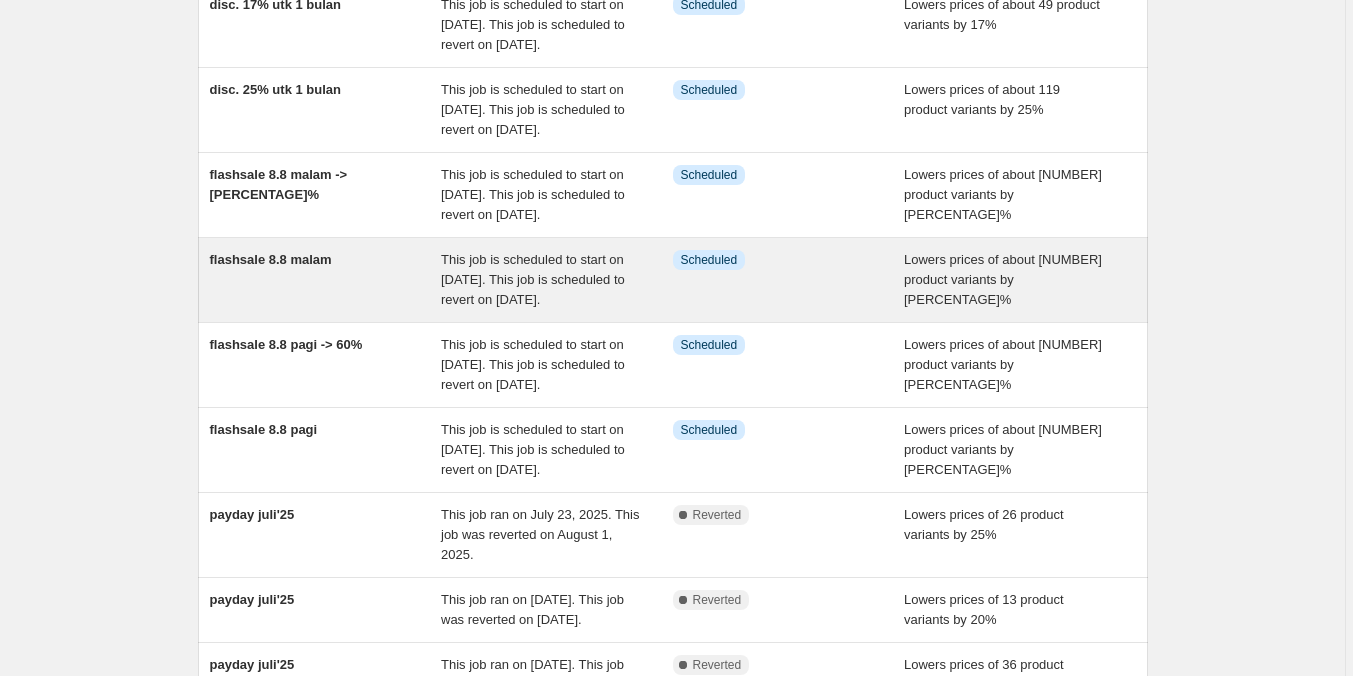 click on "This job is scheduled to start on [DATE]. This job is scheduled to revert on [DATE]." at bounding box center (557, 280) 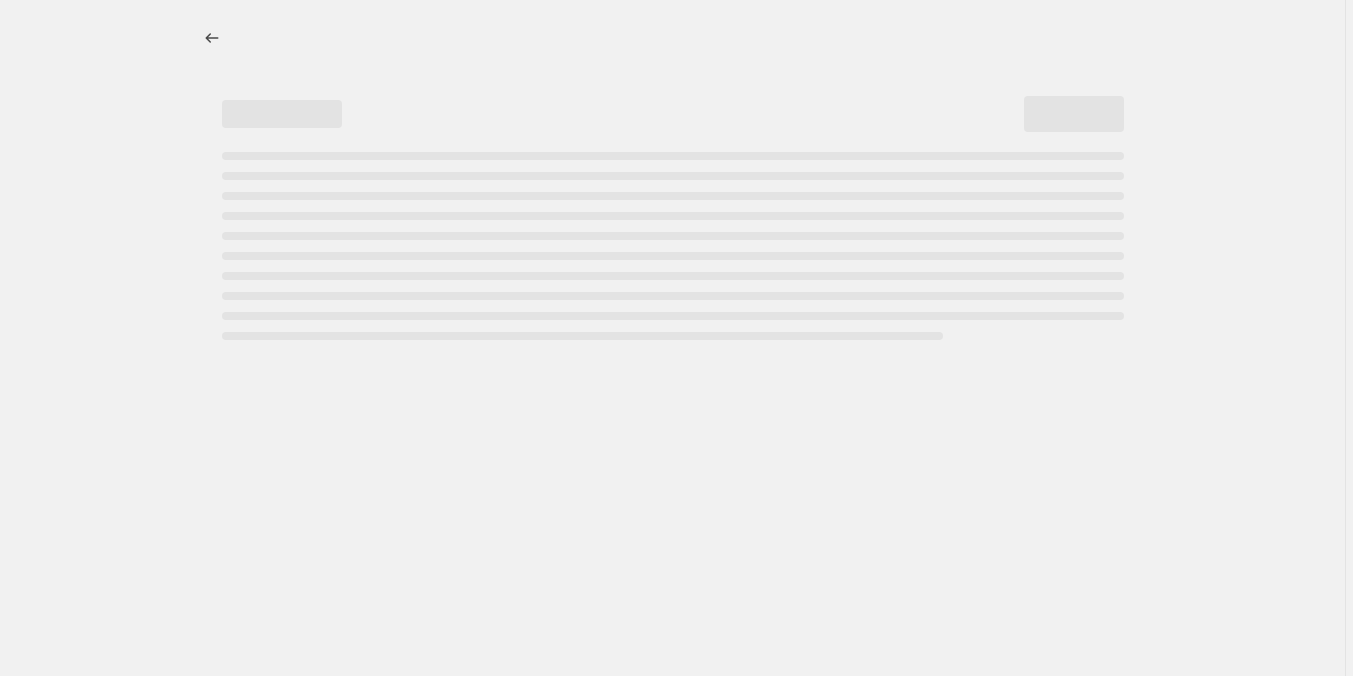 scroll, scrollTop: 0, scrollLeft: 0, axis: both 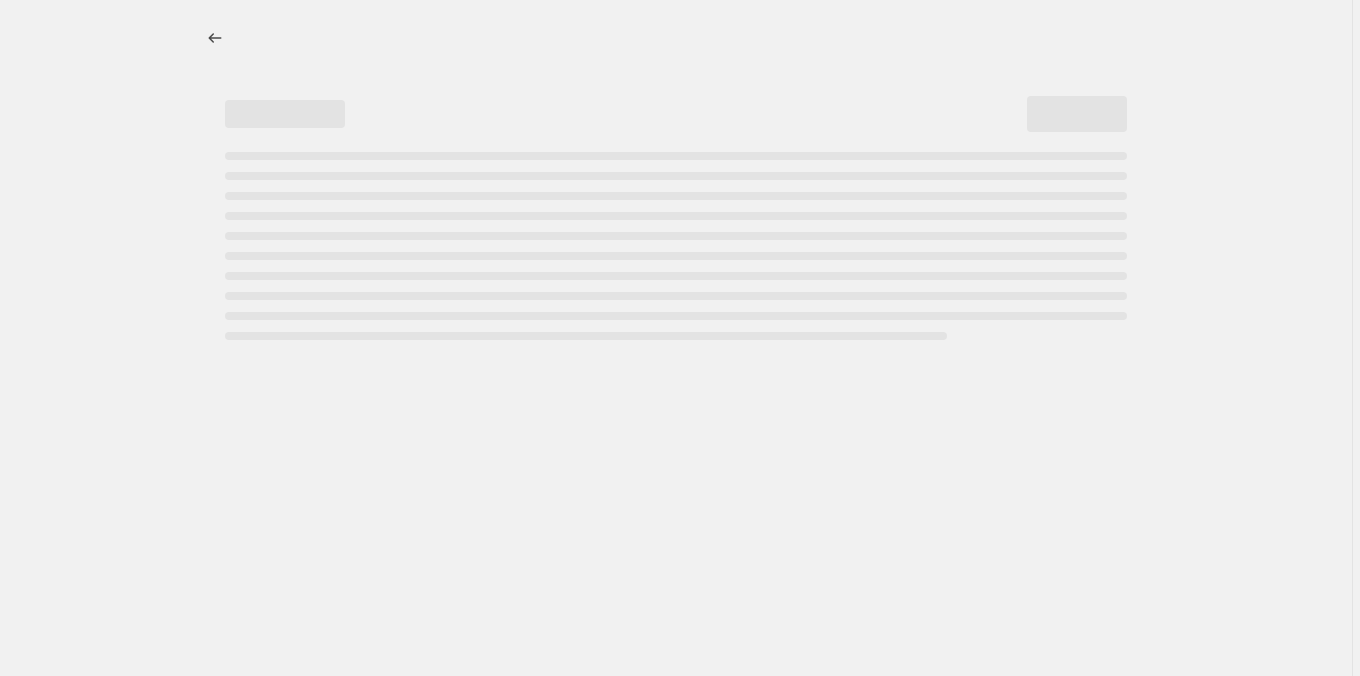 select on "percentage" 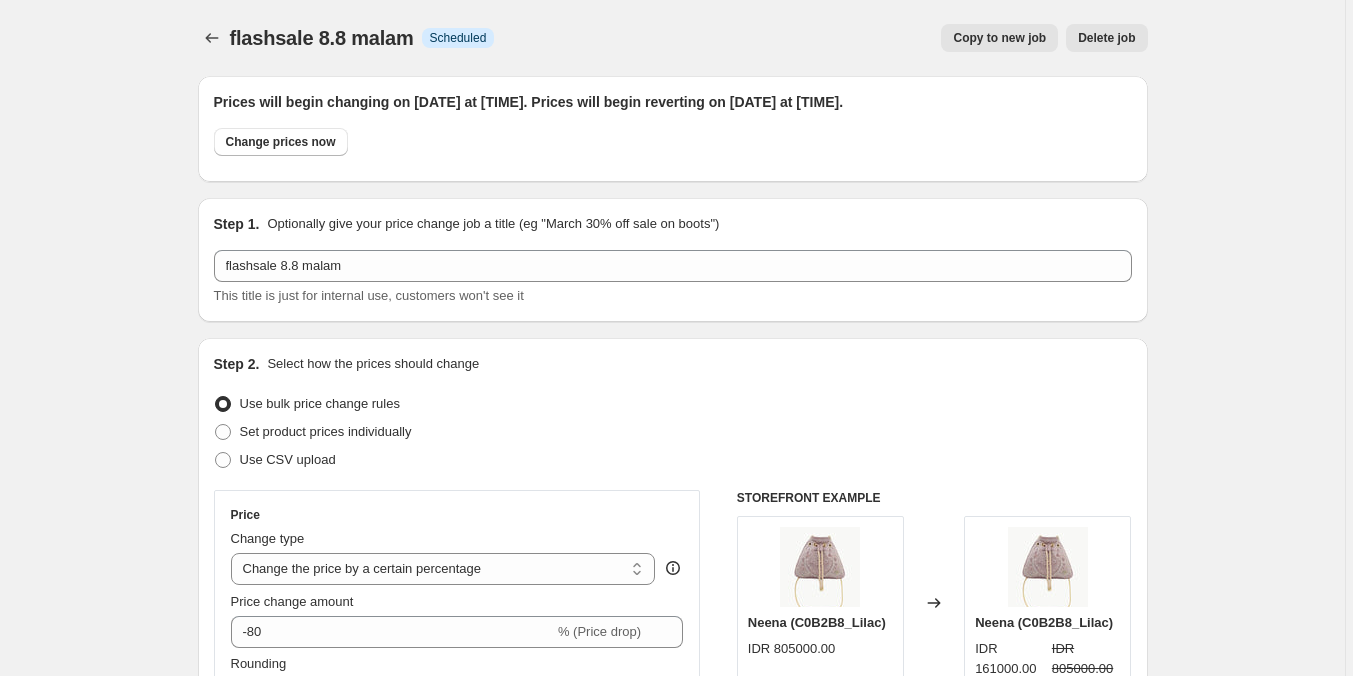click on "Copy to new job" at bounding box center [999, 38] 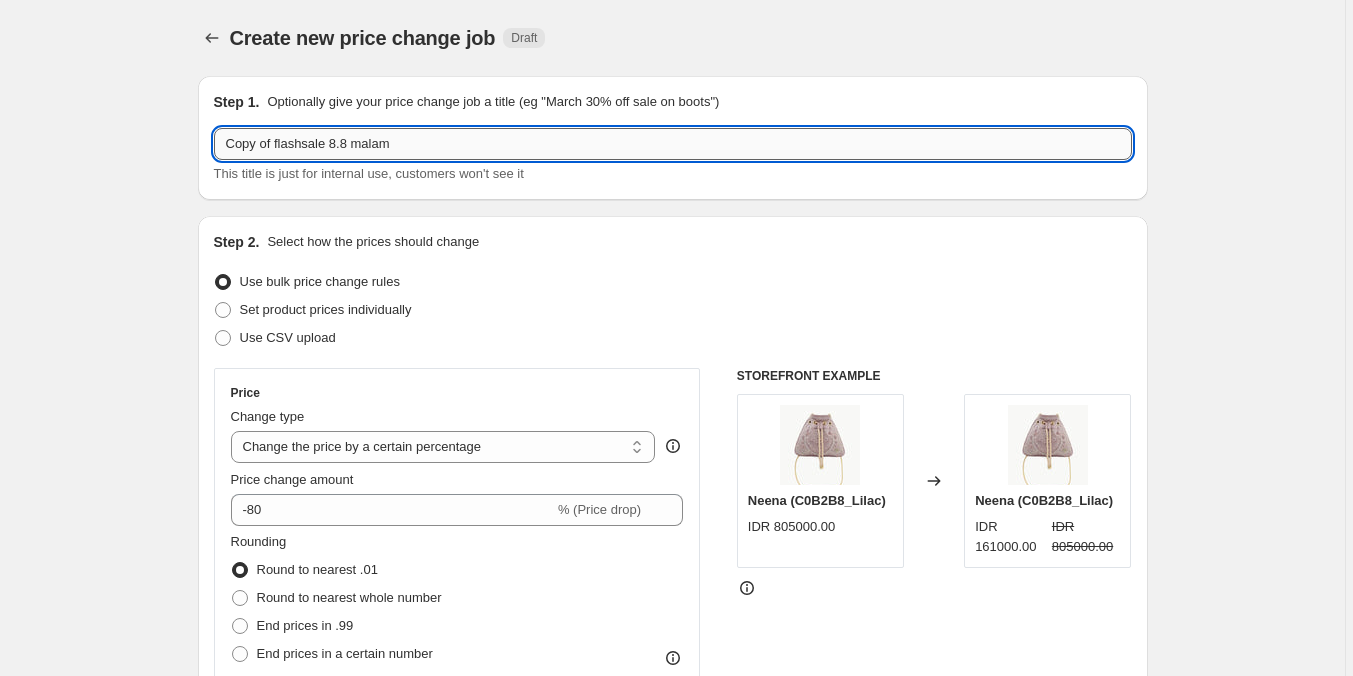 click on "Copy of flashsale 8.8 malam" at bounding box center [673, 144] 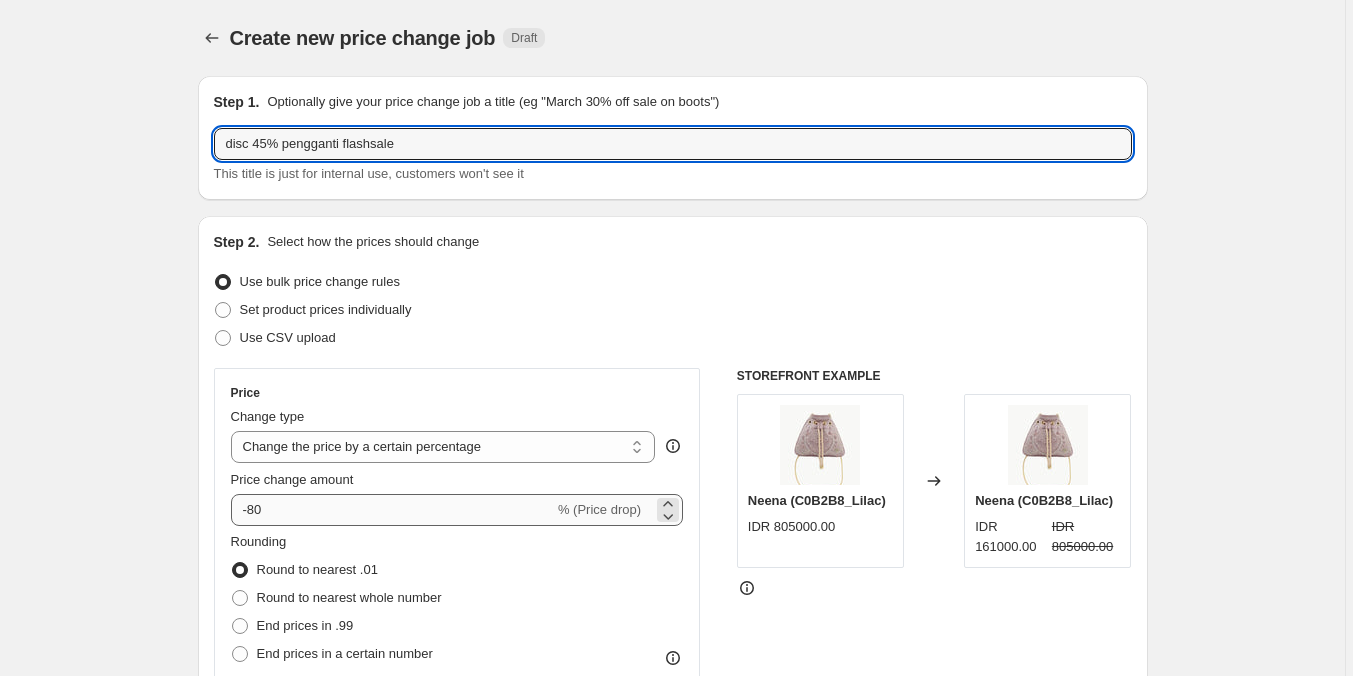 type on "disc 45% pengganti flashsale" 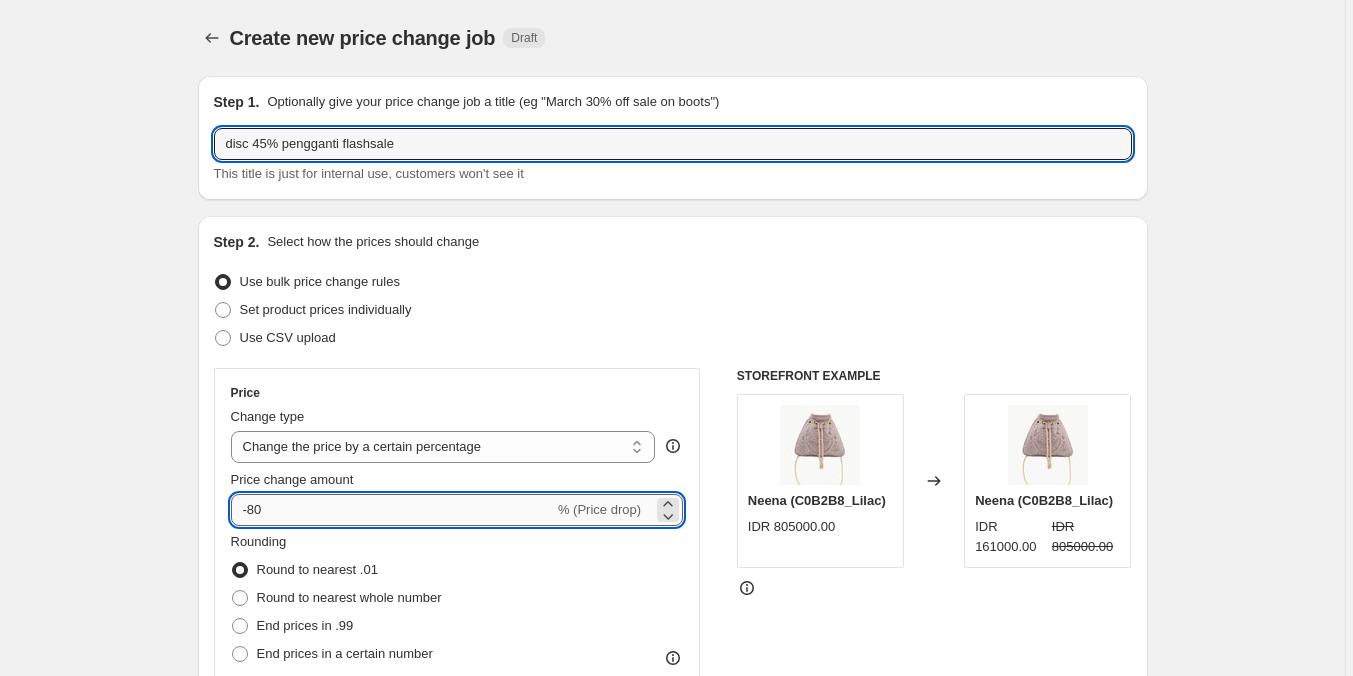 click on "-80" at bounding box center (392, 510) 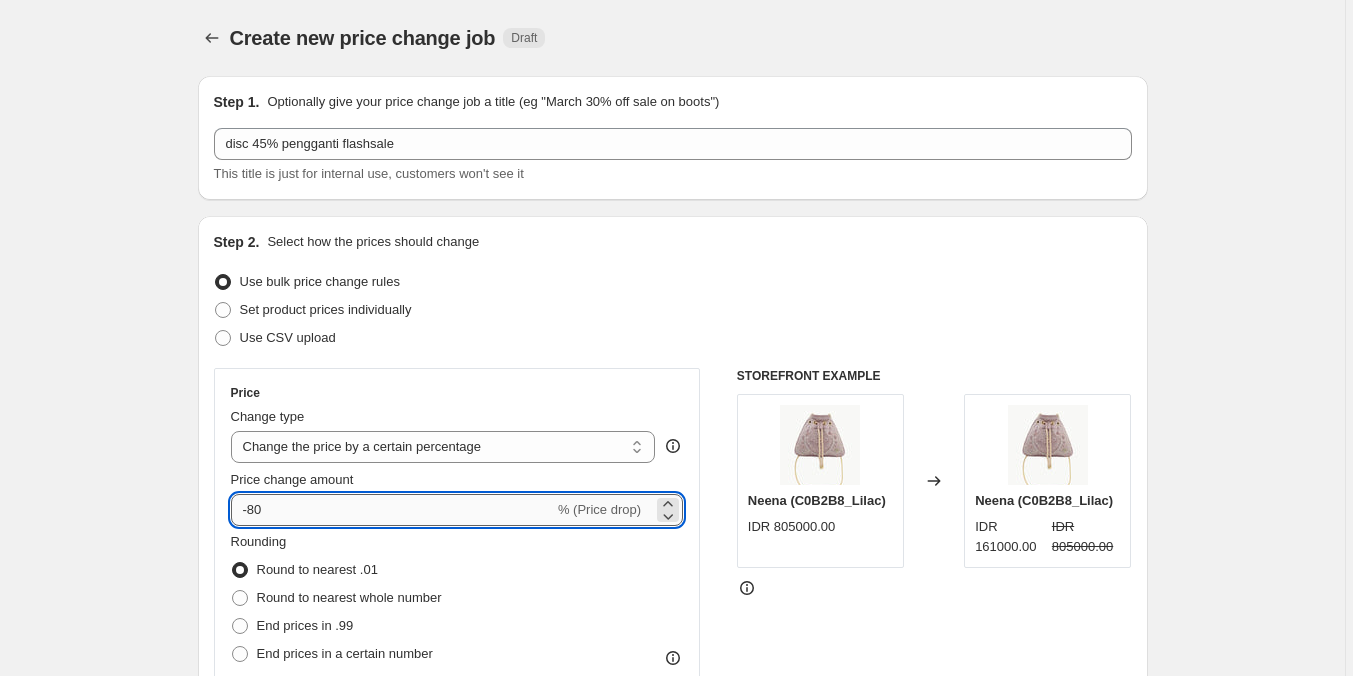 type on "-8" 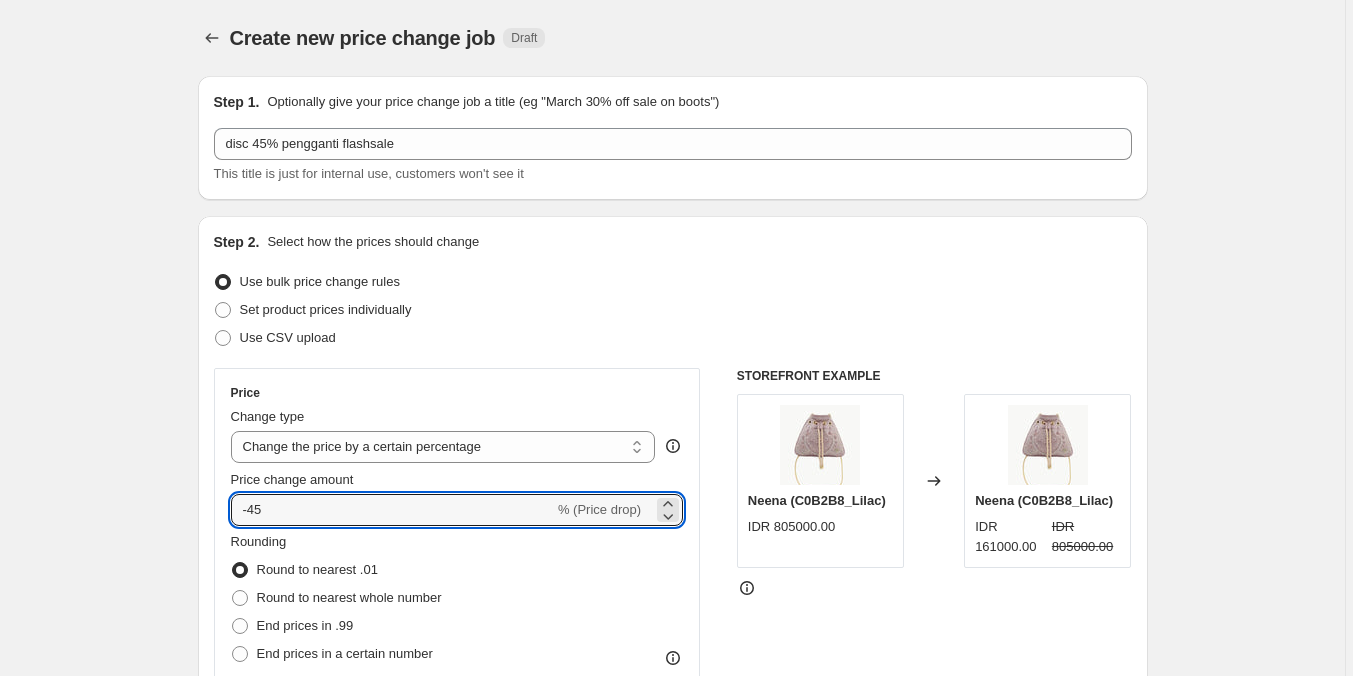 type on "-45" 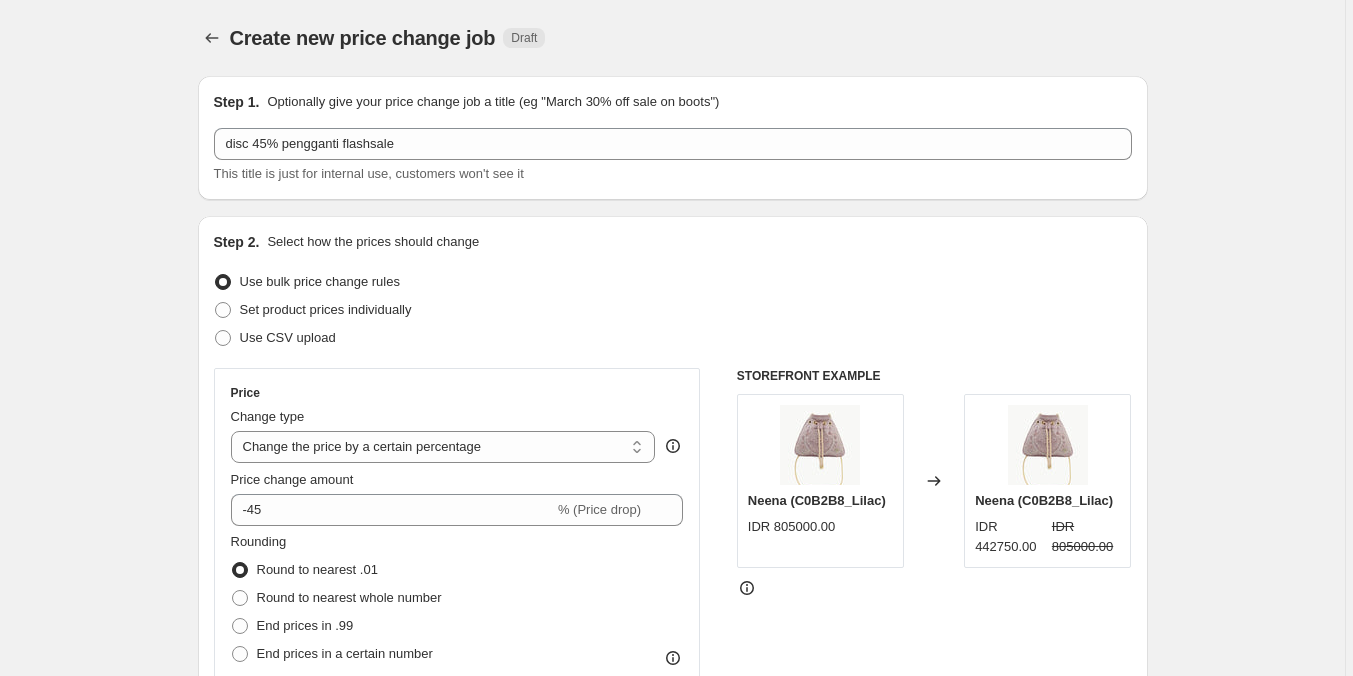 click on "Create new price change job. This page is ready Create new price change job Draft Step 1. Optionally give your price change job a title (eg "March 30% off sale on boots") disc 45% pengganti flashsale This title is just for internal use, customers won't see it Step 2. Select how the prices should change Use bulk price change rules Set product prices individually Use CSV upload Price Change type Change the price to a certain amount Change the price by a certain amount Change the price by a certain percentage Change the price to the current compare at price (price before sale) Change the price by a certain amount relative to the compare at price Change the price by a certain percentage relative to the compare at price Don't change the price Change the price by a certain percentage relative to the cost per item Change price to certain cost margin Change the price by a certain percentage Price change amount -45 % (Price drop) Rounding Round to nearest .01 Round to nearest whole number End prices in .99 Change type" at bounding box center (672, 1442) 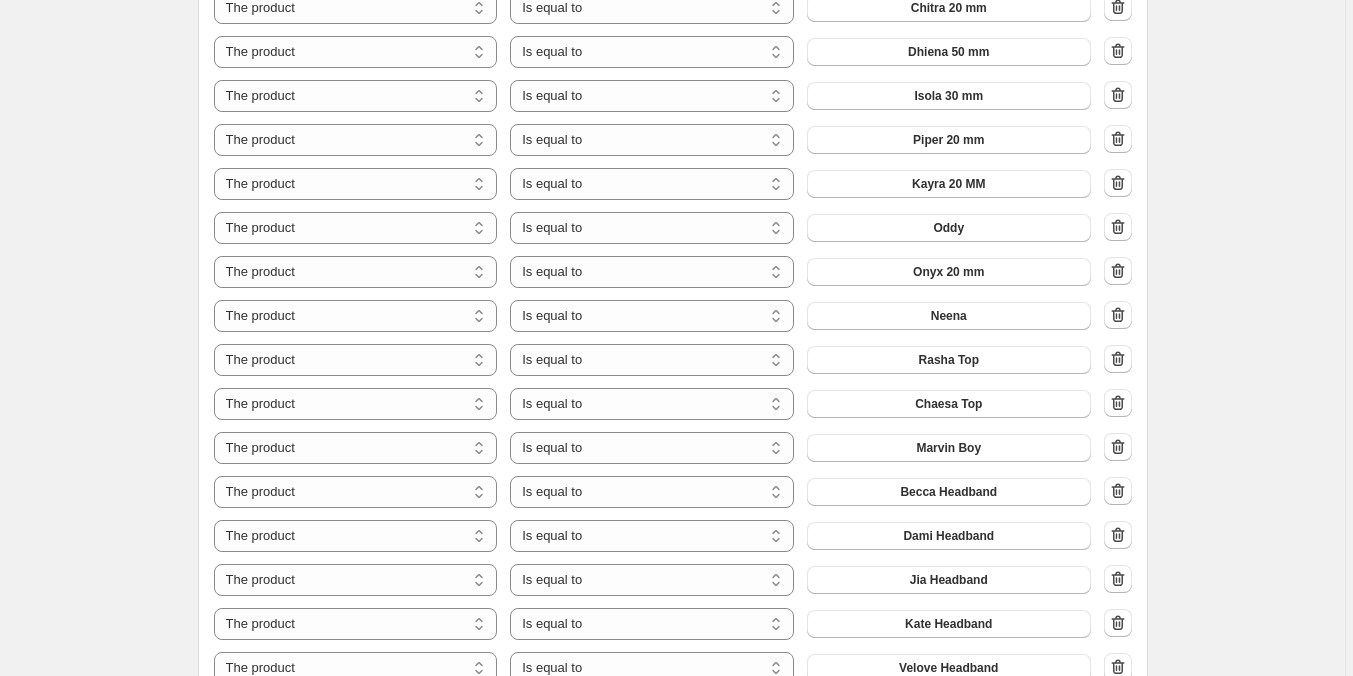 scroll, scrollTop: 1500, scrollLeft: 0, axis: vertical 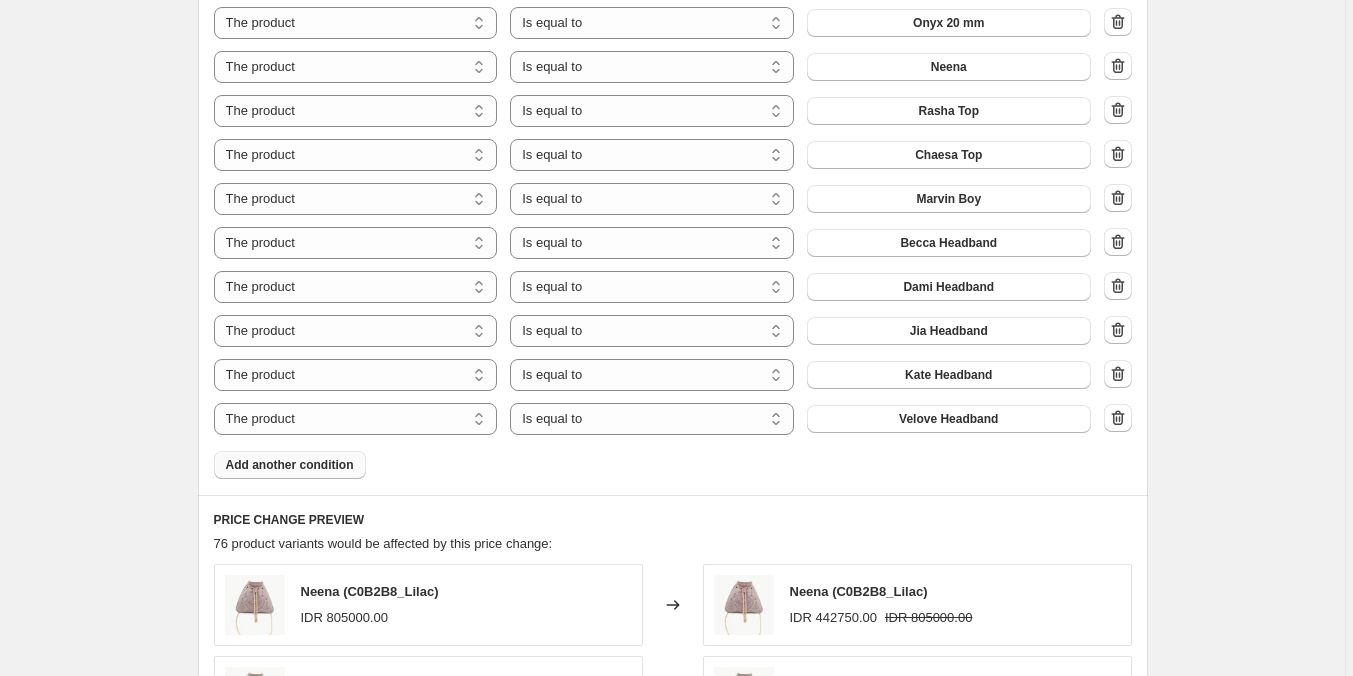 click on "Add another condition" at bounding box center (290, 465) 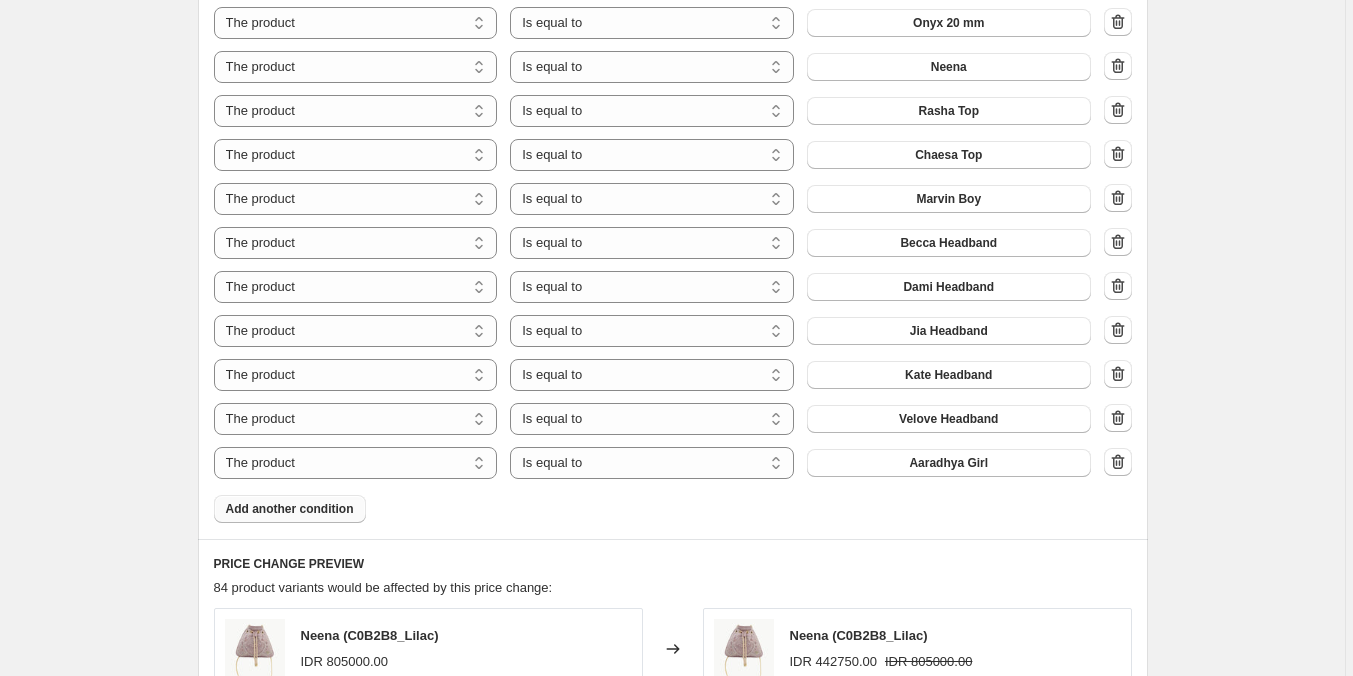 click on "Aaradhya Girl" at bounding box center [949, 463] 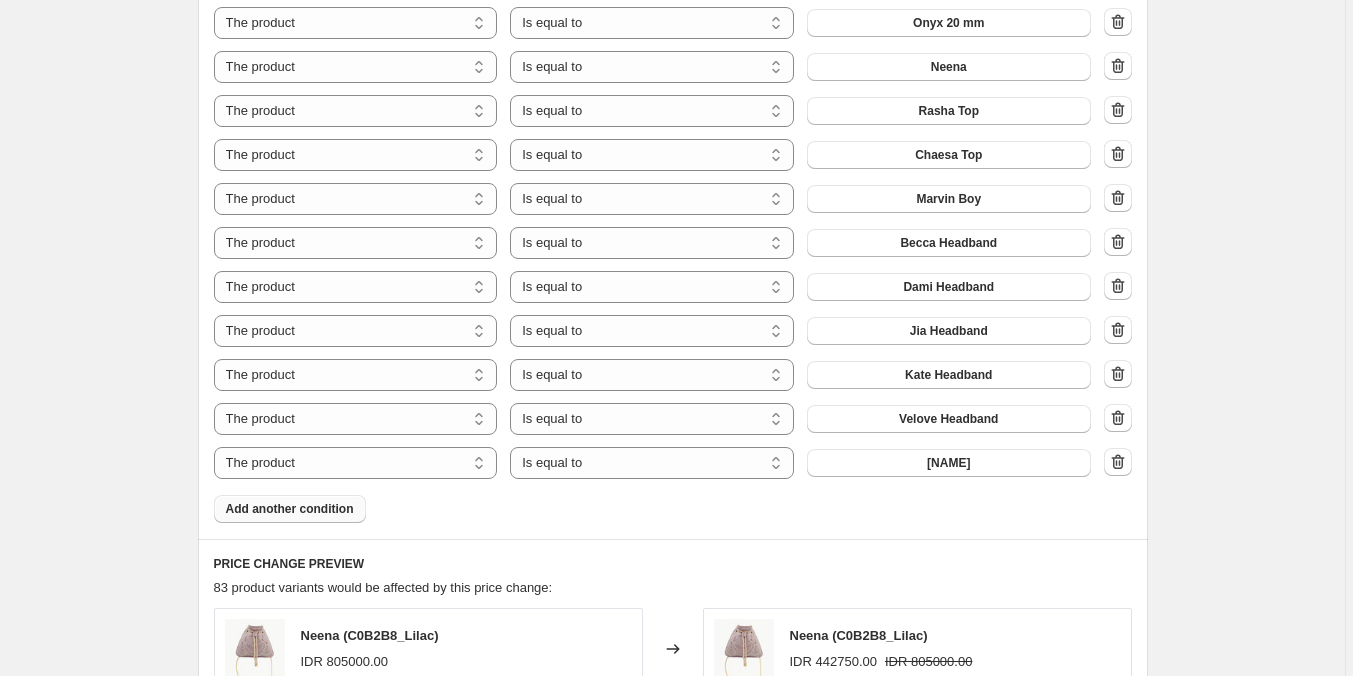 click on "Add another condition" at bounding box center [290, 509] 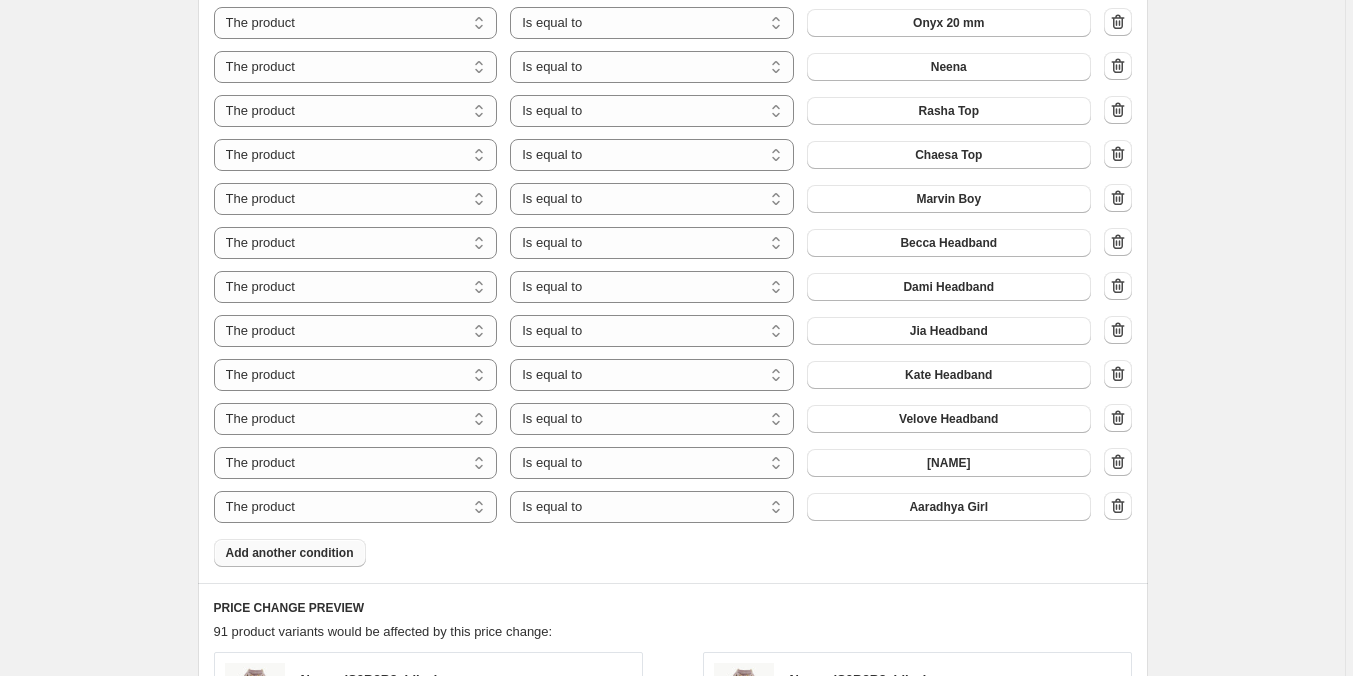 click on "Aaradhya Girl" at bounding box center [948, 507] 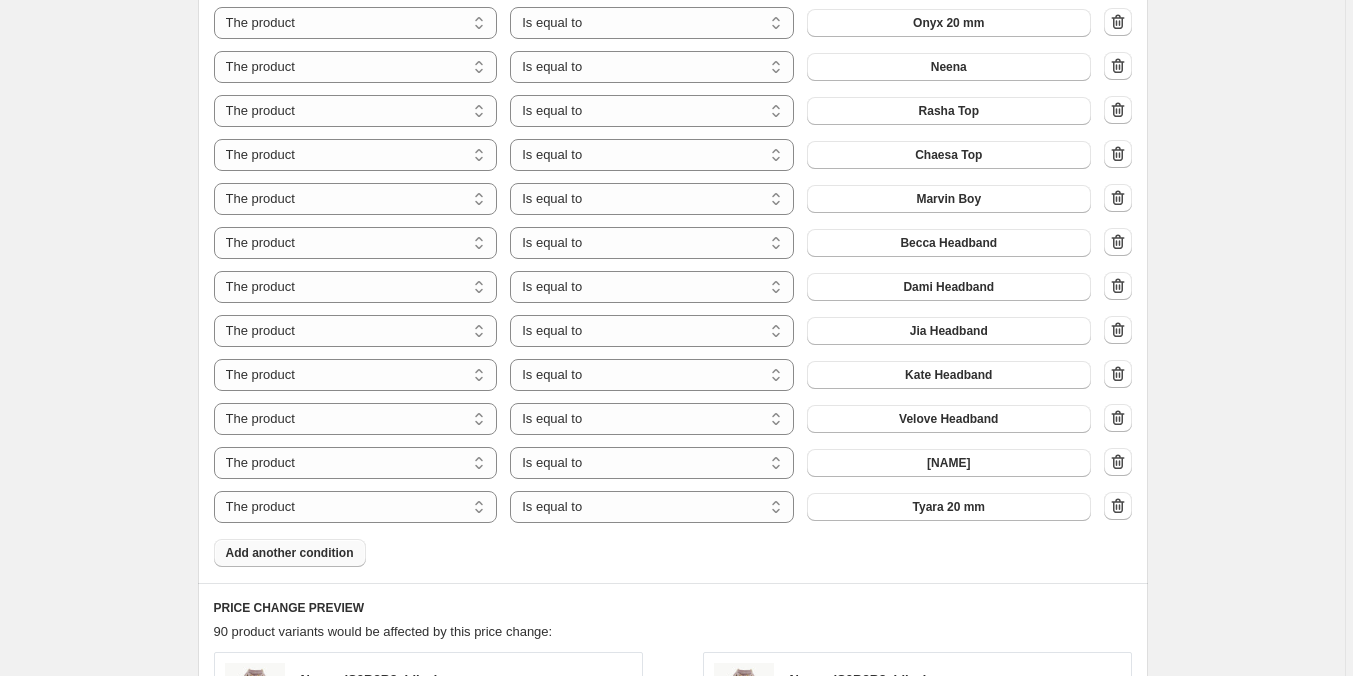 click on "Add another condition" at bounding box center [290, 553] 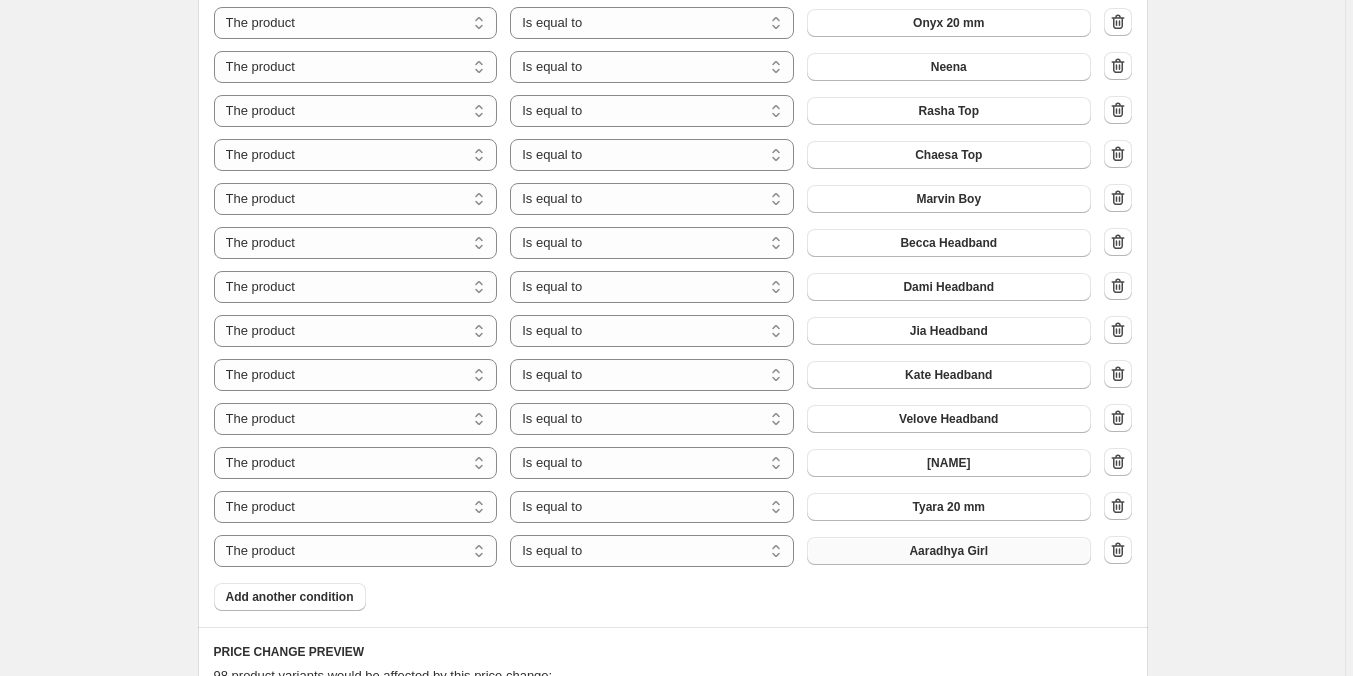 click on "Aaradhya Girl" at bounding box center (948, 551) 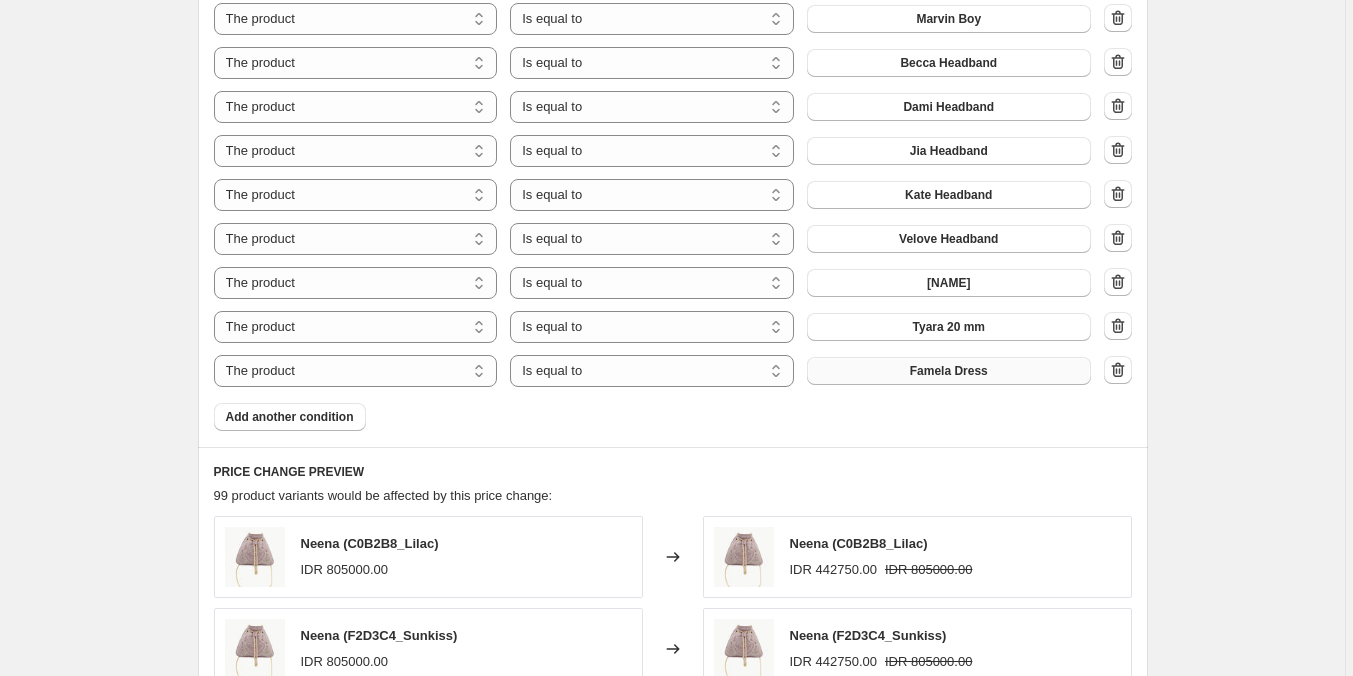 scroll, scrollTop: 1700, scrollLeft: 0, axis: vertical 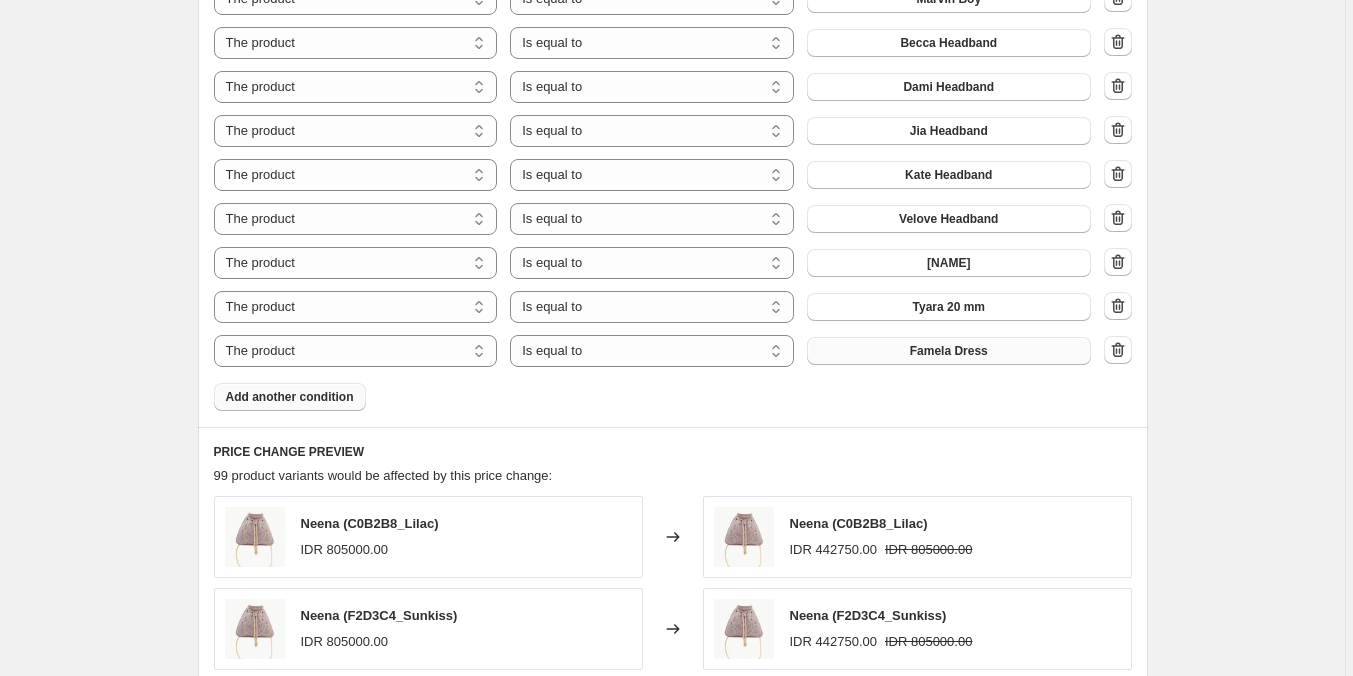 click on "Add another condition" at bounding box center (290, 397) 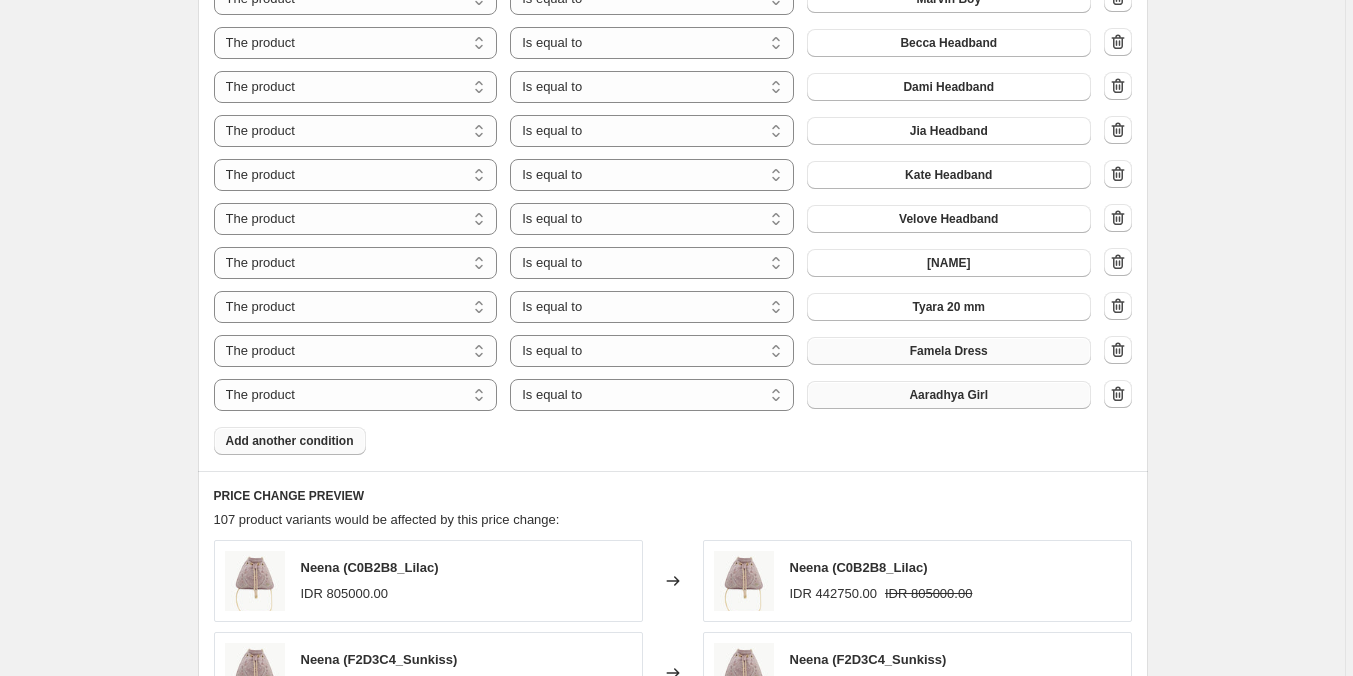click on "Aaradhya Girl" at bounding box center [948, 395] 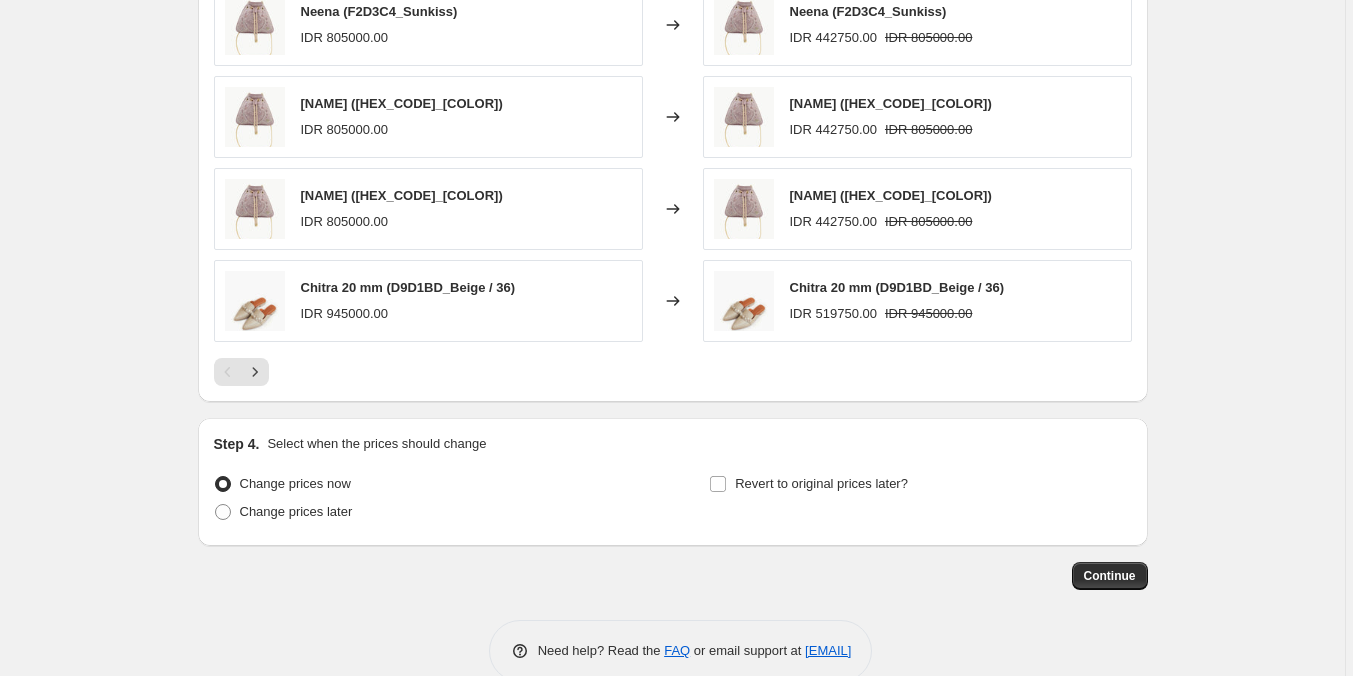 scroll, scrollTop: 2385, scrollLeft: 0, axis: vertical 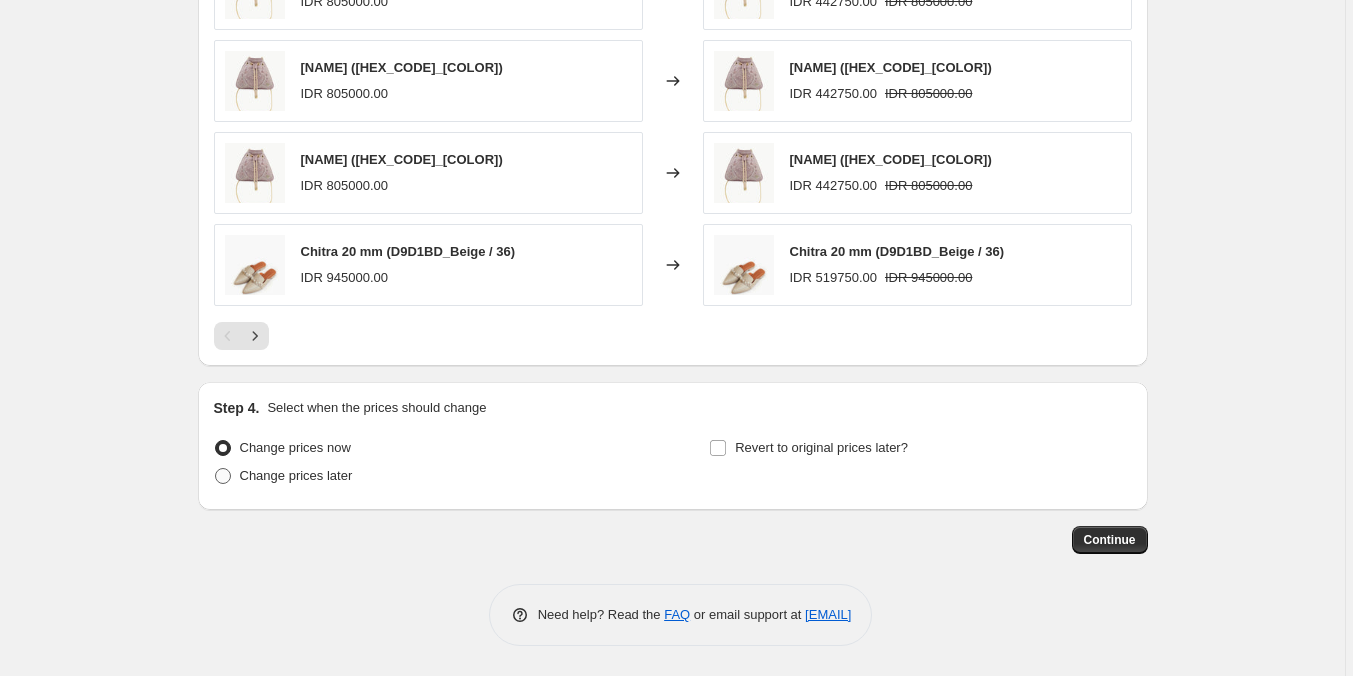 click on "Change prices later" at bounding box center (296, 475) 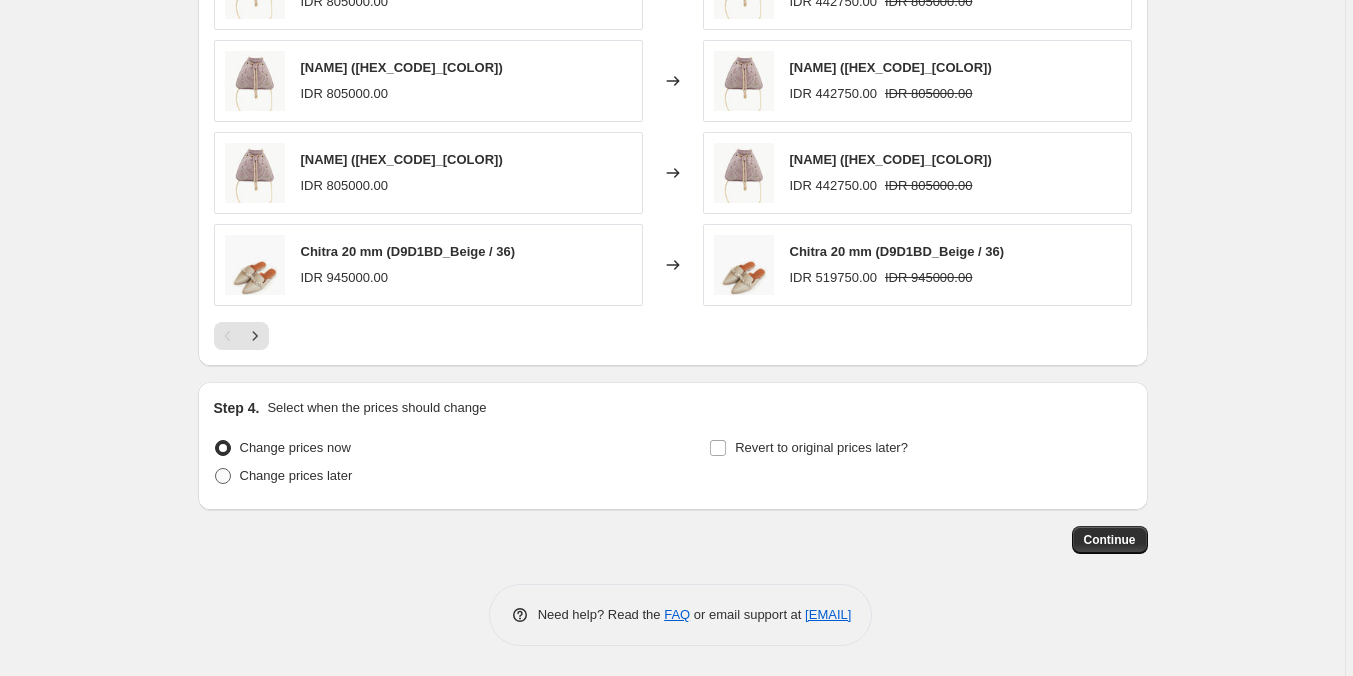 radio on "true" 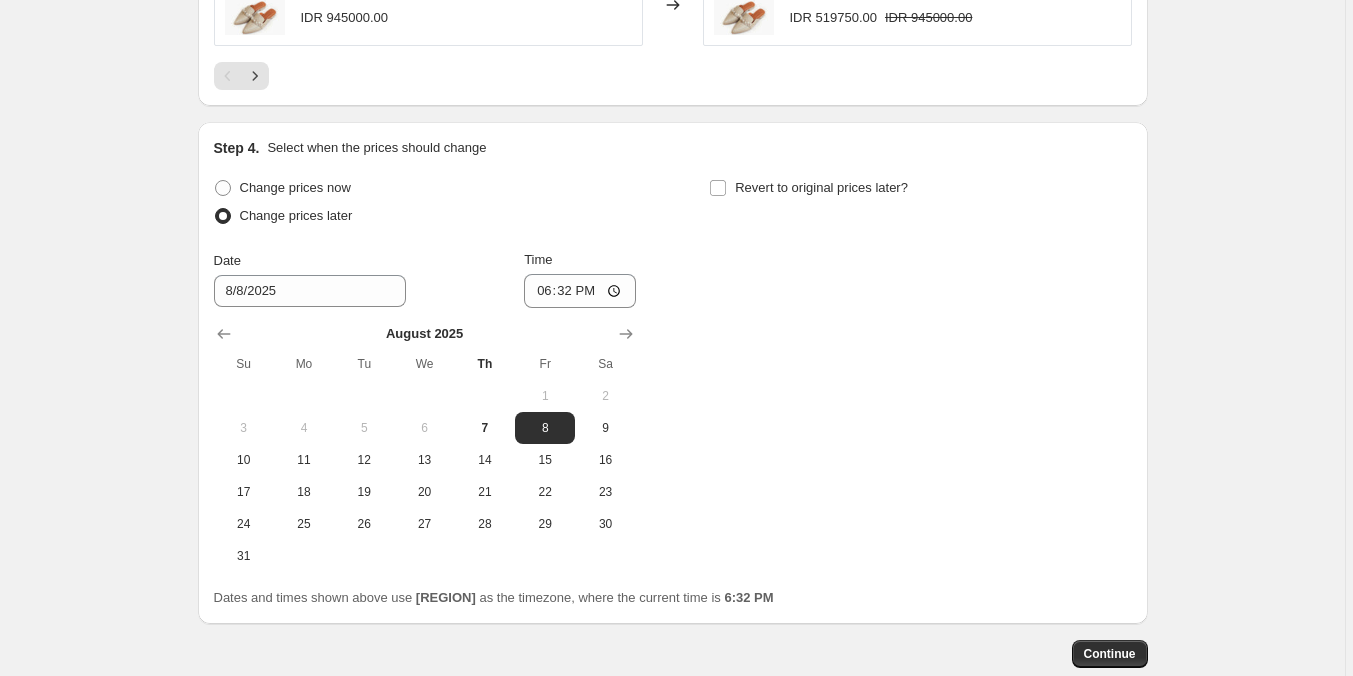 scroll, scrollTop: 2685, scrollLeft: 0, axis: vertical 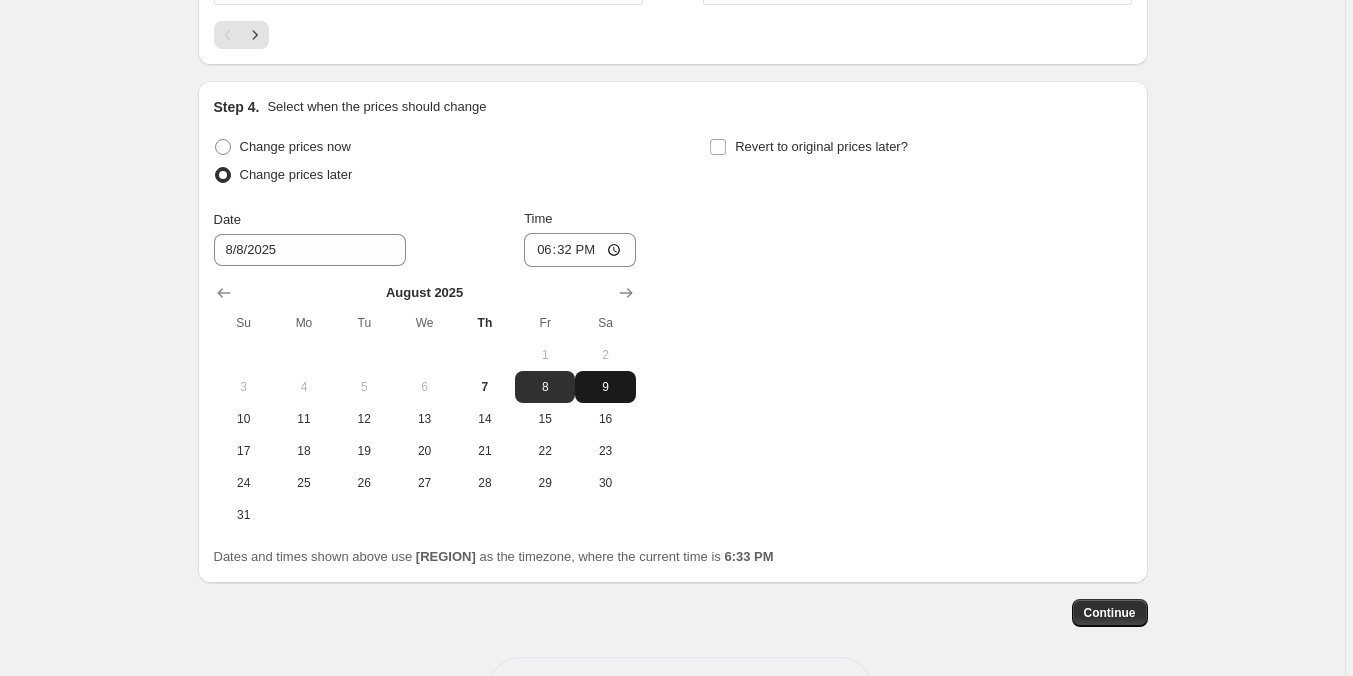 click on "9" at bounding box center [605, 387] 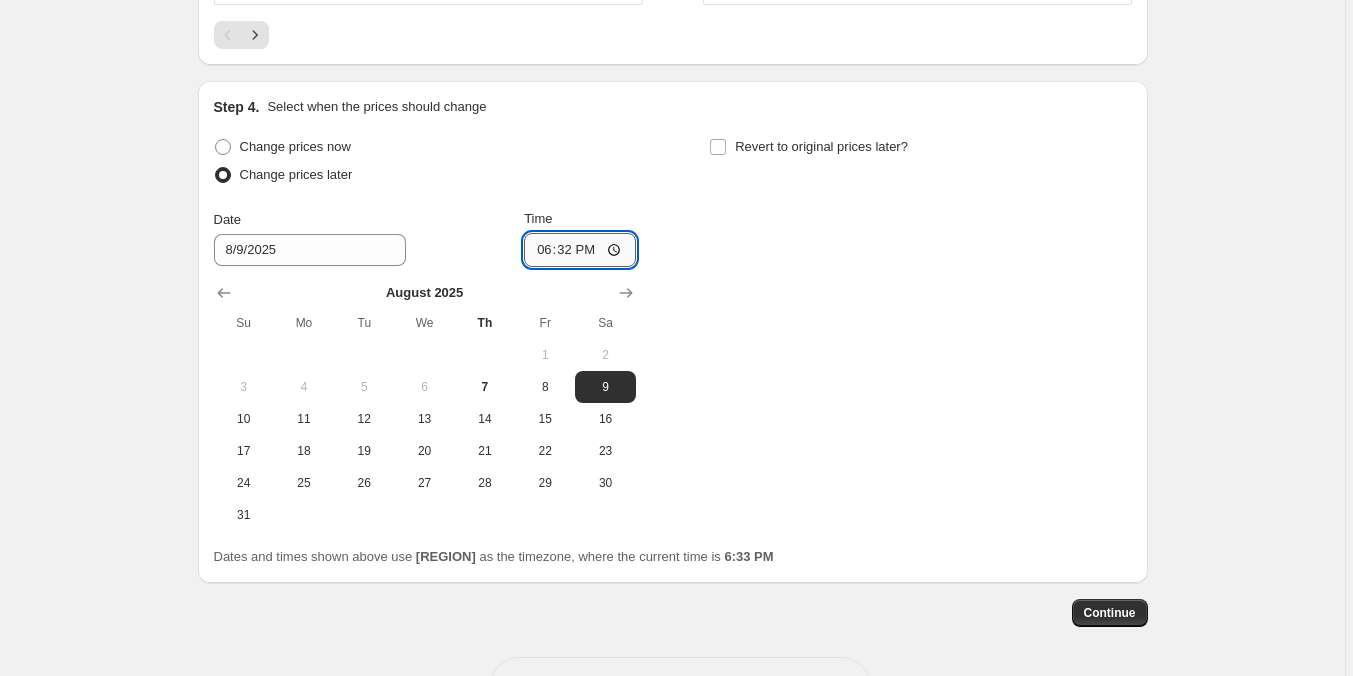 click on "18:32" at bounding box center [580, 250] 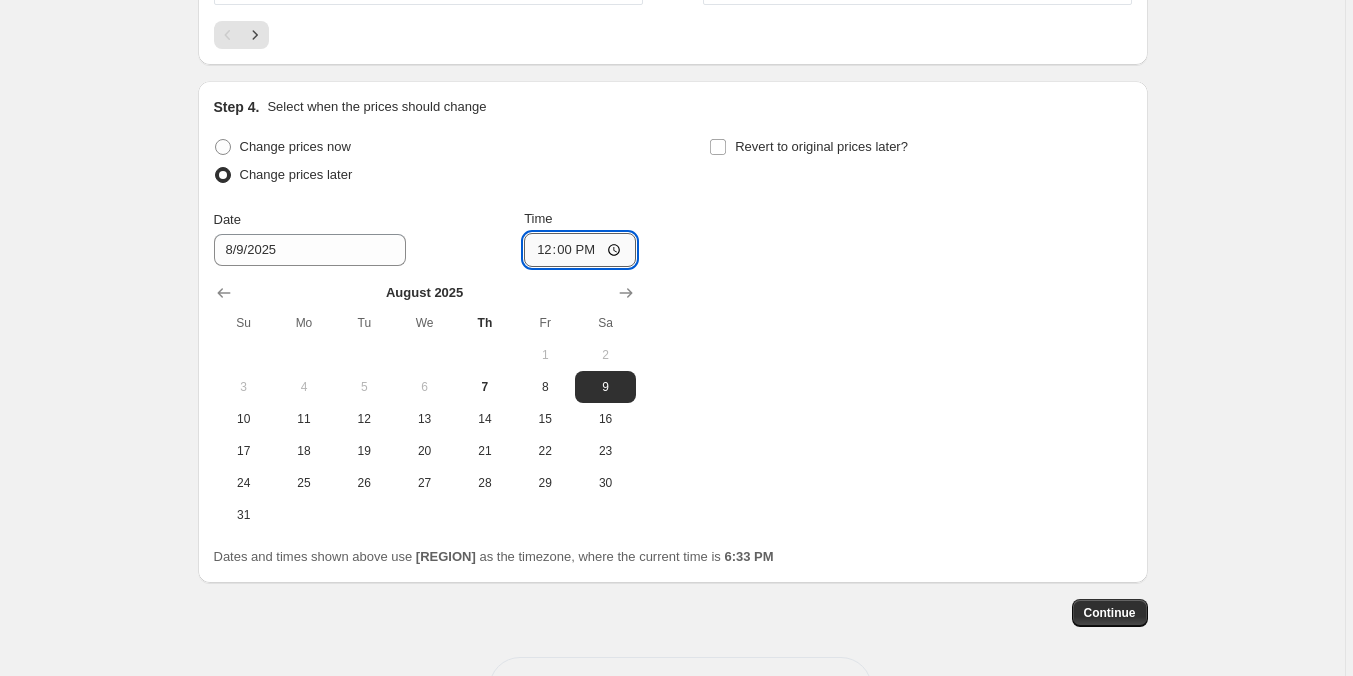 type on "00:00" 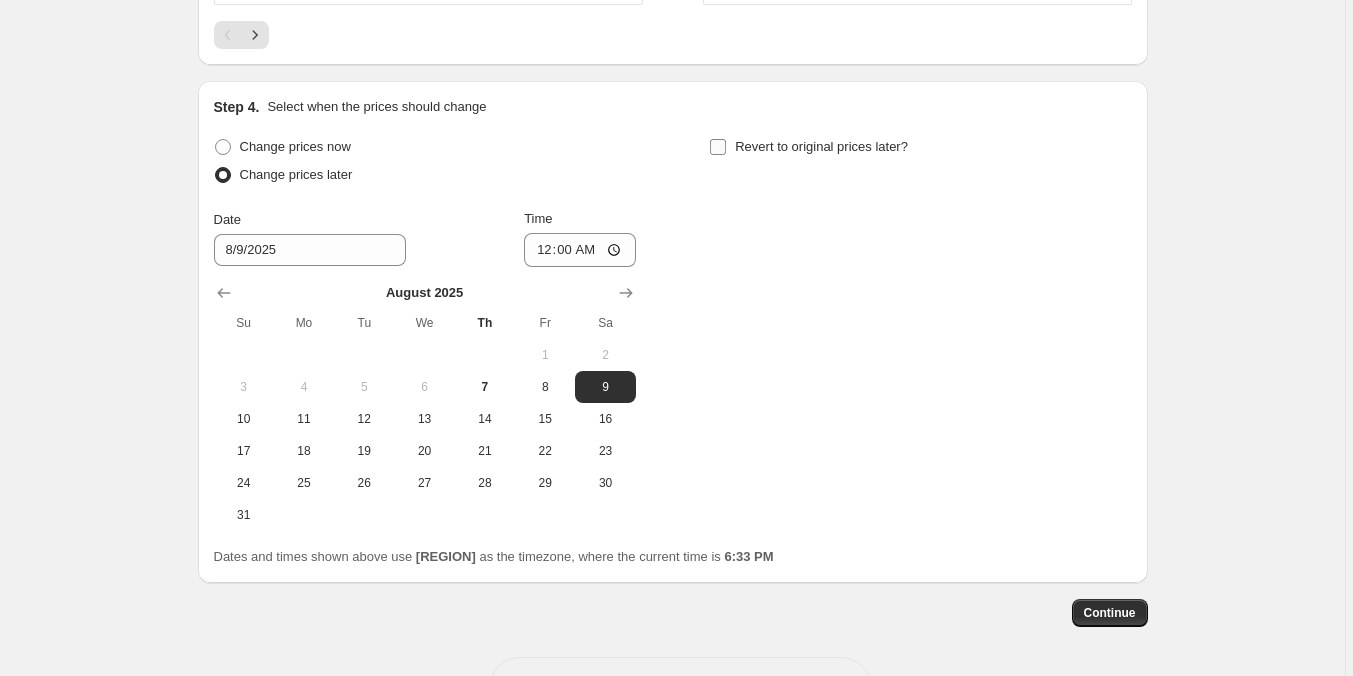 click on "Revert to original prices later?" at bounding box center [718, 147] 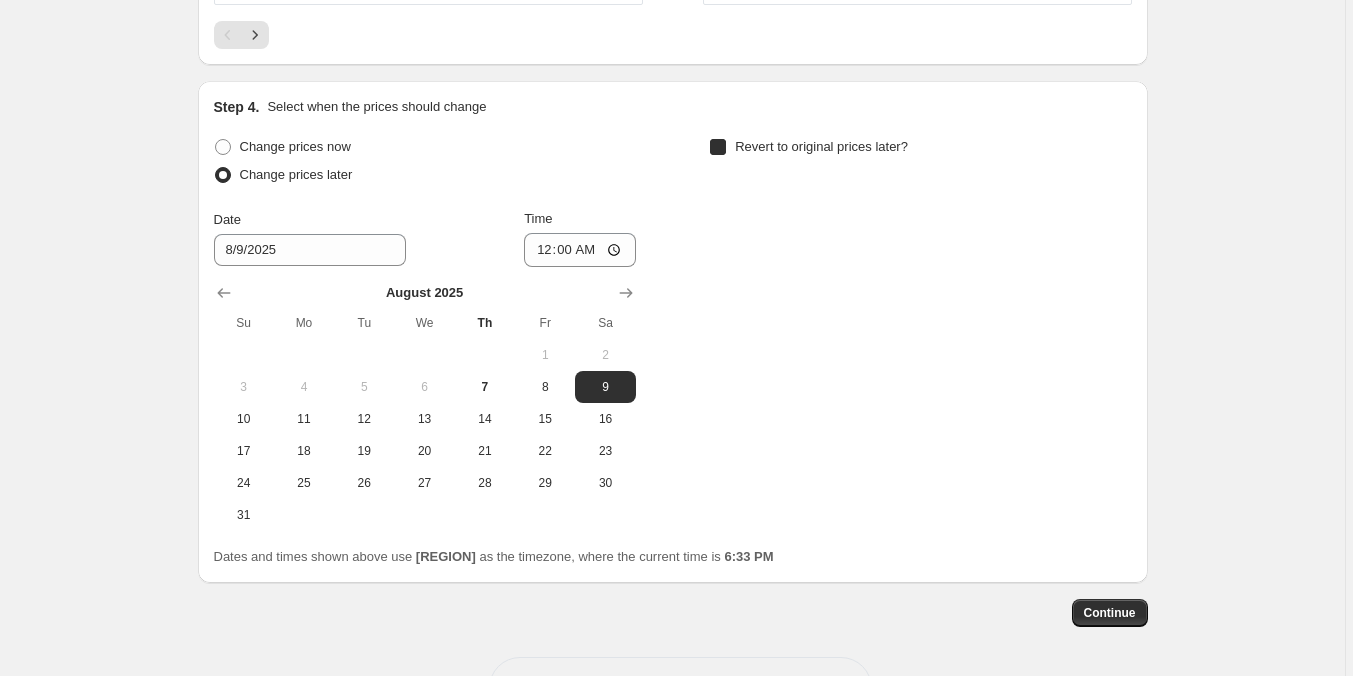 checkbox on "true" 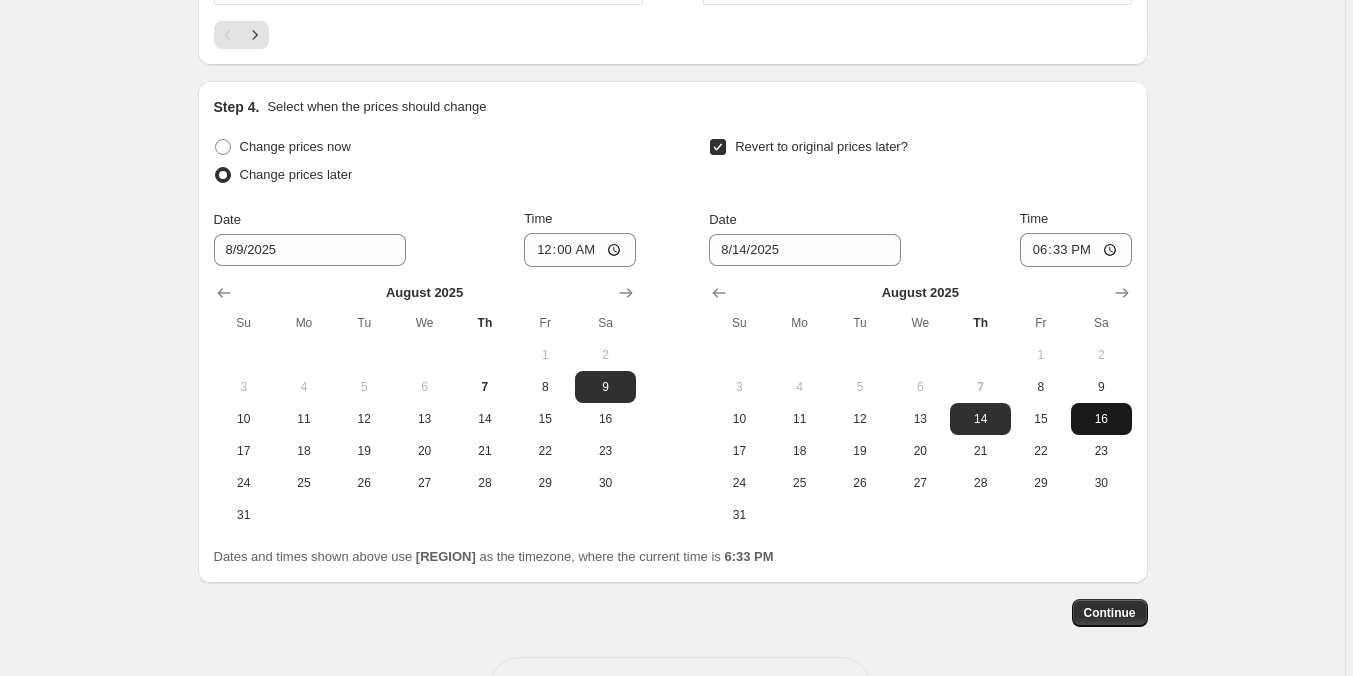click on "16" at bounding box center (1101, 419) 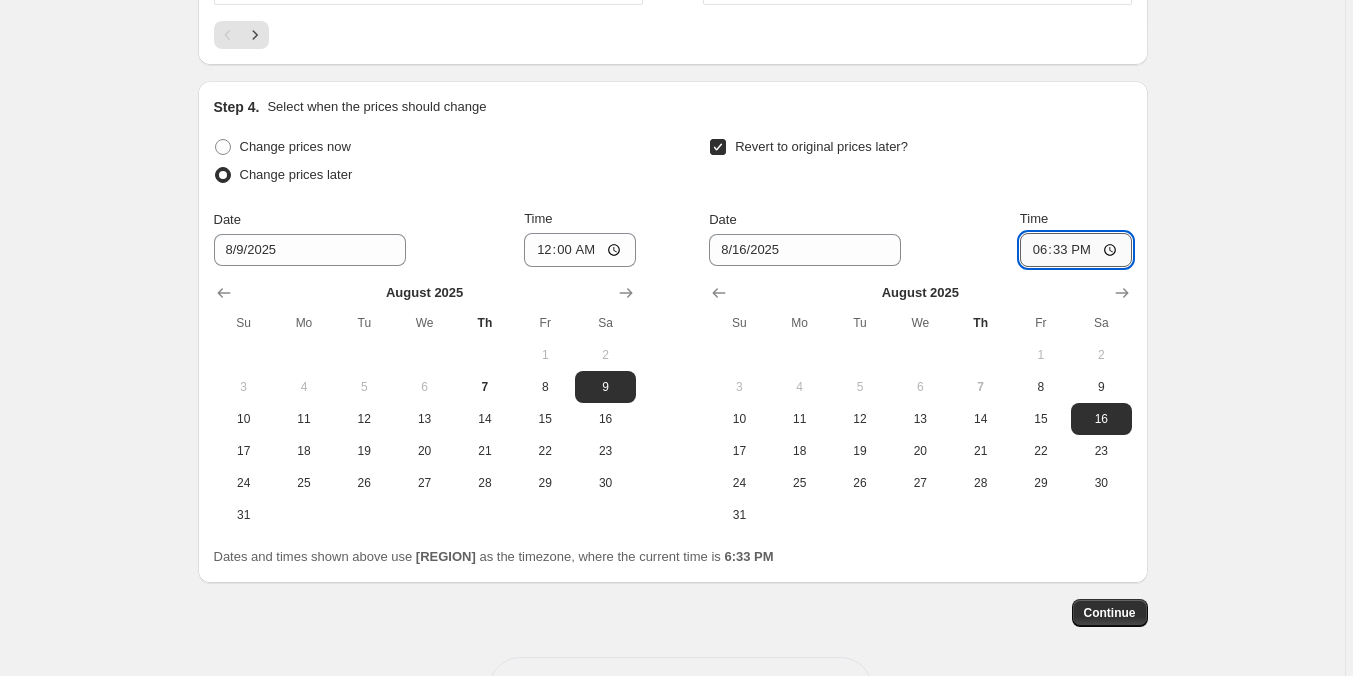 click on "18:33" at bounding box center [1076, 250] 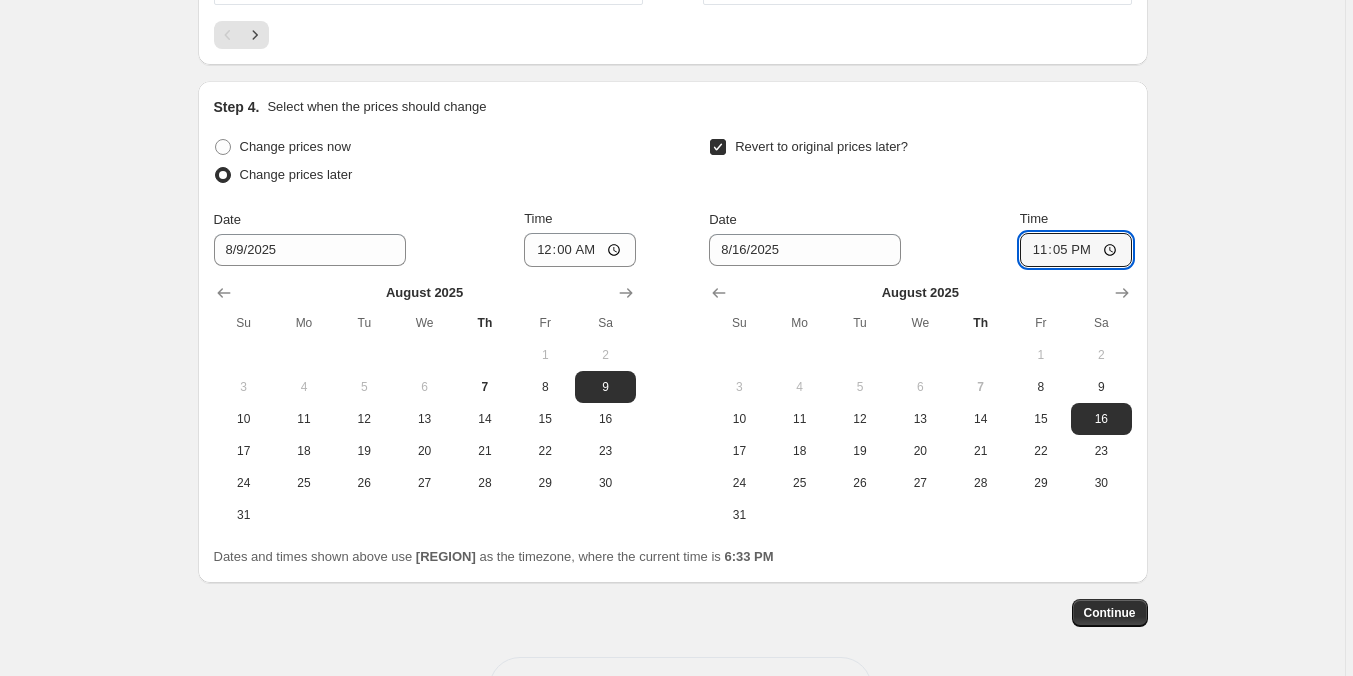 type on "23:59" 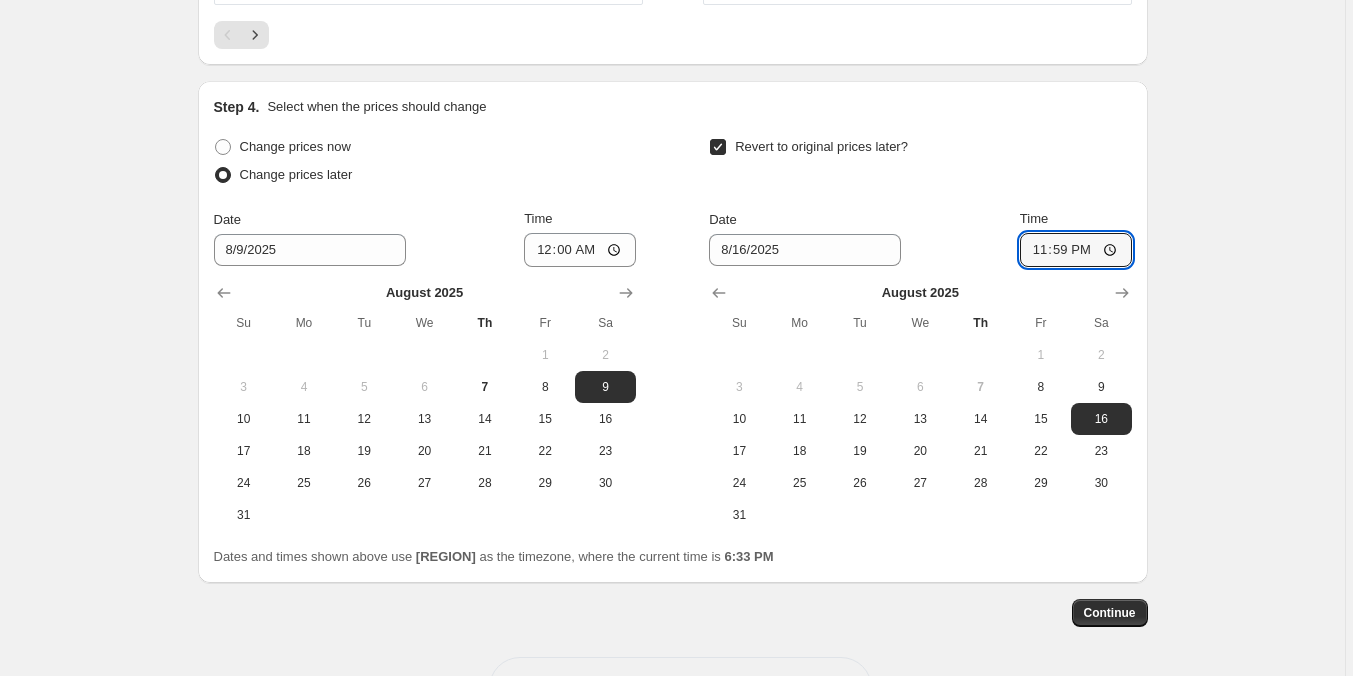 click on "Create new price change job. This page is ready Create new price change job Draft Step 1. Optionally give your price change job a title (eg "March 30% off sale on boots") disc 45% pengganti flashsale This title is just for internal use, customers won't see it Step 2. Select how the prices should change Use bulk price change rules Set product prices individually Use CSV upload Price Change type Change the price to a certain amount Change the price by a certain amount Change the price by a certain percentage Change the price to the current compare at price (price before sale) Change the price by a certain amount relative to the compare at price Change the price by a certain percentage relative to the compare at price Don't change the price Change the price by a certain percentage relative to the cost per item Change price to certain cost margin Change the price by a certain percentage Price change amount -45 % (Price drop) Rounding Round to nearest .01 Round to nearest whole number End prices in .99 Change type" at bounding box center (672, -968) 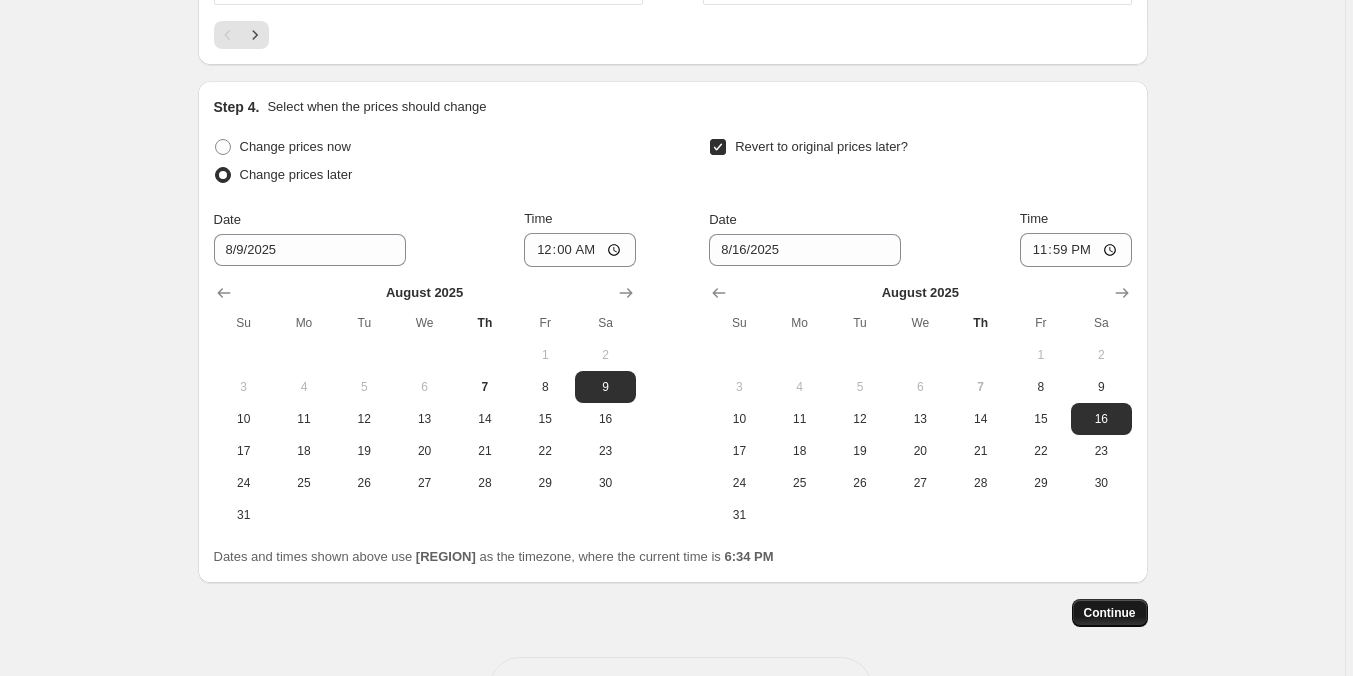 click on "Continue" at bounding box center [1110, 613] 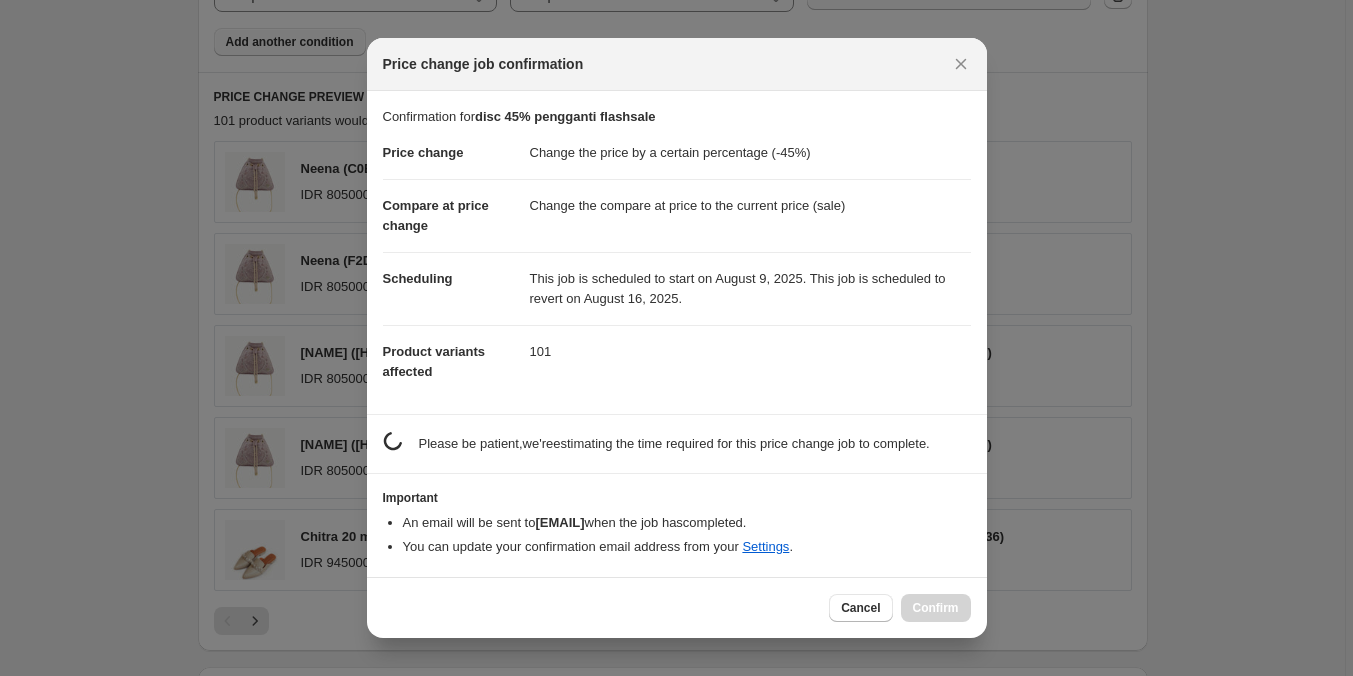 scroll, scrollTop: 0, scrollLeft: 0, axis: both 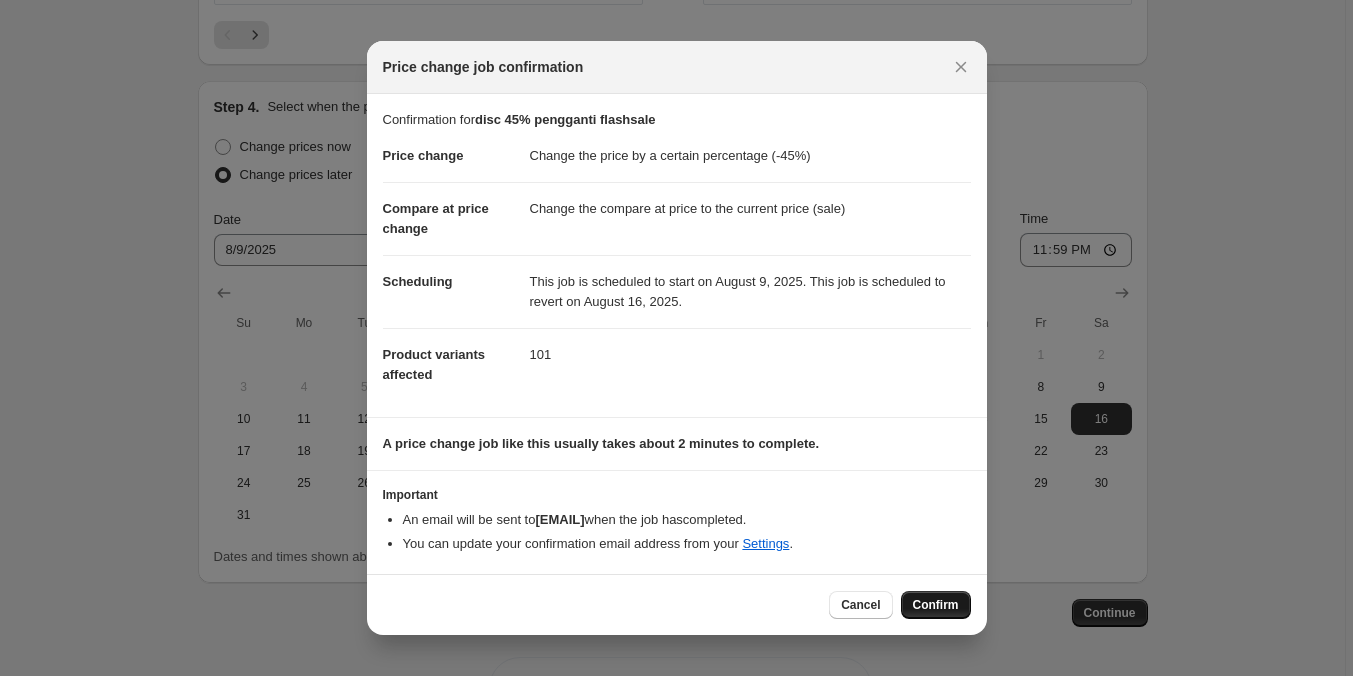 click on "Confirm" at bounding box center [936, 605] 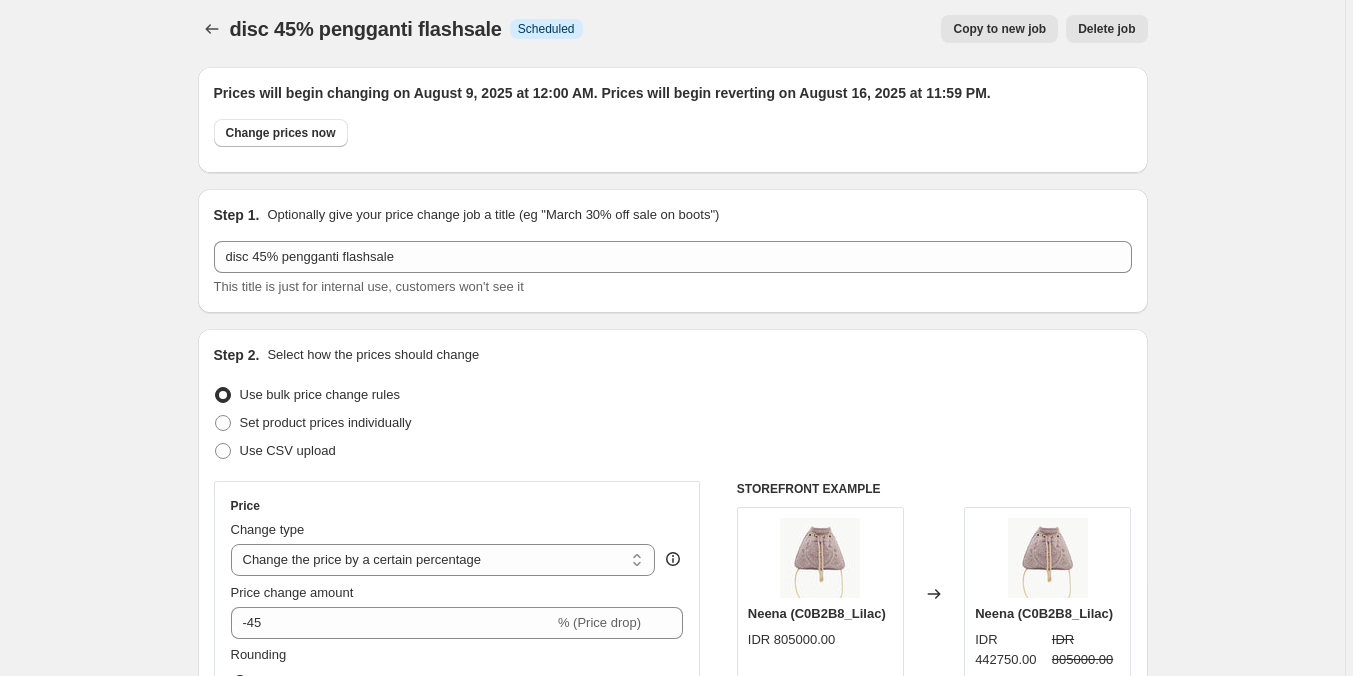 scroll, scrollTop: 0, scrollLeft: 0, axis: both 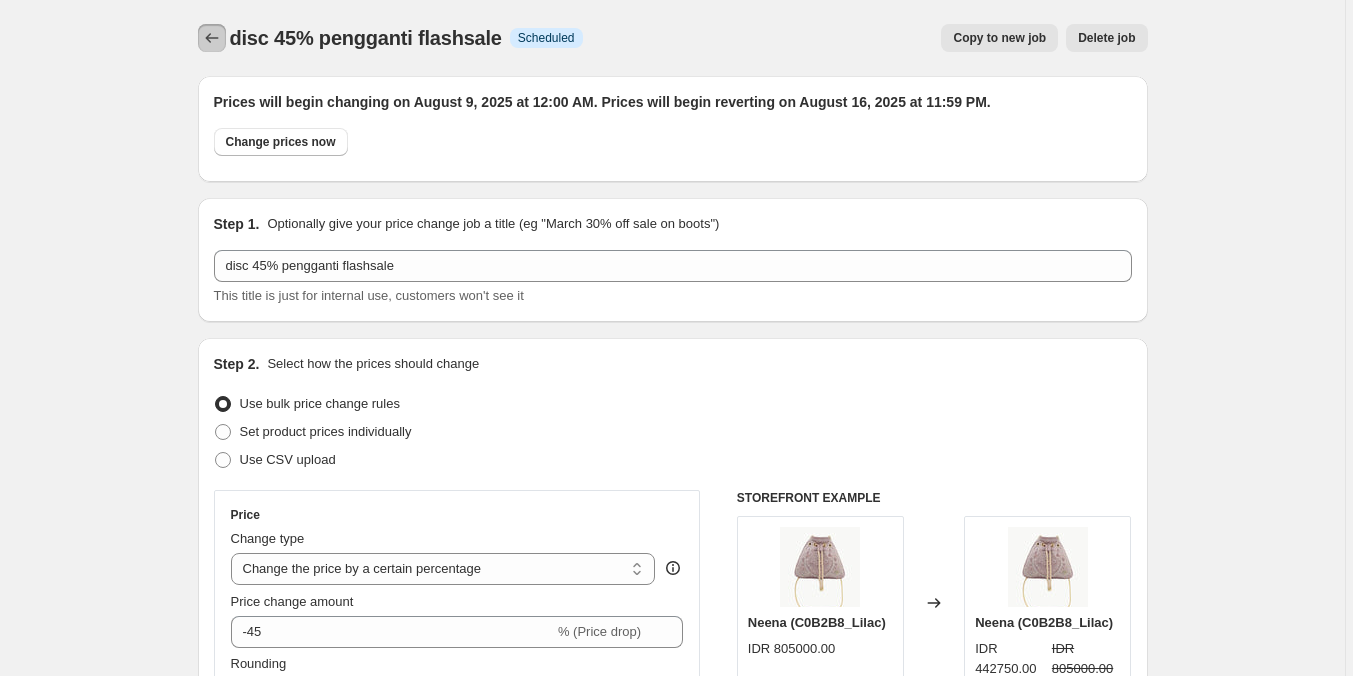 click 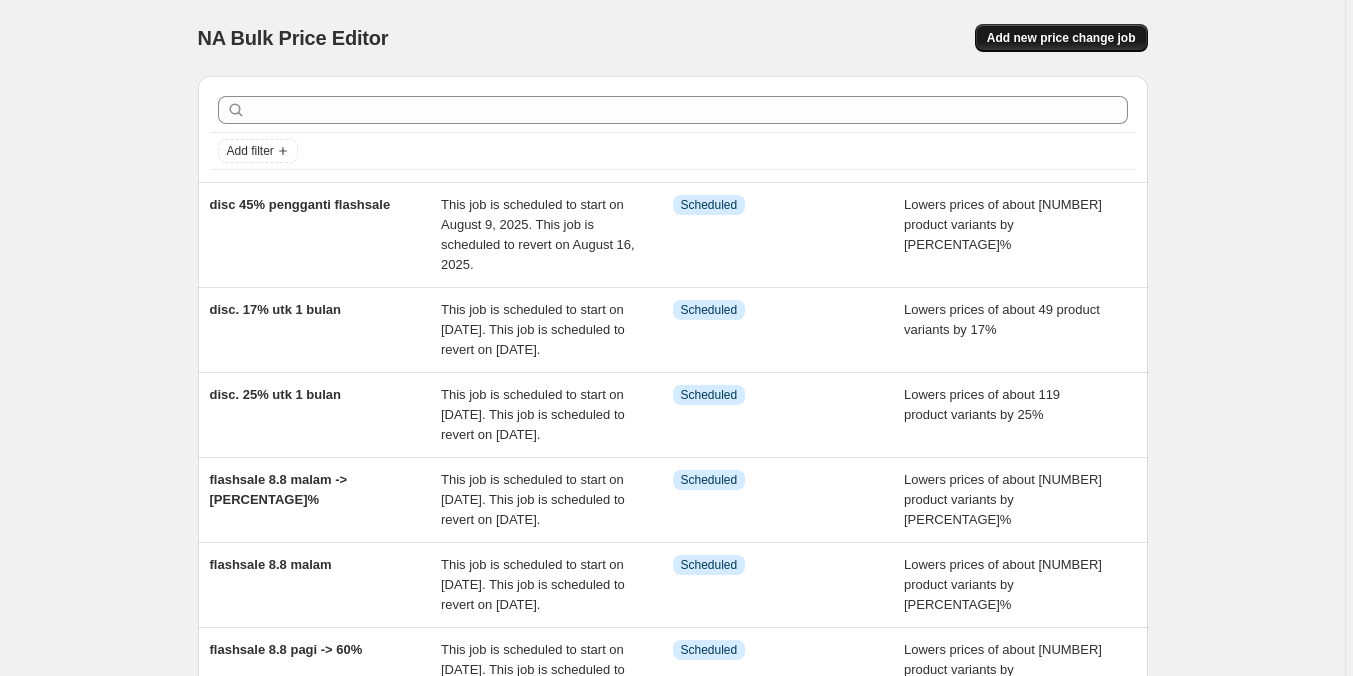 click on "Add new price change job" at bounding box center (1061, 38) 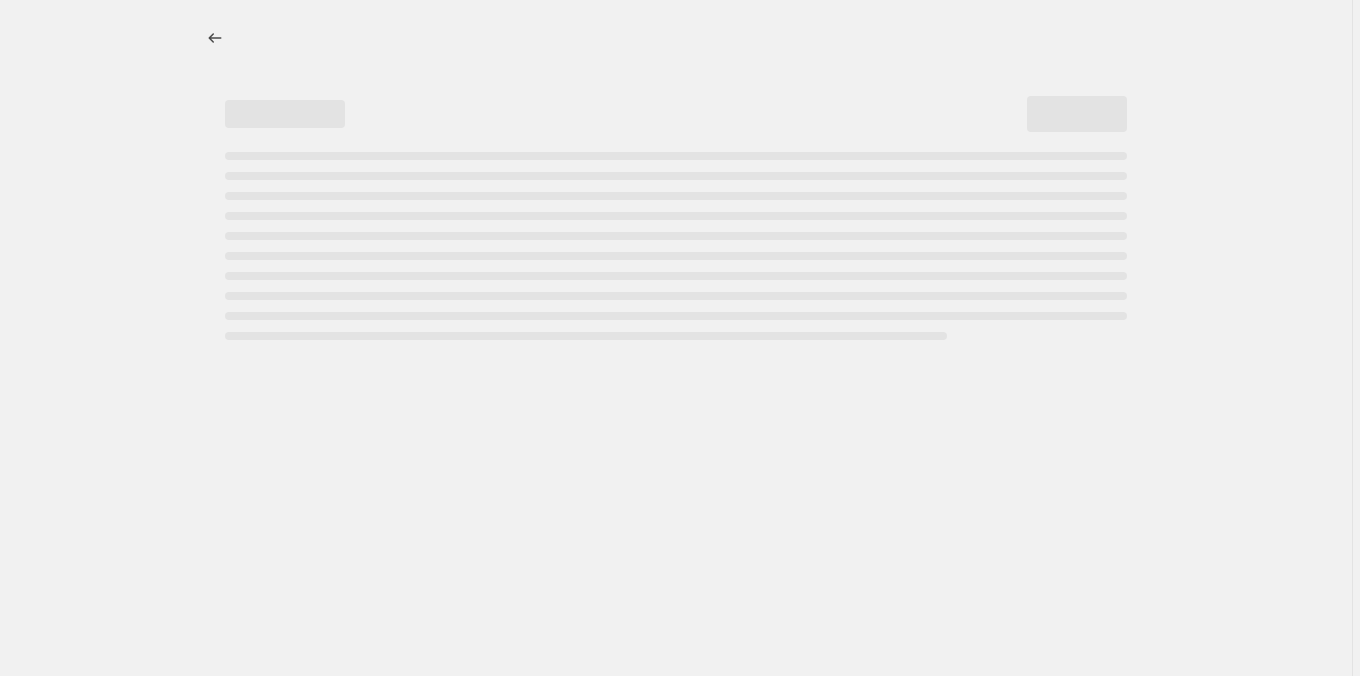 select on "percentage" 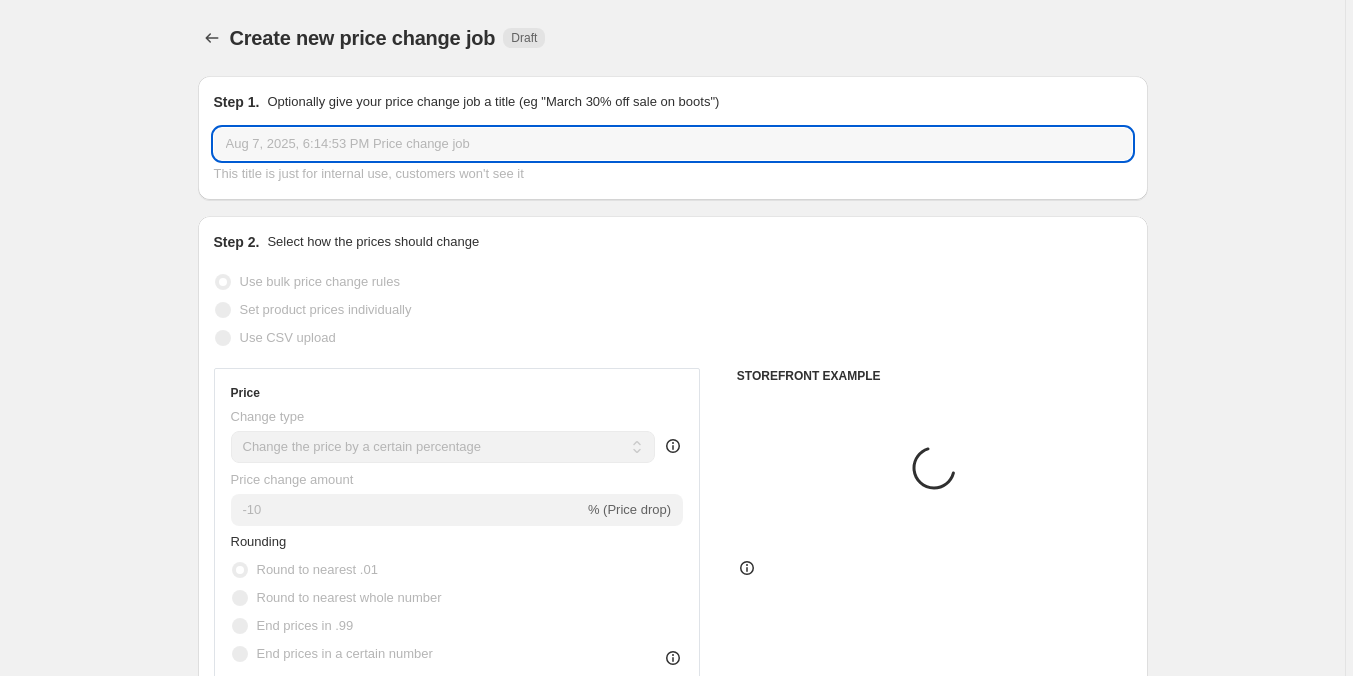 click on "Aug 7, 2025, 6:14:53 PM Price change job" at bounding box center [673, 144] 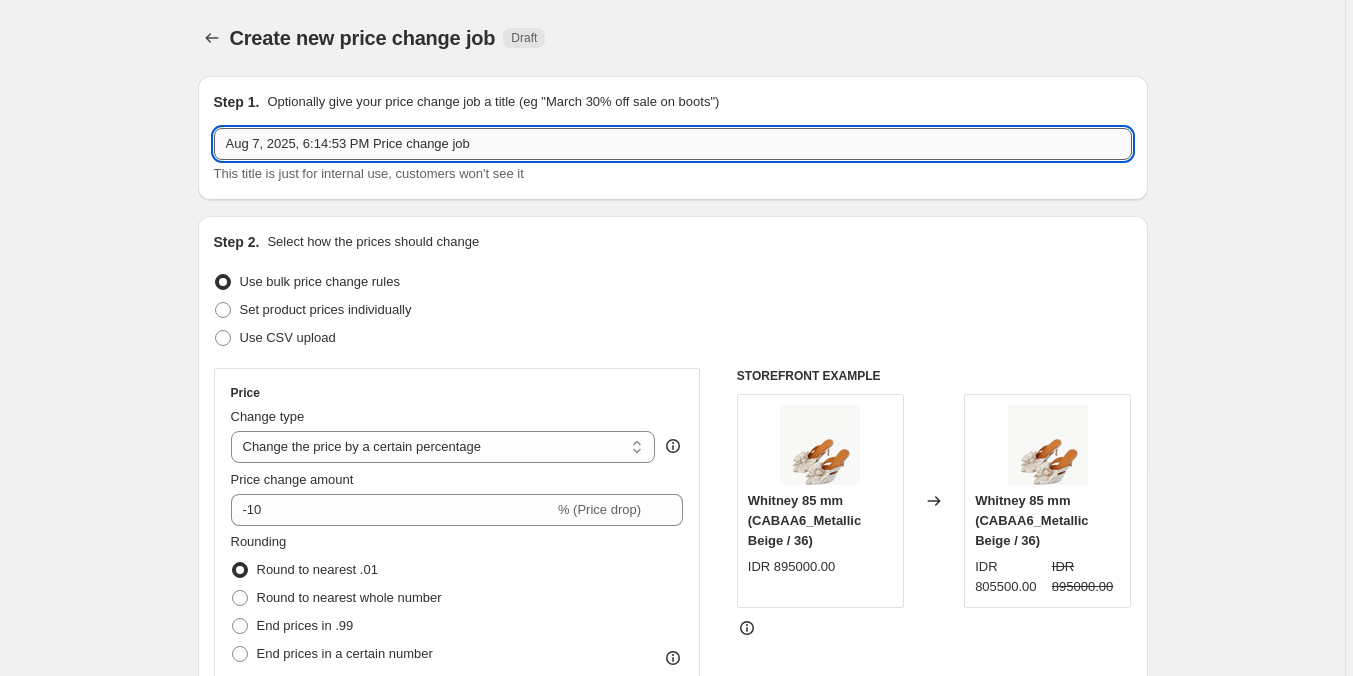 click on "Aug 7, 2025, 6:14:53 PM Price change job" at bounding box center [673, 144] 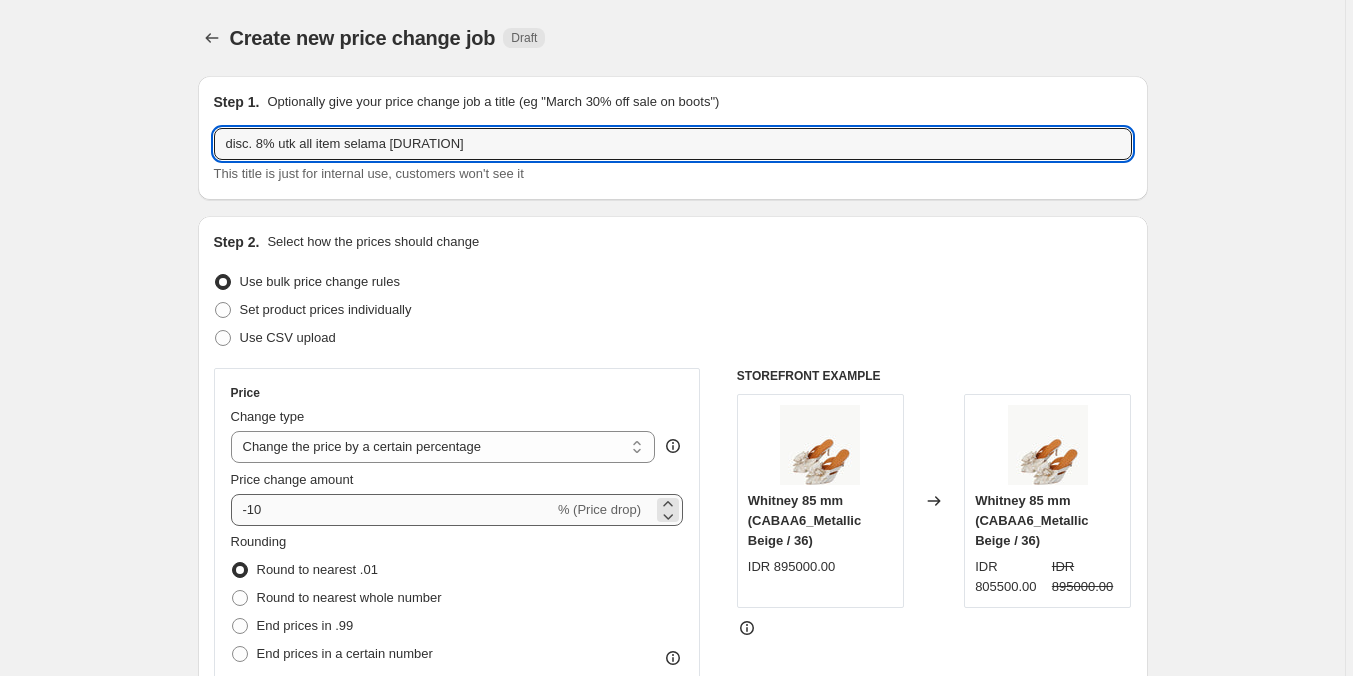 type on "disc. 8% utk all item selama [DURATION]" 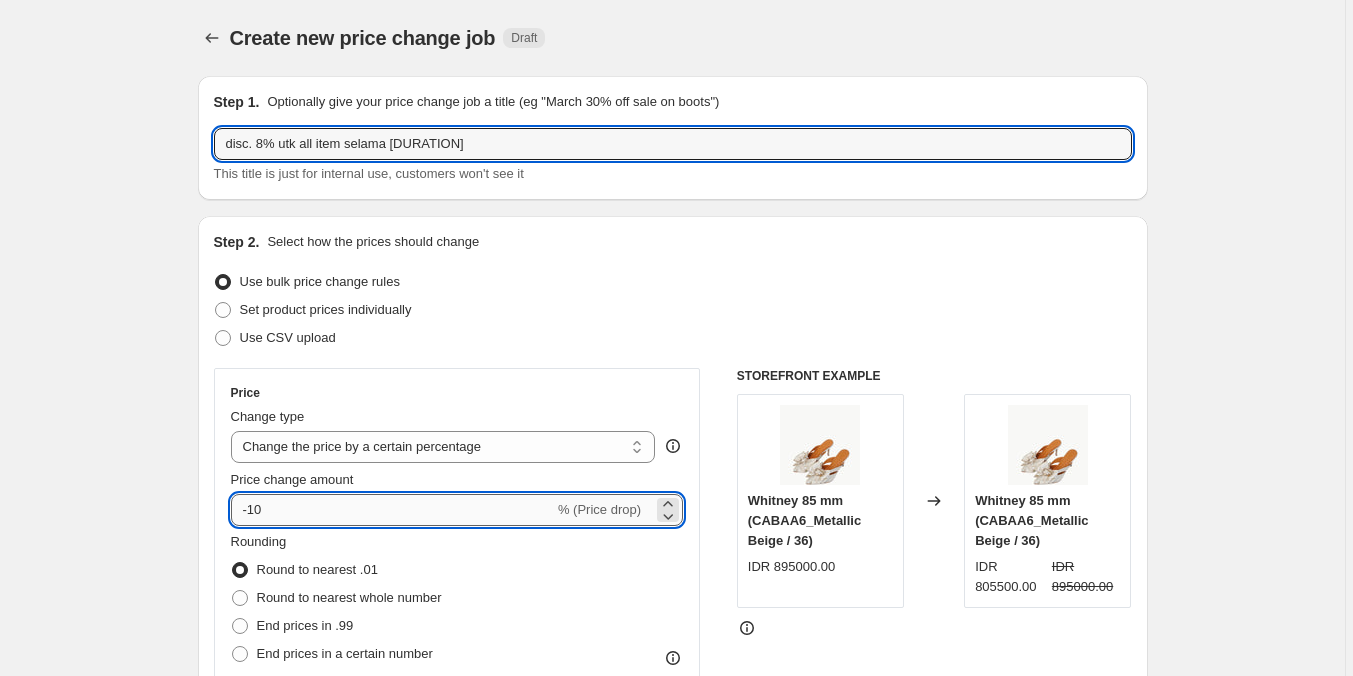 click on "-10" at bounding box center (392, 510) 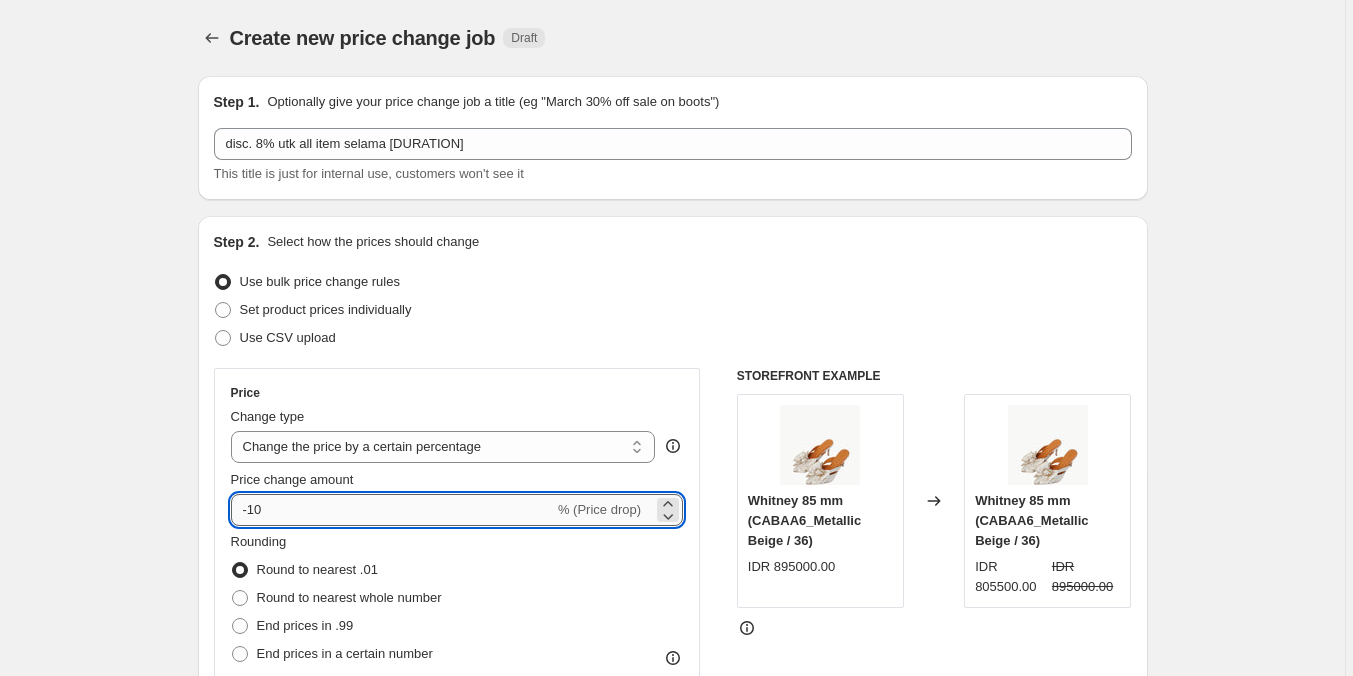 type on "-1" 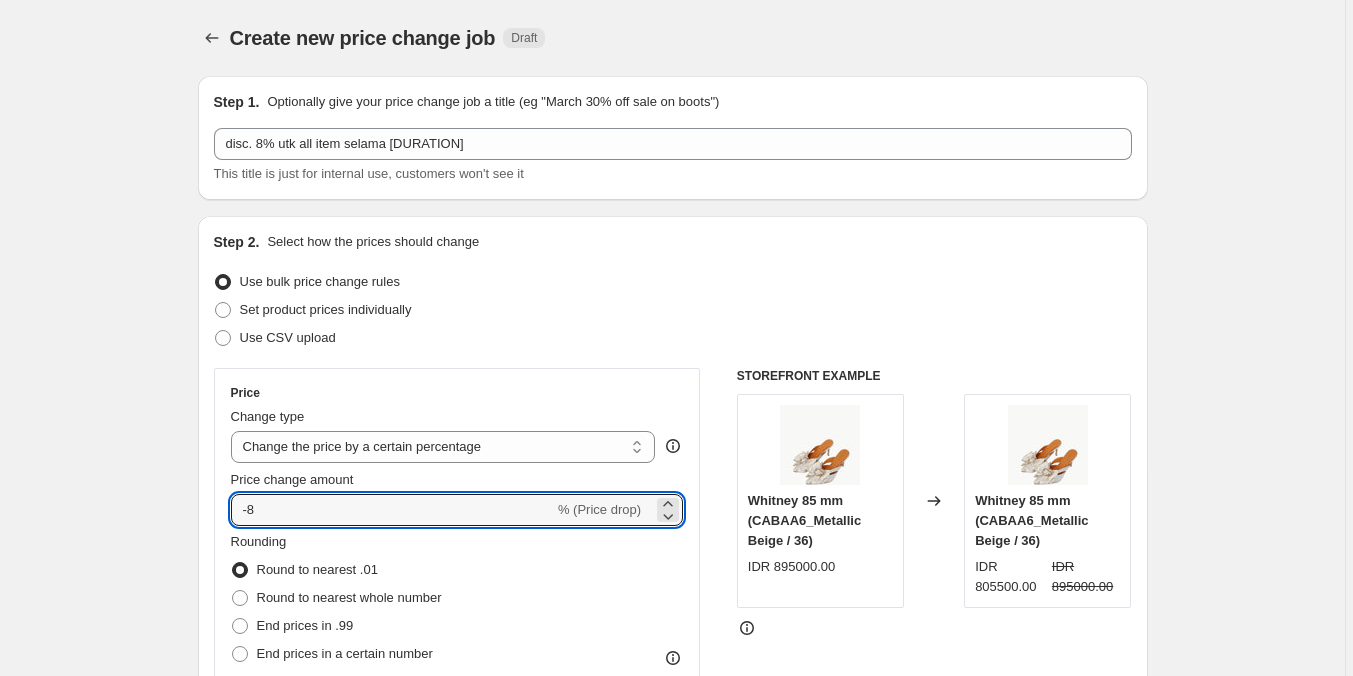 type on "-8" 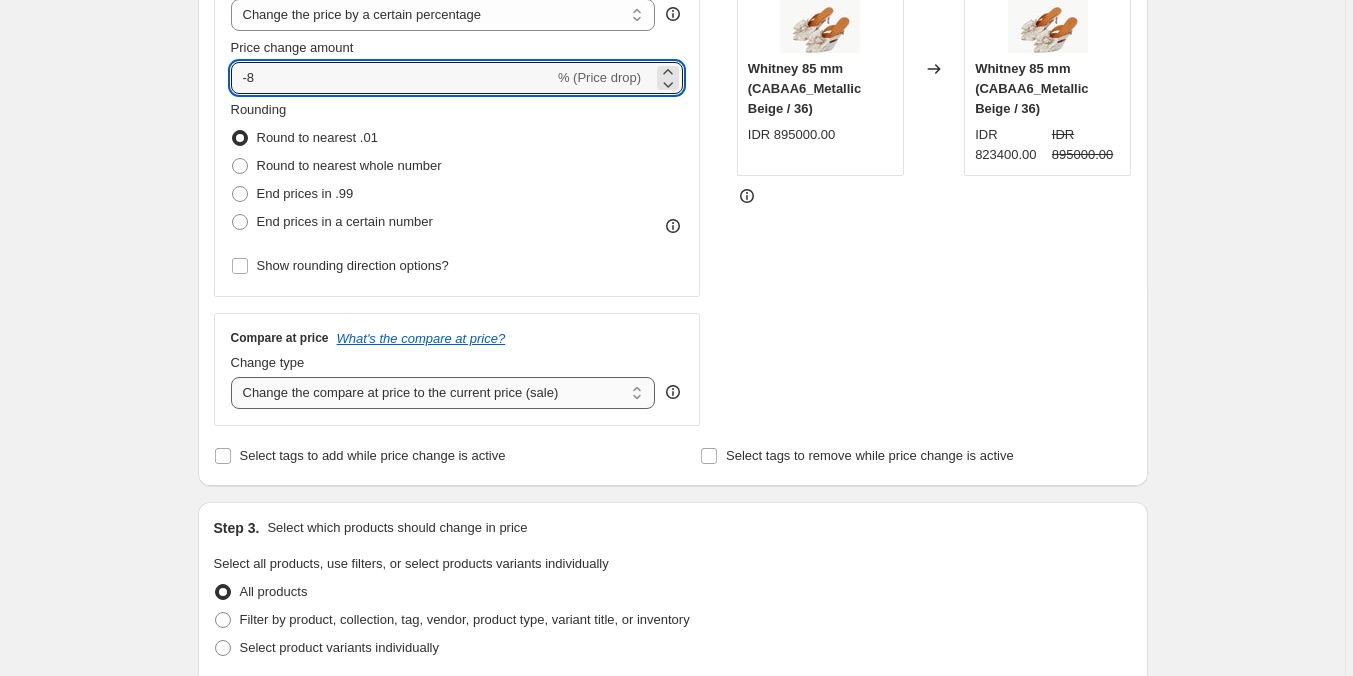 scroll, scrollTop: 600, scrollLeft: 0, axis: vertical 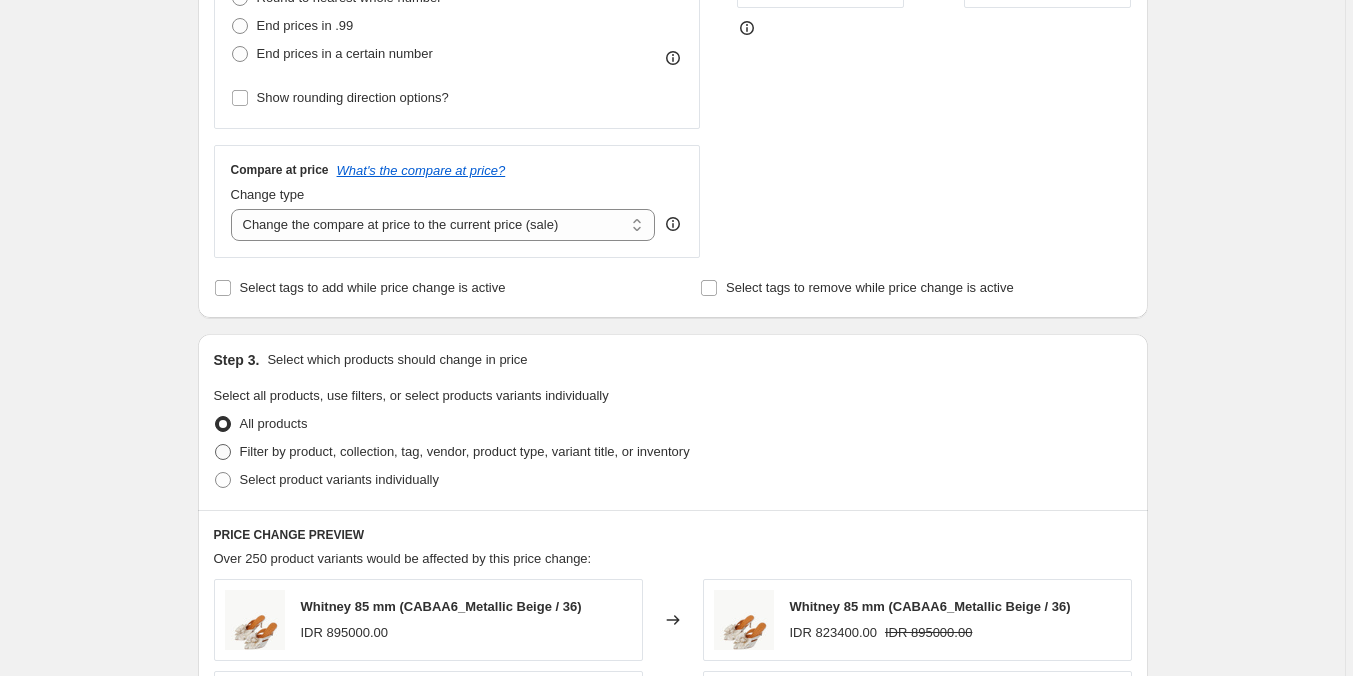 click on "Filter by product, collection, tag, vendor, product type, variant title, or inventory" at bounding box center (465, 451) 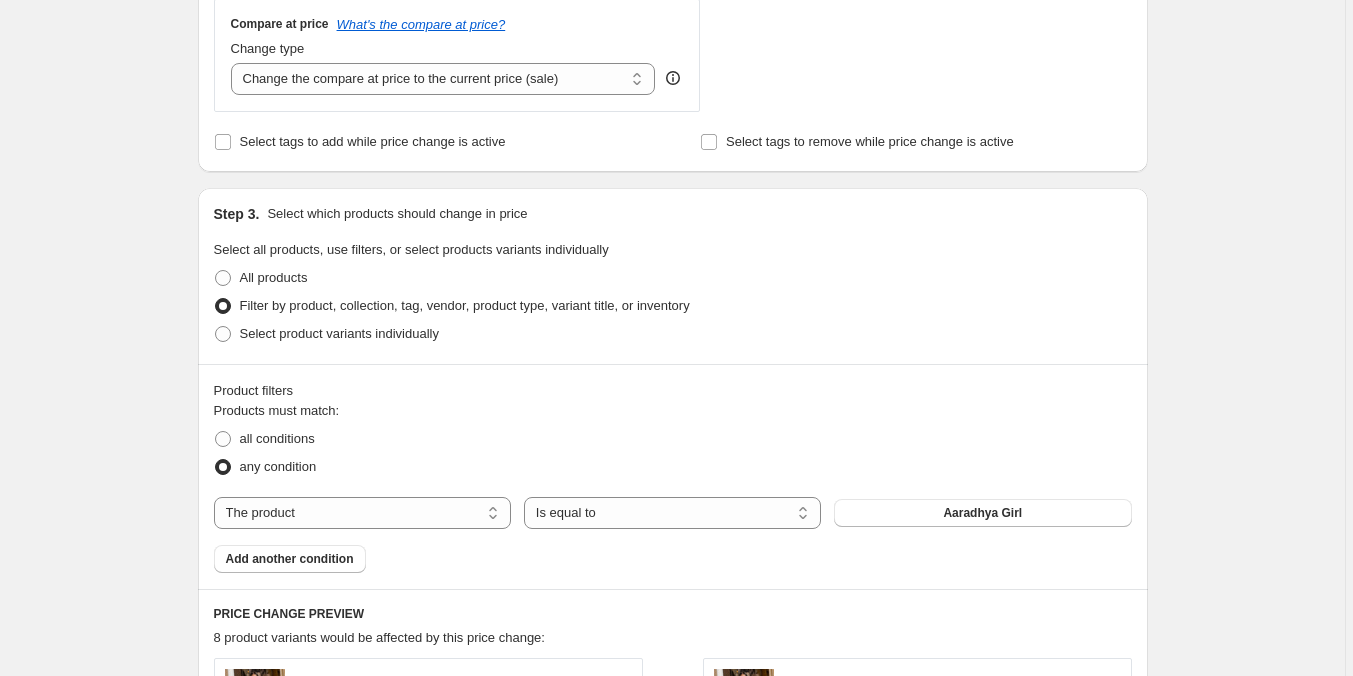 scroll, scrollTop: 800, scrollLeft: 0, axis: vertical 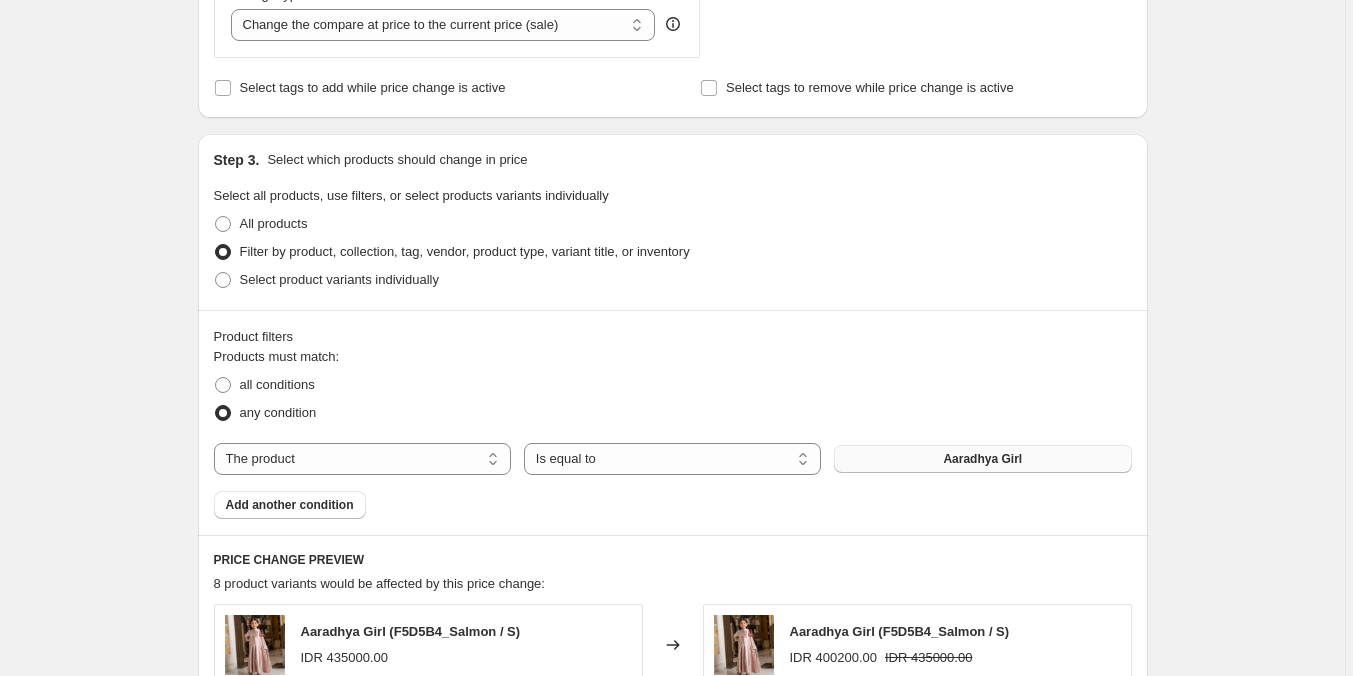 click on "Aaradhya Girl" at bounding box center [982, 459] 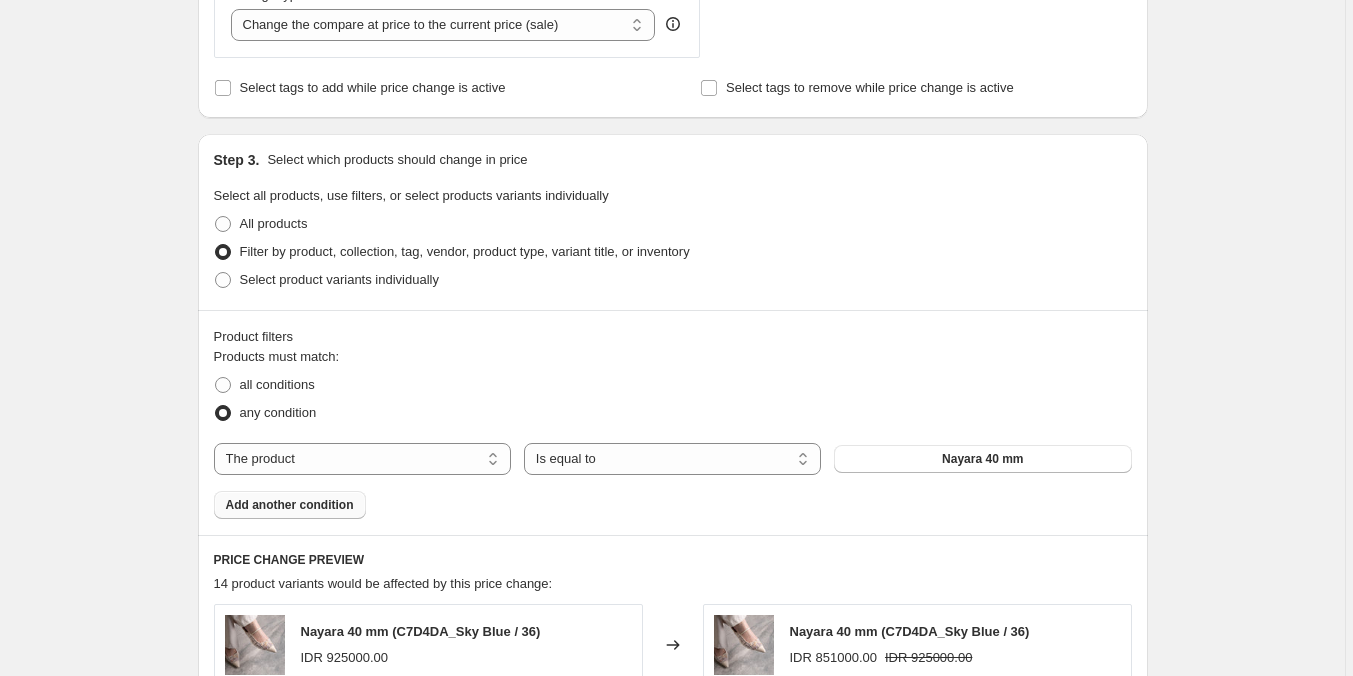 click on "Add another condition" at bounding box center (290, 505) 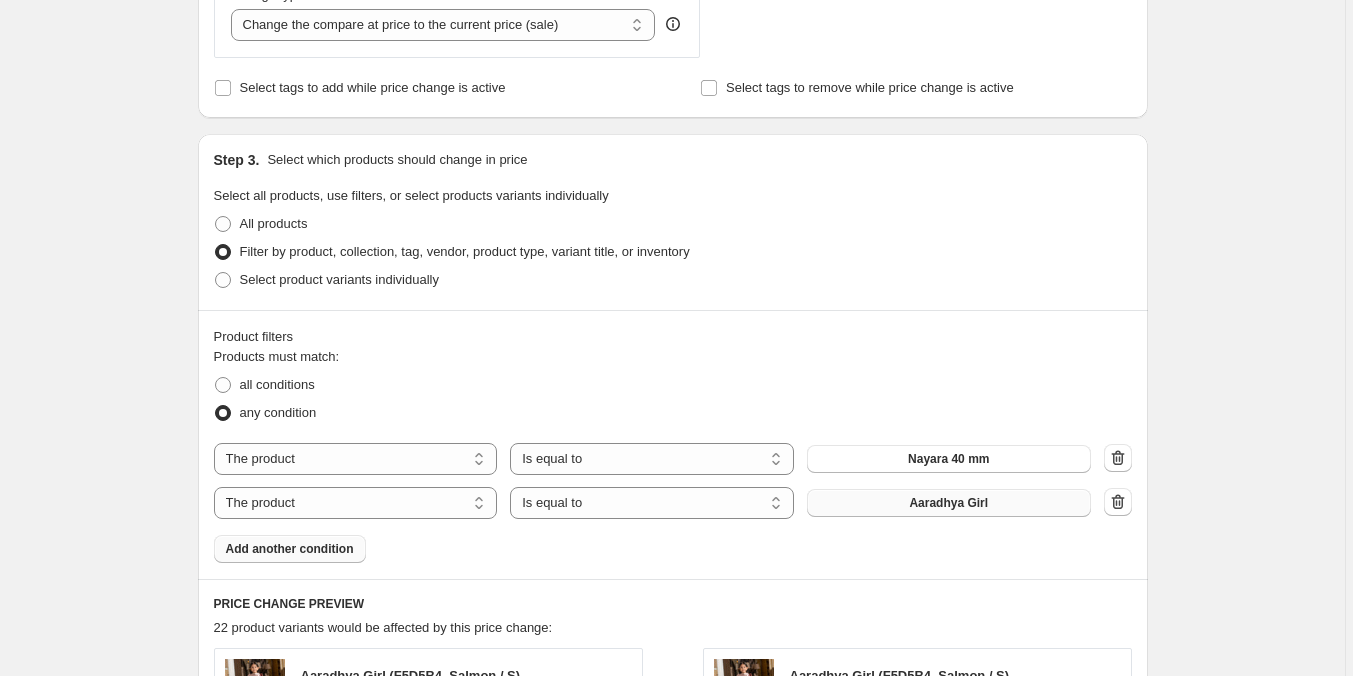 click on "Aaradhya Girl" at bounding box center (948, 503) 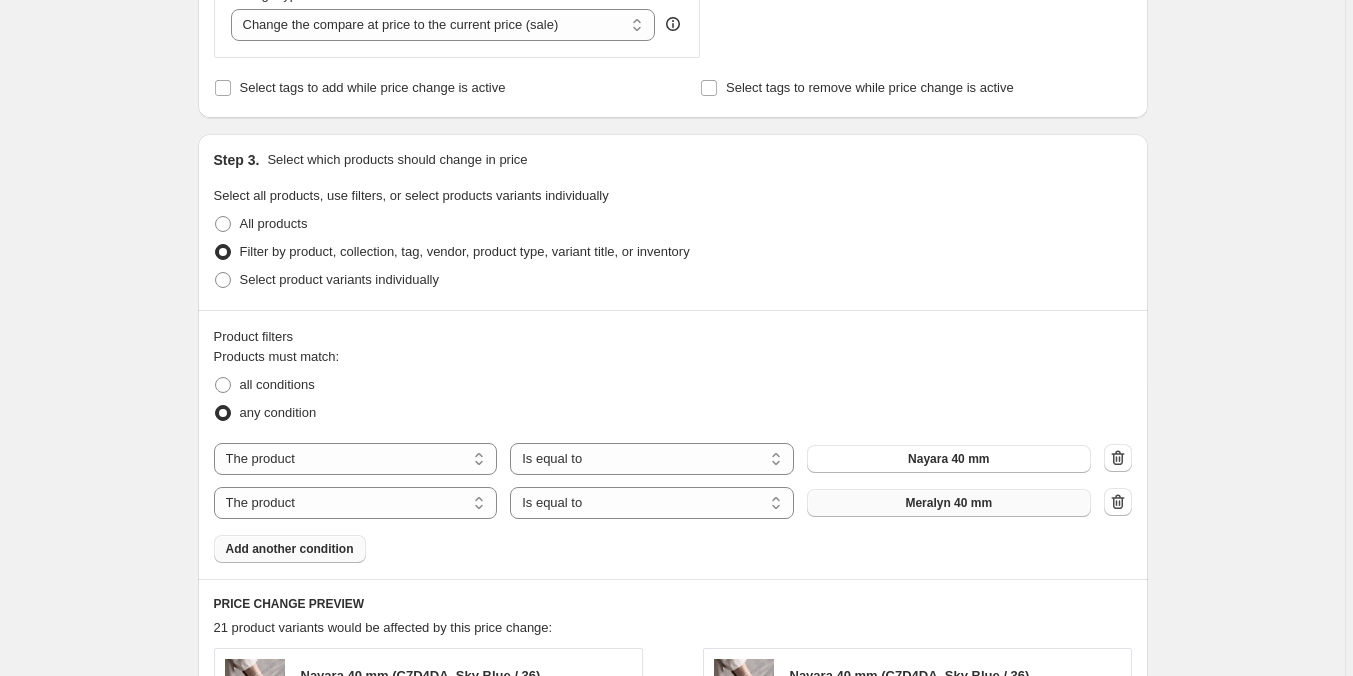 click on "Add another condition" at bounding box center [290, 549] 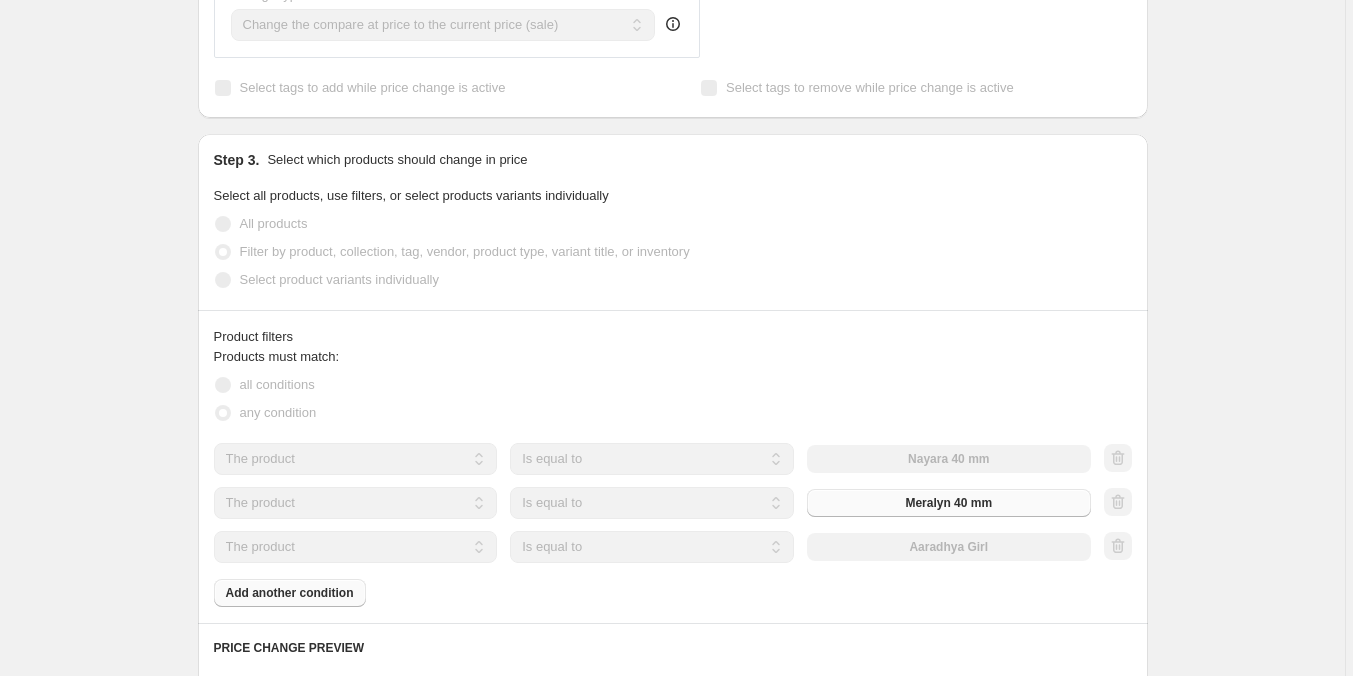 click on "The product The product's collection The product's tag The product's vendor The product's type The product's status The variant's title Inventory quantity The product Is equal to Is not equal to Is equal to Aaradhya Girl" at bounding box center (652, 547) 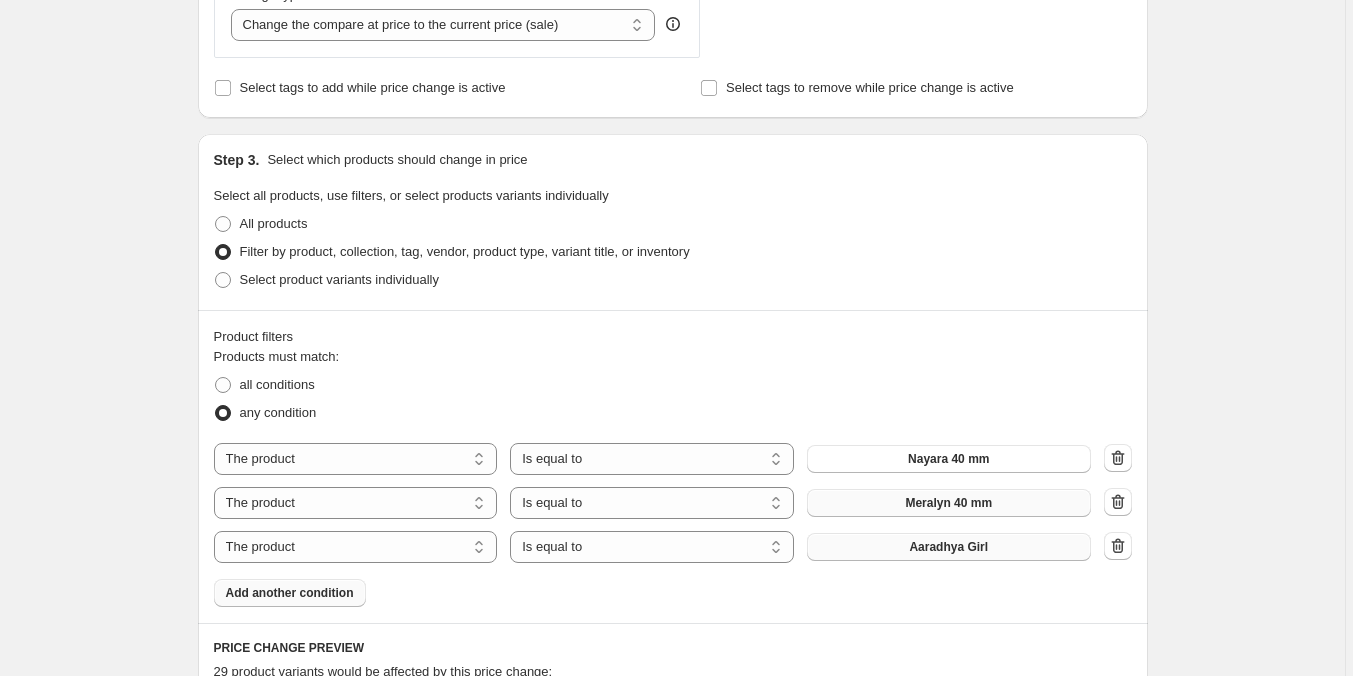 click on "Aaradhya Girl" at bounding box center (948, 547) 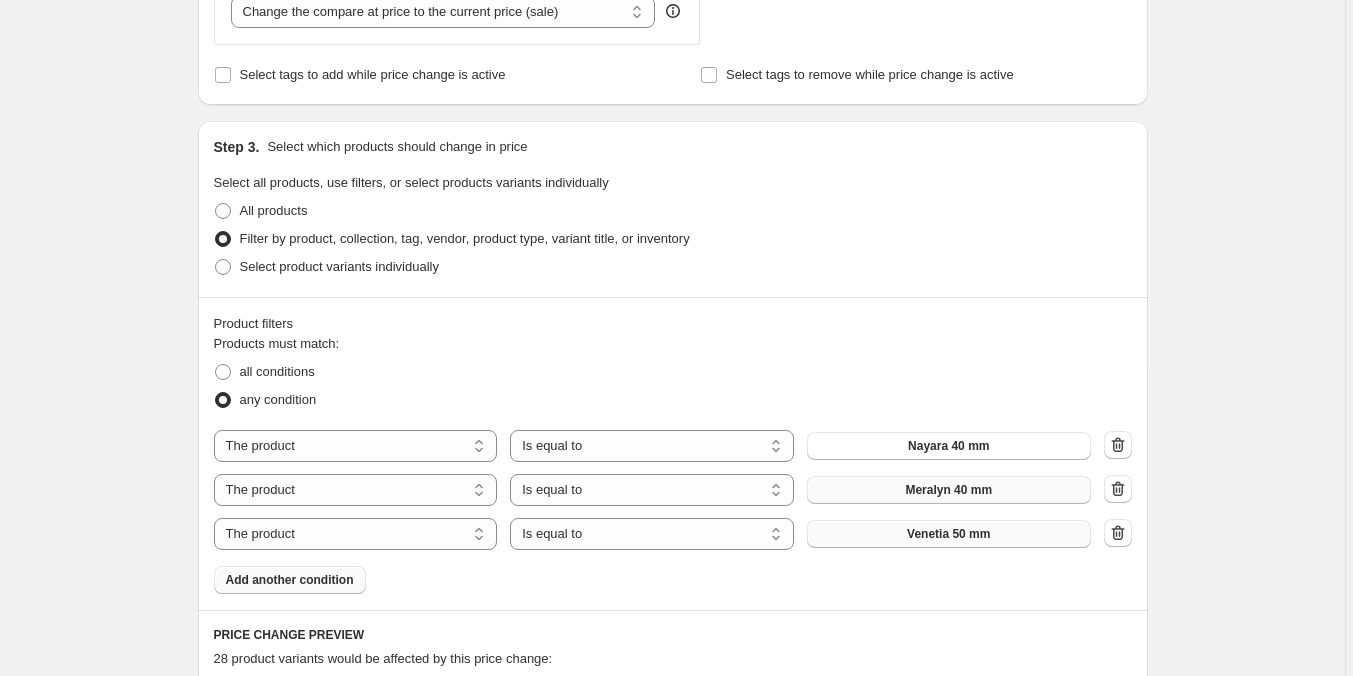 scroll, scrollTop: 900, scrollLeft: 0, axis: vertical 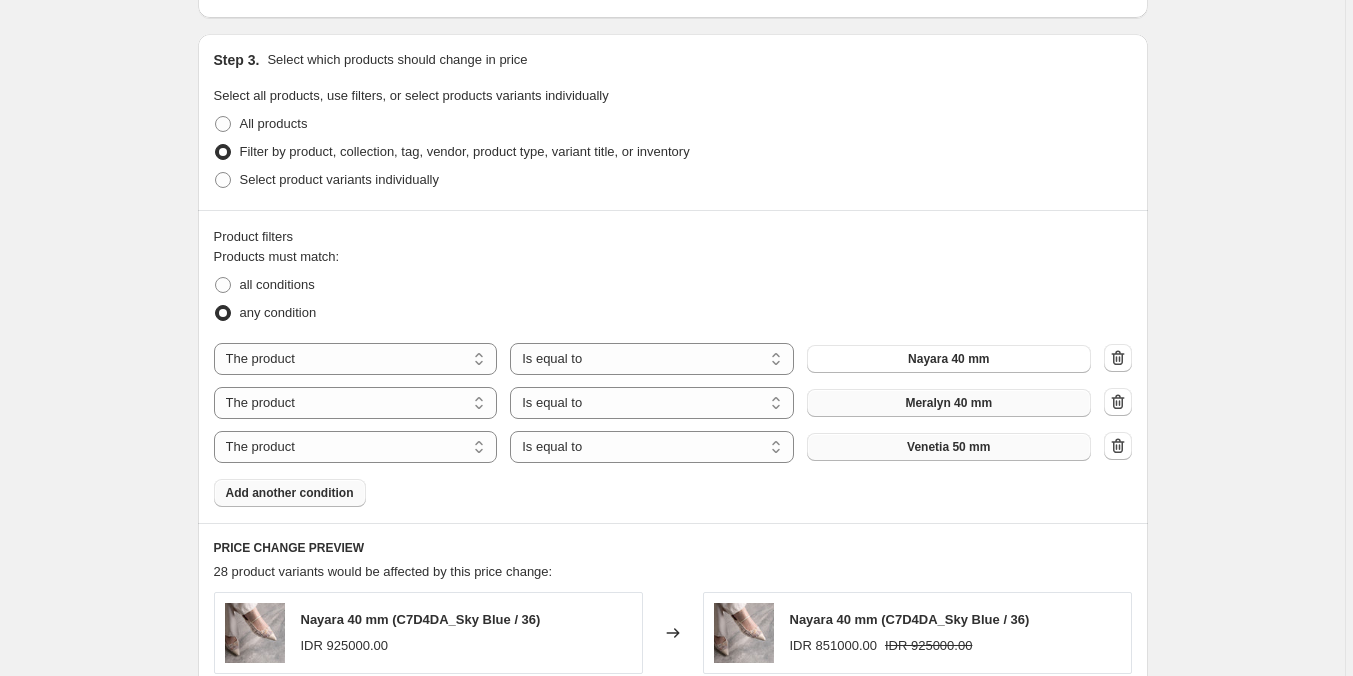 click on "Add another condition" at bounding box center [290, 493] 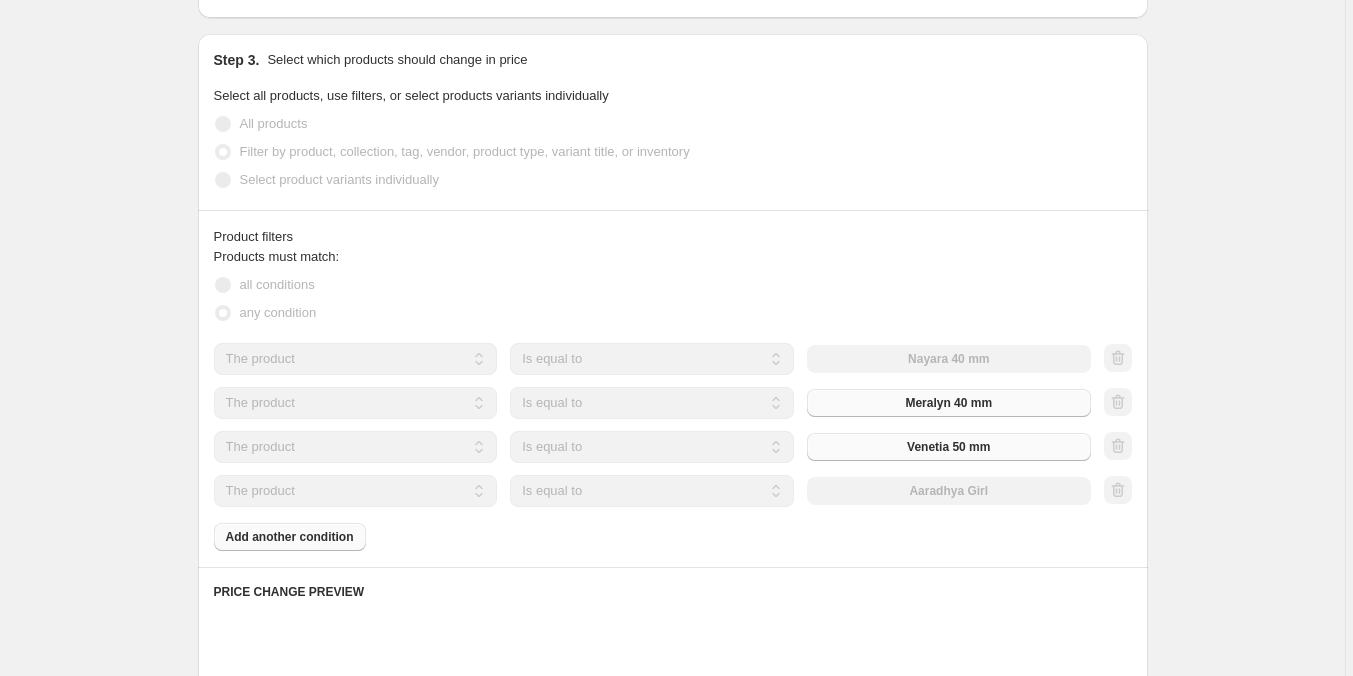 click on "The product The product's collection The product's tag The product's vendor The product's type The product's status The variant's title Inventory quantity The product Is equal to Is not equal to Is equal to Aaradhya Girl" at bounding box center (652, 491) 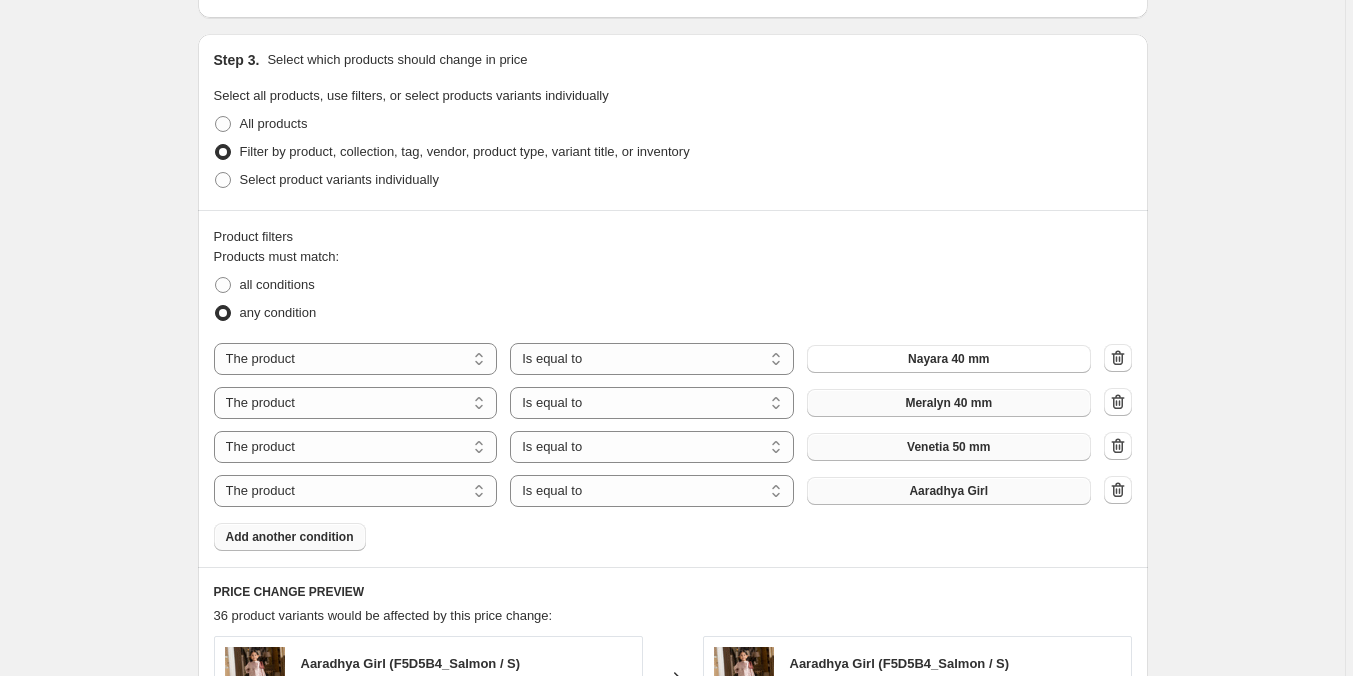 click on "Aaradhya Girl" at bounding box center (949, 491) 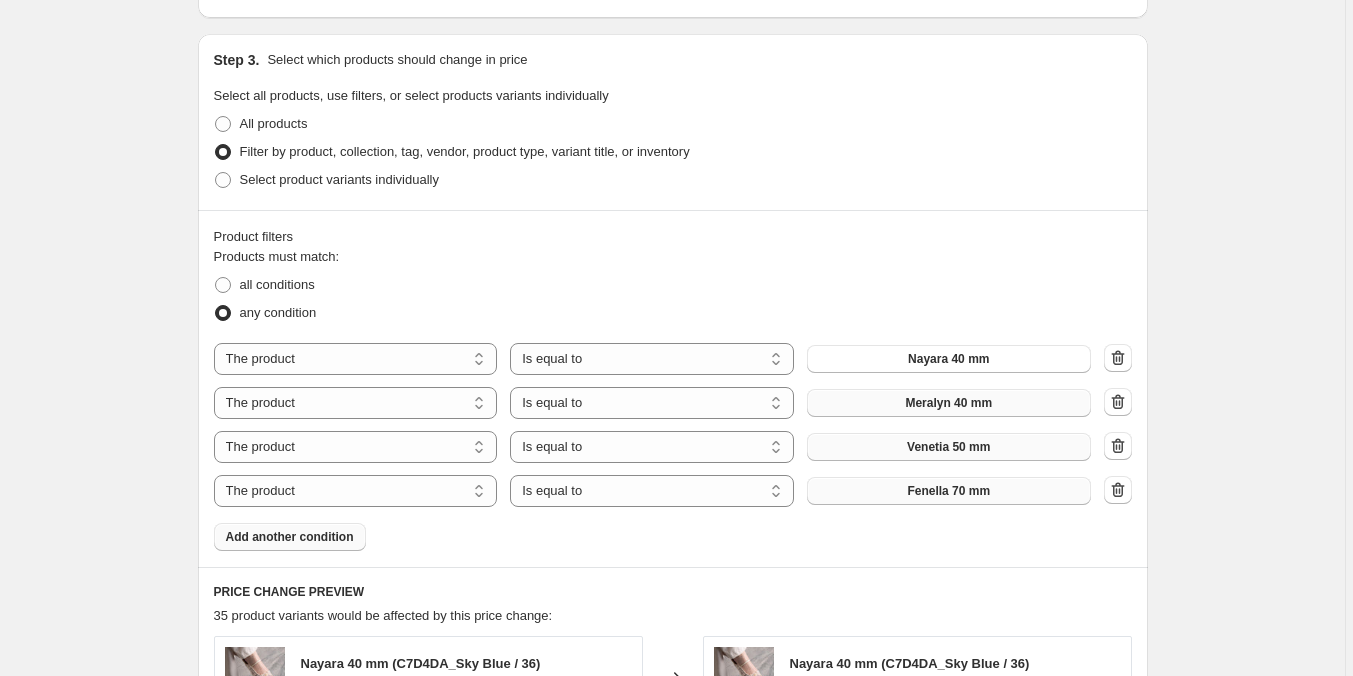 click on "Add another condition" at bounding box center (290, 537) 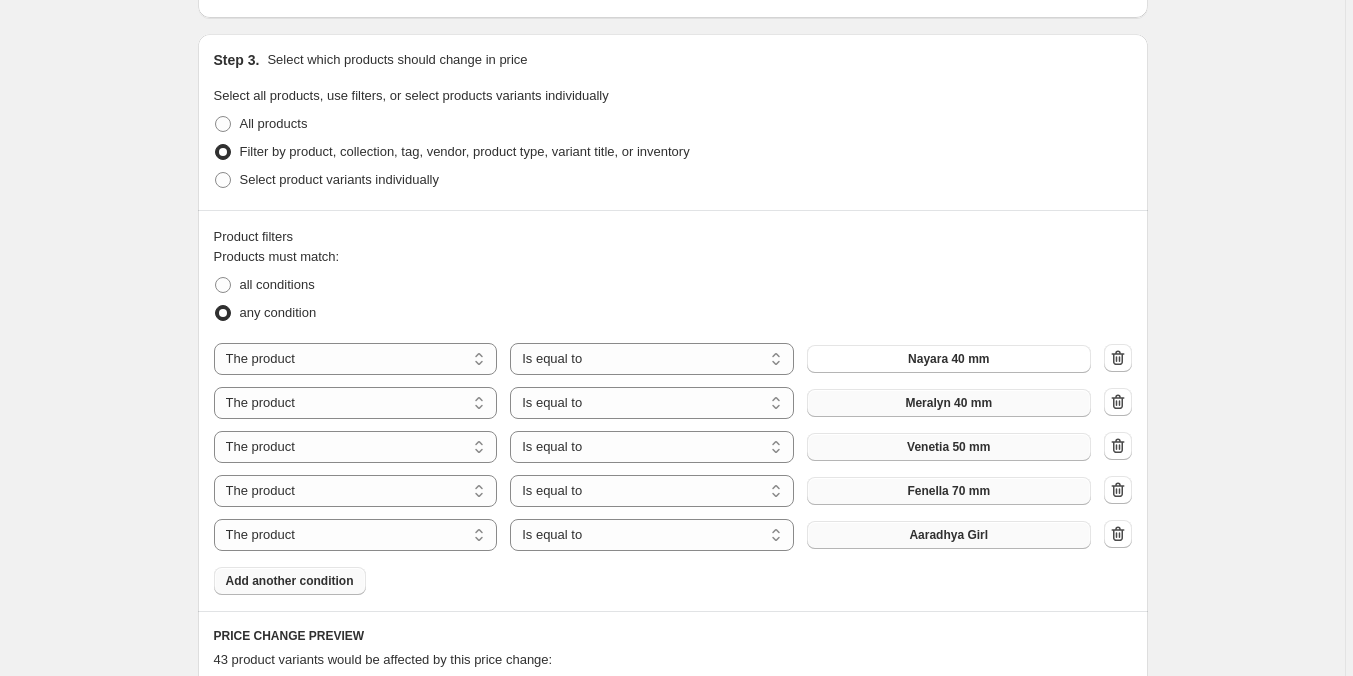 click on "Aaradhya Girl" at bounding box center [948, 535] 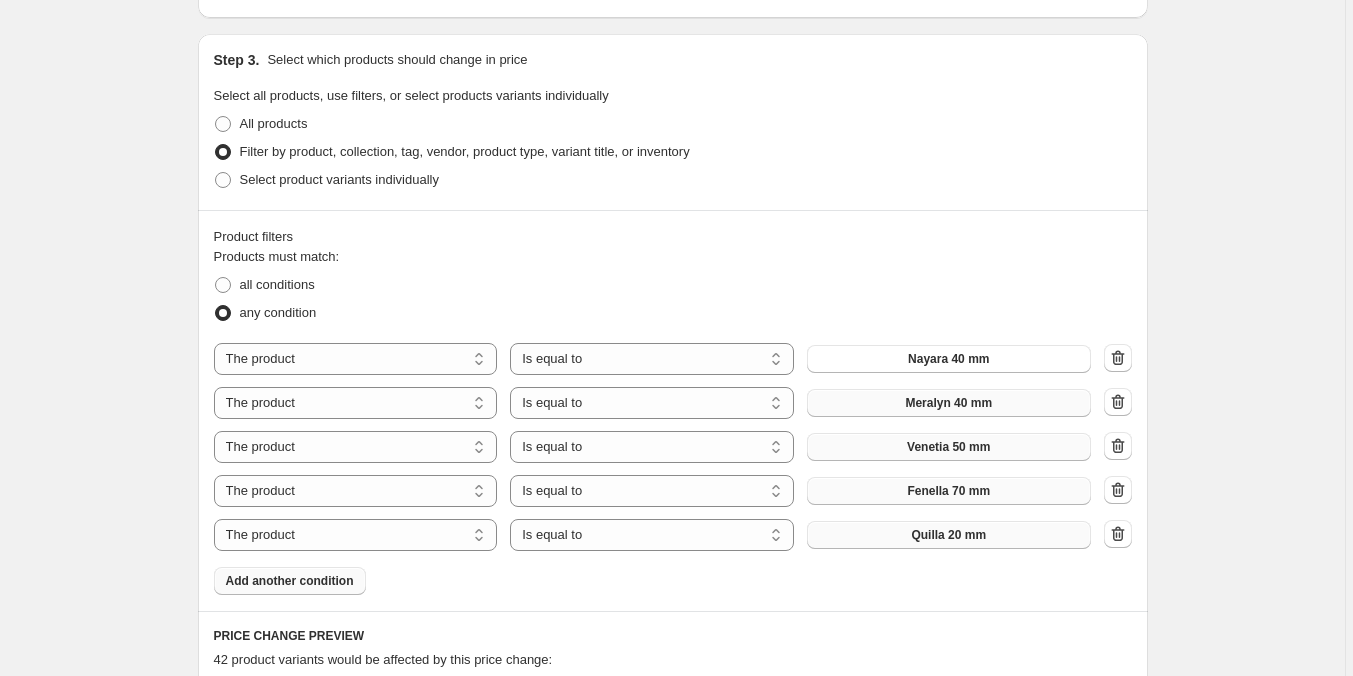 click on "Add another condition" at bounding box center [290, 581] 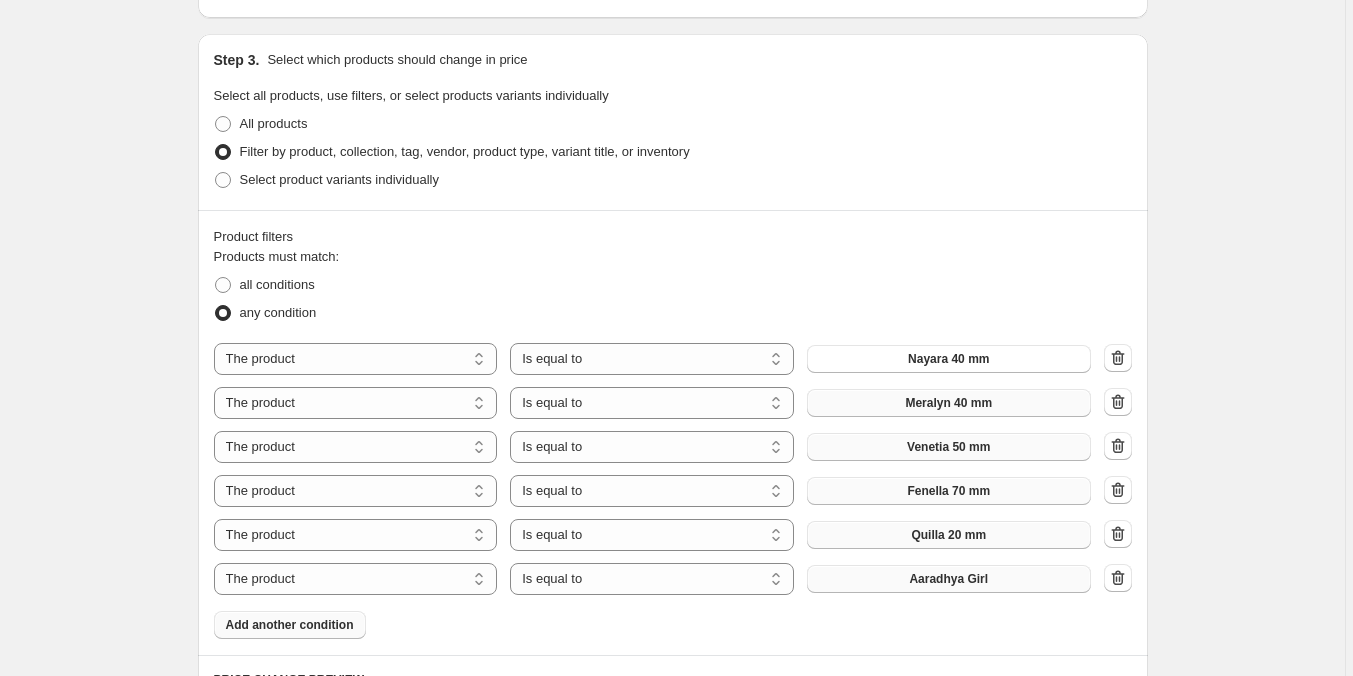 click on "Aaradhya Girl" at bounding box center [948, 579] 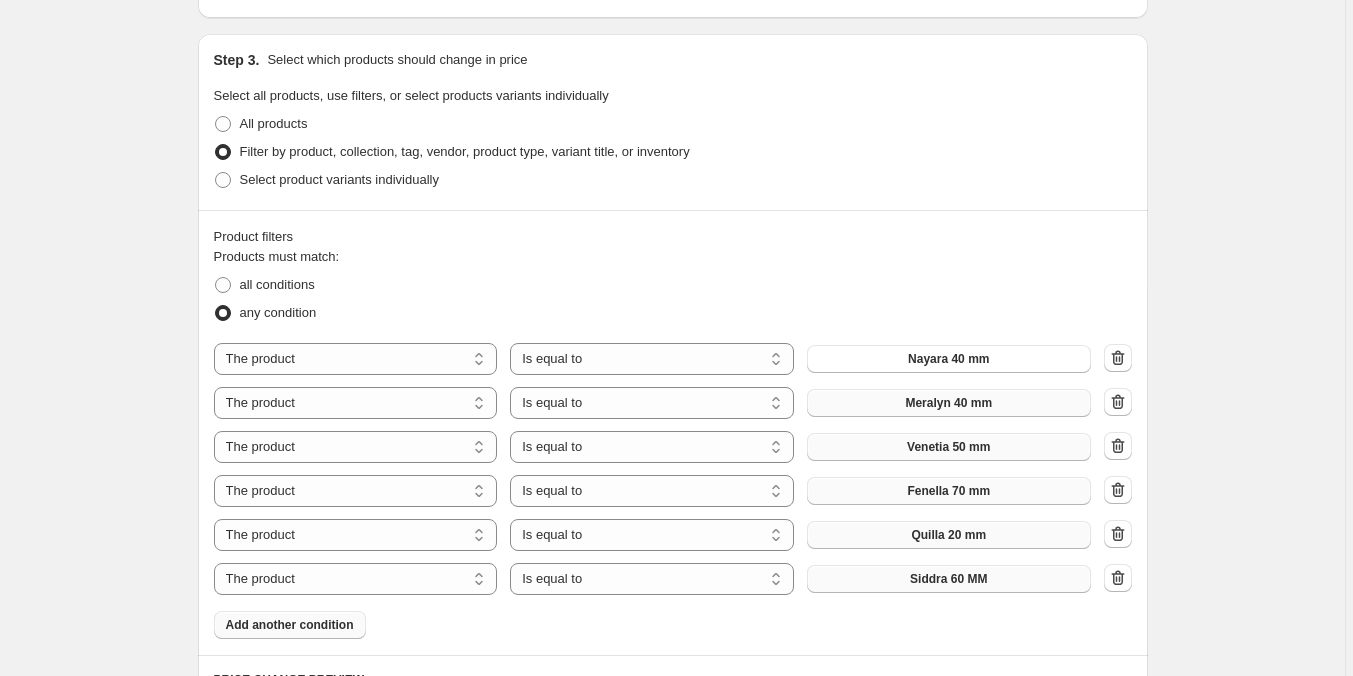 click on "Add another condition" at bounding box center (290, 625) 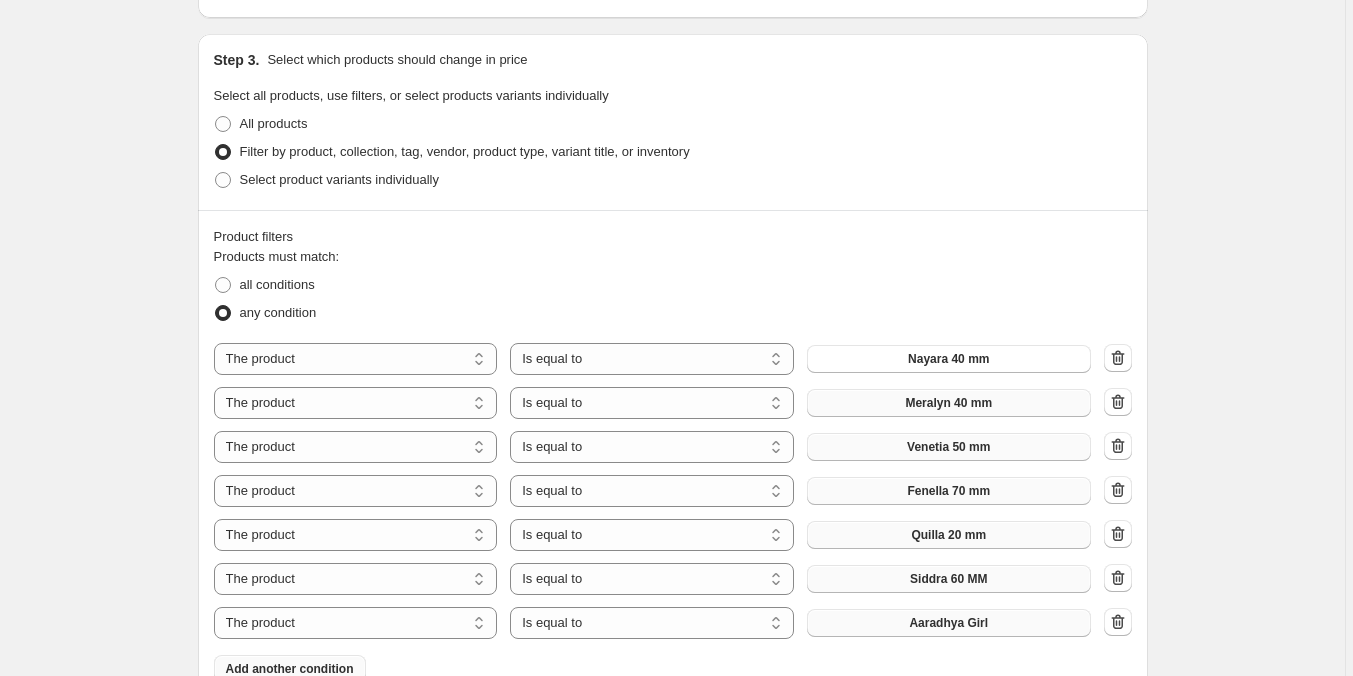 click on "Aaradhya Girl" at bounding box center [948, 623] 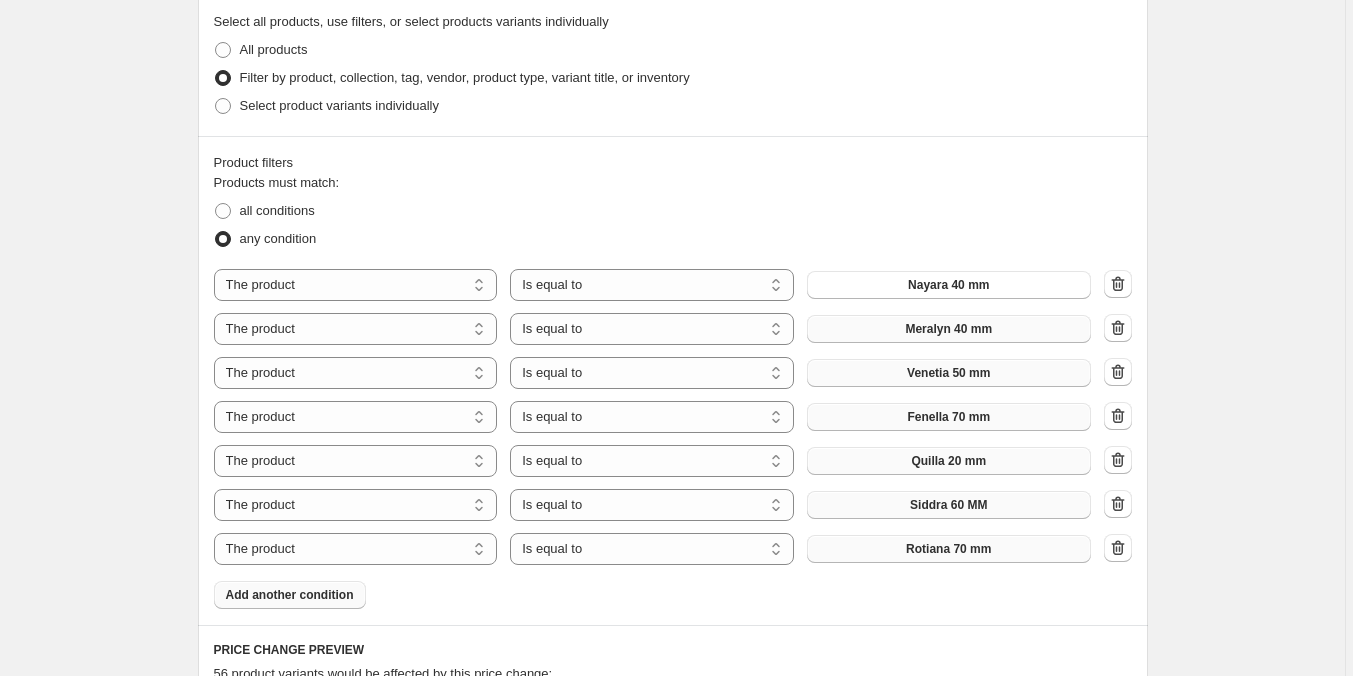scroll, scrollTop: 1100, scrollLeft: 0, axis: vertical 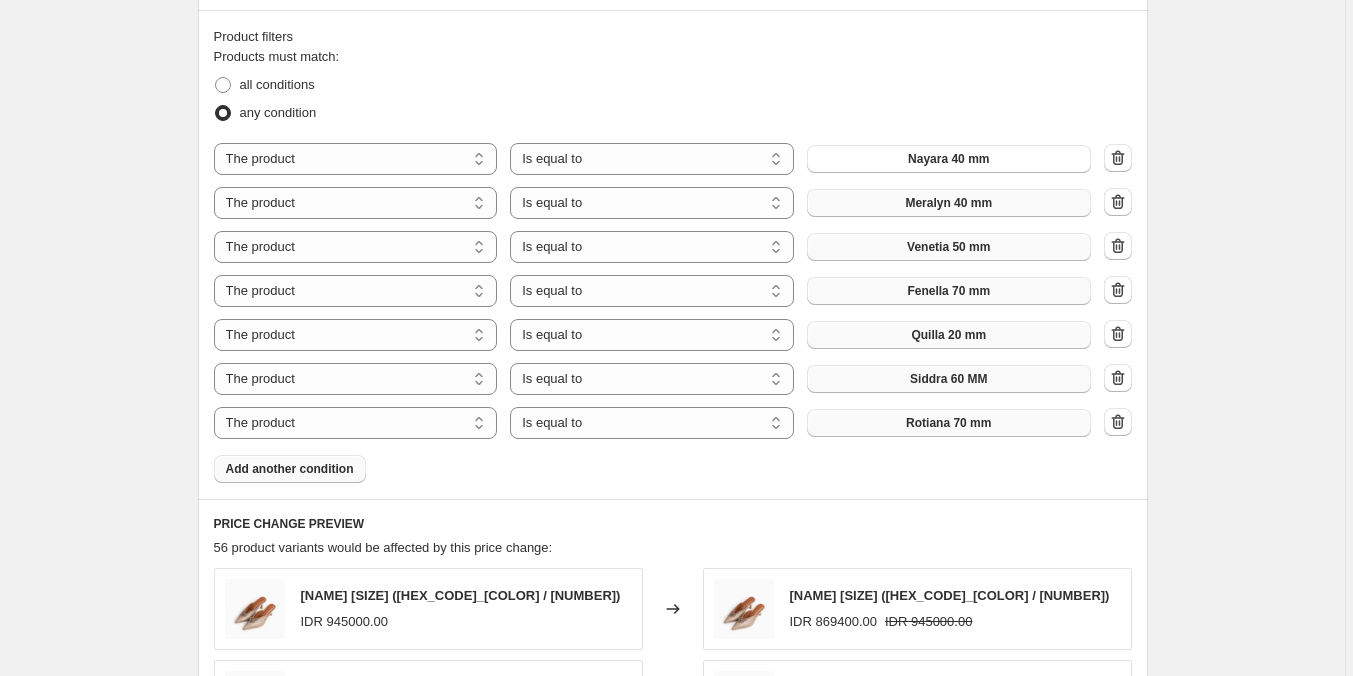 click on "Add another condition" at bounding box center (290, 469) 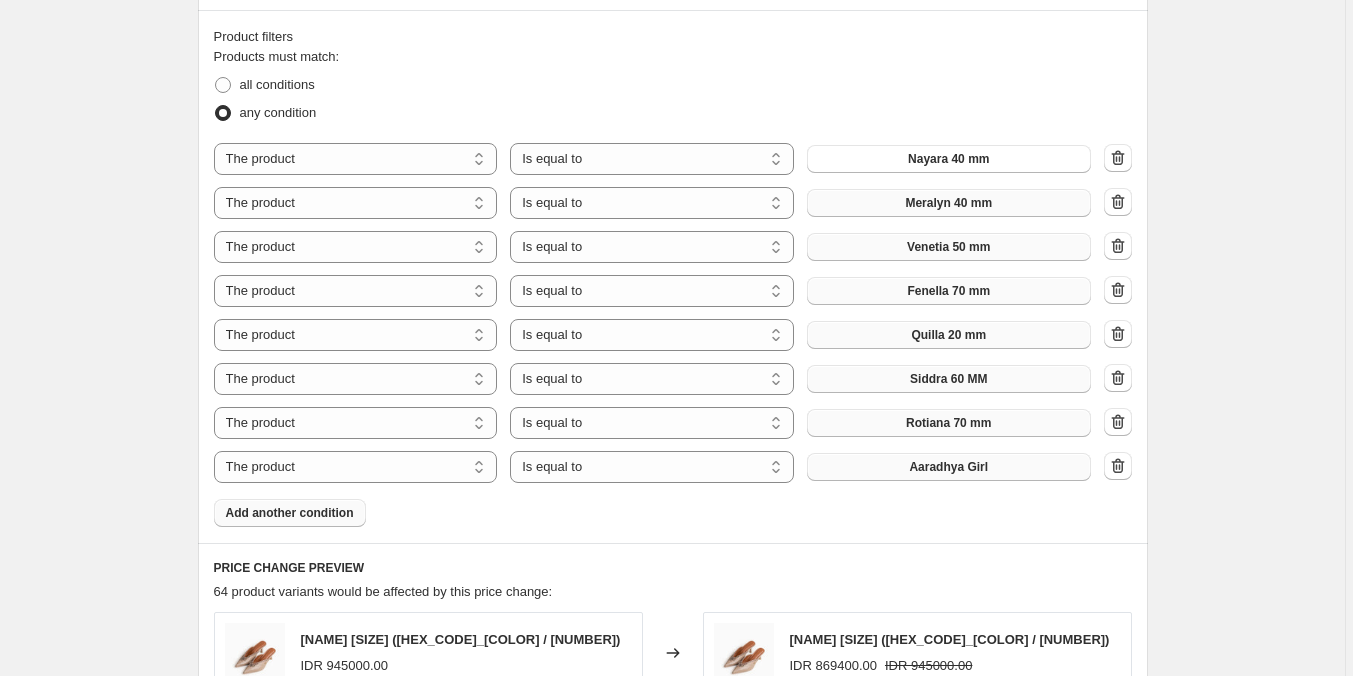 click on "Aaradhya Girl" at bounding box center [949, 467] 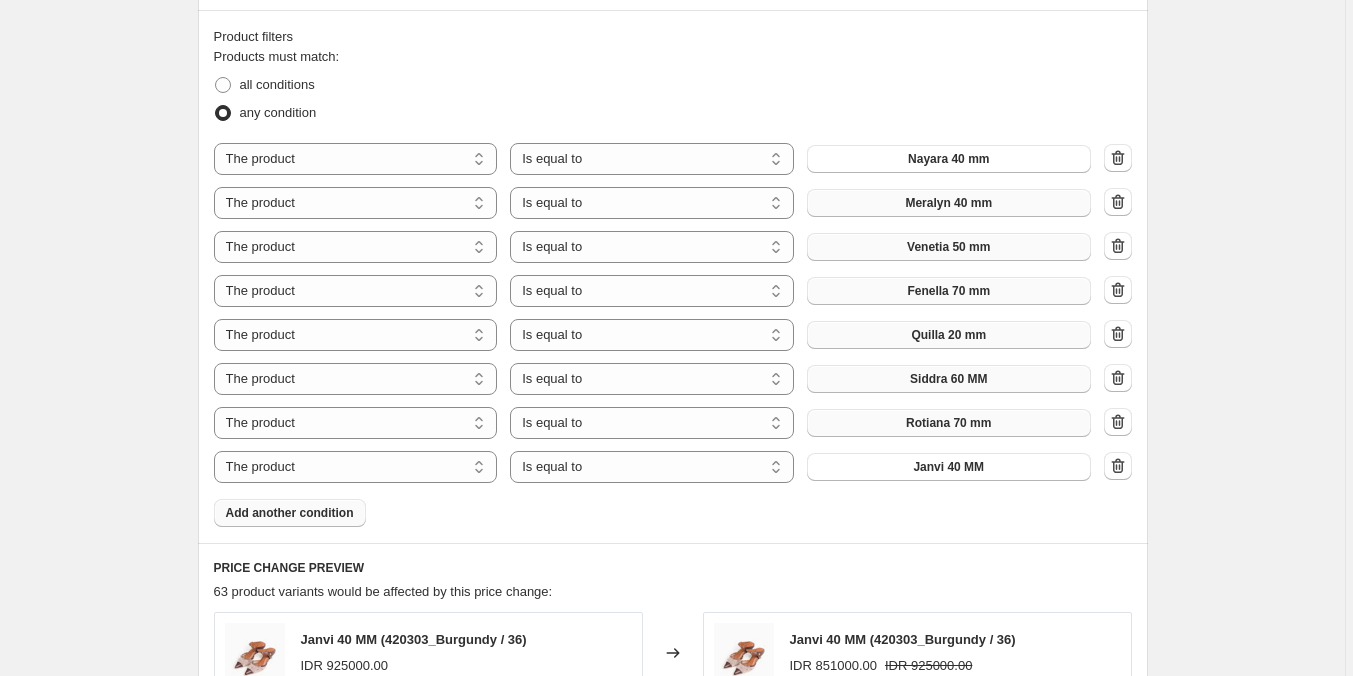 click on "Add another condition" at bounding box center (290, 513) 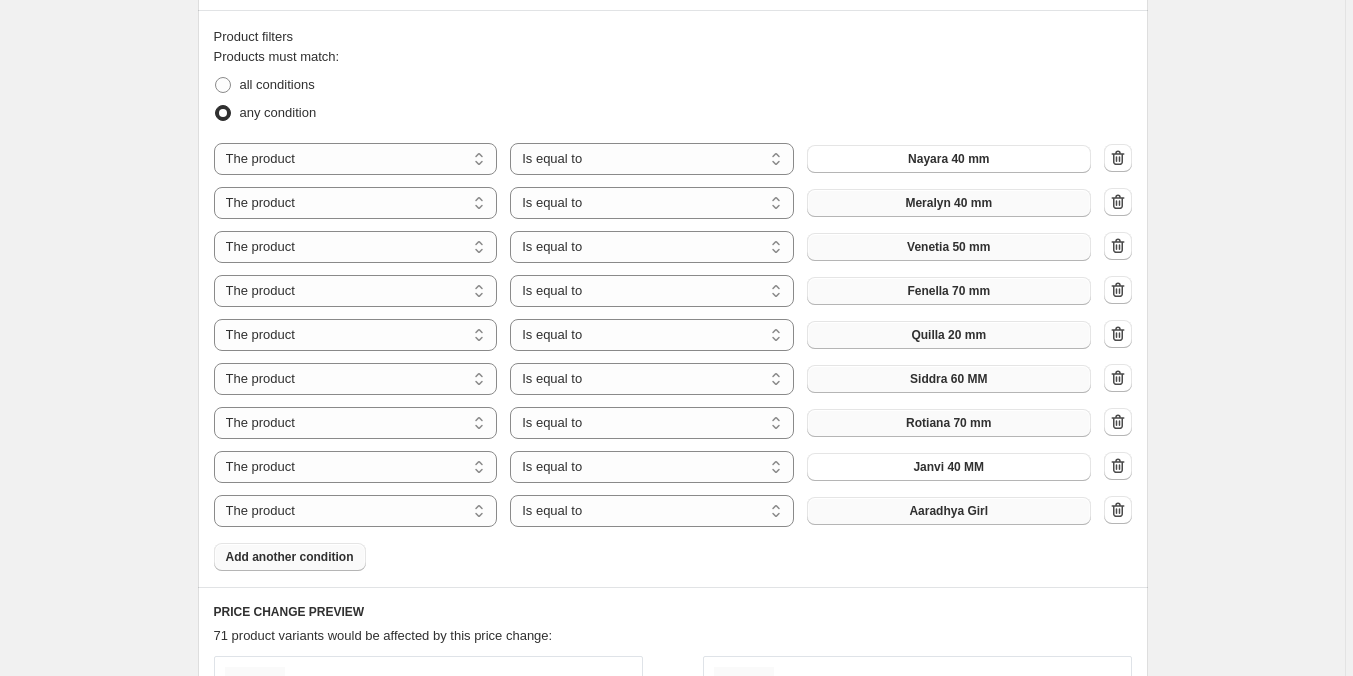 click on "Aaradhya Girl" at bounding box center [948, 511] 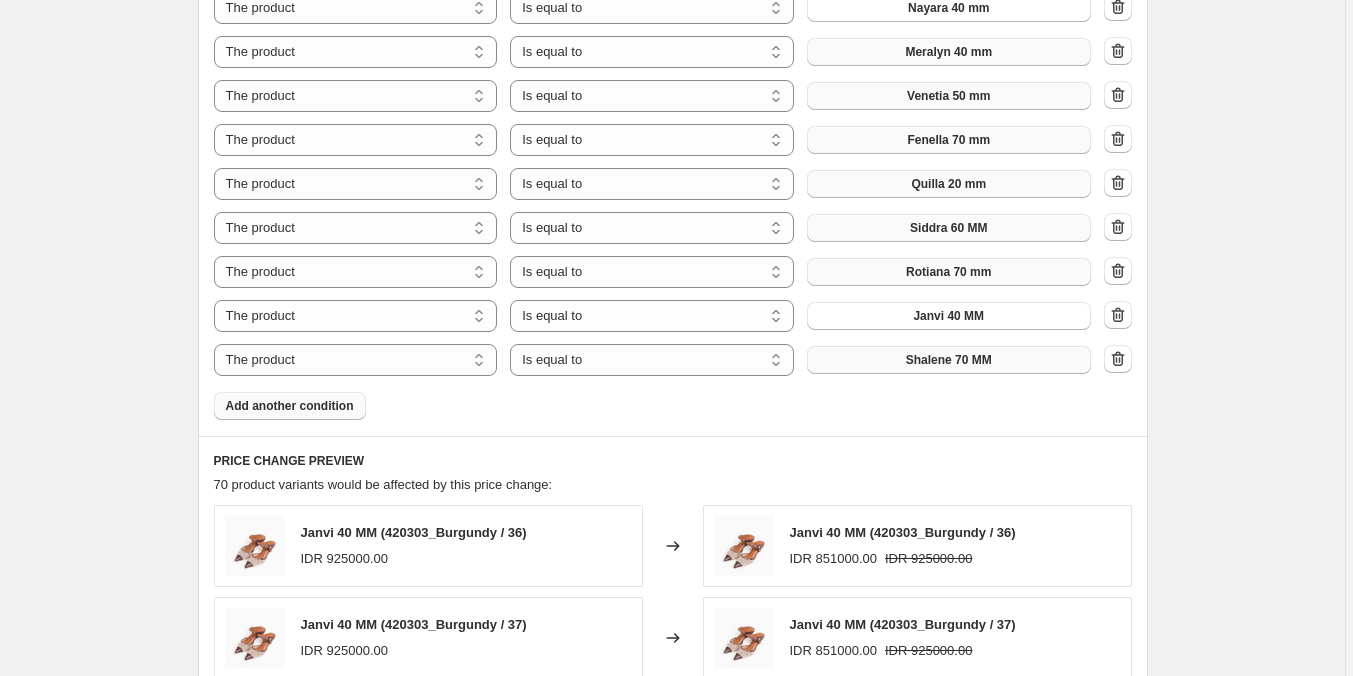 scroll, scrollTop: 1300, scrollLeft: 0, axis: vertical 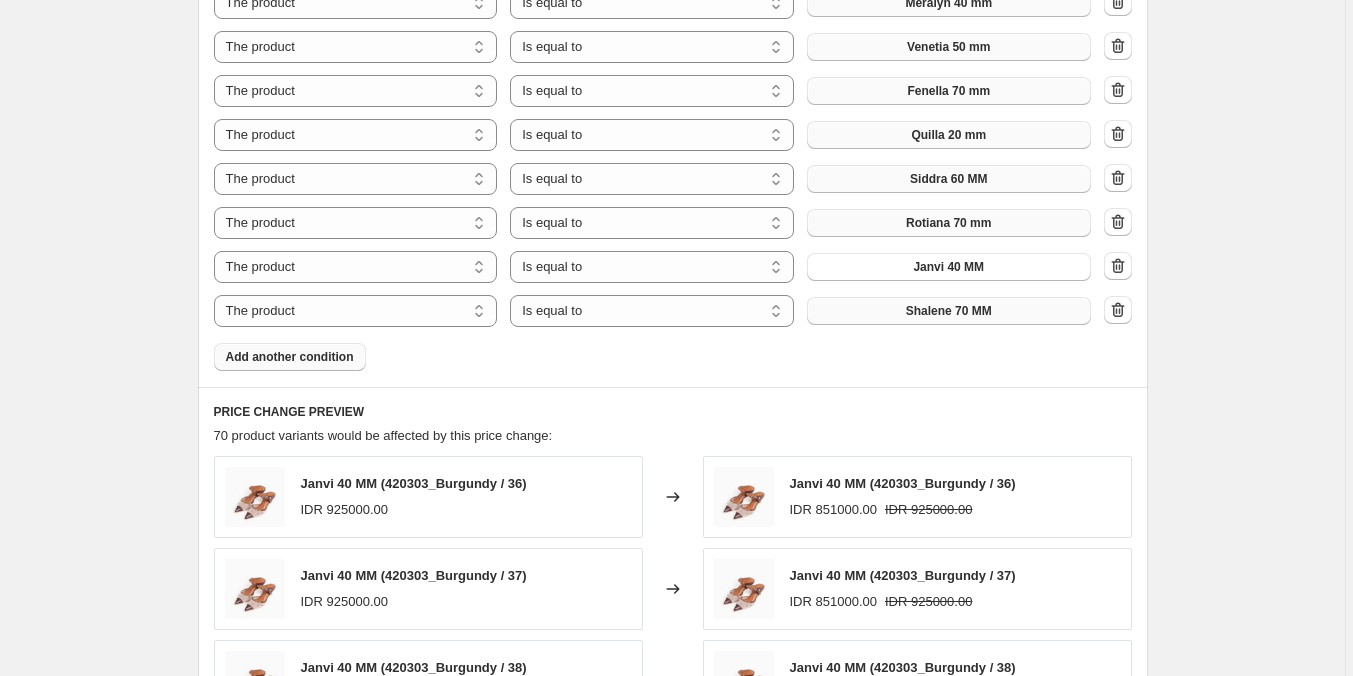 click on "Add another condition" at bounding box center (290, 357) 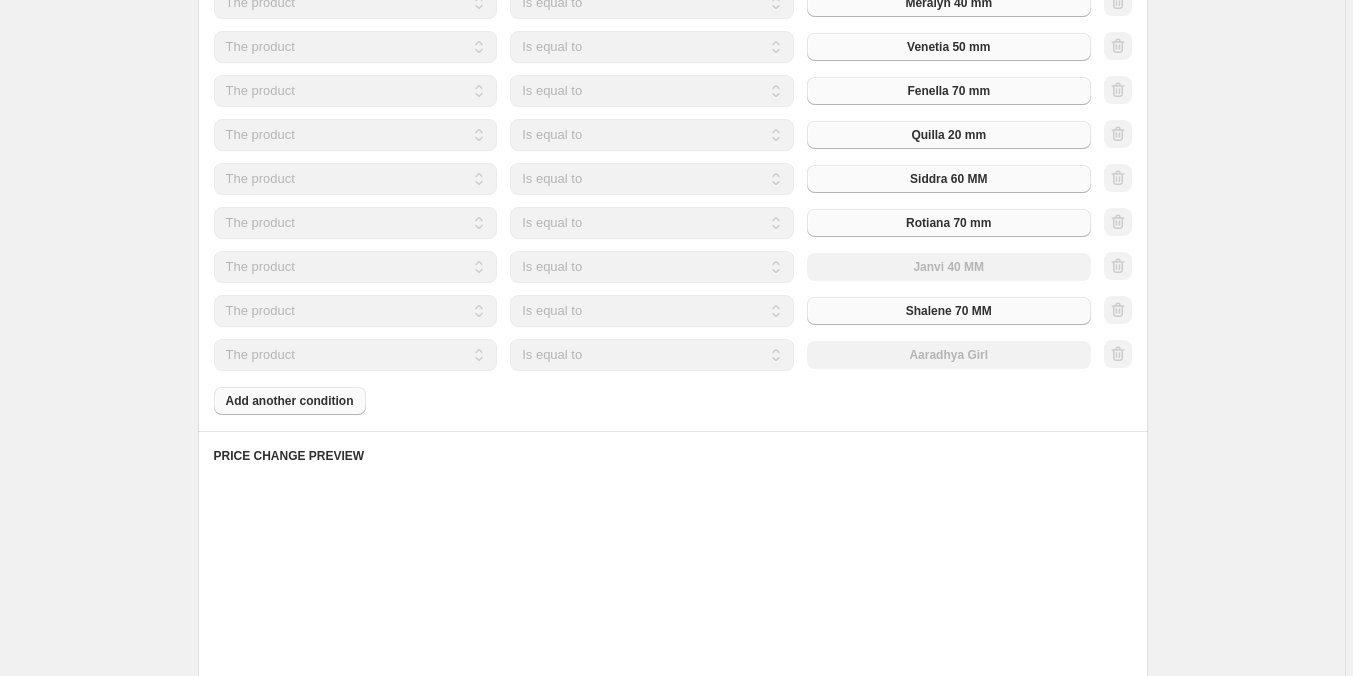 click on "The product The product's collection The product's tag The product's vendor The product's type The product's status The variant's title Inventory quantity The product Is equal to Is not equal to Is equal to Aaradhya Girl" at bounding box center (652, 355) 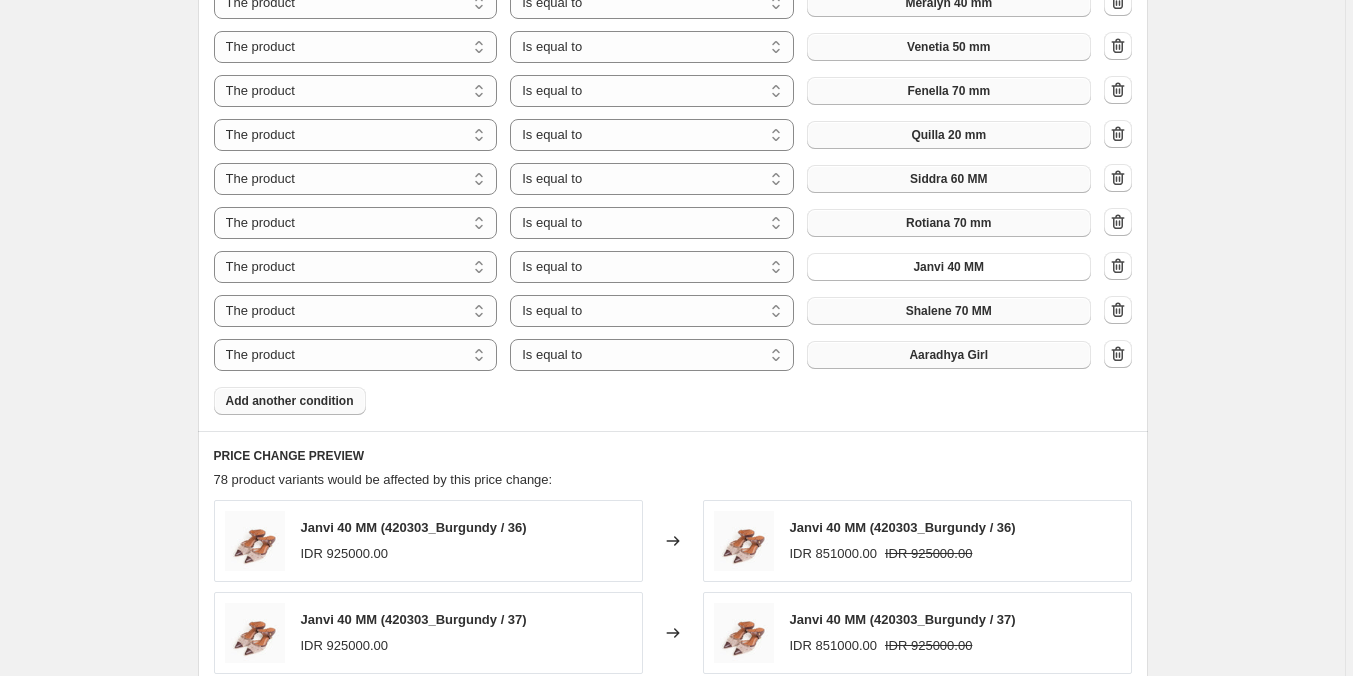 click on "Aaradhya Girl" at bounding box center (949, 355) 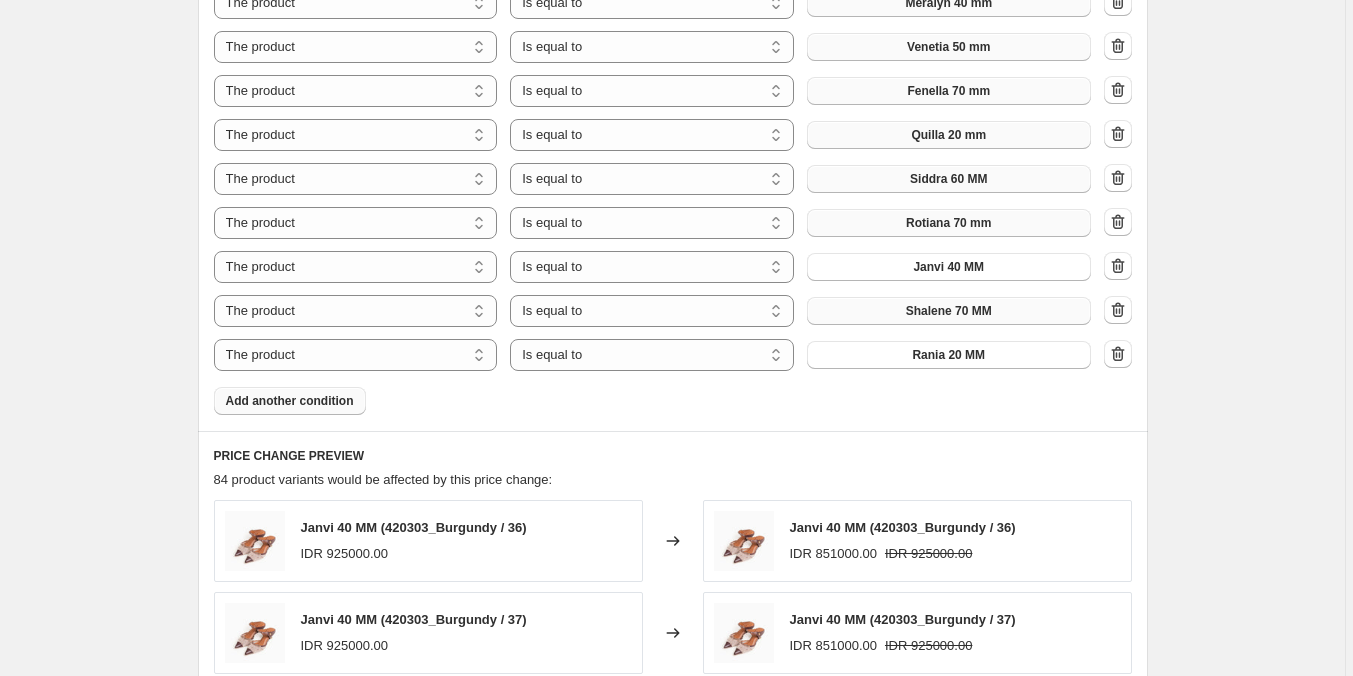 click on "Add another condition" at bounding box center [290, 401] 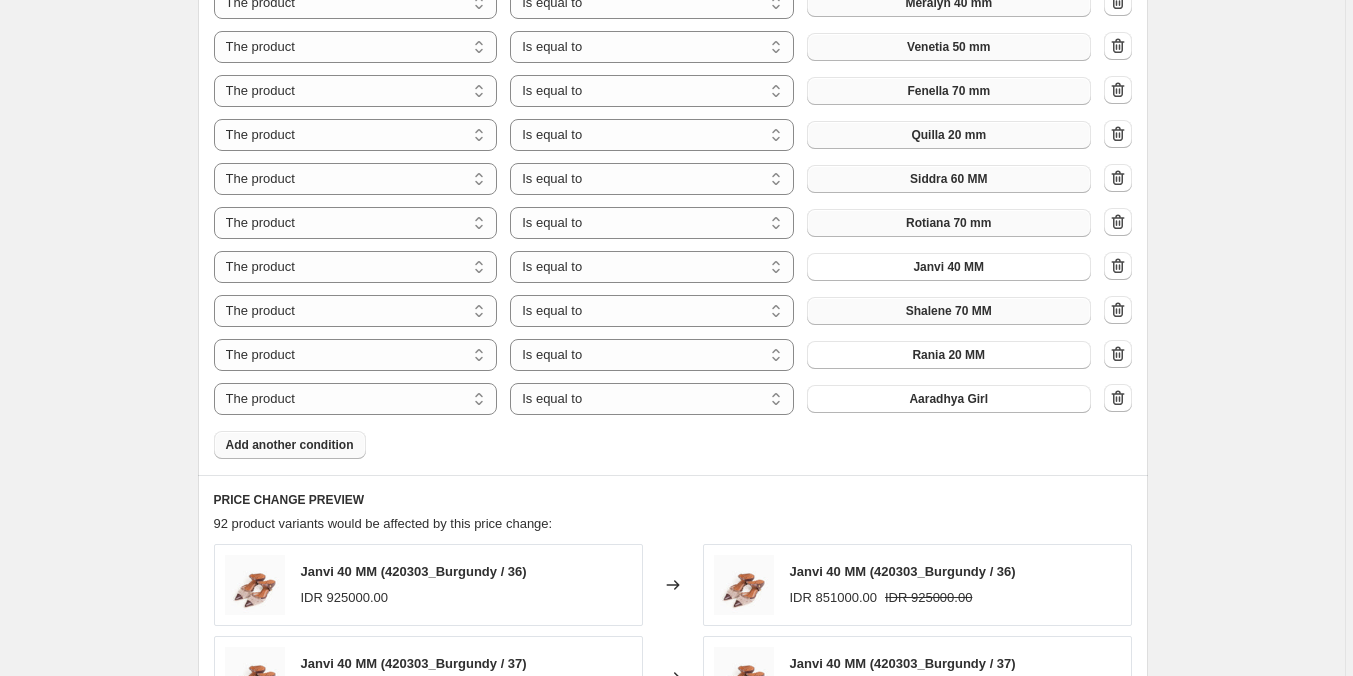click on "Add another condition" at bounding box center [290, 445] 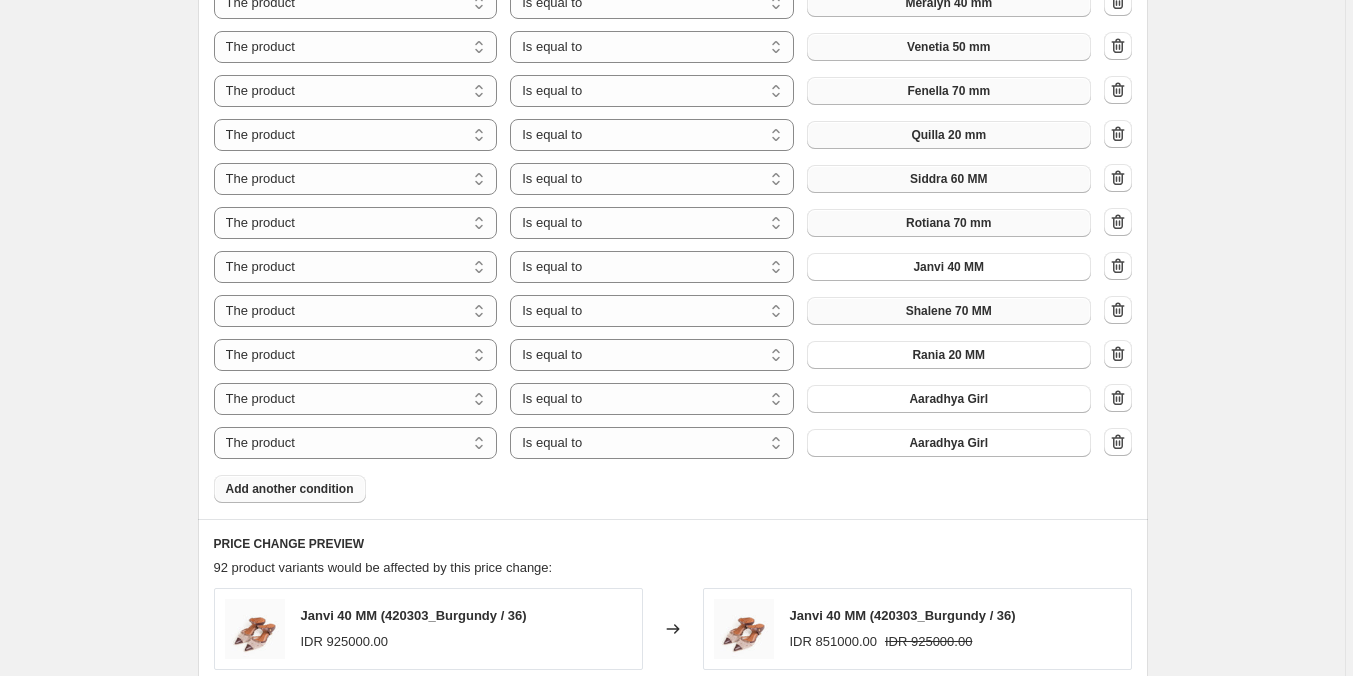 click on "Add another condition" at bounding box center [290, 489] 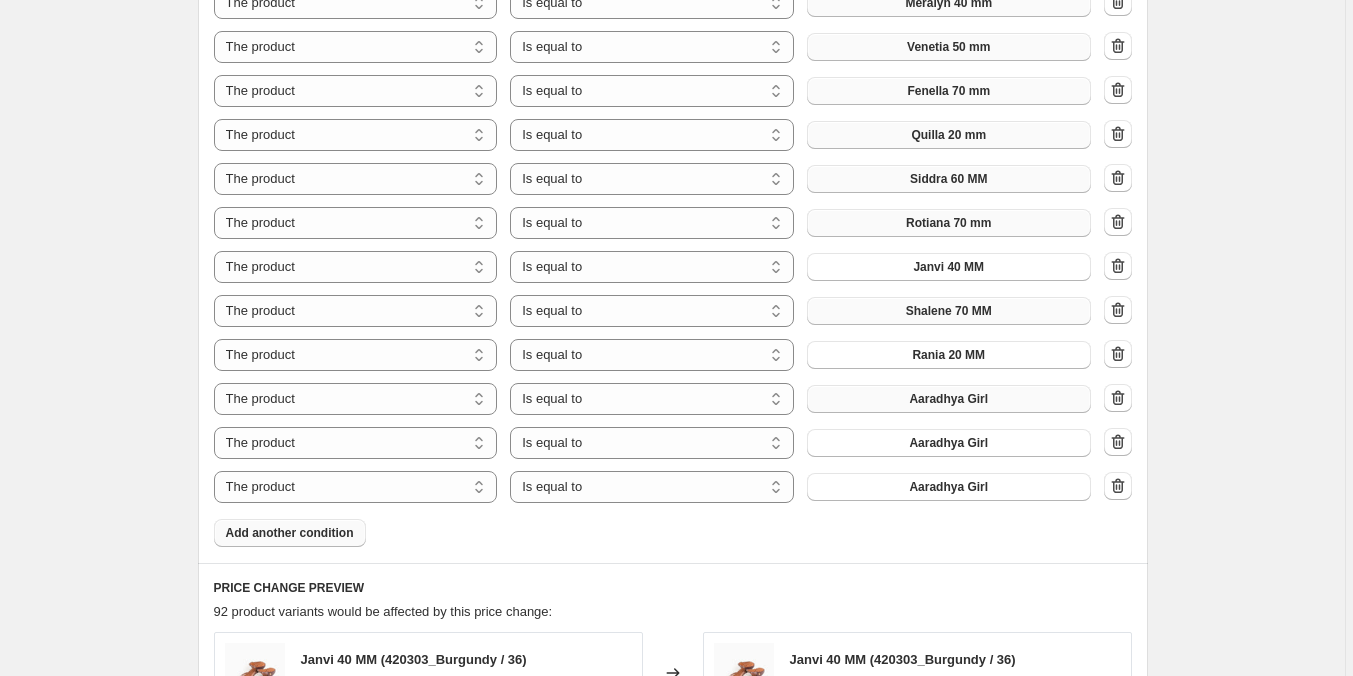 click on "Aaradhya Girl" at bounding box center (948, 399) 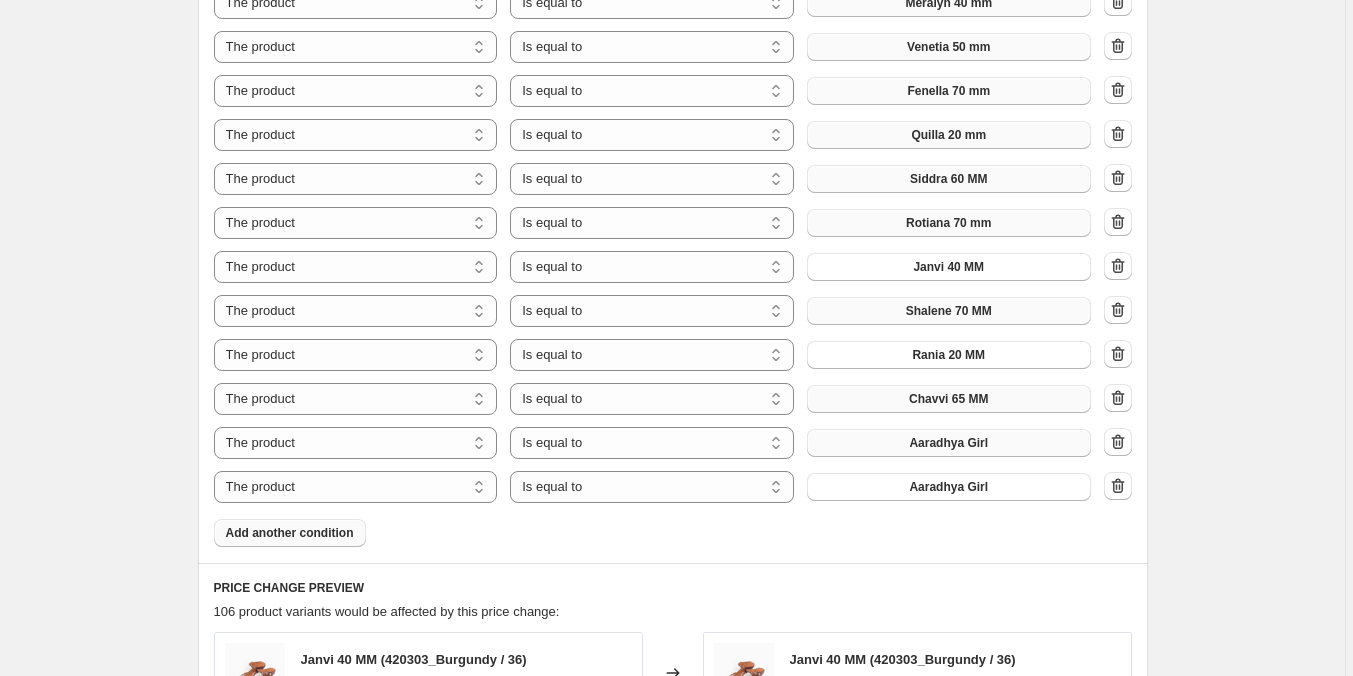 click on "Aaradhya Girl" at bounding box center [948, 443] 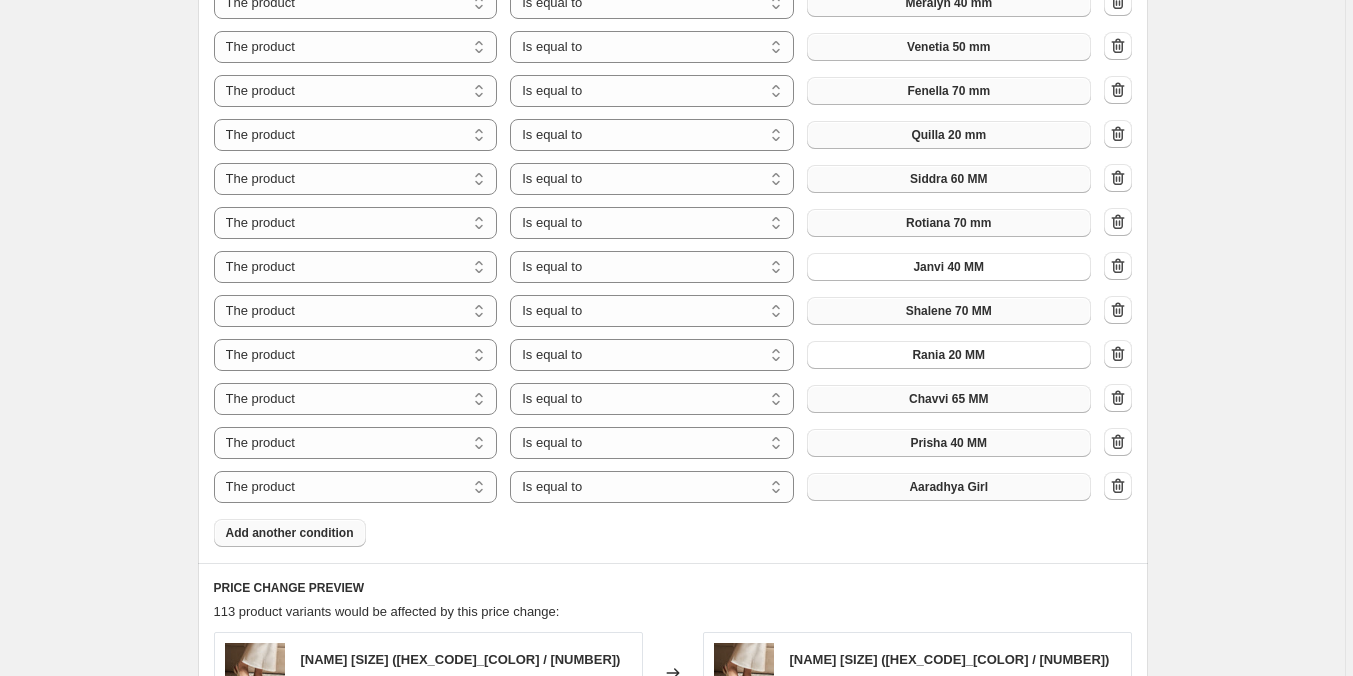 click on "Aaradhya Girl" at bounding box center [949, 487] 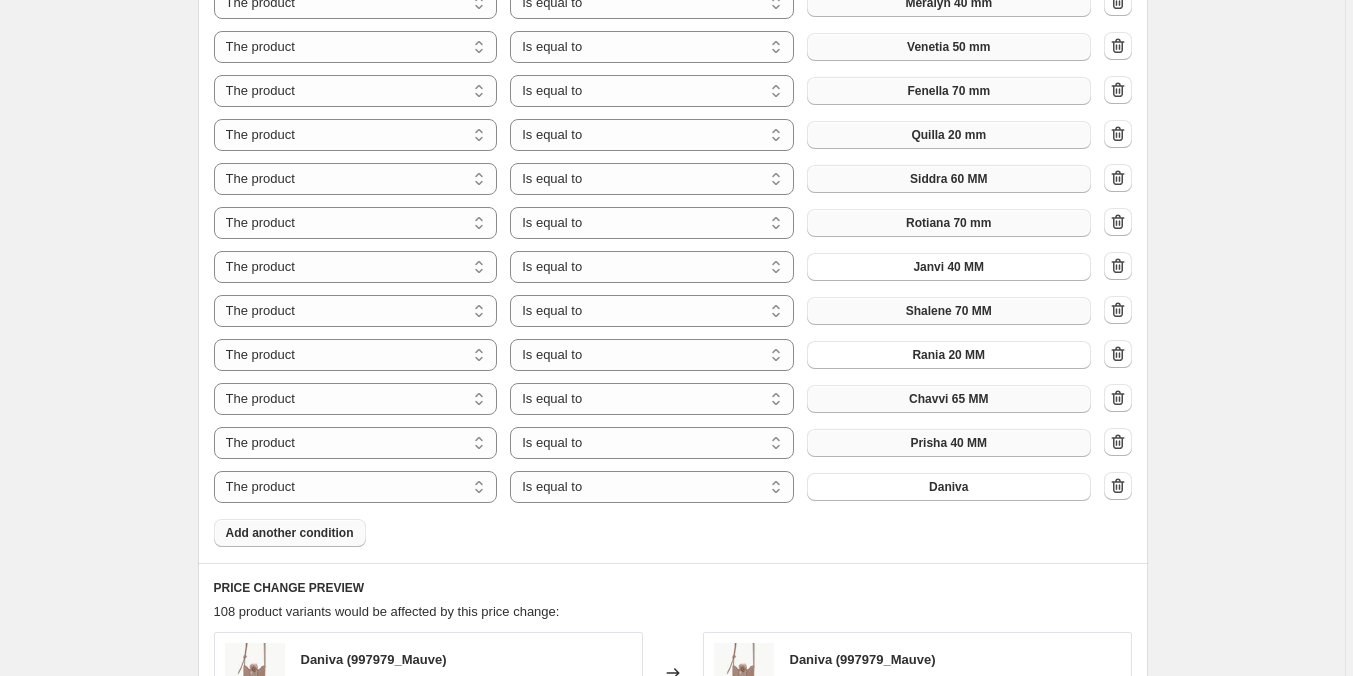 click on "Add another condition" at bounding box center [290, 533] 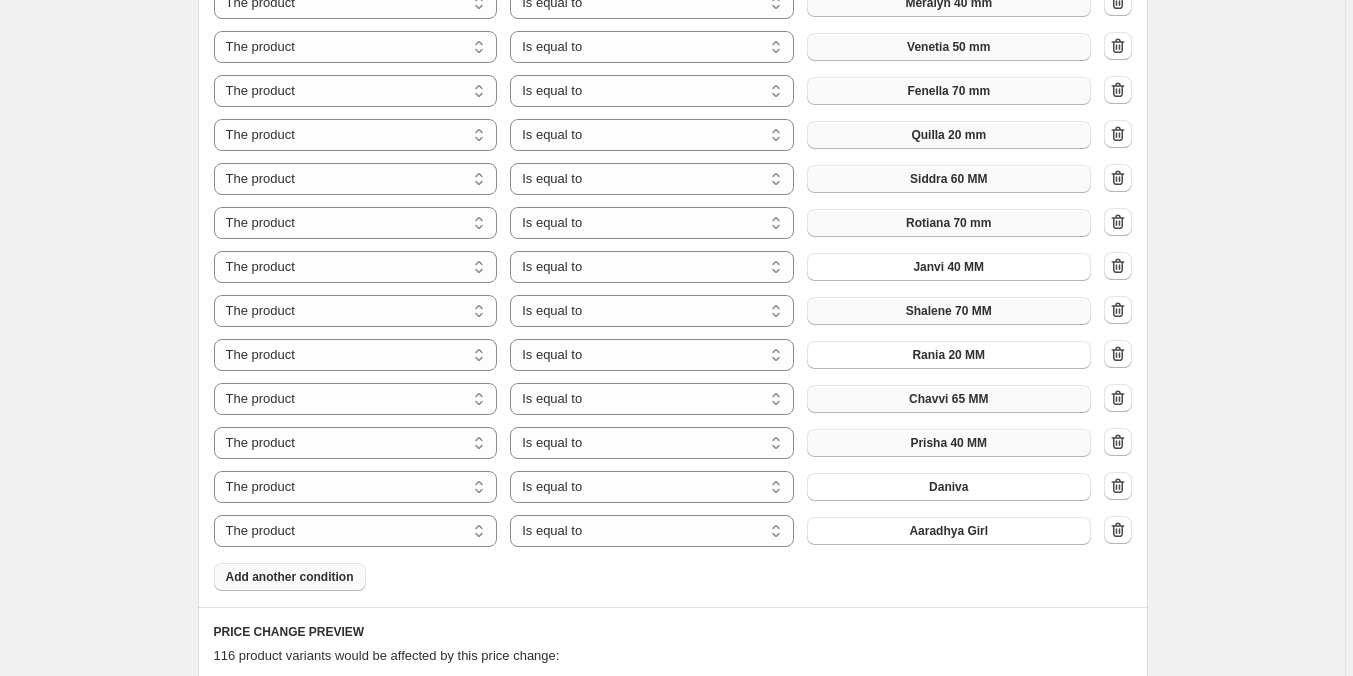 click on "Add another condition" at bounding box center (290, 577) 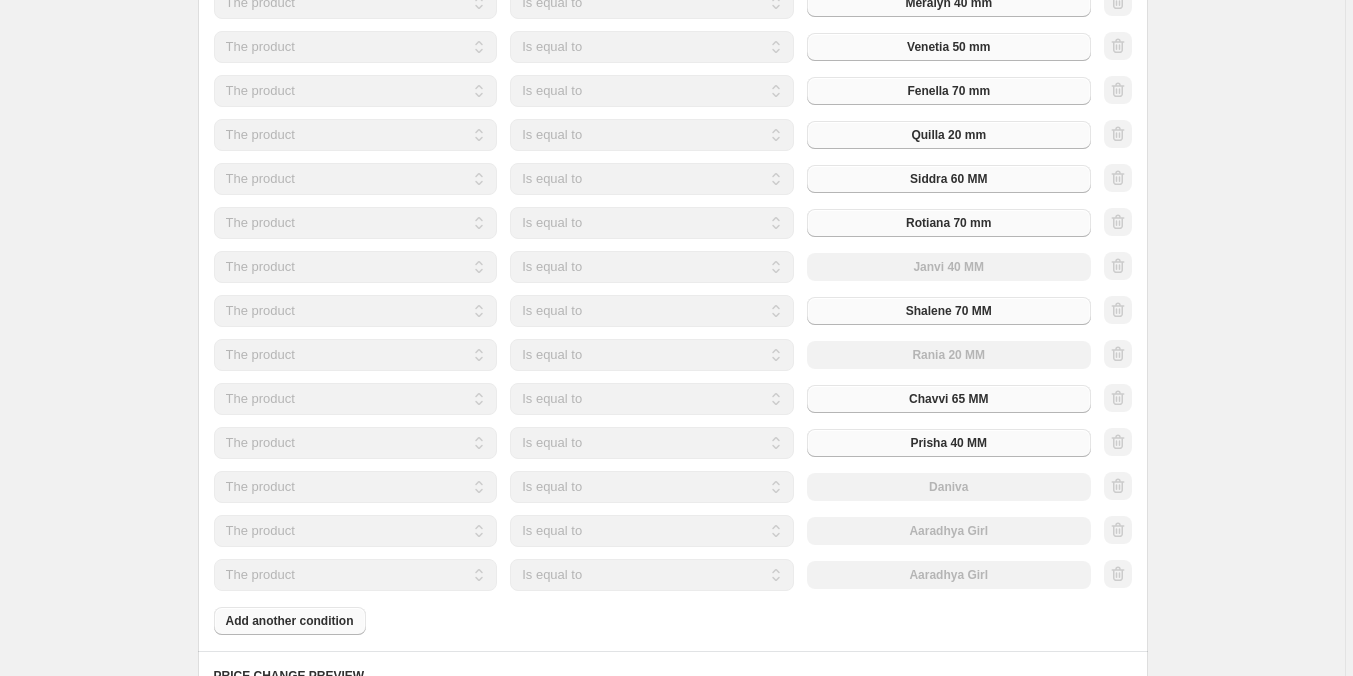 scroll, scrollTop: 1400, scrollLeft: 0, axis: vertical 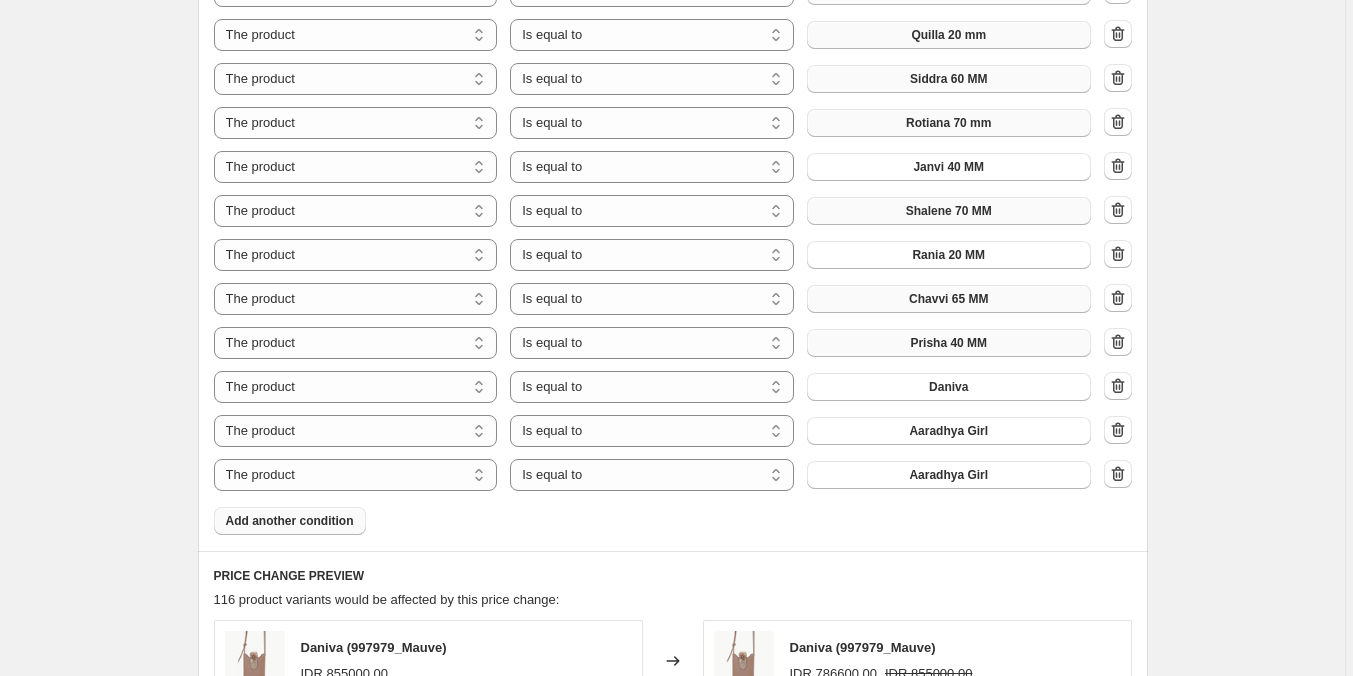 click on "Add another condition" at bounding box center [290, 521] 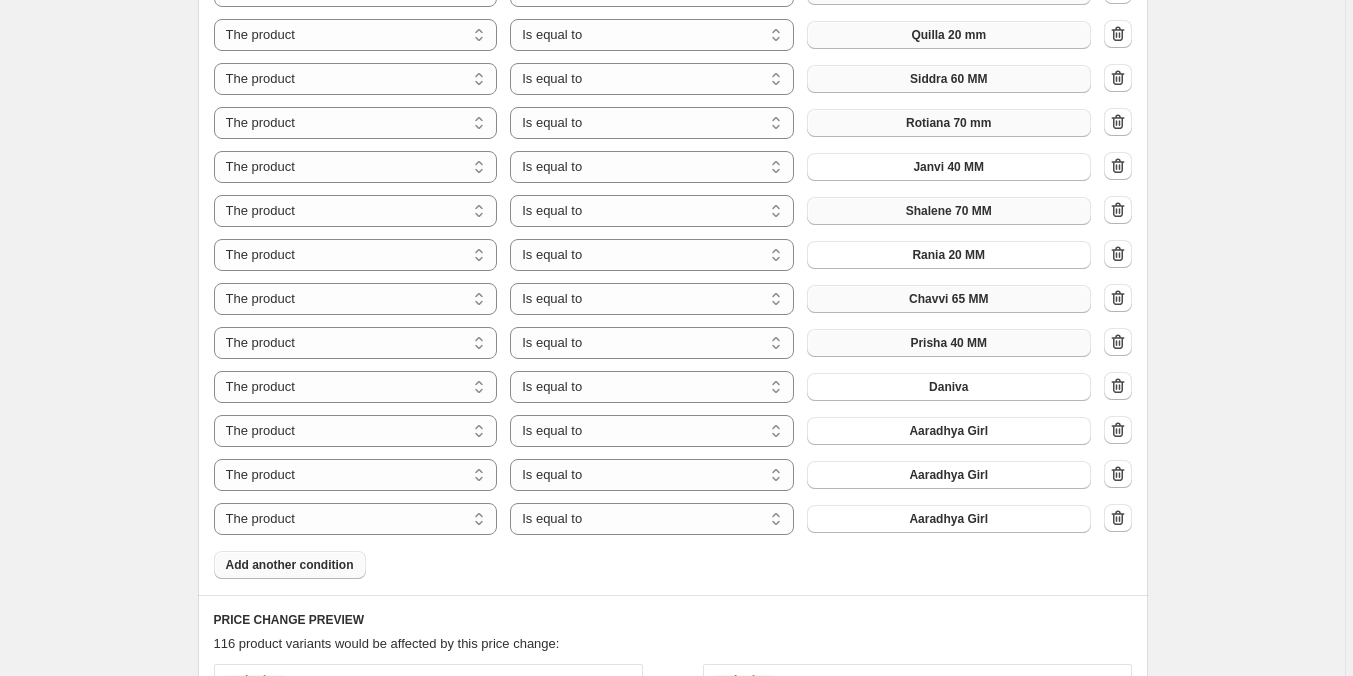 drag, startPoint x: 323, startPoint y: 551, endPoint x: 317, endPoint y: 568, distance: 18.027756 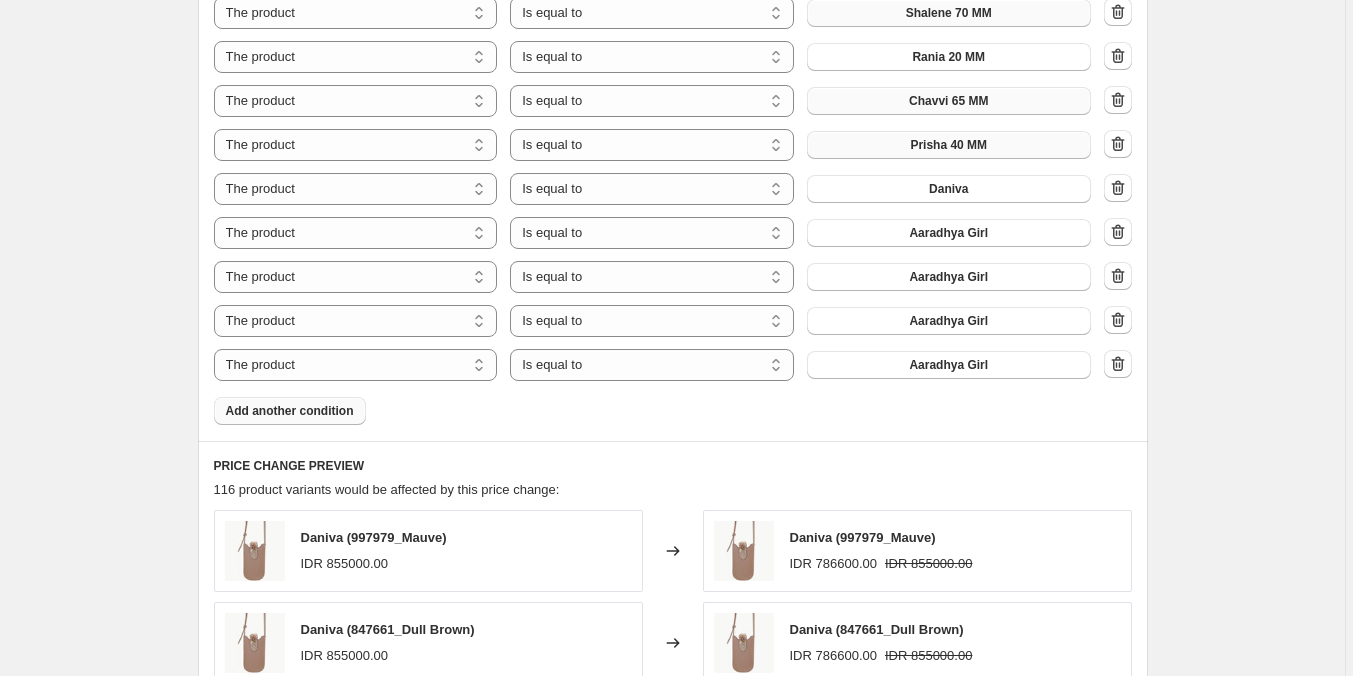 scroll, scrollTop: 1600, scrollLeft: 0, axis: vertical 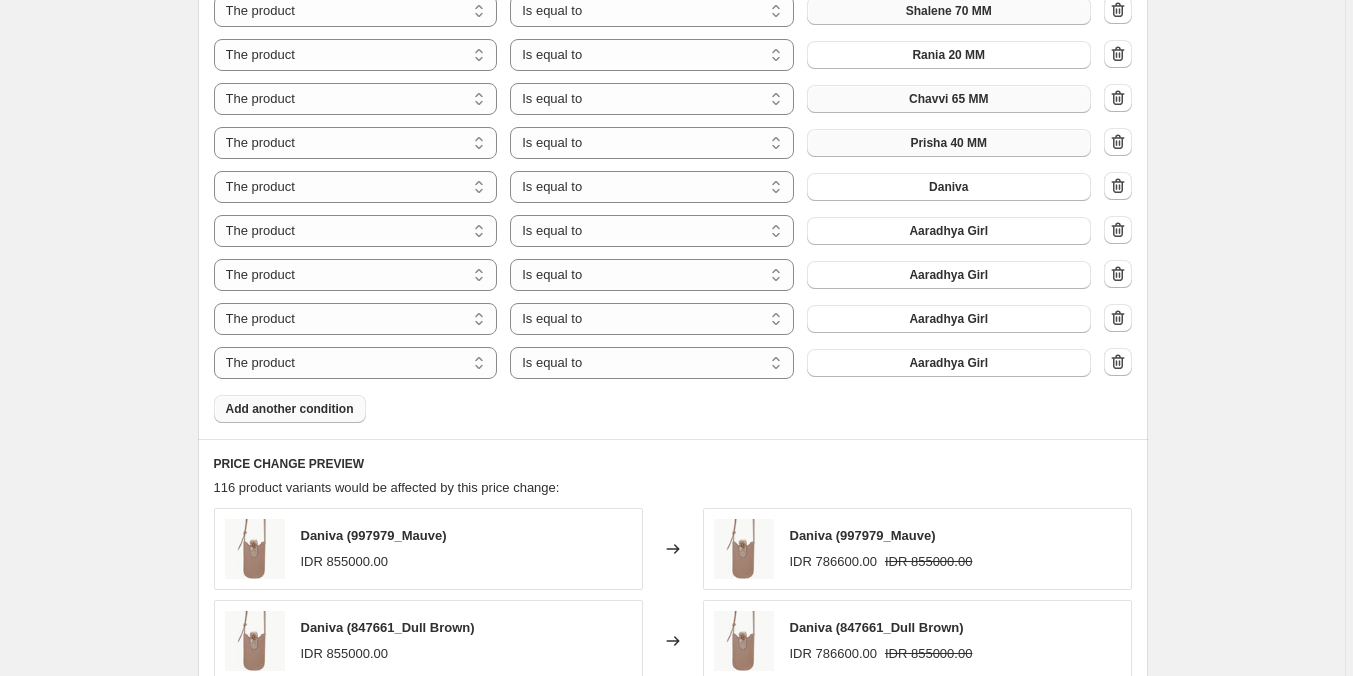 click on "Add another condition" at bounding box center [290, 409] 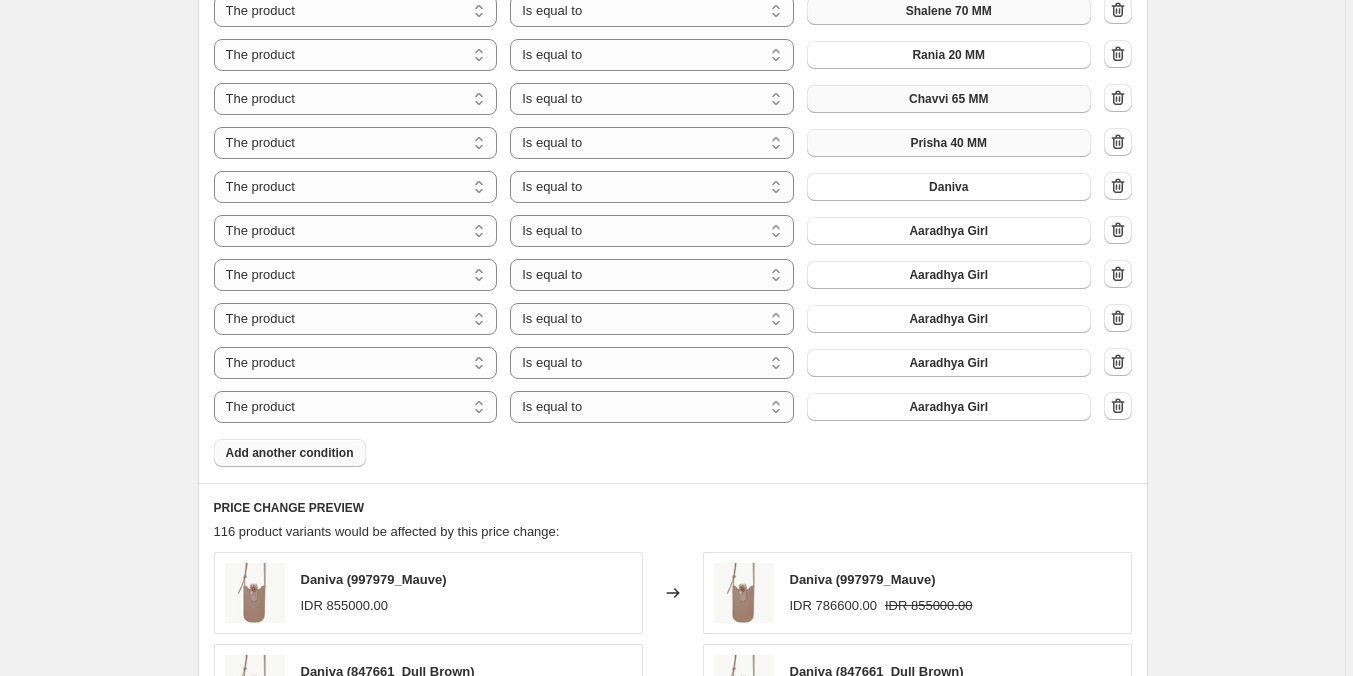 click on "Add another condition" at bounding box center [290, 453] 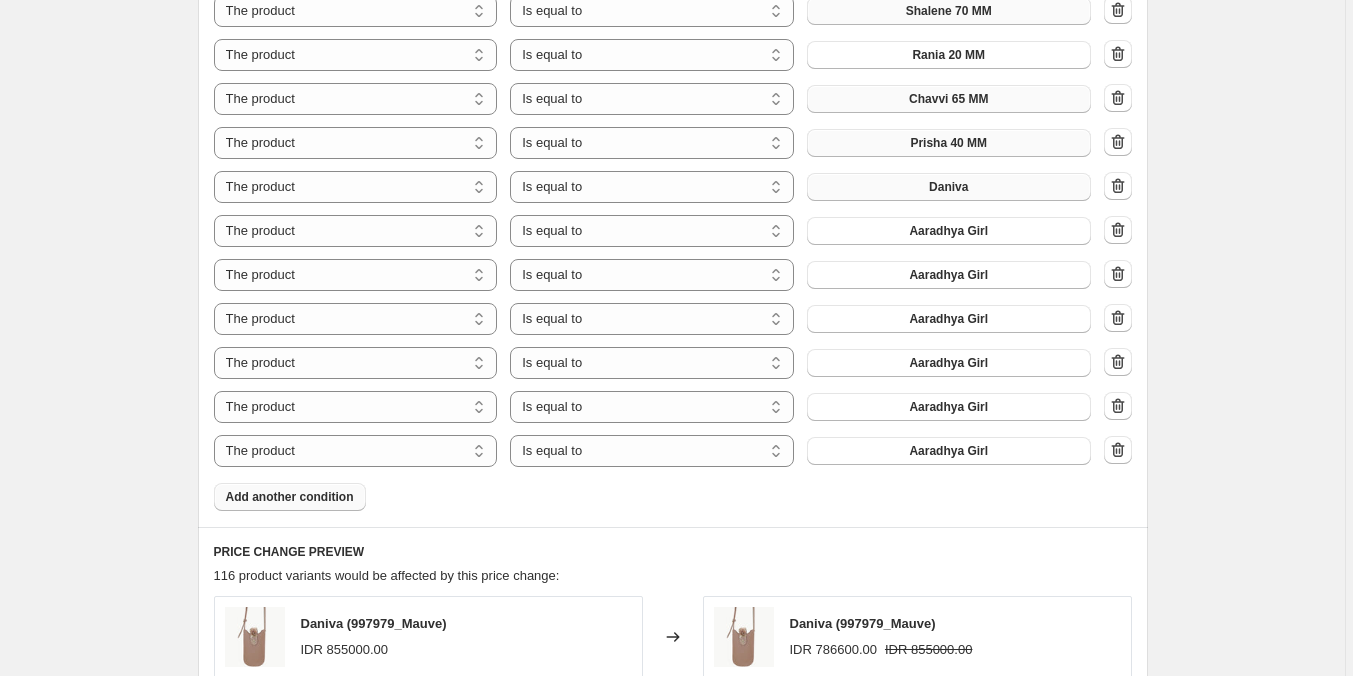 click on "Daniva" at bounding box center (949, 187) 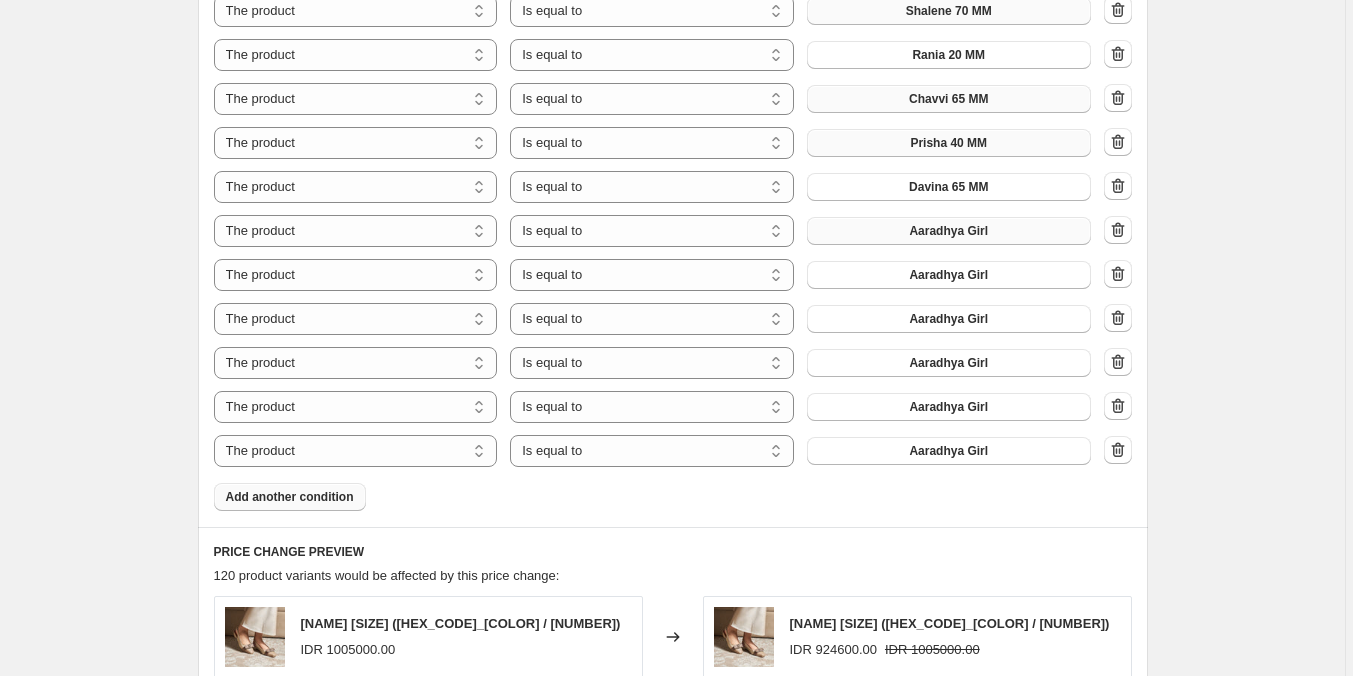 click on "Aaradhya Girl" at bounding box center [948, 231] 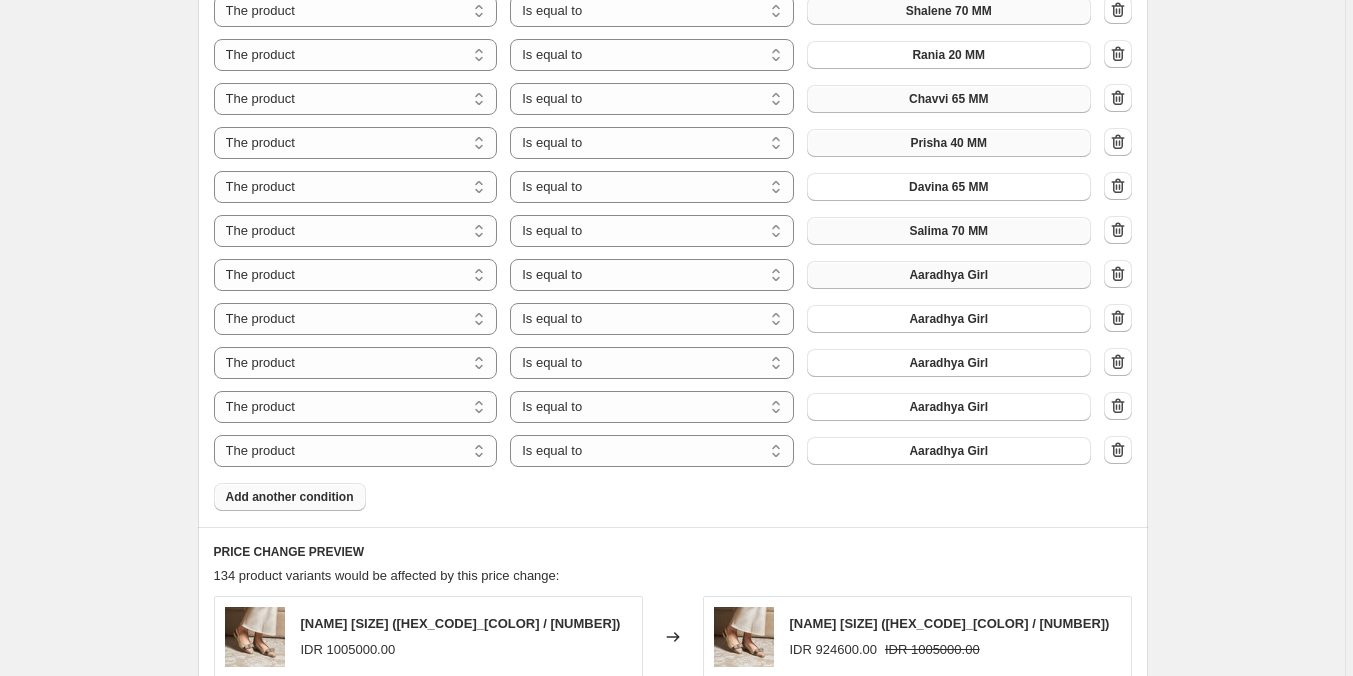click on "Aaradhya Girl" at bounding box center [948, 275] 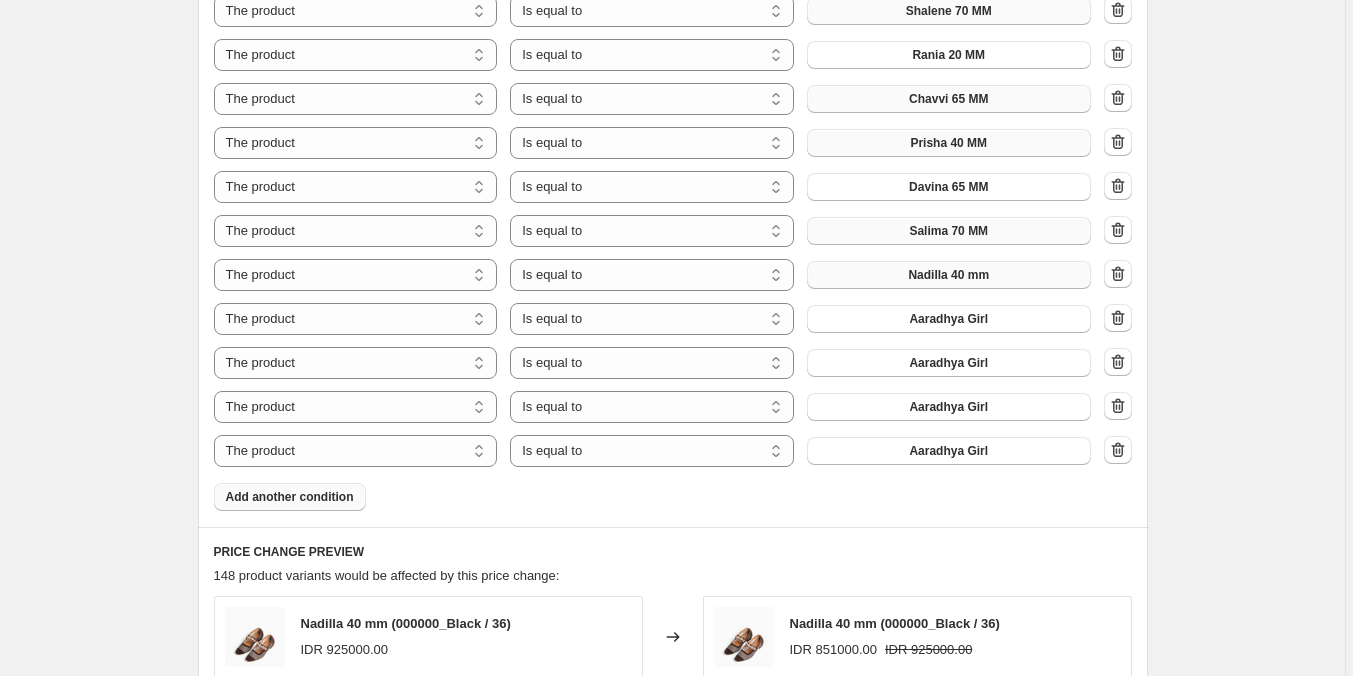 click on "Nadilla 40 mm" at bounding box center (949, 275) 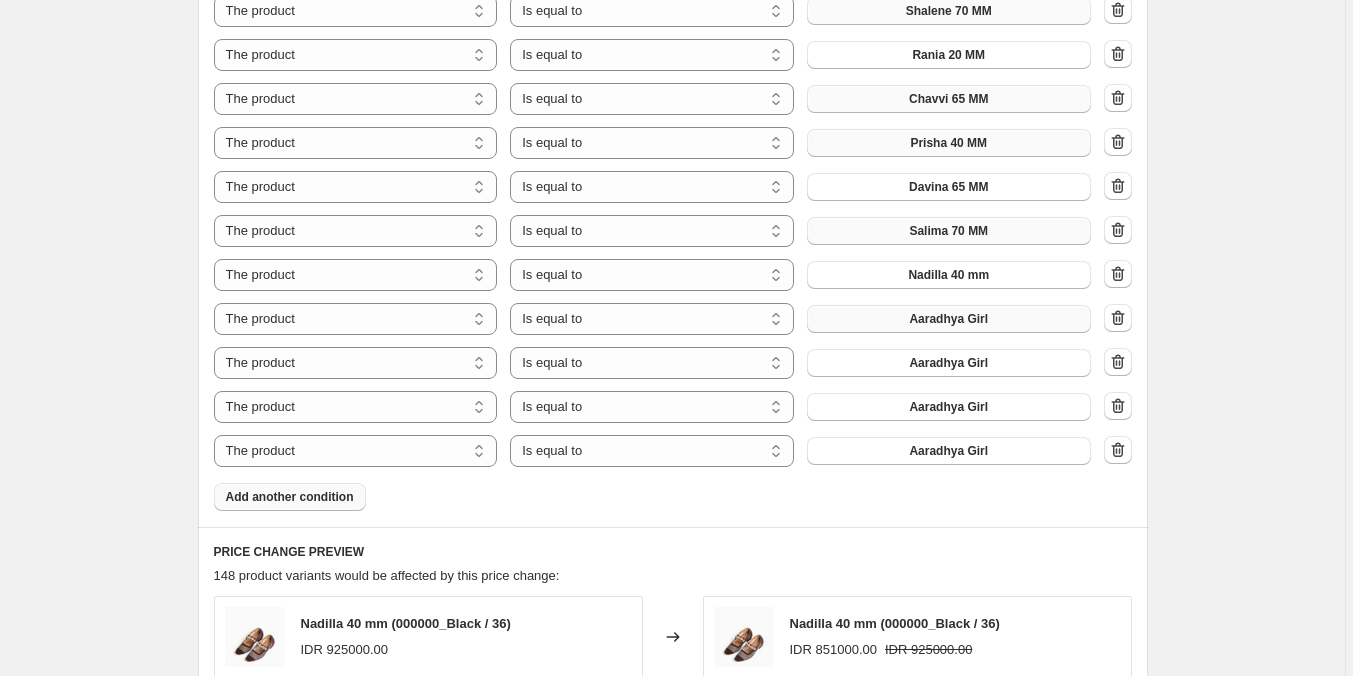 click on "Aaradhya Girl" at bounding box center (949, 319) 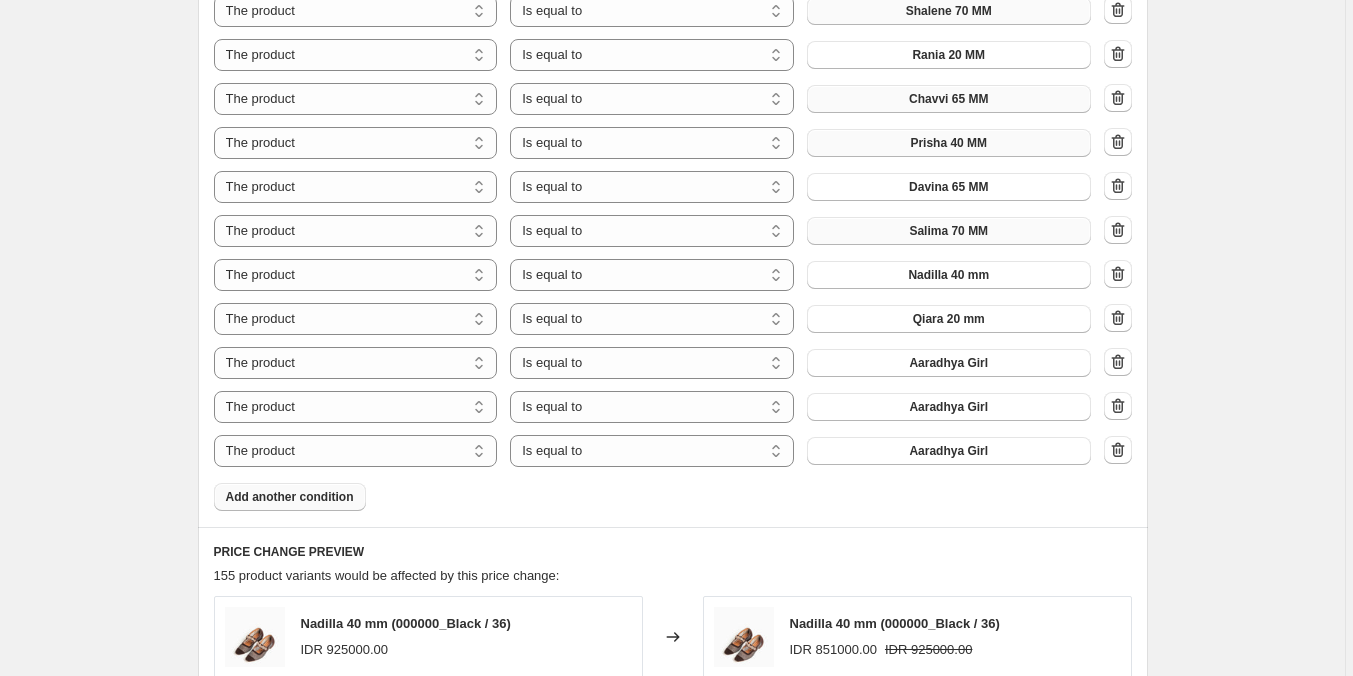 click on "The product The product's collection The product's tag The product's vendor The product's type The product's status The variant's title Inventory quantity The product Is equal to Is not equal to Is equal to Nayara 40 mm The product The product's collection The product's tag The product's vendor The product's type The product's status The variant's title Inventory quantity The product Is equal to Is not equal to Is equal to Meralyn 40 mm The product The product's collection The product's tag The product's vendor The product's type The product's status The variant's title Inventory quantity The product Is equal to Is not equal to Is equal to Venetia 50 mm The product The product's collection The product's tag The product's vendor The product's type The product's status The variant's title Inventory quantity The product Is equal to Is not equal to Is equal to Fenella 70 mm The product The product's collection The product's tag The product's vendor The product's type The product's status The variant's title" at bounding box center [673, 55] 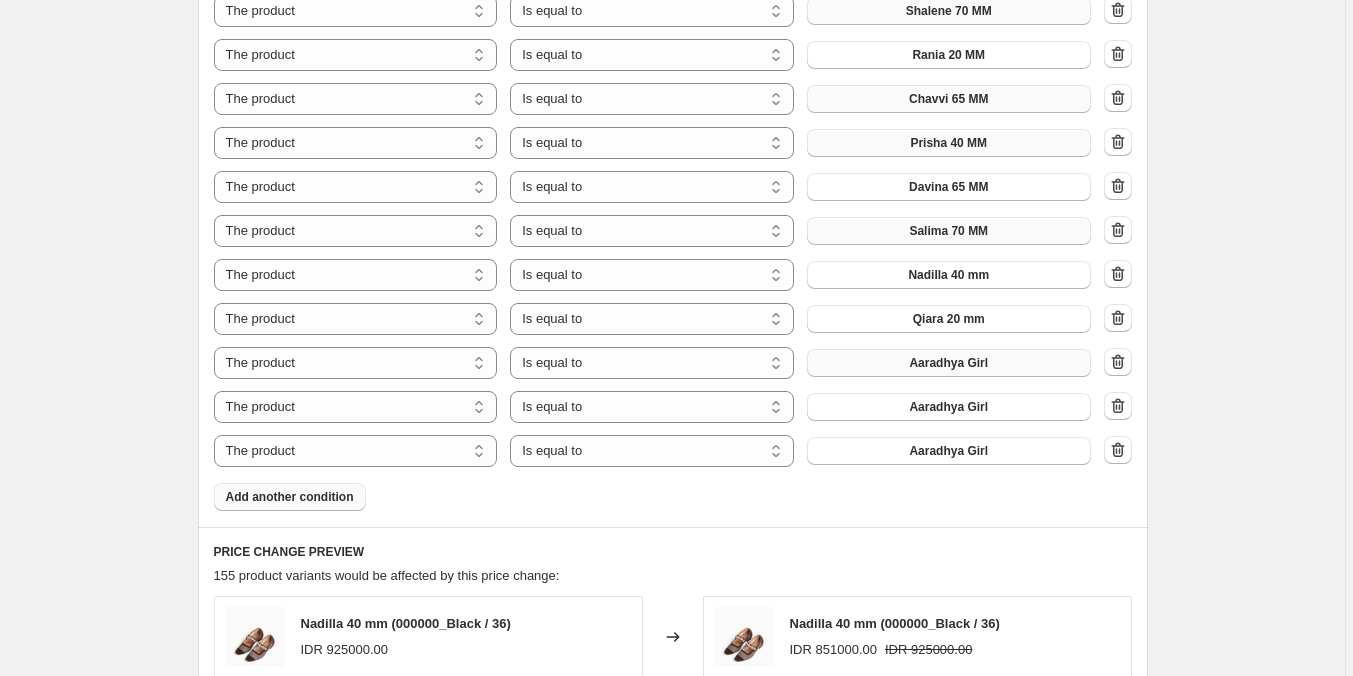 click on "Aaradhya Girl" at bounding box center [948, 363] 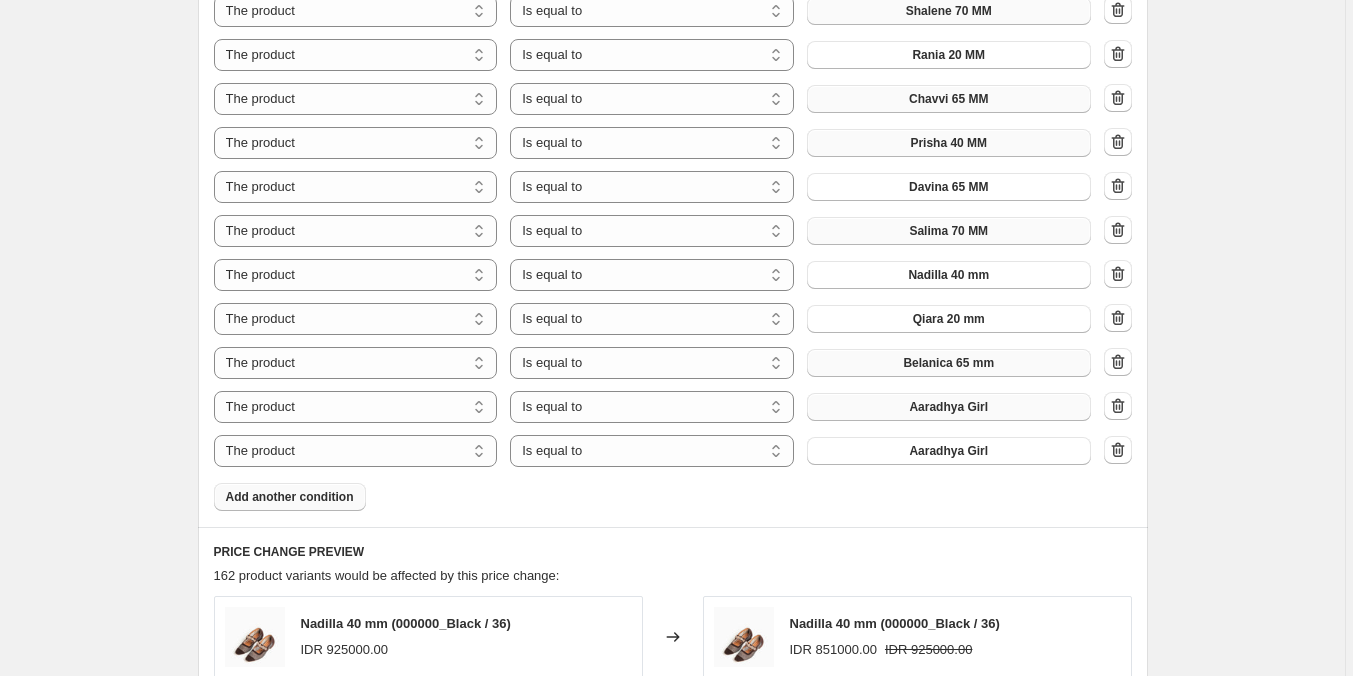 click on "Aaradhya Girl" at bounding box center [949, 407] 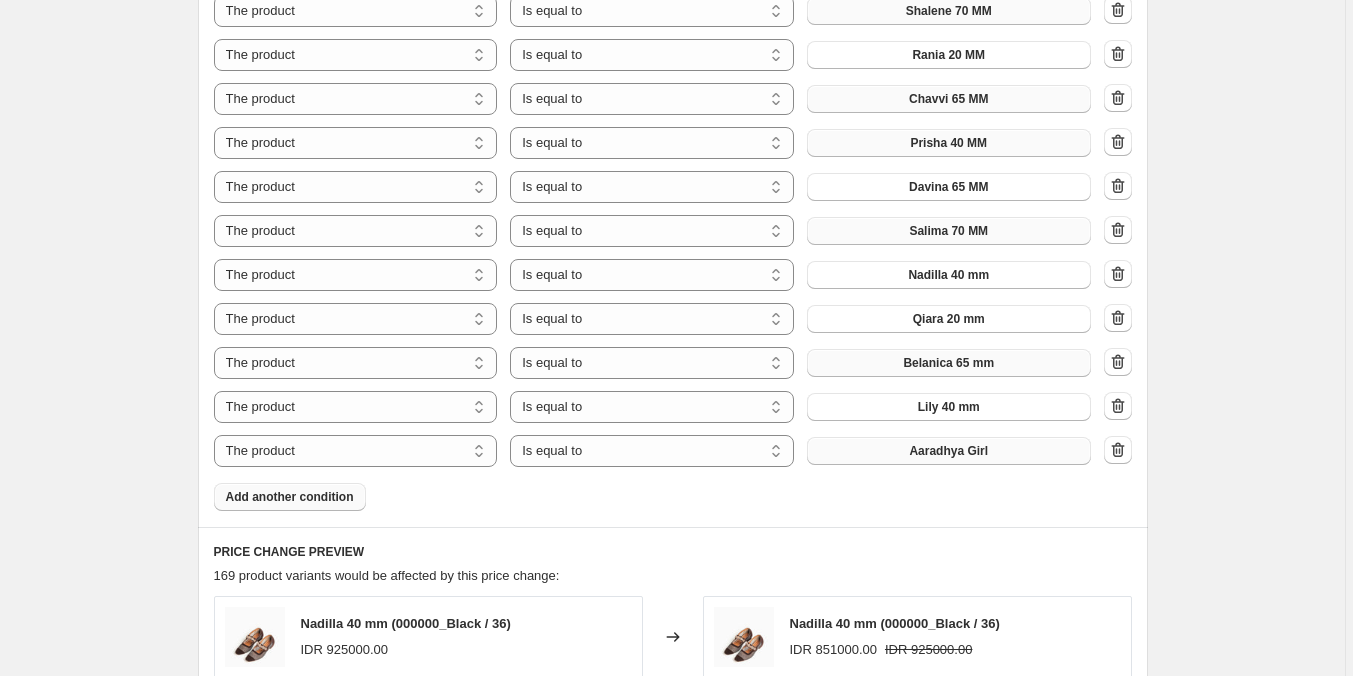 click on "Aaradhya Girl" at bounding box center (948, 451) 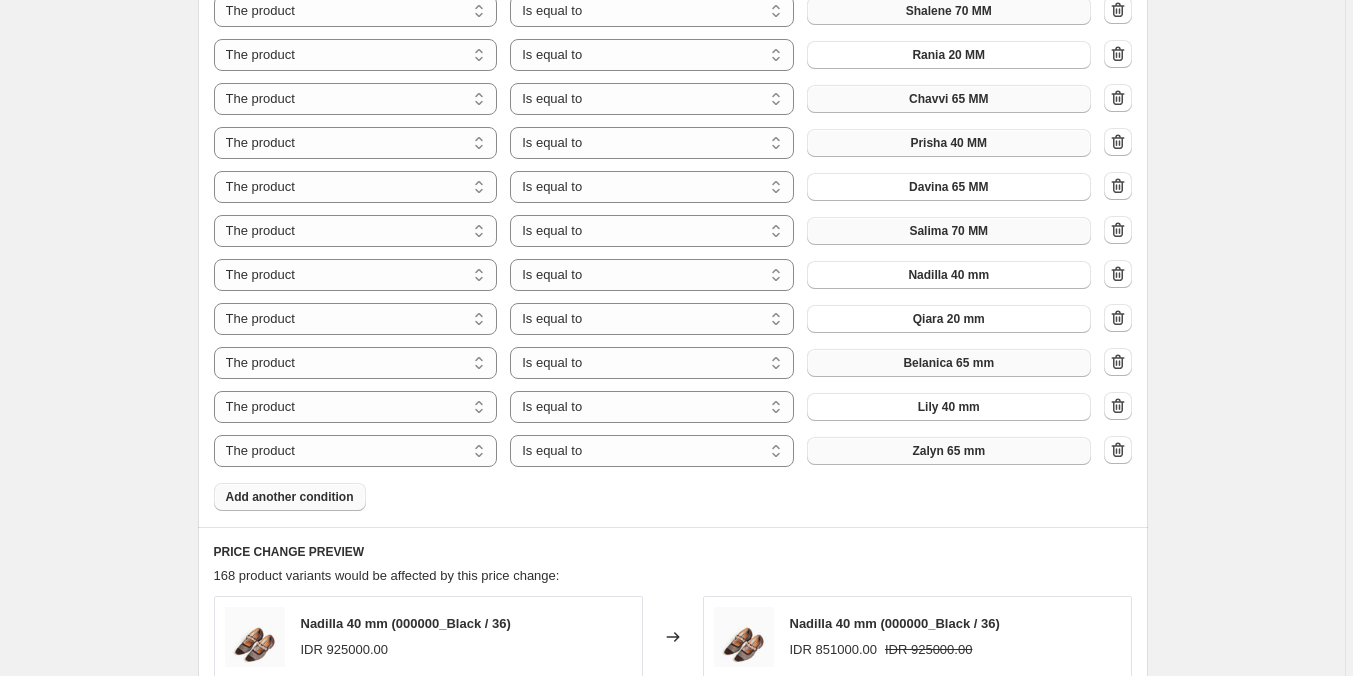 click on "Add another condition" at bounding box center (290, 497) 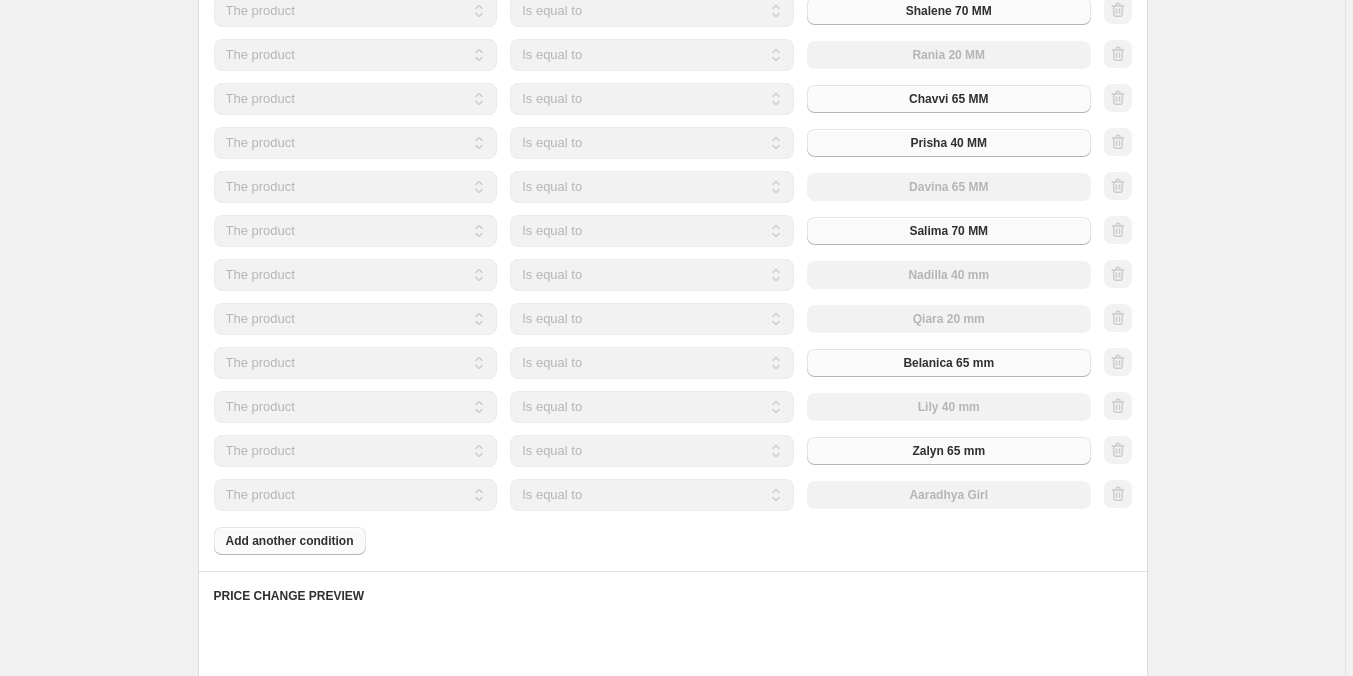 click on "Products must match: all conditions any condition The product The product's collection The product's tag The product's vendor The product's type The product's status The variant's title Inventory quantity The product Is equal to Is not equal to Is equal to Nayara 40 mm The product The product's collection The product's tag The product's vendor The product's type The product's status The variant's title Inventory quantity The product Is equal to Is not equal to Is equal to Meralyn 40 mm The product The product's collection The product's tag The product's vendor The product's type The product's status The variant's title Inventory quantity The product Is equal to Is not equal to Is equal to Venetia 50 mm The product The product's collection The product's tag The product's vendor The product's type The product's status The variant's title Inventory quantity The product Is equal to Is not equal to Is equal to Fenella 70 mm The product The product's collection The product's tag The product's vendor The product" at bounding box center (673, 51) 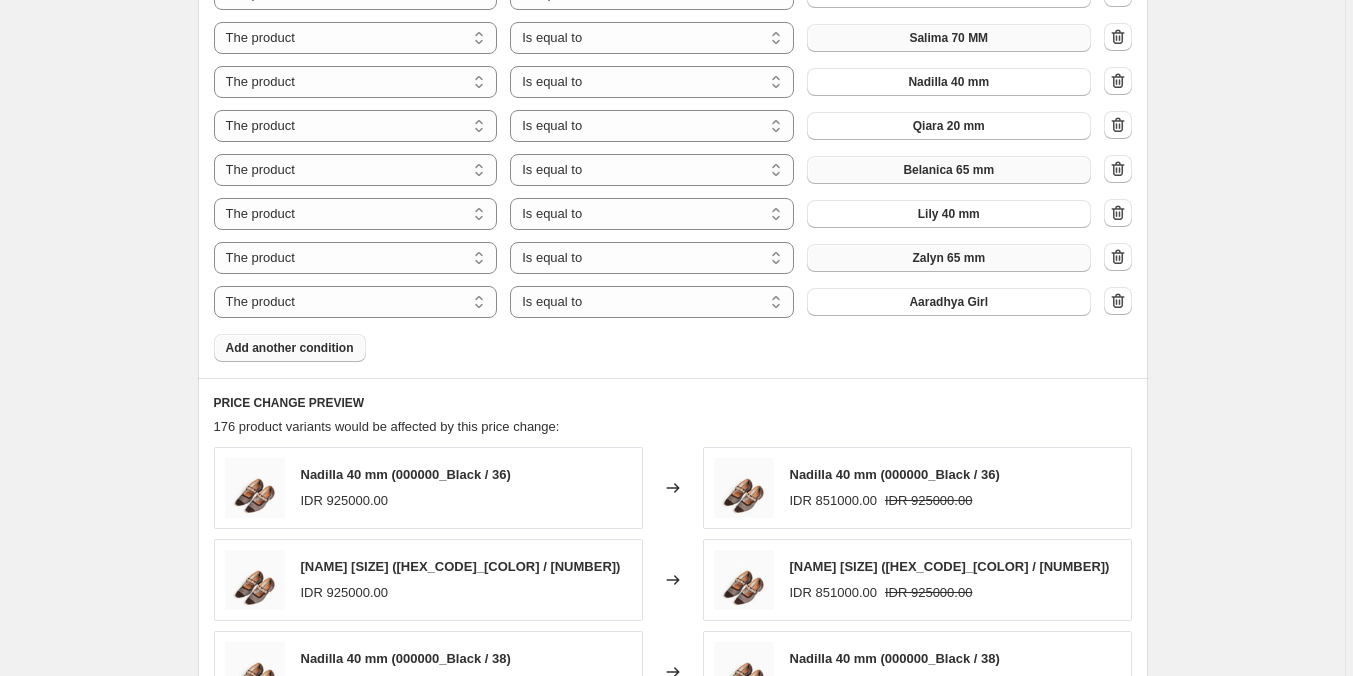scroll, scrollTop: 1800, scrollLeft: 0, axis: vertical 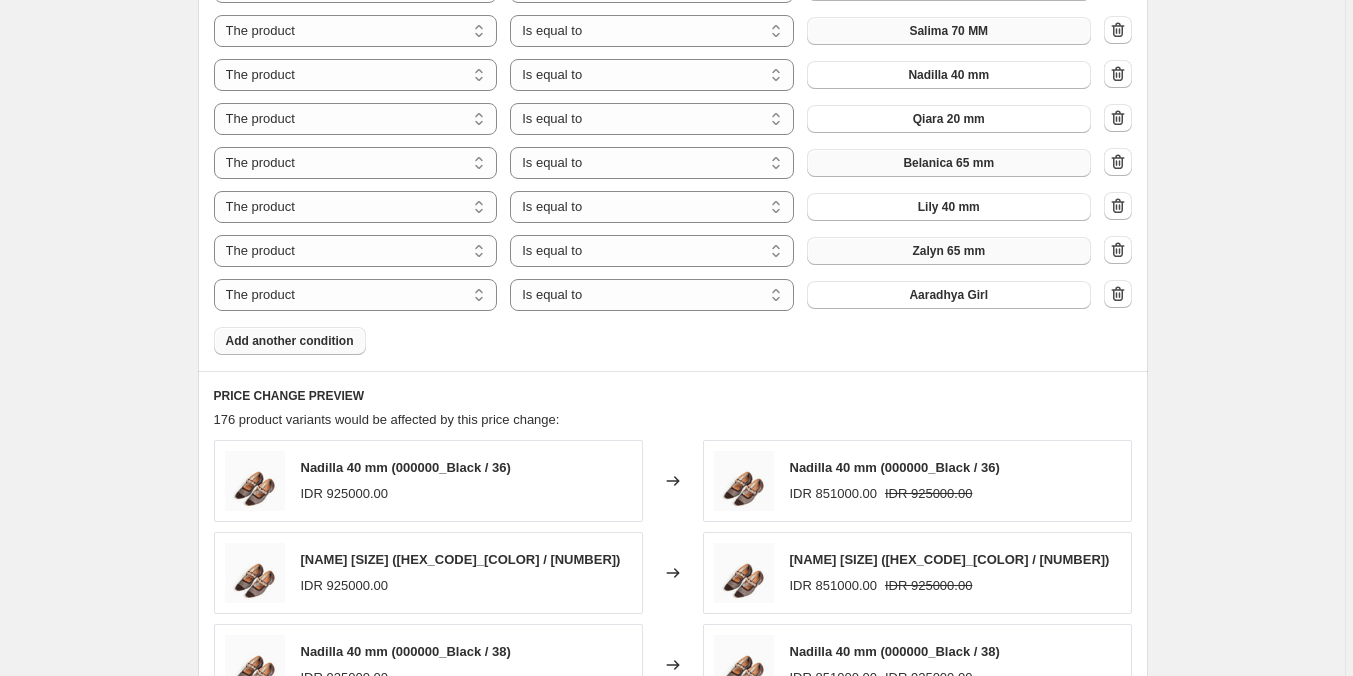 click on "Add another condition" at bounding box center (290, 341) 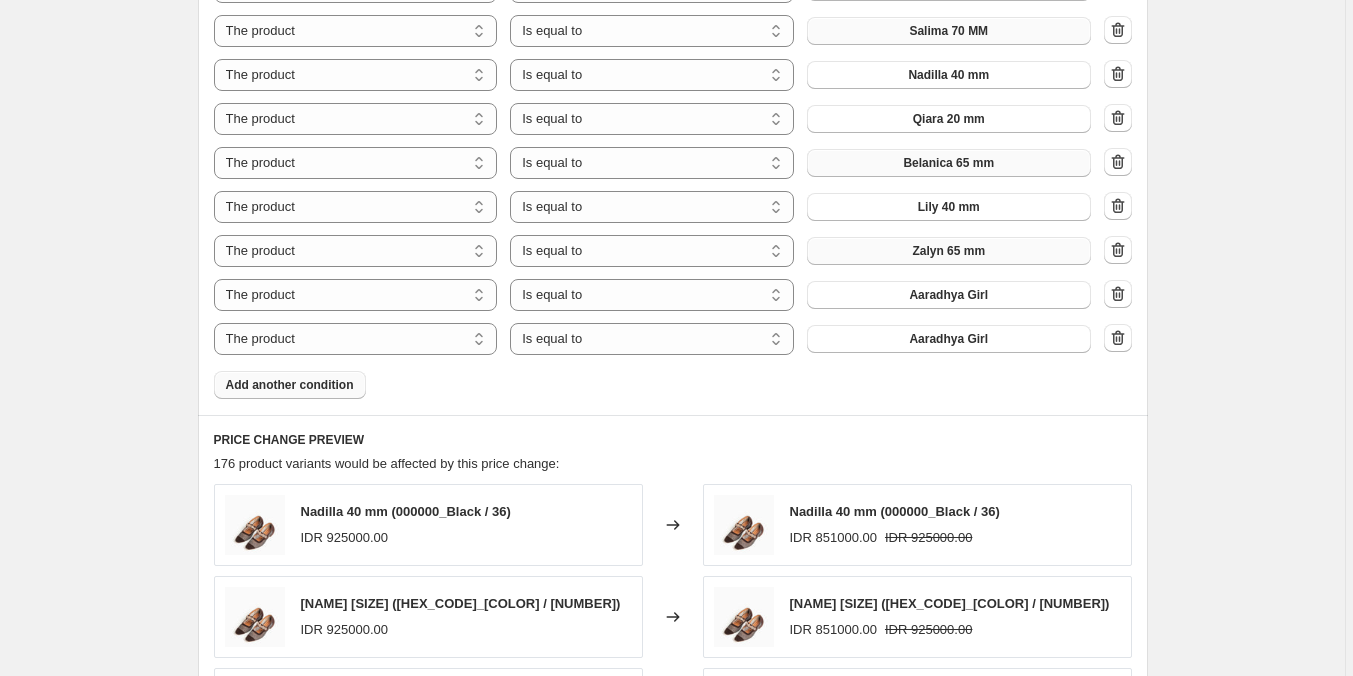 click on "Add another condition" at bounding box center [290, 385] 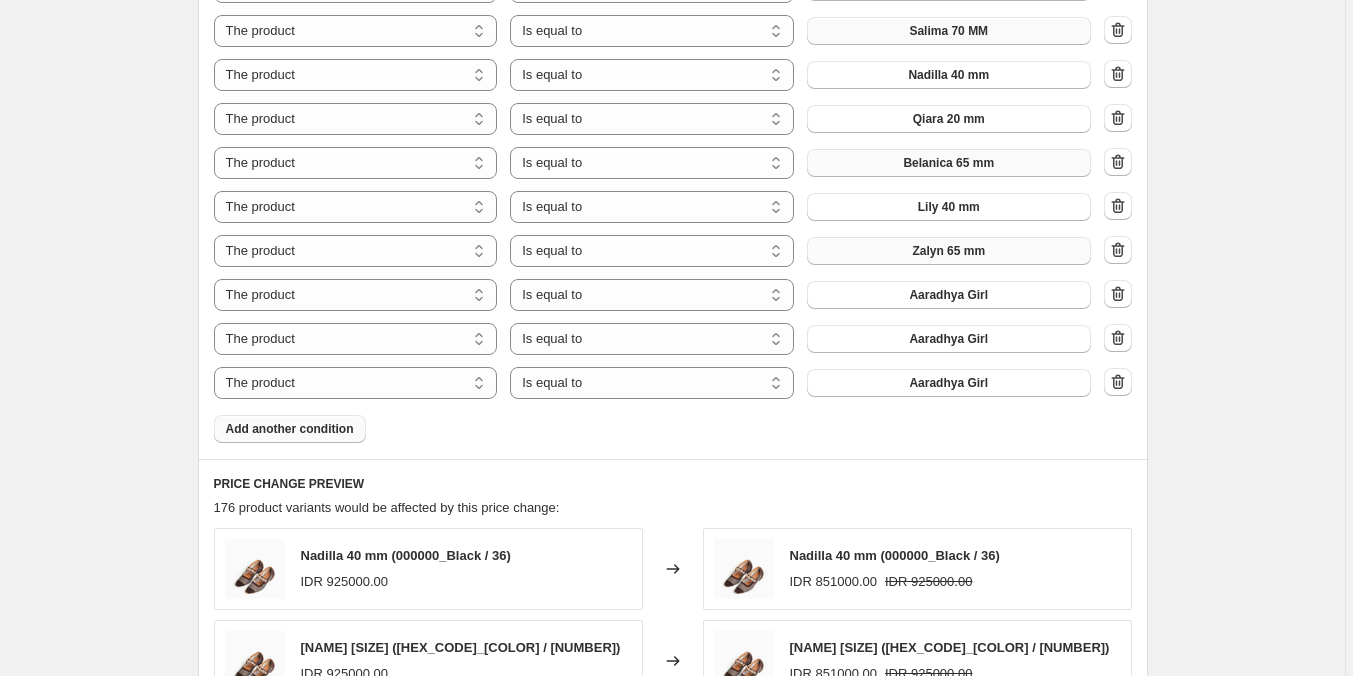 click on "Add another condition" at bounding box center [290, 429] 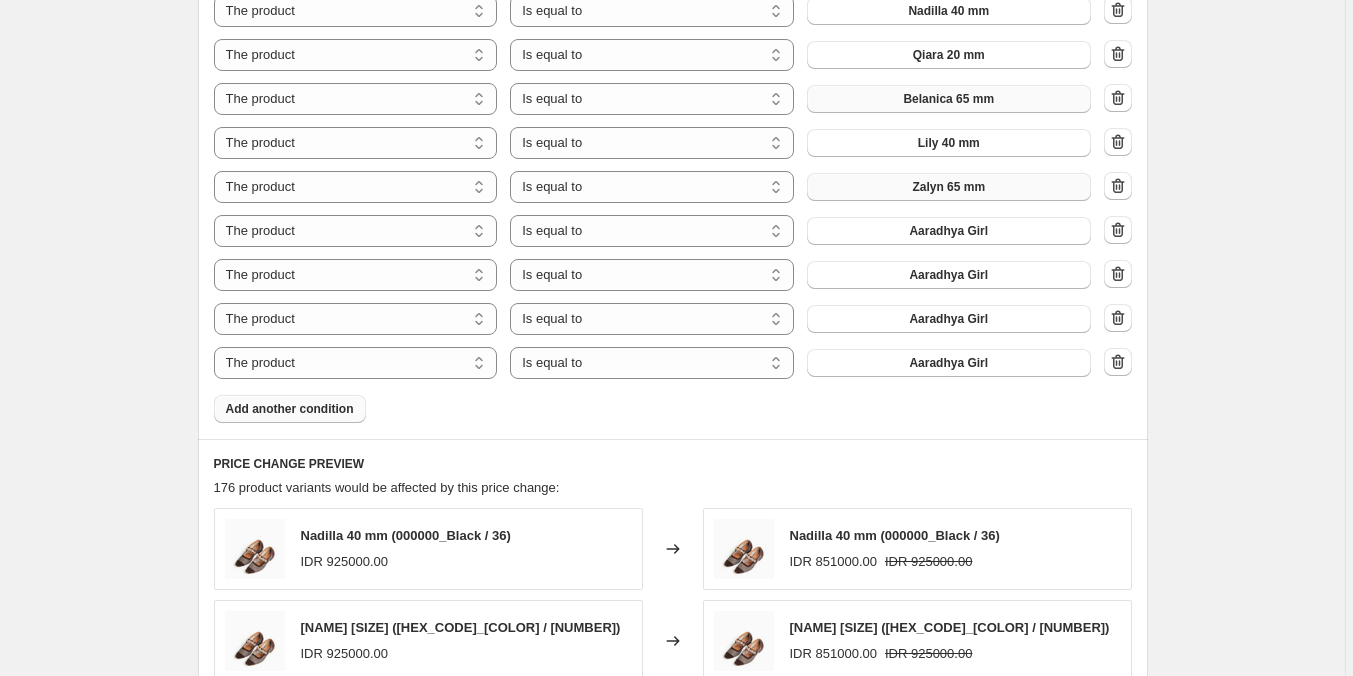 scroll, scrollTop: 1900, scrollLeft: 0, axis: vertical 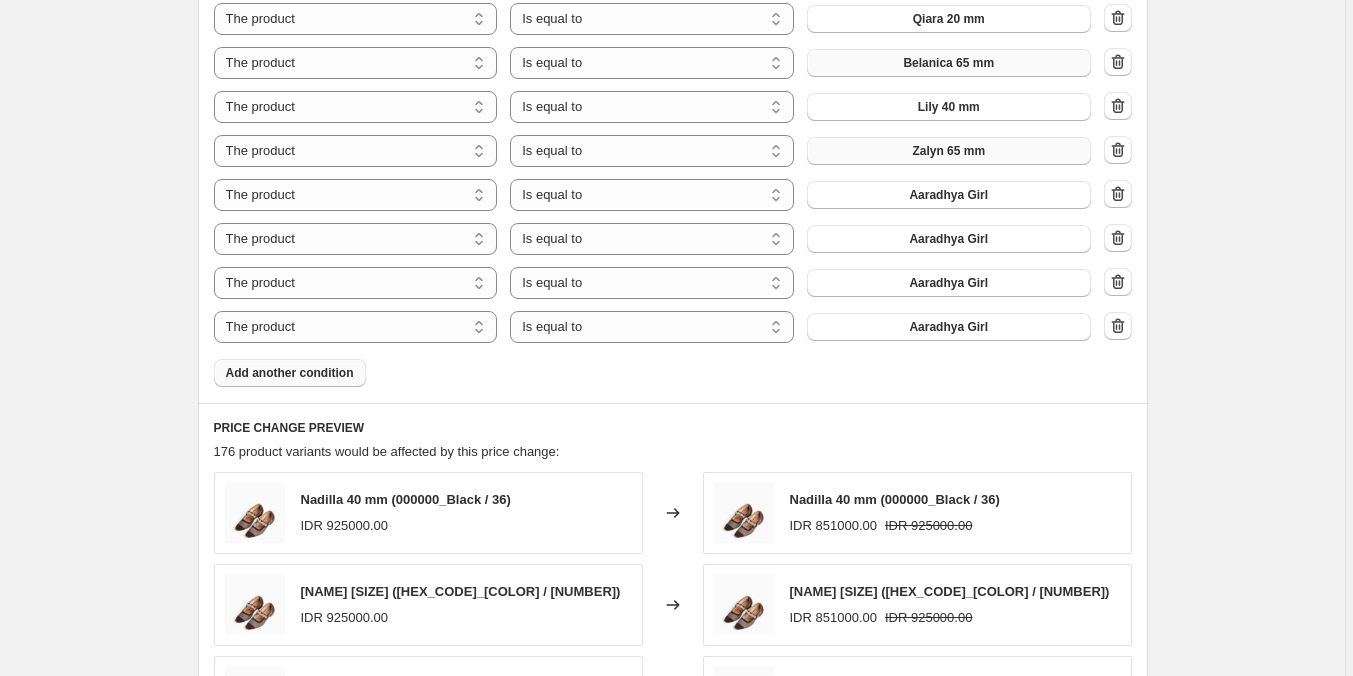 click on "Add another condition" at bounding box center [290, 373] 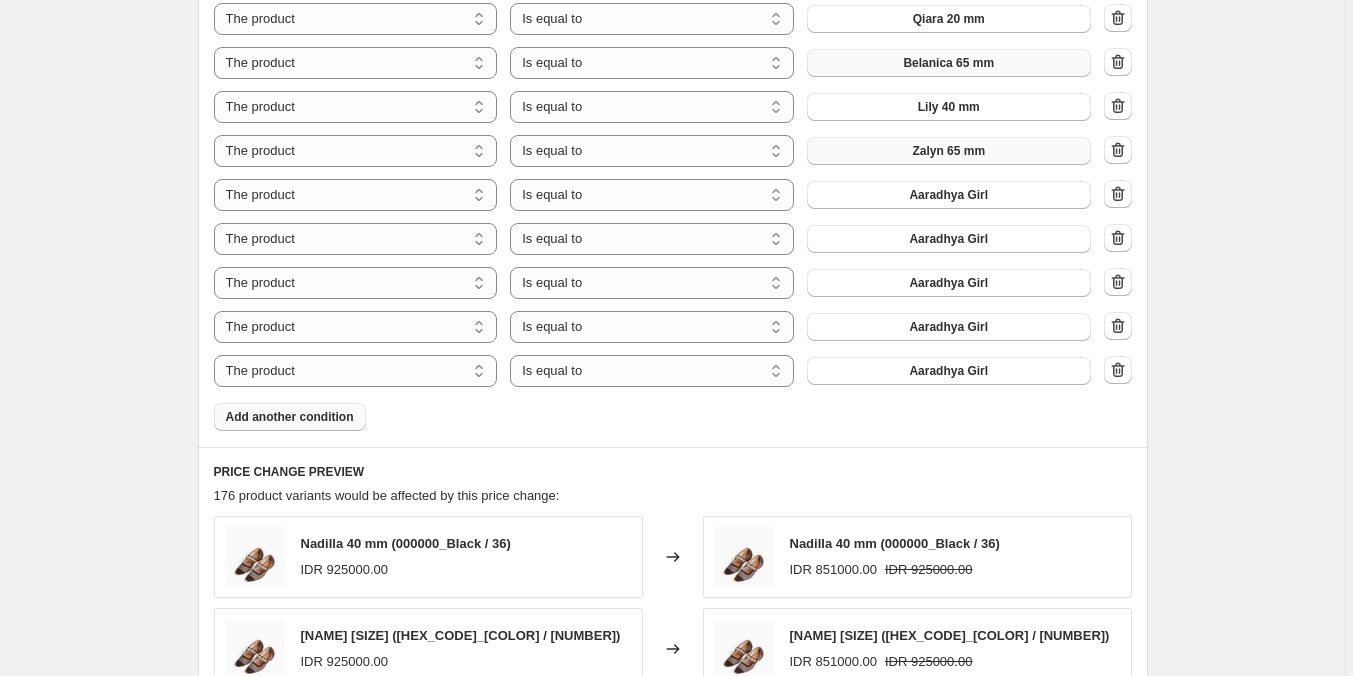 click on "Add another condition" at bounding box center (290, 417) 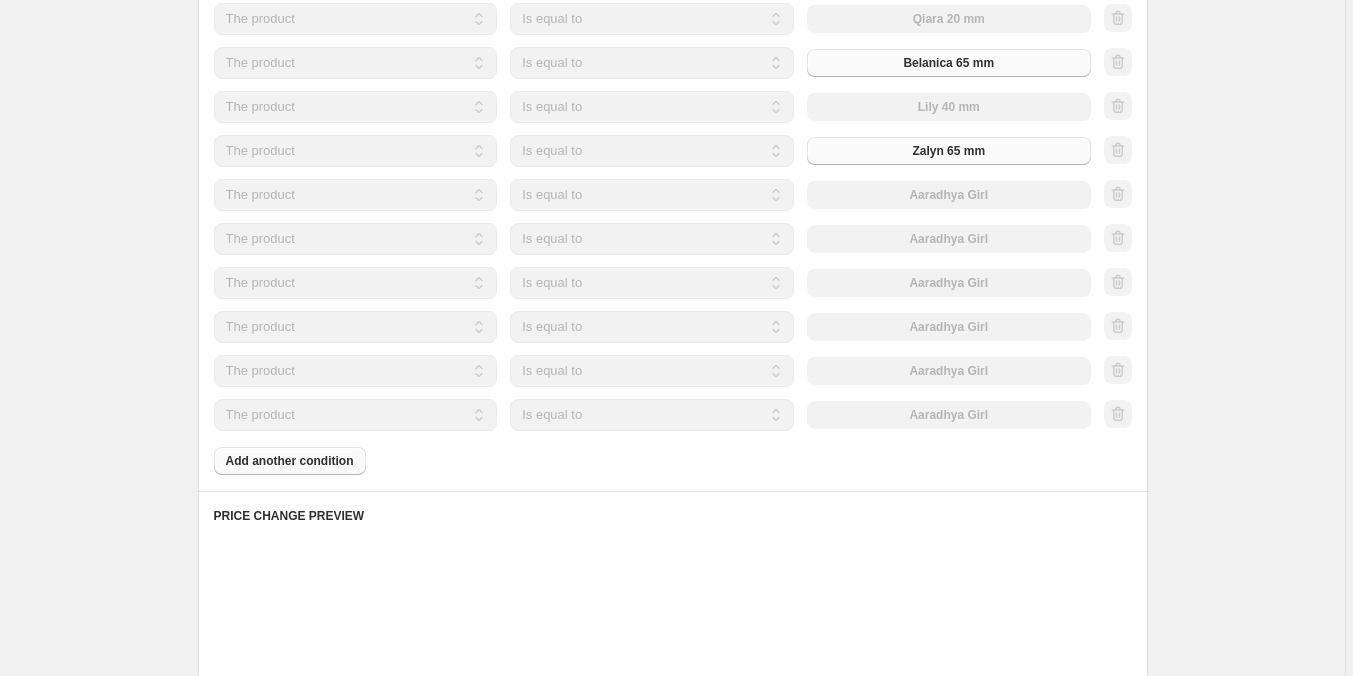 click on "The product The product's collection The product's tag The product's vendor The product's type The product's status The variant's title Inventory quantity The product Is equal to Is not equal to Is equal to Aaradhya Girl" at bounding box center (652, 195) 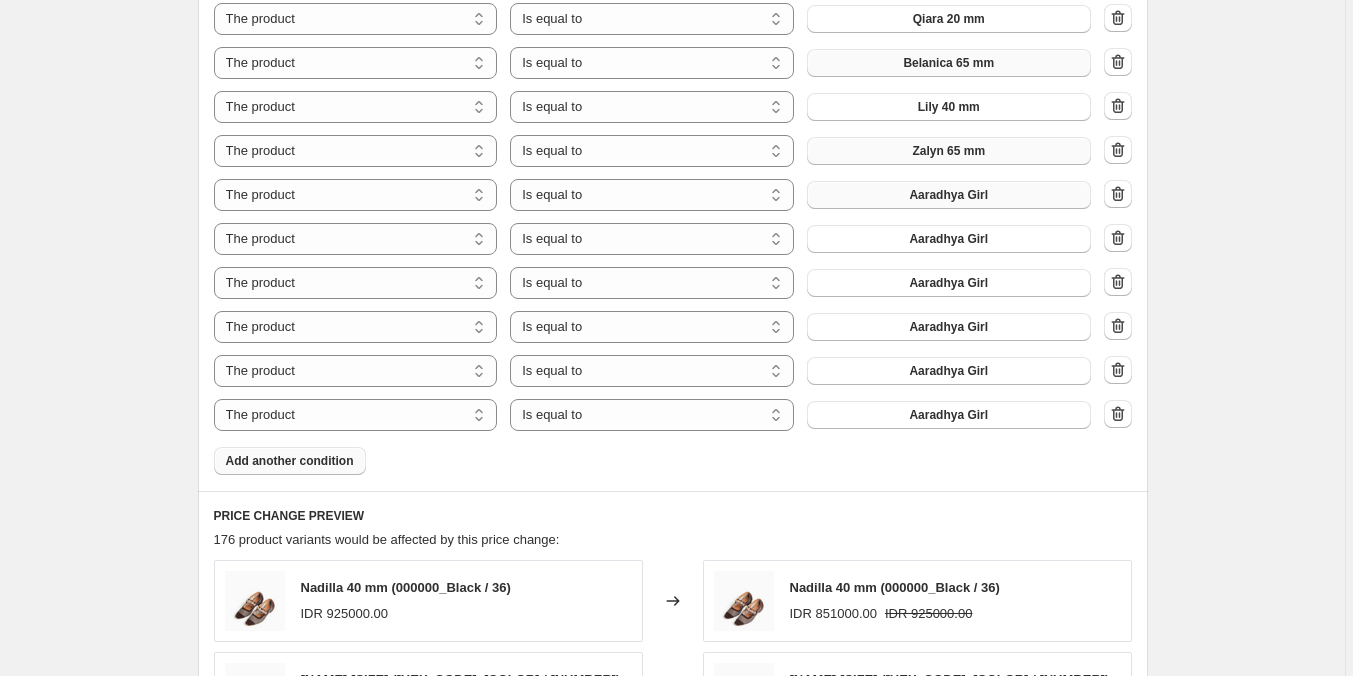 click on "Aaradhya Girl" at bounding box center (948, 195) 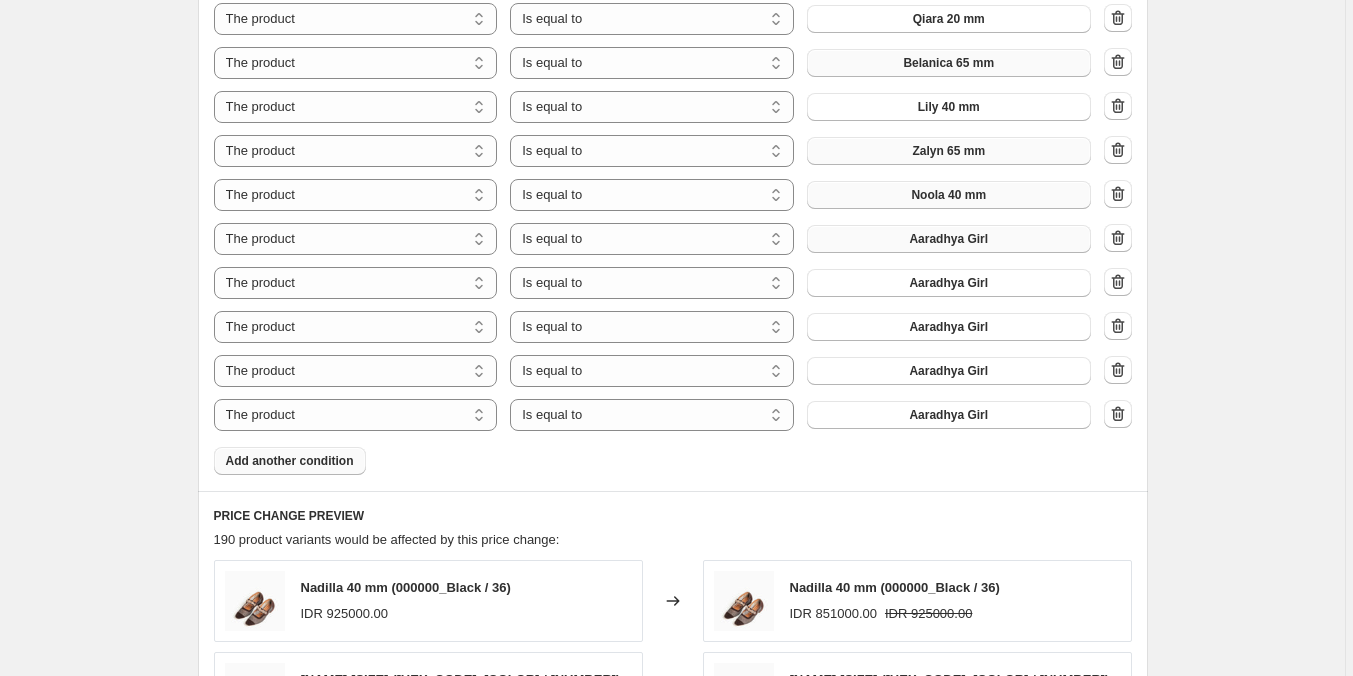 click on "Aaradhya Girl" at bounding box center (948, 239) 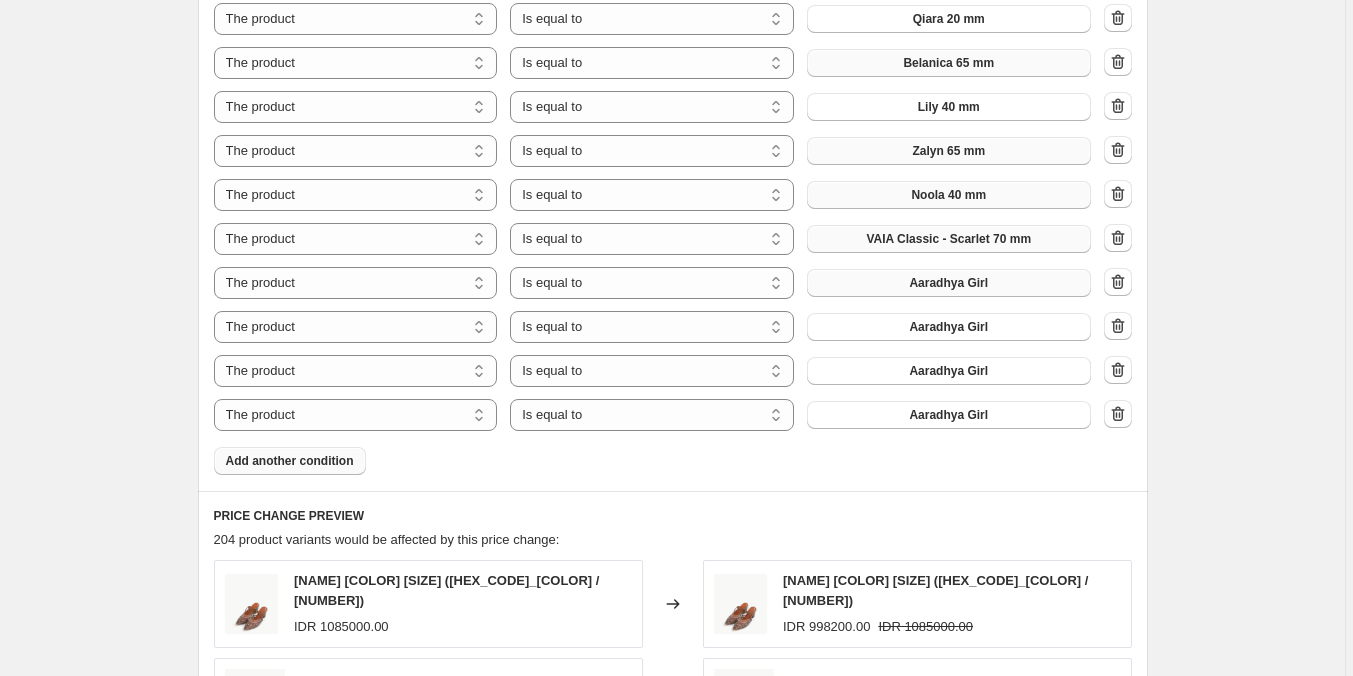 click on "Aaradhya Girl" at bounding box center (948, 283) 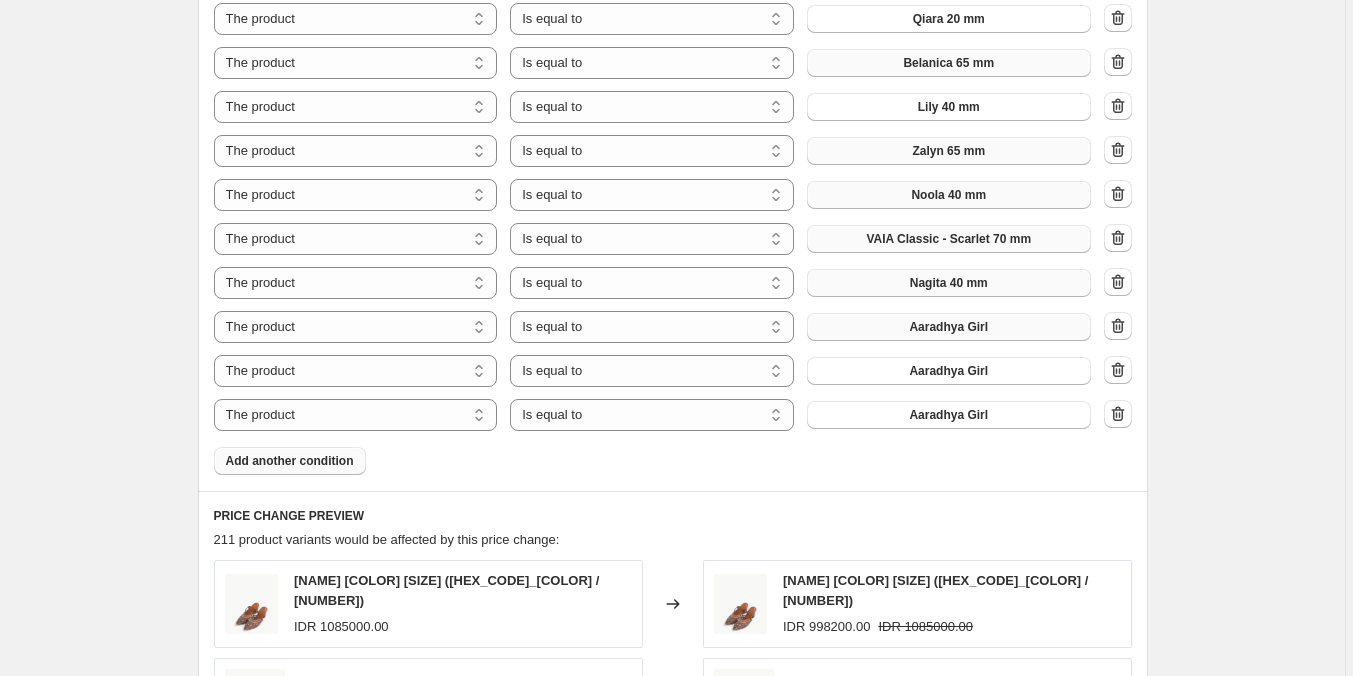 click on "Aaradhya Girl" at bounding box center (948, 327) 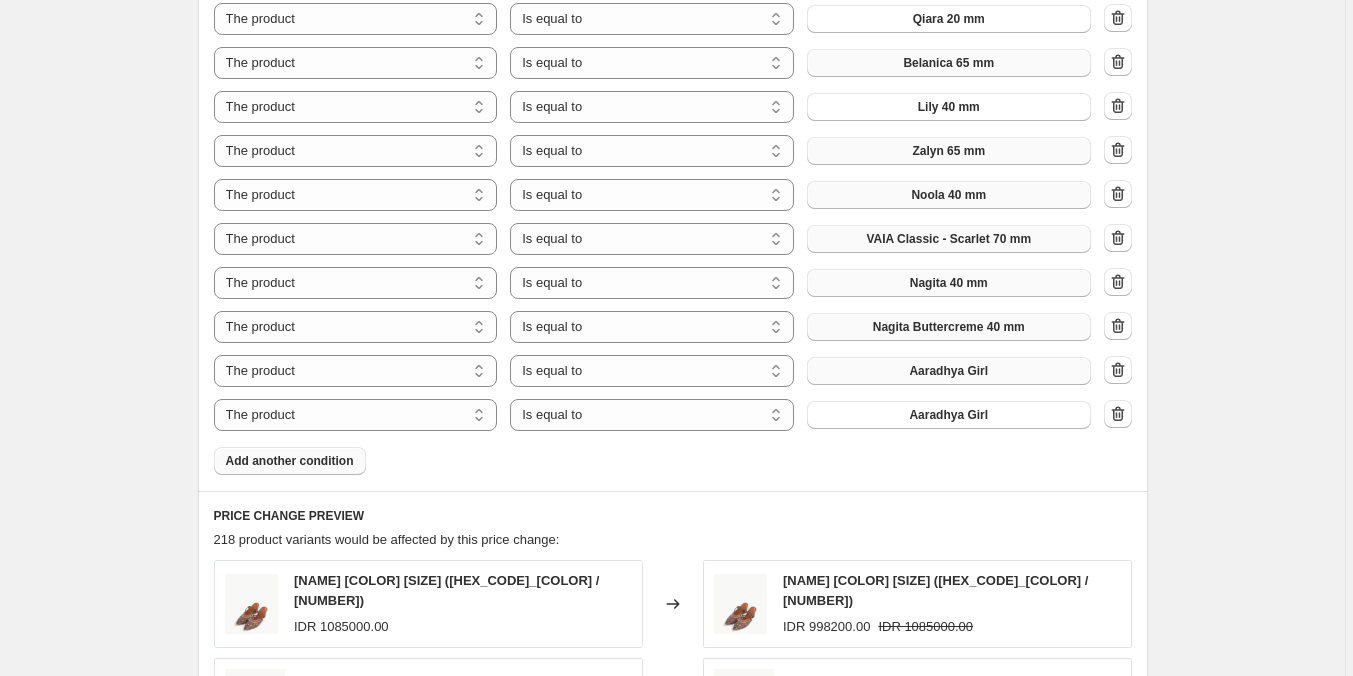 click on "Aaradhya Girl" at bounding box center (949, 371) 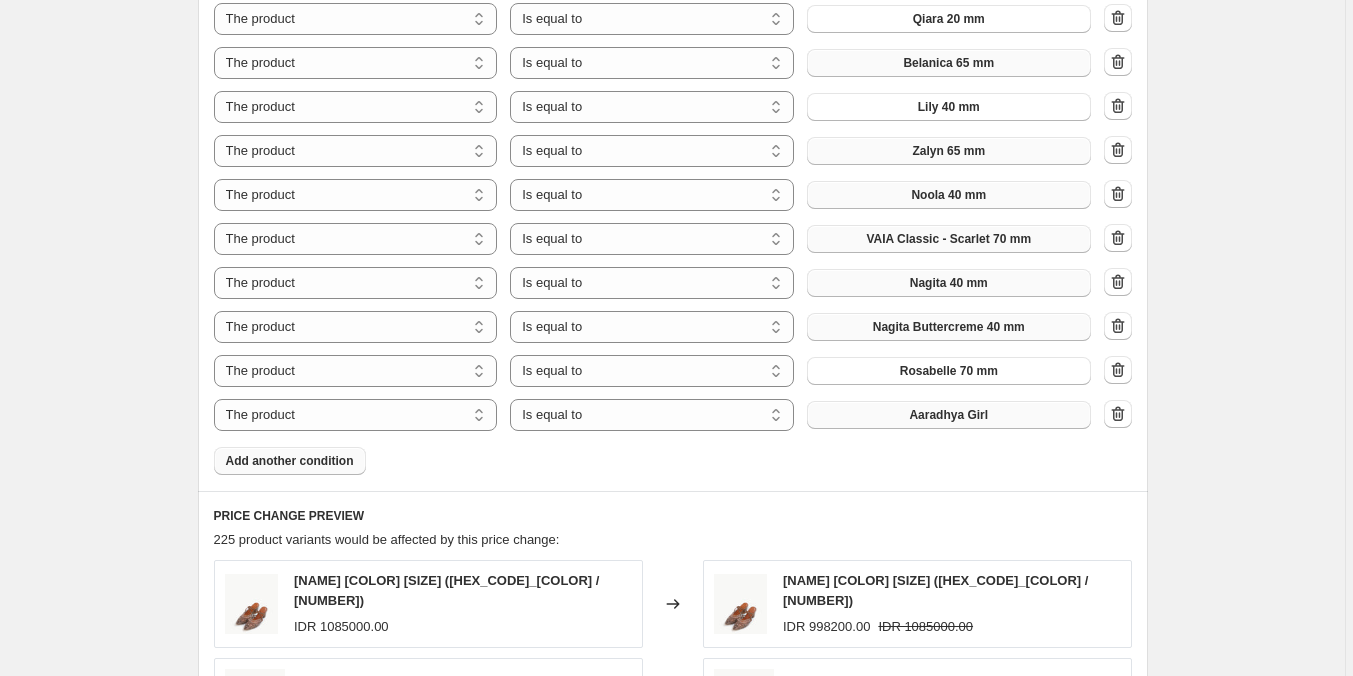 click on "Aaradhya Girl" at bounding box center [948, 415] 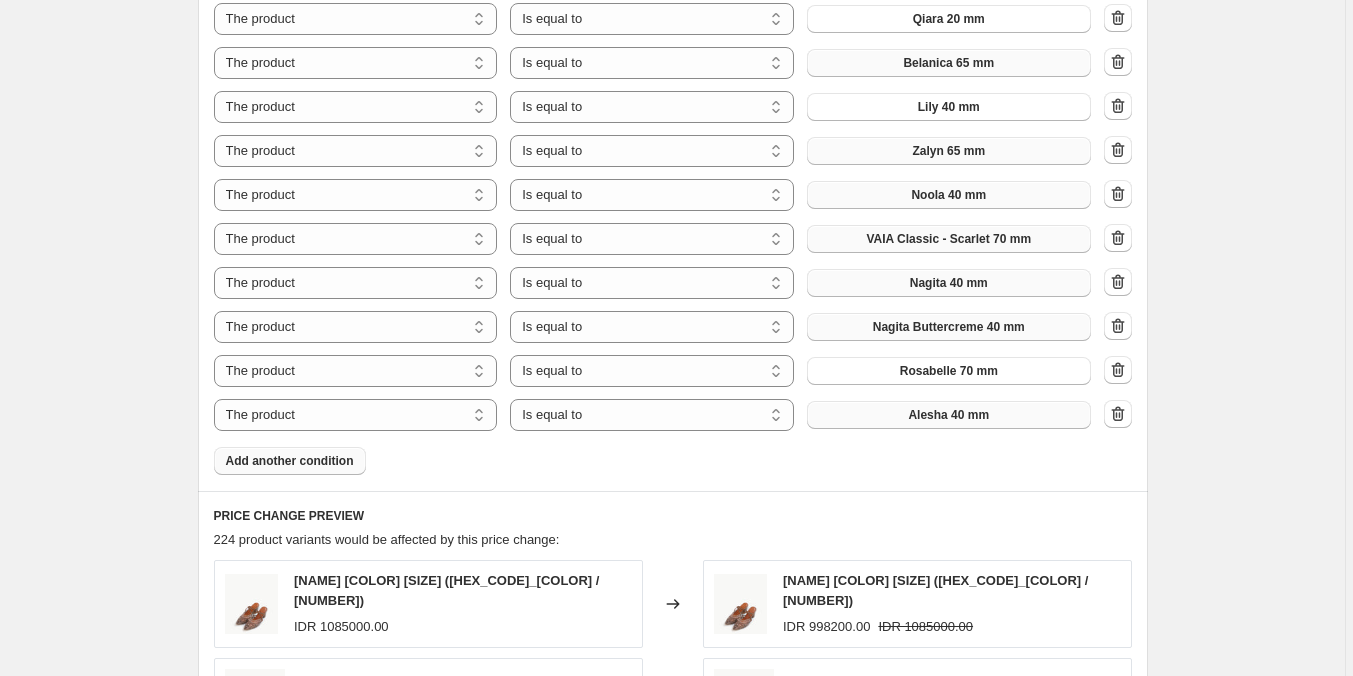 click on "Add another condition" at bounding box center [290, 461] 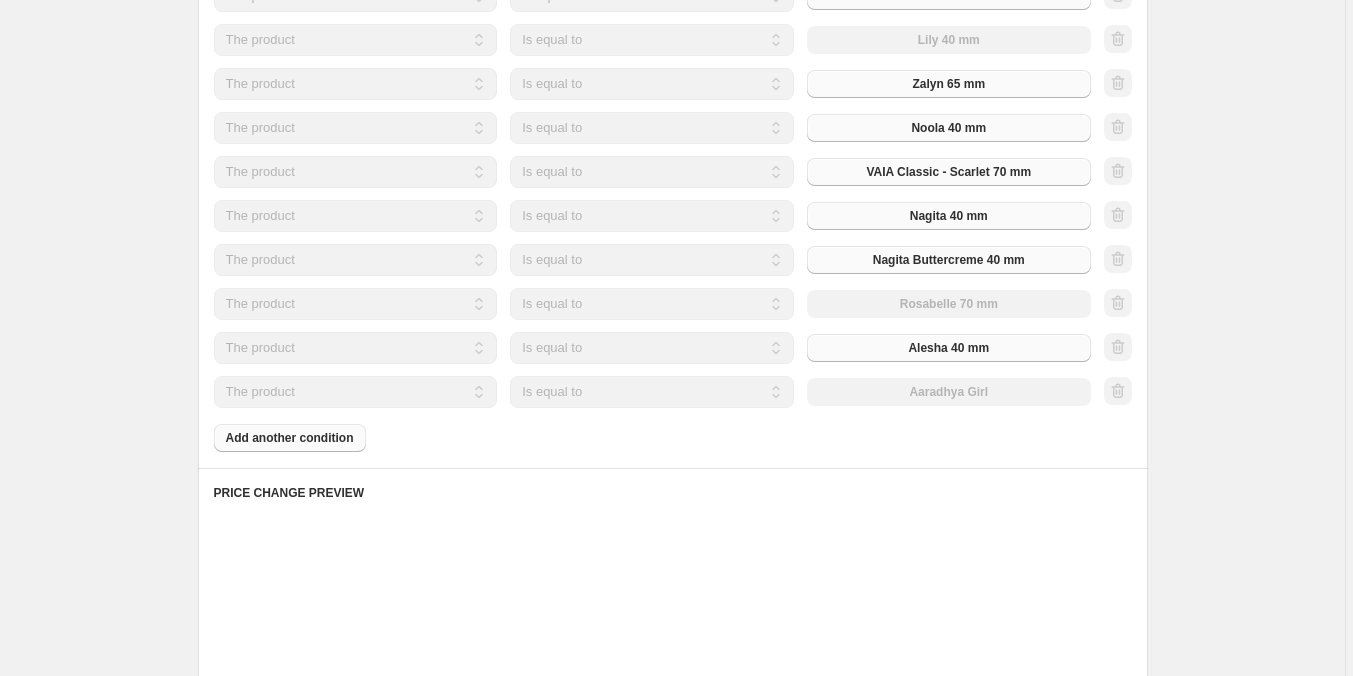 scroll, scrollTop: 2100, scrollLeft: 0, axis: vertical 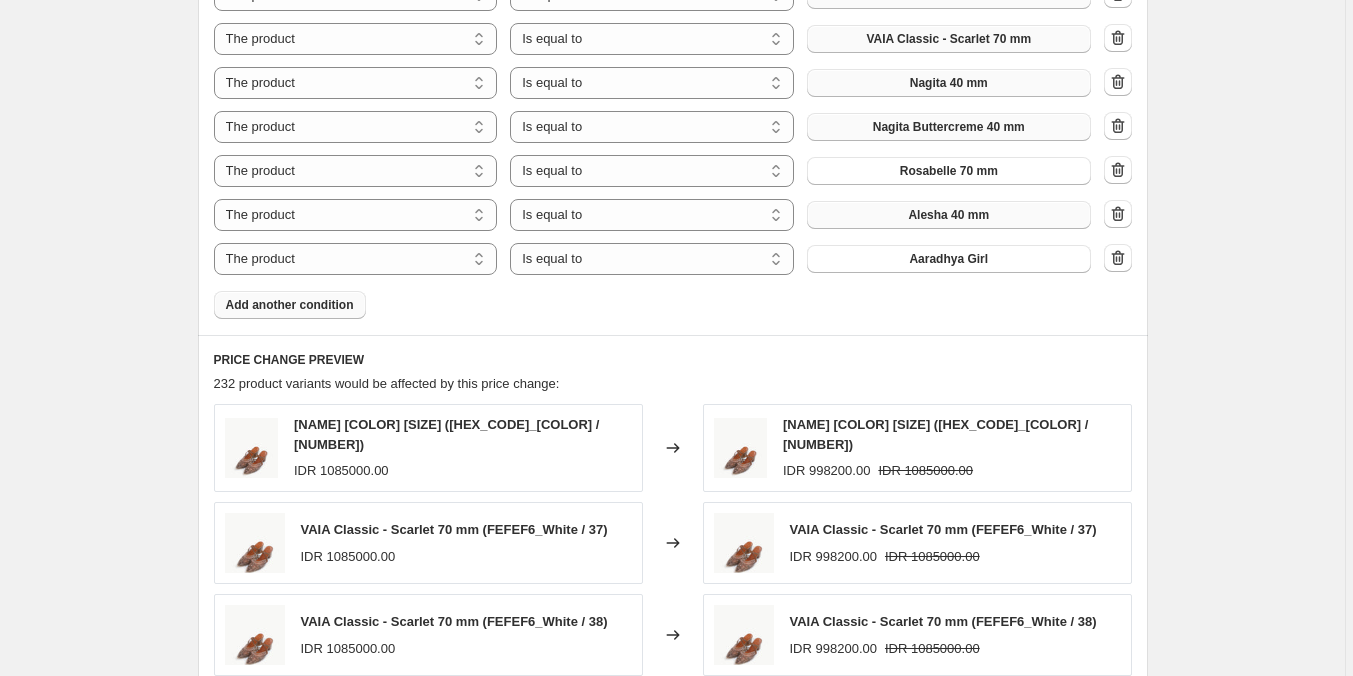 click on "Add another condition" at bounding box center (290, 305) 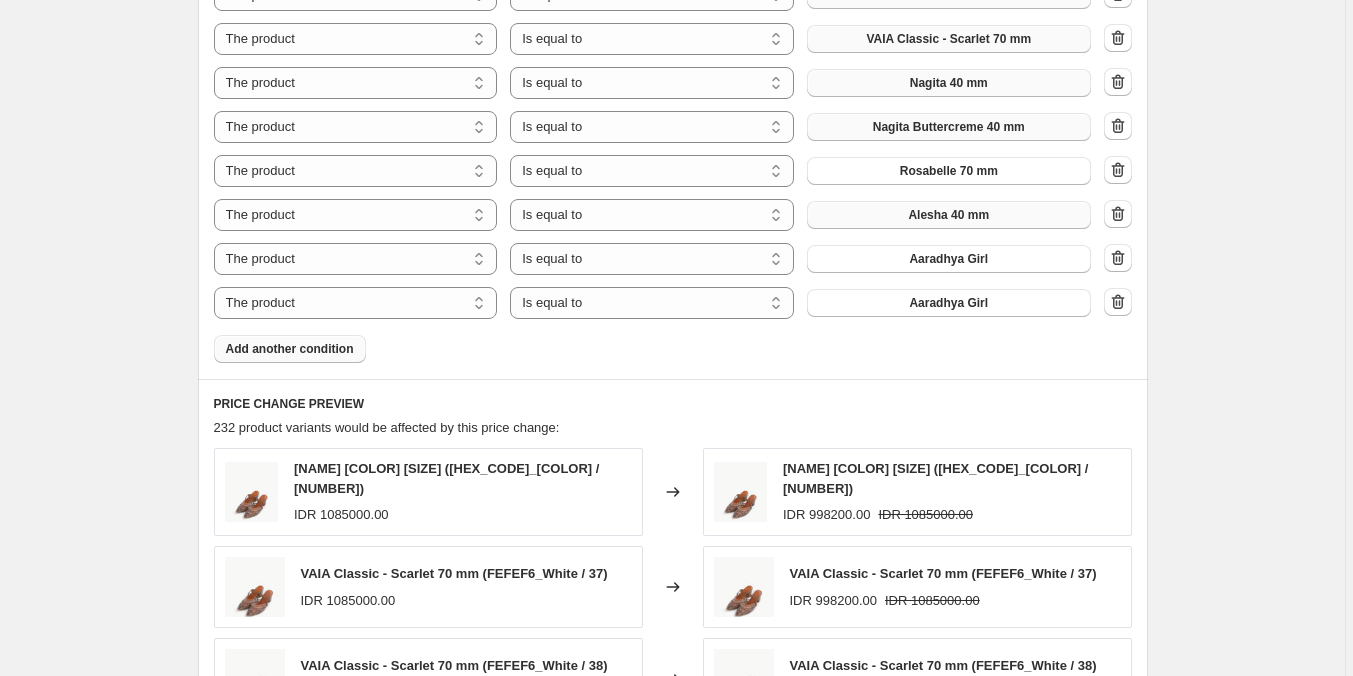 click on "The product Is equal to Is not equal to Is equal to Nayara 40 mm The product The product's collection The product's tag The product's vendor The product's type The product's status The variant's title Inventory quantity The product Is equal to Is not equal to Is equal to Meralyn 40 mm The product The product's collection The product's tag The product's vendor The product's type The product's status The variant's title Inventory quantity The product Is equal to Is not equal to Is equal to Venetia 50 mm The product The product's collection The product's tag The product's vendor The product's type The product's status The variant's title Inventory quantity The product Is equal to Is not equal to Is equal to Fenella 70 mm The product The product's collection The product's tag The product's vendor The product's type The product's status The variant's title Inventory quantity The product Is equal to Is not equal to Is equal to" at bounding box center (673, -306) 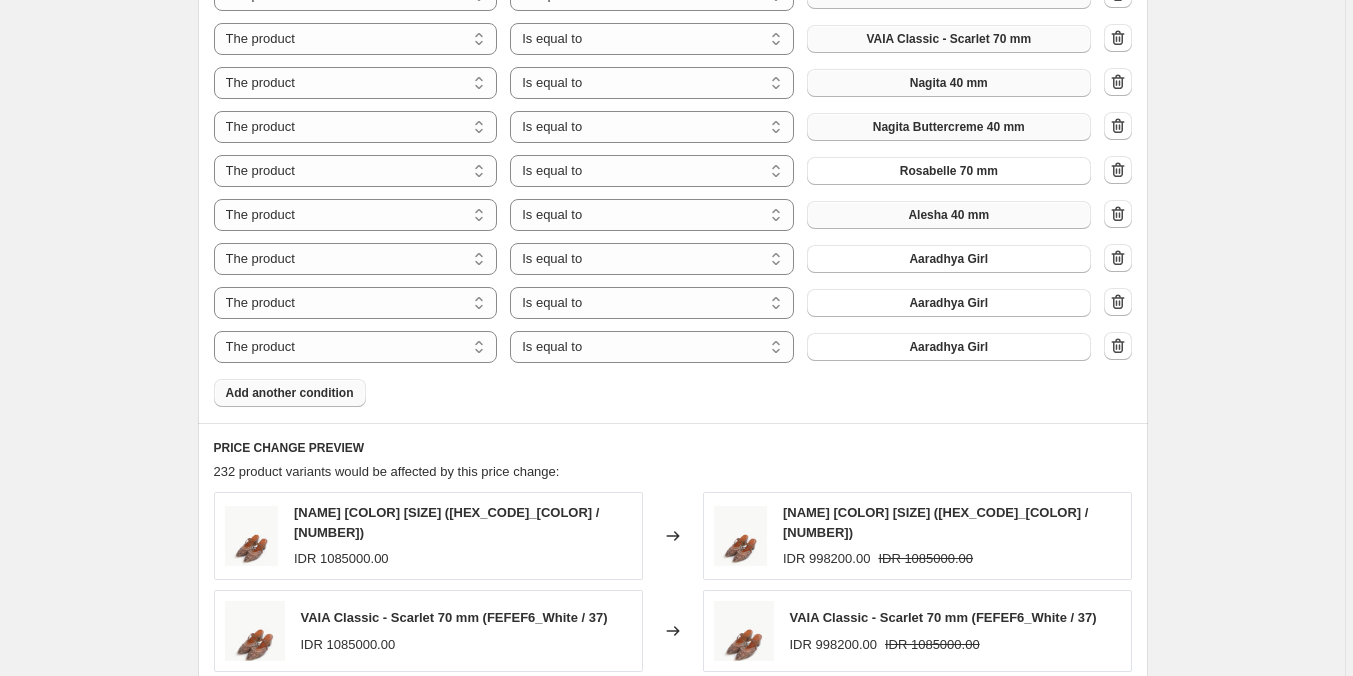click on "Add another condition" at bounding box center [290, 393] 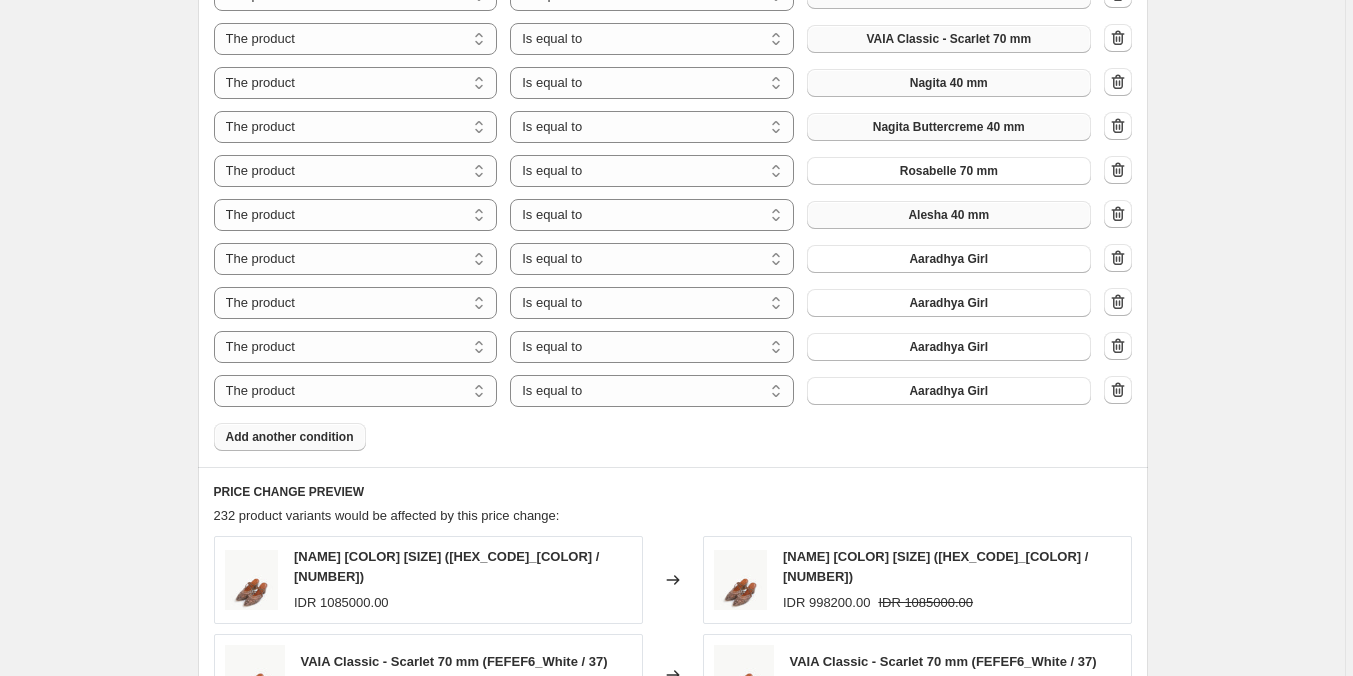click on "Add another condition" at bounding box center [290, 437] 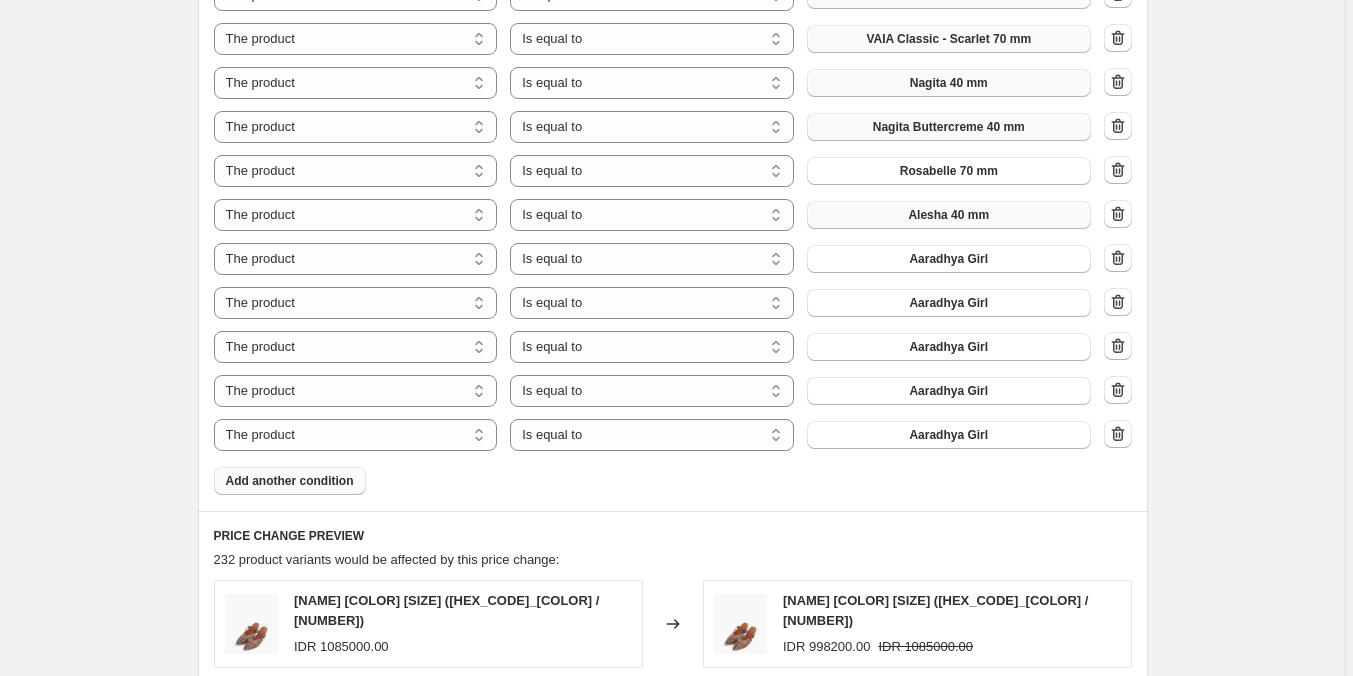 click on "Add another condition" at bounding box center [290, 481] 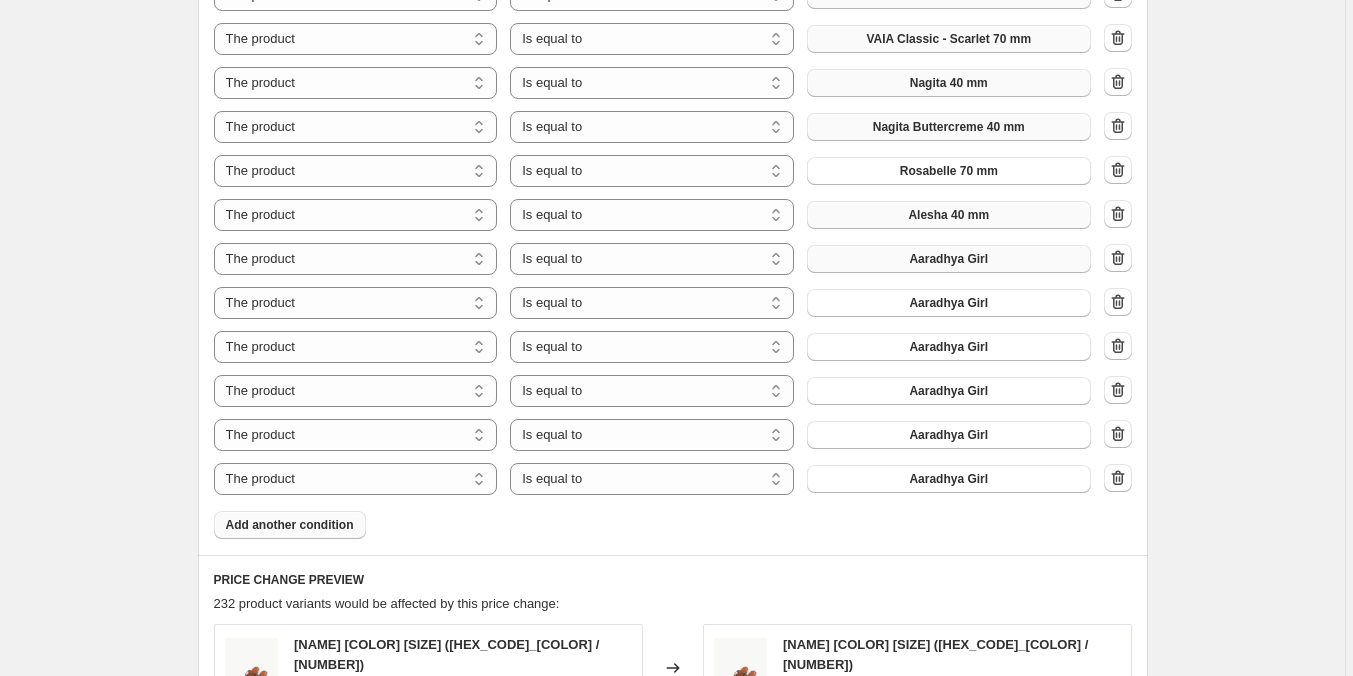 click on "Aaradhya Girl" at bounding box center (949, 259) 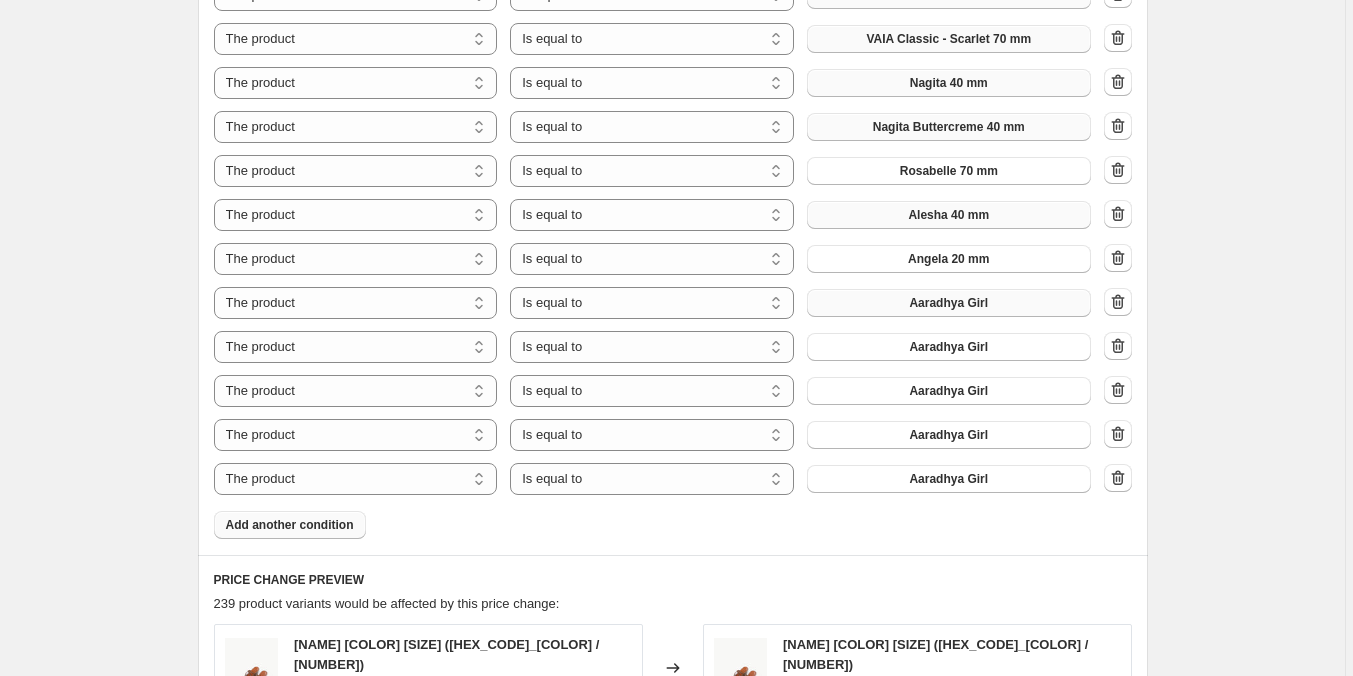 click on "Aaradhya Girl" at bounding box center (949, 303) 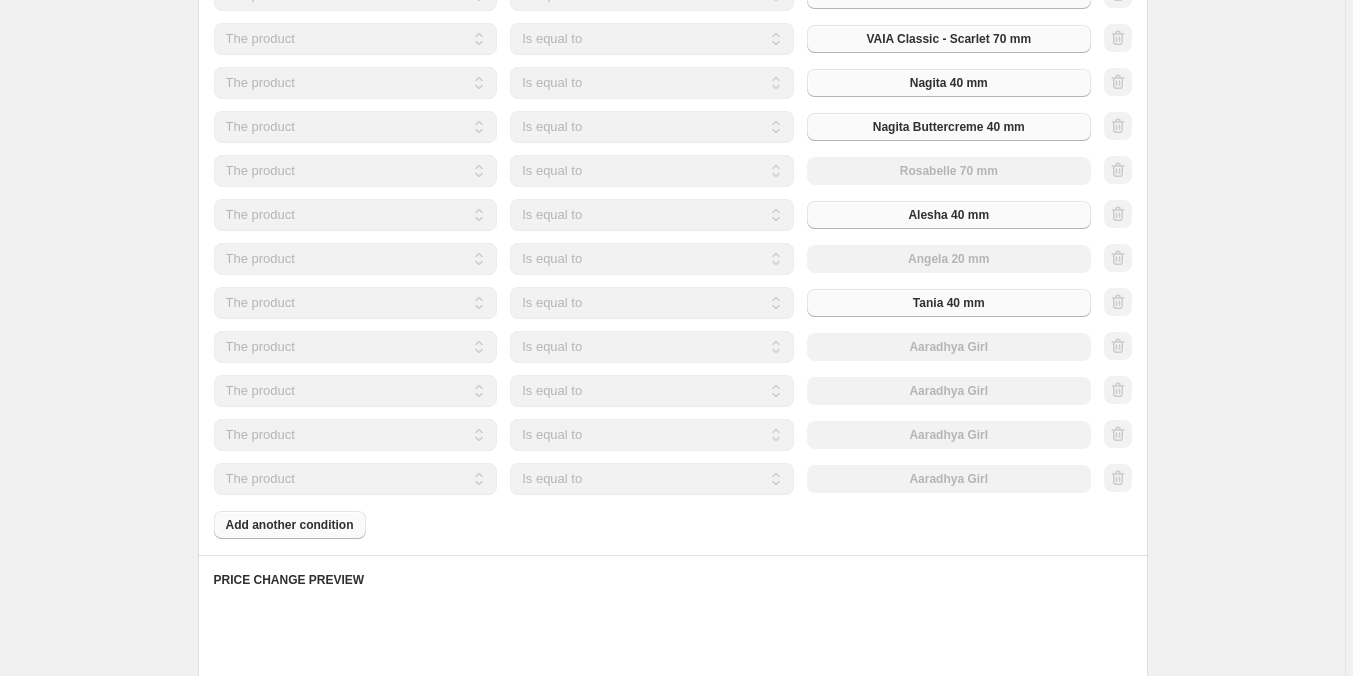 click on "The product The product's collection The product's tag The product's vendor The product's type The product's status The variant's title Inventory quantity The product Is equal to Is not equal to Is equal to Aaradhya Girl" at bounding box center [652, 347] 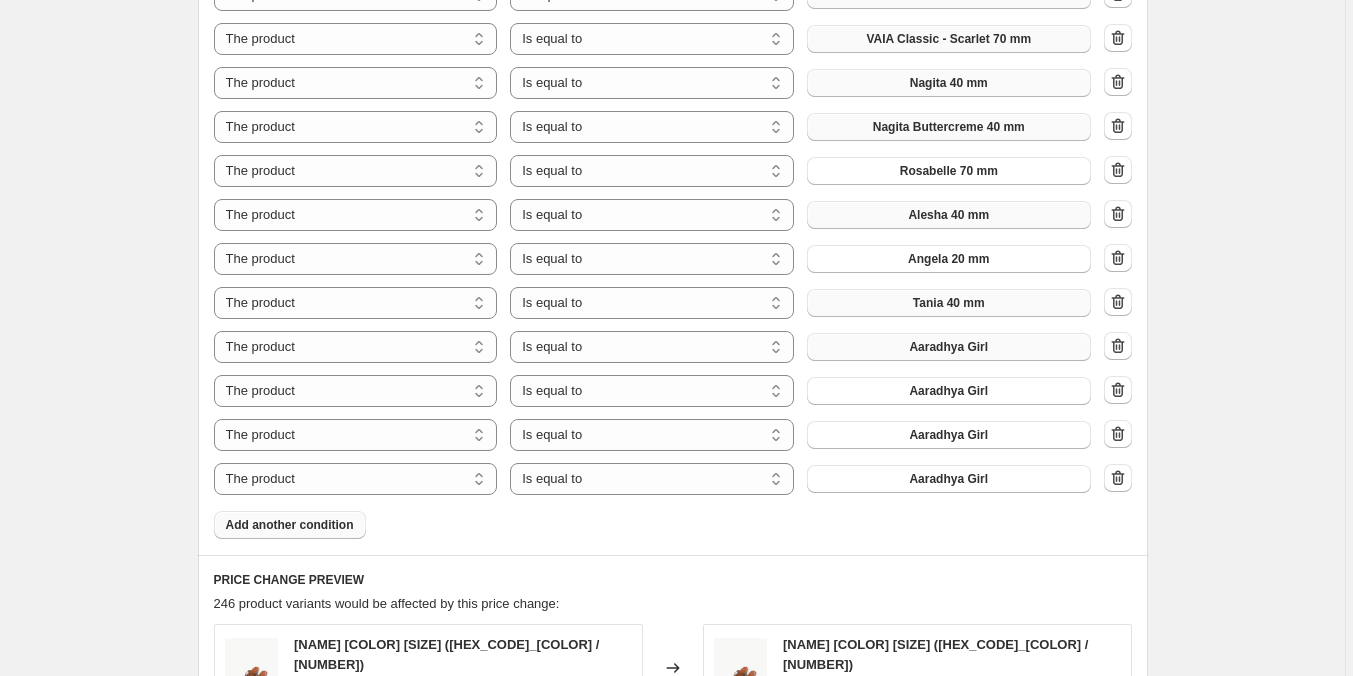 click on "Aaradhya Girl" at bounding box center [949, 347] 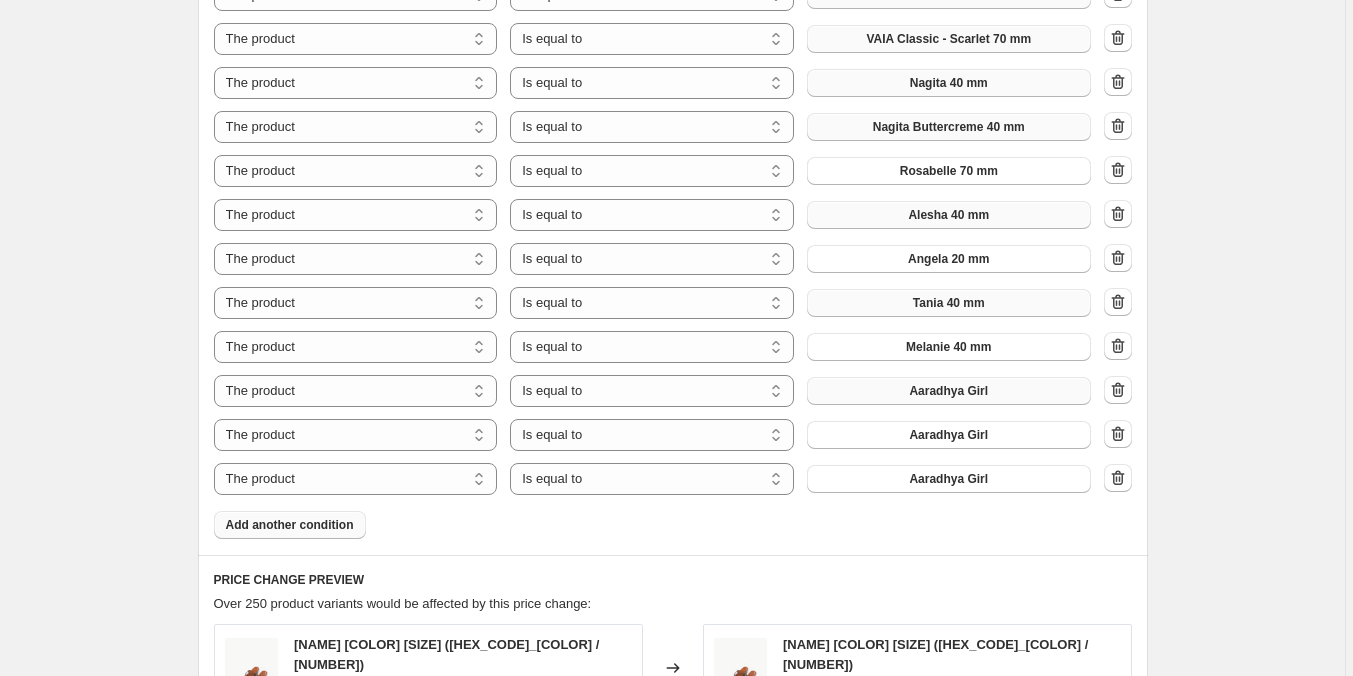 click on "Aaradhya Girl" at bounding box center (948, 391) 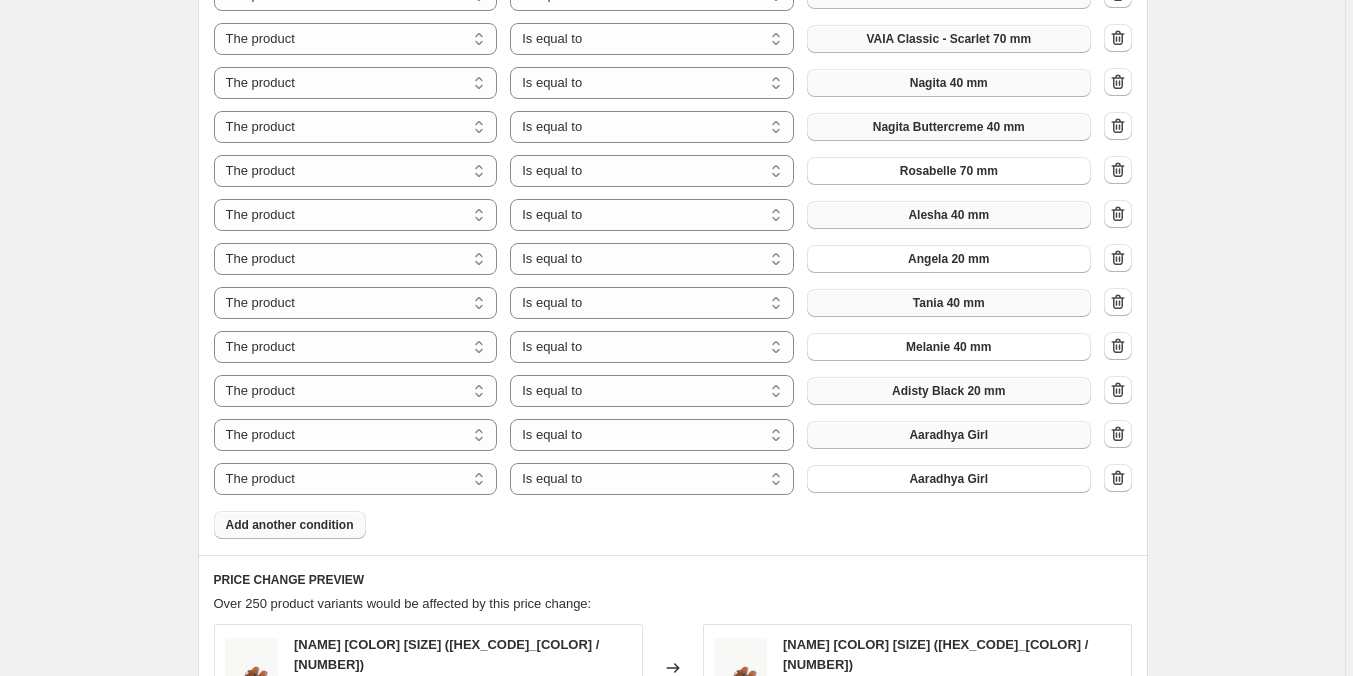click on "Aaradhya Girl" at bounding box center (948, 435) 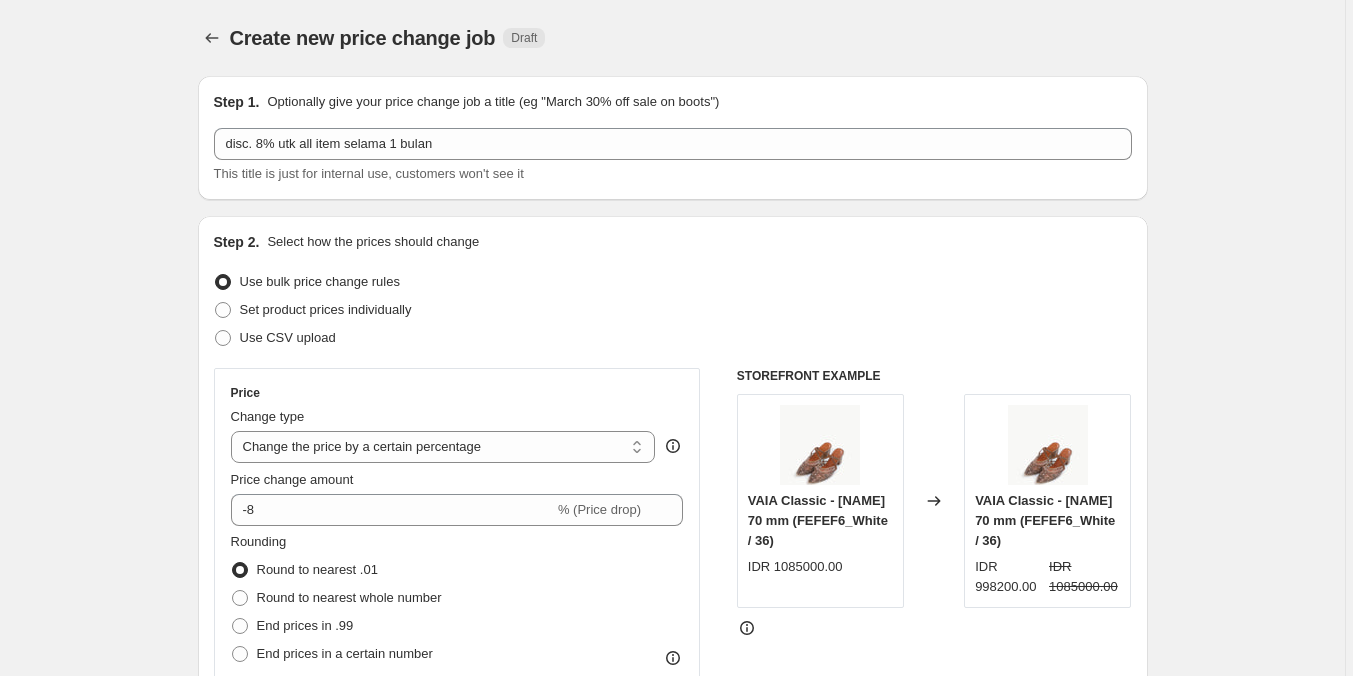 select on "percentage" 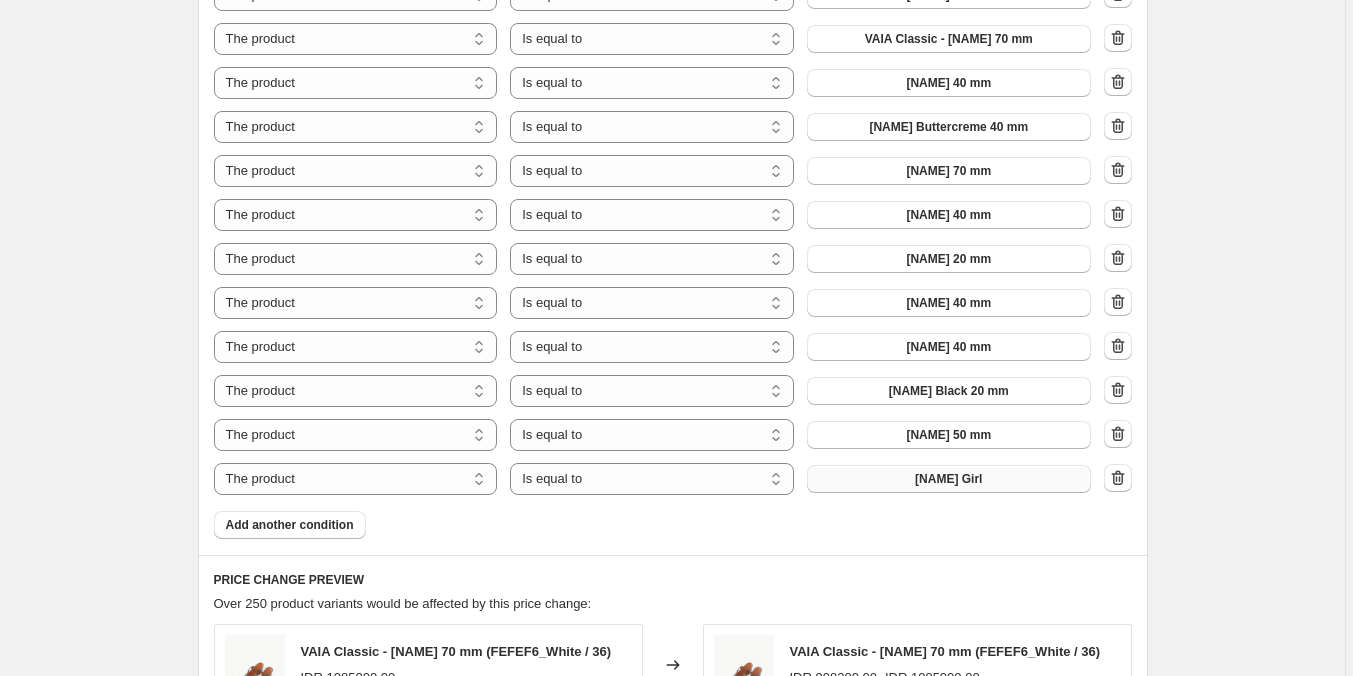 click on "Aaradhya Girl" at bounding box center [948, 479] 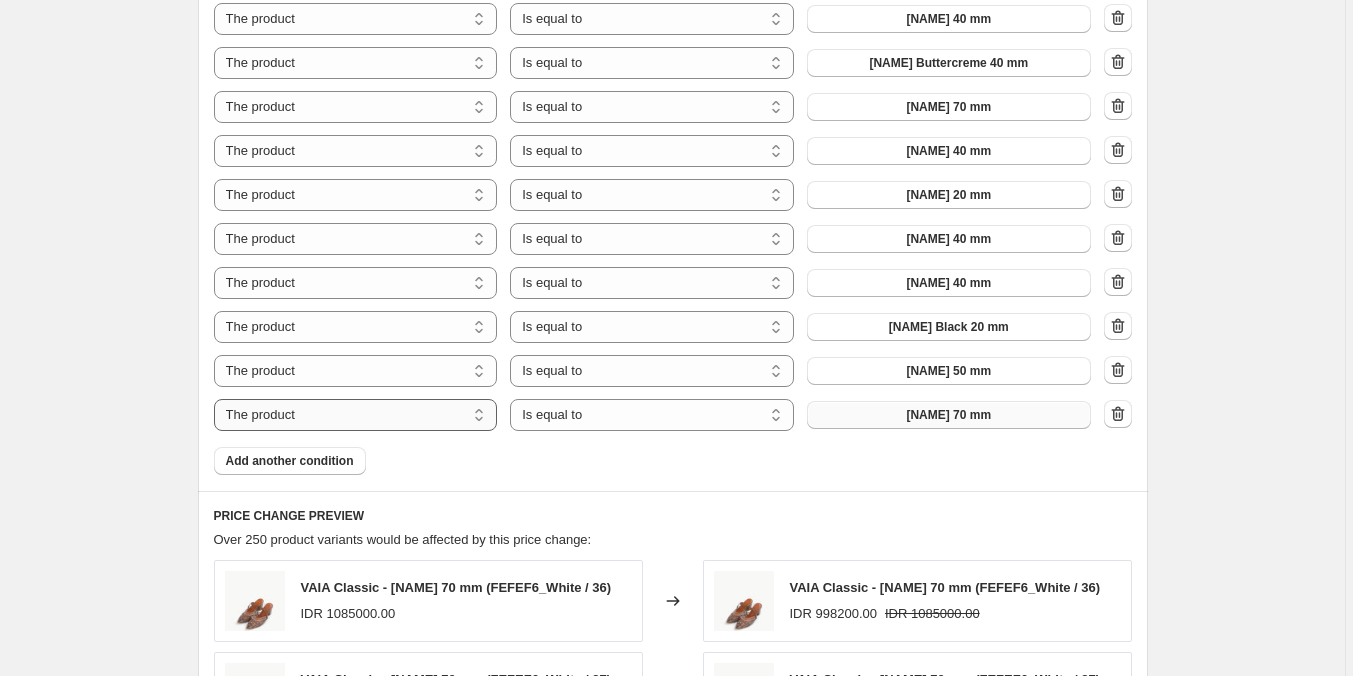 scroll, scrollTop: 2200, scrollLeft: 0, axis: vertical 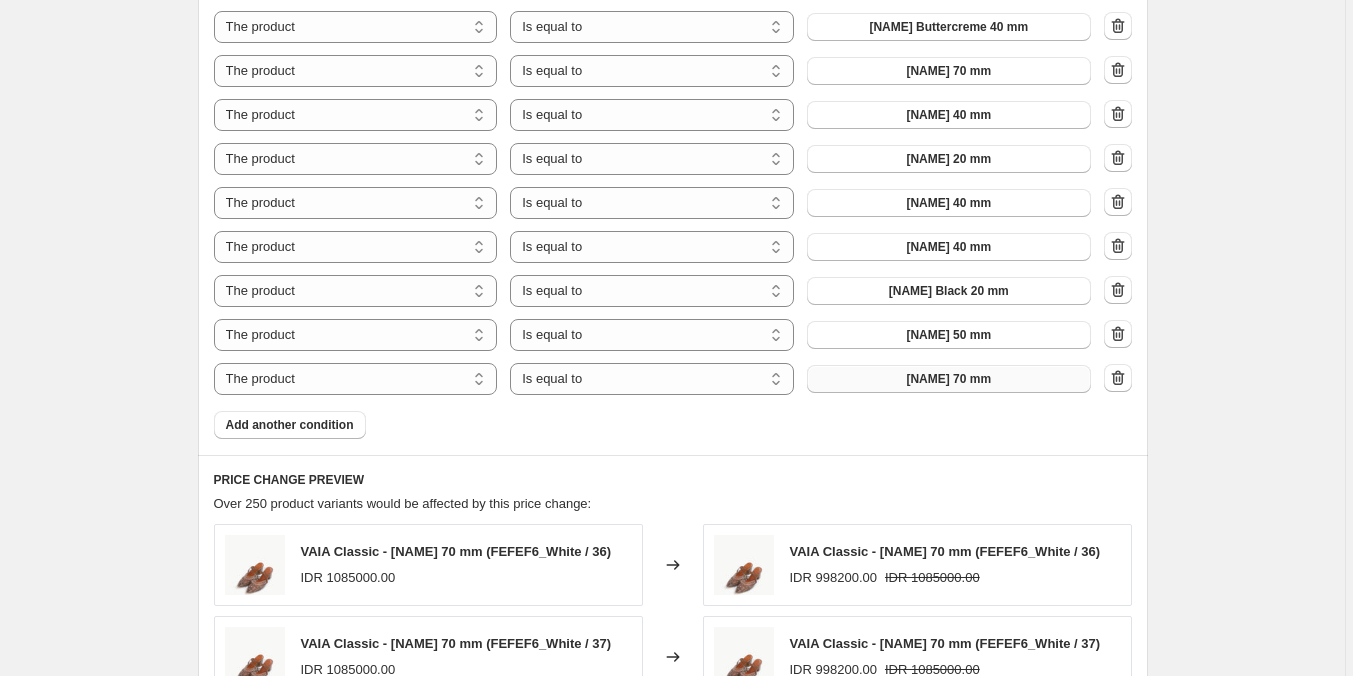 drag, startPoint x: 313, startPoint y: 424, endPoint x: 443, endPoint y: 405, distance: 131.38112 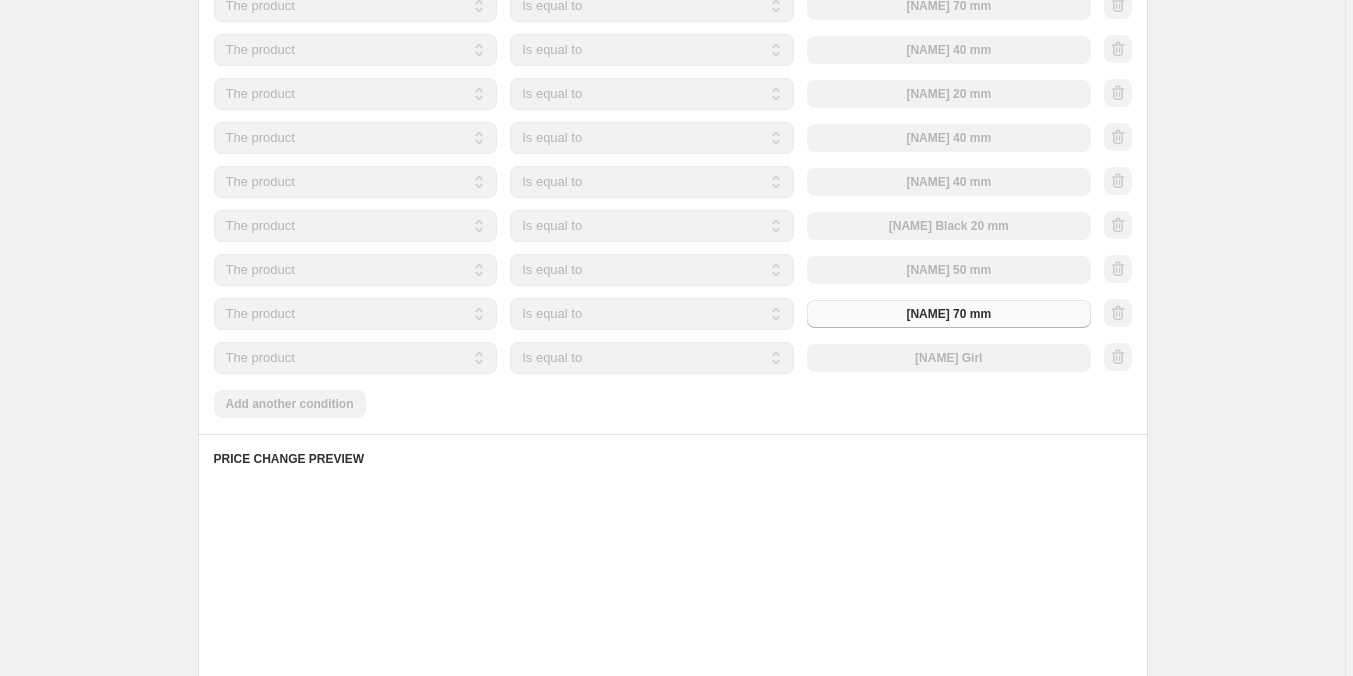 scroll, scrollTop: 2300, scrollLeft: 0, axis: vertical 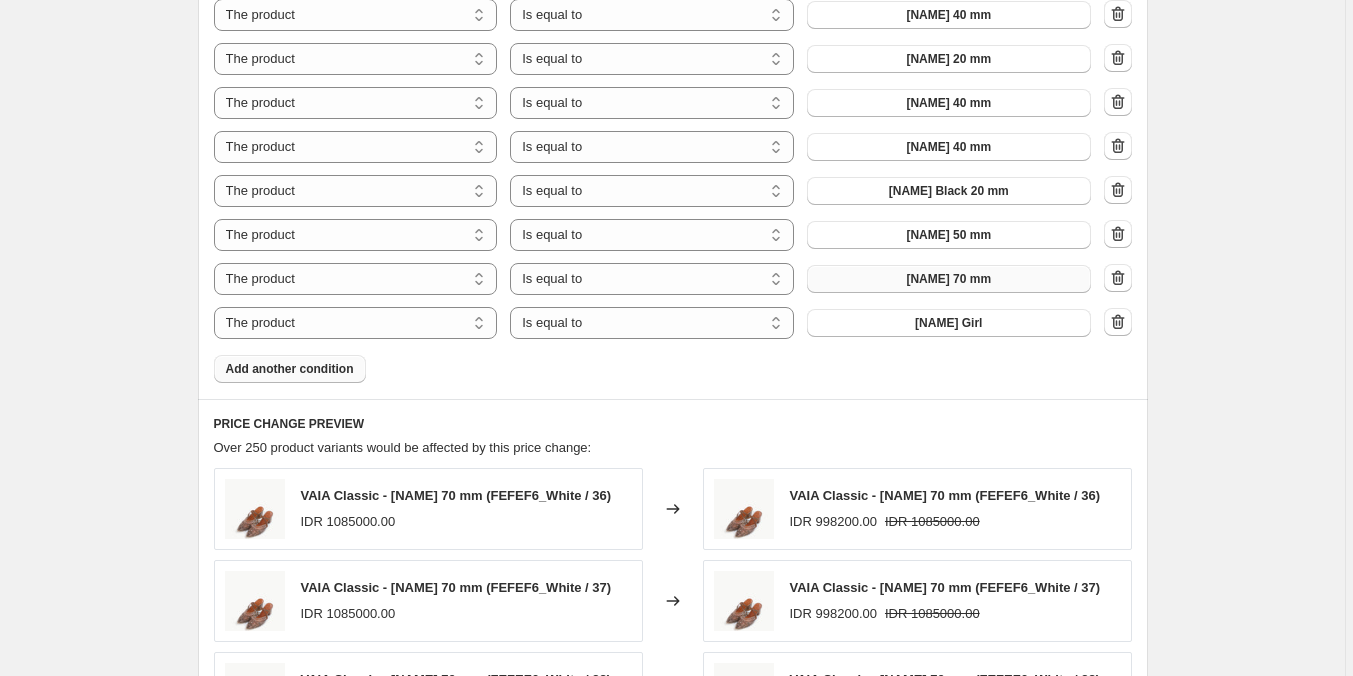 click on "Add another condition" at bounding box center [290, 369] 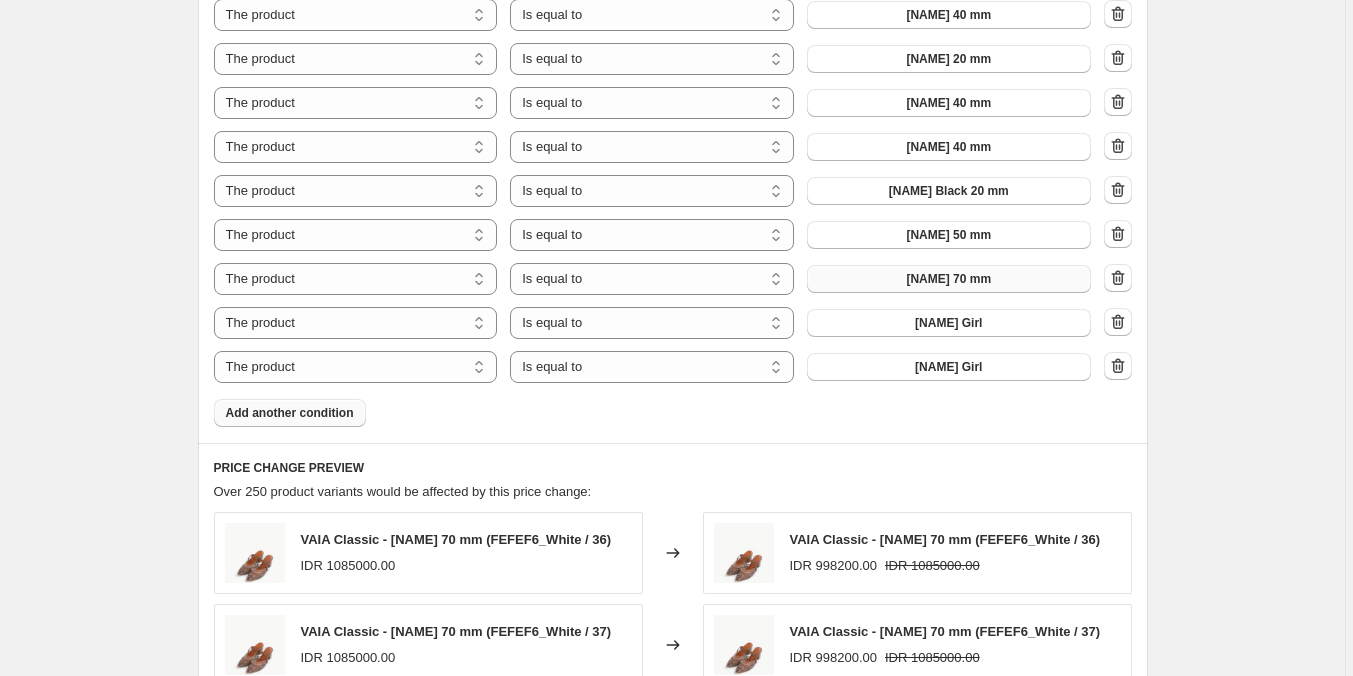 click on "Add another condition" at bounding box center (290, 413) 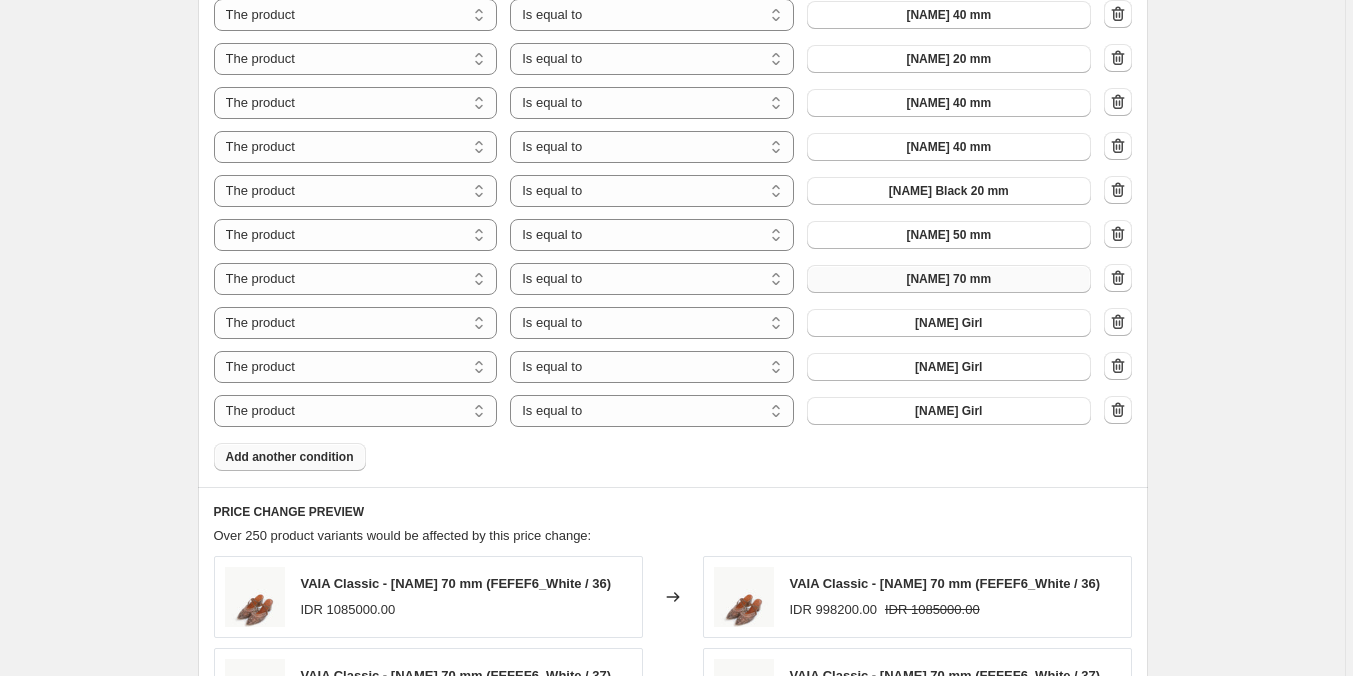 click on "Add another condition" at bounding box center [290, 457] 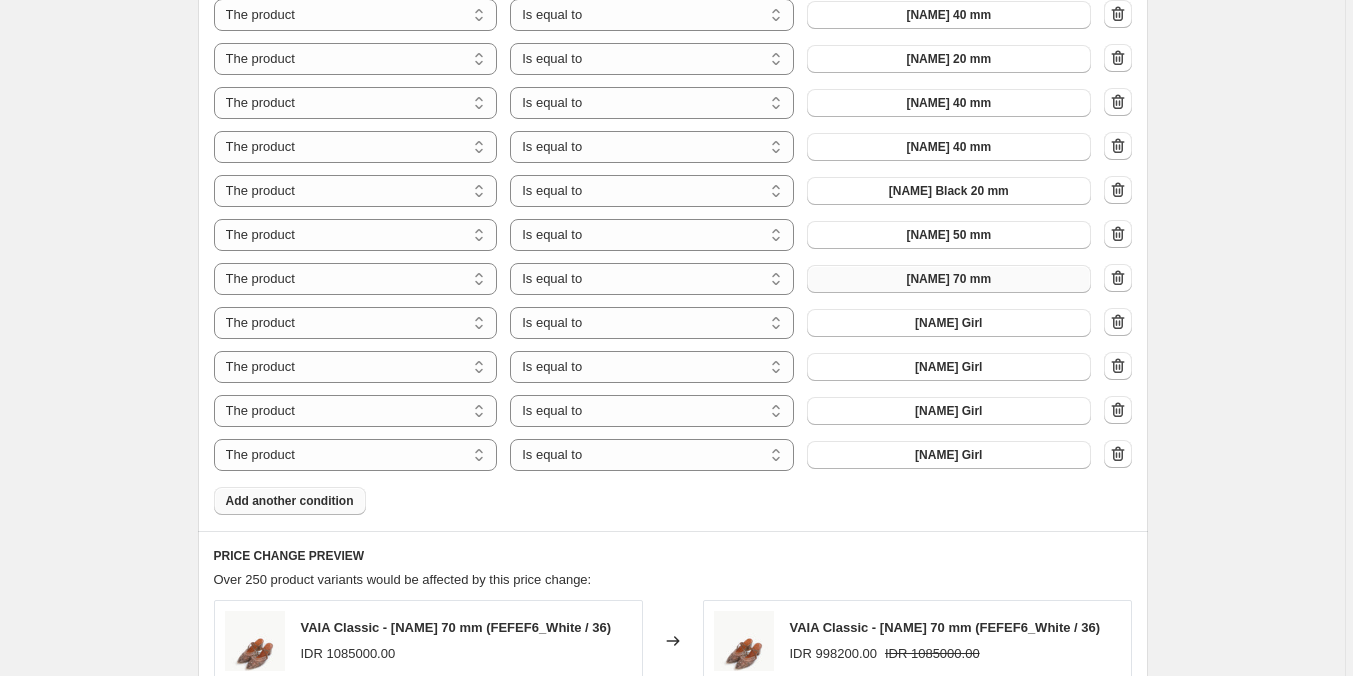click on "Add another condition" at bounding box center (290, 501) 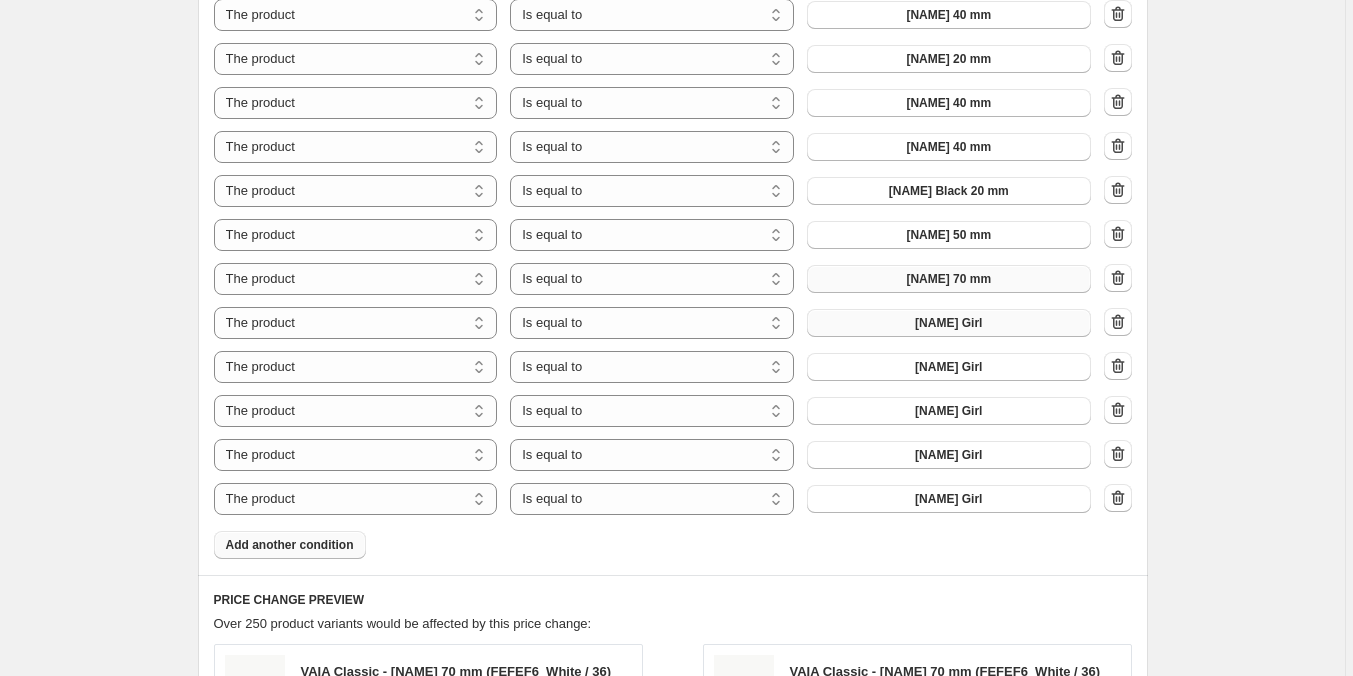 click on "Aaradhya Girl" at bounding box center [949, 323] 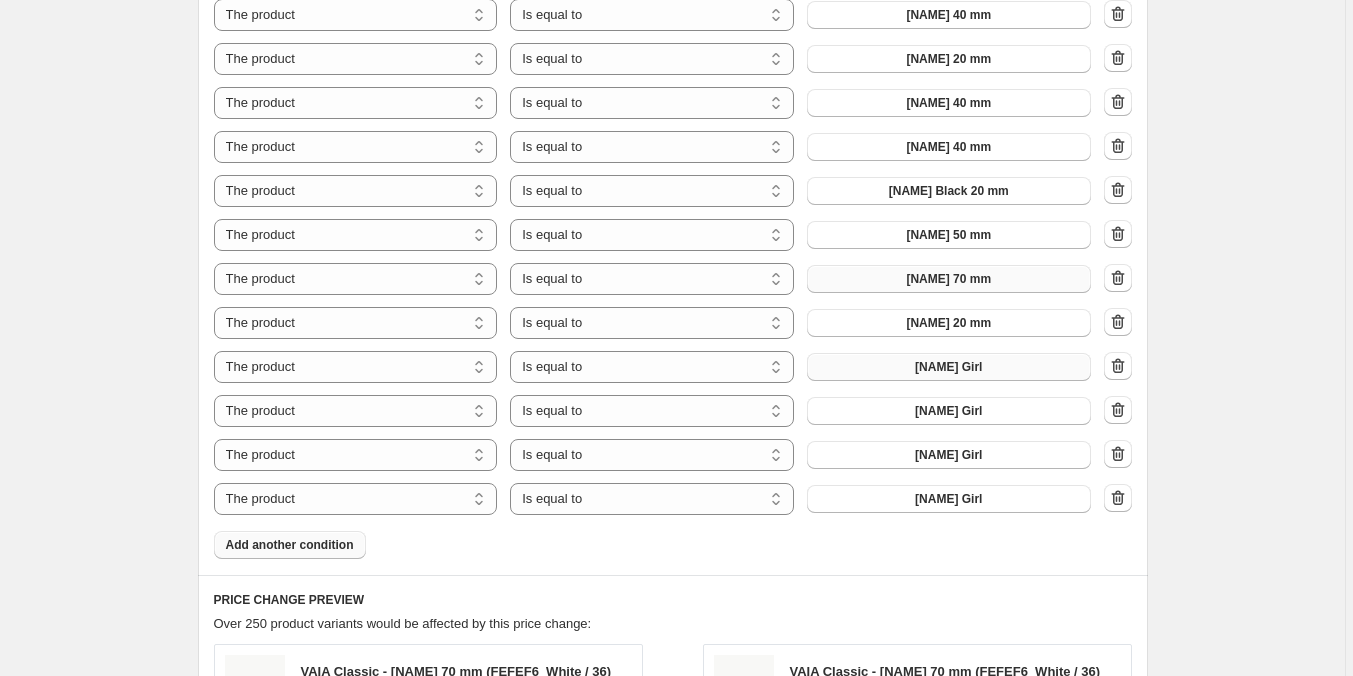 click on "Aaradhya Girl" at bounding box center (948, 367) 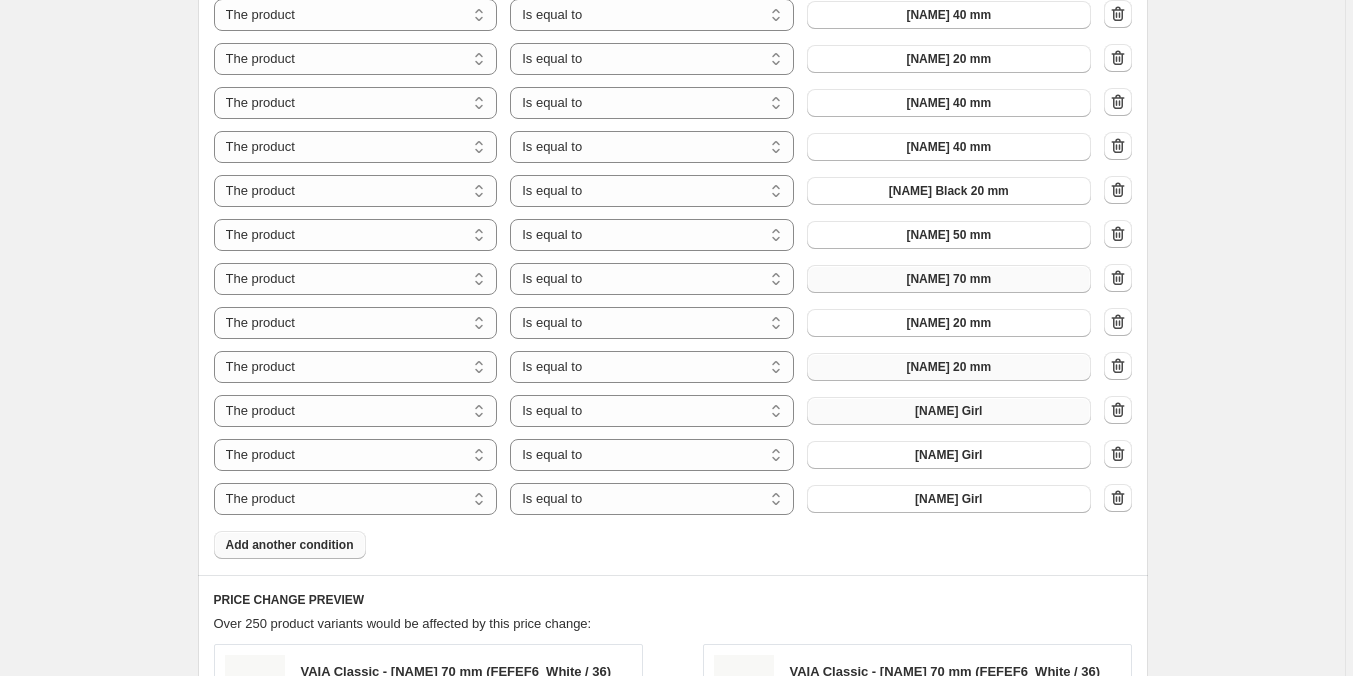 click on "Aaradhya Girl" at bounding box center [948, 411] 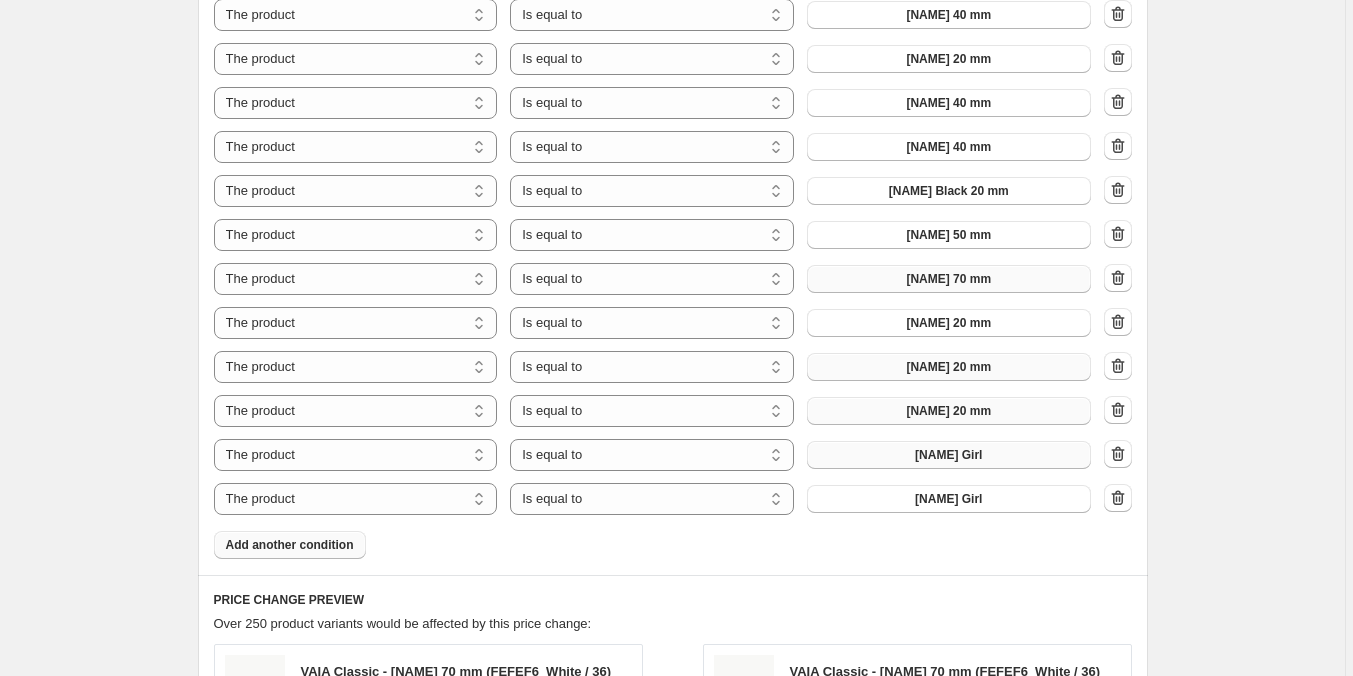 click on "Aaradhya Girl" at bounding box center [948, 455] 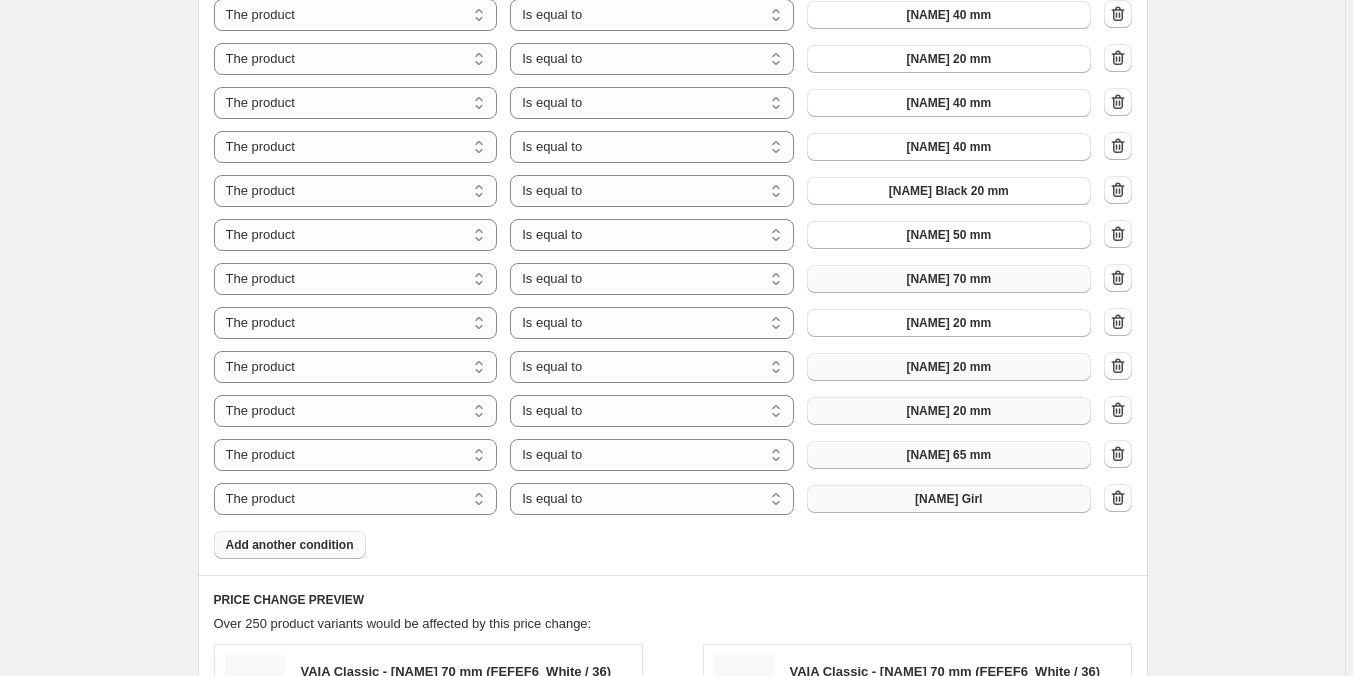 click on "Aaradhya Girl" at bounding box center [948, 499] 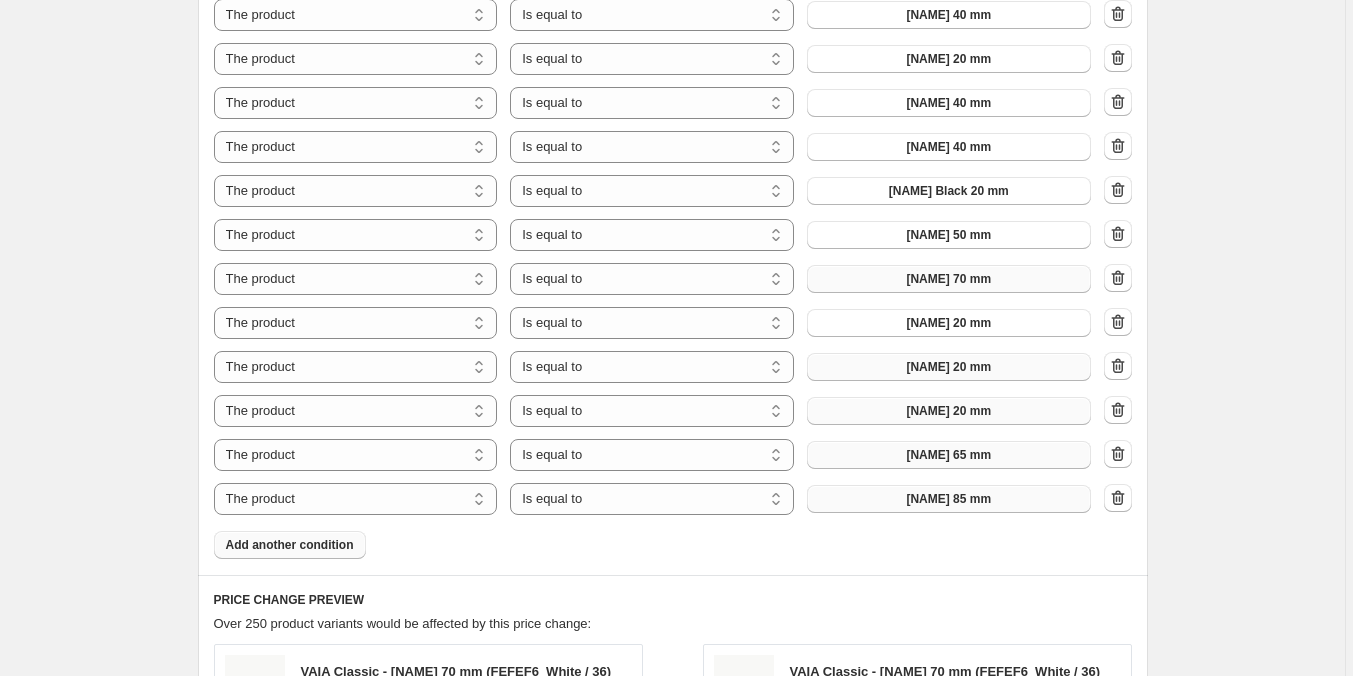 click on "Add another condition" at bounding box center (290, 545) 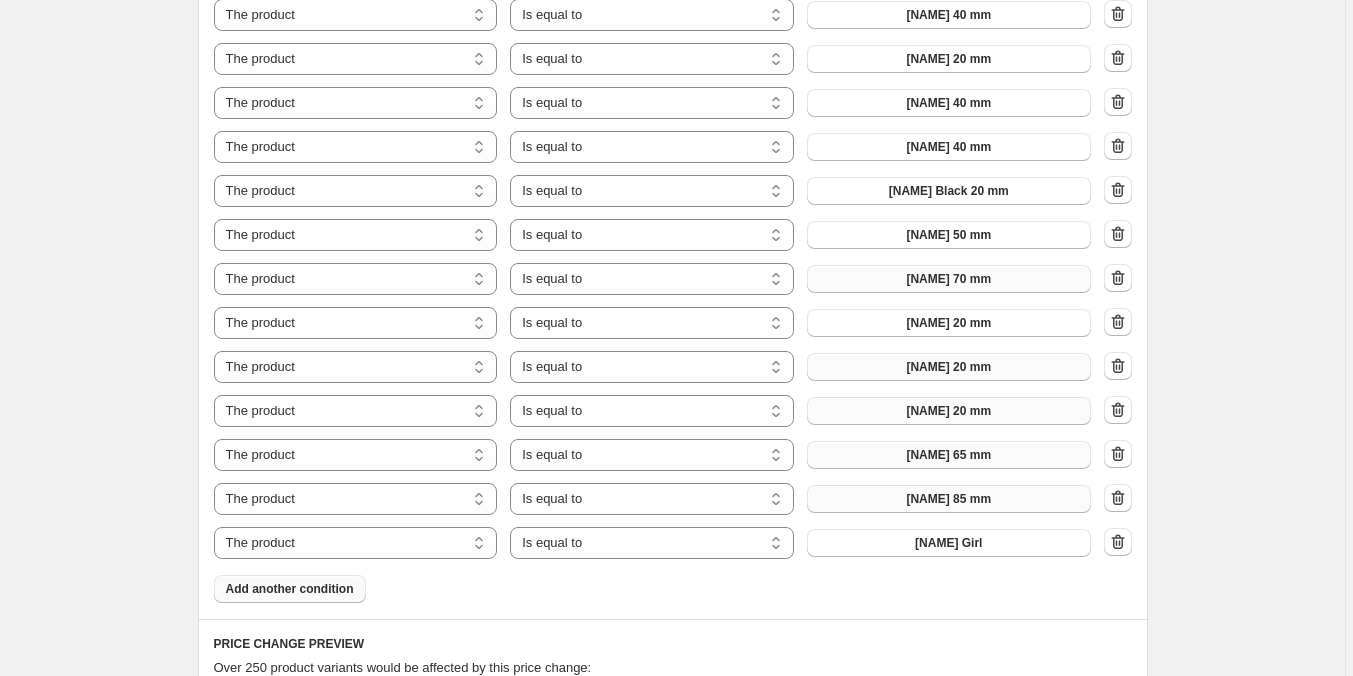 click on "Add another condition" at bounding box center (290, 589) 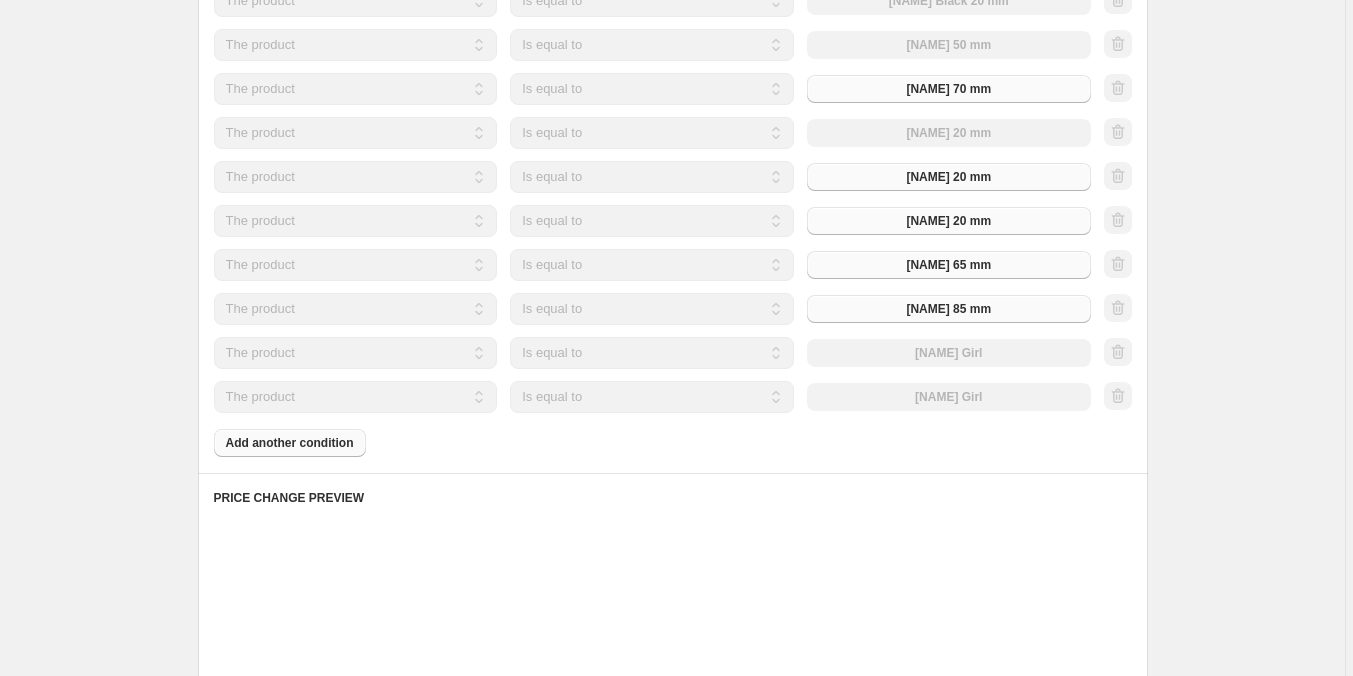 scroll, scrollTop: 2500, scrollLeft: 0, axis: vertical 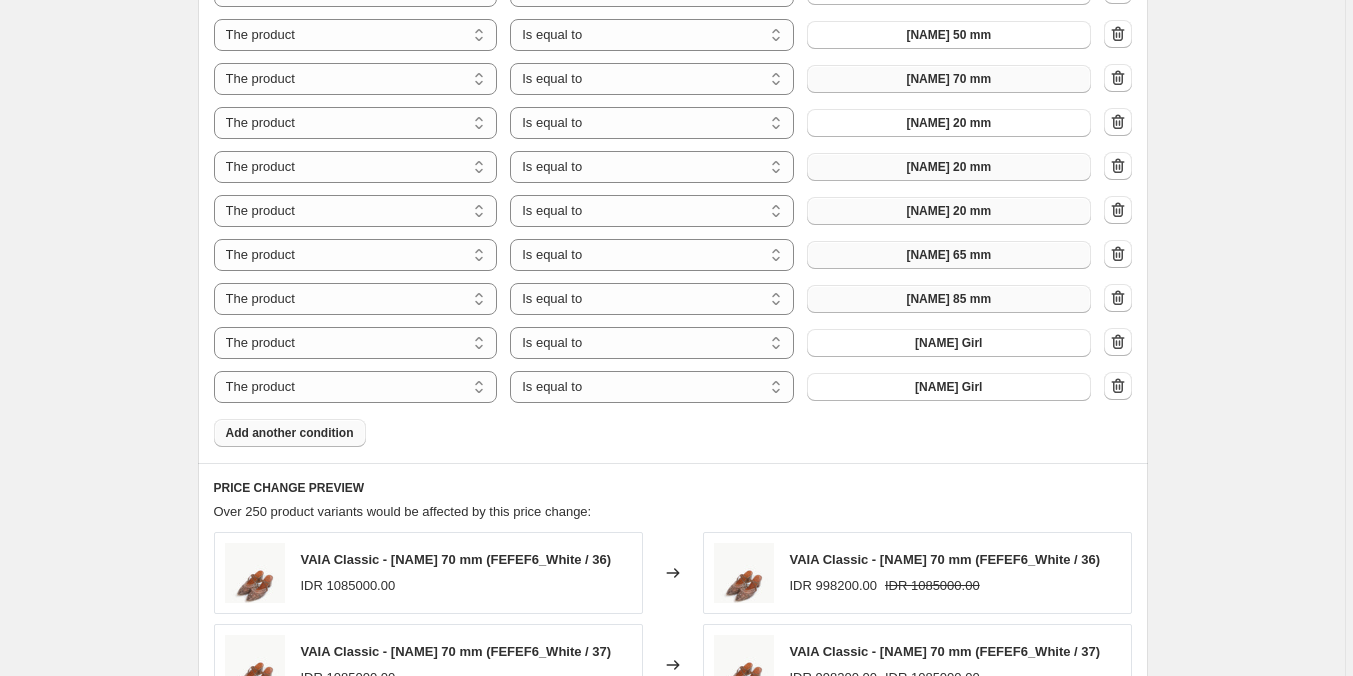 click on "Add another condition" at bounding box center [290, 433] 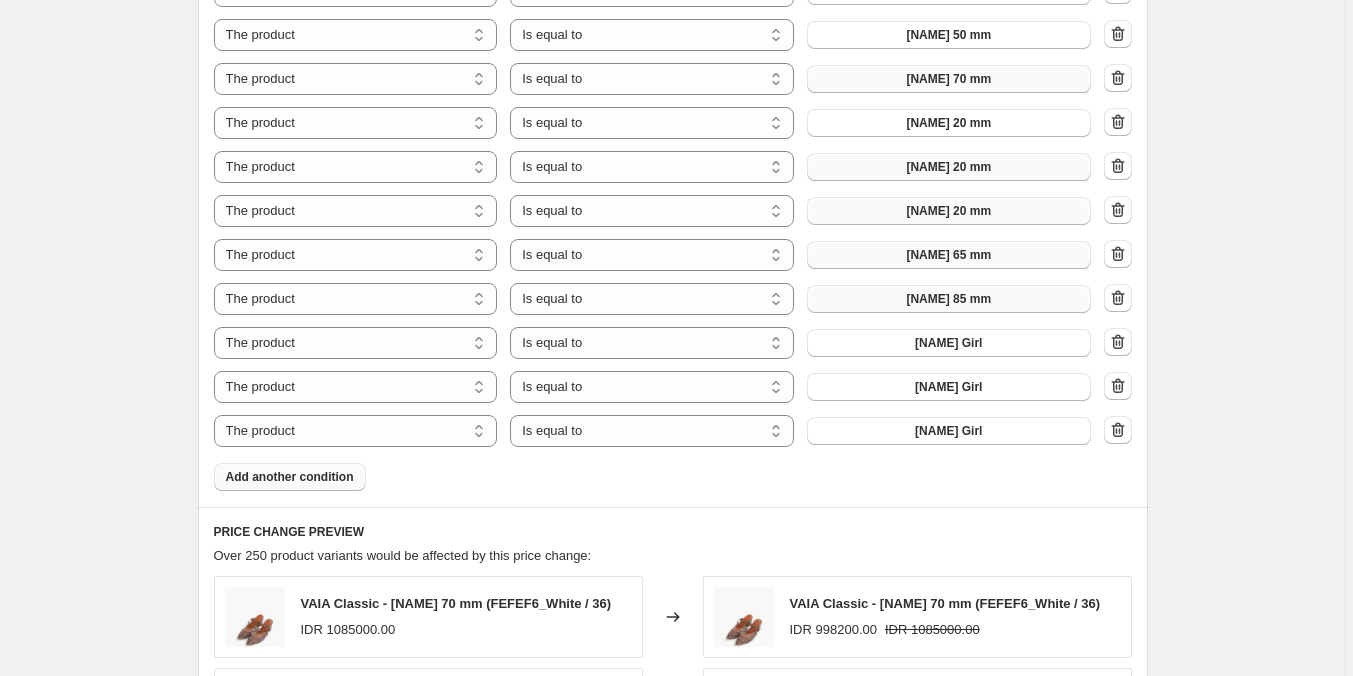 click on "Add another condition" at bounding box center (290, 477) 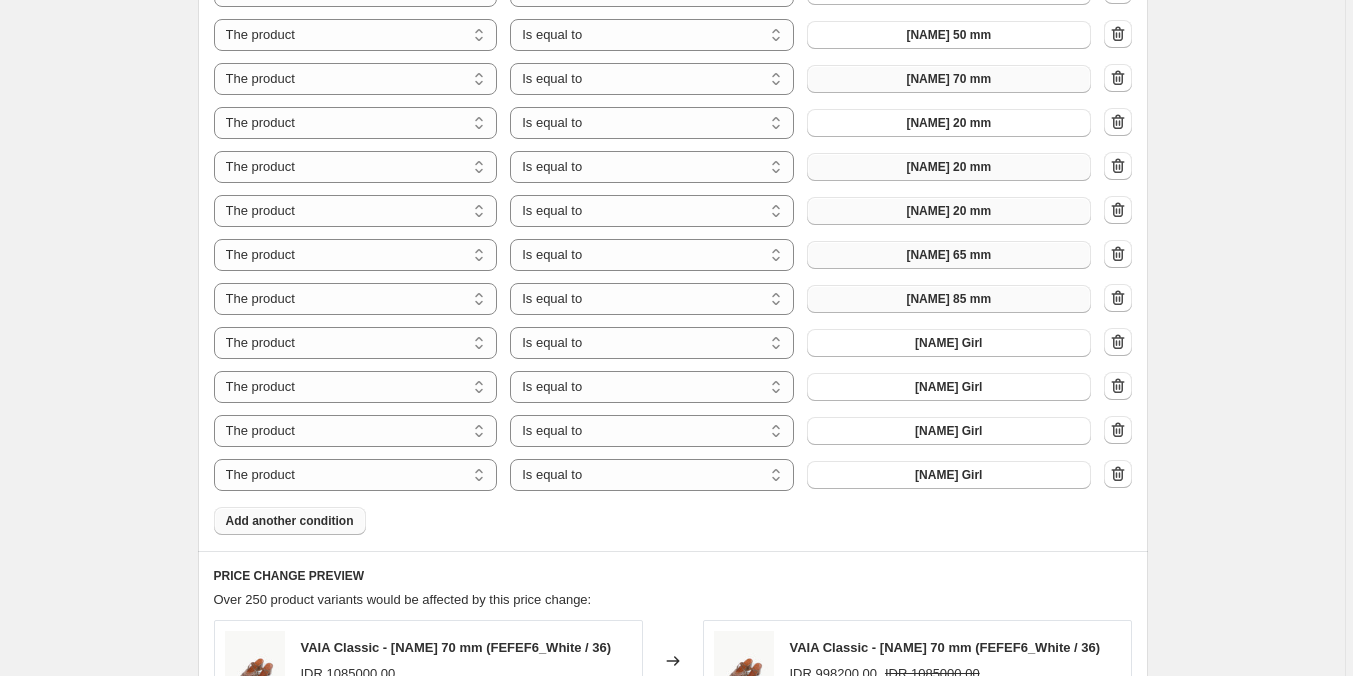 click on "Add another condition" at bounding box center [290, 521] 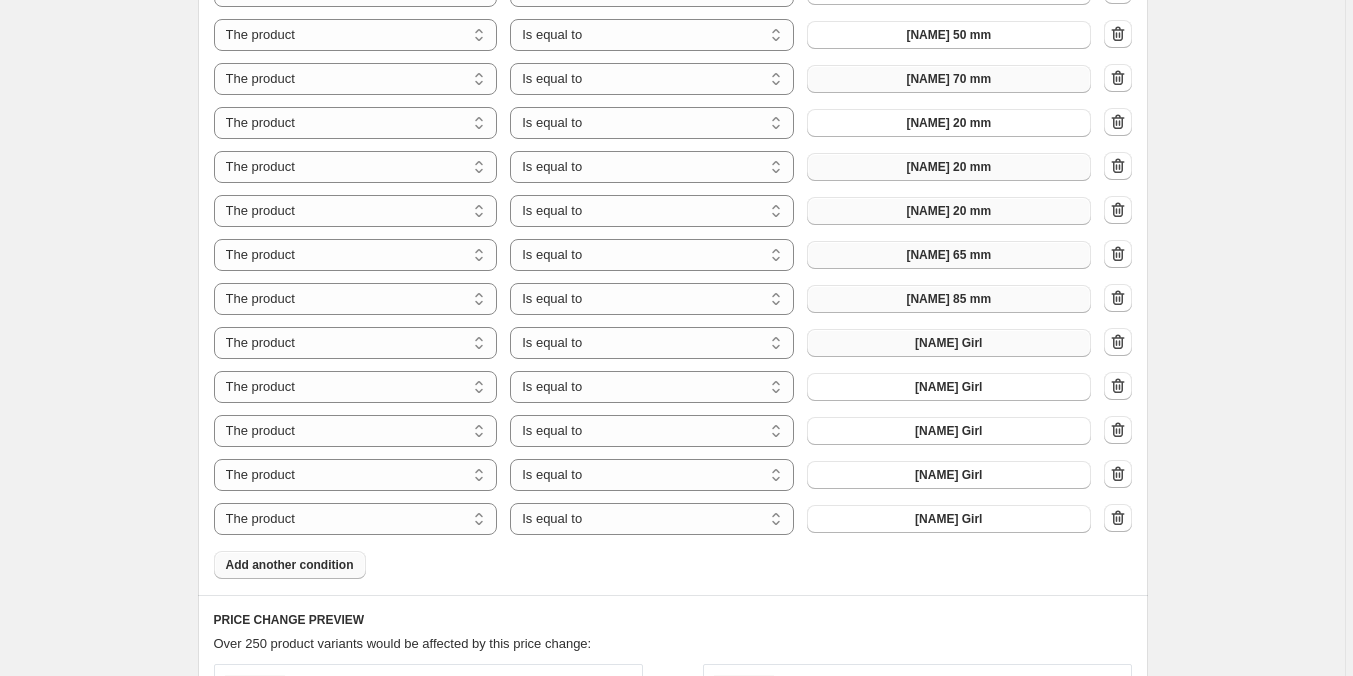 click on "Aaradhya Girl" at bounding box center (948, 343) 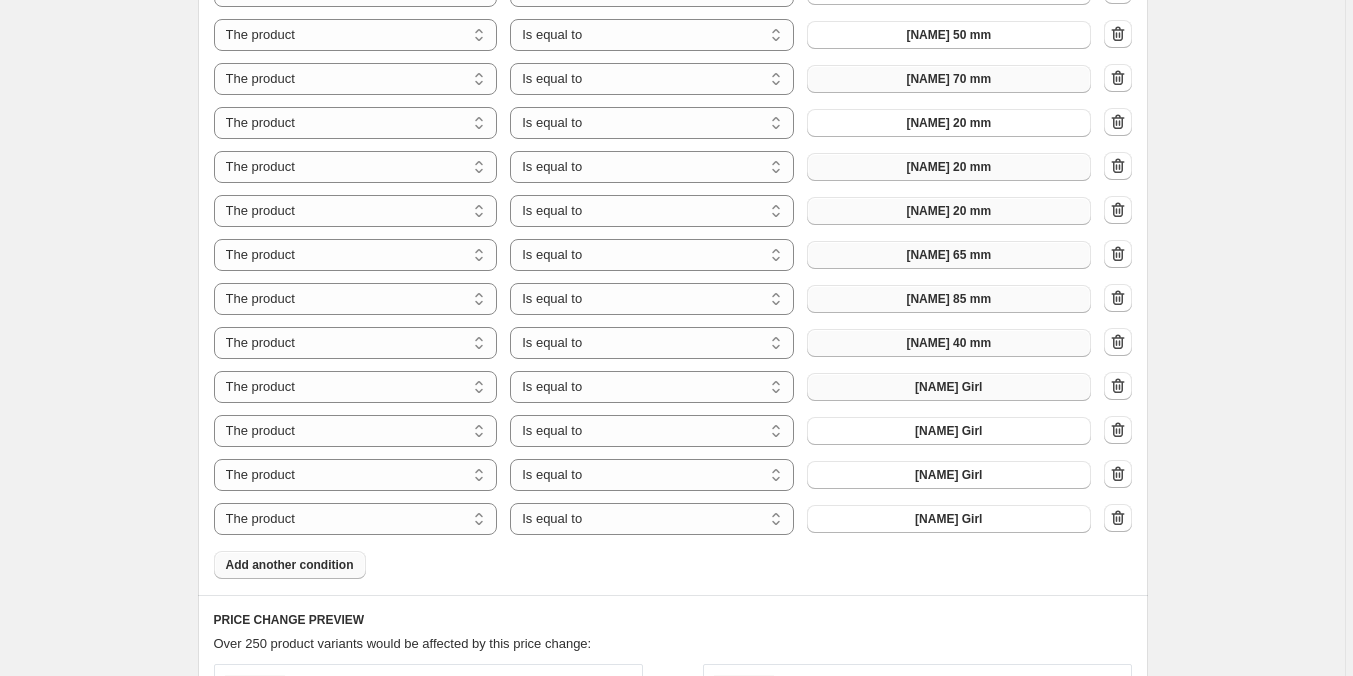 click on "Aaradhya Girl" at bounding box center (948, 387) 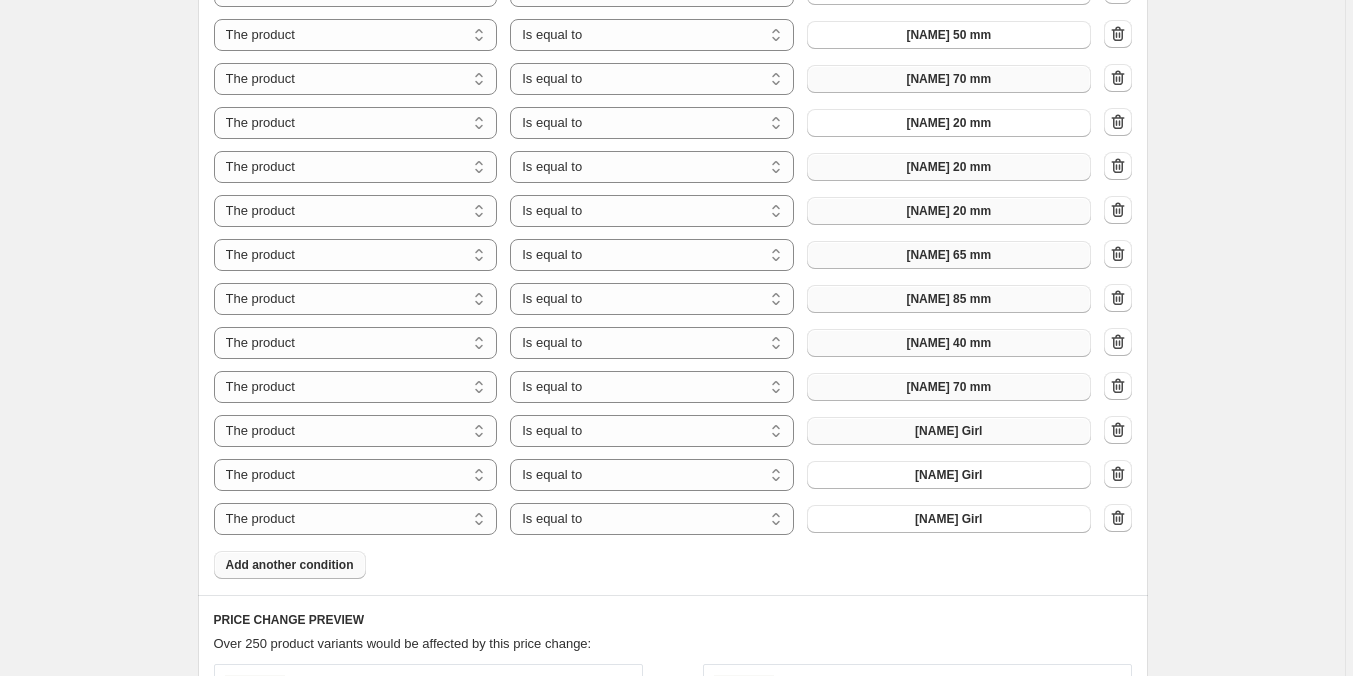 click on "Aaradhya Girl" at bounding box center [948, 431] 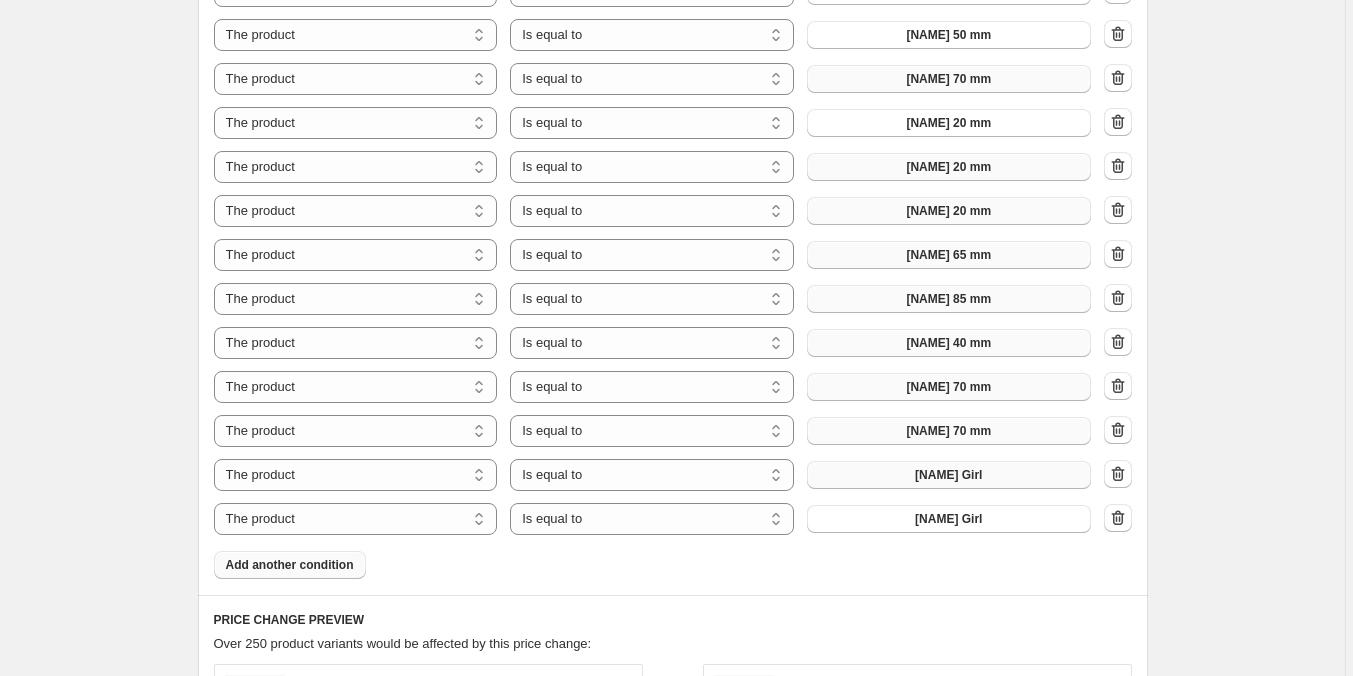 click on "Aaradhya Girl" at bounding box center (948, 475) 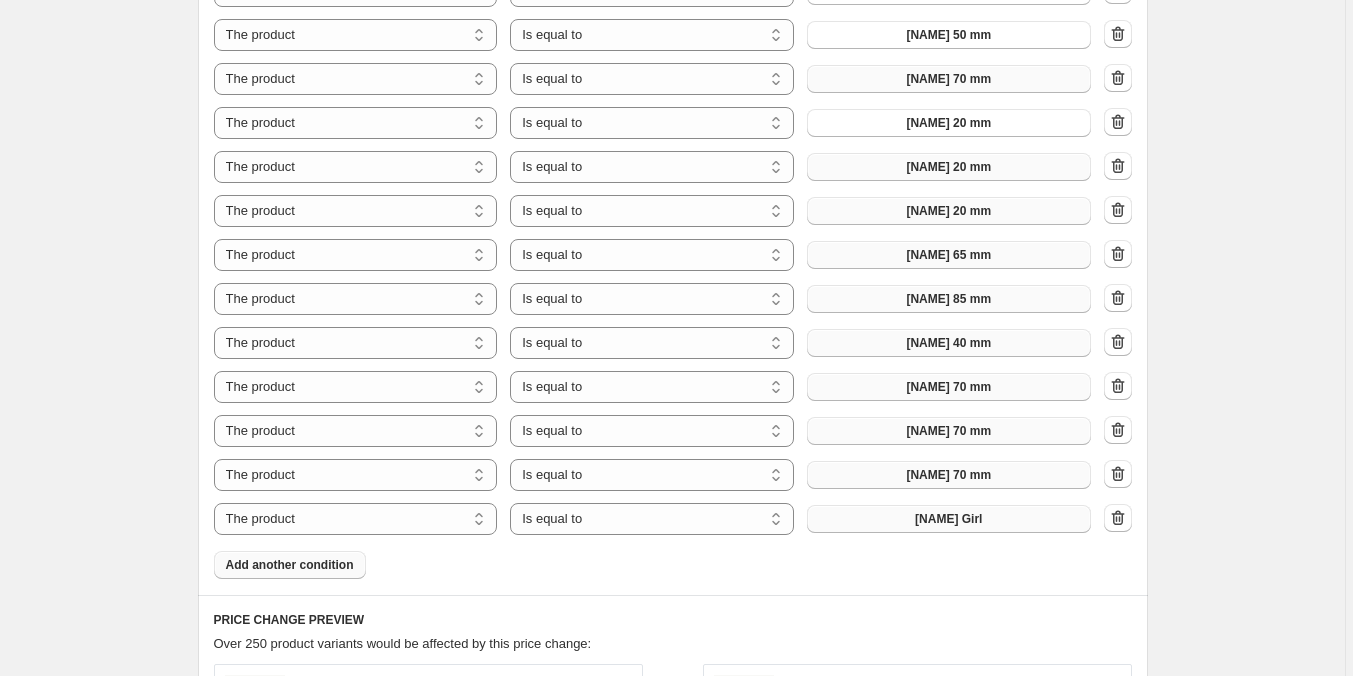 click on "Aaradhya Girl" at bounding box center (948, 519) 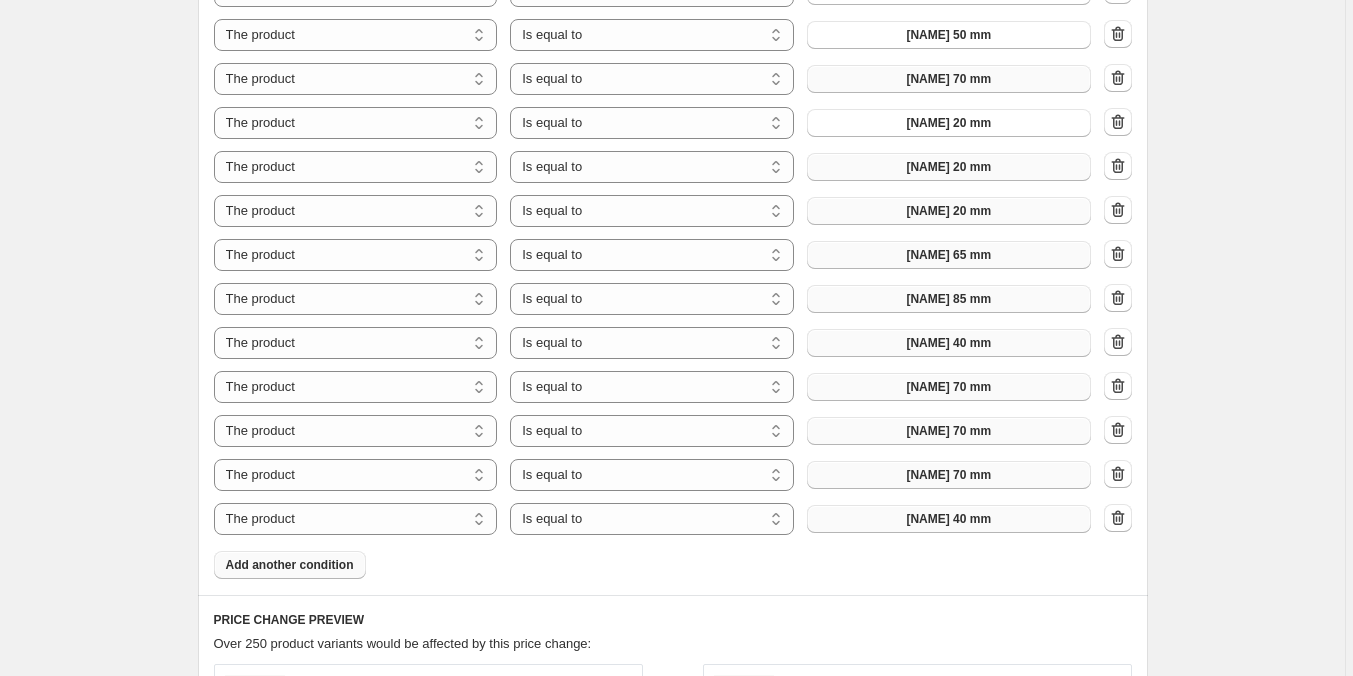 click on "Add another condition" at bounding box center (290, 565) 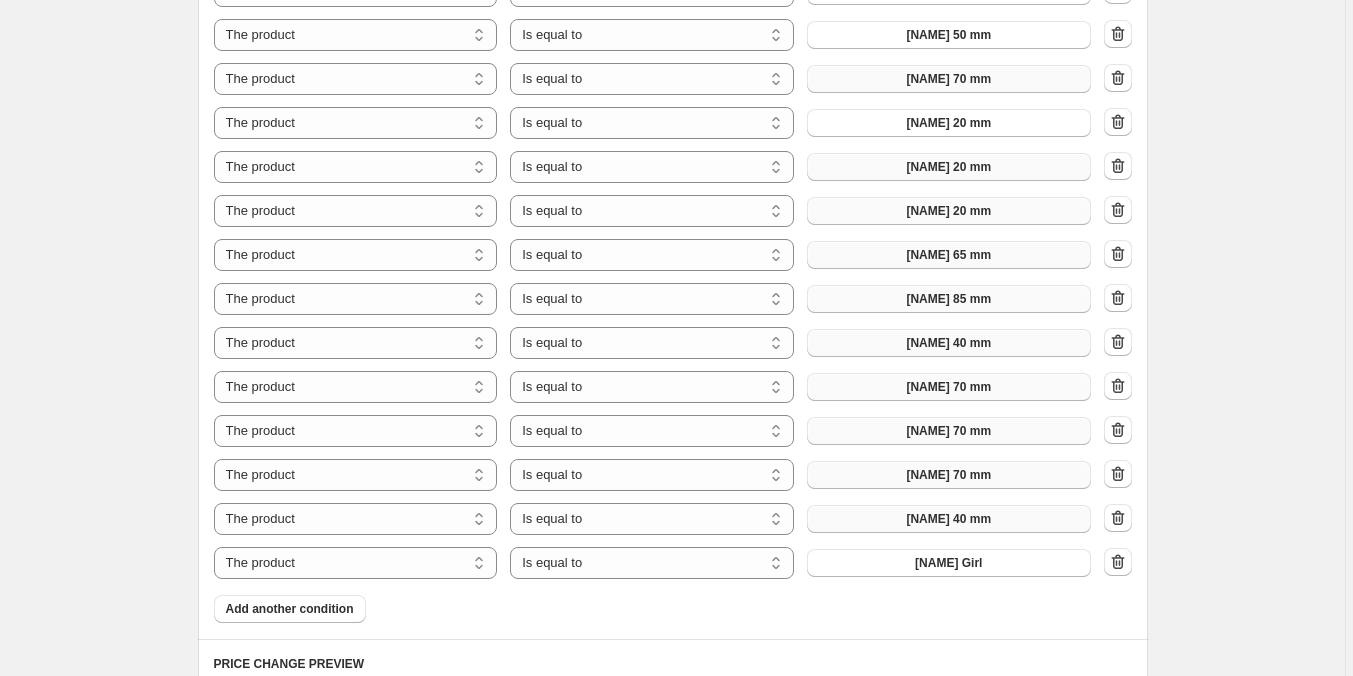 drag, startPoint x: 292, startPoint y: 604, endPoint x: 293, endPoint y: 588, distance: 16.03122 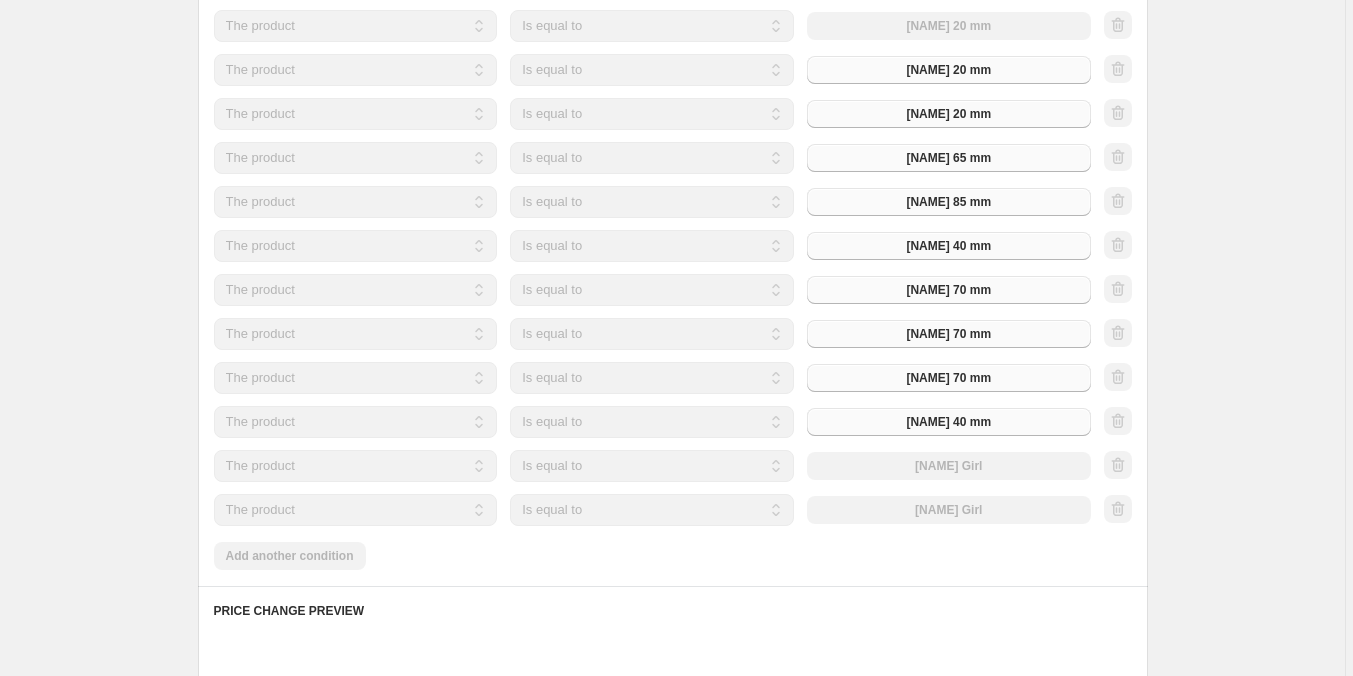 scroll, scrollTop: 2700, scrollLeft: 0, axis: vertical 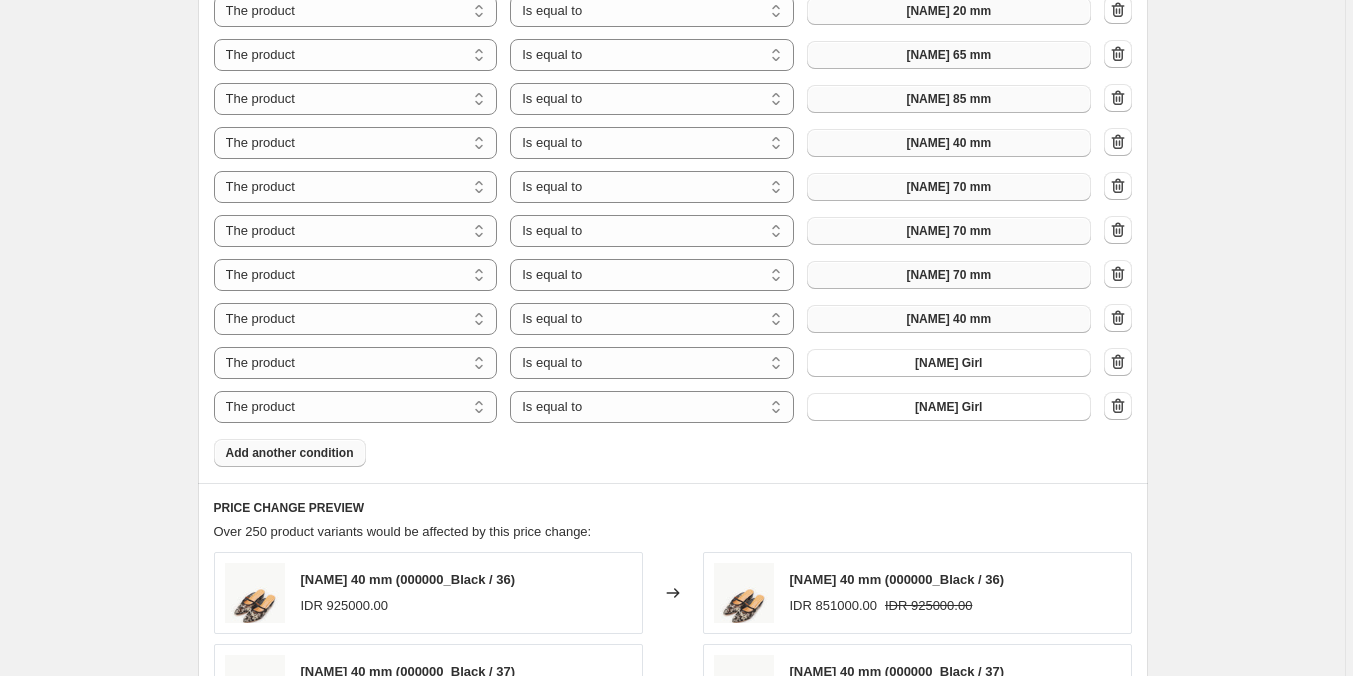 click on "Add another condition" at bounding box center (290, 453) 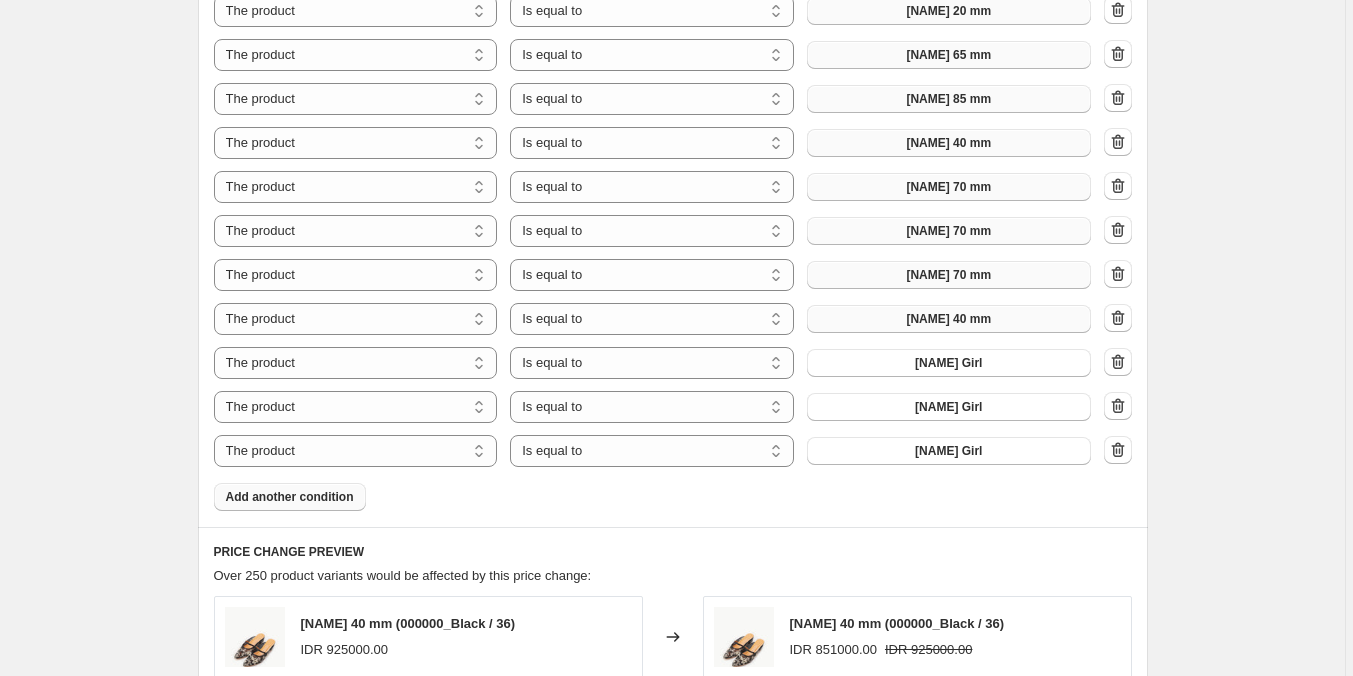 click on "Add another condition" at bounding box center (290, 497) 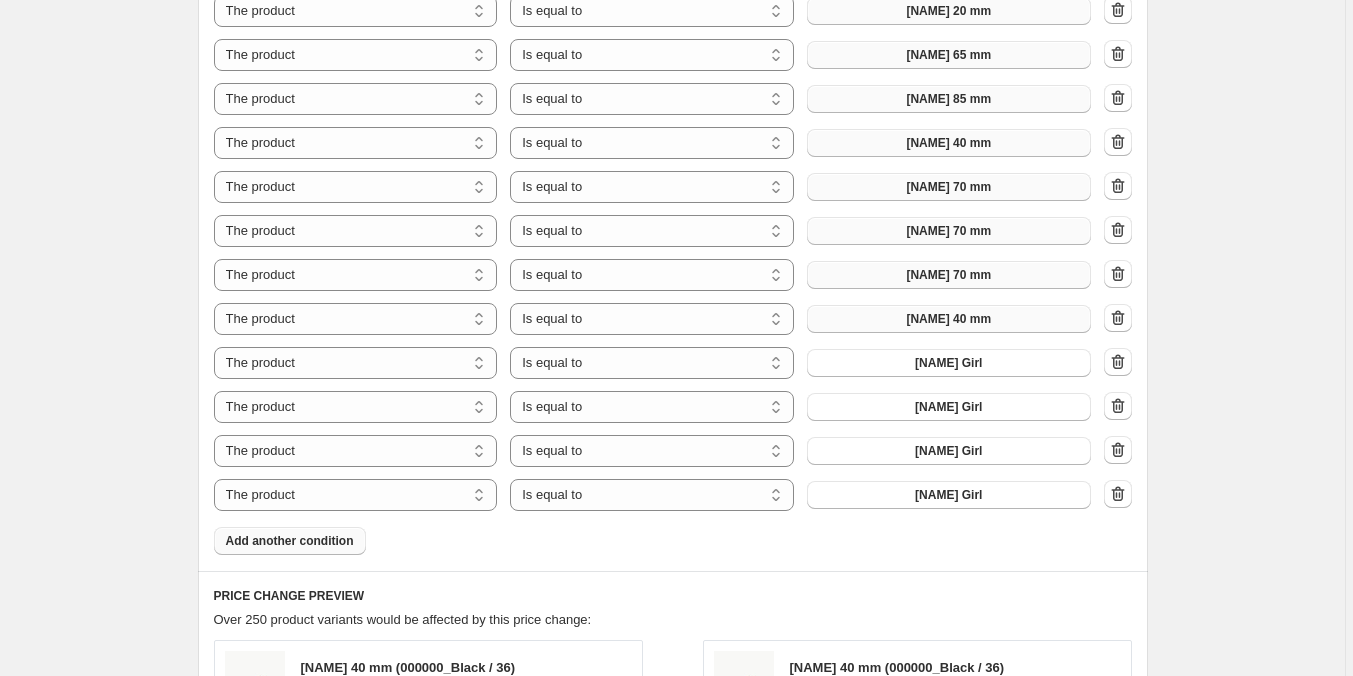 click on "Add another condition" at bounding box center [290, 541] 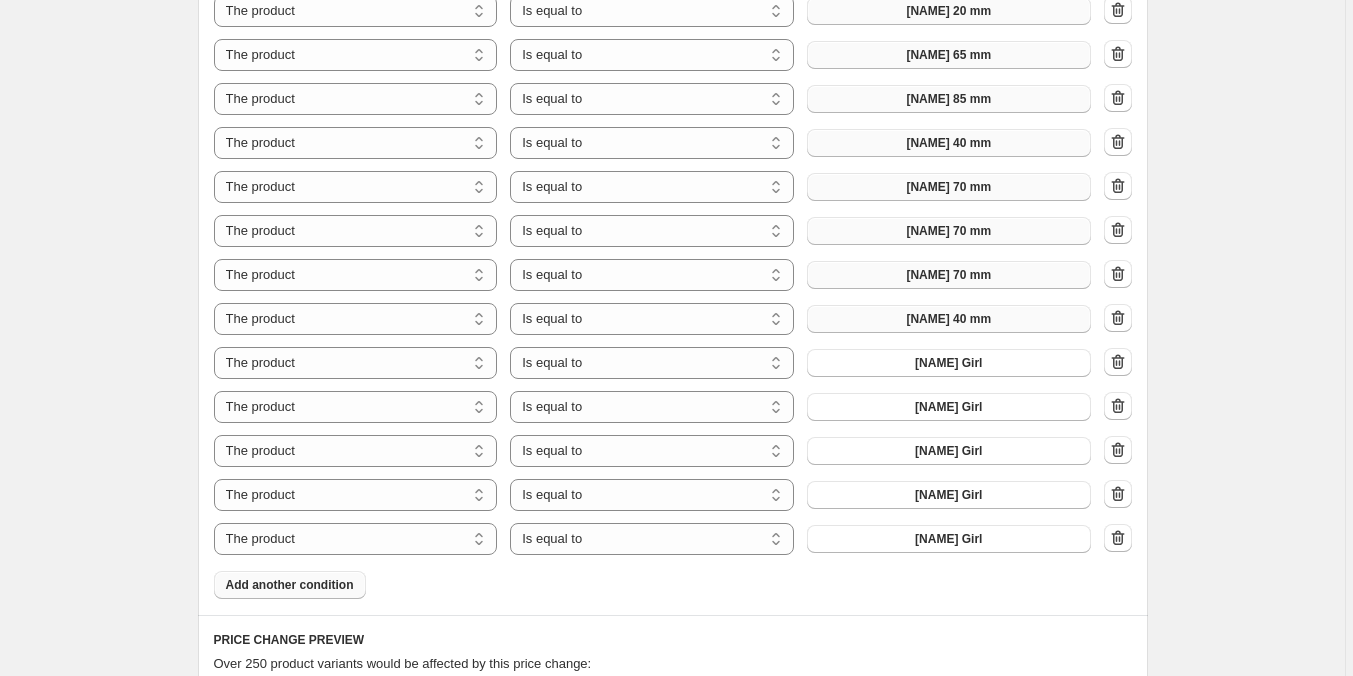 click on "Add another condition" at bounding box center (290, 585) 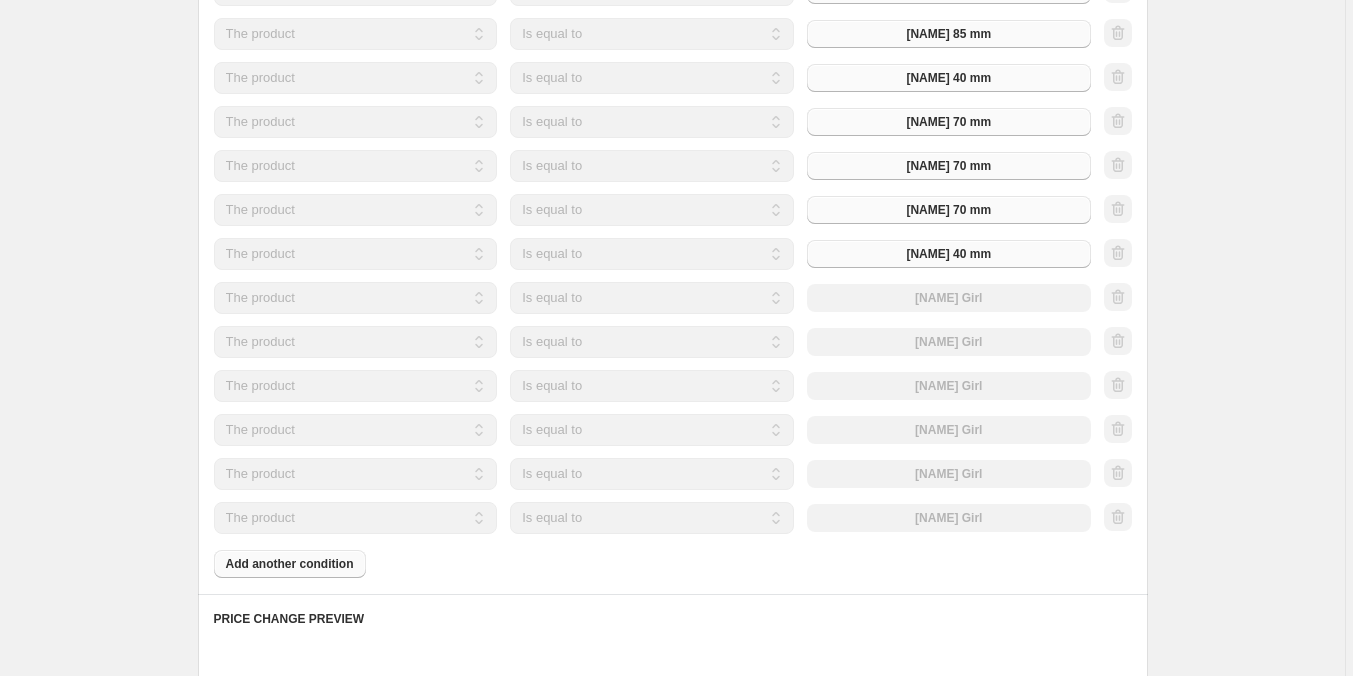 scroll, scrollTop: 2800, scrollLeft: 0, axis: vertical 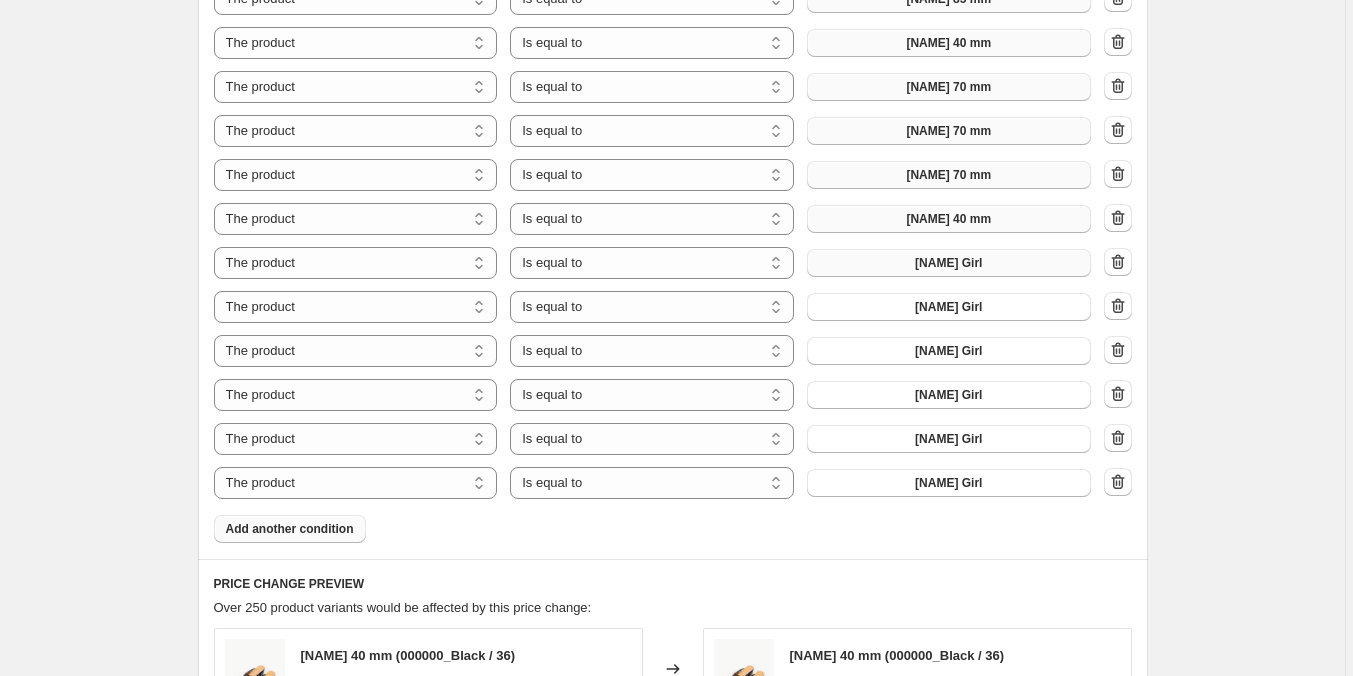 click on "Aaradhya Girl" at bounding box center (949, 263) 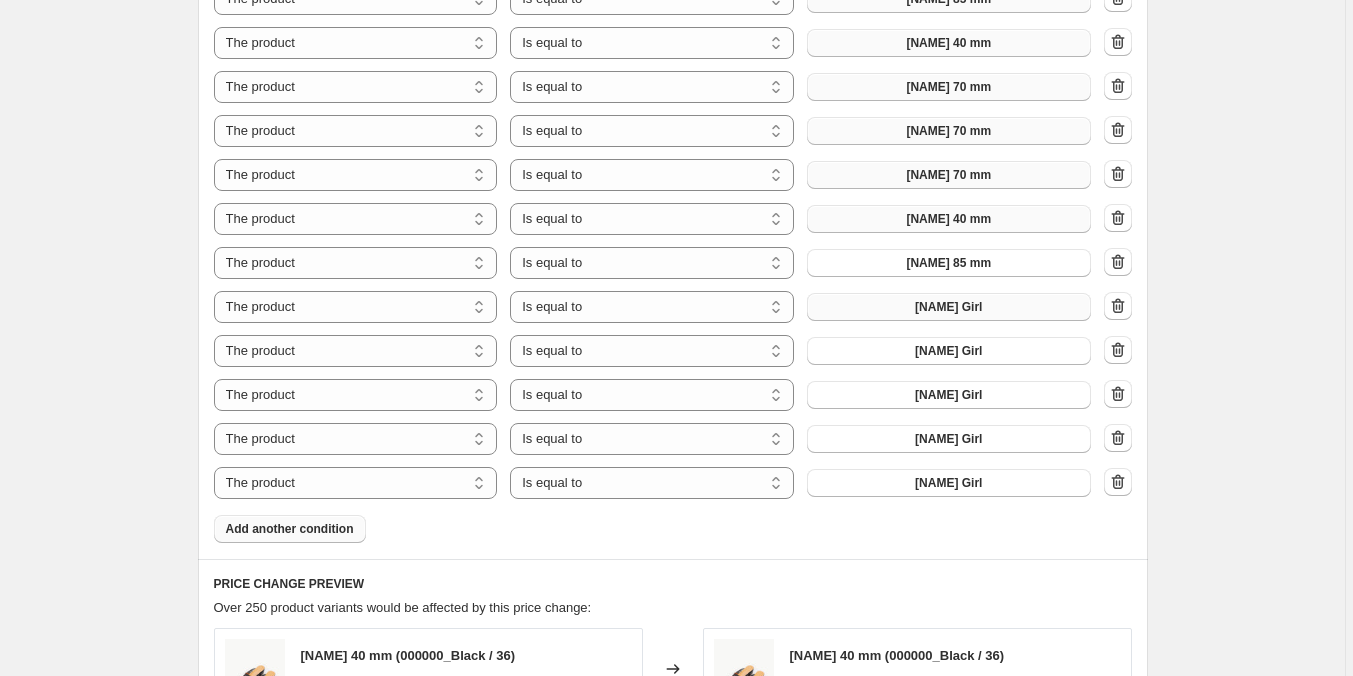 click on "Aaradhya Girl" at bounding box center (949, 307) 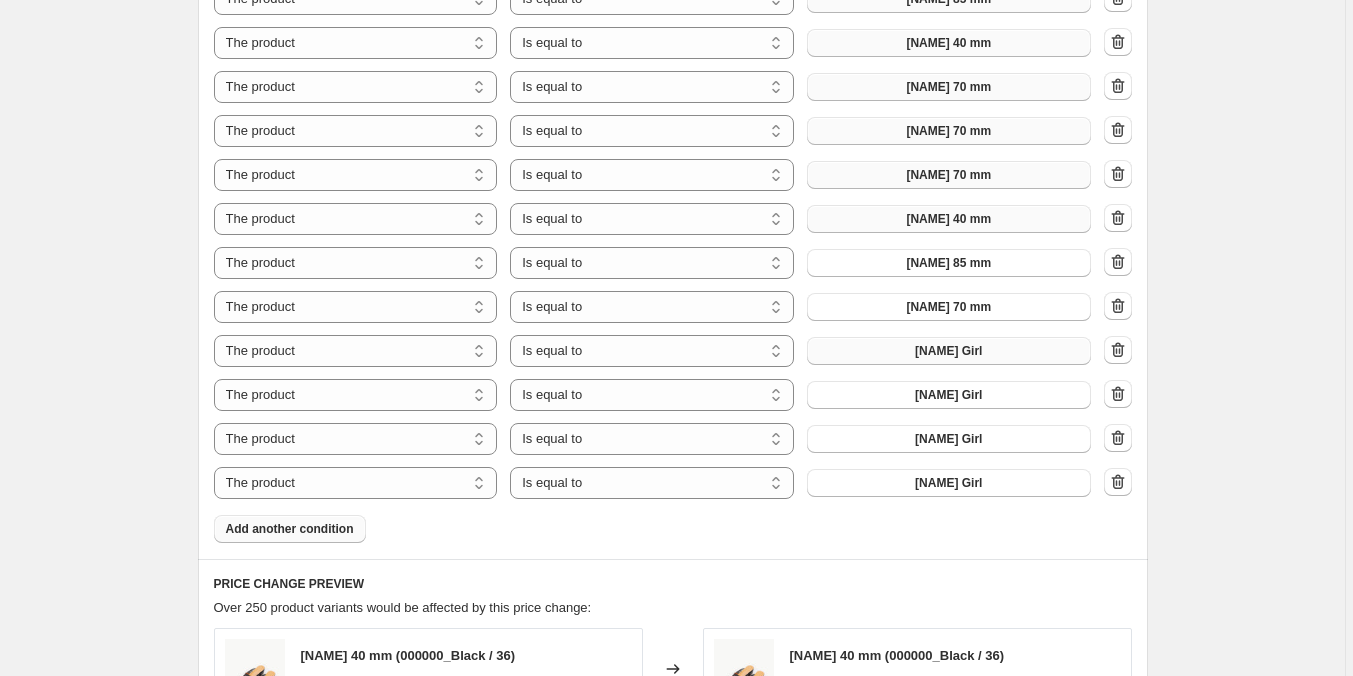click on "Aaradhya Girl" at bounding box center [948, 351] 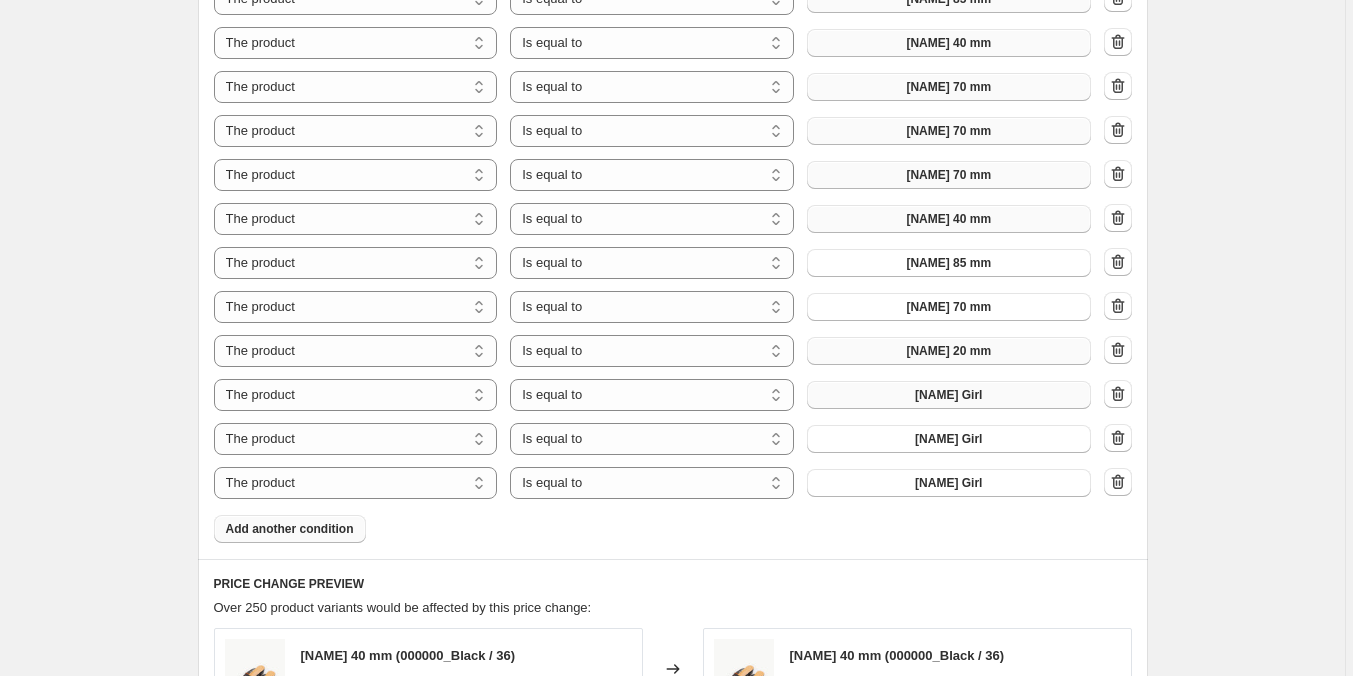 drag, startPoint x: 942, startPoint y: 407, endPoint x: 932, endPoint y: 399, distance: 12.806249 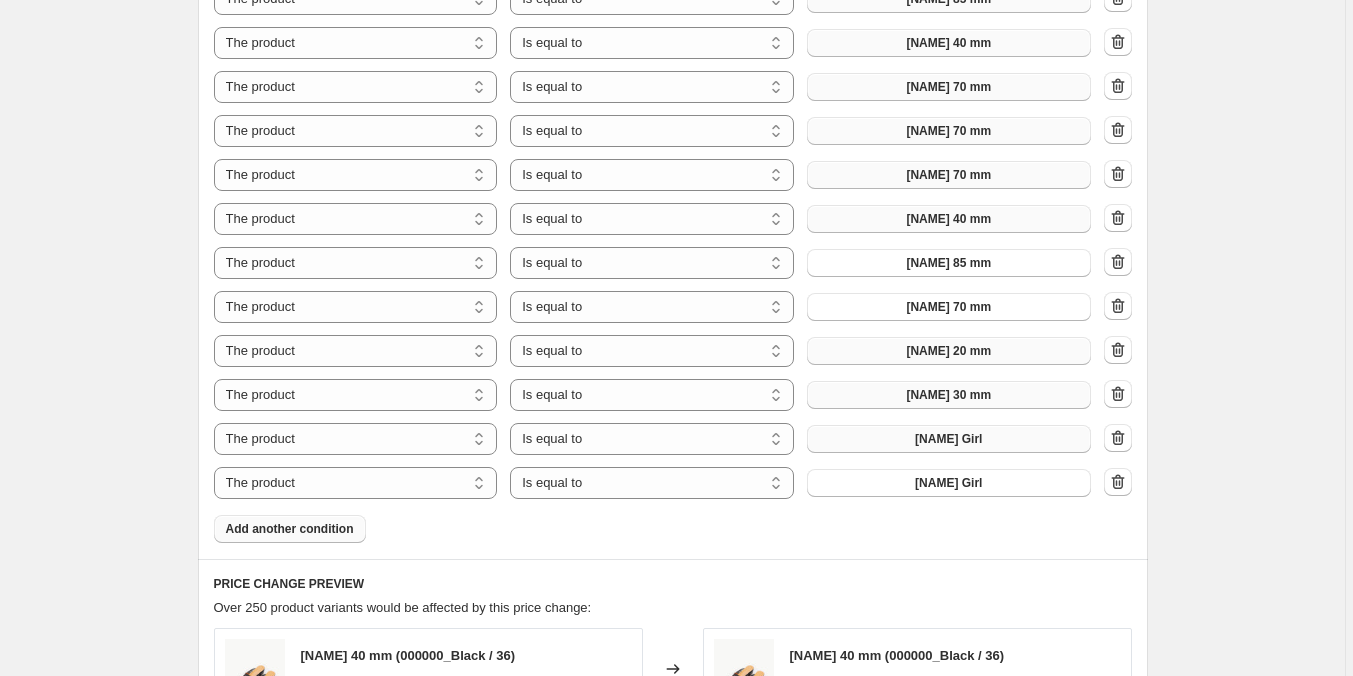 click on "Aaradhya Girl" at bounding box center (948, 439) 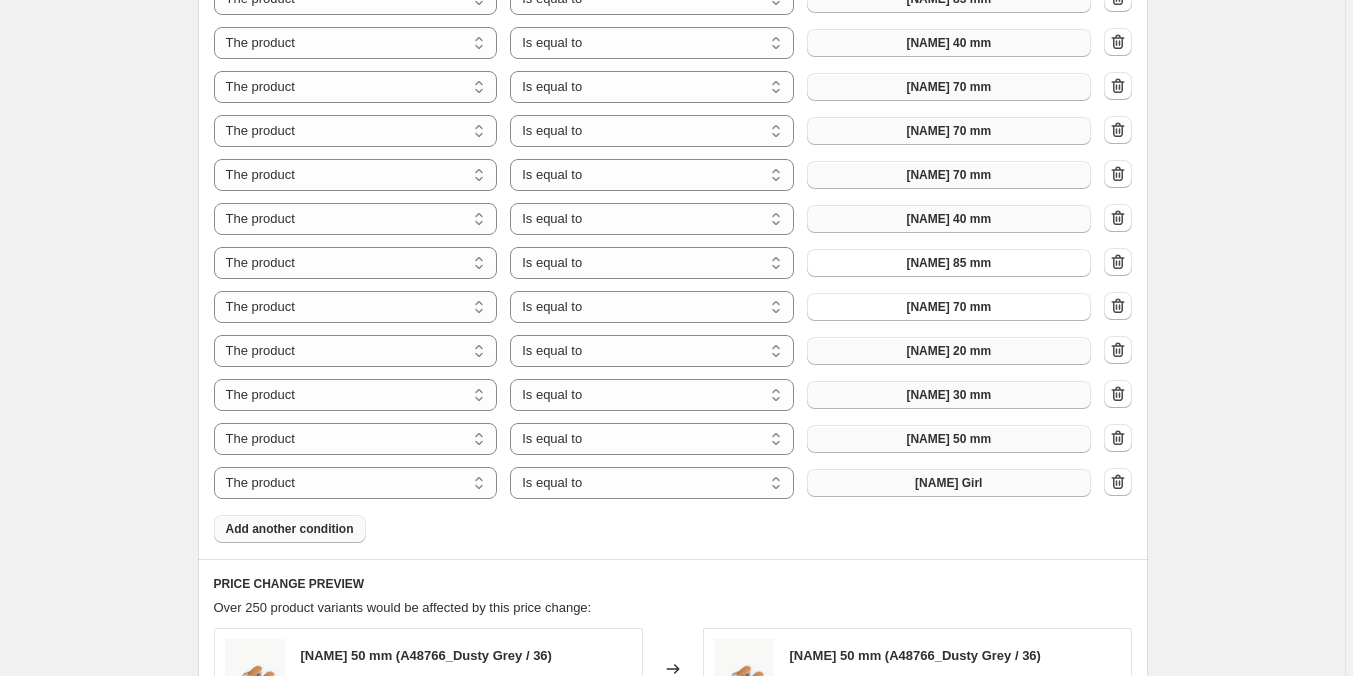 click on "Aaradhya Girl" at bounding box center (948, 483) 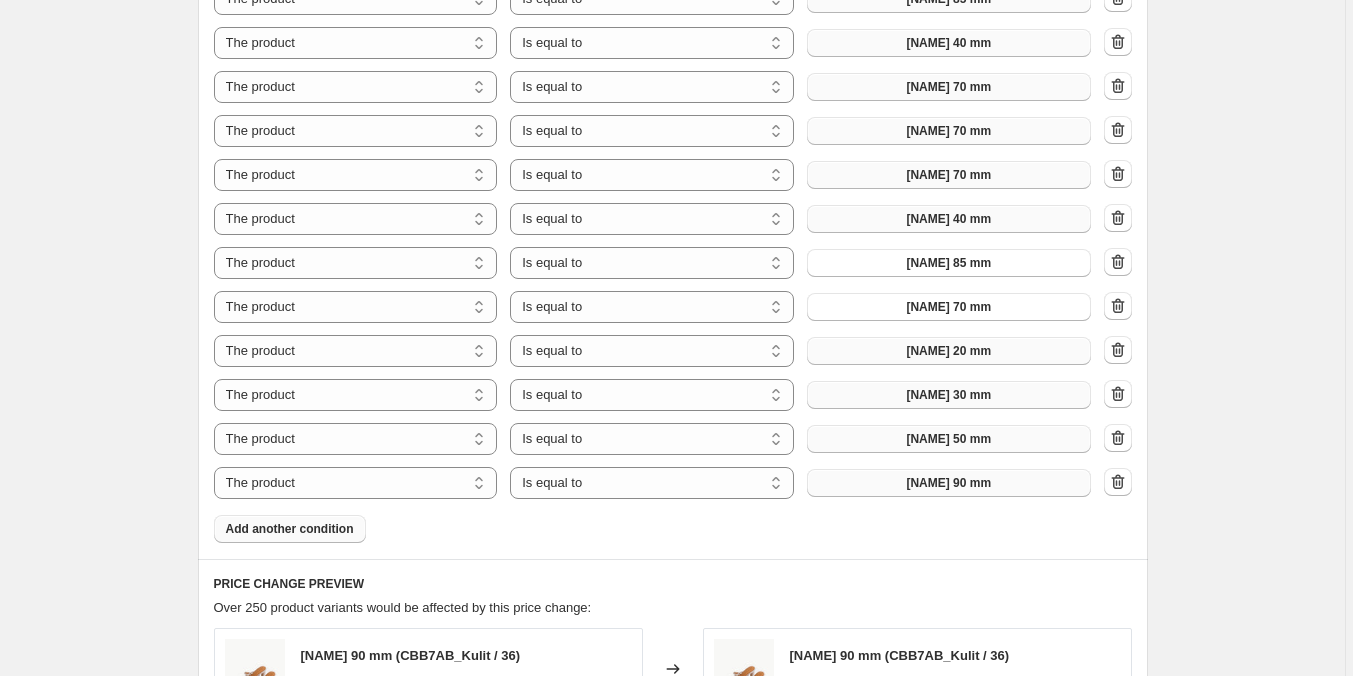 scroll, scrollTop: 3000, scrollLeft: 0, axis: vertical 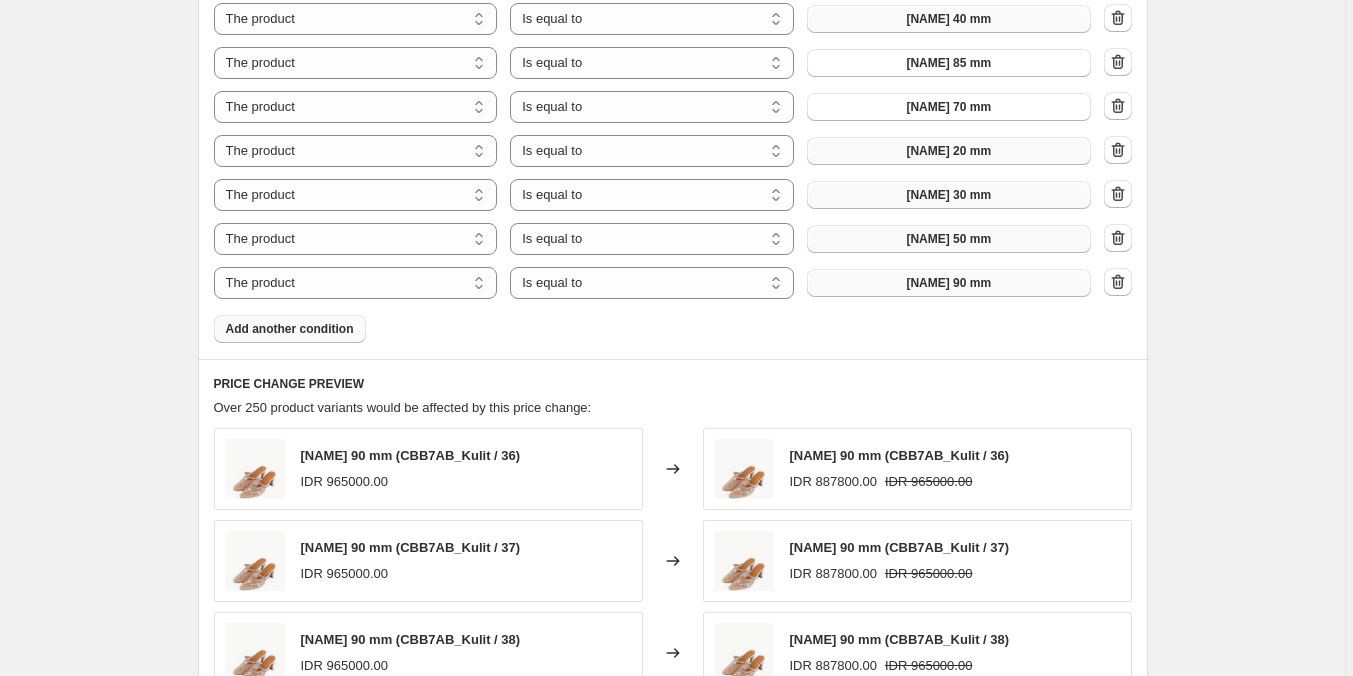 click on "Add another condition" at bounding box center [290, 329] 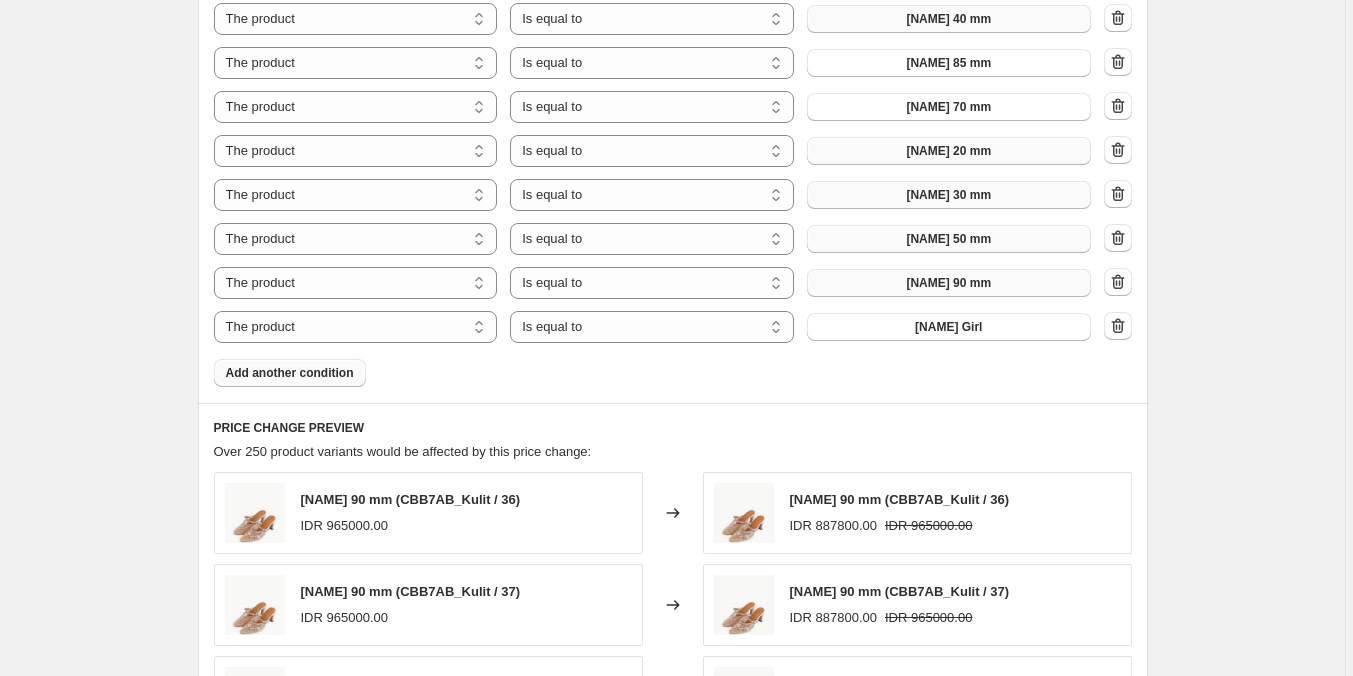 click on "Add another condition" at bounding box center (290, 373) 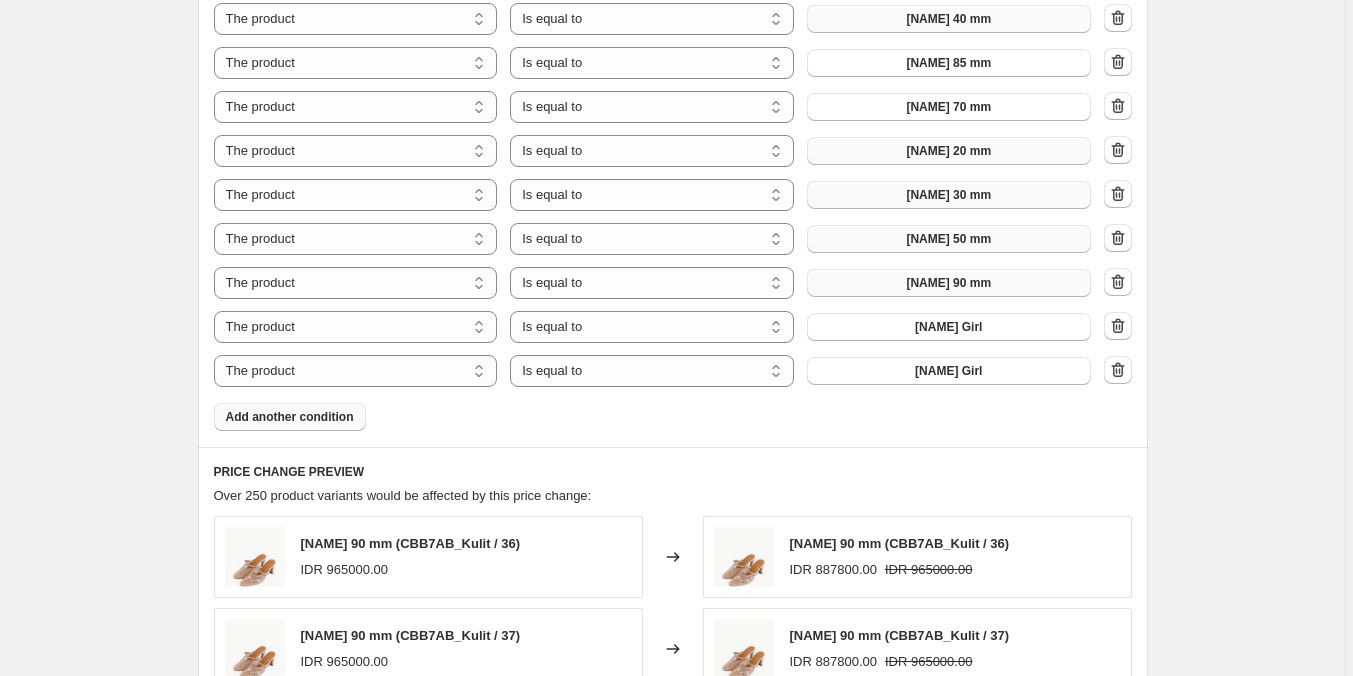 click on "Add another condition" at bounding box center (290, 417) 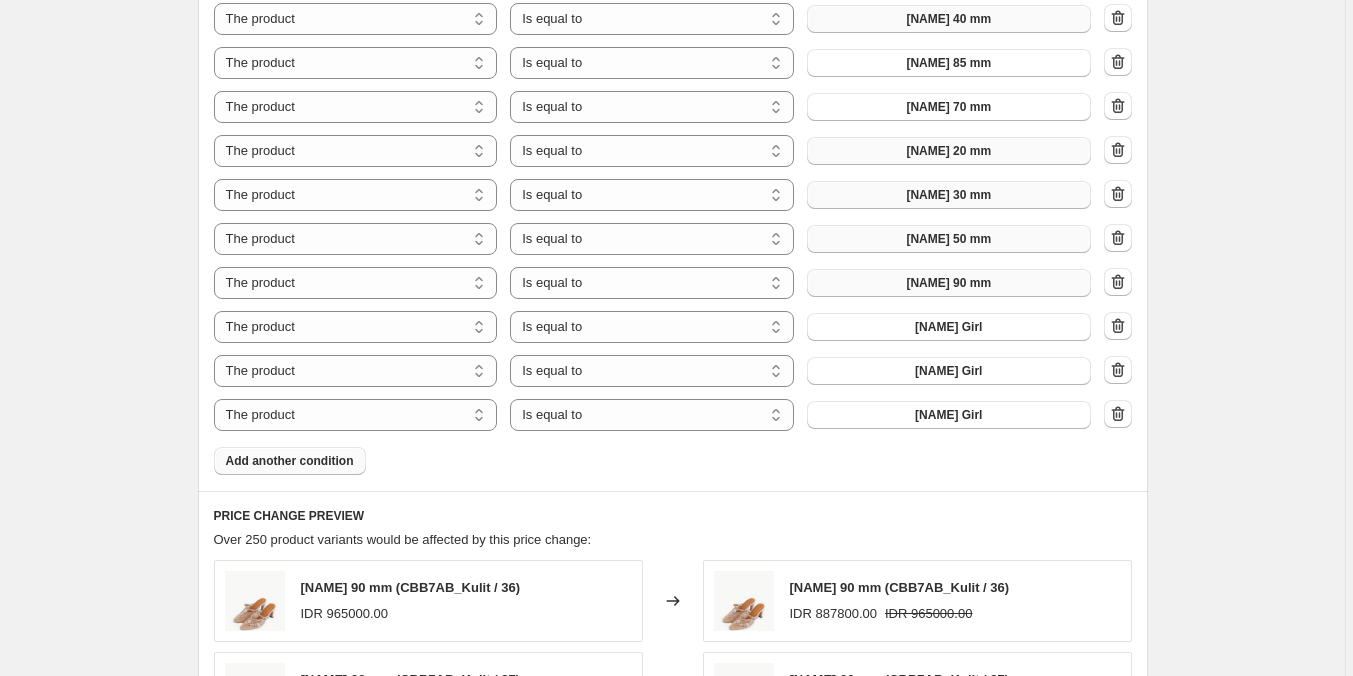 click on "Add another condition" at bounding box center (290, 461) 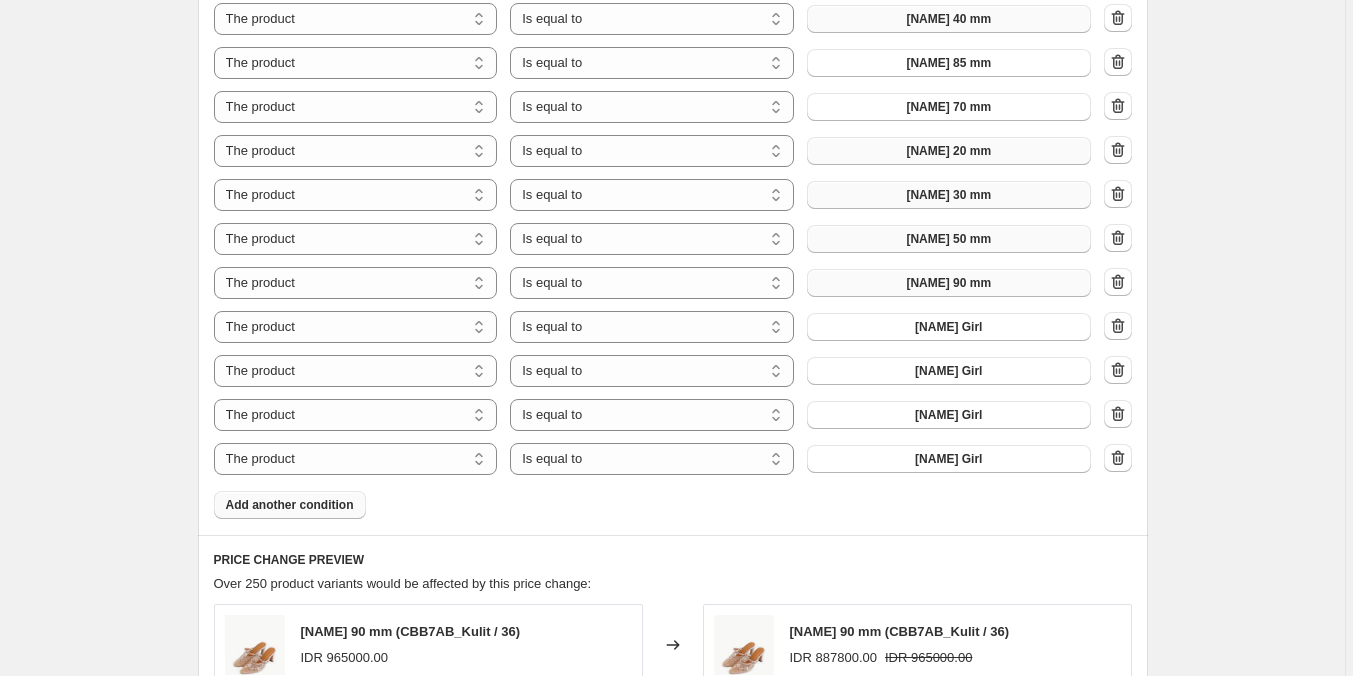 click on "Add another condition" at bounding box center (290, 505) 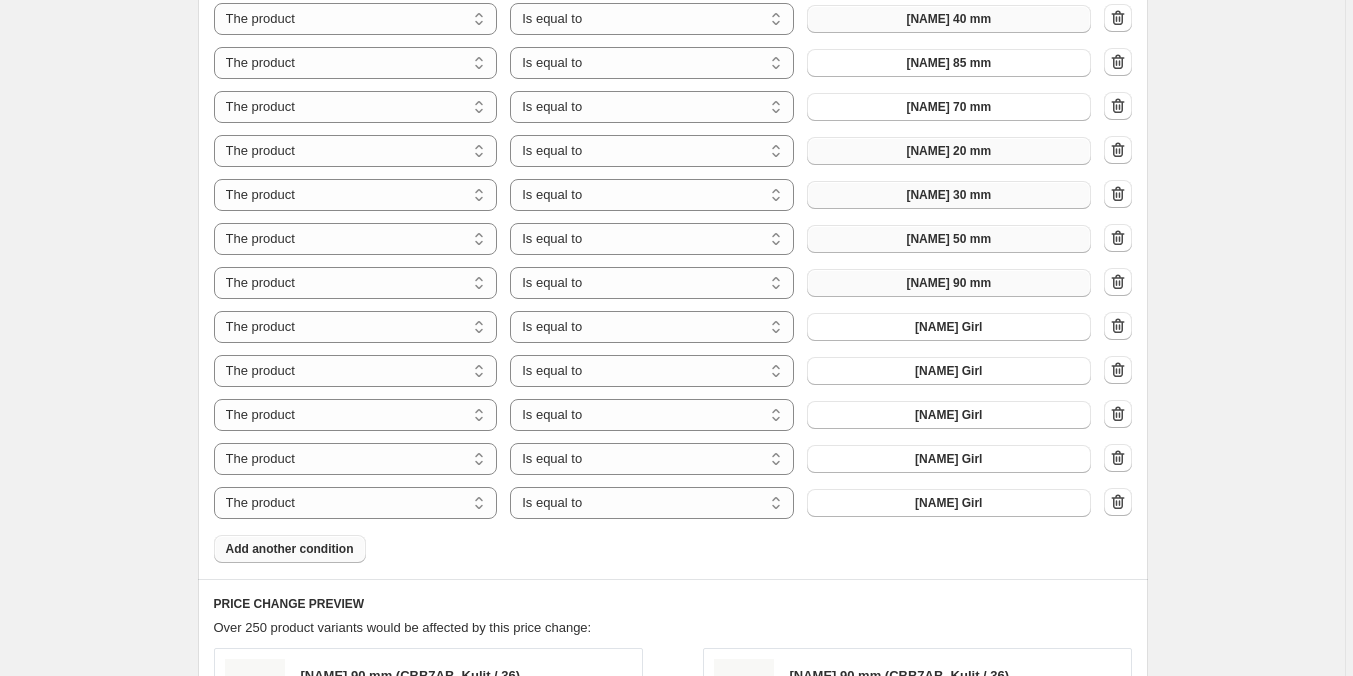 click on "Add another condition" at bounding box center [290, 549] 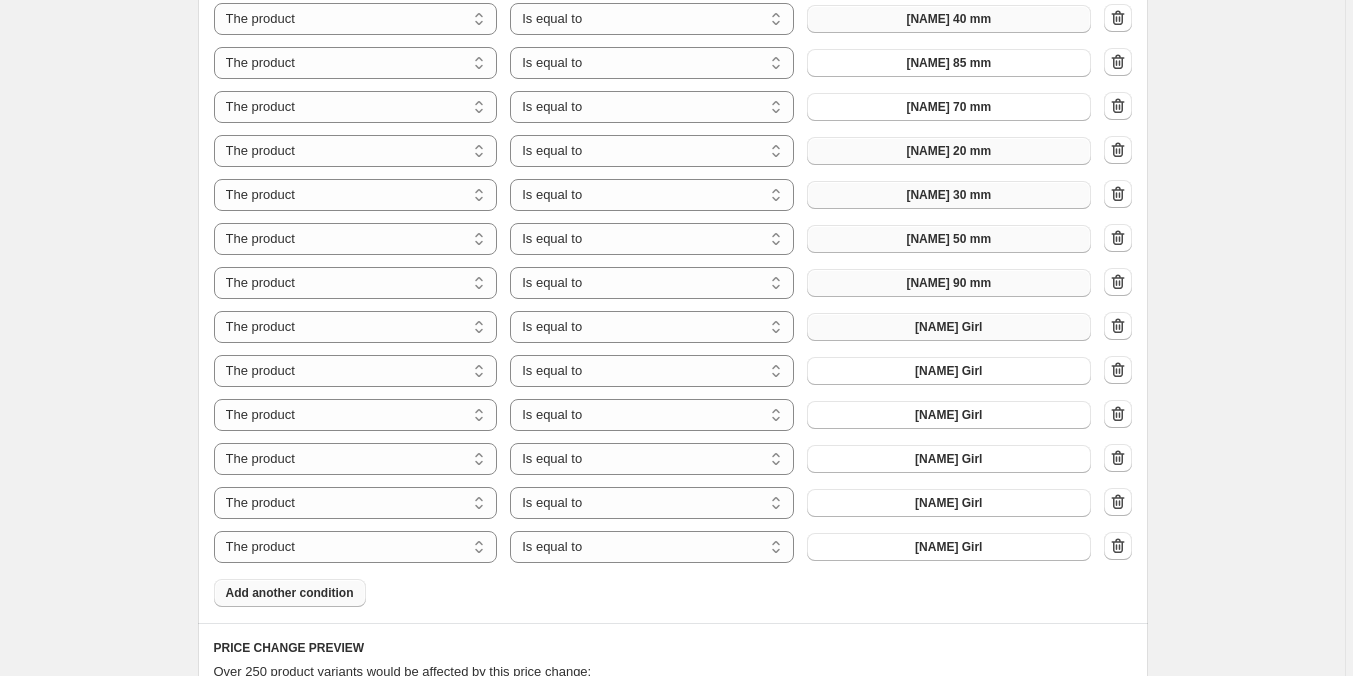 click on "Aaradhya Girl" at bounding box center (949, 327) 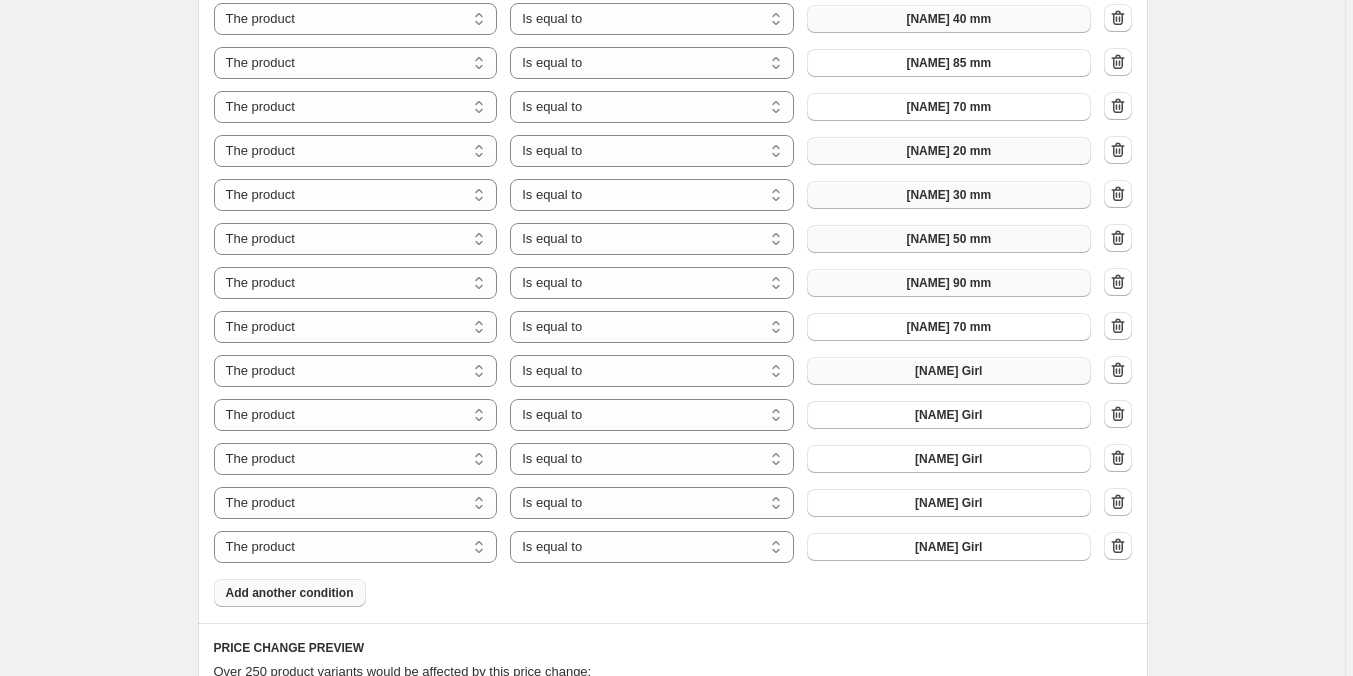 click on "Aaradhya Girl" at bounding box center [949, 371] 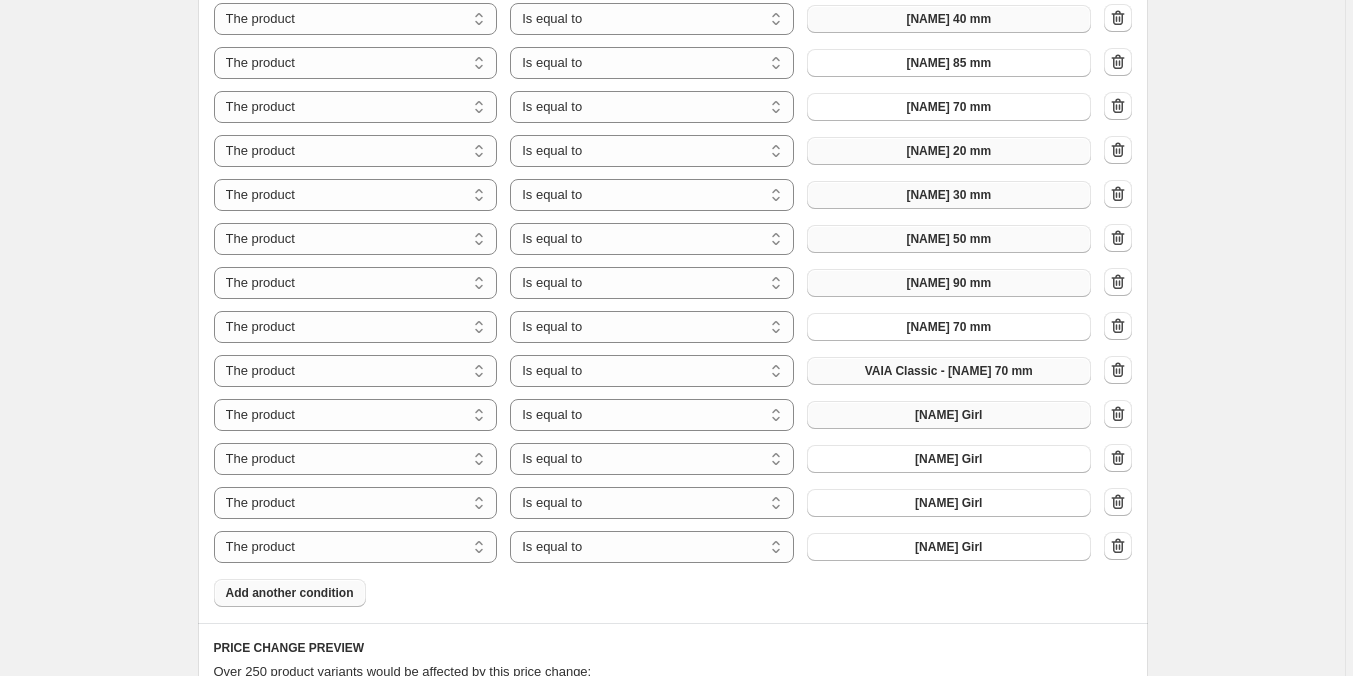 click on "Aaradhya Girl" at bounding box center [948, 415] 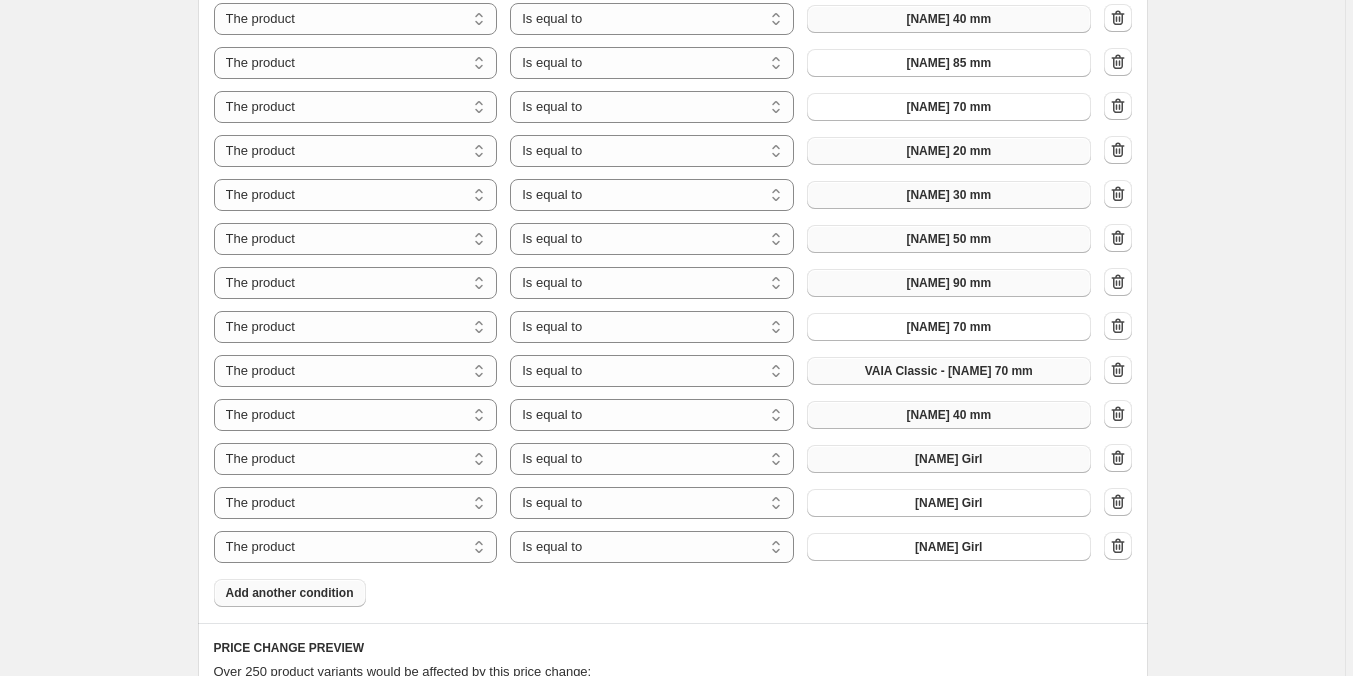 click on "Aaradhya Girl" at bounding box center (948, 459) 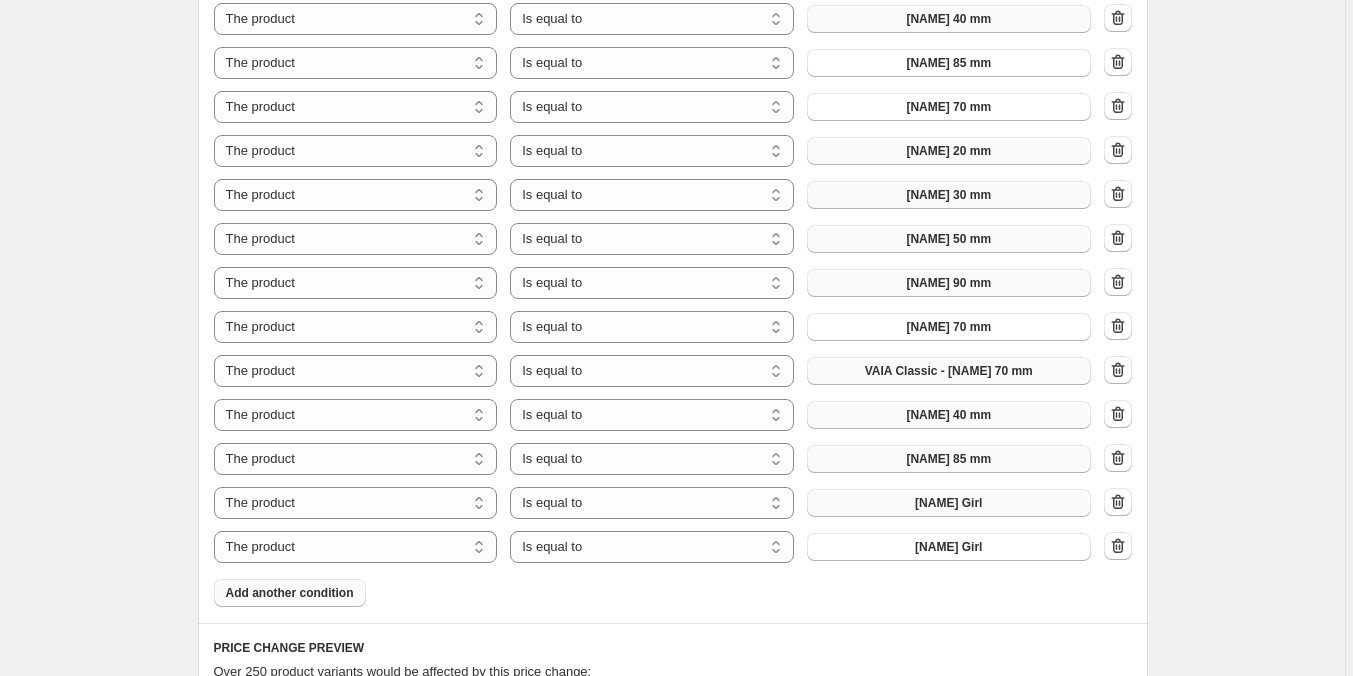 click on "Aaradhya Girl" at bounding box center [948, 503] 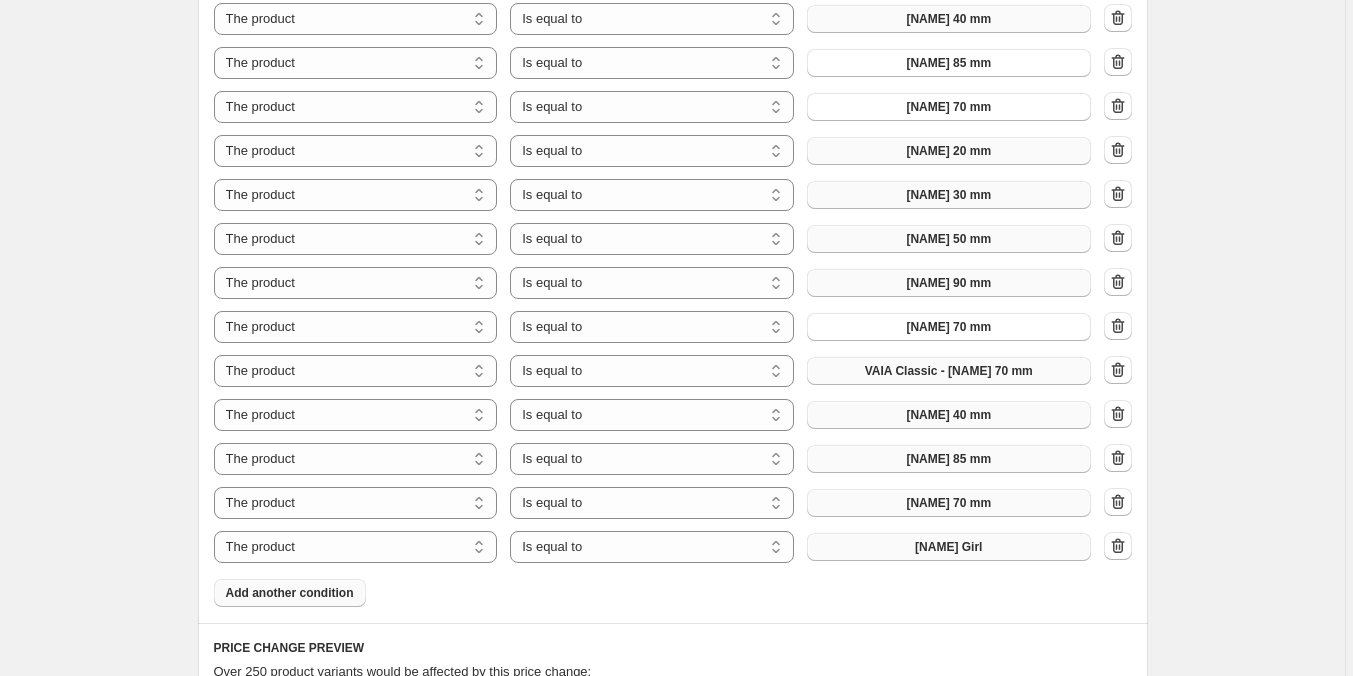 click on "Aaradhya Girl" at bounding box center [949, 547] 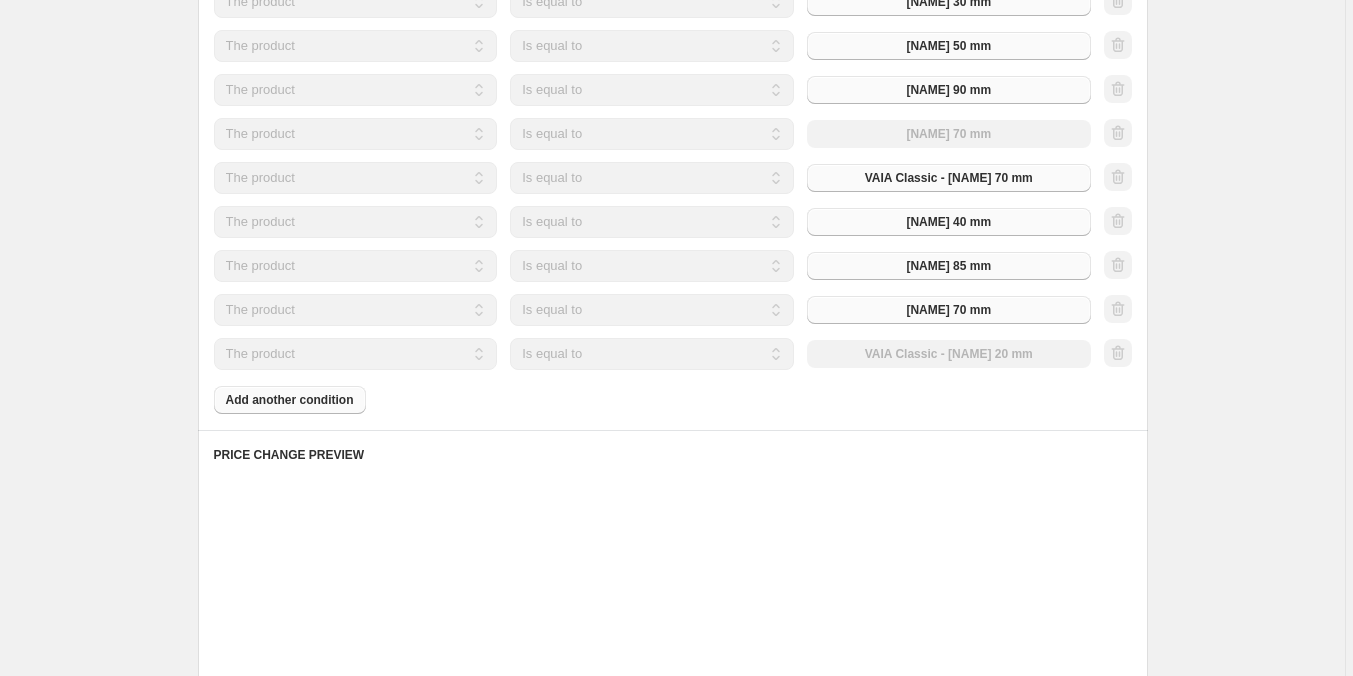 scroll, scrollTop: 3200, scrollLeft: 0, axis: vertical 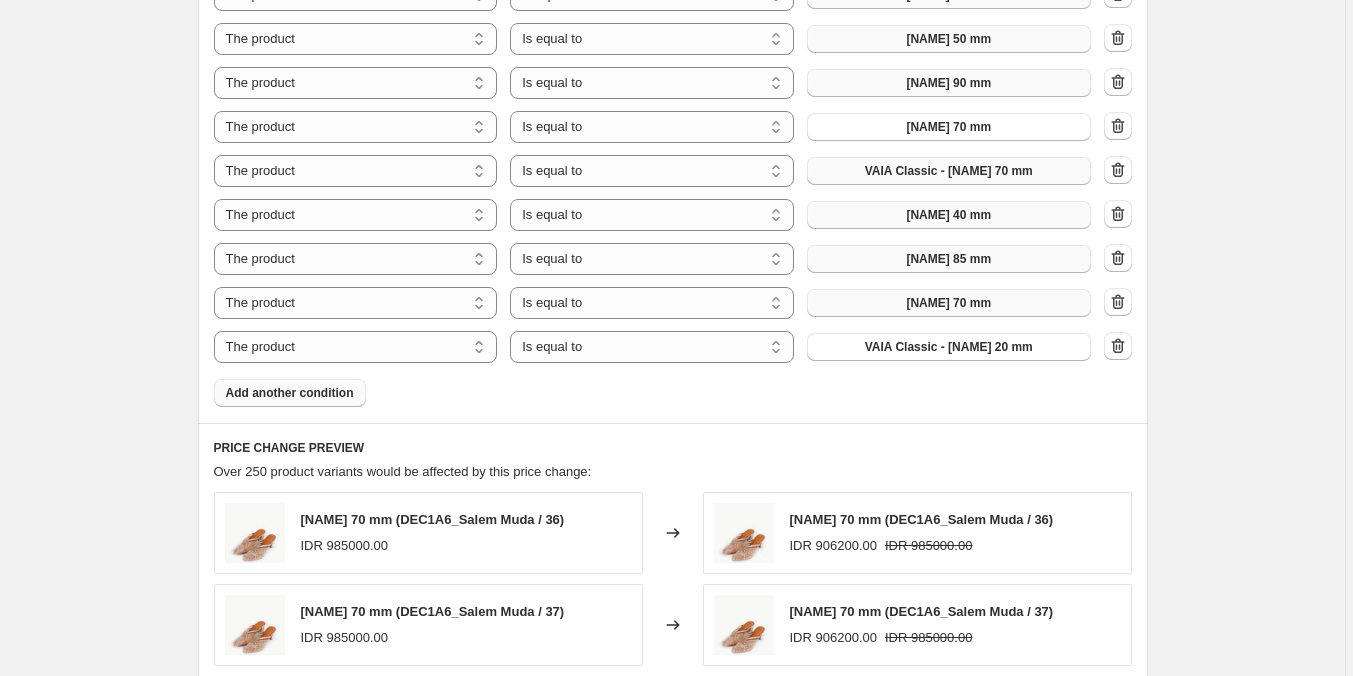 click on "Add another condition" at bounding box center [290, 393] 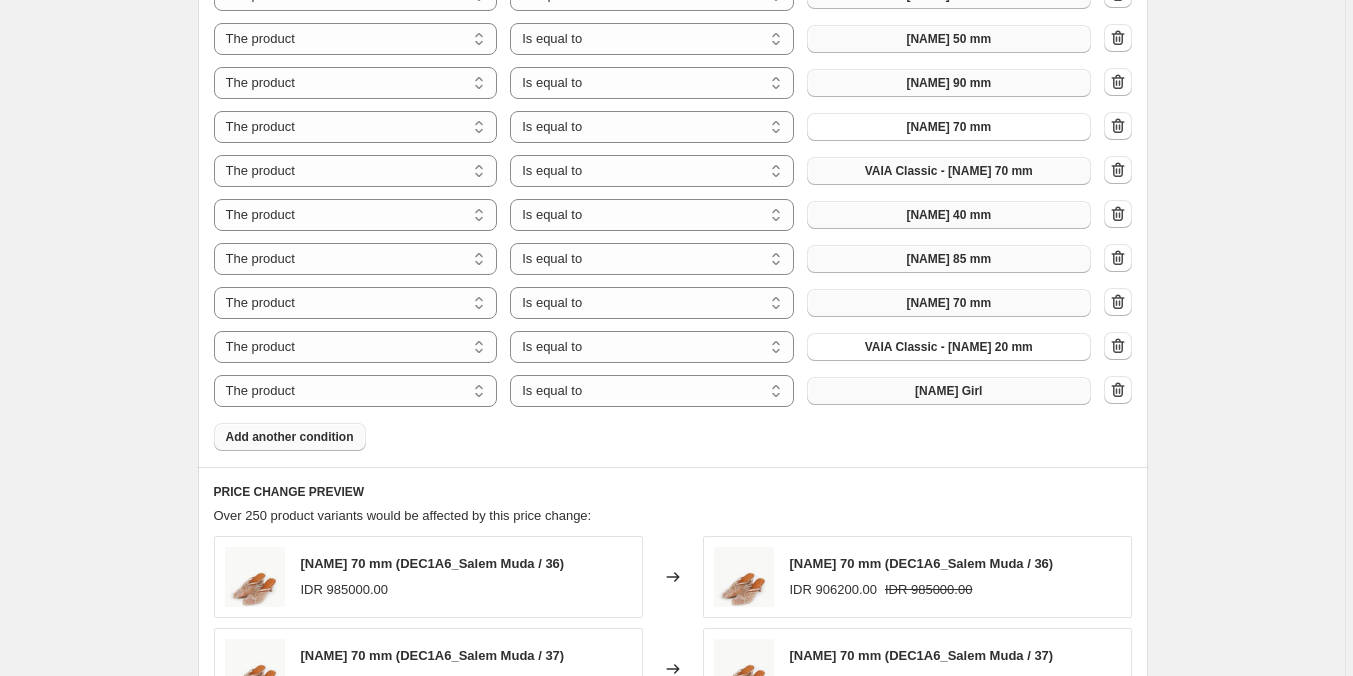 click on "Aaradhya Girl" at bounding box center (948, 391) 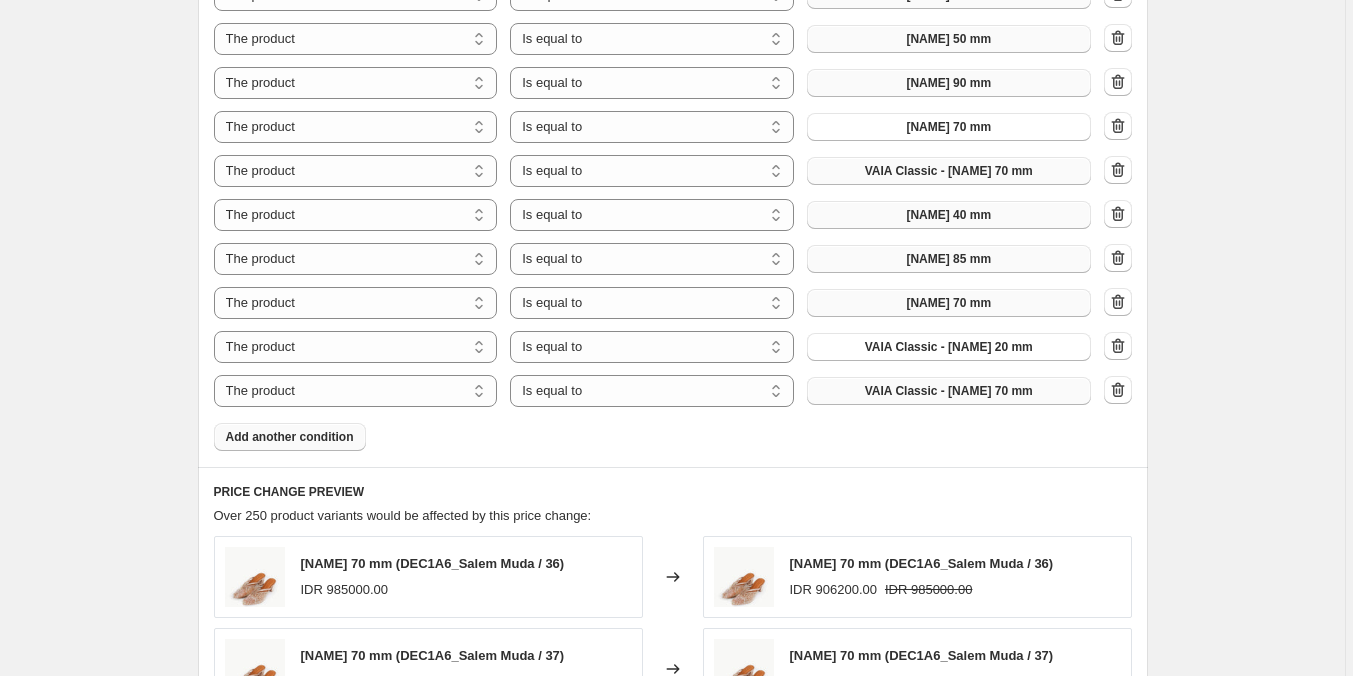 click on "Add another condition" at bounding box center [290, 437] 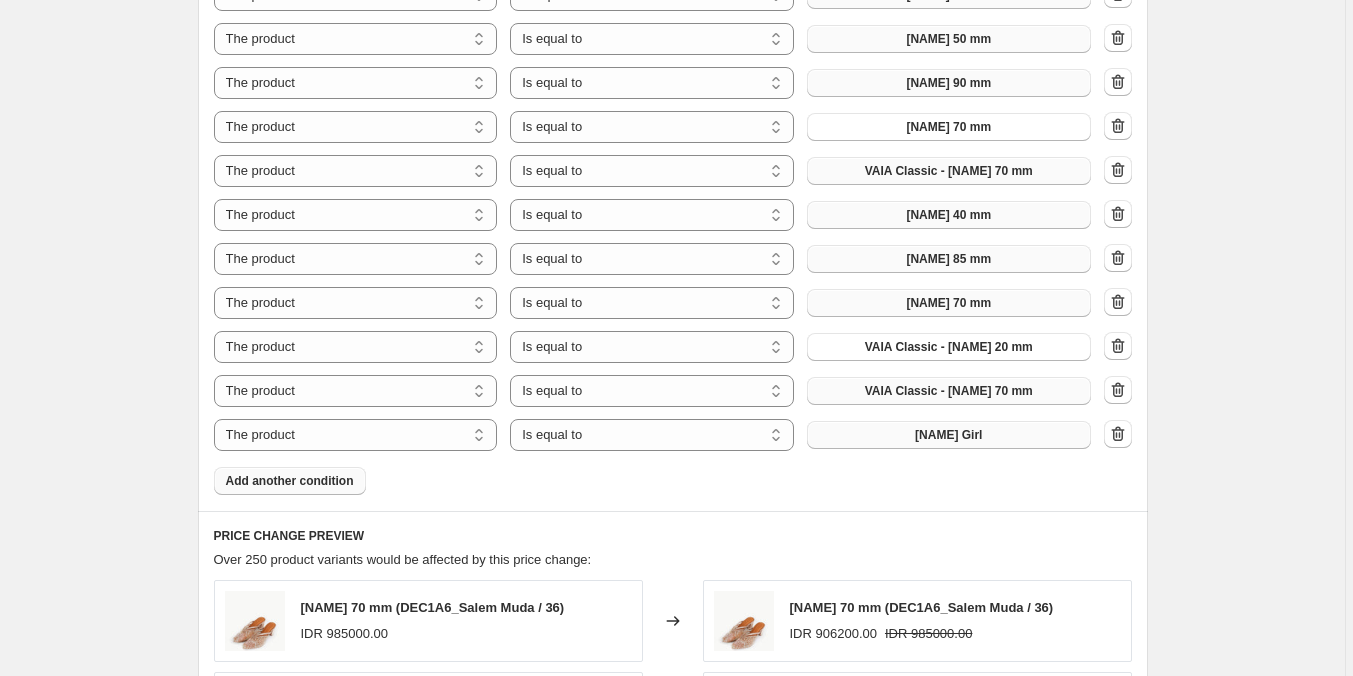 click on "Aaradhya Girl" at bounding box center (949, 435) 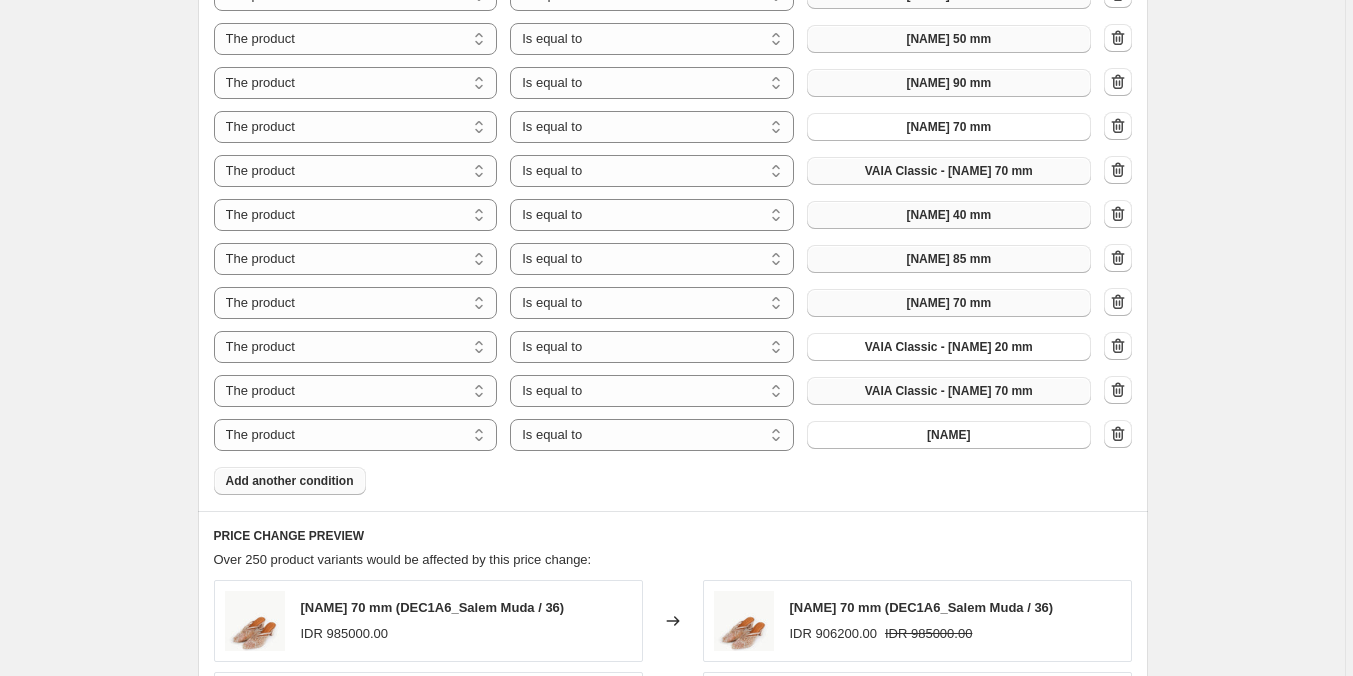 click on "Add another condition" at bounding box center [290, 481] 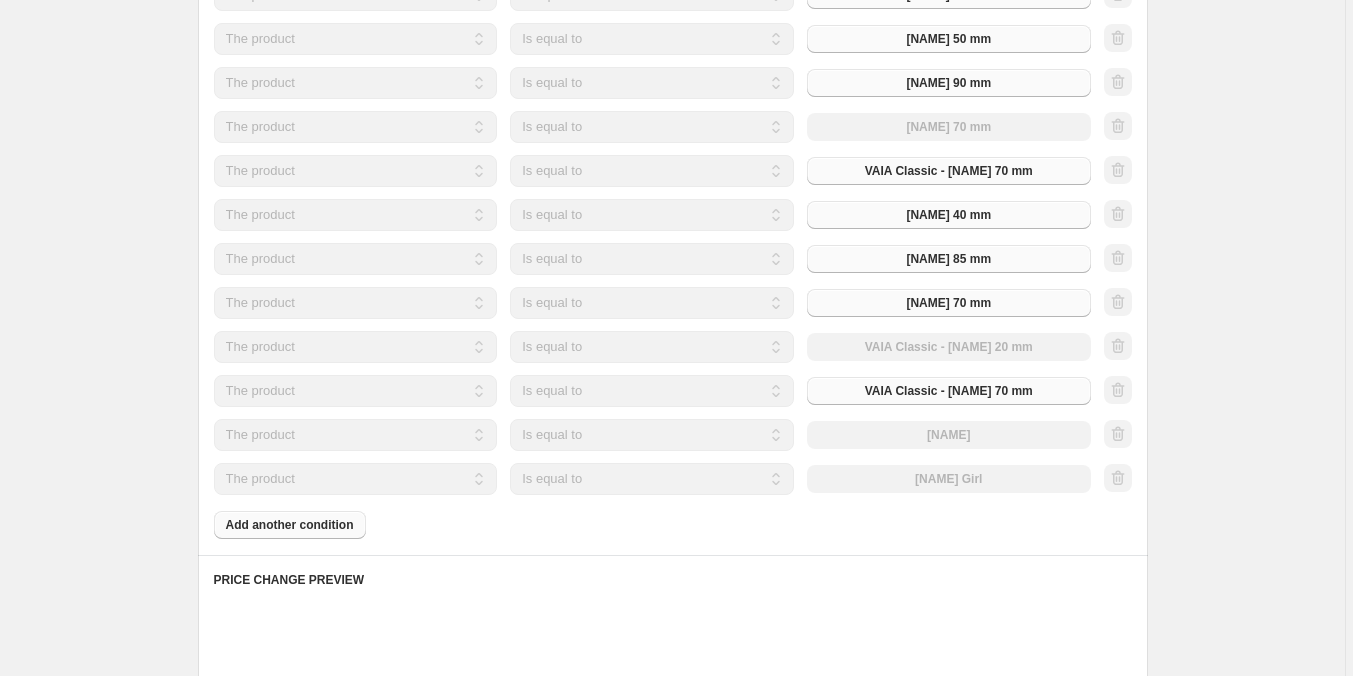 click on "Products must match: all conditions any condition The product The product's collection The product's tag The product's vendor The product's type The product's status The variant's title Inventory quantity The product Is equal to Is not equal to Is equal to Nayara 40 mm The product The product's collection The product's tag The product's vendor The product's type The product's status The variant's title Inventory quantity The product Is equal to Is not equal to Is equal to Meralyn 40 mm The product The product's collection The product's tag The product's vendor The product's type The product's status The variant's title Inventory quantity The product Is equal to Is not equal to Is equal to Venetia 50 mm The product The product's collection The product's tag The product's vendor The product's type The product's status The variant's title Inventory quantity The product Is equal to Is not equal to Is equal to Fenella 70 mm The product The product's collection The product's tag The product's vendor The product" at bounding box center (673, -757) 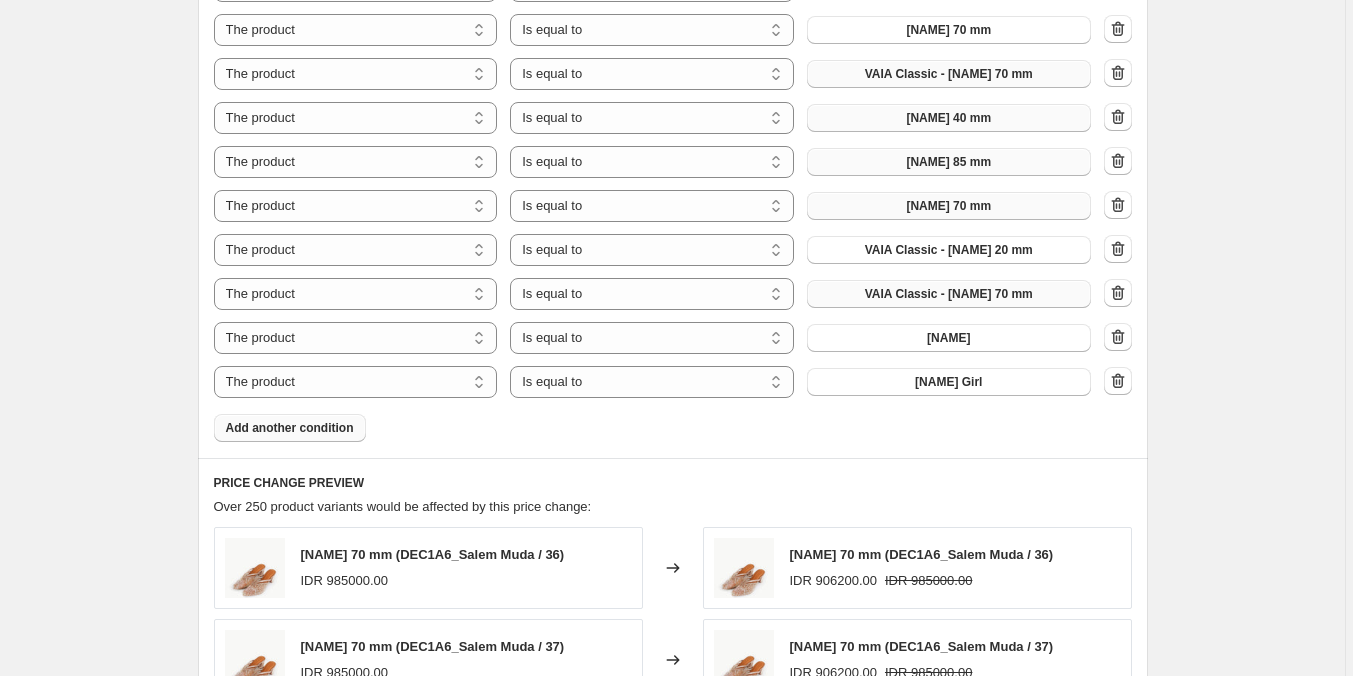 scroll, scrollTop: 3400, scrollLeft: 0, axis: vertical 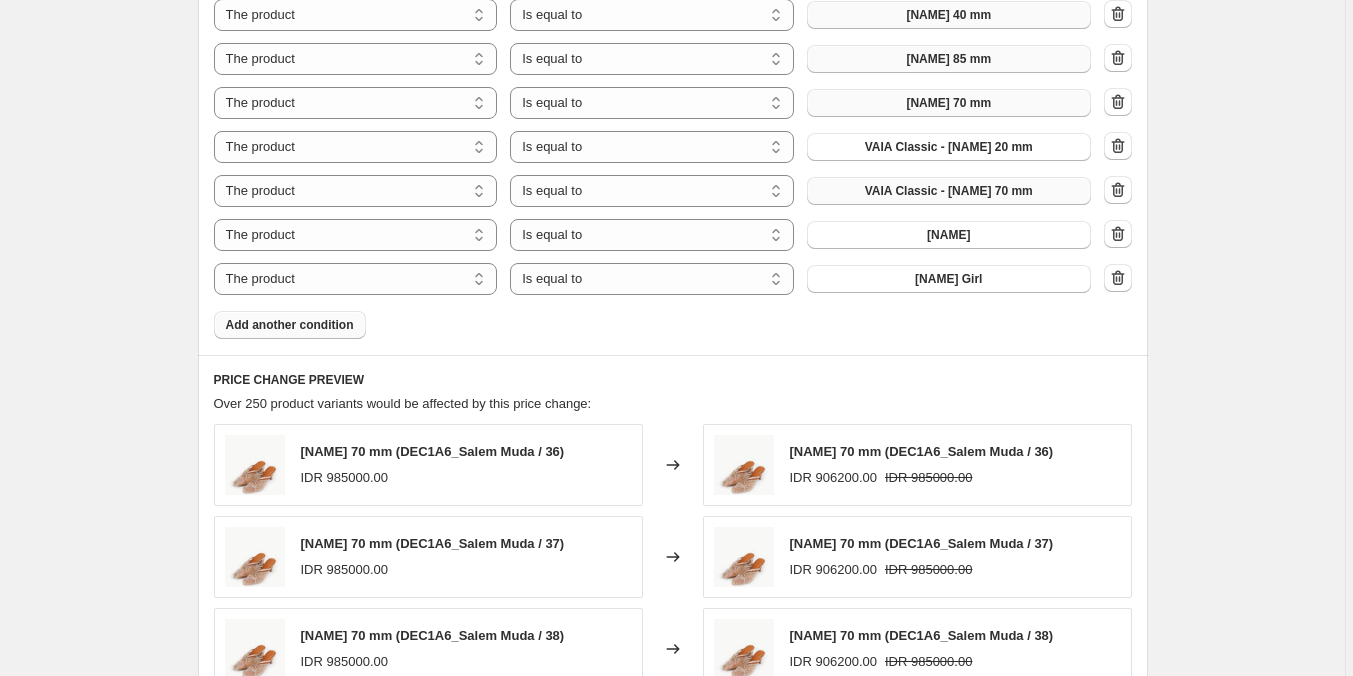 click on "Add another condition" at bounding box center (290, 325) 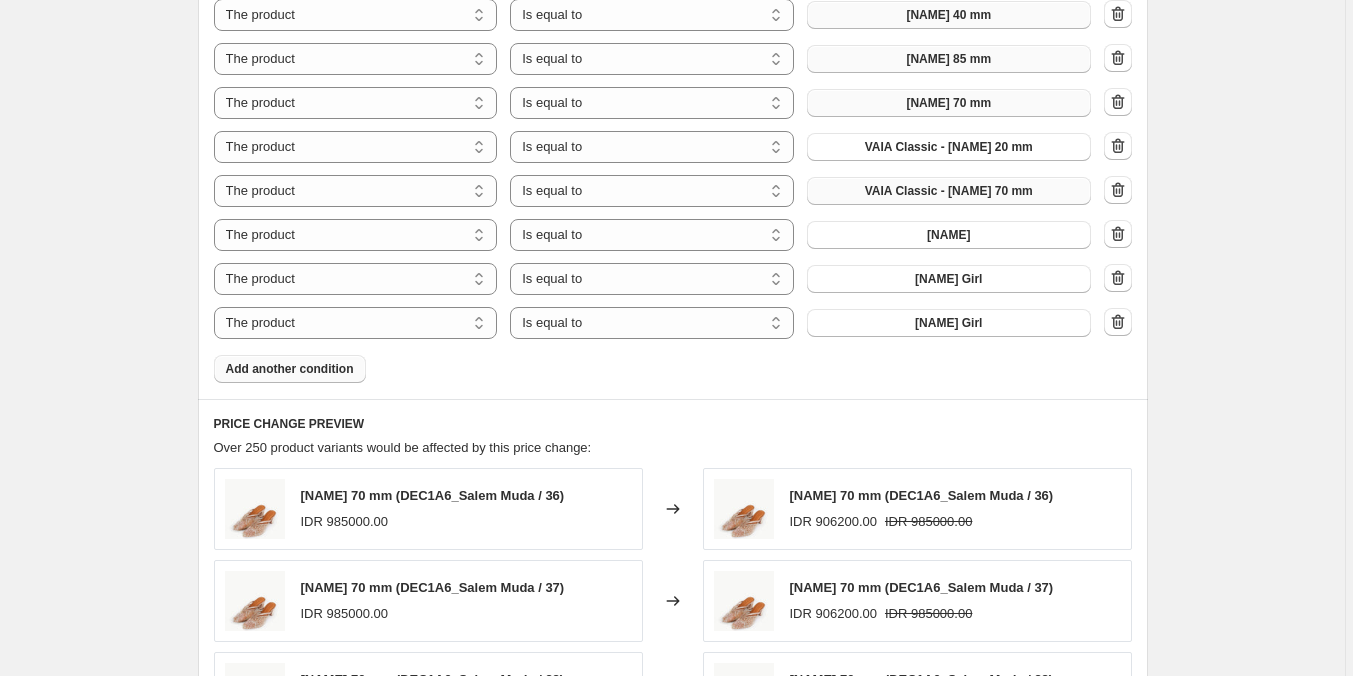 click on "Add another condition" at bounding box center (290, 369) 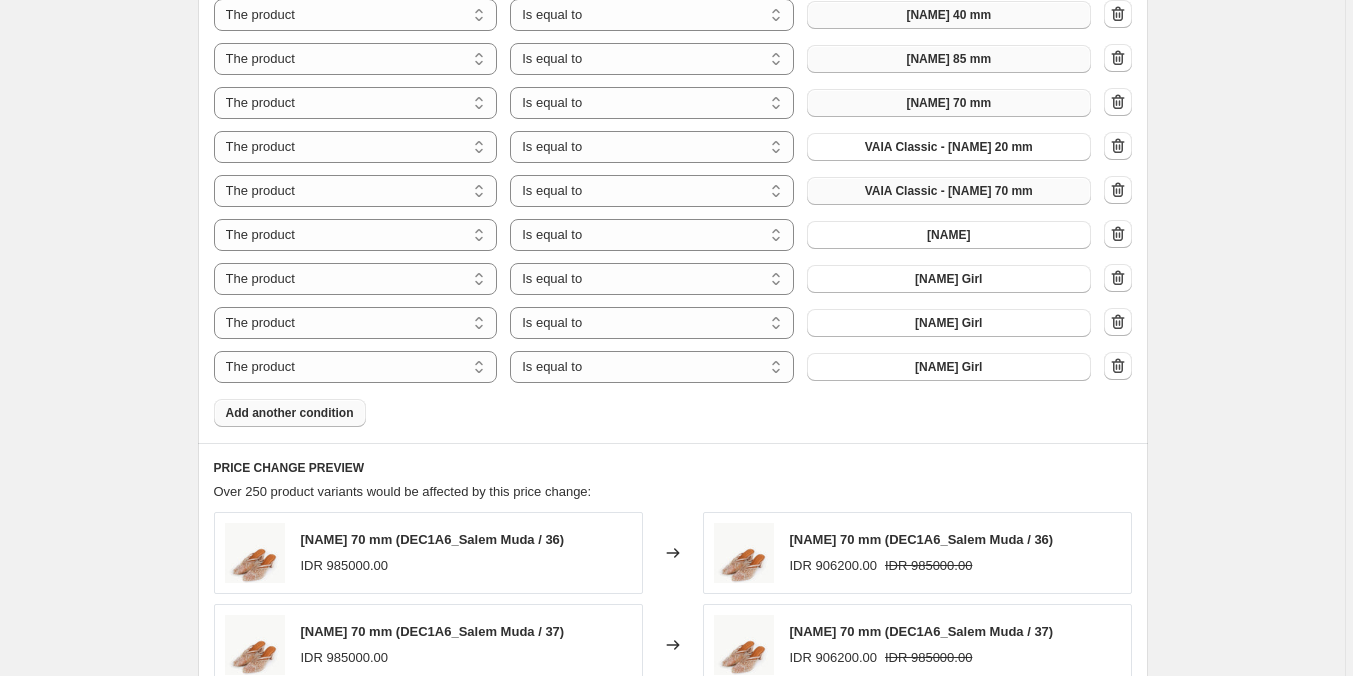 click on "Add another condition" at bounding box center (290, 413) 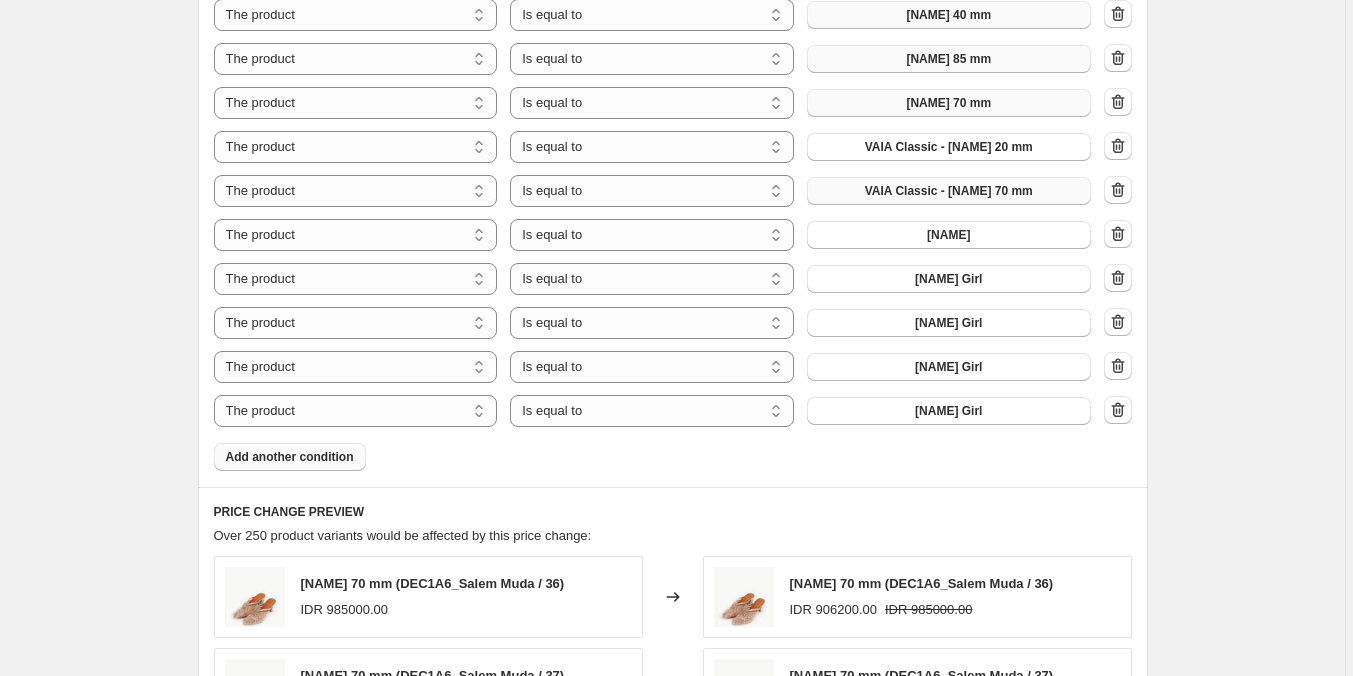 click on "Add another condition" at bounding box center [290, 457] 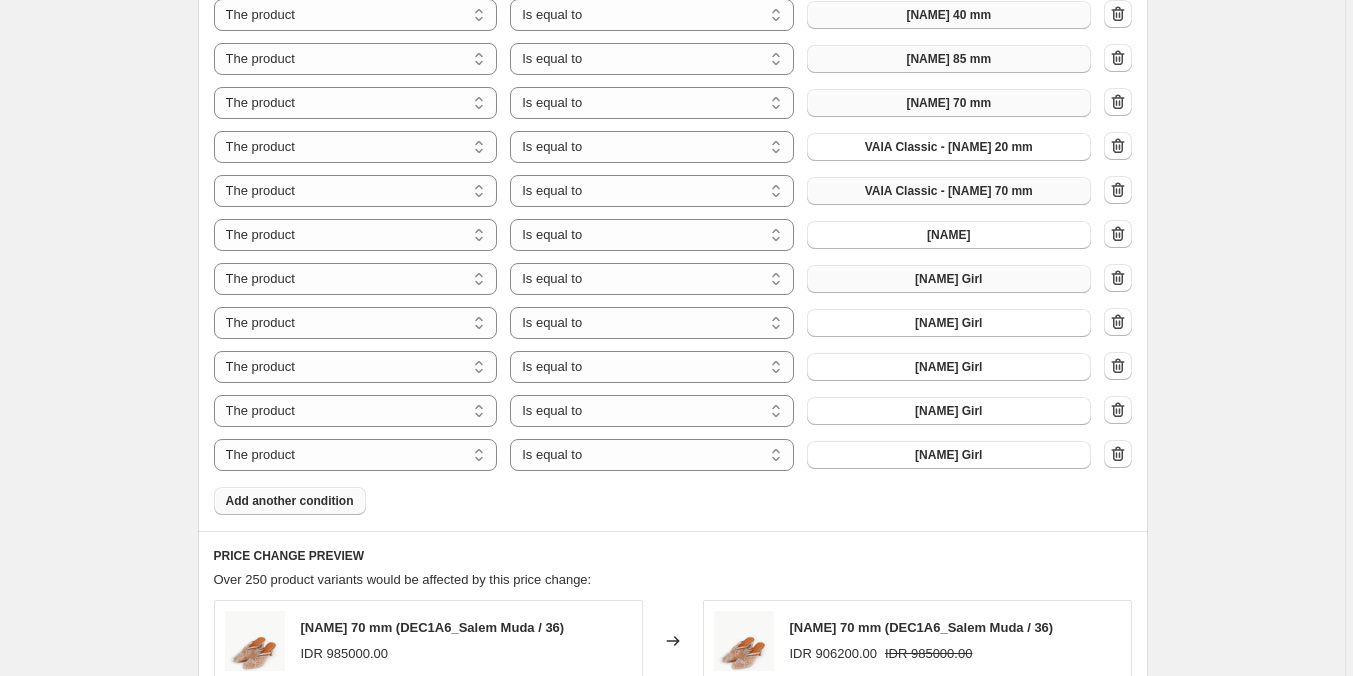 click on "Aaradhya Girl" at bounding box center (948, 279) 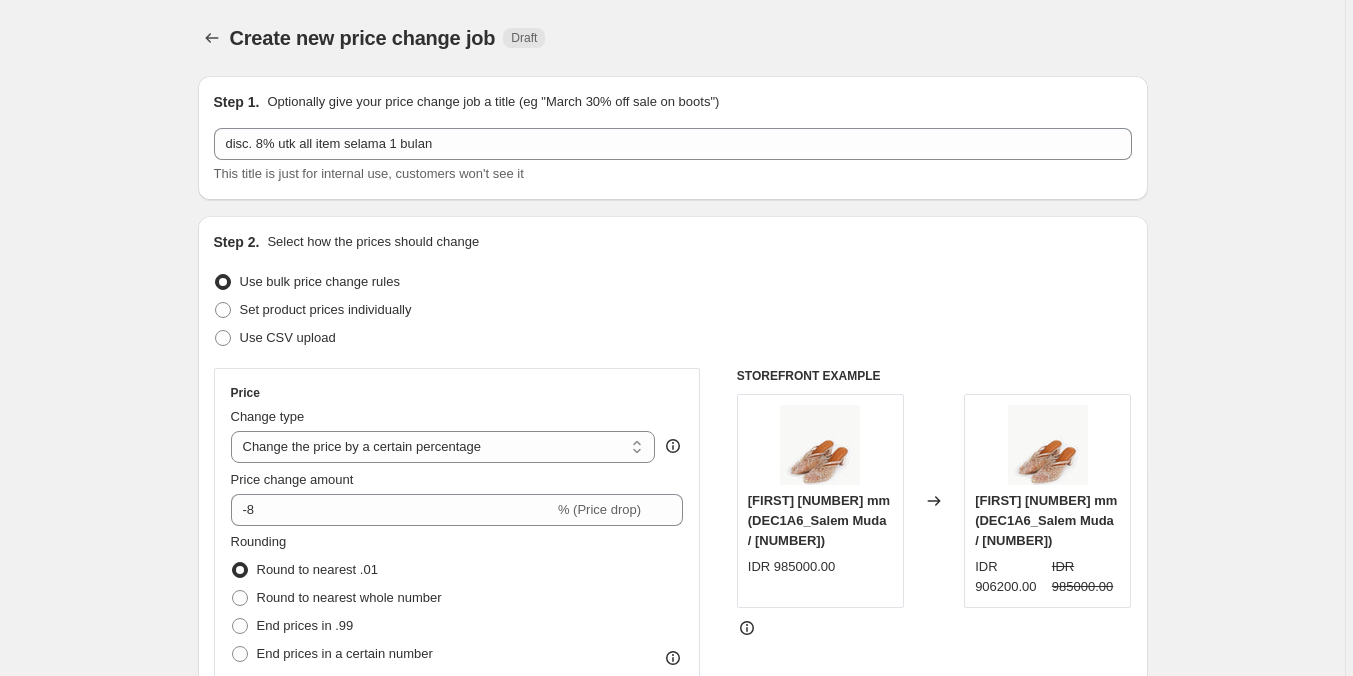 select on "percentage" 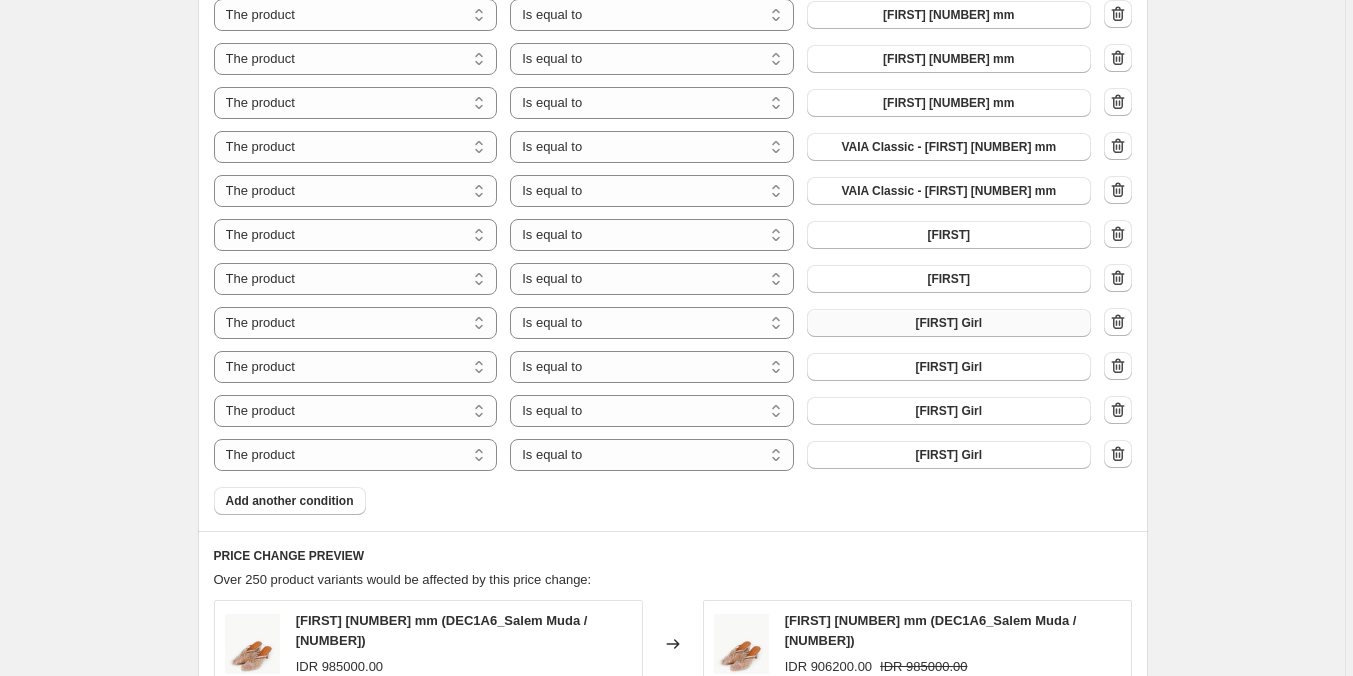 click on "Aaradhya Girl" at bounding box center [948, 323] 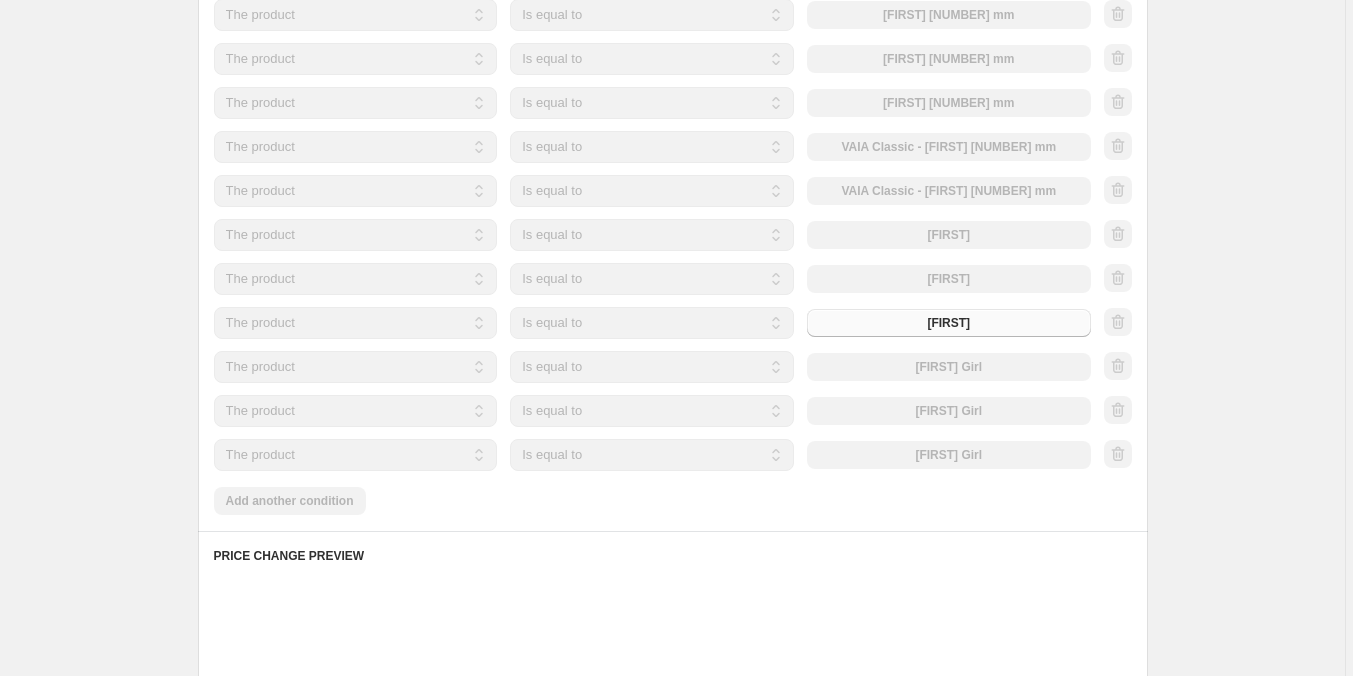 click on "The product The product's collection The product's tag The product's vendor The product's type The product's status The variant's title Inventory quantity The product Is equal to Is not equal to Is equal to Billie" at bounding box center (652, 323) 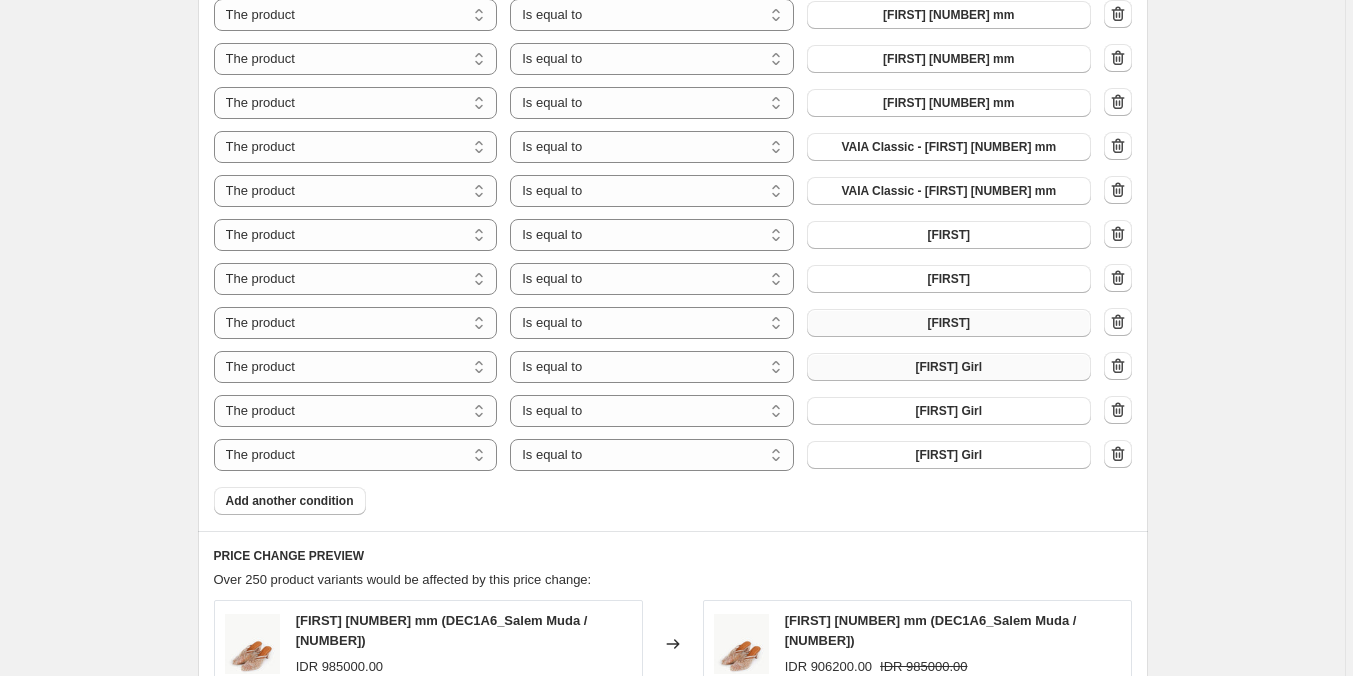click on "Aaradhya Girl" at bounding box center [948, 367] 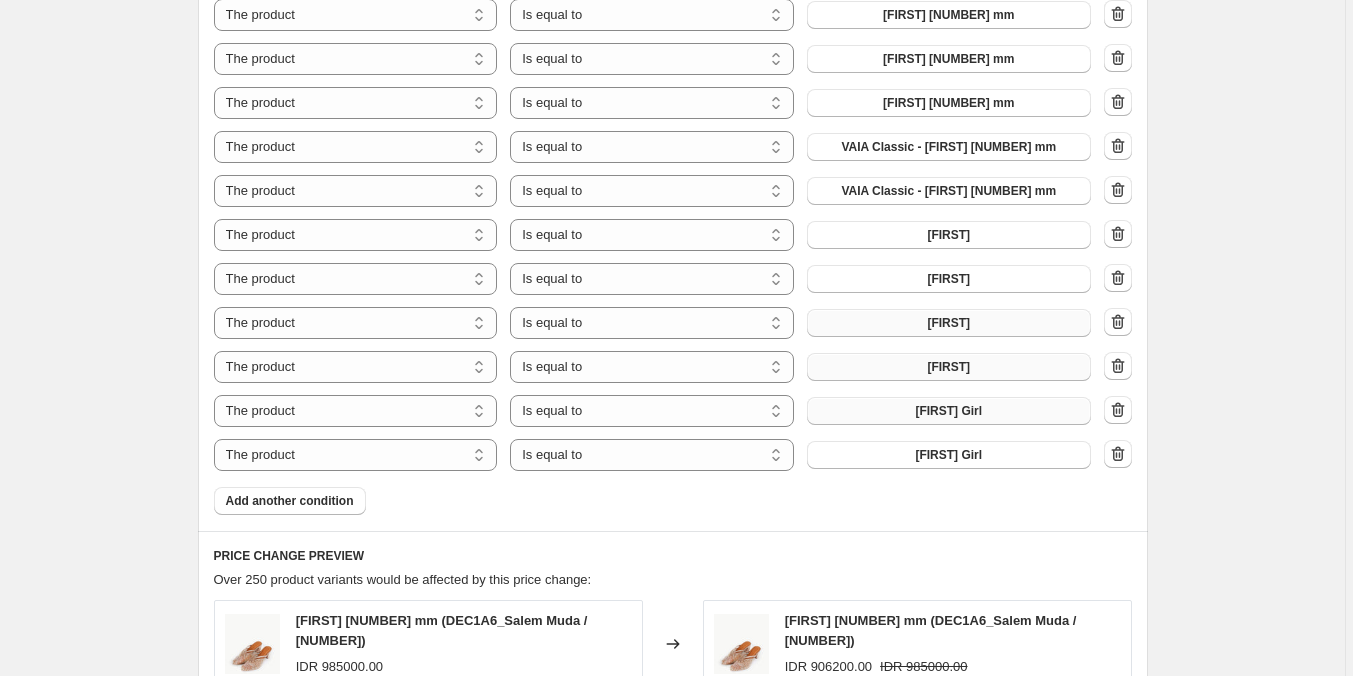 click on "Aaradhya Girl" at bounding box center [949, 411] 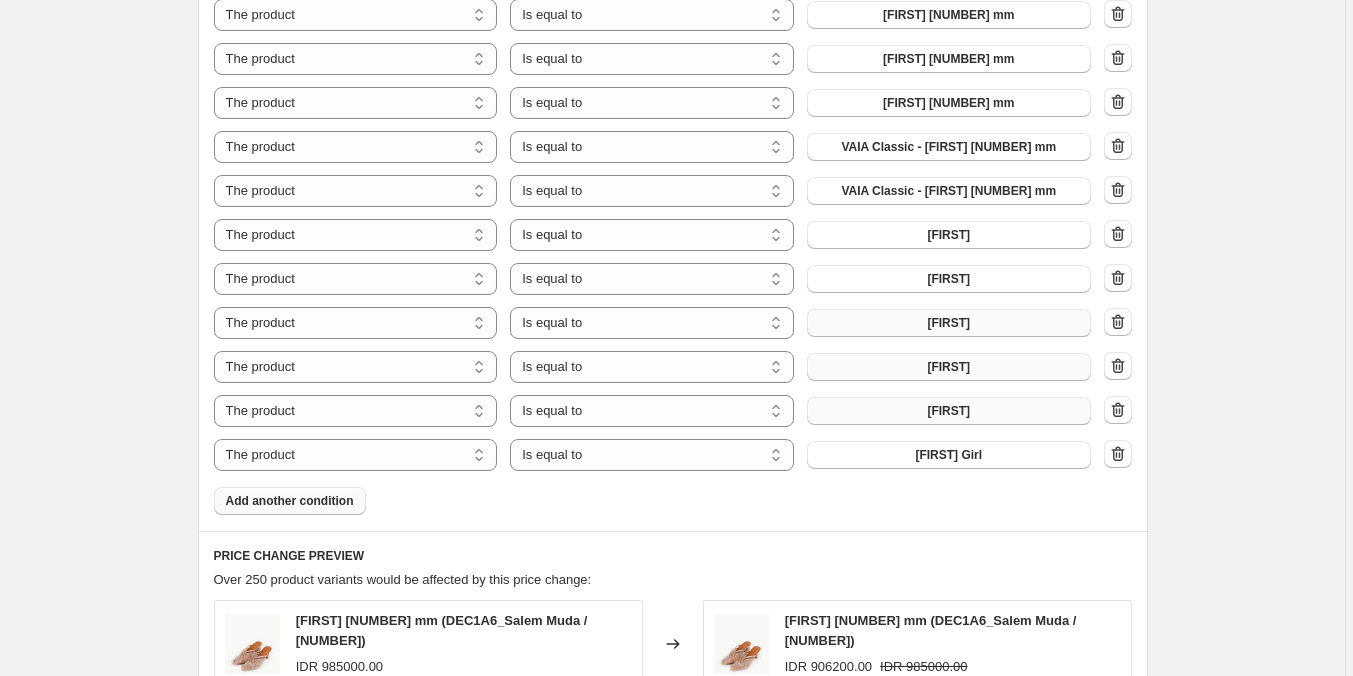 click on "Add another condition" at bounding box center (290, 501) 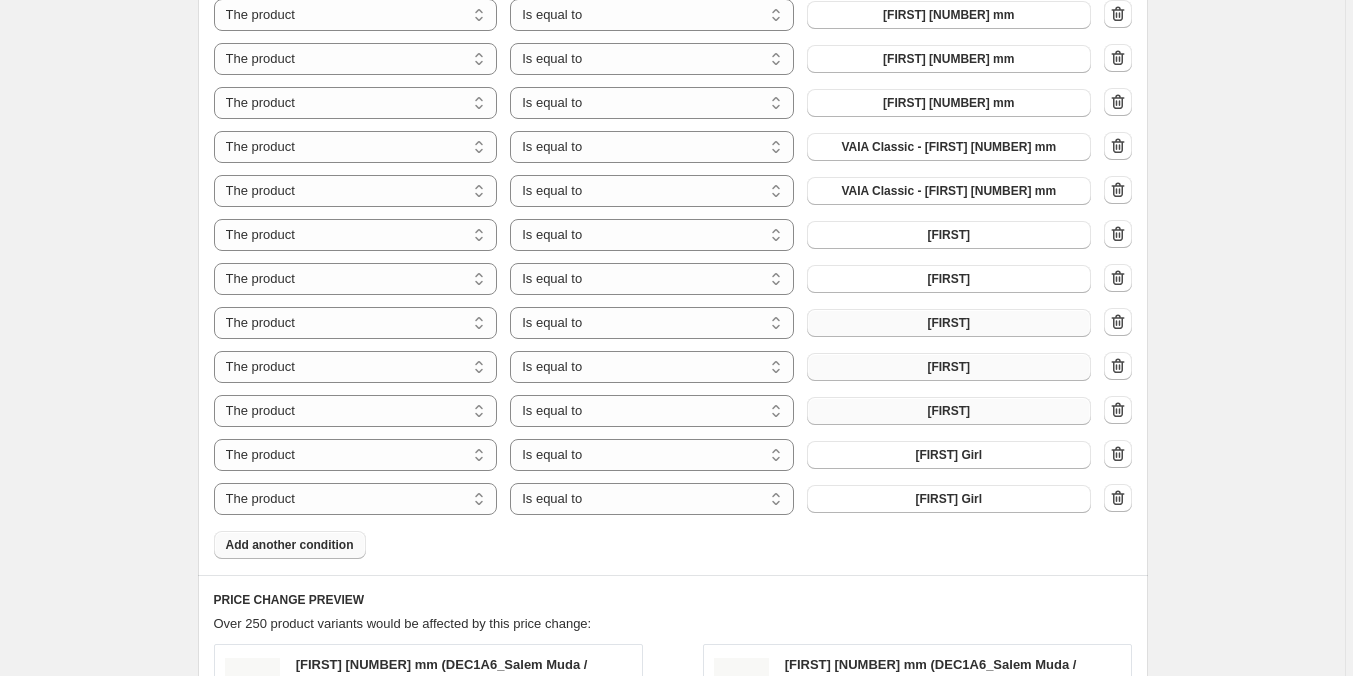 click on "Add another condition" at bounding box center [290, 545] 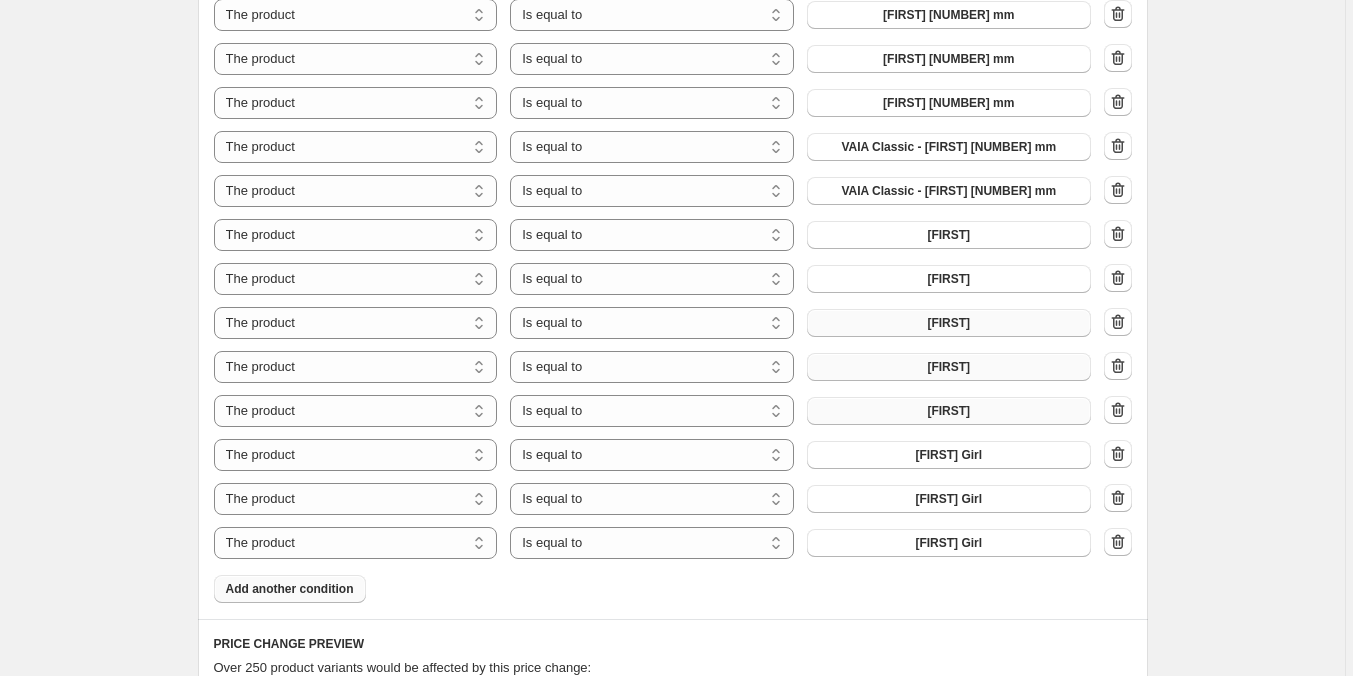 click on "Add another condition" at bounding box center [290, 589] 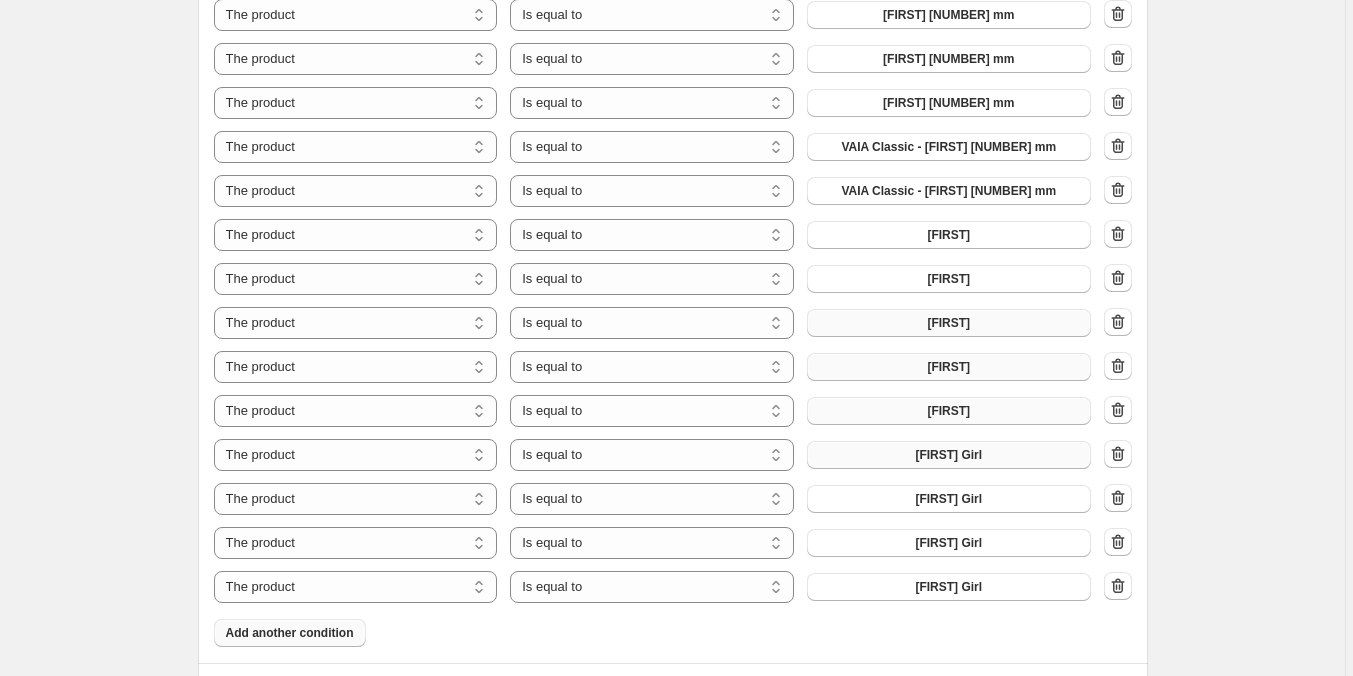 click on "Aaradhya Girl" at bounding box center (949, 455) 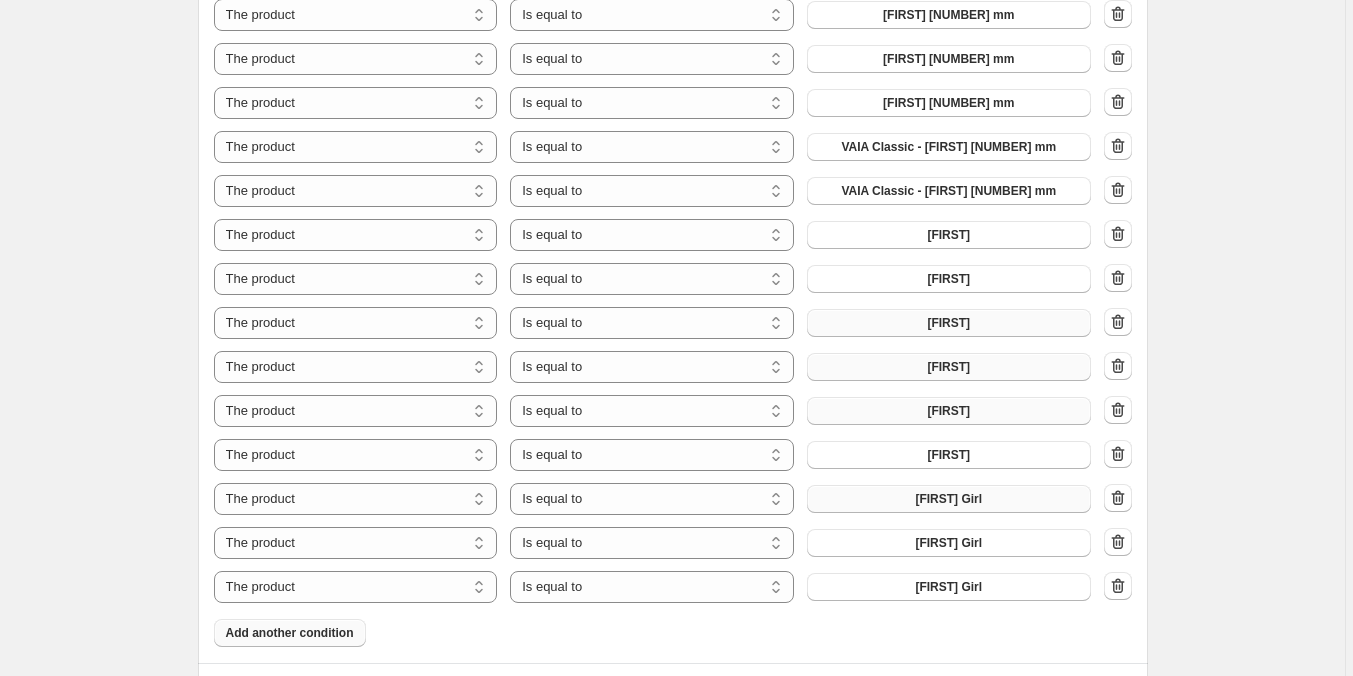 drag, startPoint x: 940, startPoint y: 500, endPoint x: 953, endPoint y: 505, distance: 13.928389 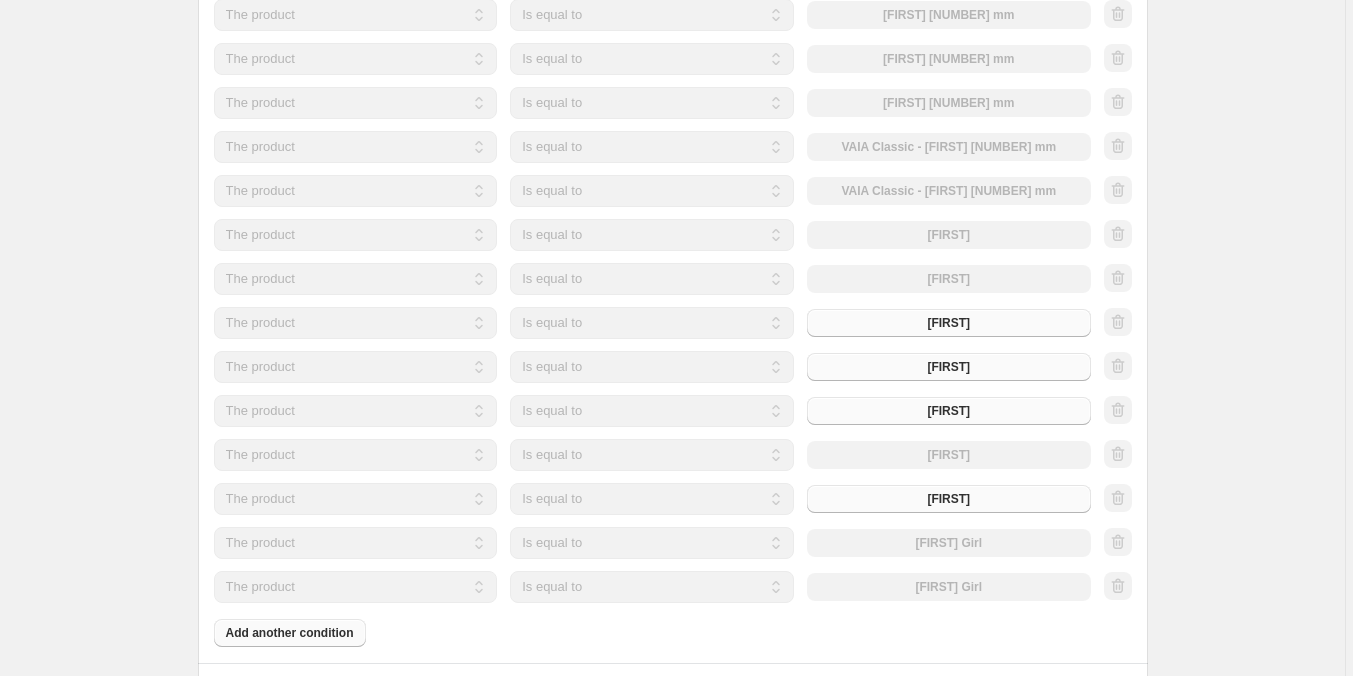 click on "The product The product's collection The product's tag The product's vendor The product's type The product's status The variant's title Inventory quantity The product Is equal to Is not equal to Is equal to Aaradhya Girl" at bounding box center (652, 543) 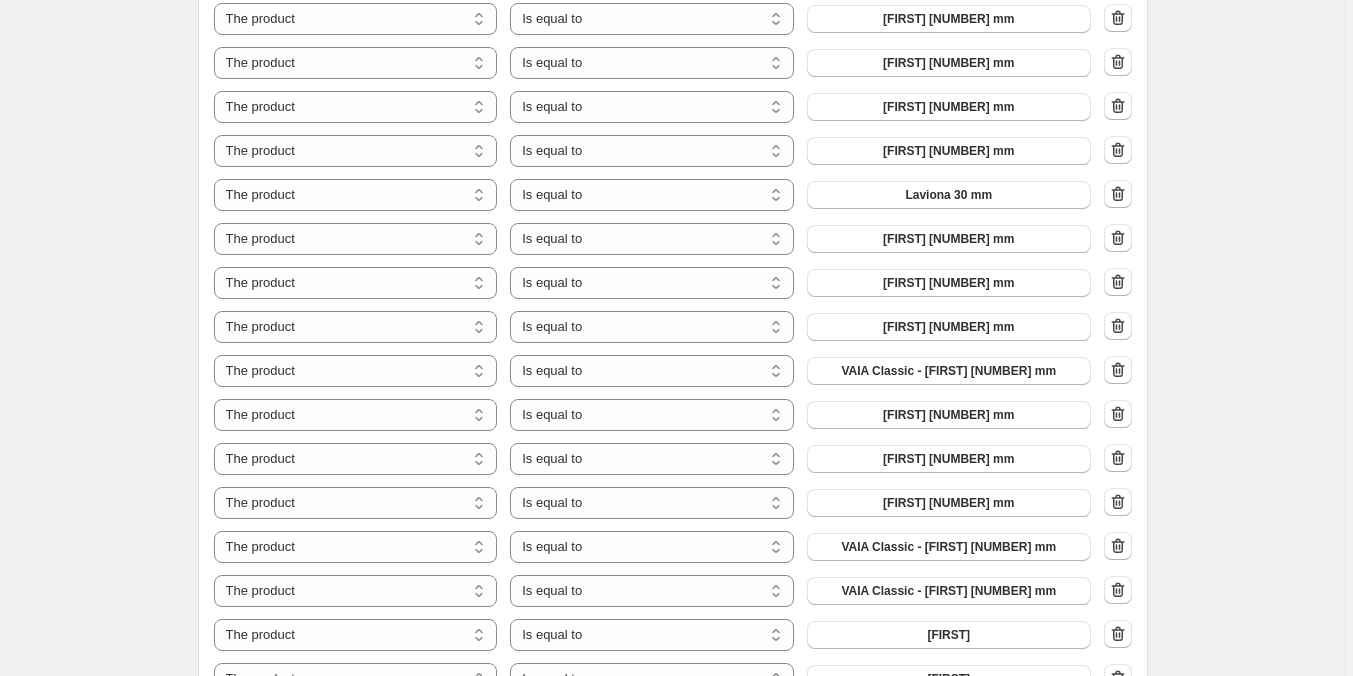 scroll, scrollTop: 3600, scrollLeft: 0, axis: vertical 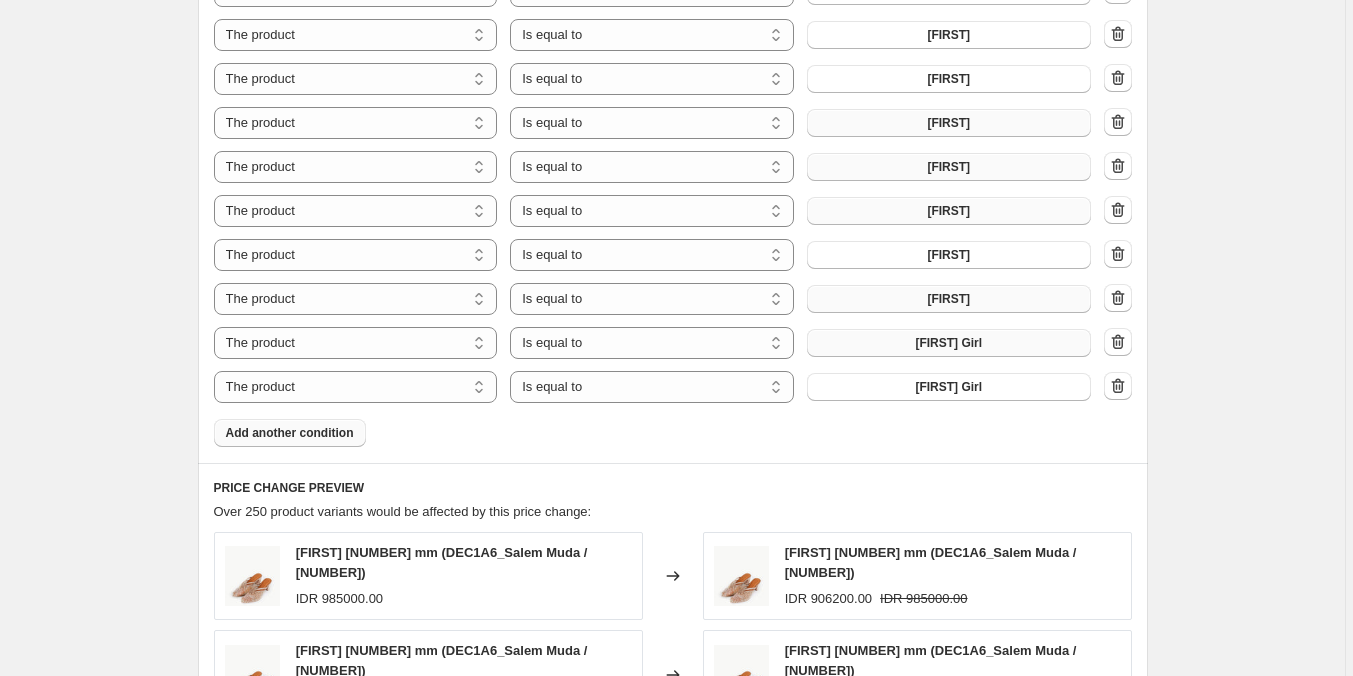 click on "Aaradhya Girl" at bounding box center [948, 343] 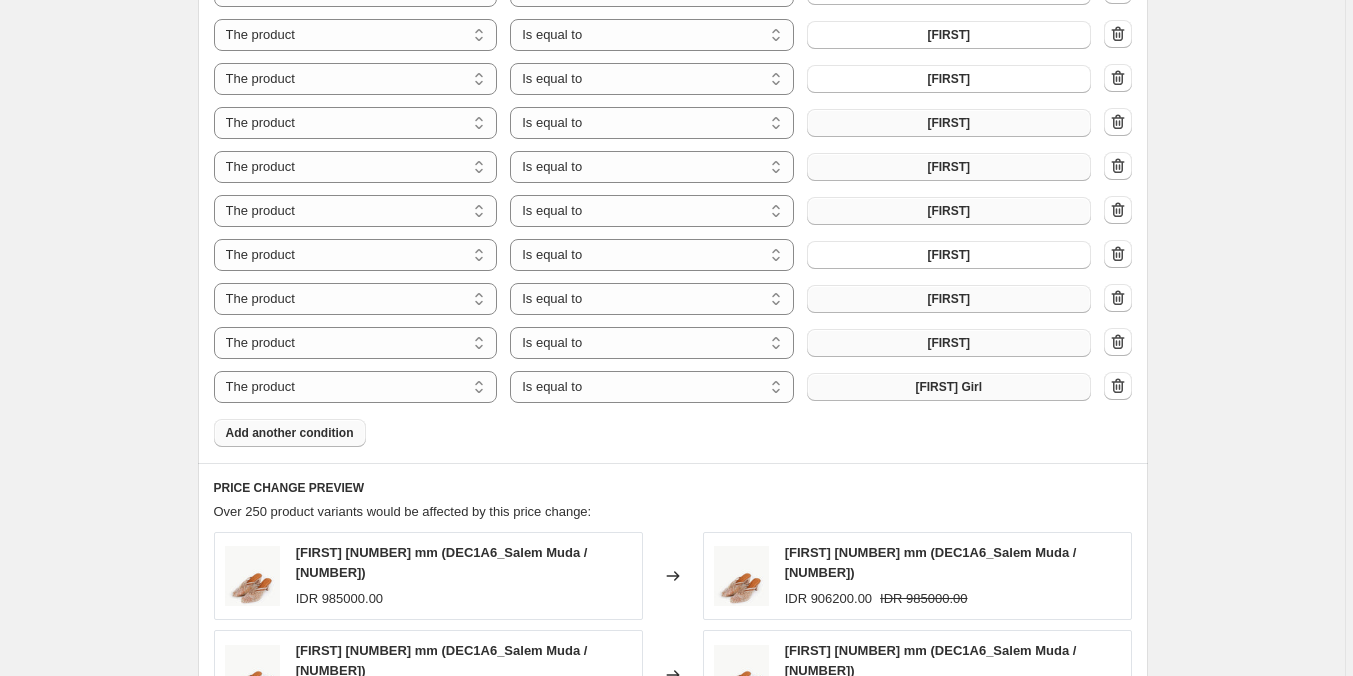 click on "Aaradhya Girl" at bounding box center [949, 387] 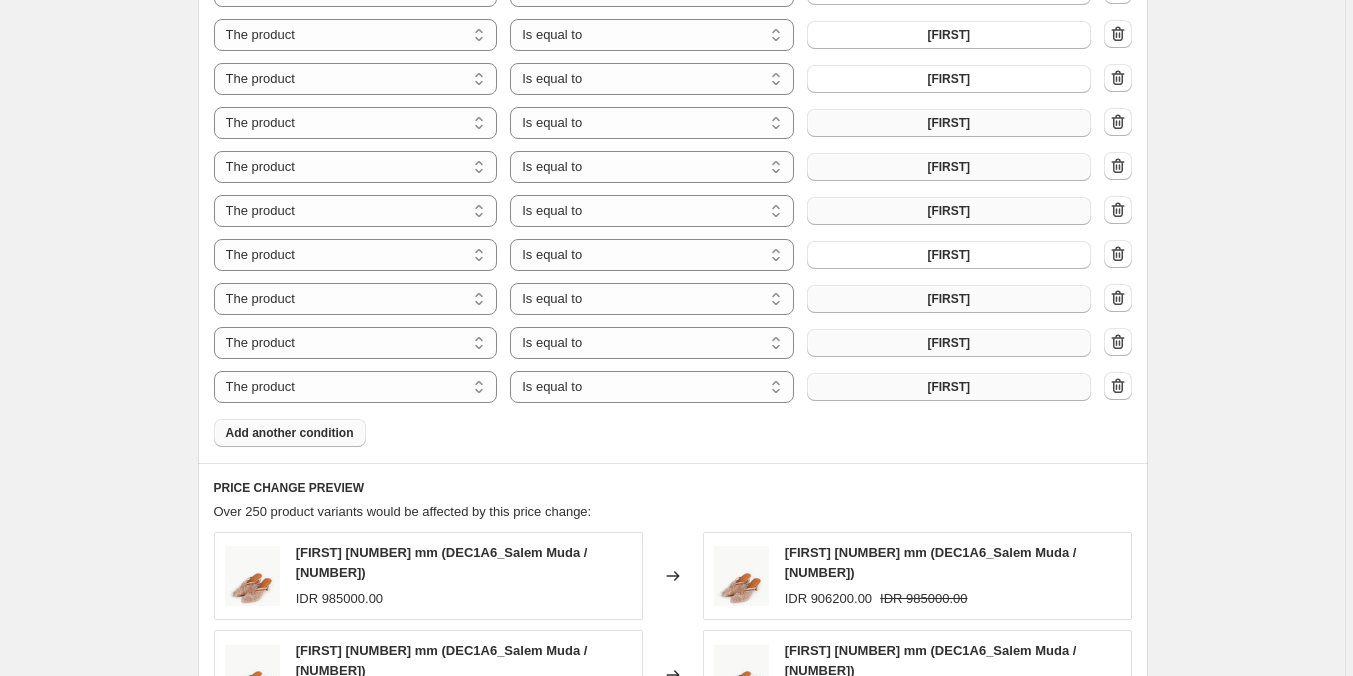 click on "Add another condition" at bounding box center [290, 433] 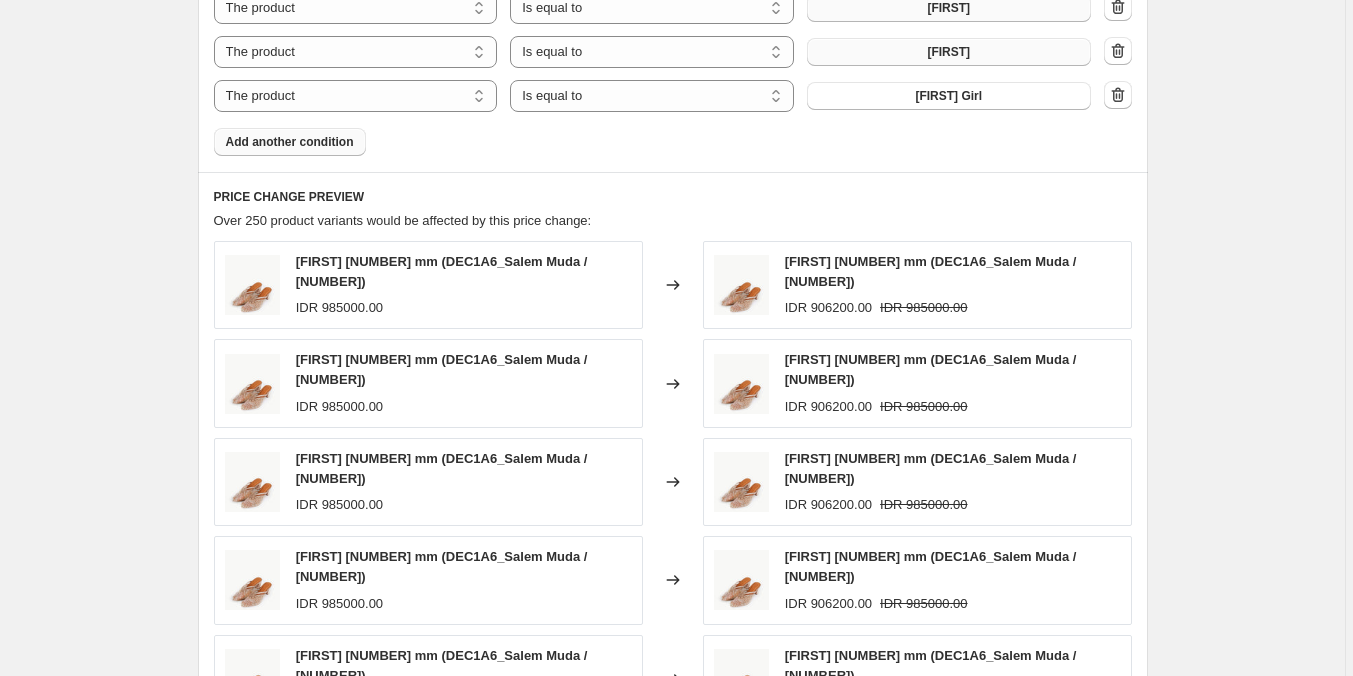 scroll, scrollTop: 3900, scrollLeft: 0, axis: vertical 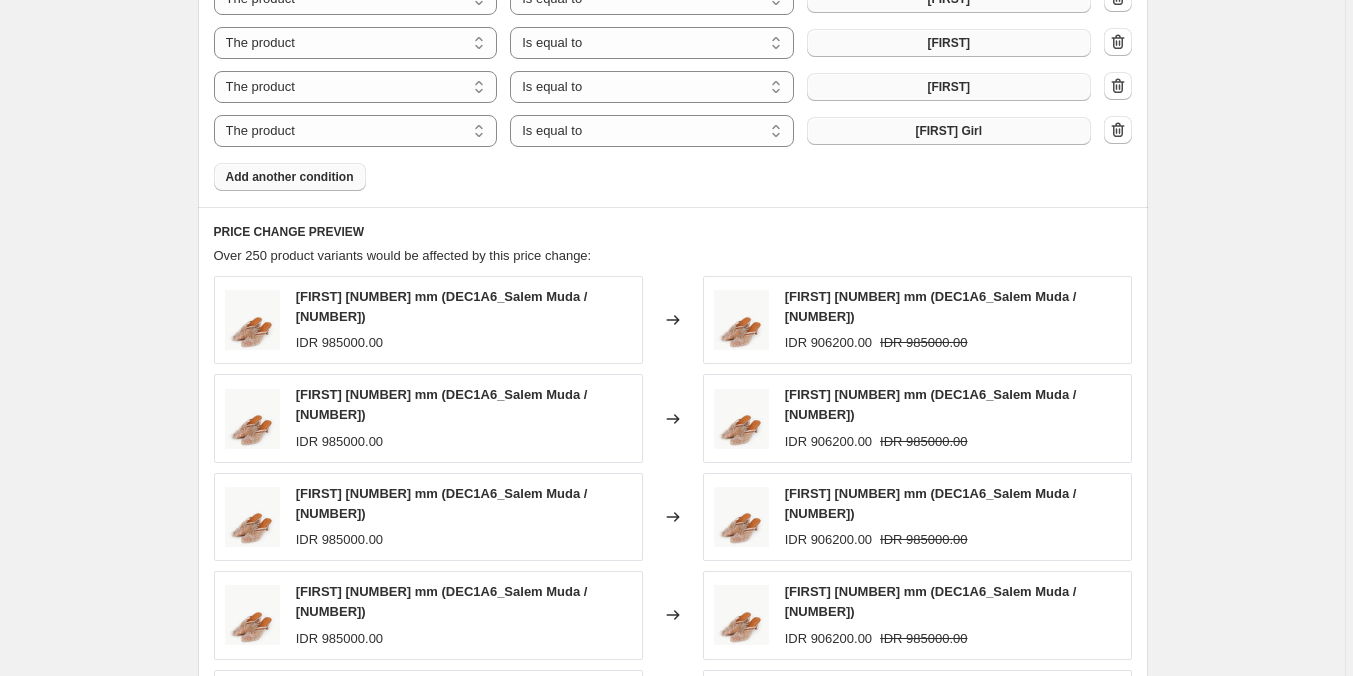 click on "Aaradhya Girl" at bounding box center [949, 131] 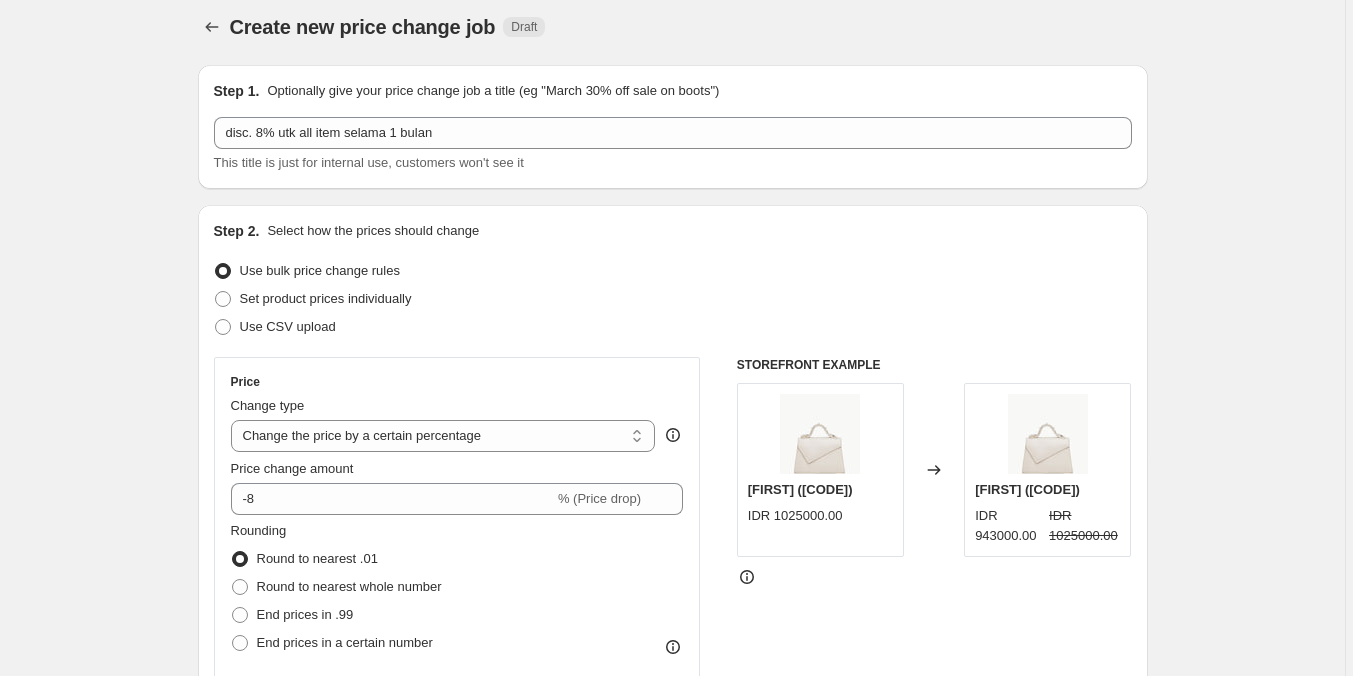 scroll, scrollTop: 0, scrollLeft: 0, axis: both 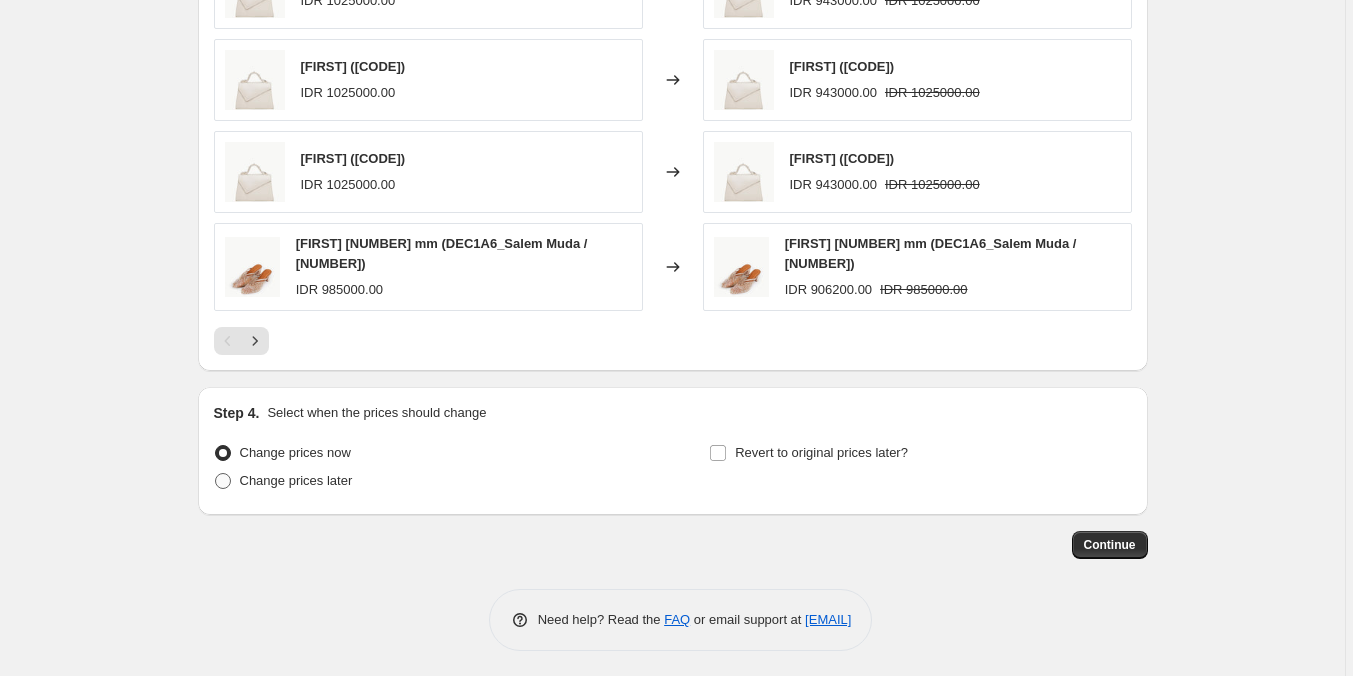 click on "Change prices later" at bounding box center [296, 480] 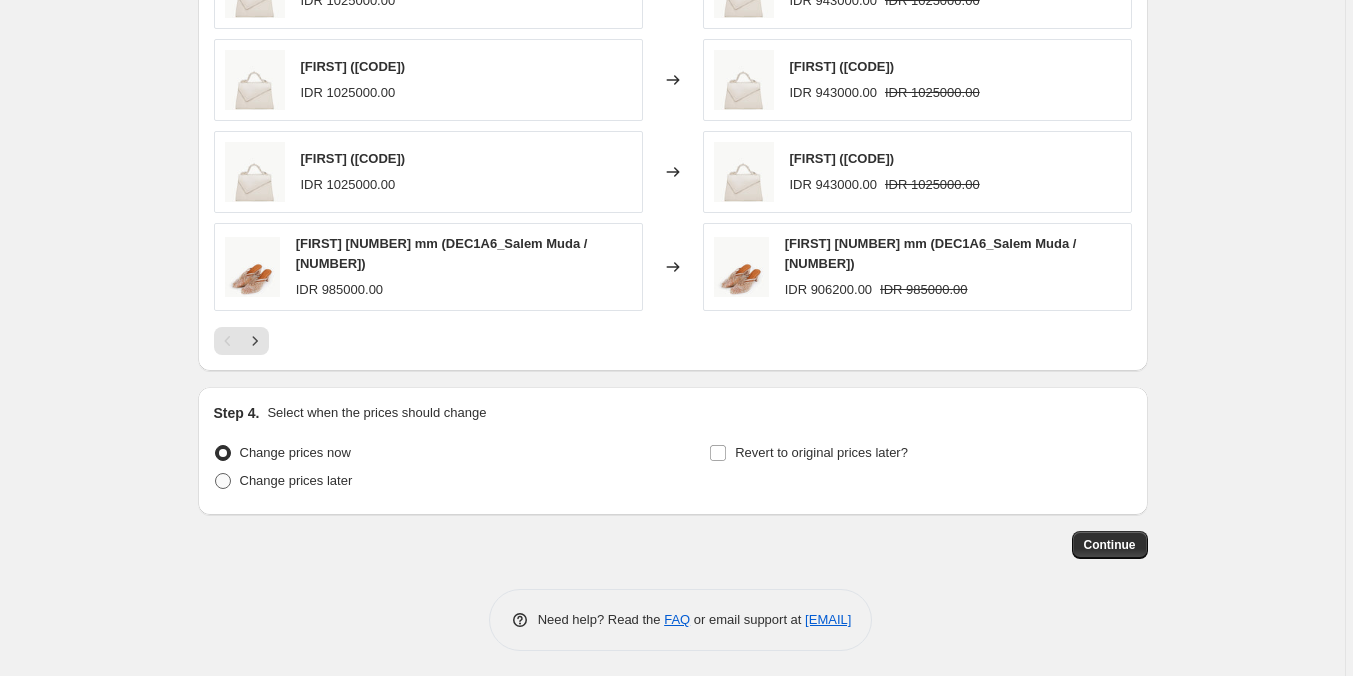 radio on "true" 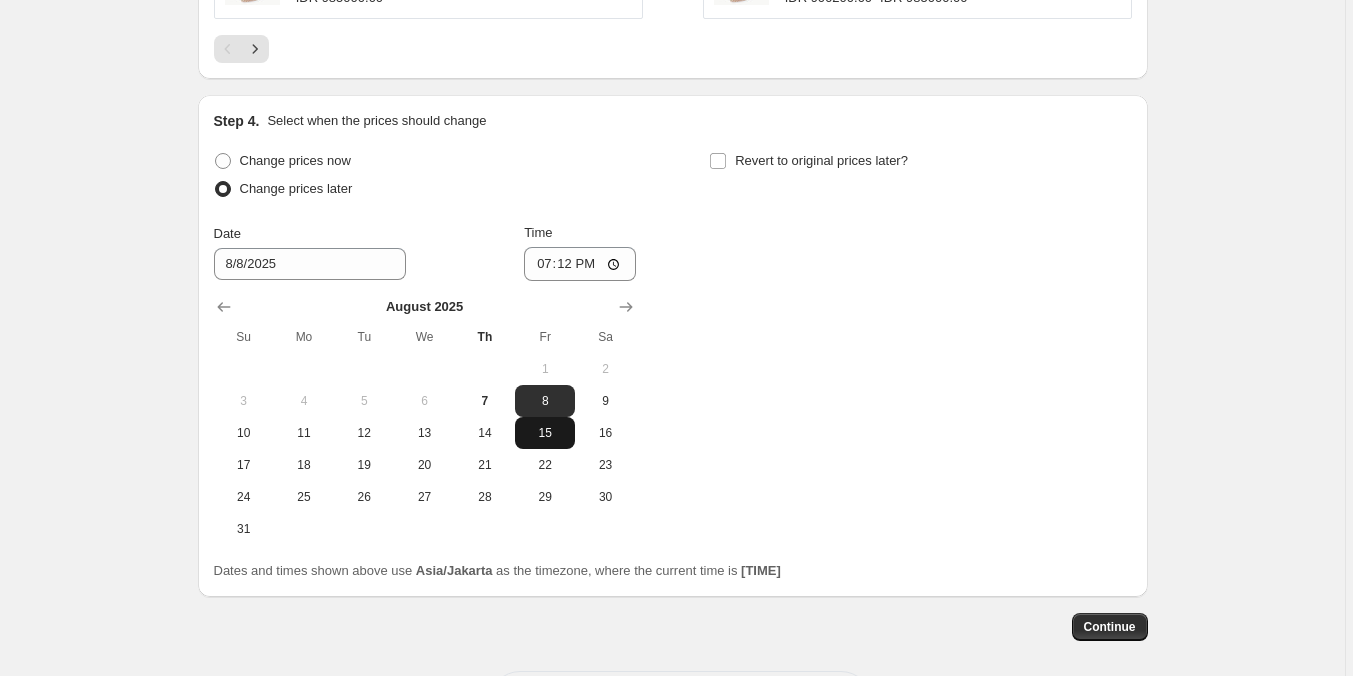 scroll, scrollTop: 4621, scrollLeft: 0, axis: vertical 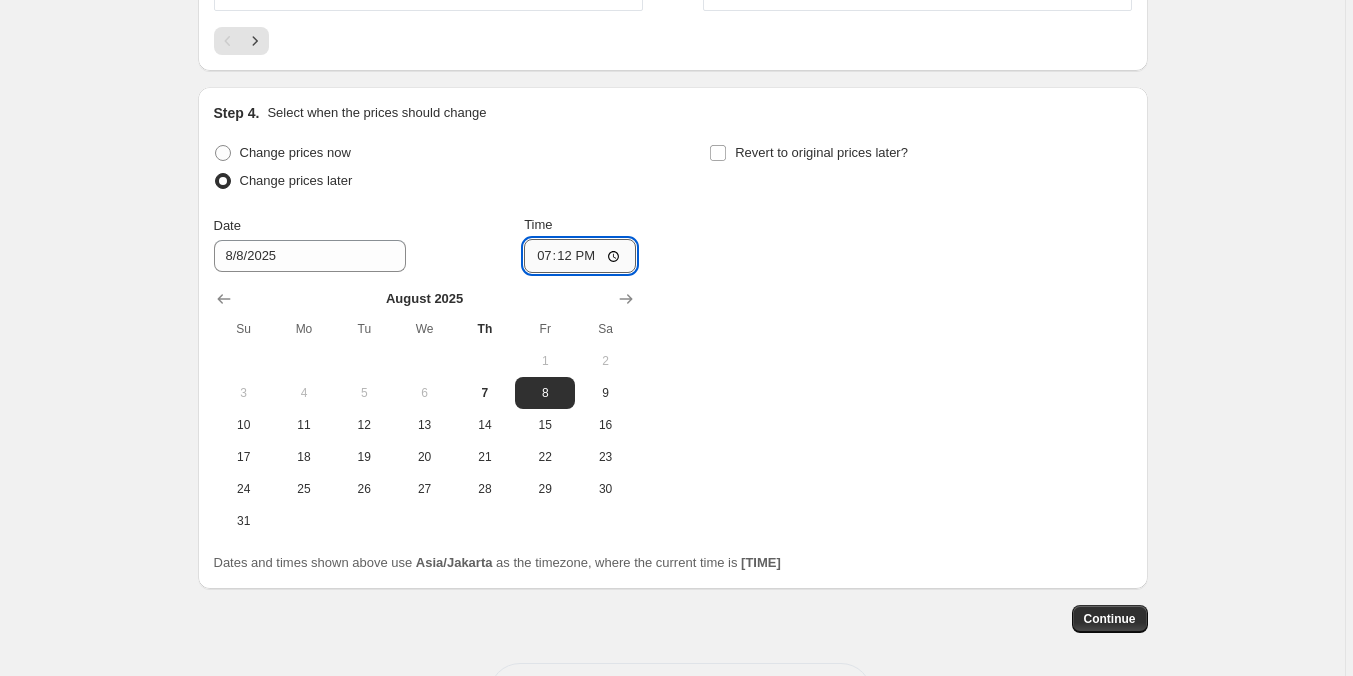 click on "19:12" at bounding box center [580, 256] 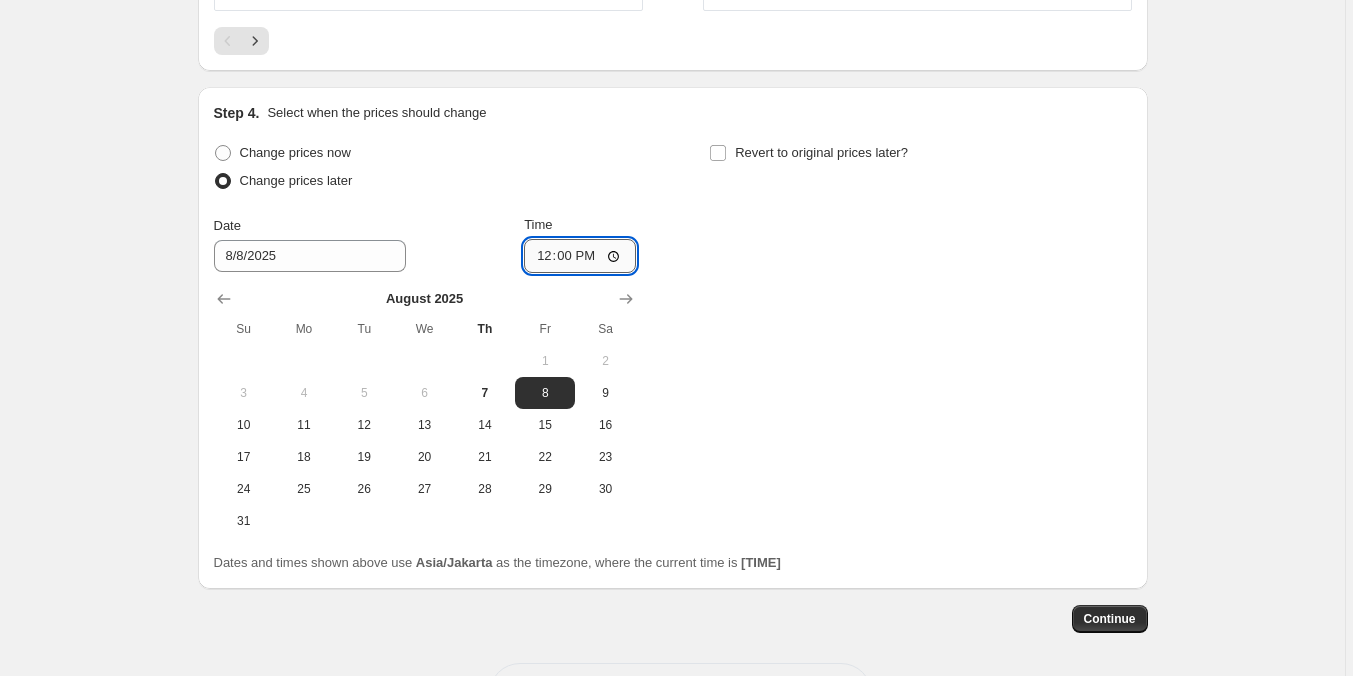 type on "00:00" 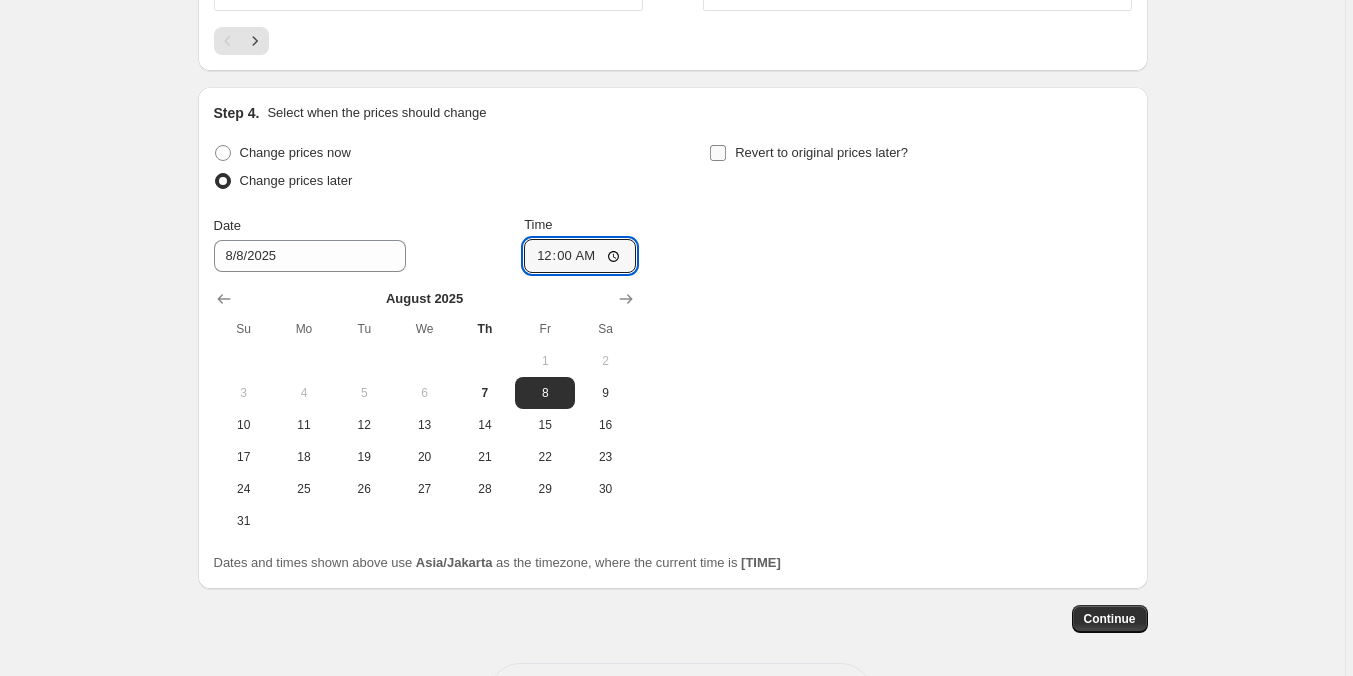 click on "Revert to original prices later?" at bounding box center [718, 153] 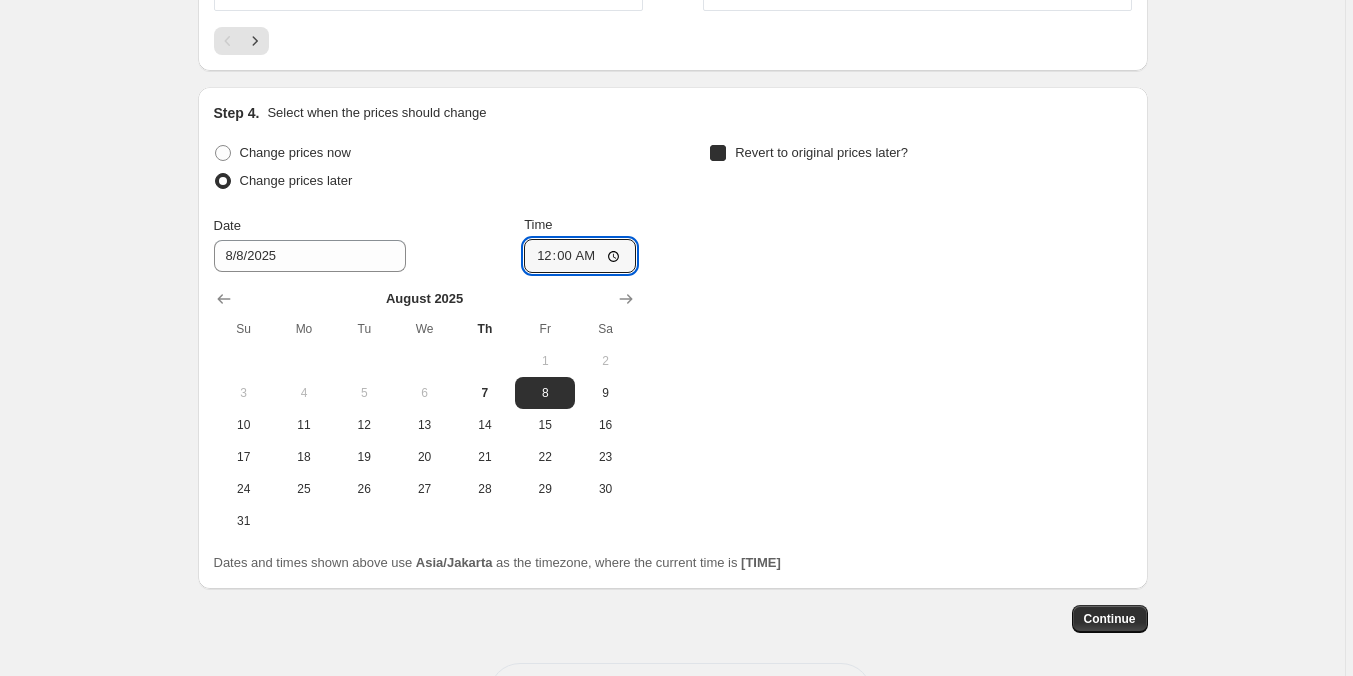 checkbox on "true" 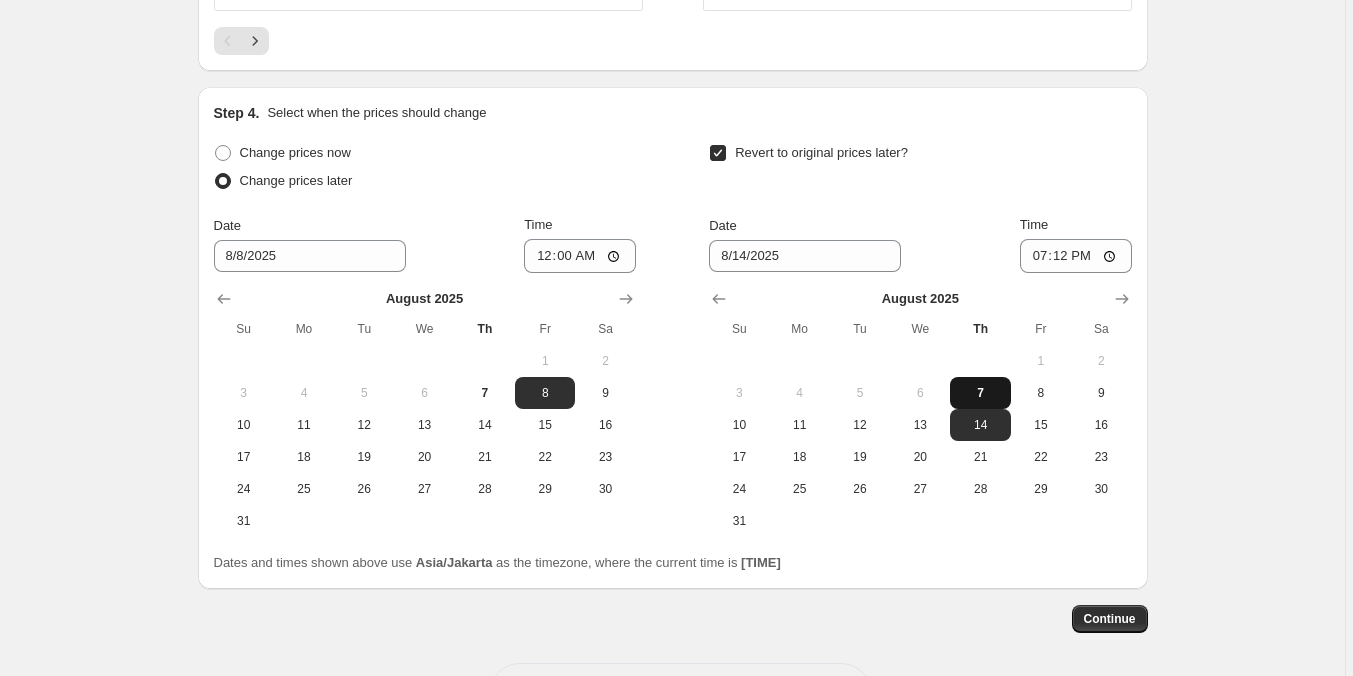 drag, startPoint x: 741, startPoint y: 523, endPoint x: 982, endPoint y: 379, distance: 280.74365 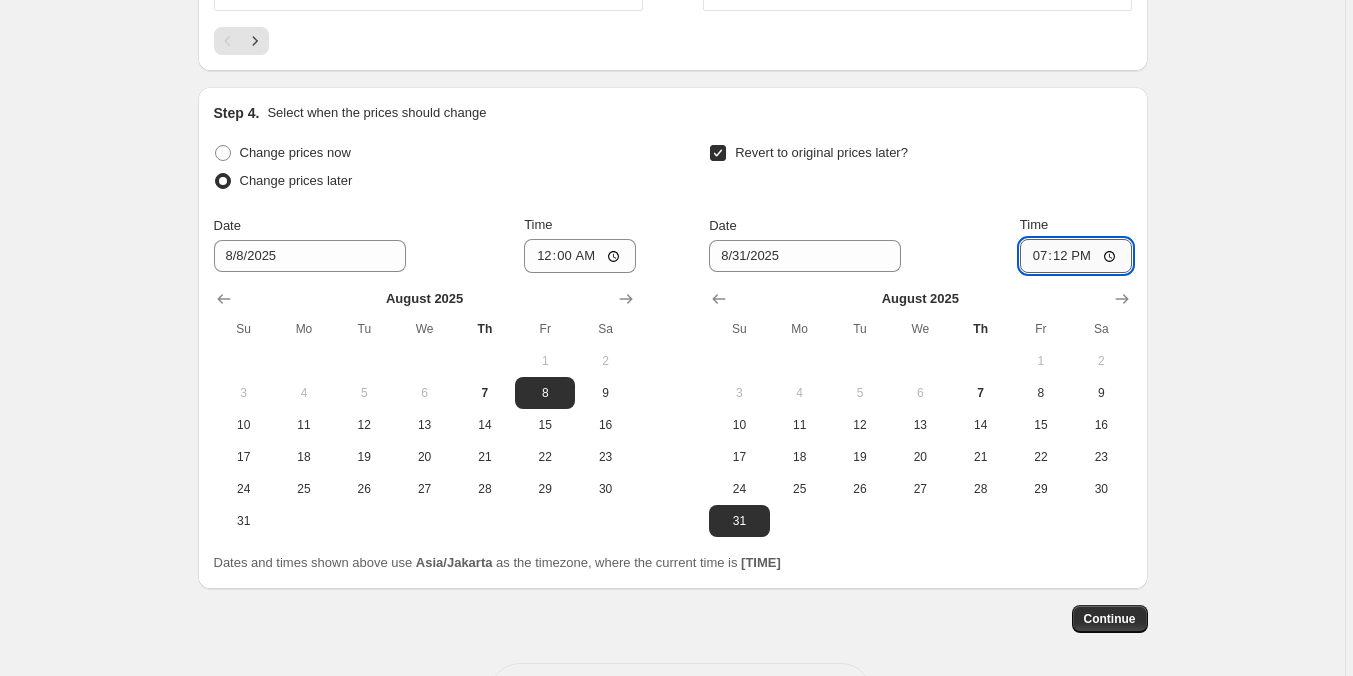 click on "19:12" at bounding box center [1076, 256] 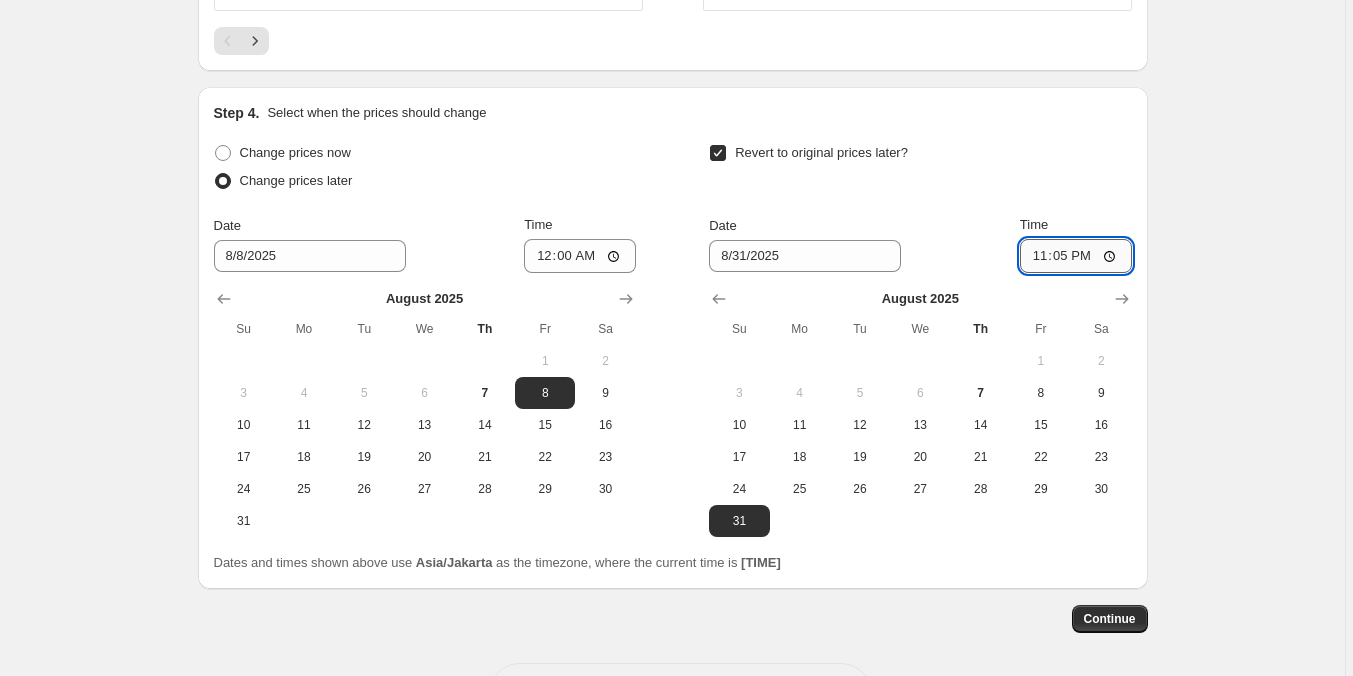 type on "23:59" 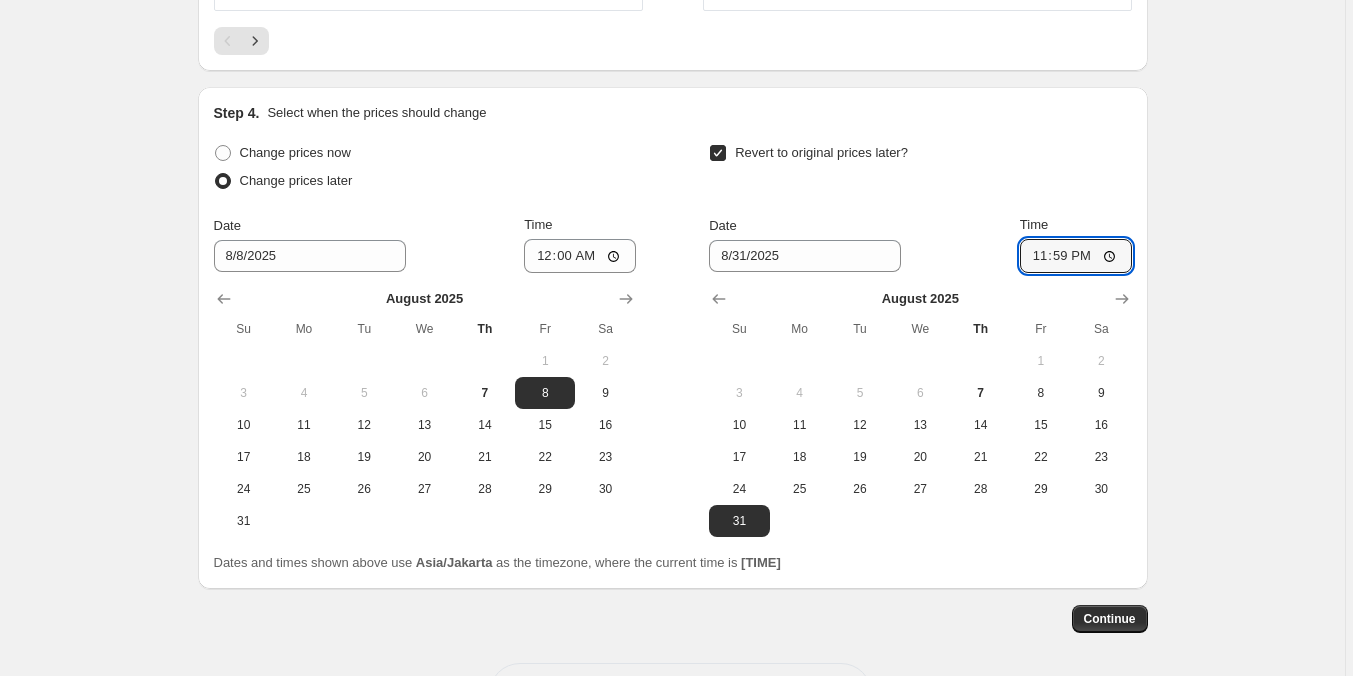 click on "Create new price change job. This page is ready Create new price change job Draft Step 1. Optionally give your price change job a title (eg "March 30% off sale on boots") disc. 8% utk all item selama 1 bulan This title is just for internal use, customers won't see it Step 2. Select how the prices should change Use bulk price change rules Set product prices individually Use CSV upload Price Change type Change the price to a certain amount Change the price by a certain amount Change the price by a certain percentage Change the price to the current compare at price (price before sale) Change the price by a certain amount relative to the compare at price Change the price by a certain percentage relative to the compare at price Don't change the price Change the price by a certain percentage relative to the cost per item Change price to certain cost margin Change the price by a certain percentage Price change amount -8 % (Price drop) Rounding Round to nearest .01 Round to nearest whole number End prices in .99 Ozzy" at bounding box center [672, -1933] 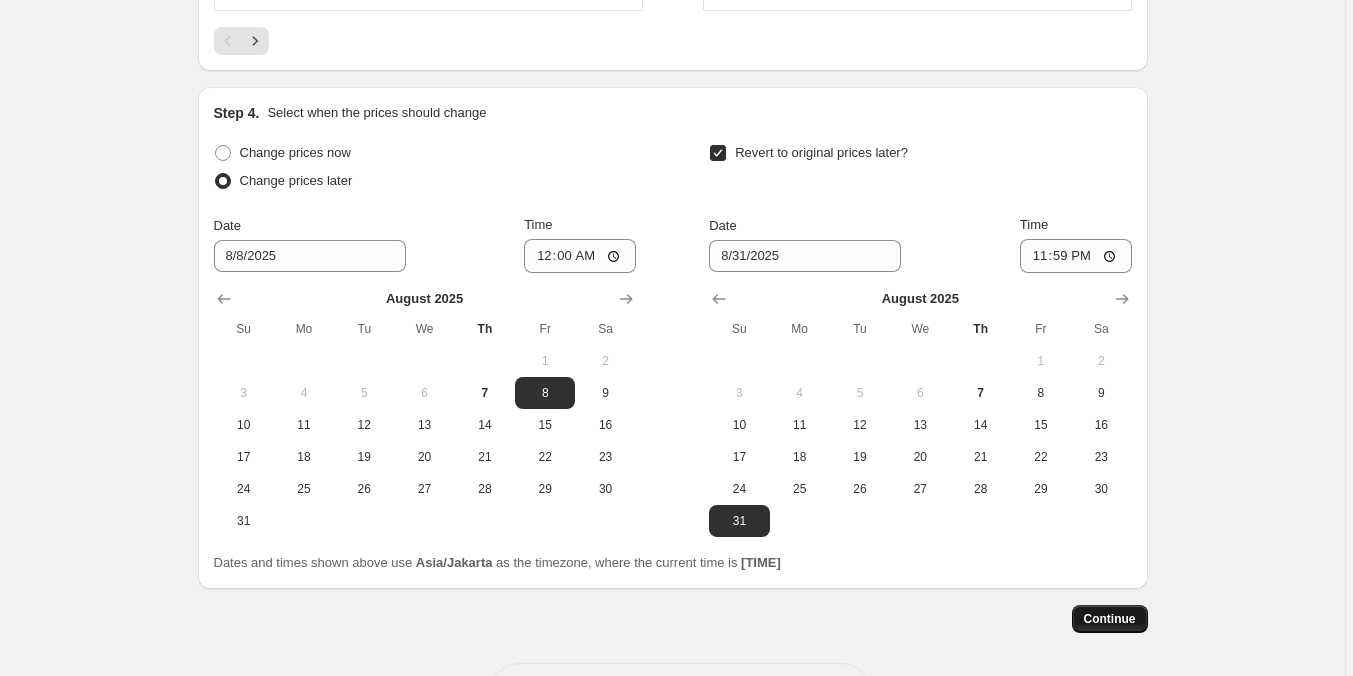 click on "Continue" at bounding box center (1110, 619) 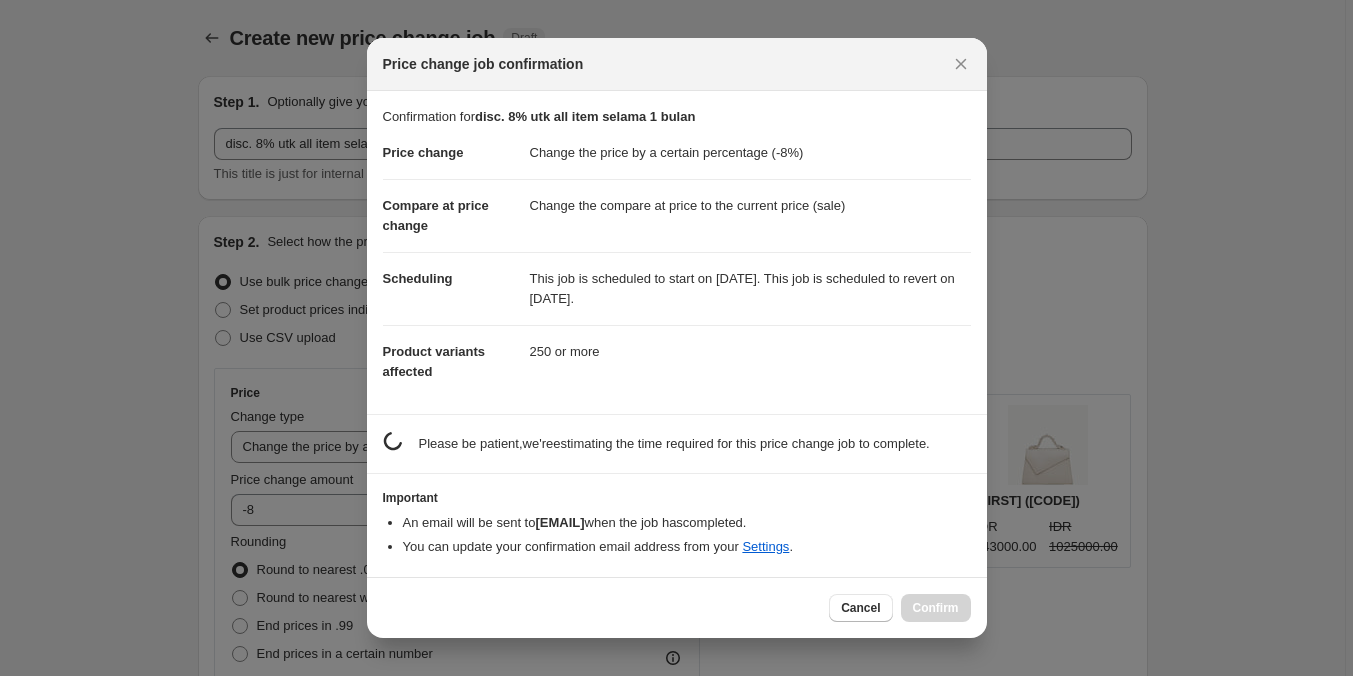 scroll, scrollTop: 4621, scrollLeft: 0, axis: vertical 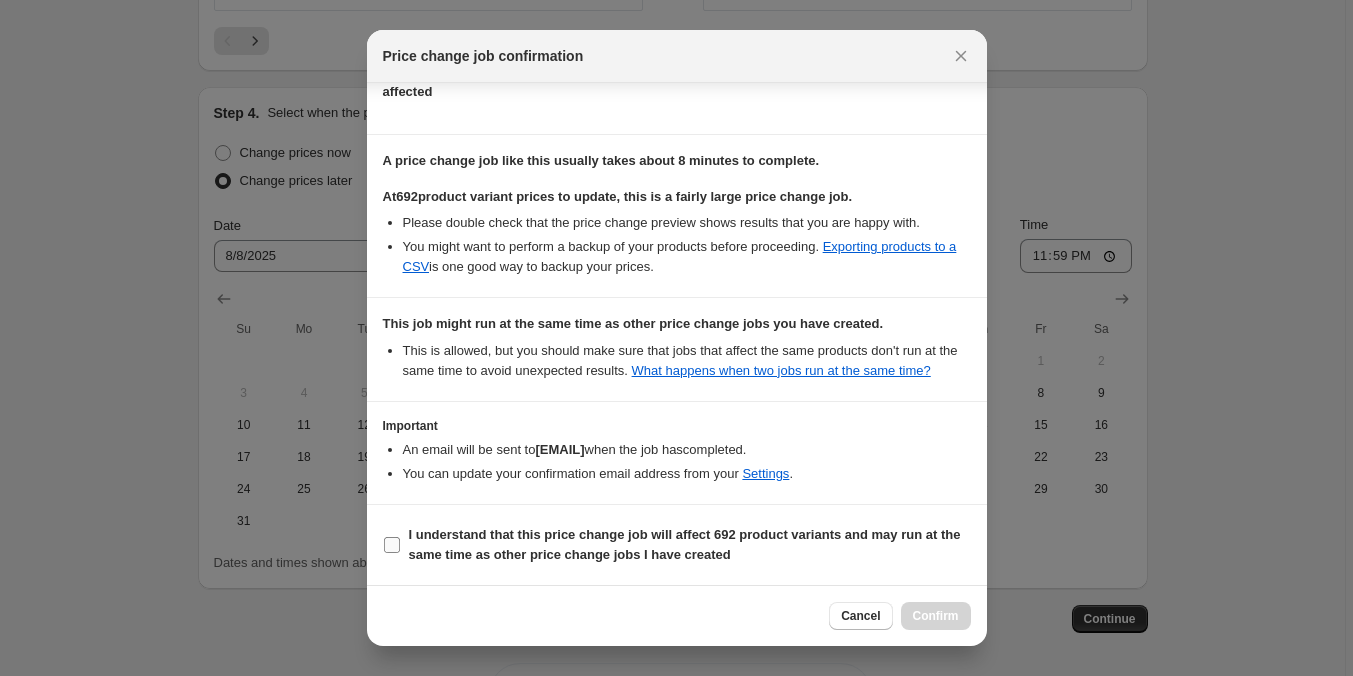 click on "I understand that this price change job will affect 692 product variants and may run at the same time as other price change jobs I have created" at bounding box center (685, 544) 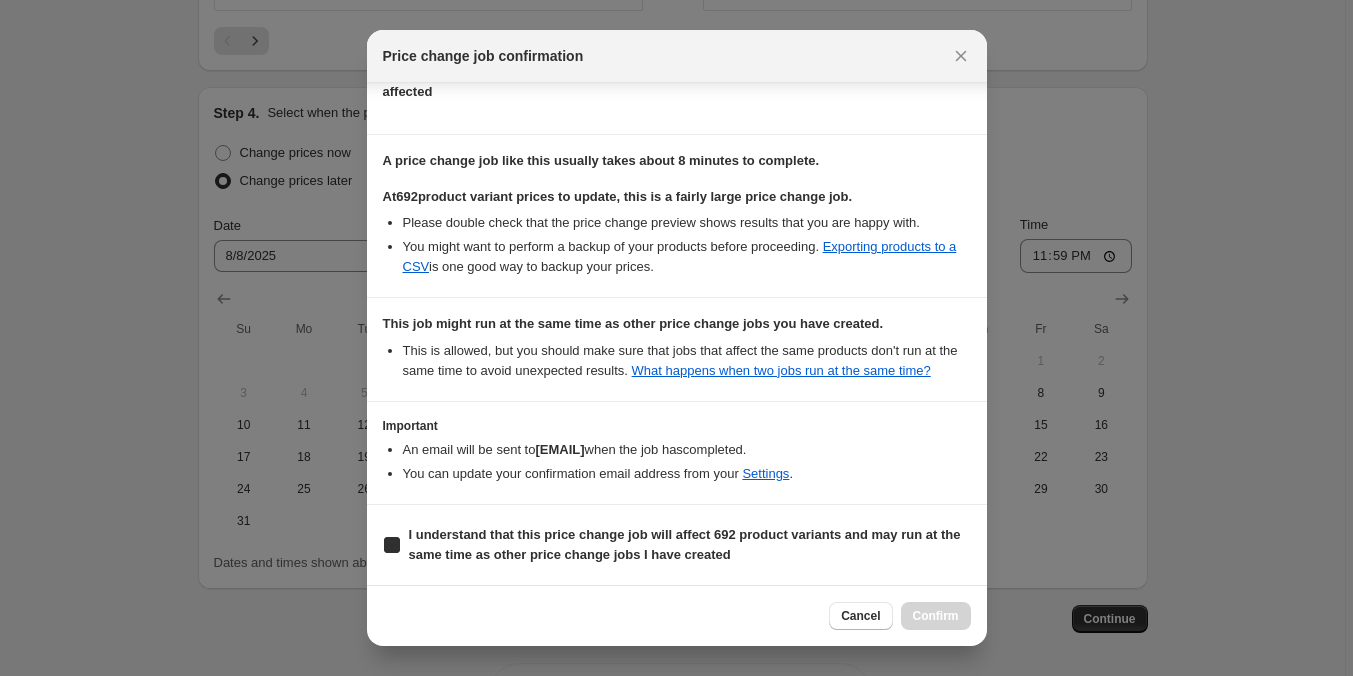 checkbox on "true" 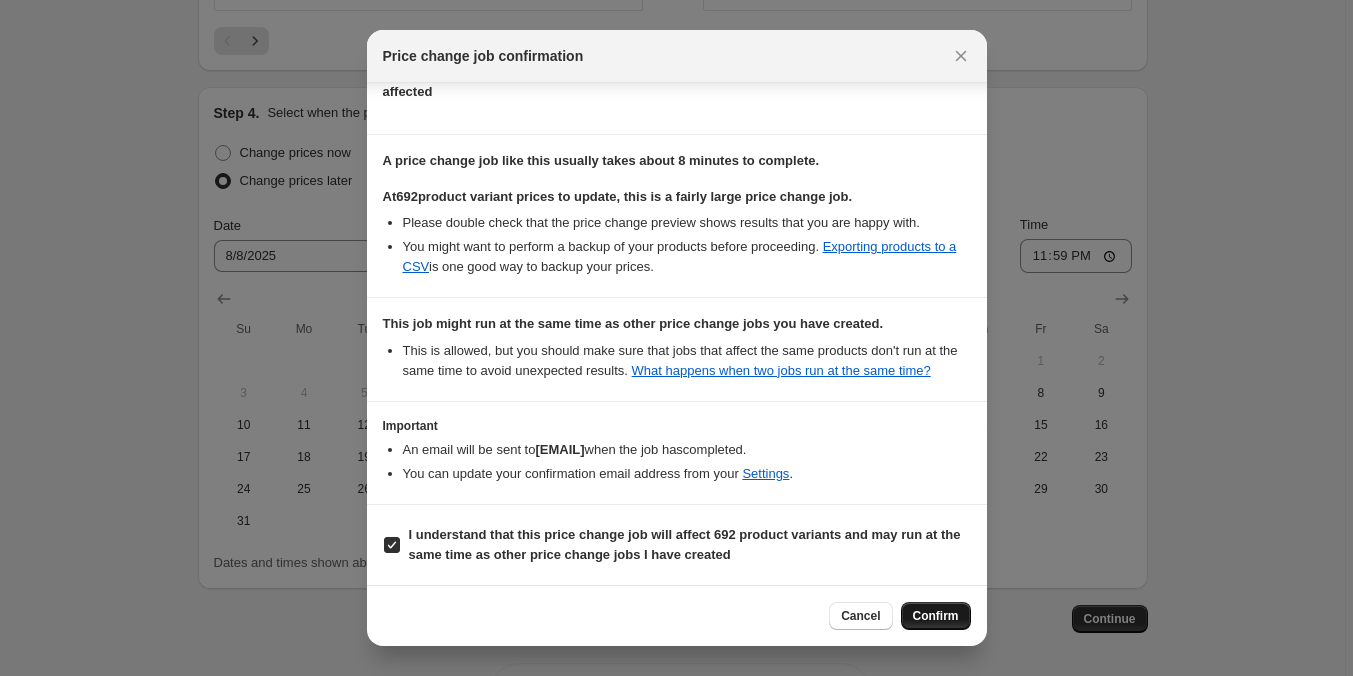 click on "Confirm" at bounding box center (936, 616) 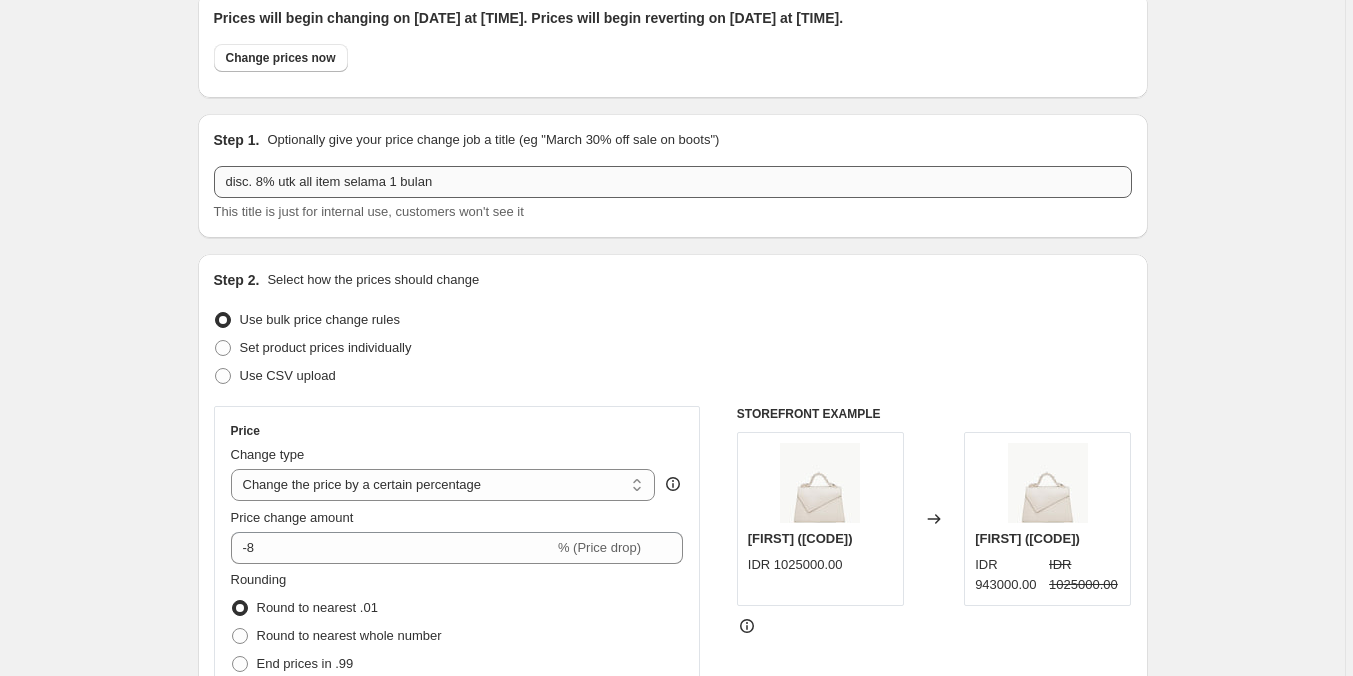 scroll, scrollTop: 0, scrollLeft: 0, axis: both 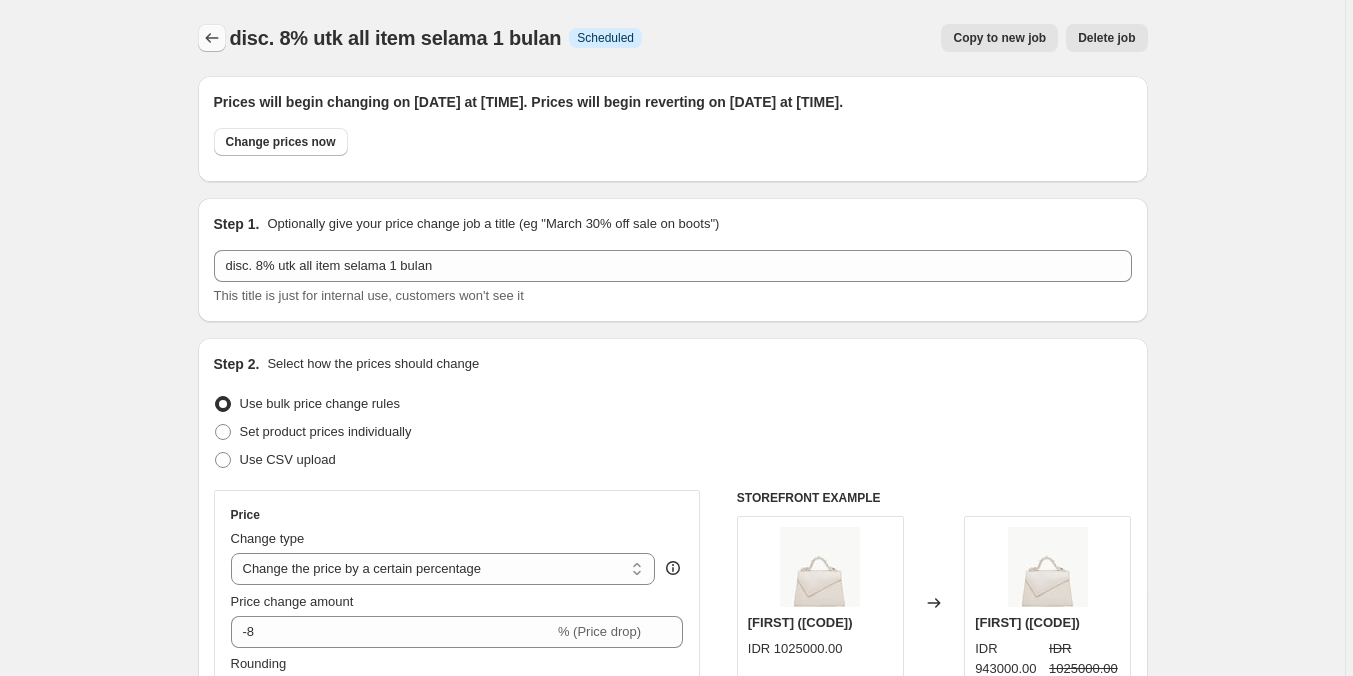 click 